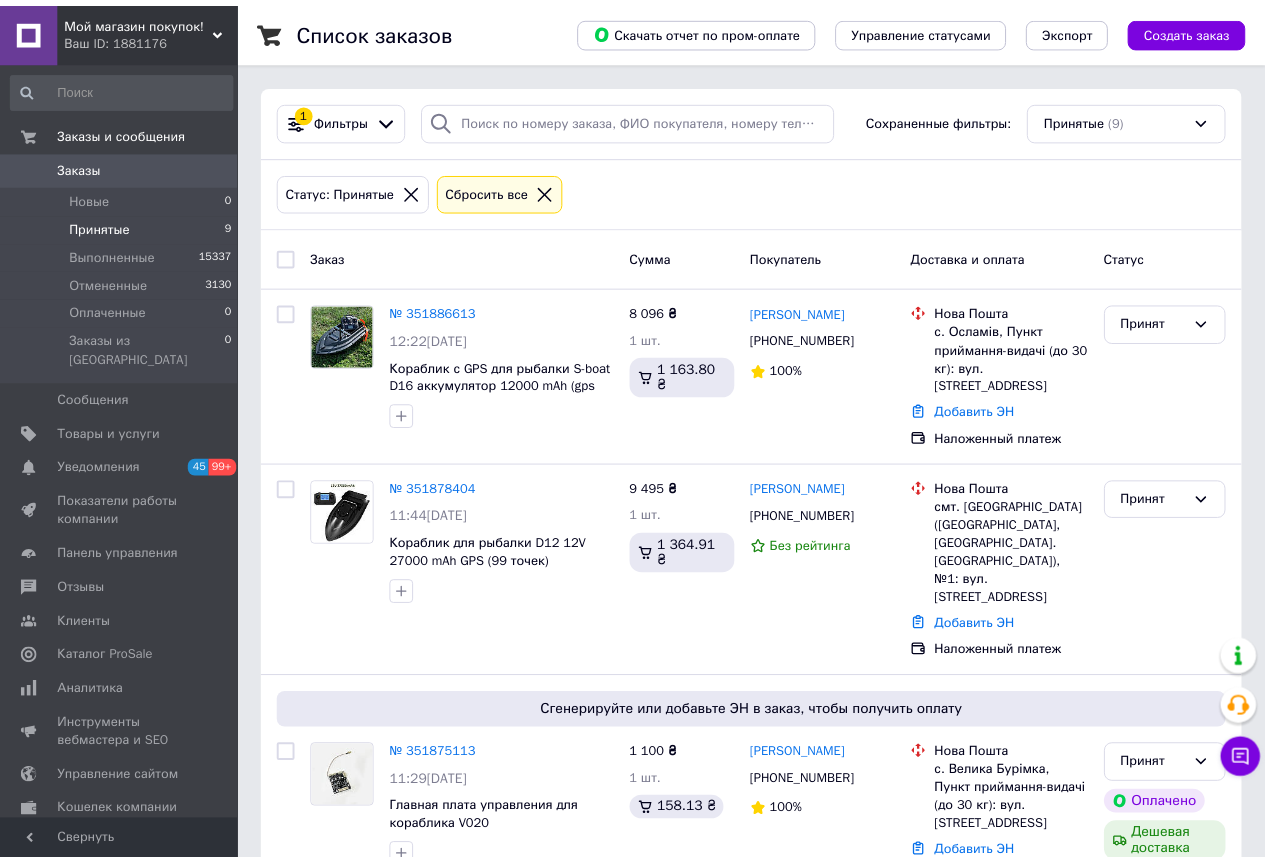 scroll, scrollTop: 0, scrollLeft: 0, axis: both 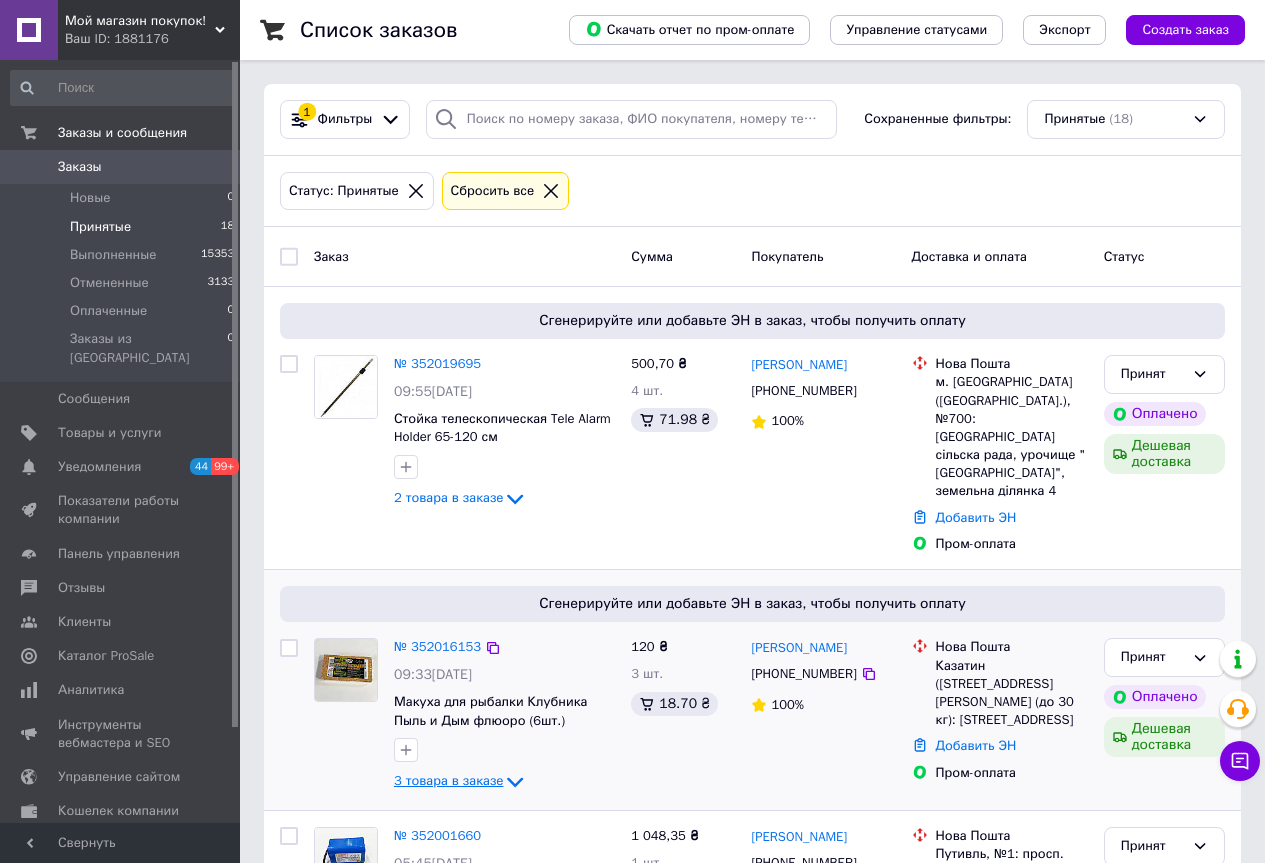 click 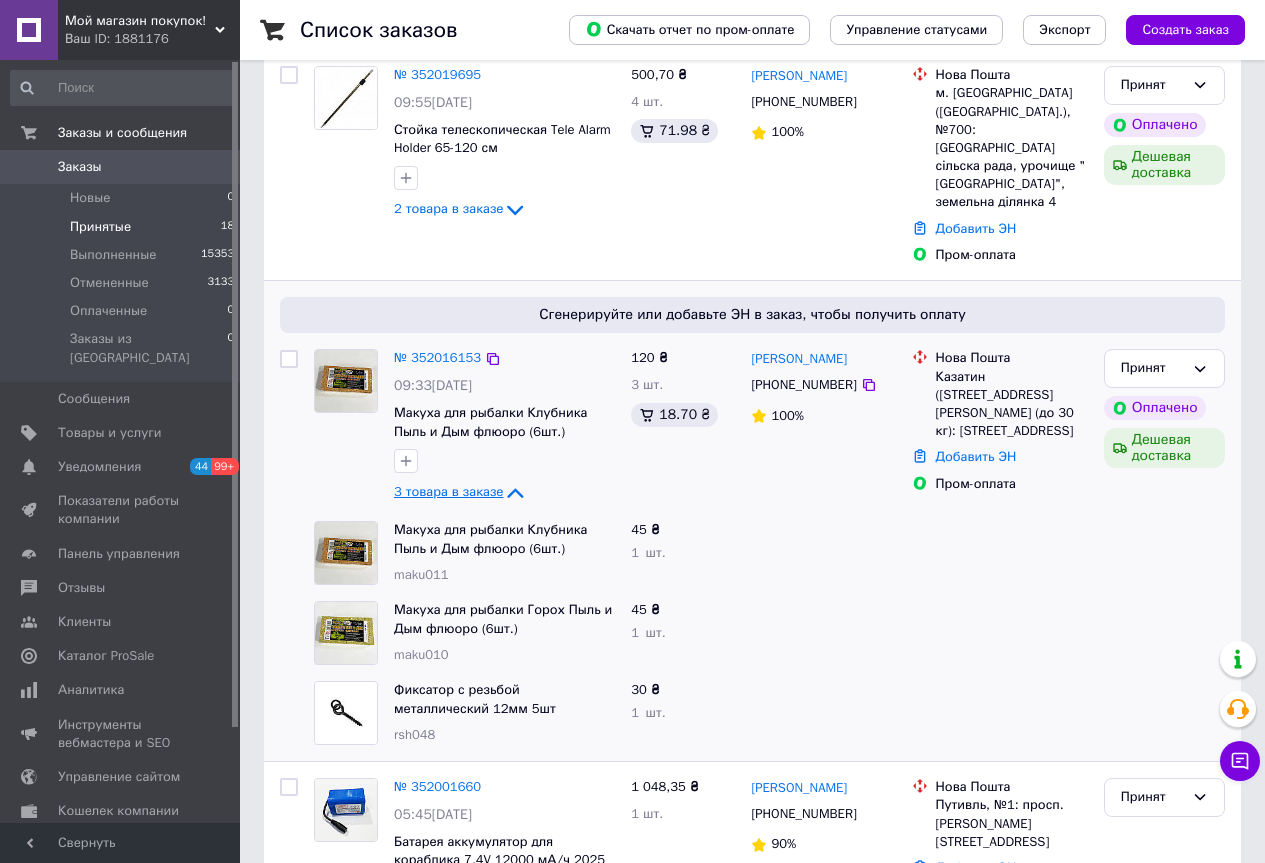 scroll, scrollTop: 300, scrollLeft: 0, axis: vertical 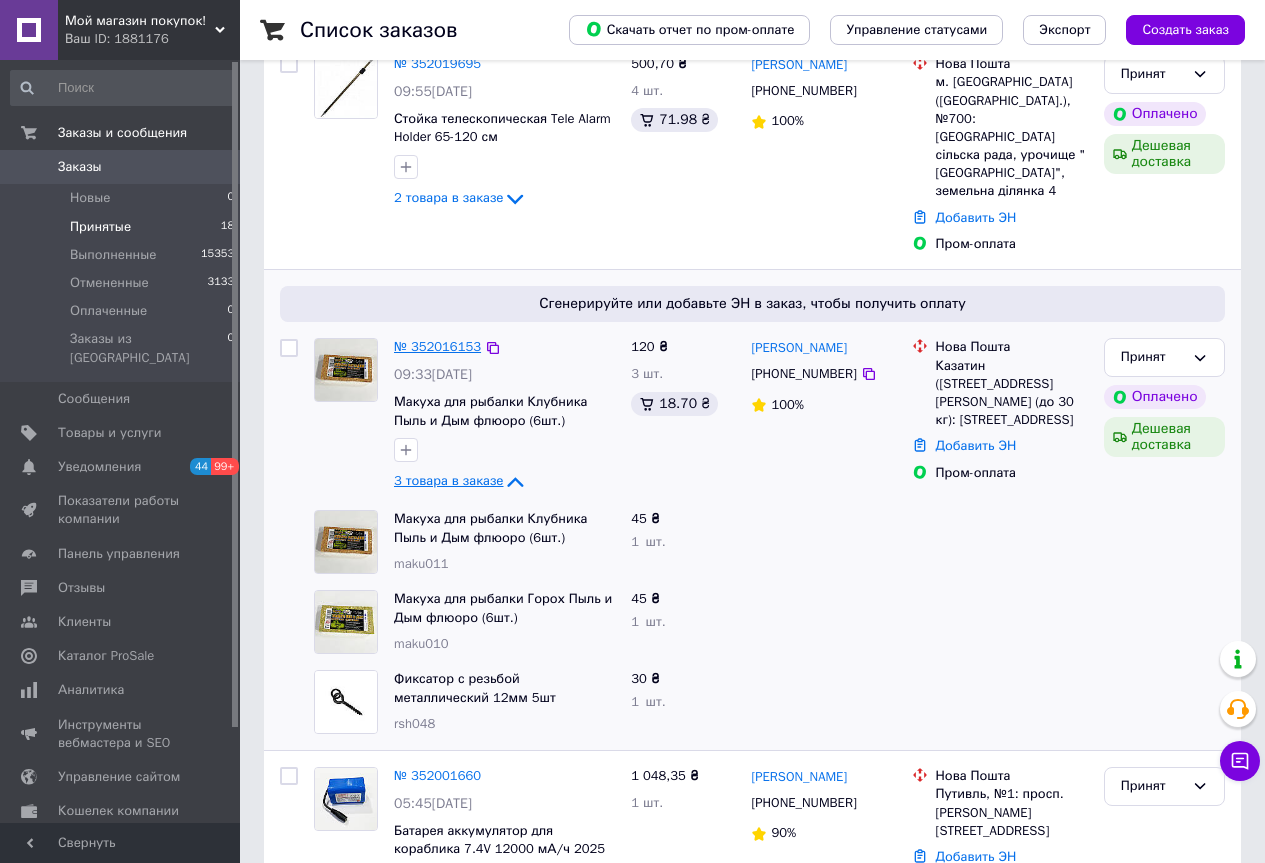 click on "№ 352016153" at bounding box center [437, 346] 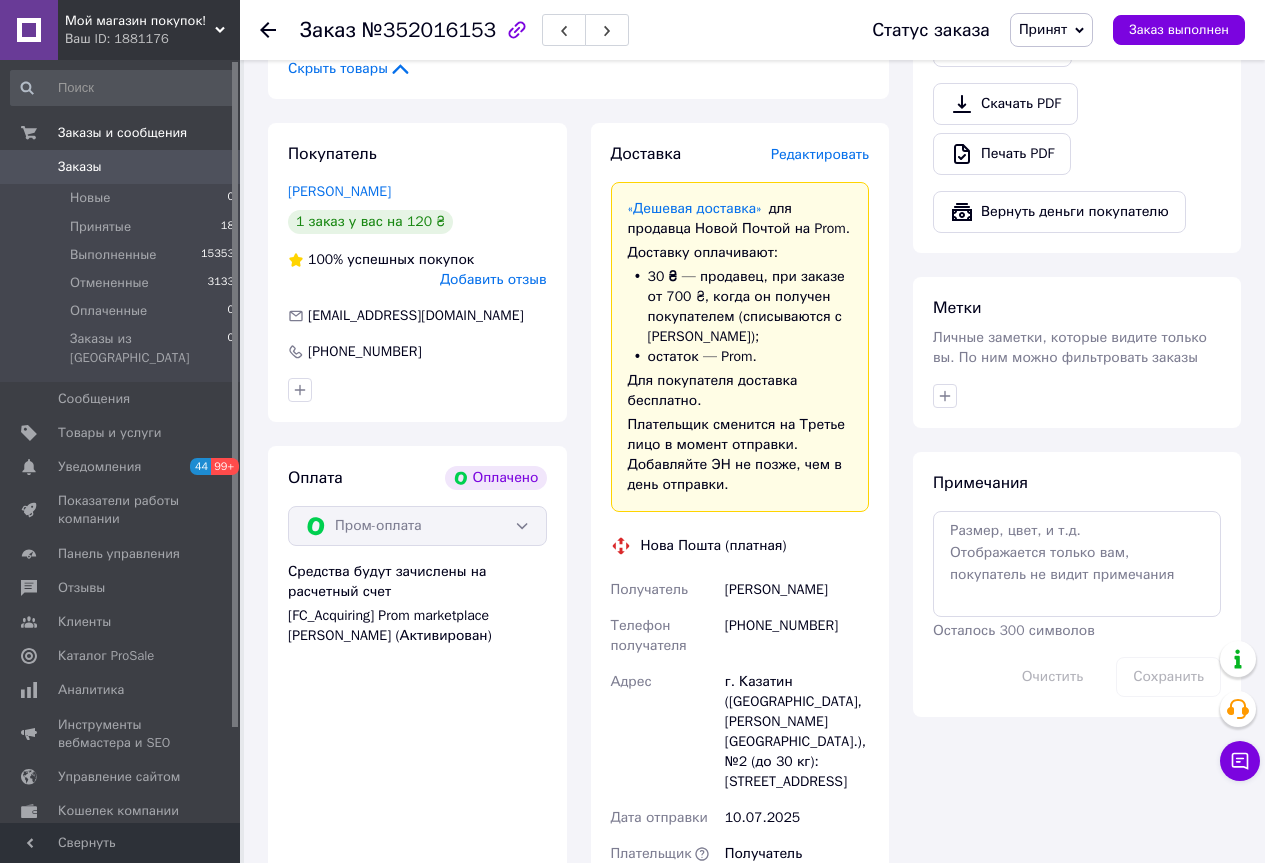 scroll, scrollTop: 800, scrollLeft: 0, axis: vertical 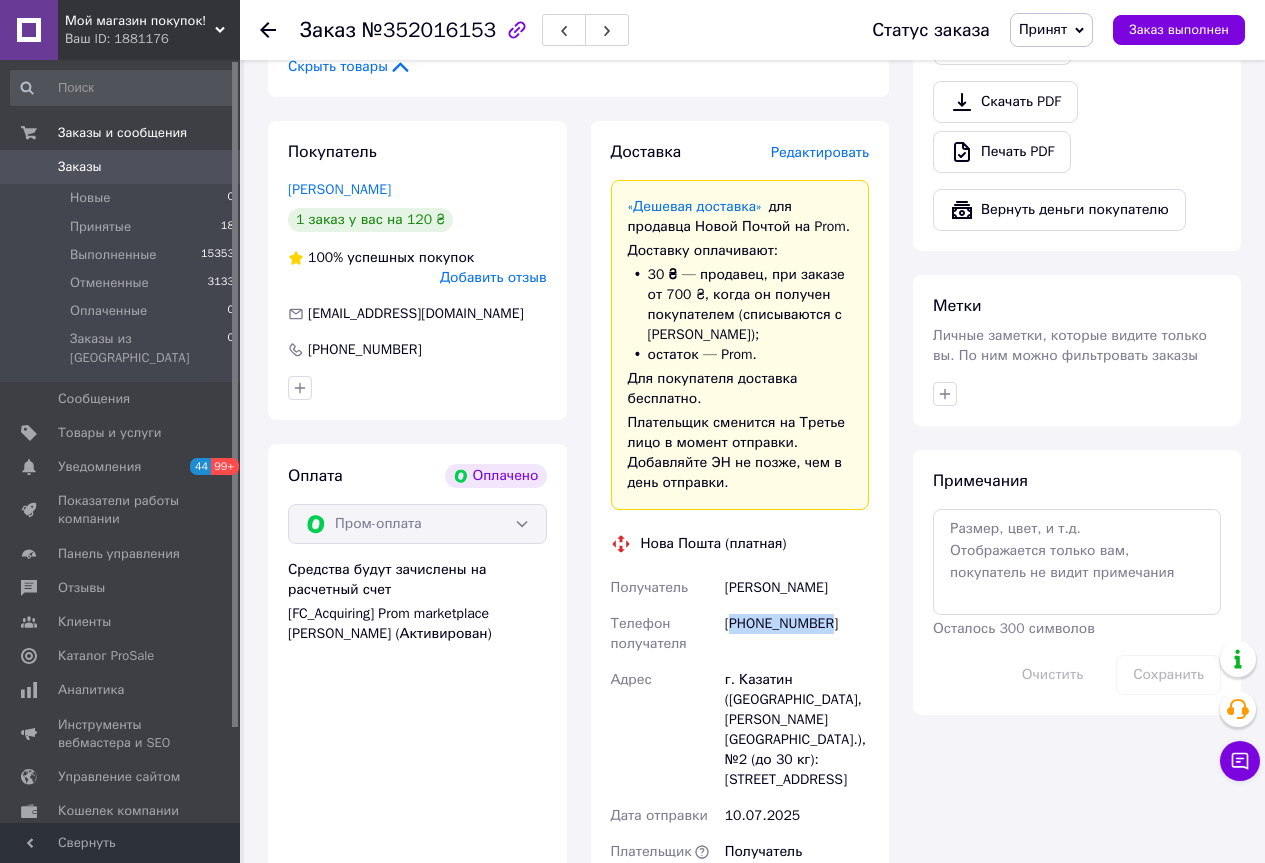 drag, startPoint x: 829, startPoint y: 622, endPoint x: 738, endPoint y: 635, distance: 91.92388 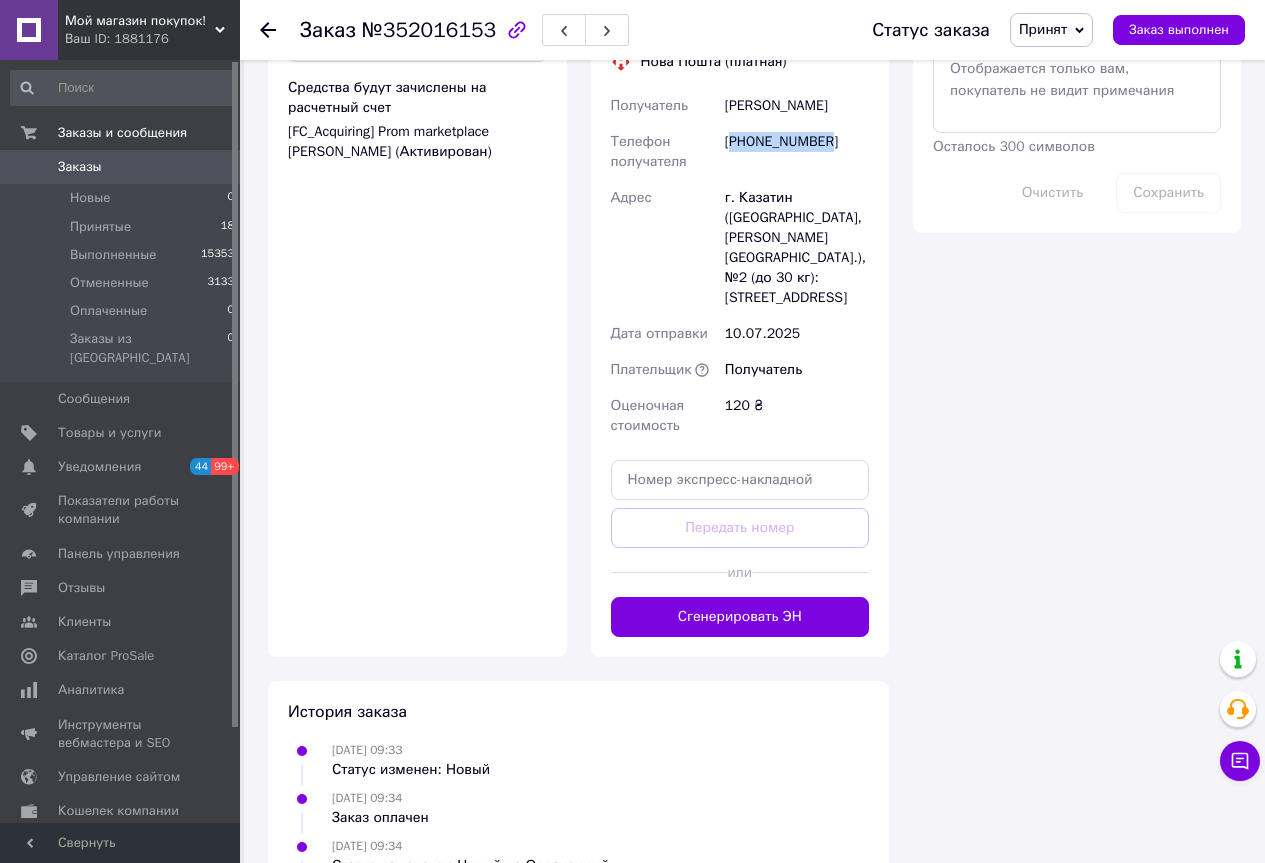 scroll, scrollTop: 1367, scrollLeft: 0, axis: vertical 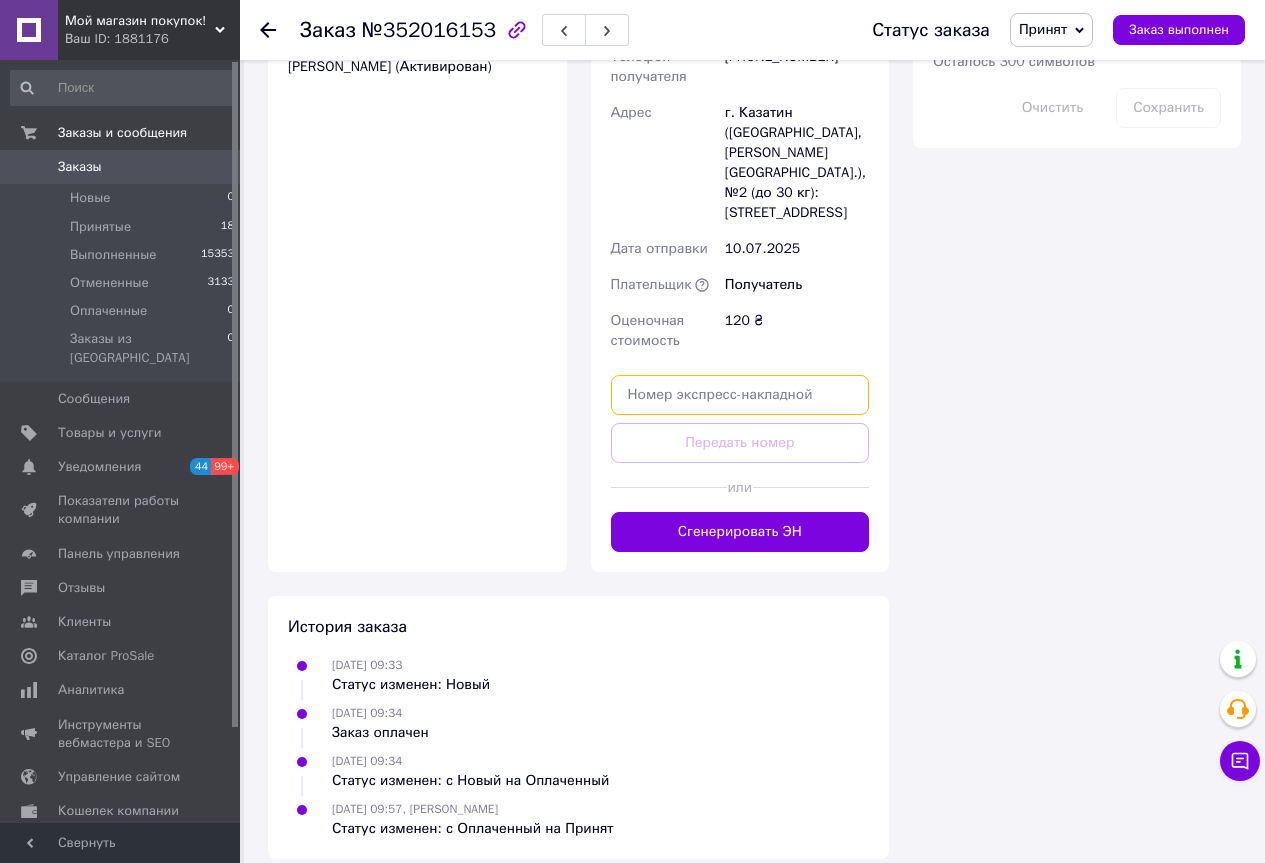 click at bounding box center (740, 395) 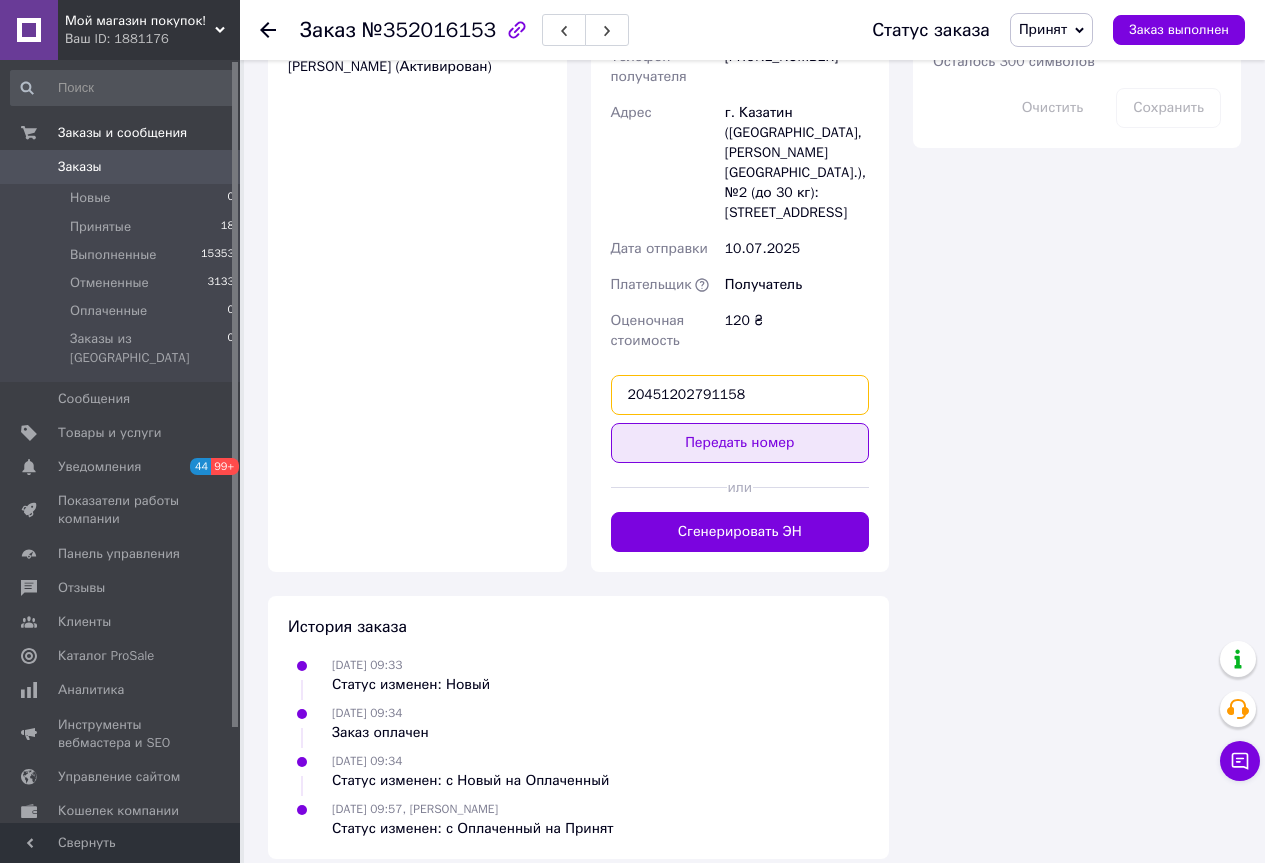 type on "20451202791158" 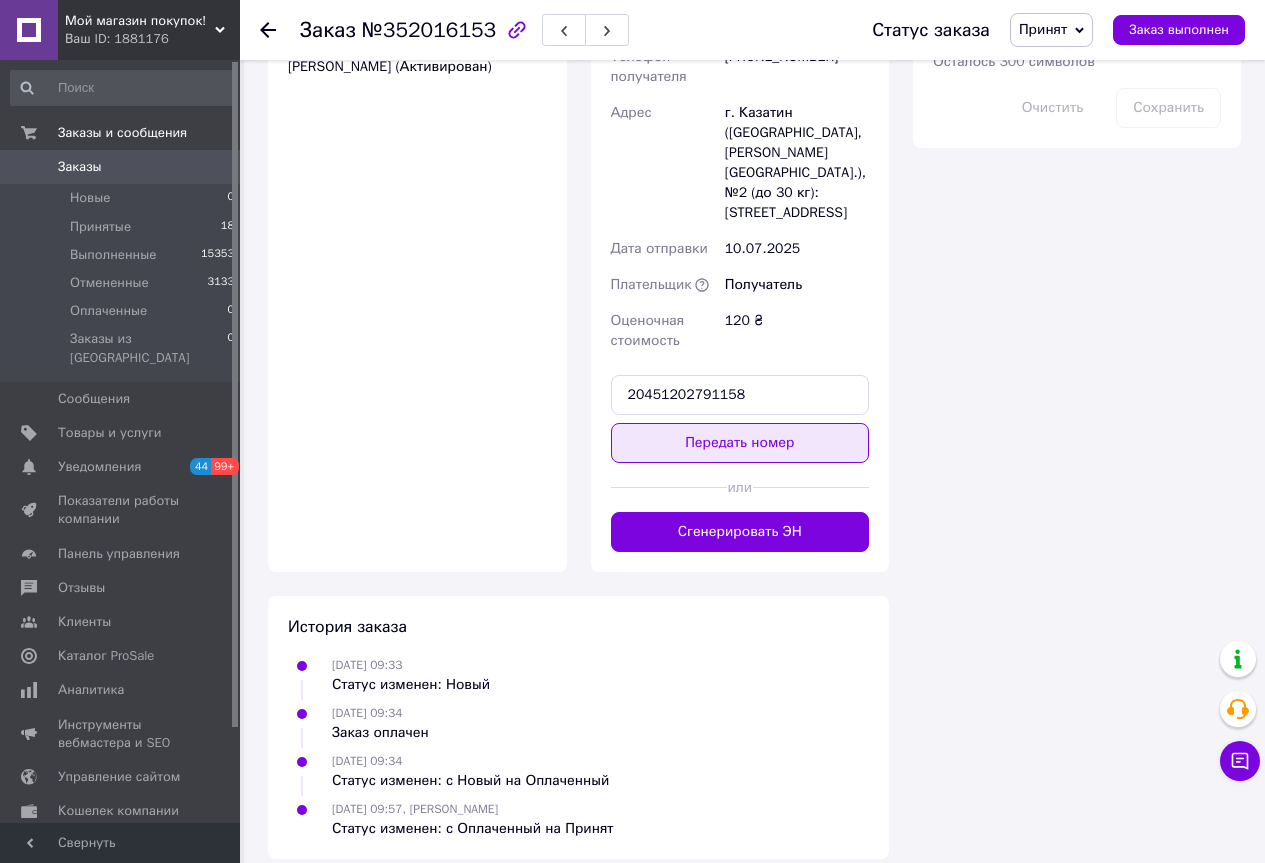 click on "Передать номер" at bounding box center [740, 443] 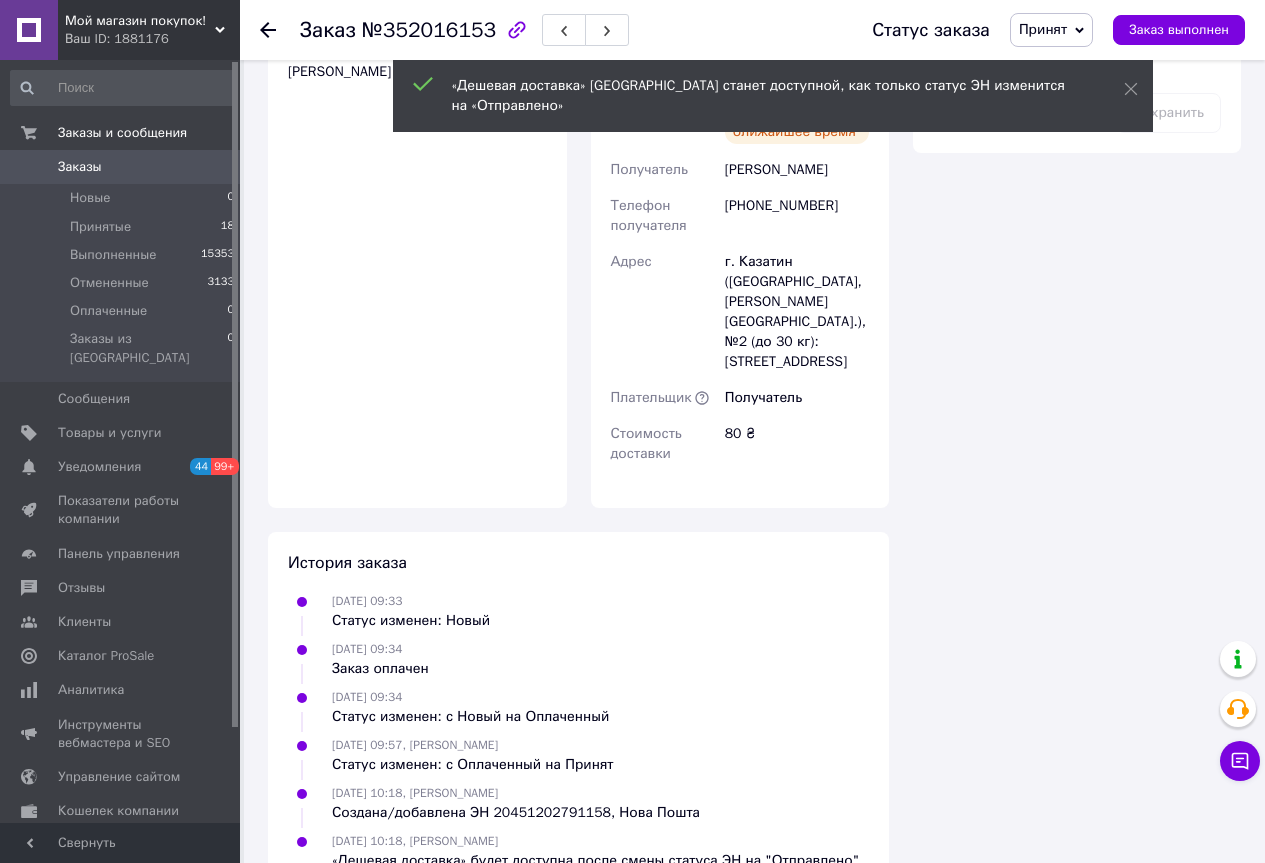 scroll, scrollTop: 1367, scrollLeft: 0, axis: vertical 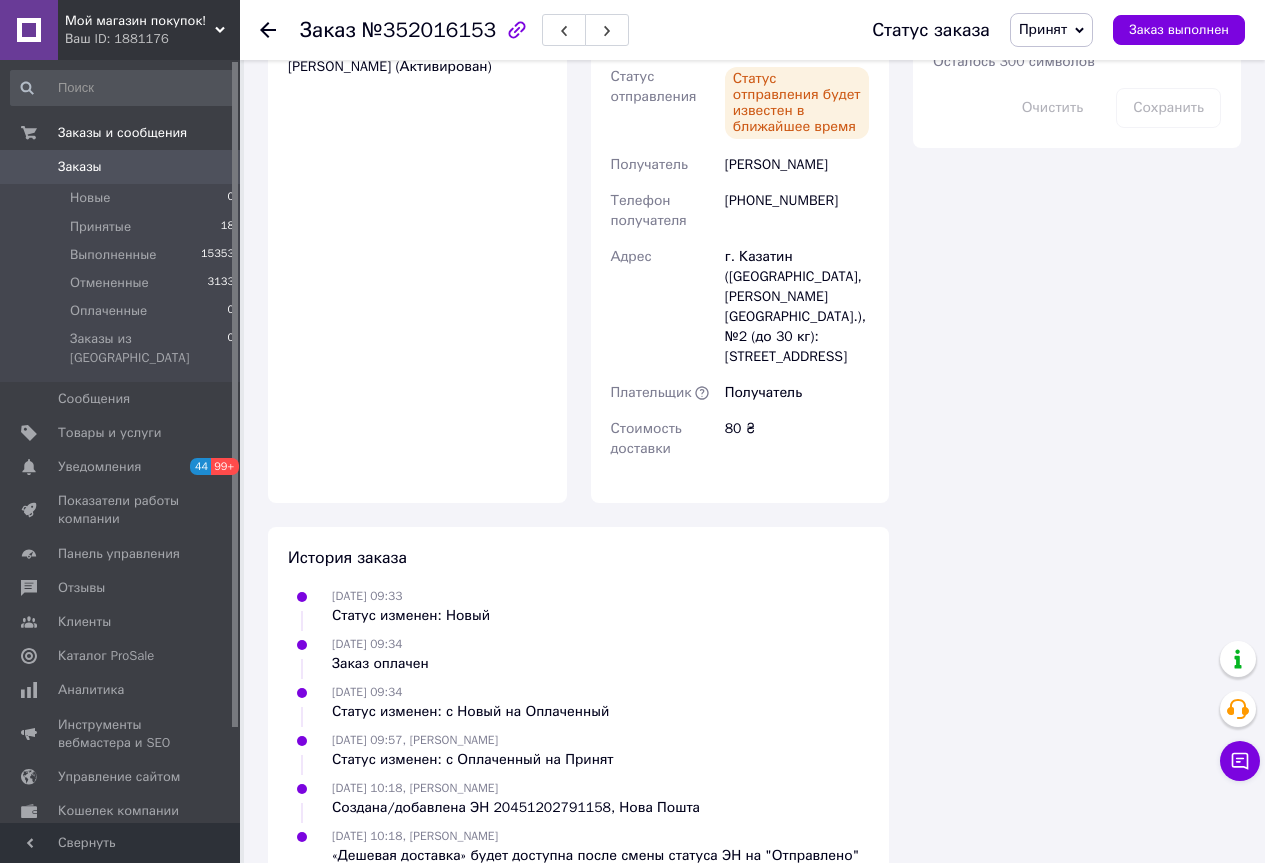 click on "Принят" at bounding box center [1051, 30] 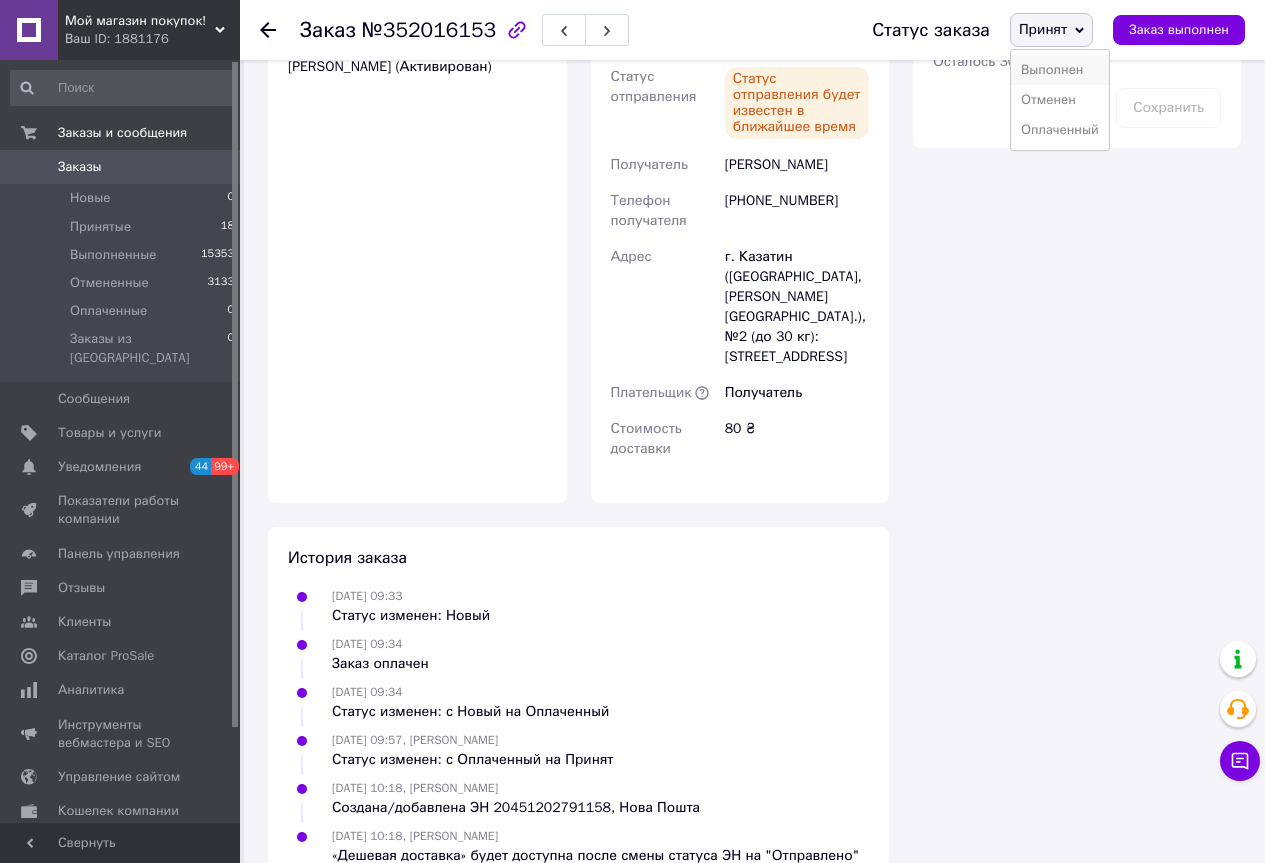 click on "Выполнен" at bounding box center (1060, 70) 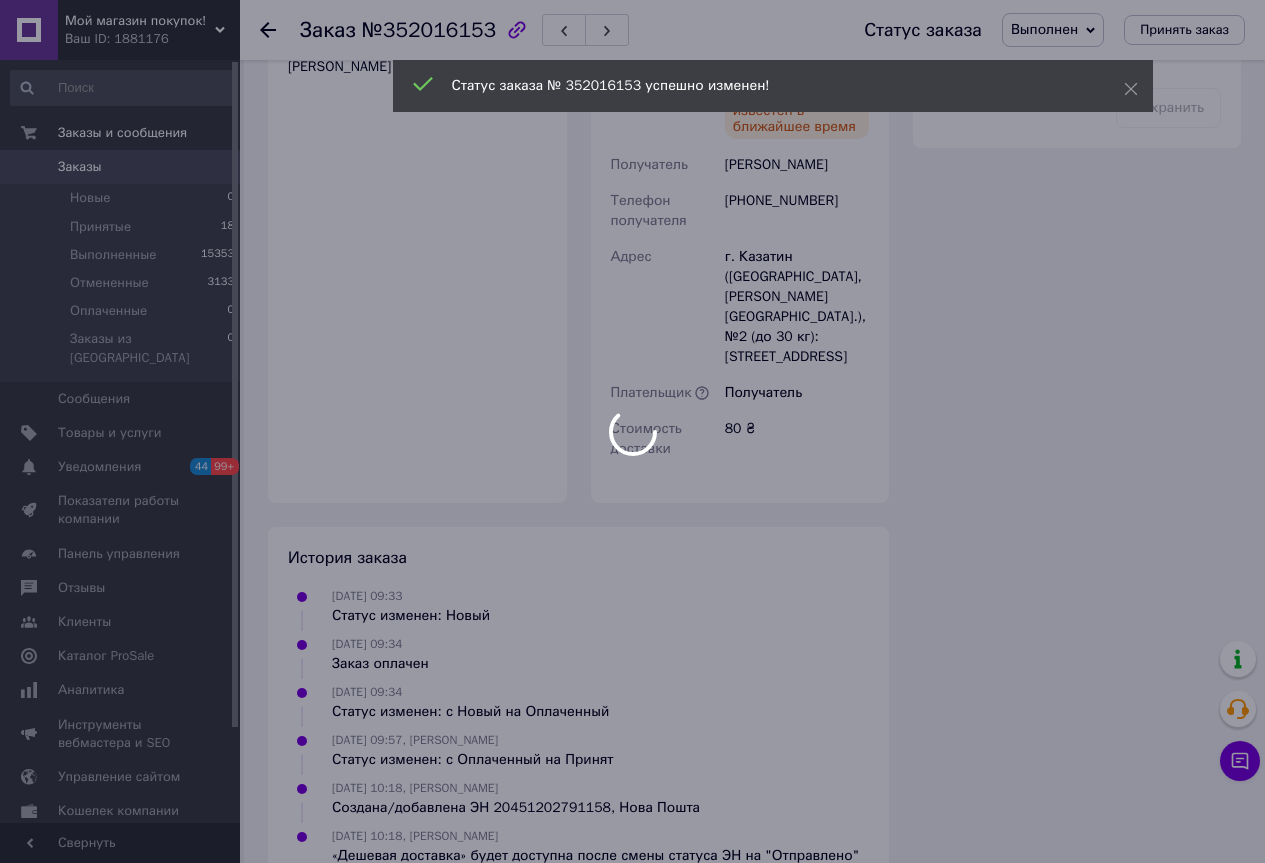 click at bounding box center [632, 431] 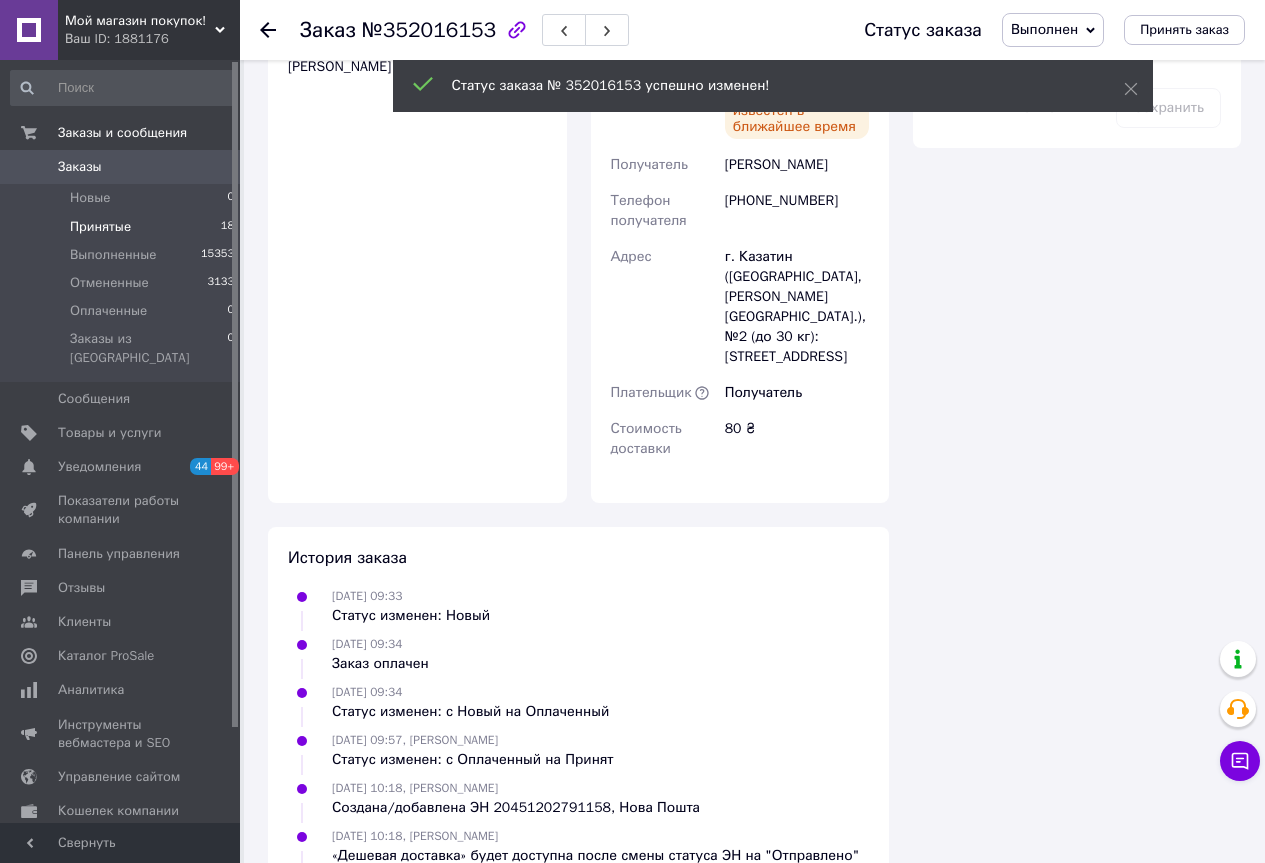 click on "Принятые" at bounding box center (100, 227) 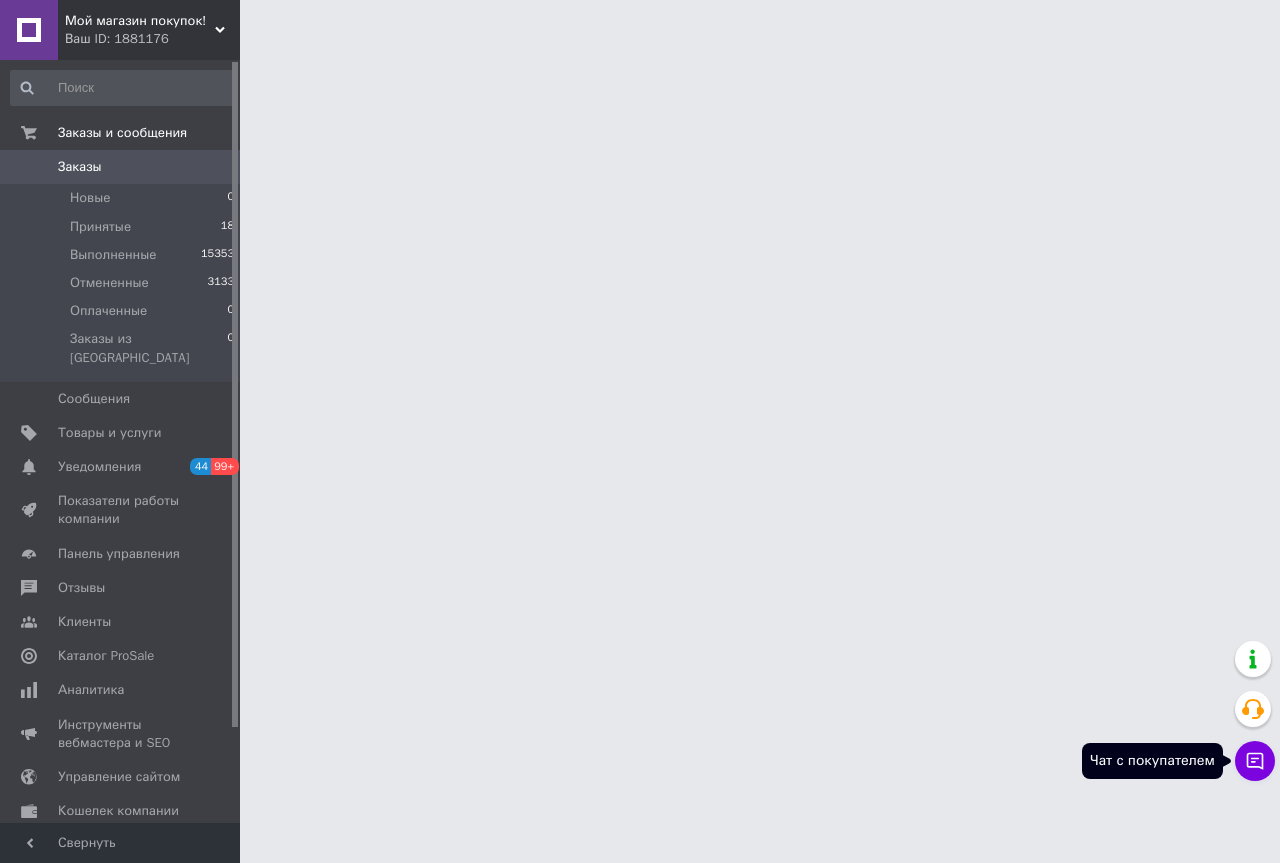 click 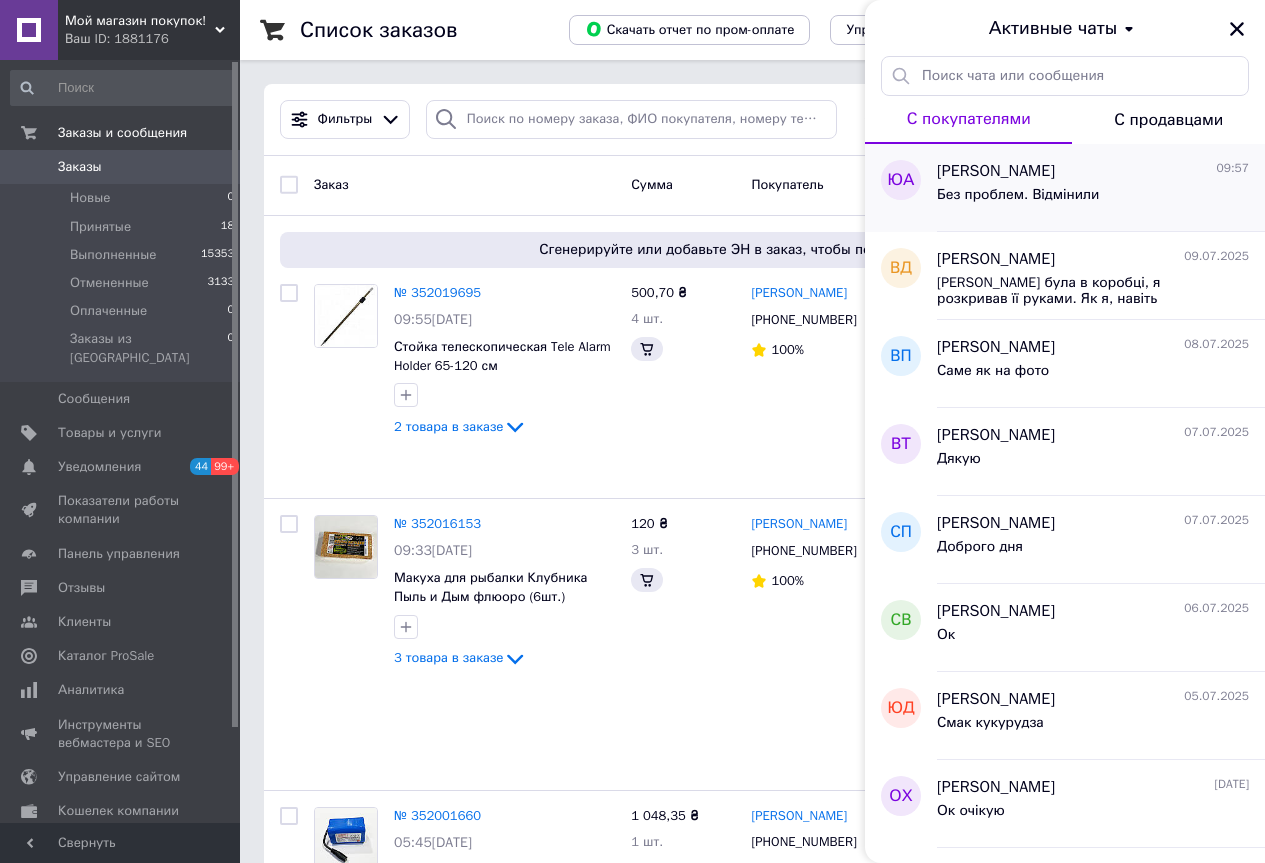 click on "Без проблем. Відмінили" at bounding box center (1093, 199) 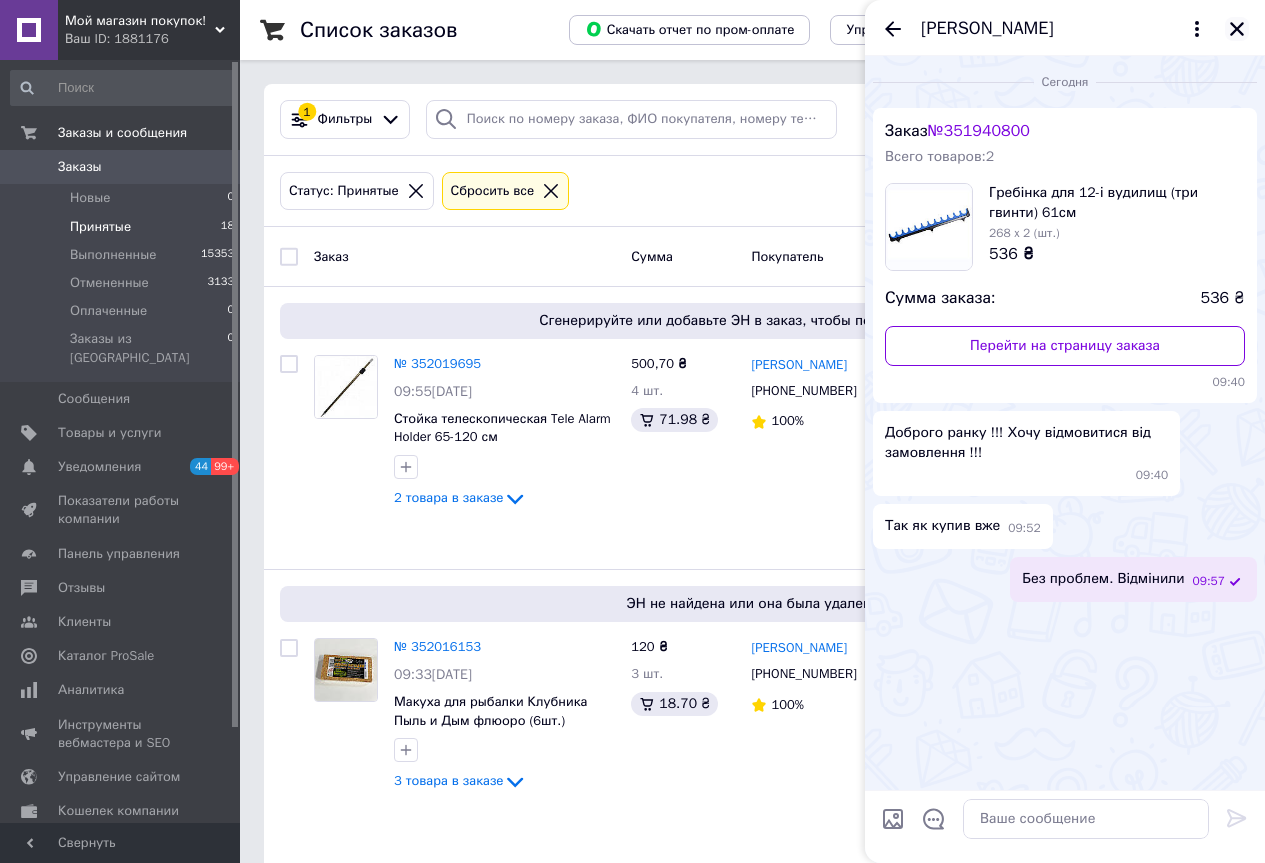 click 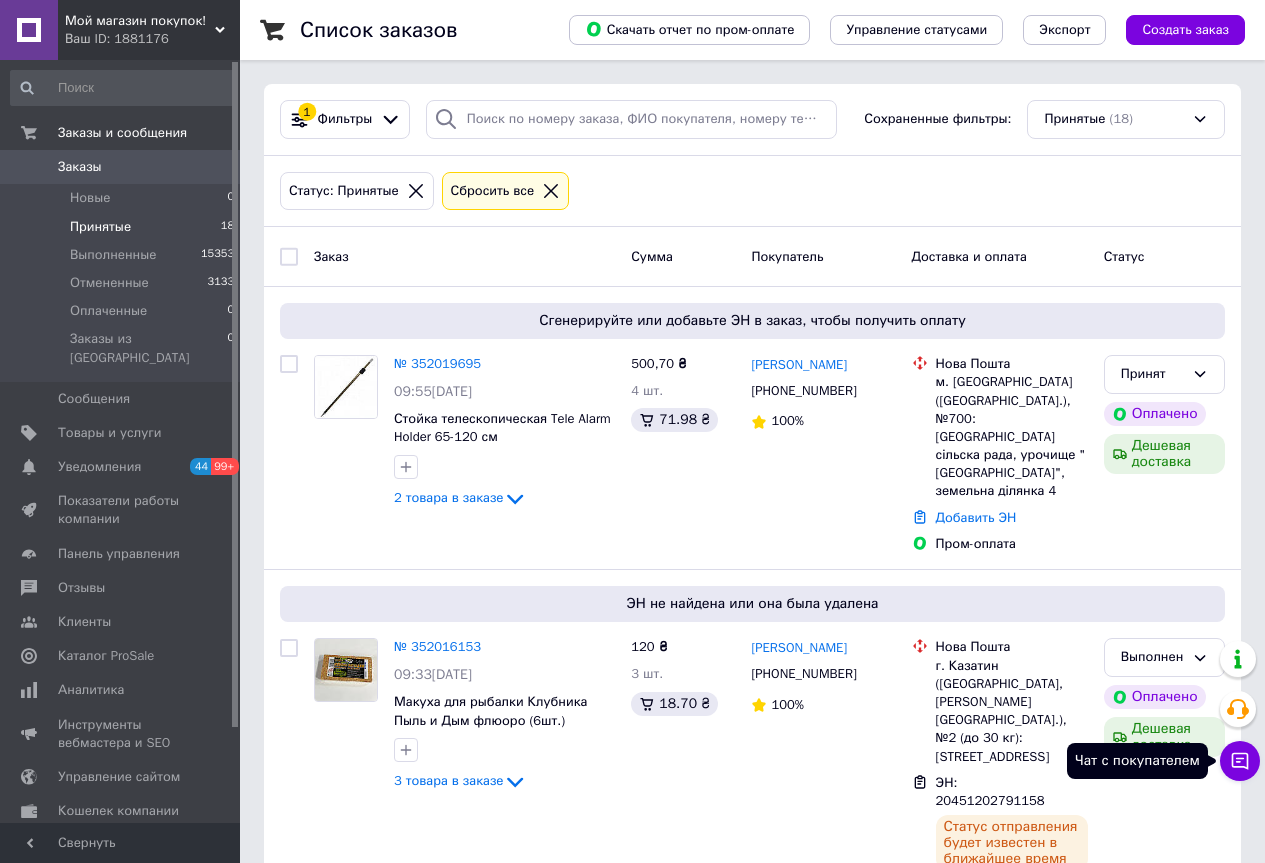 click 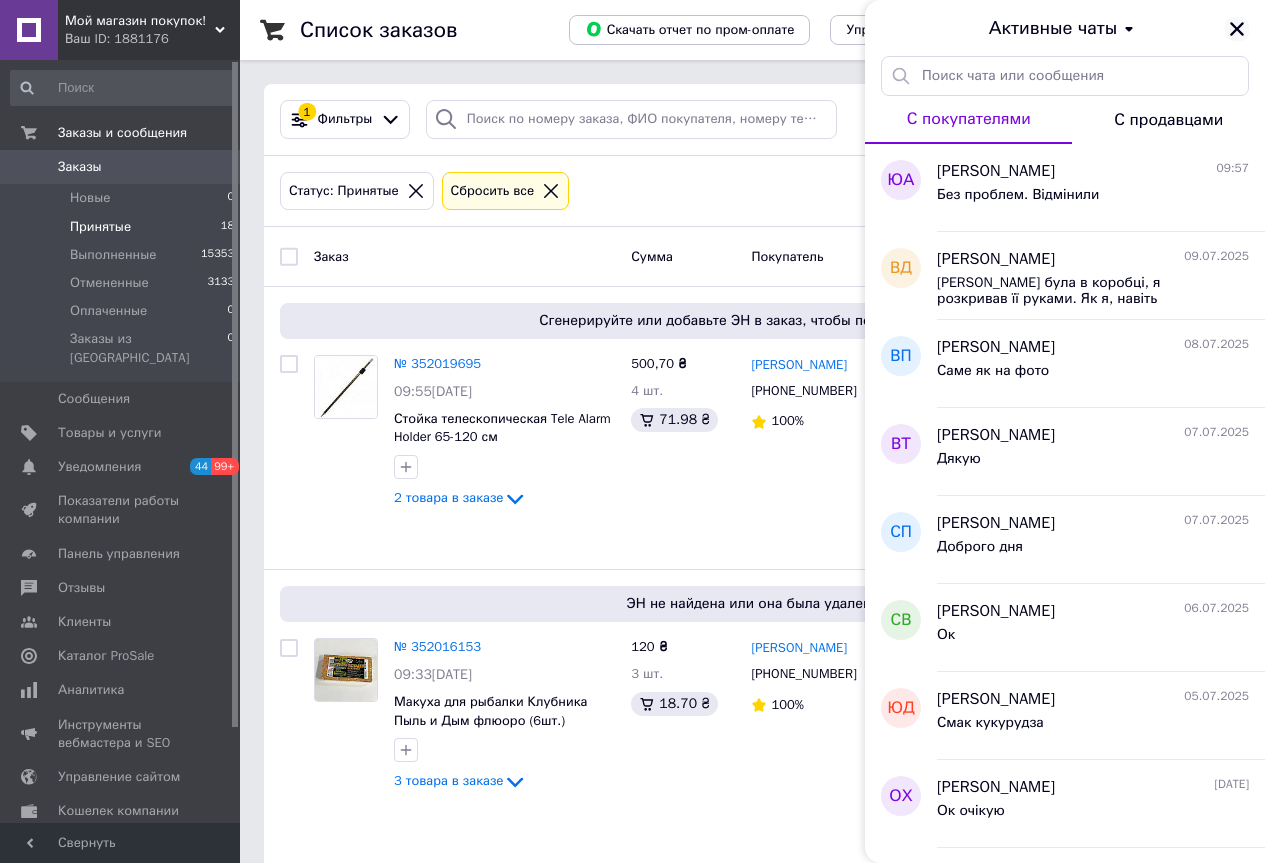 click 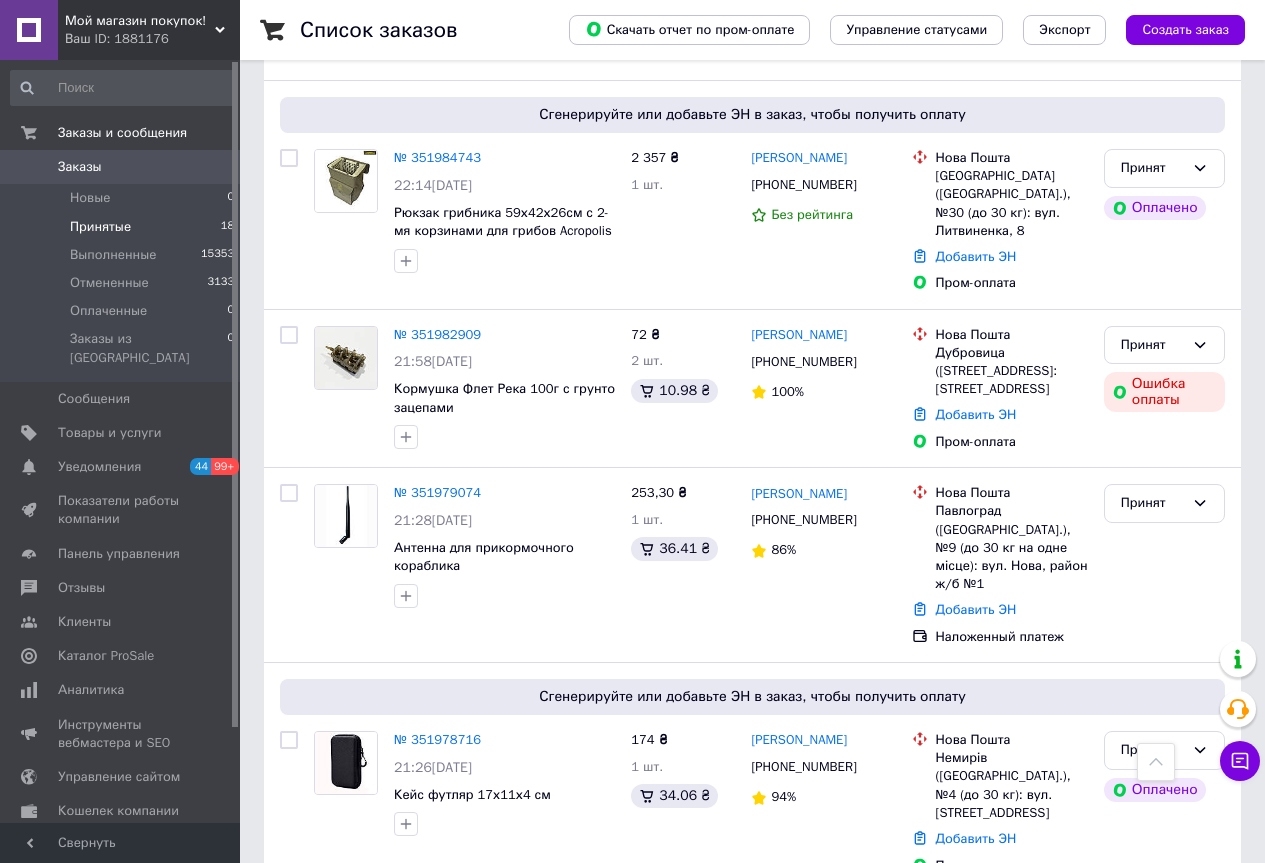 scroll, scrollTop: 2300, scrollLeft: 0, axis: vertical 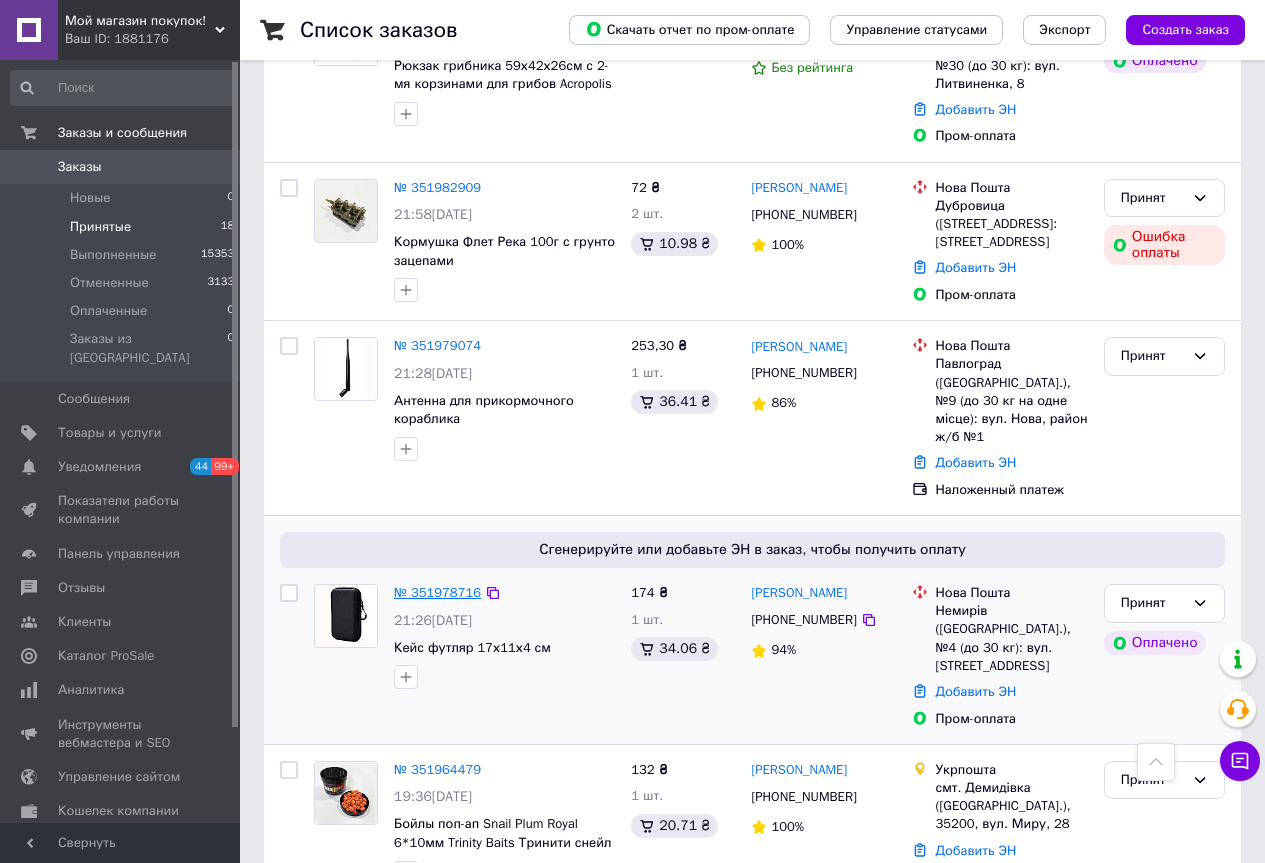 click on "№ 351978716" at bounding box center [437, 592] 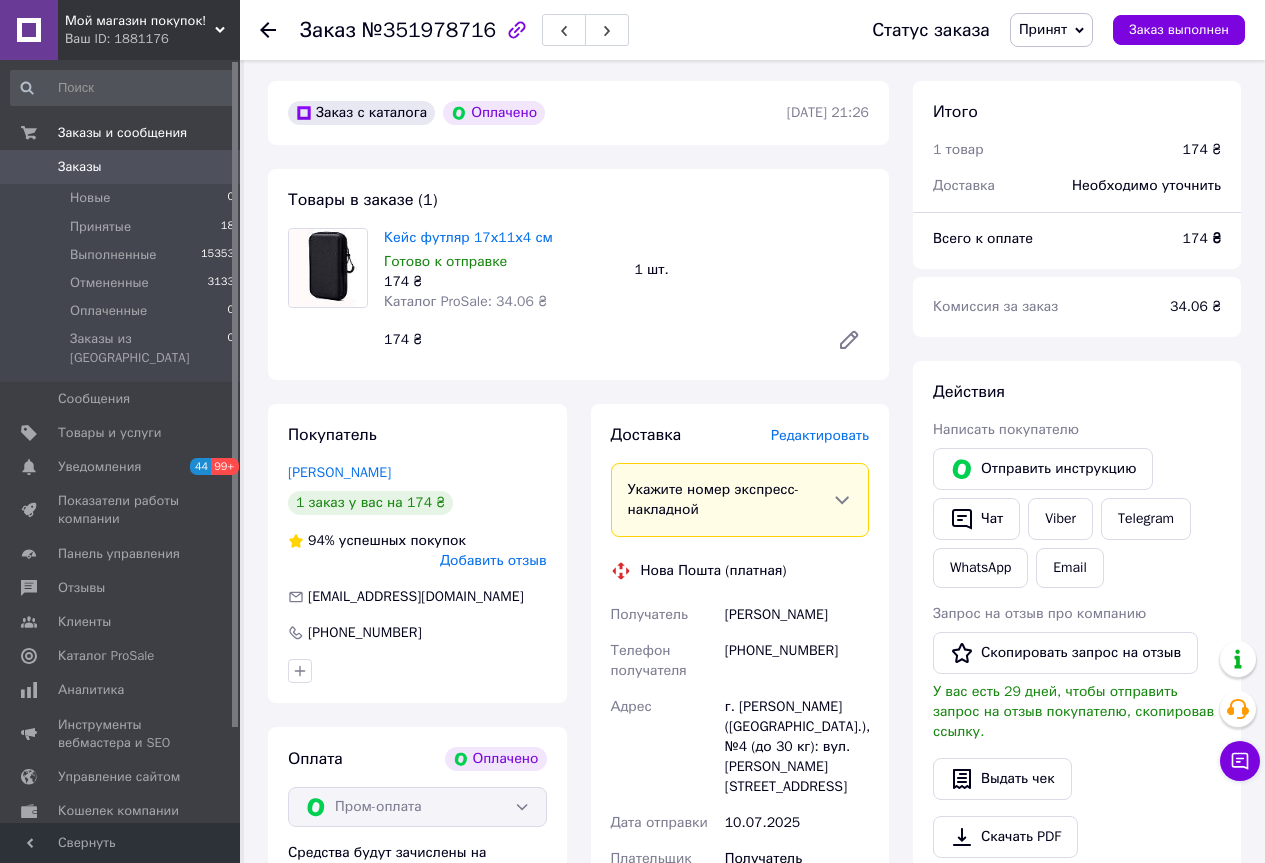 scroll, scrollTop: 56, scrollLeft: 0, axis: vertical 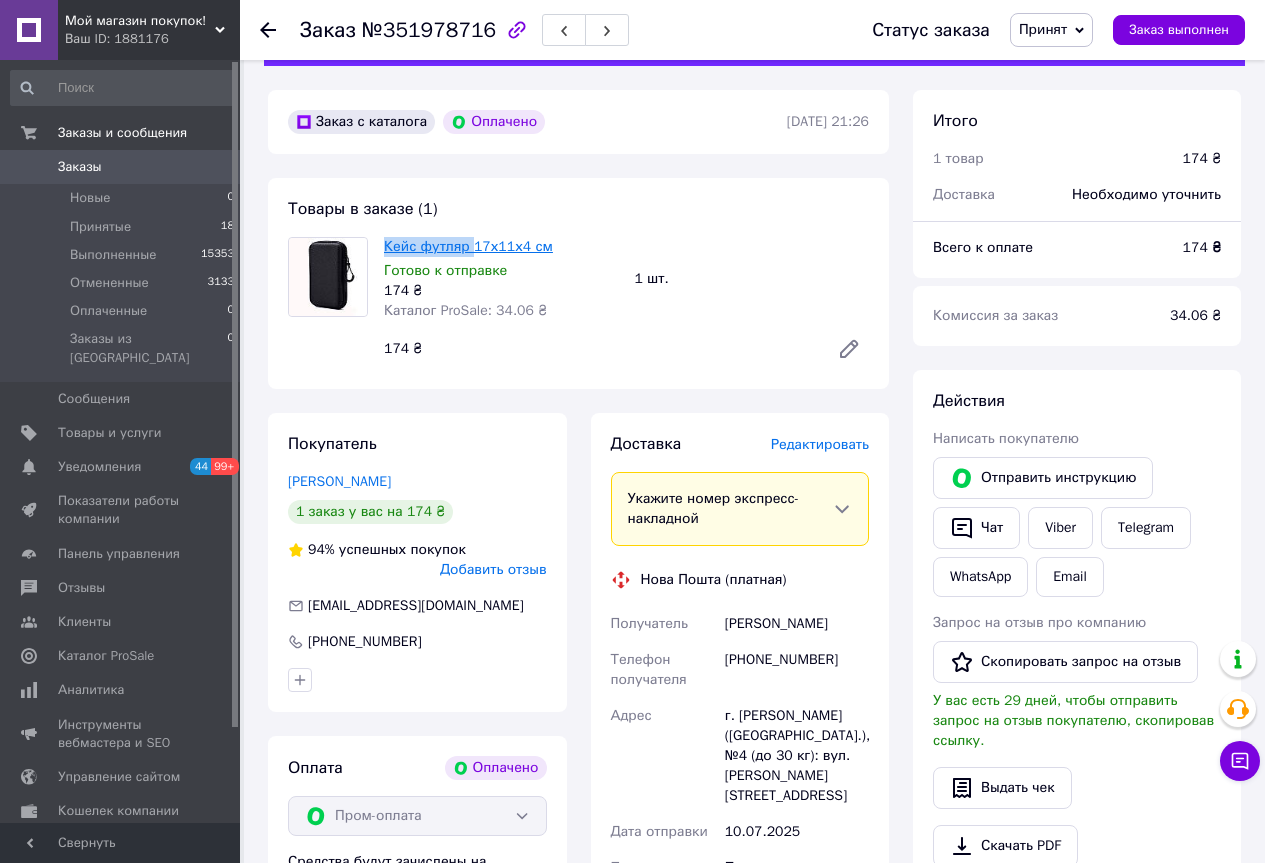 drag, startPoint x: 380, startPoint y: 244, endPoint x: 466, endPoint y: 243, distance: 86.00581 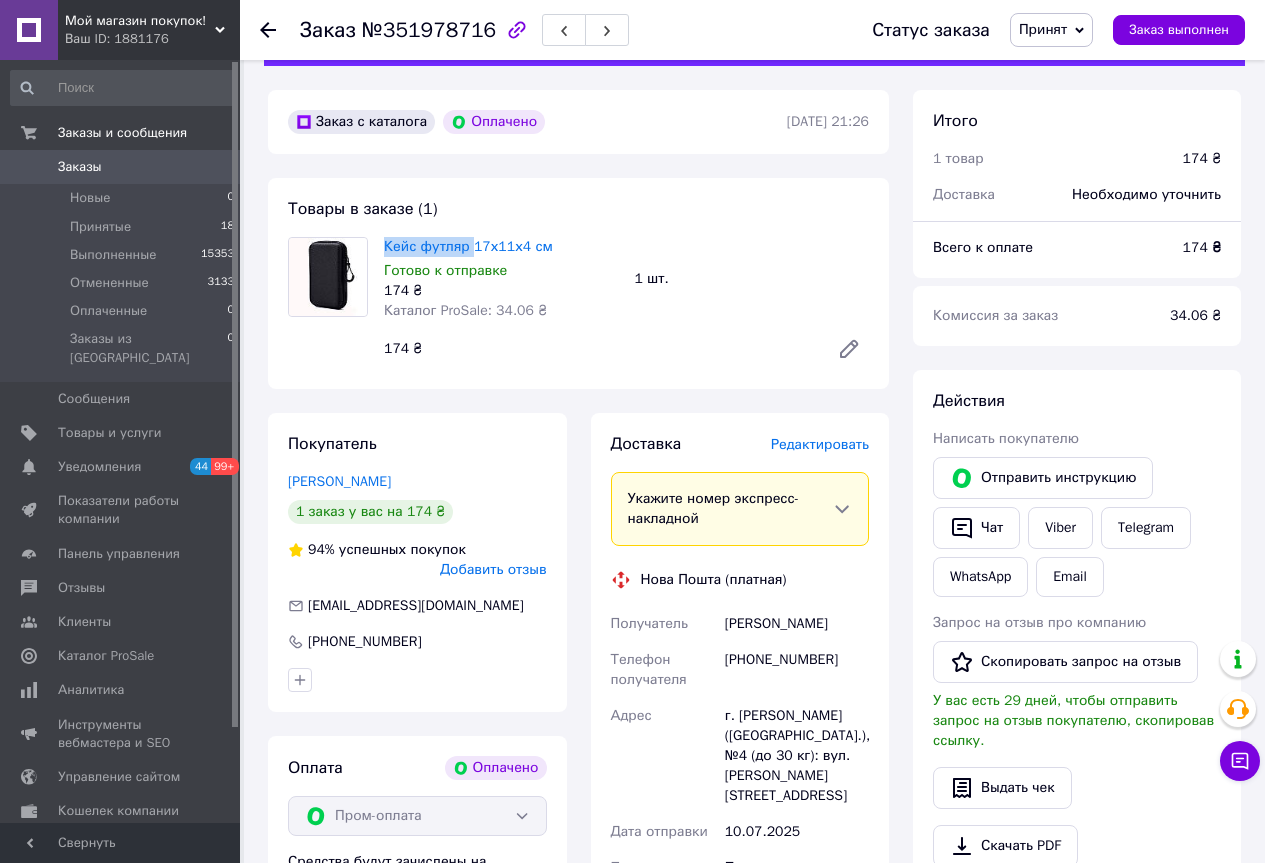 copy on "Кейс футляр" 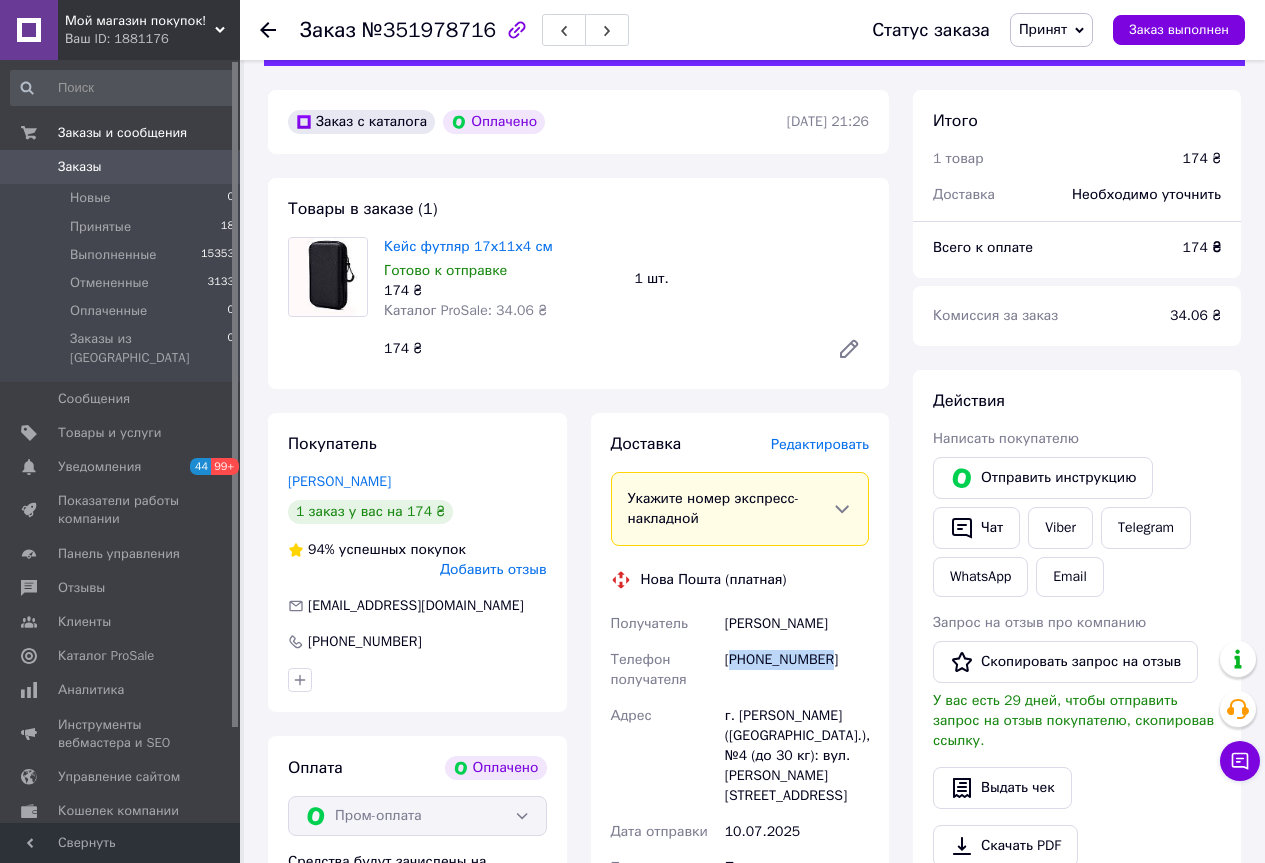 drag, startPoint x: 834, startPoint y: 659, endPoint x: 736, endPoint y: 650, distance: 98.4124 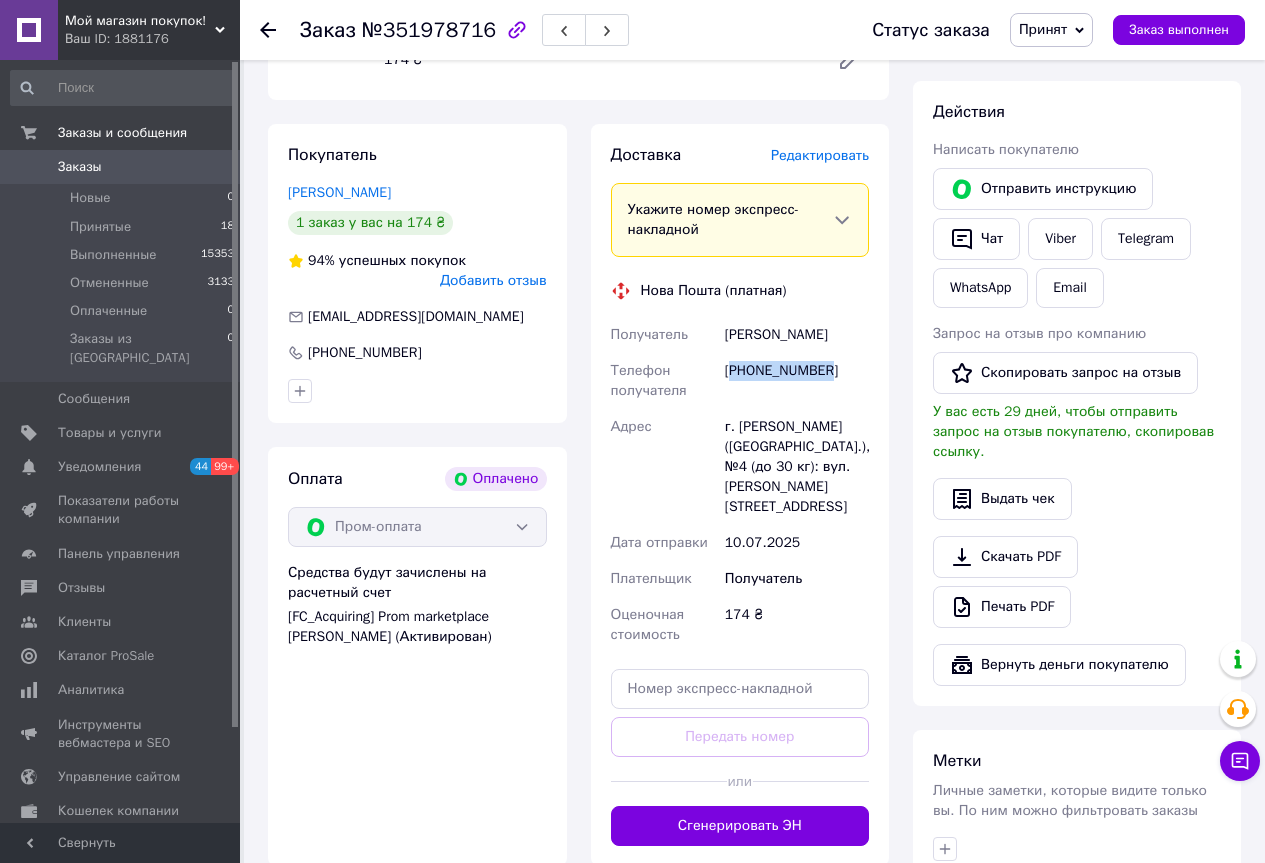 scroll, scrollTop: 356, scrollLeft: 0, axis: vertical 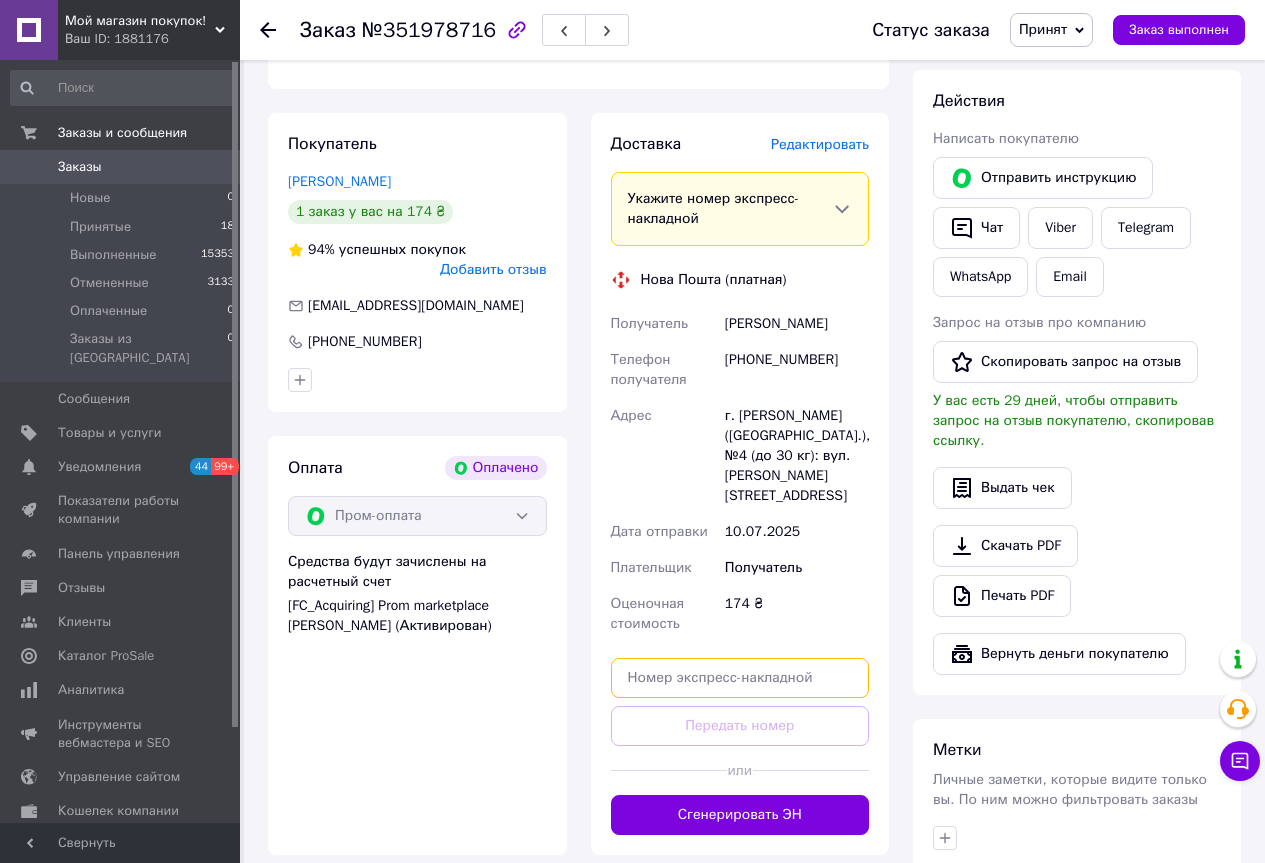 drag, startPoint x: 698, startPoint y: 667, endPoint x: 714, endPoint y: 667, distance: 16 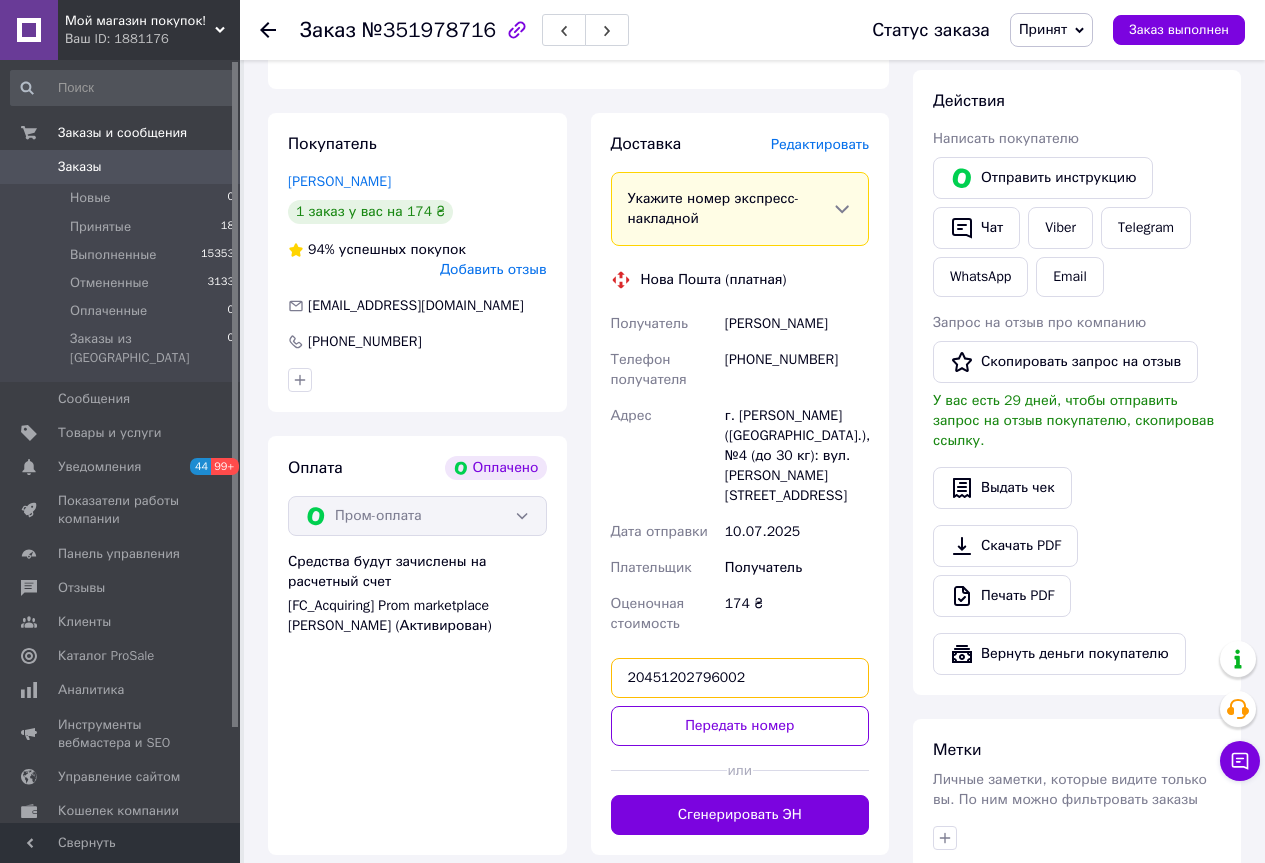 type on "20451202796002" 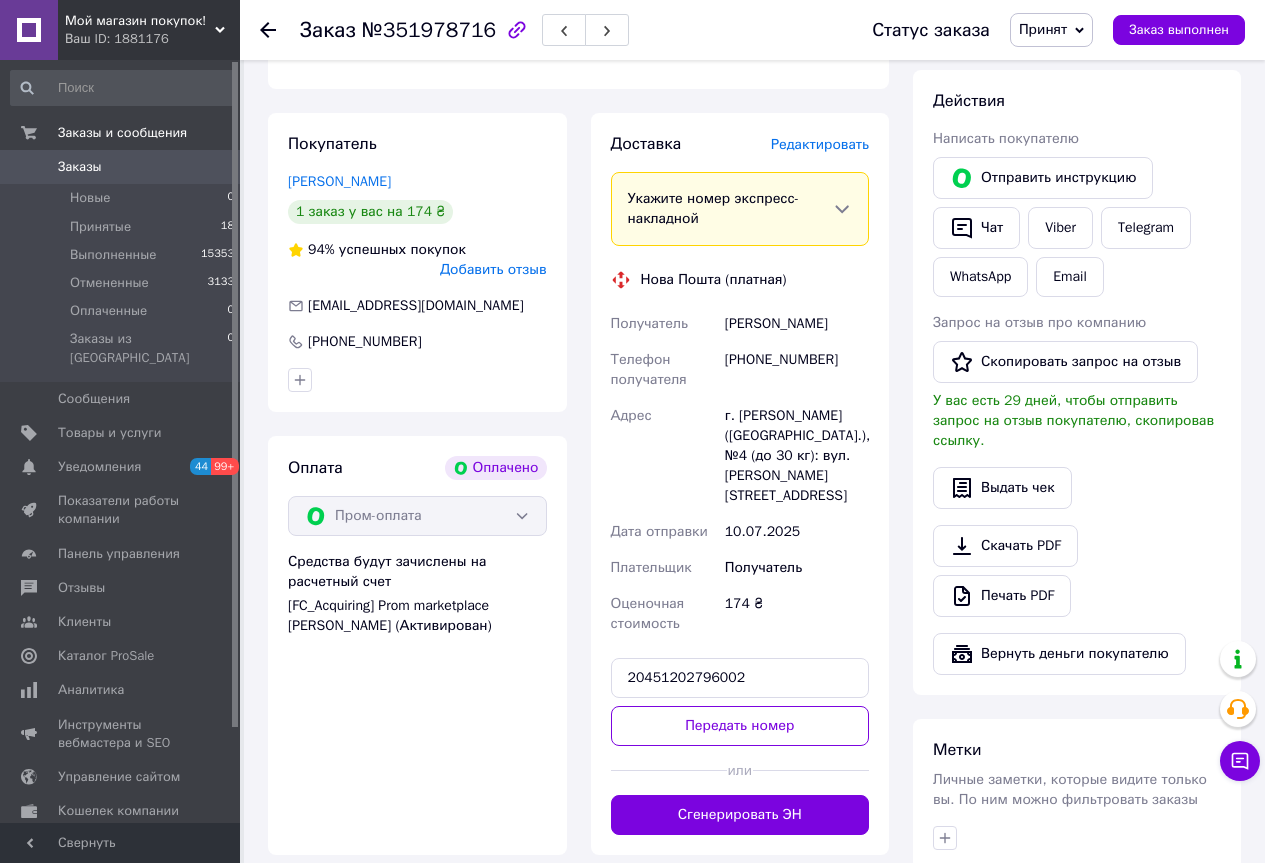 click on "Передать номер" at bounding box center (740, 726) 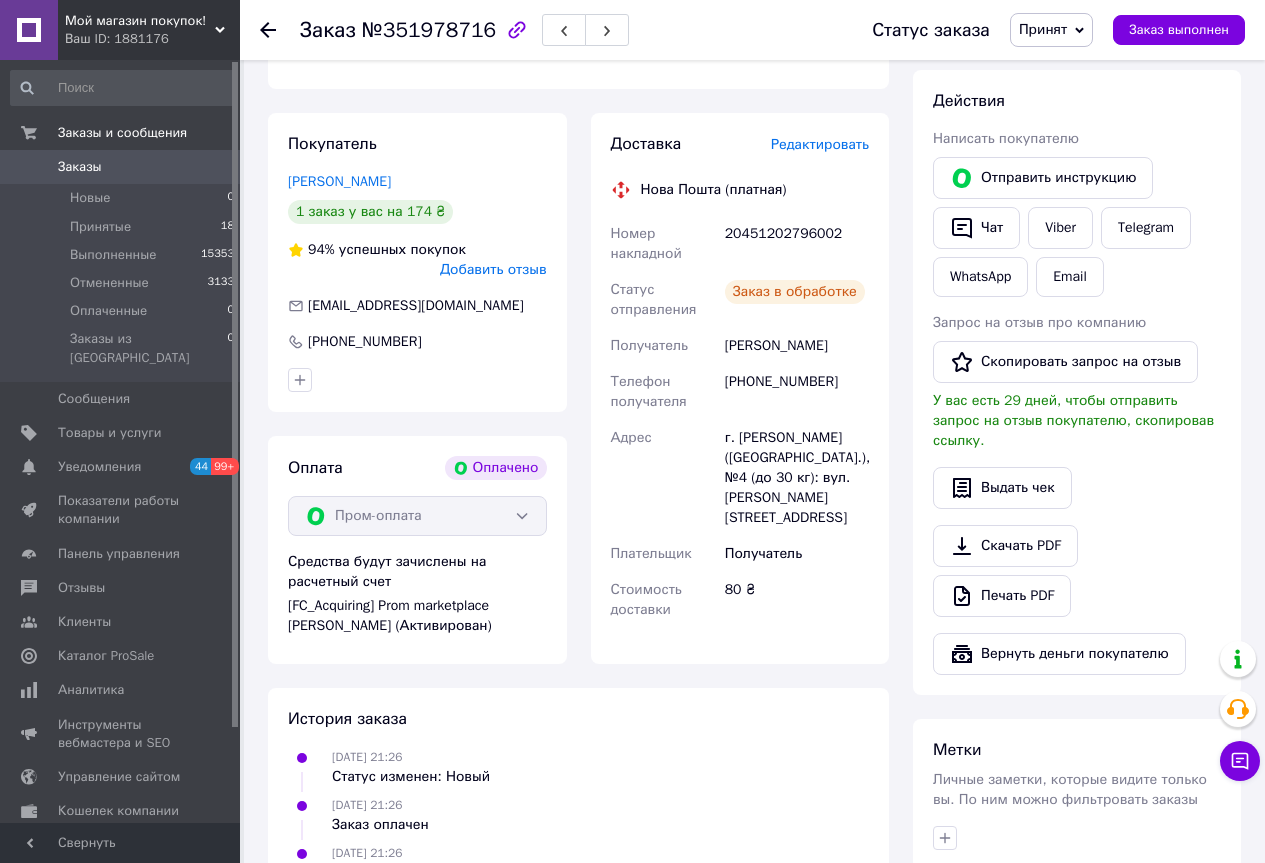 click on "Принят" at bounding box center [1051, 30] 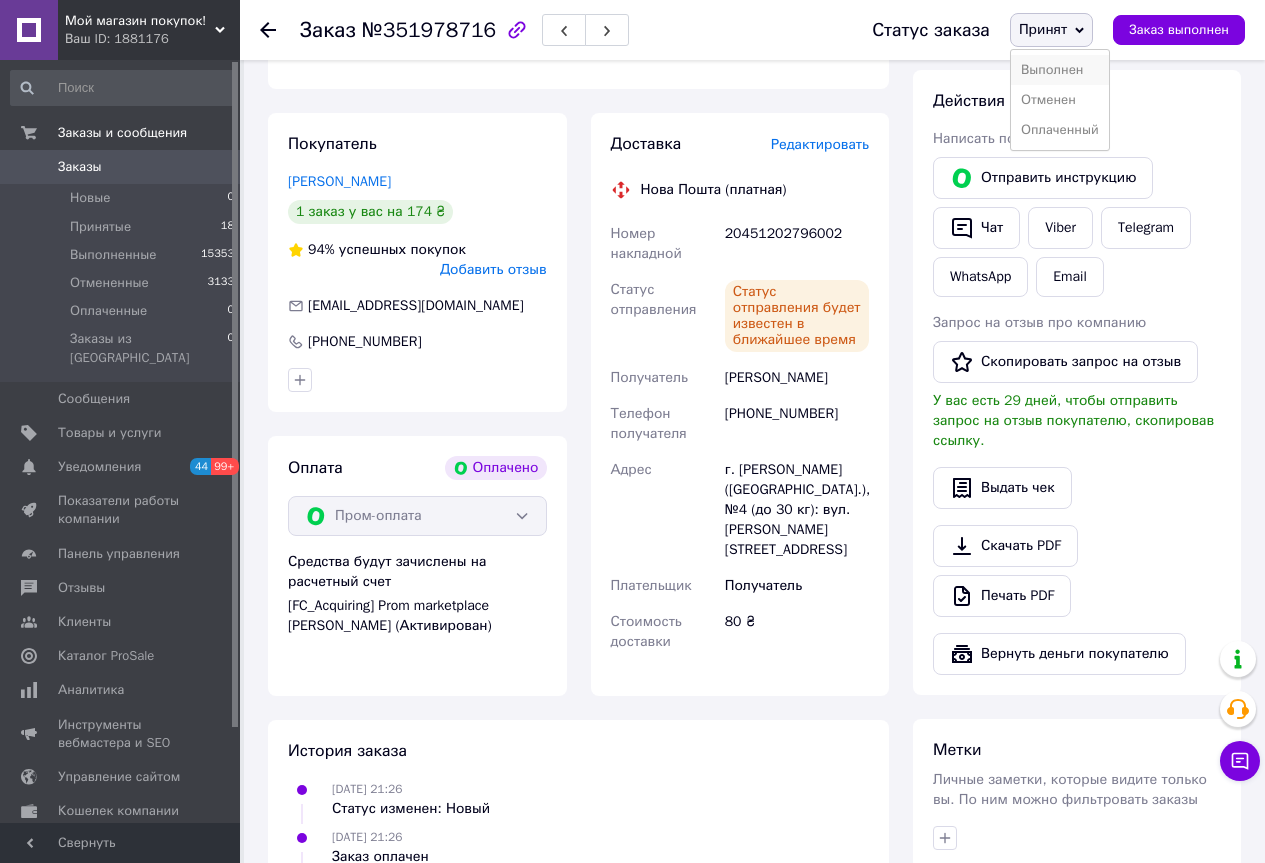 click on "Выполнен" at bounding box center (1060, 70) 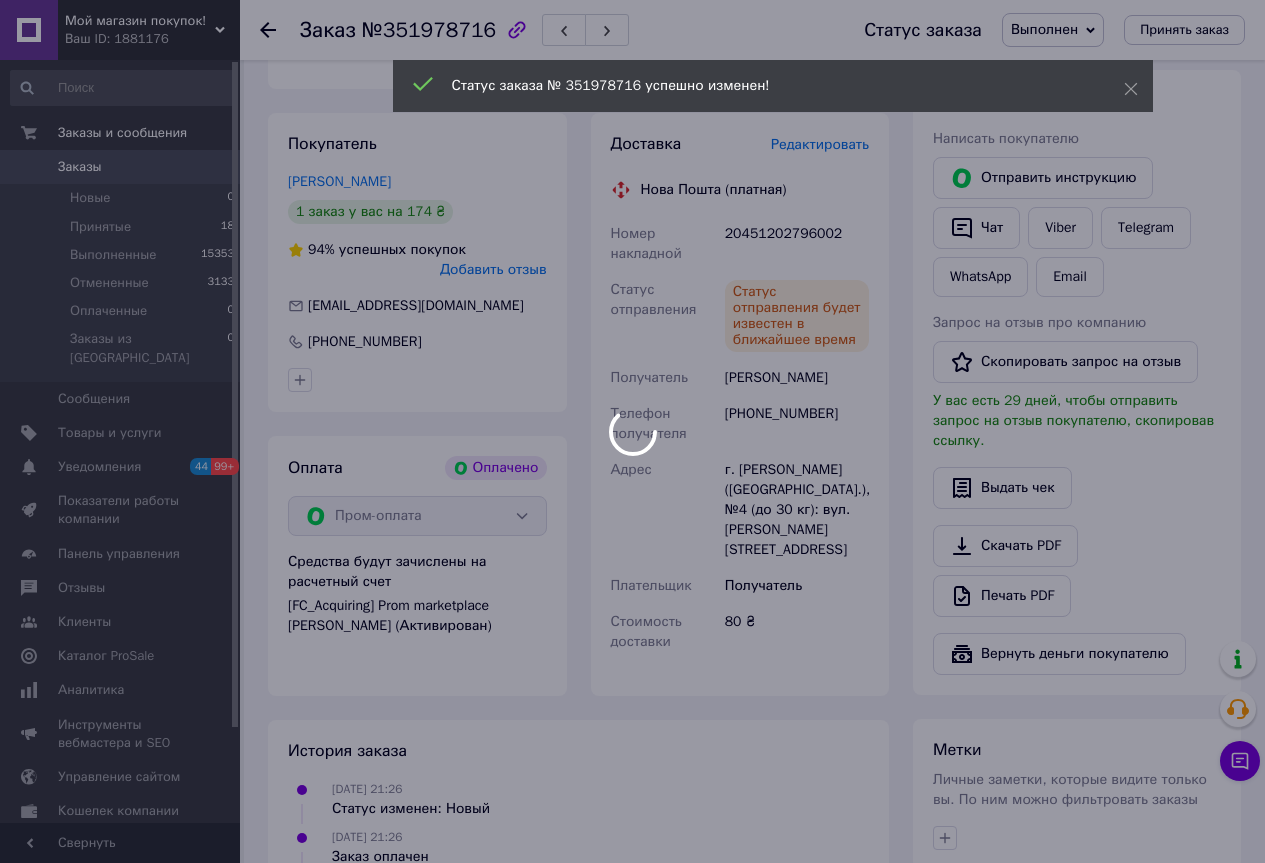 click at bounding box center (632, 431) 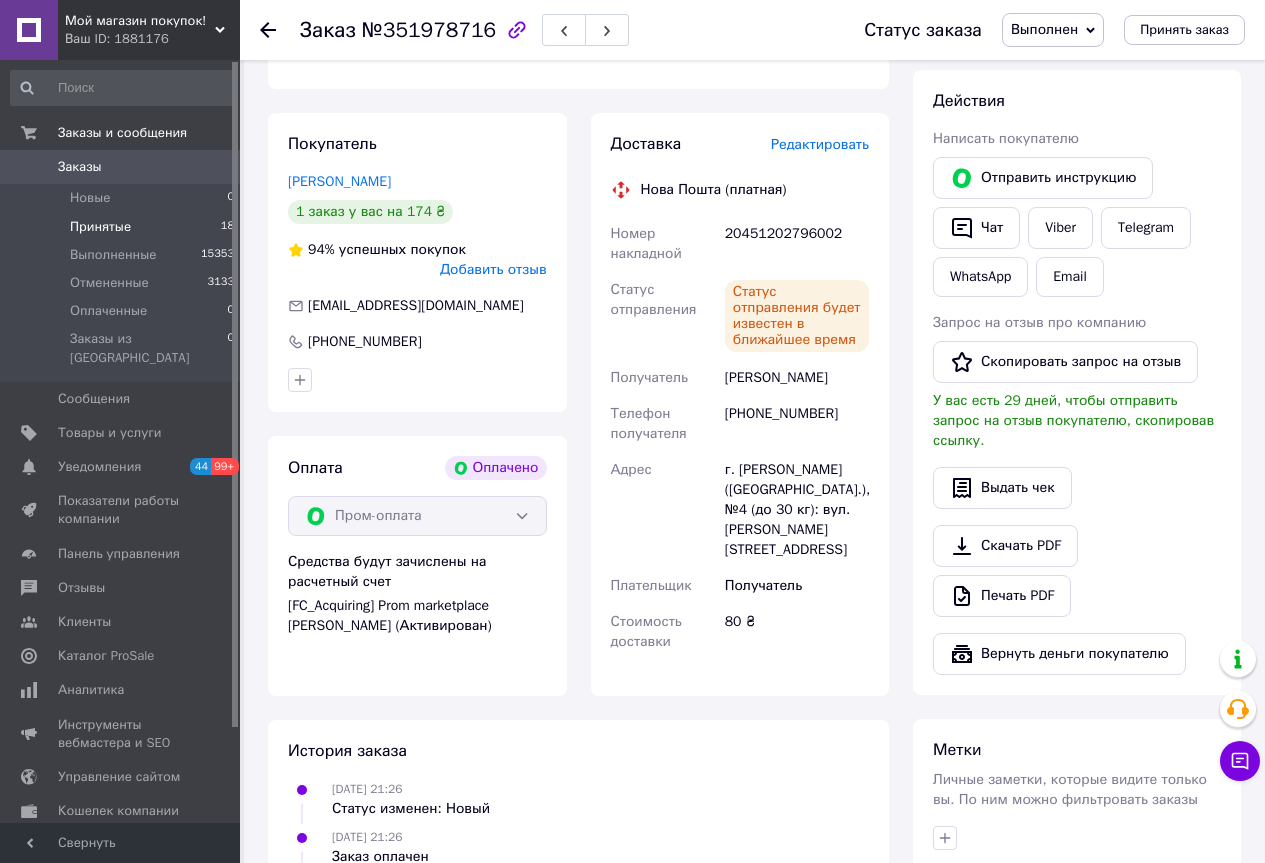 click on "Принятые" at bounding box center [100, 227] 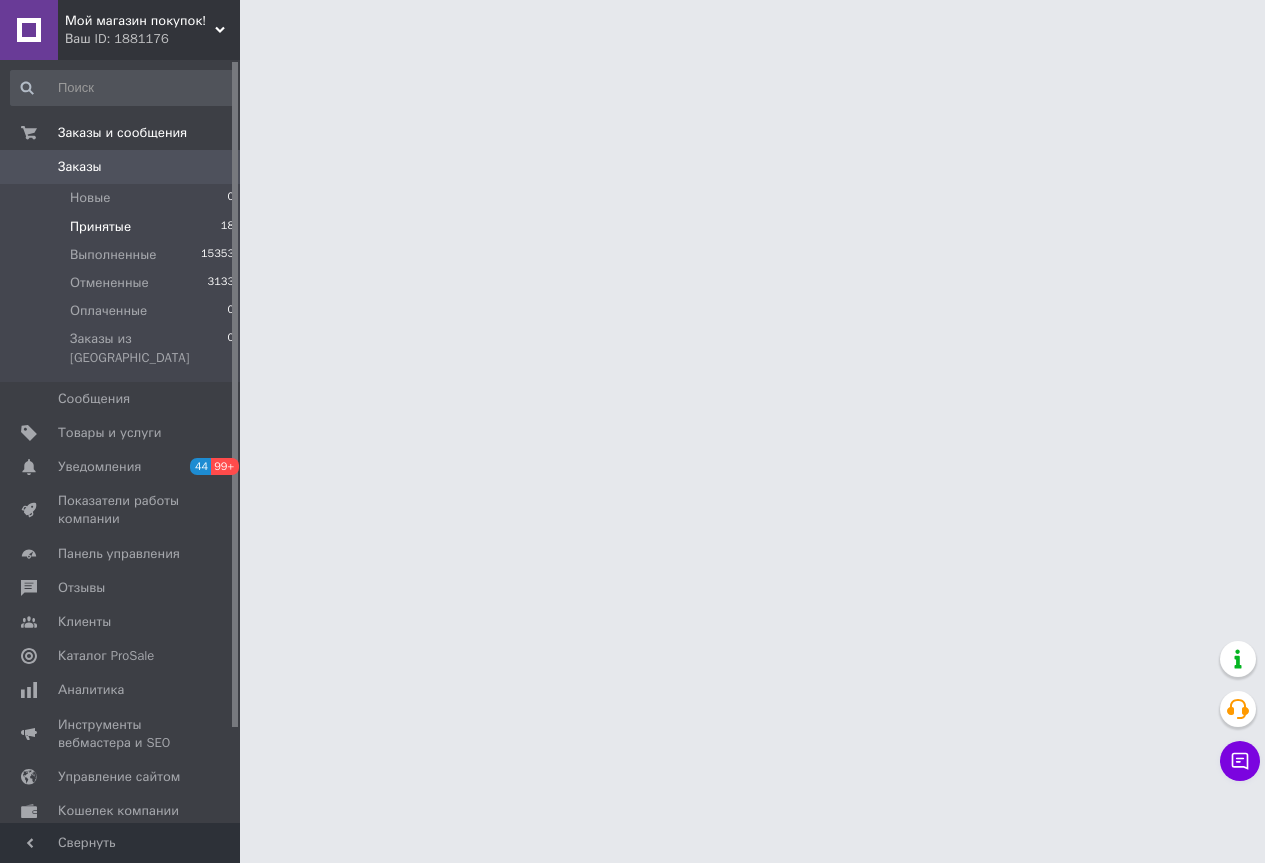 scroll, scrollTop: 0, scrollLeft: 0, axis: both 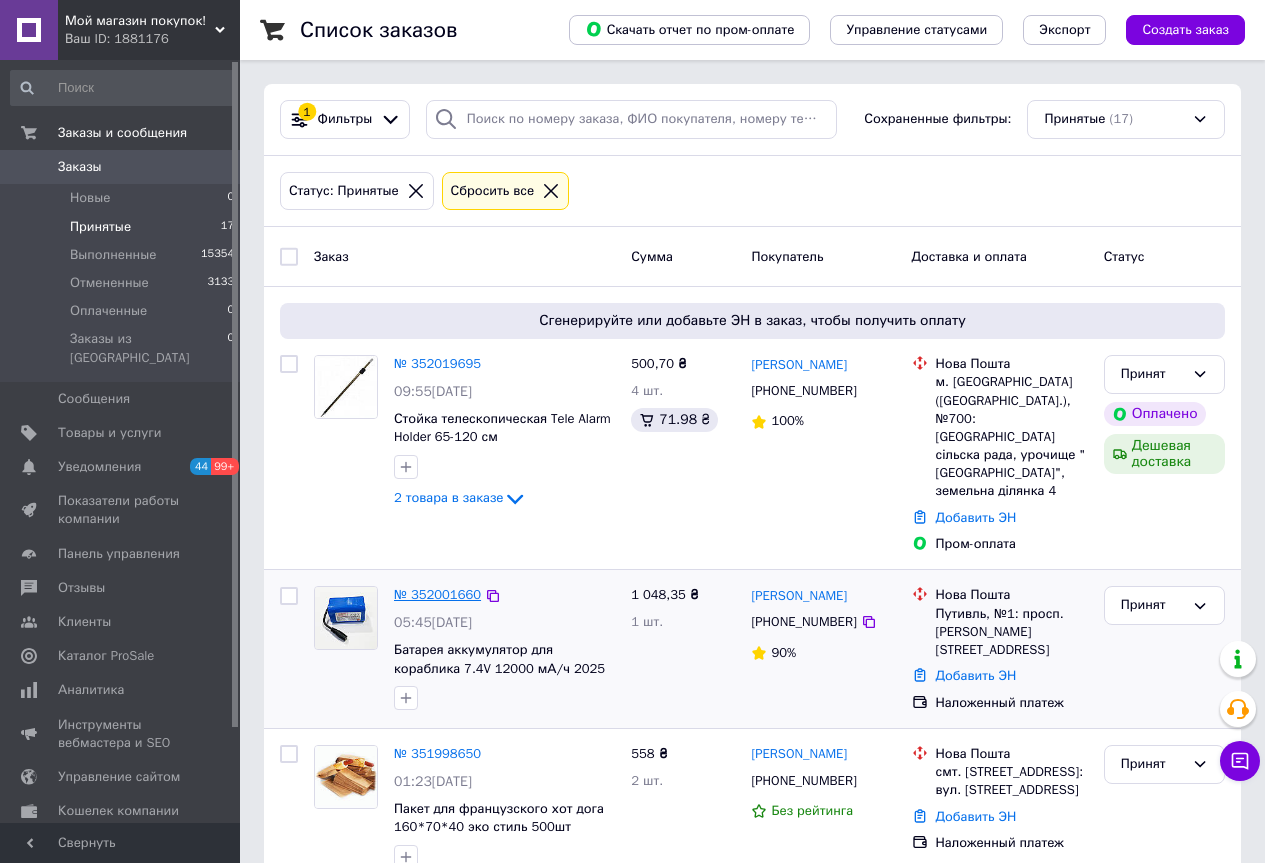 click on "№ 352001660" at bounding box center [437, 594] 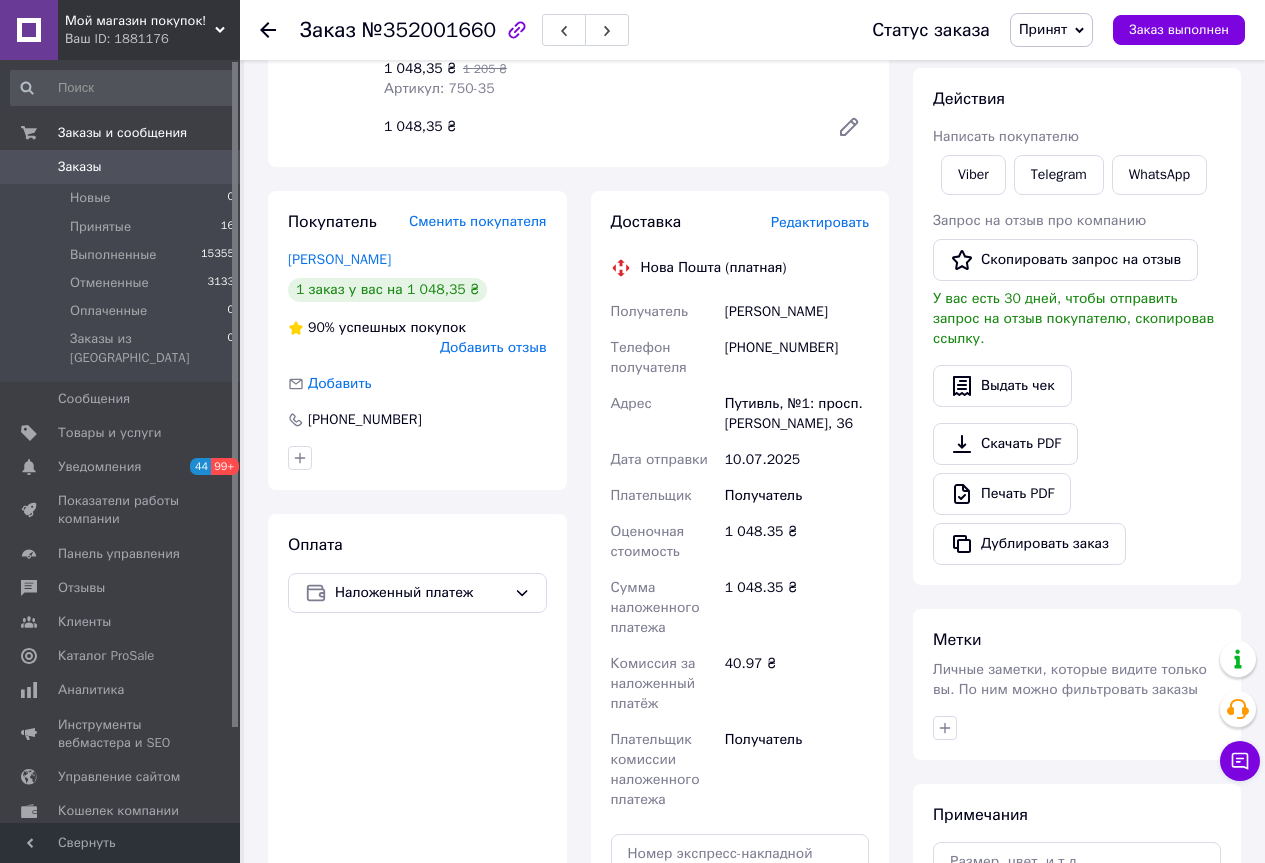 scroll, scrollTop: 300, scrollLeft: 0, axis: vertical 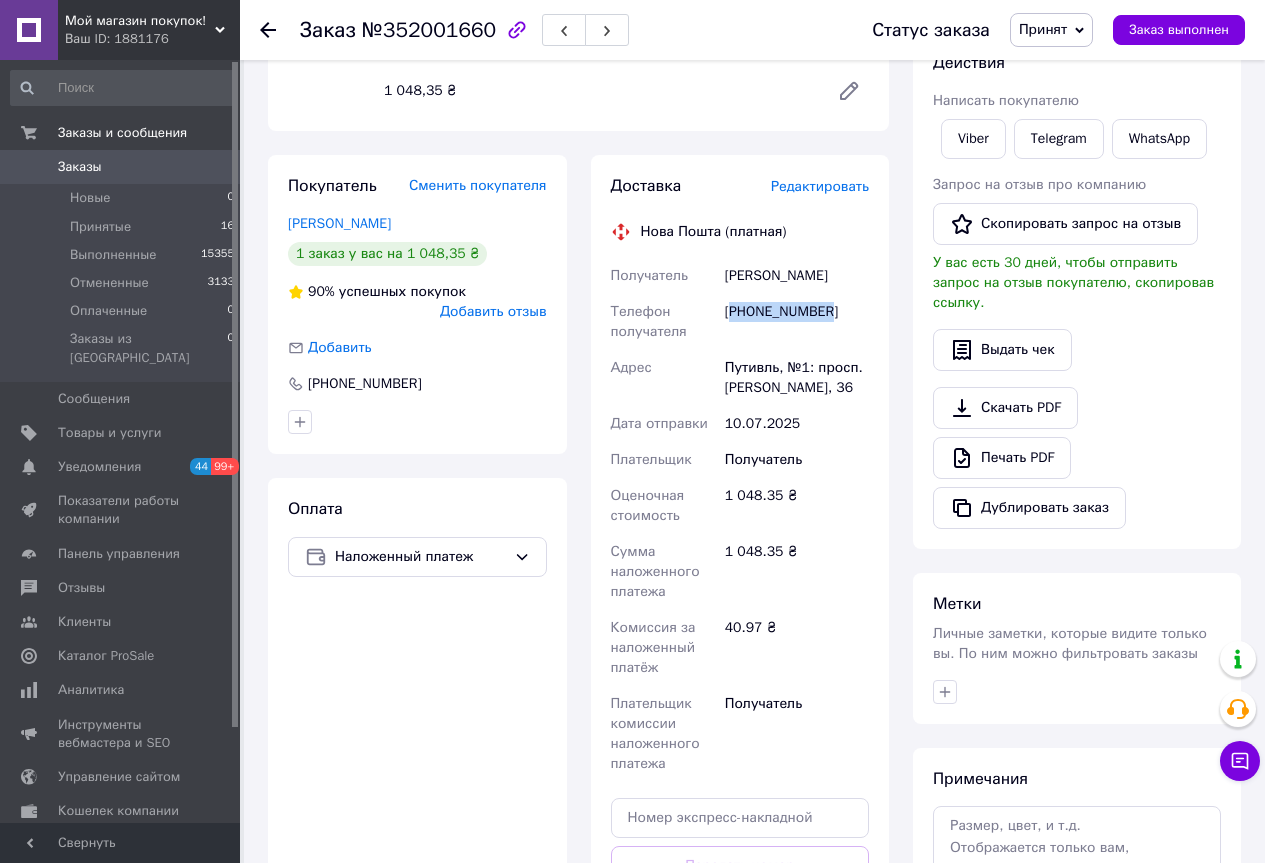 drag, startPoint x: 836, startPoint y: 315, endPoint x: 734, endPoint y: 306, distance: 102.396286 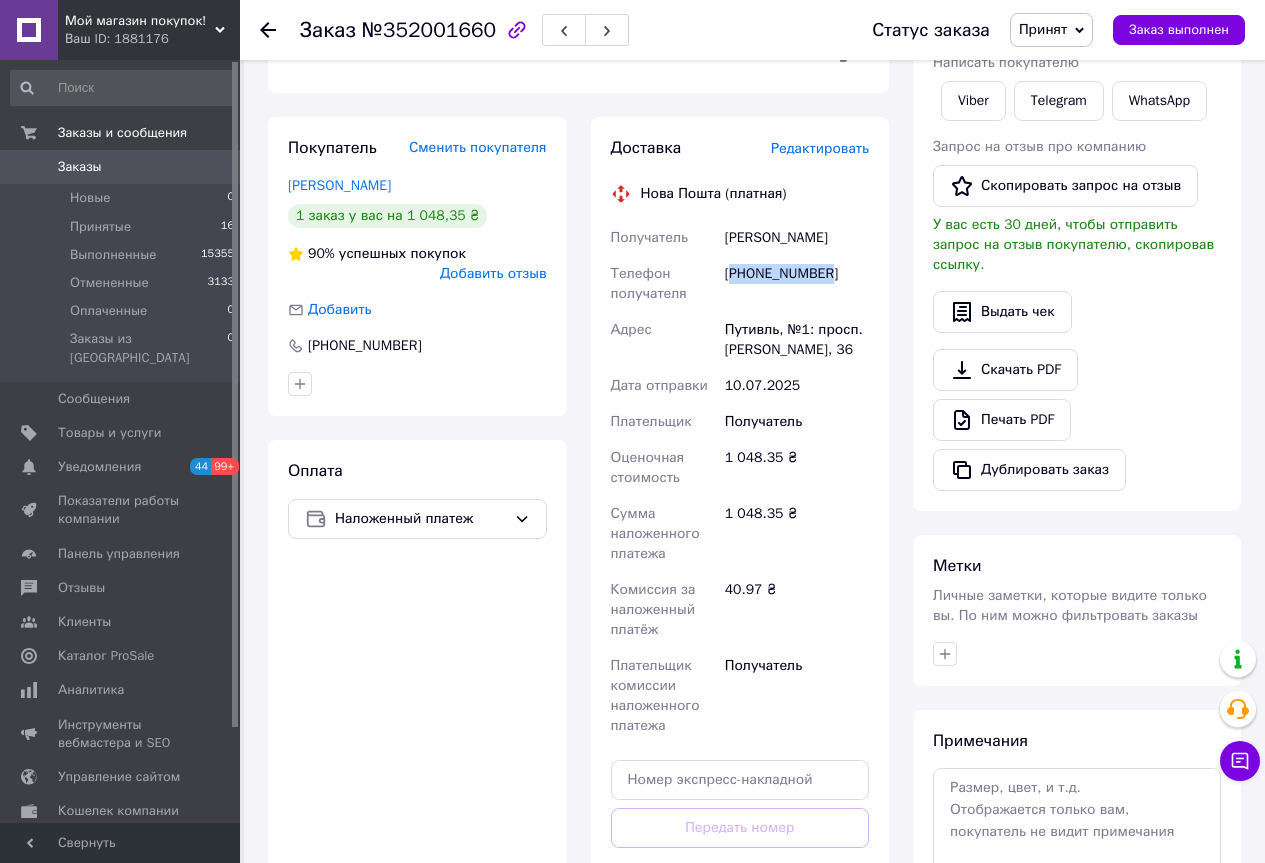 scroll, scrollTop: 667, scrollLeft: 0, axis: vertical 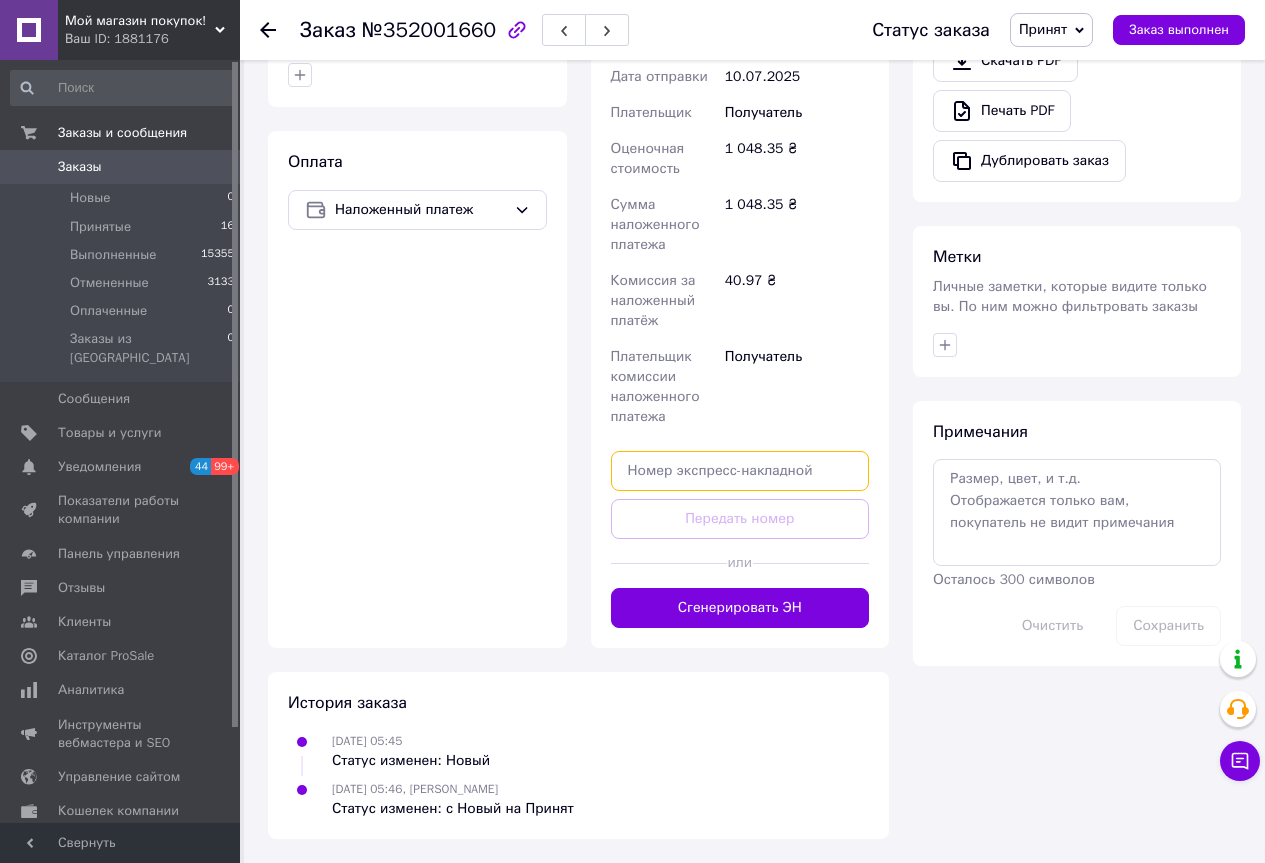 click at bounding box center (740, 471) 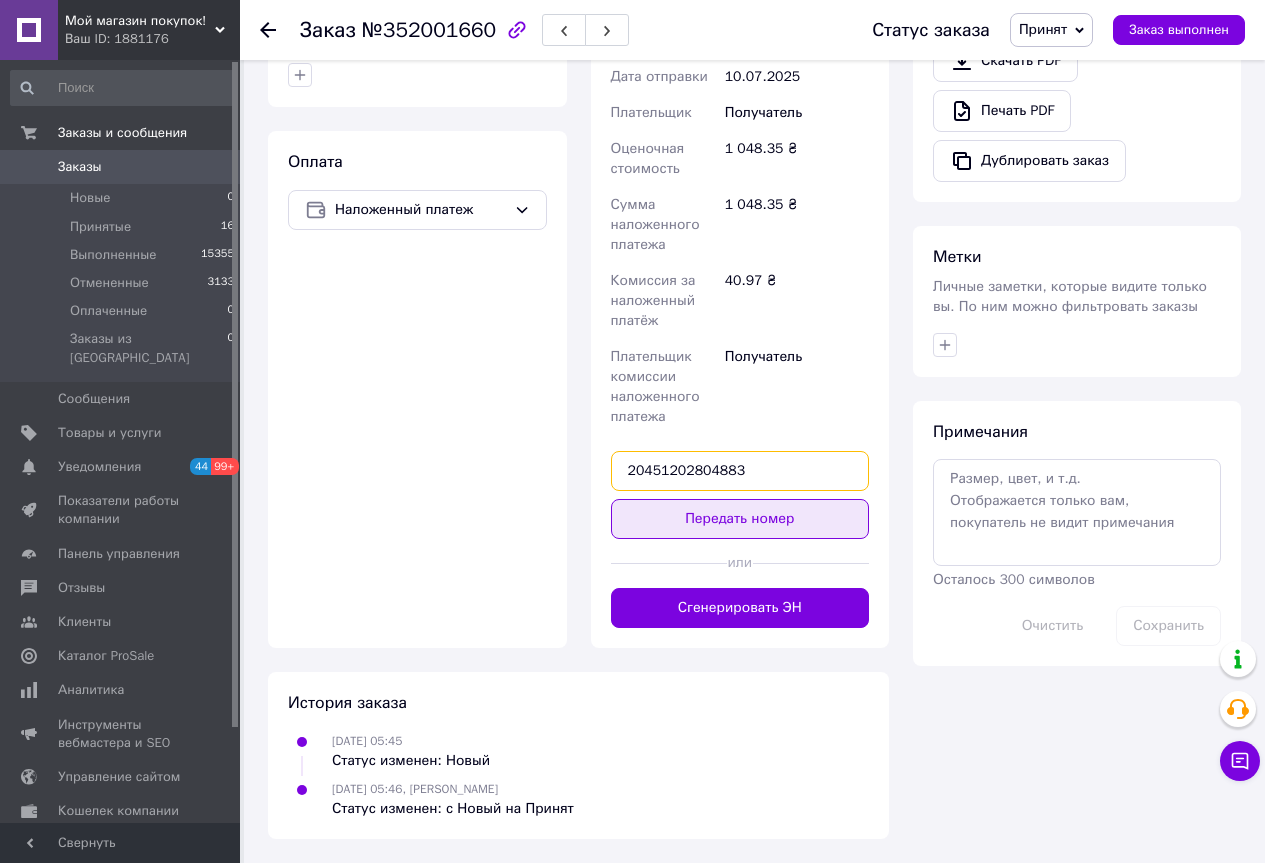 type on "20451202804883" 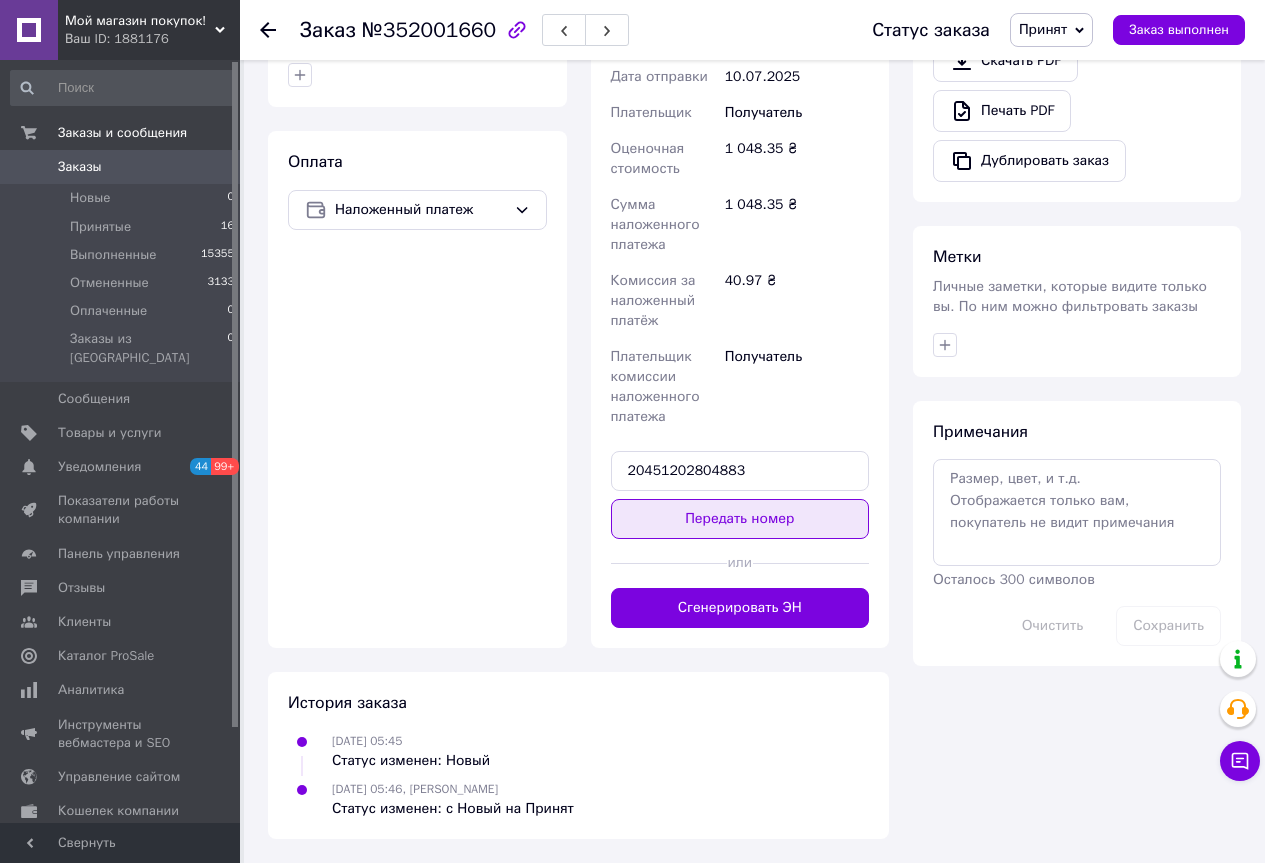 drag, startPoint x: 739, startPoint y: 522, endPoint x: 783, endPoint y: 520, distance: 44.04543 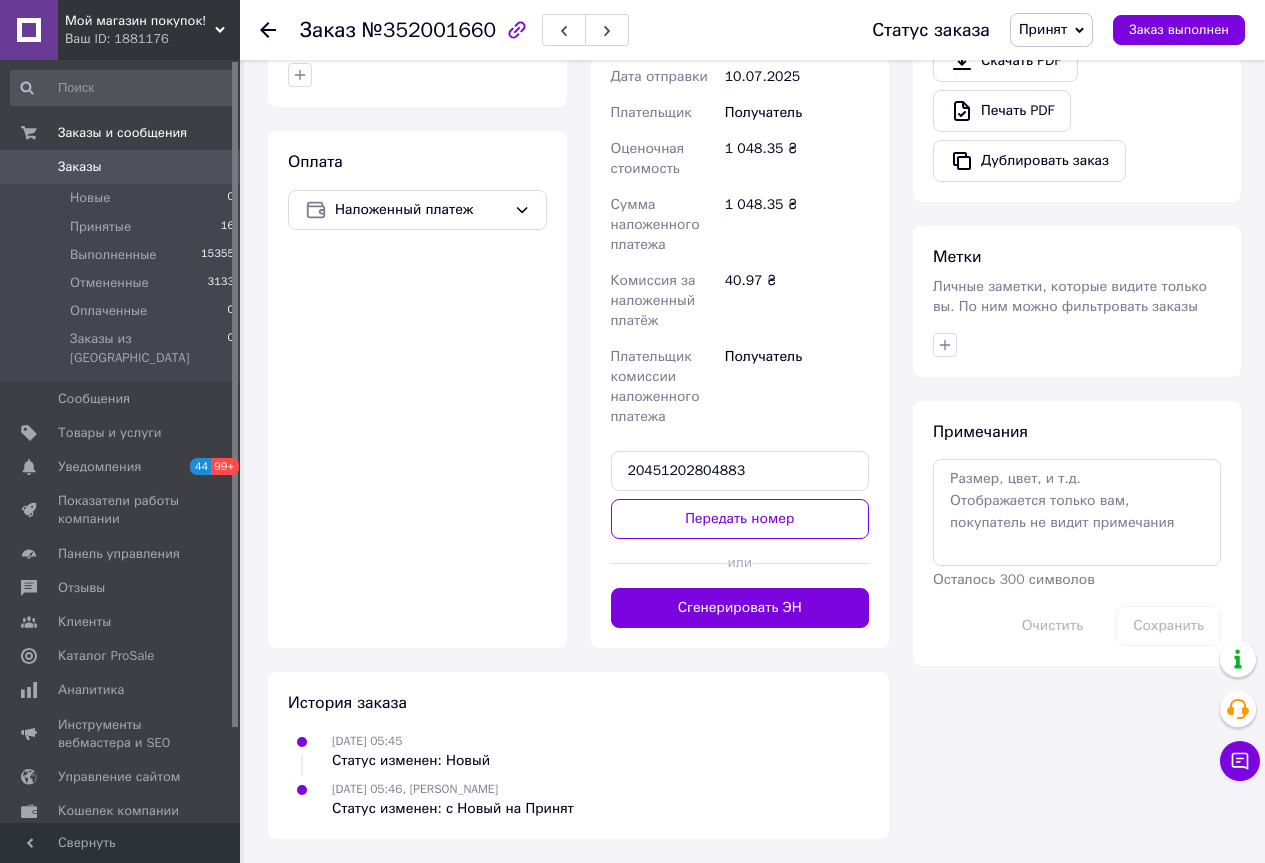 click on "Передать номер" at bounding box center (740, 519) 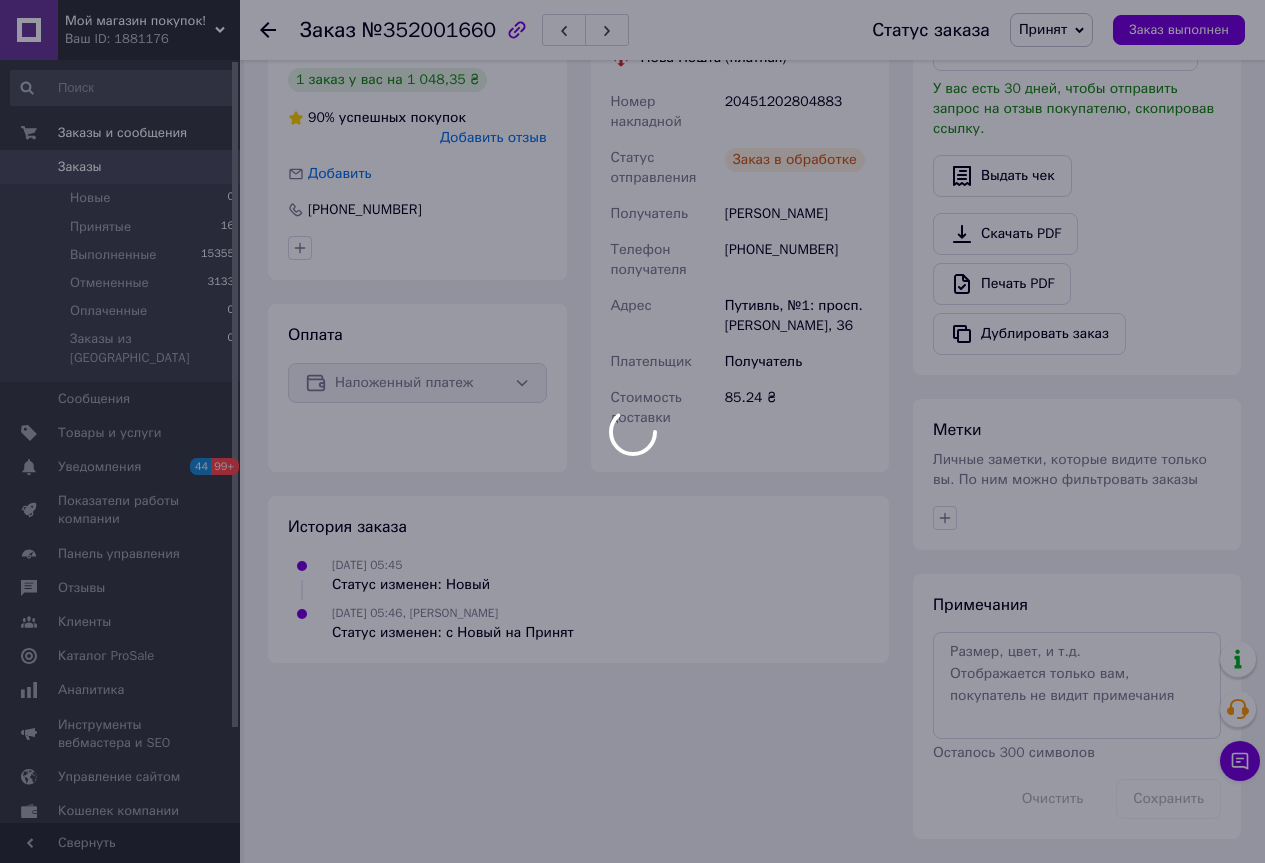 scroll, scrollTop: 454, scrollLeft: 0, axis: vertical 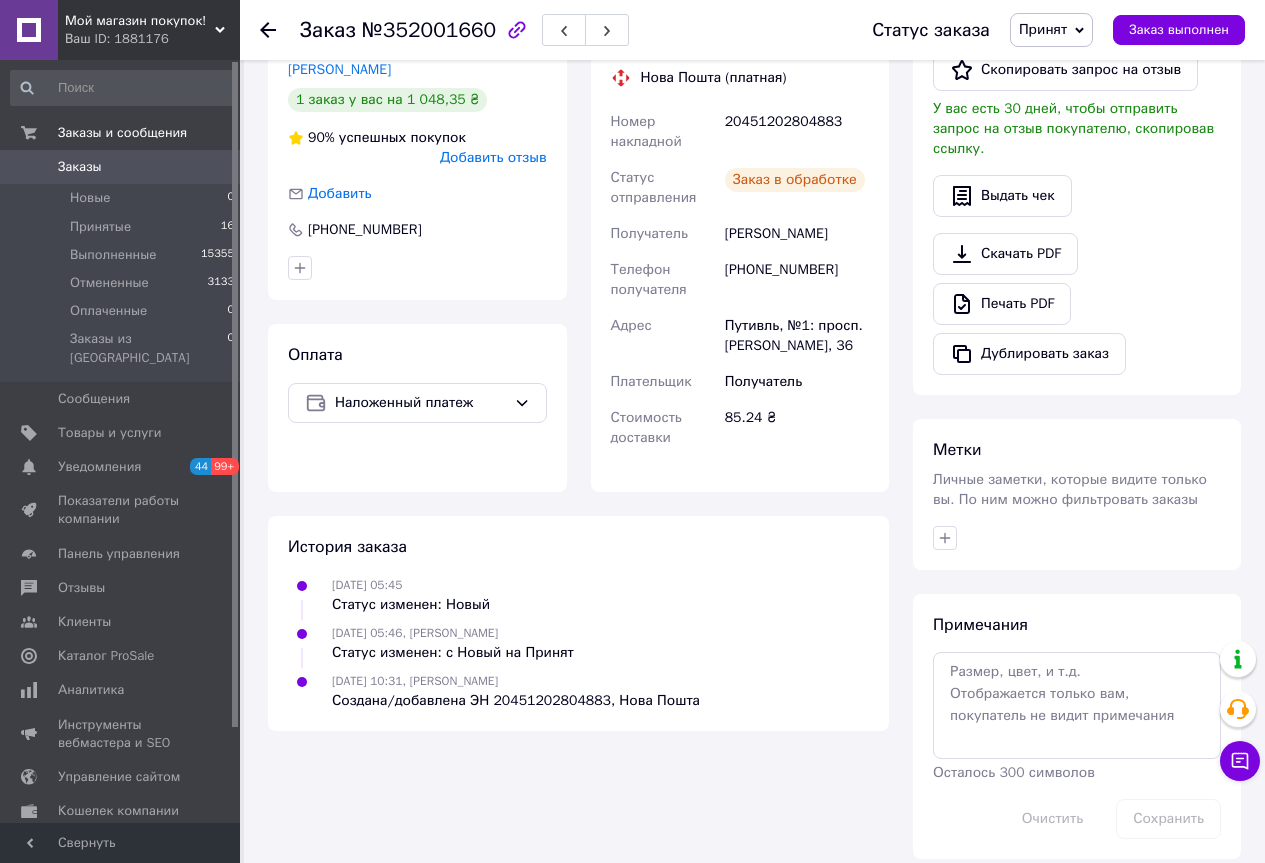 click on "Принят" at bounding box center [1043, 29] 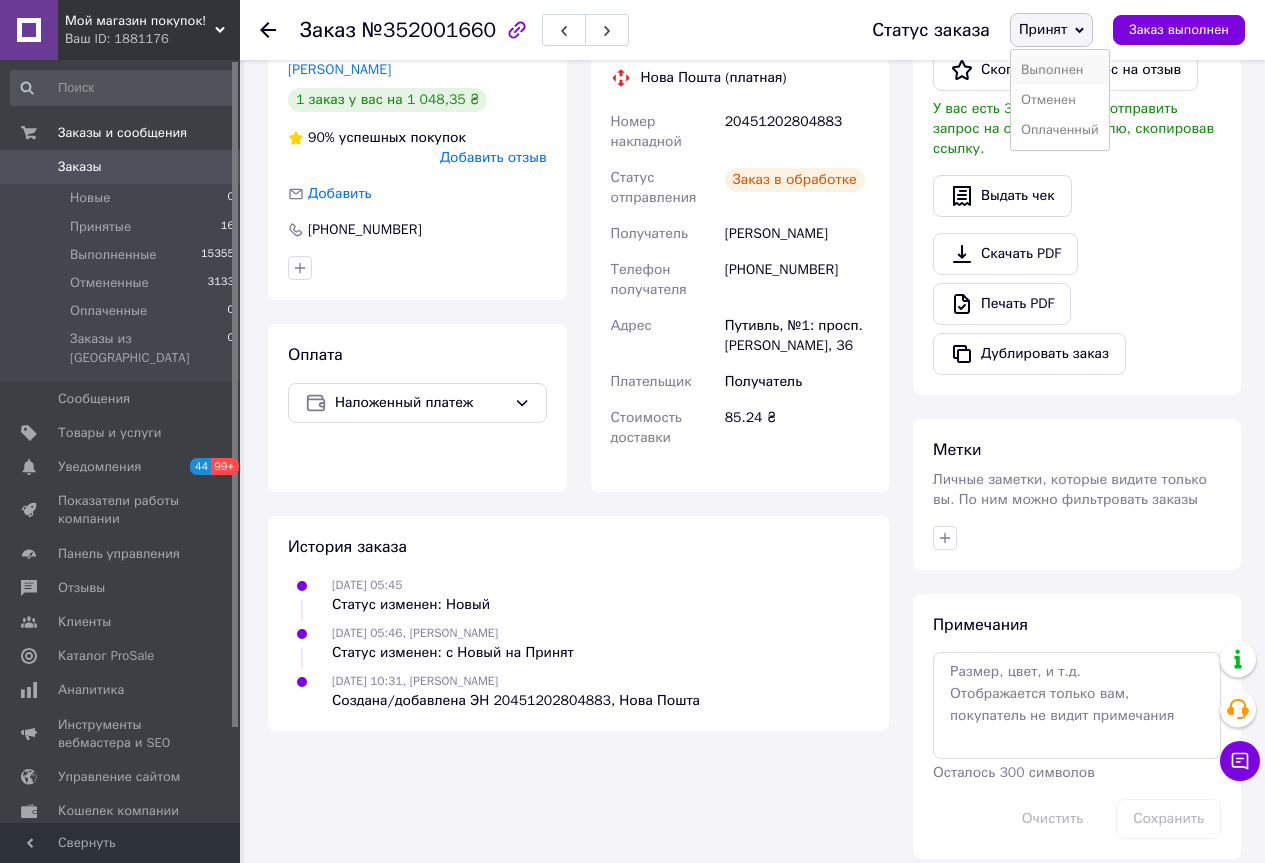 click on "Выполнен" at bounding box center (1060, 70) 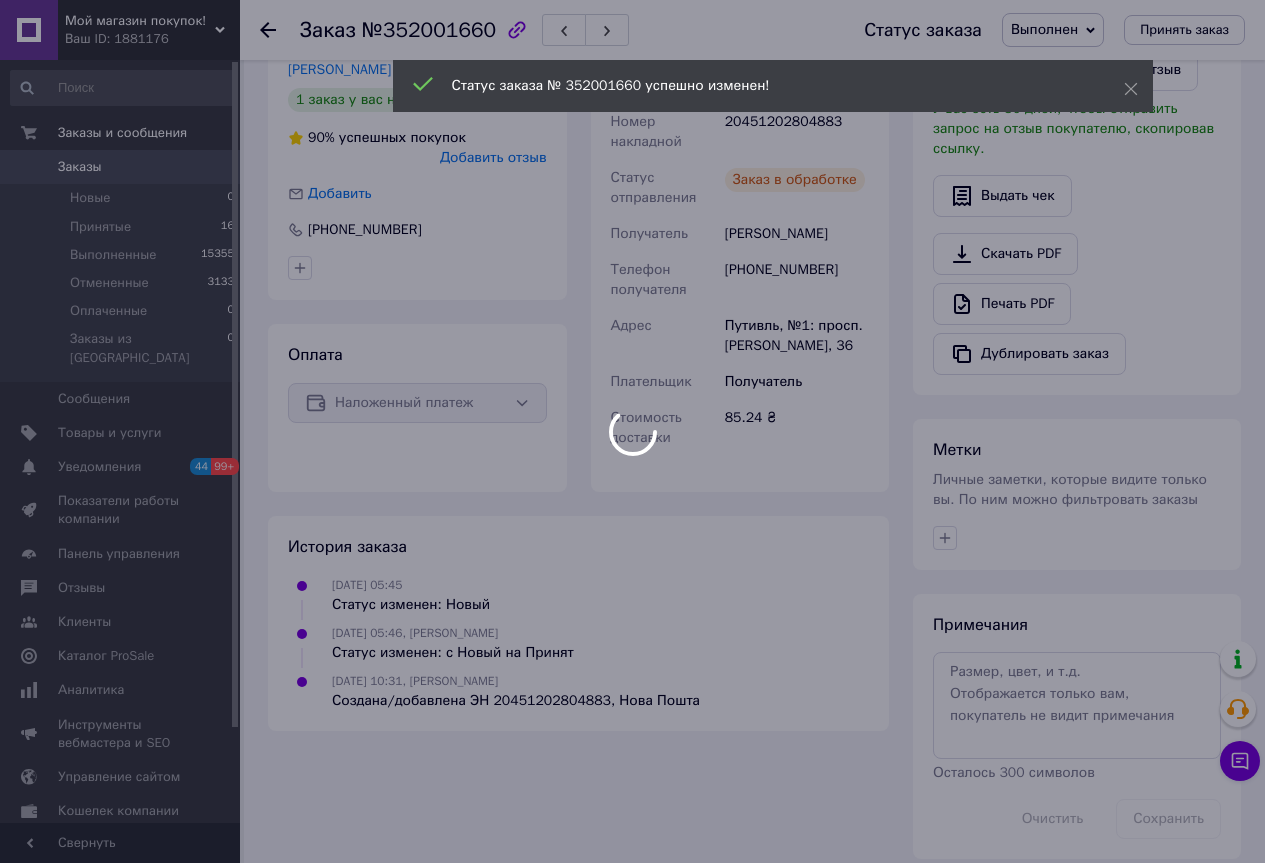 click at bounding box center [632, 431] 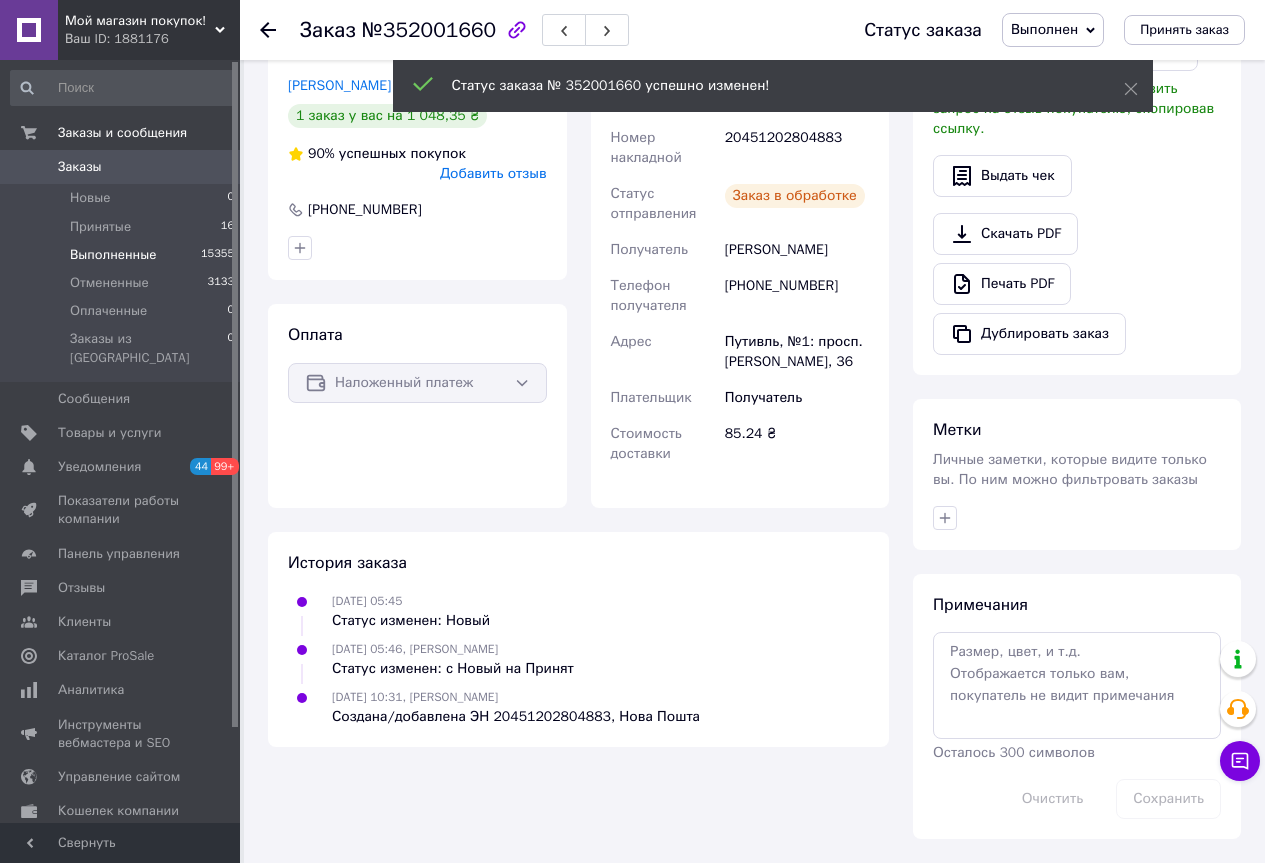 scroll, scrollTop: 418, scrollLeft: 0, axis: vertical 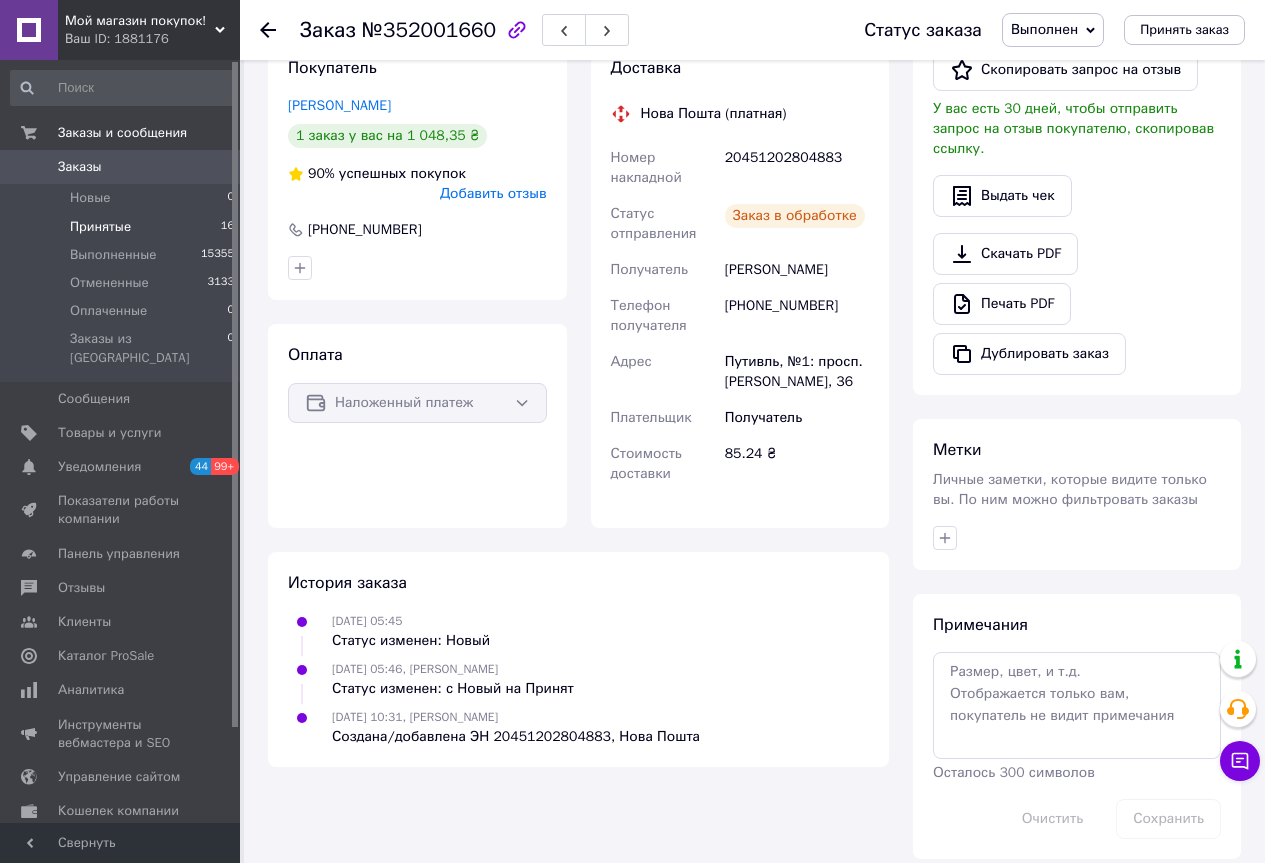 click on "Принятые 16" at bounding box center (123, 227) 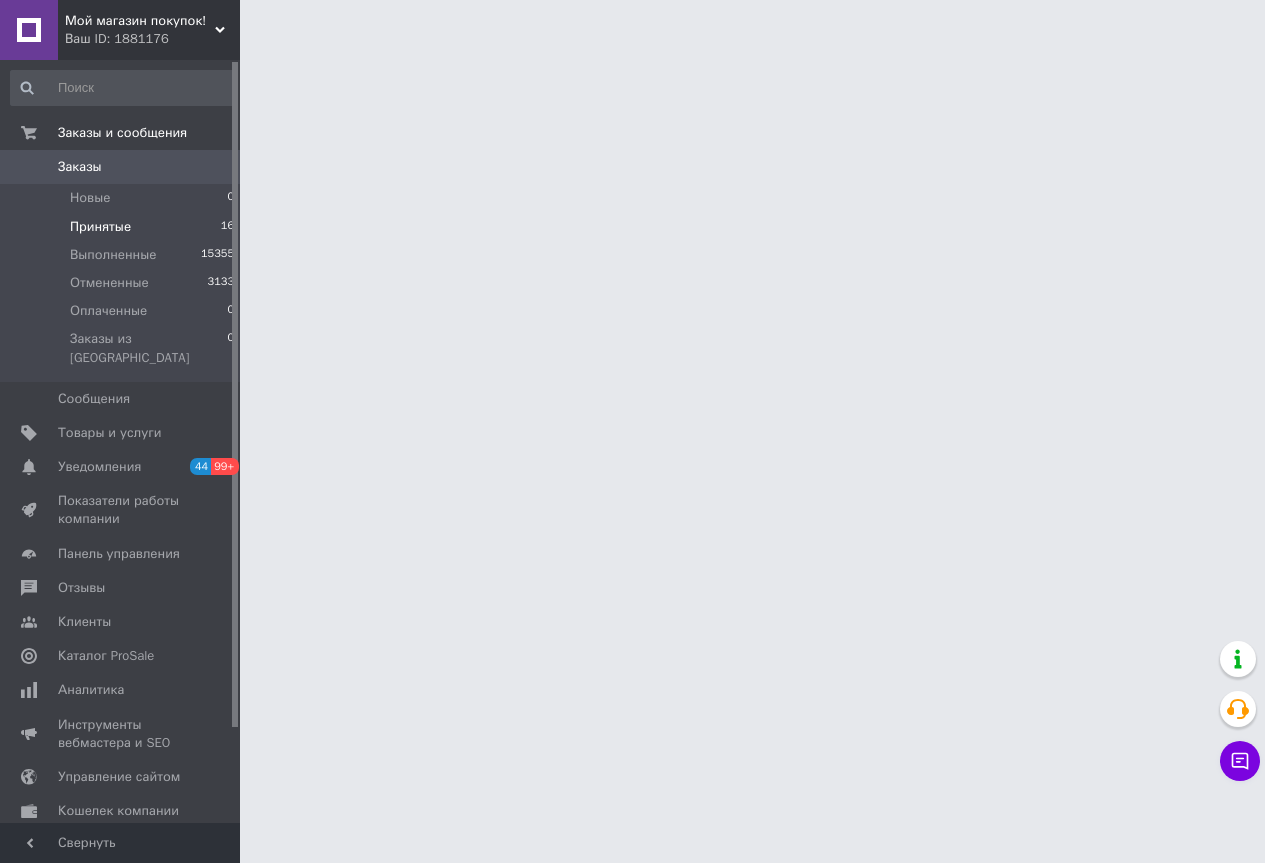 scroll, scrollTop: 0, scrollLeft: 0, axis: both 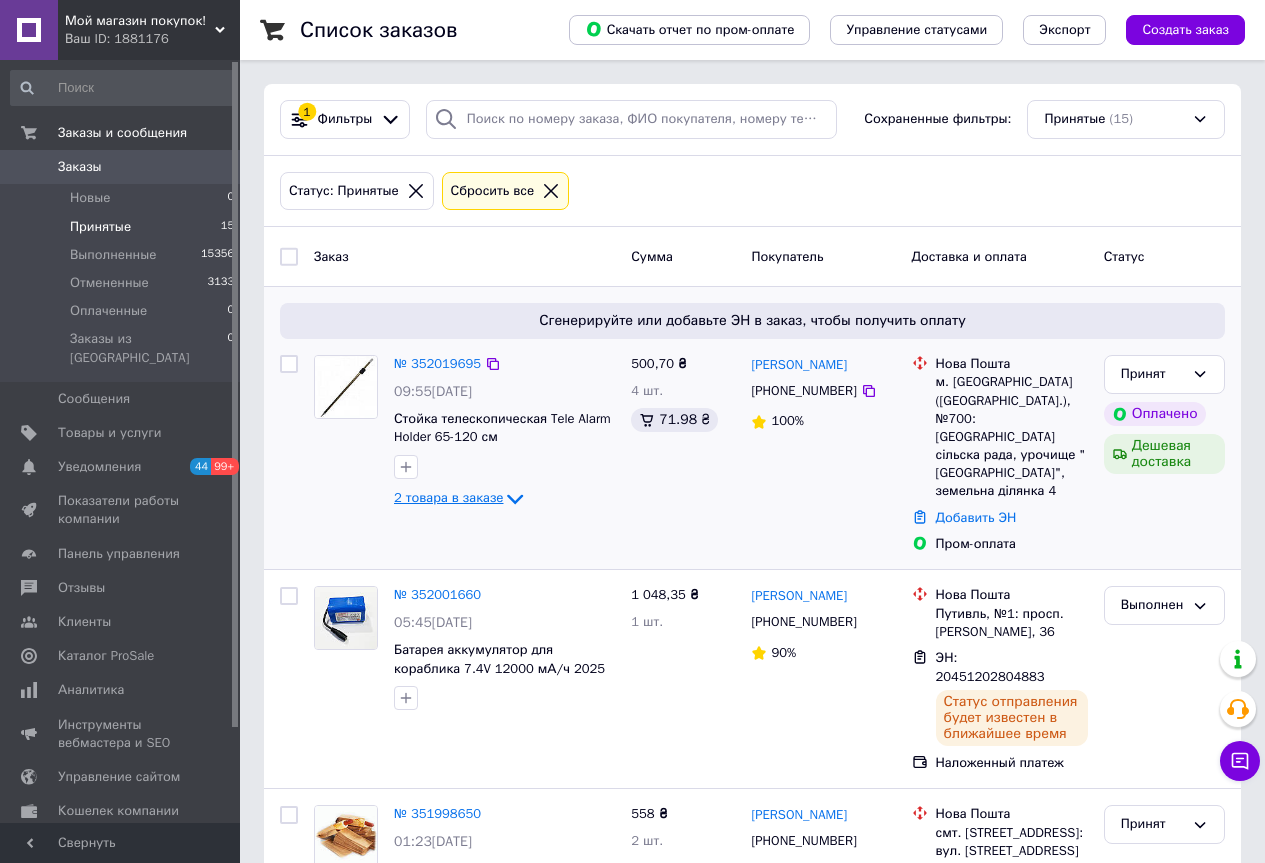 click 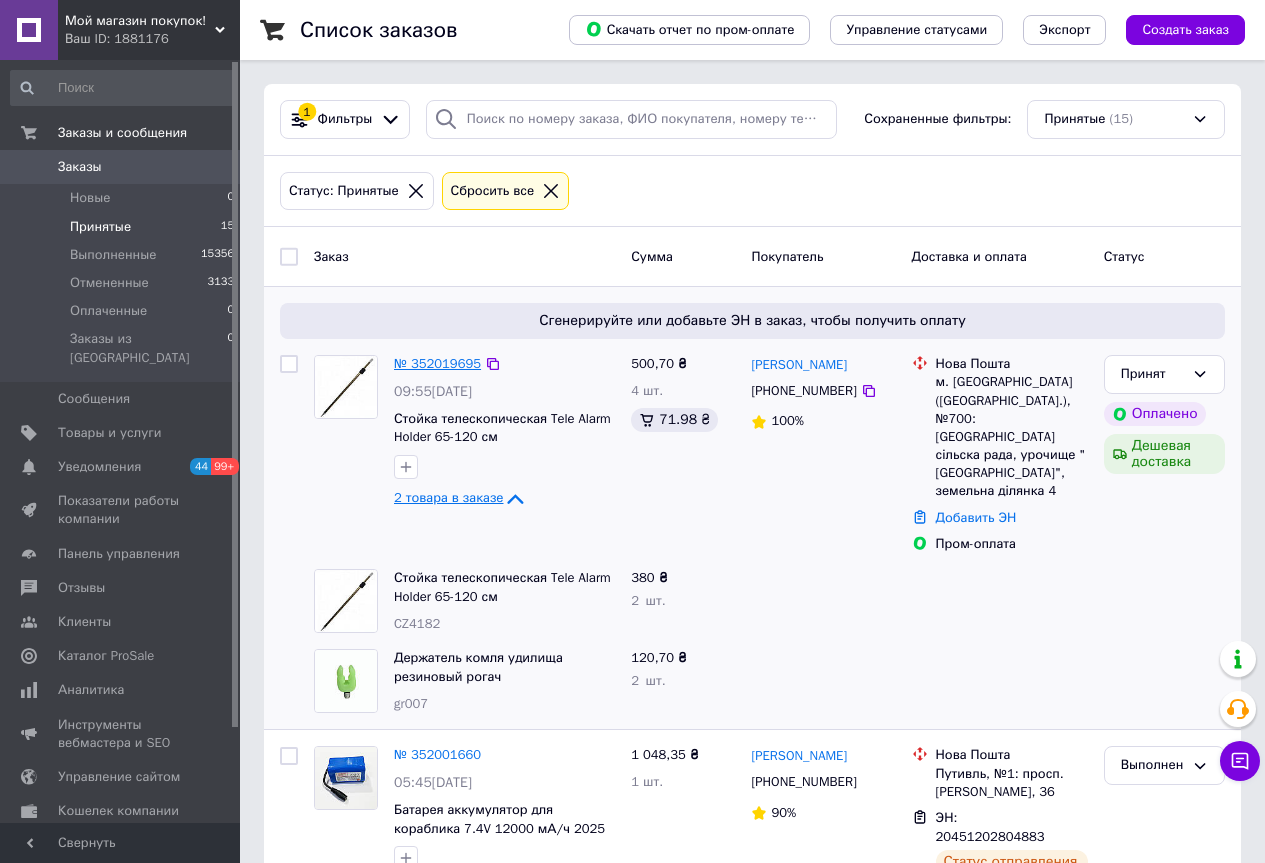 click on "№ 352019695" at bounding box center (437, 363) 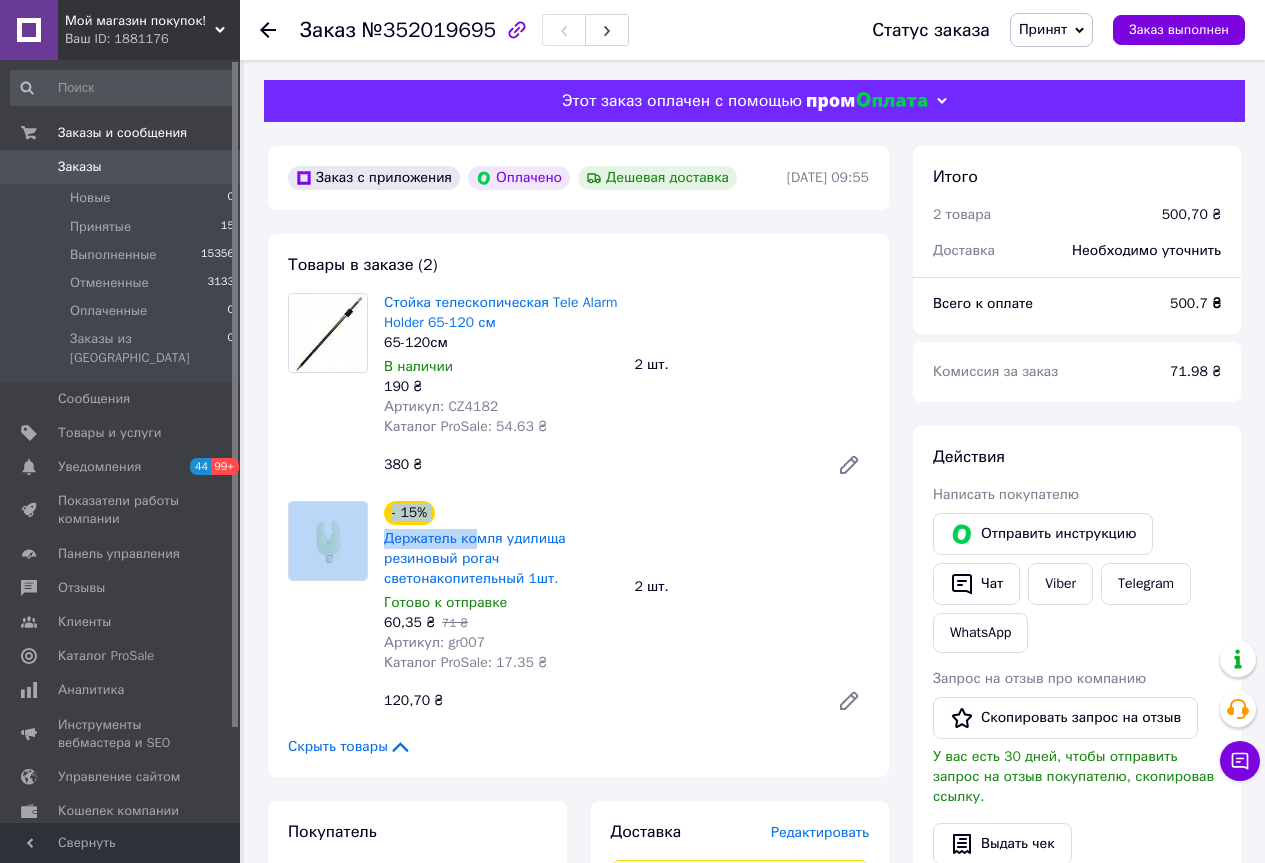 drag, startPoint x: 371, startPoint y: 527, endPoint x: 495, endPoint y: 527, distance: 124 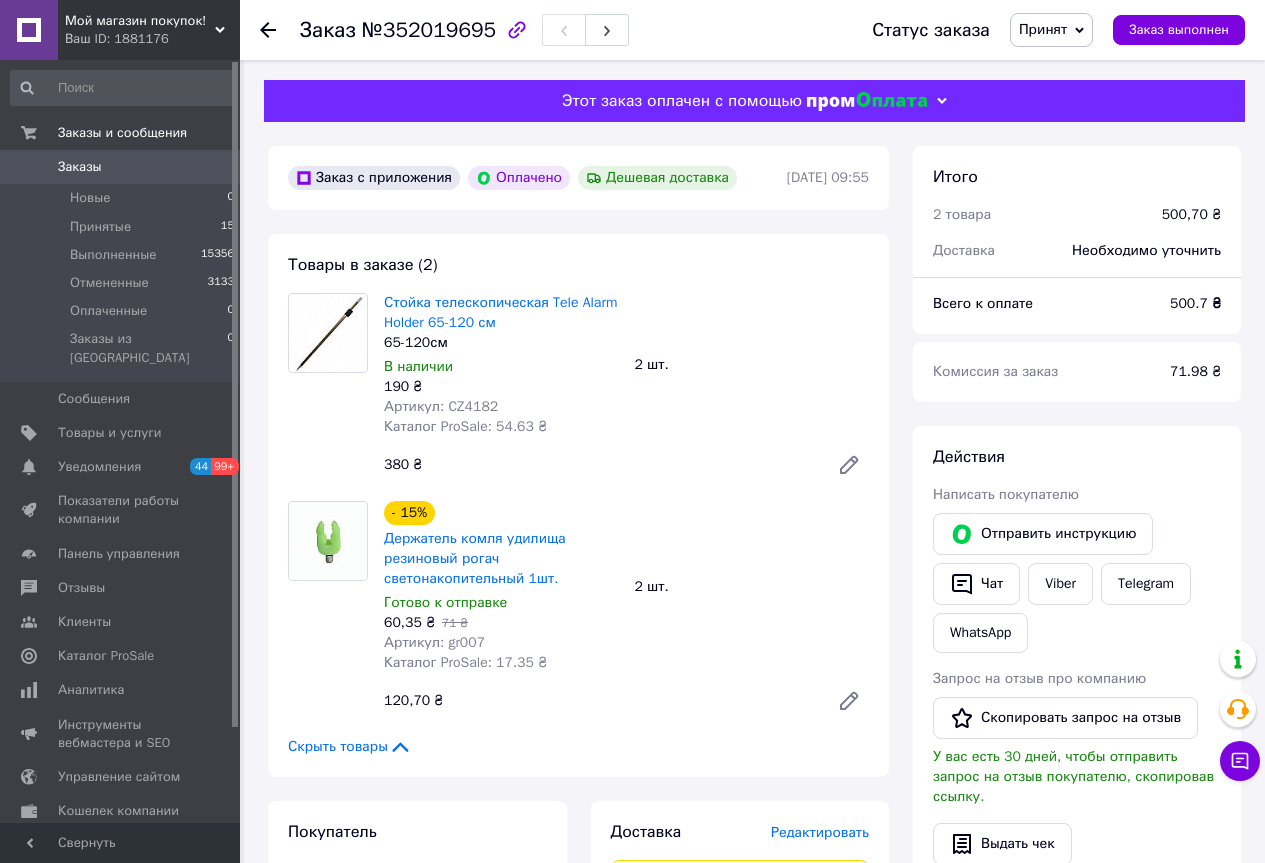 drag, startPoint x: 606, startPoint y: 497, endPoint x: 529, endPoint y: 510, distance: 78.08969 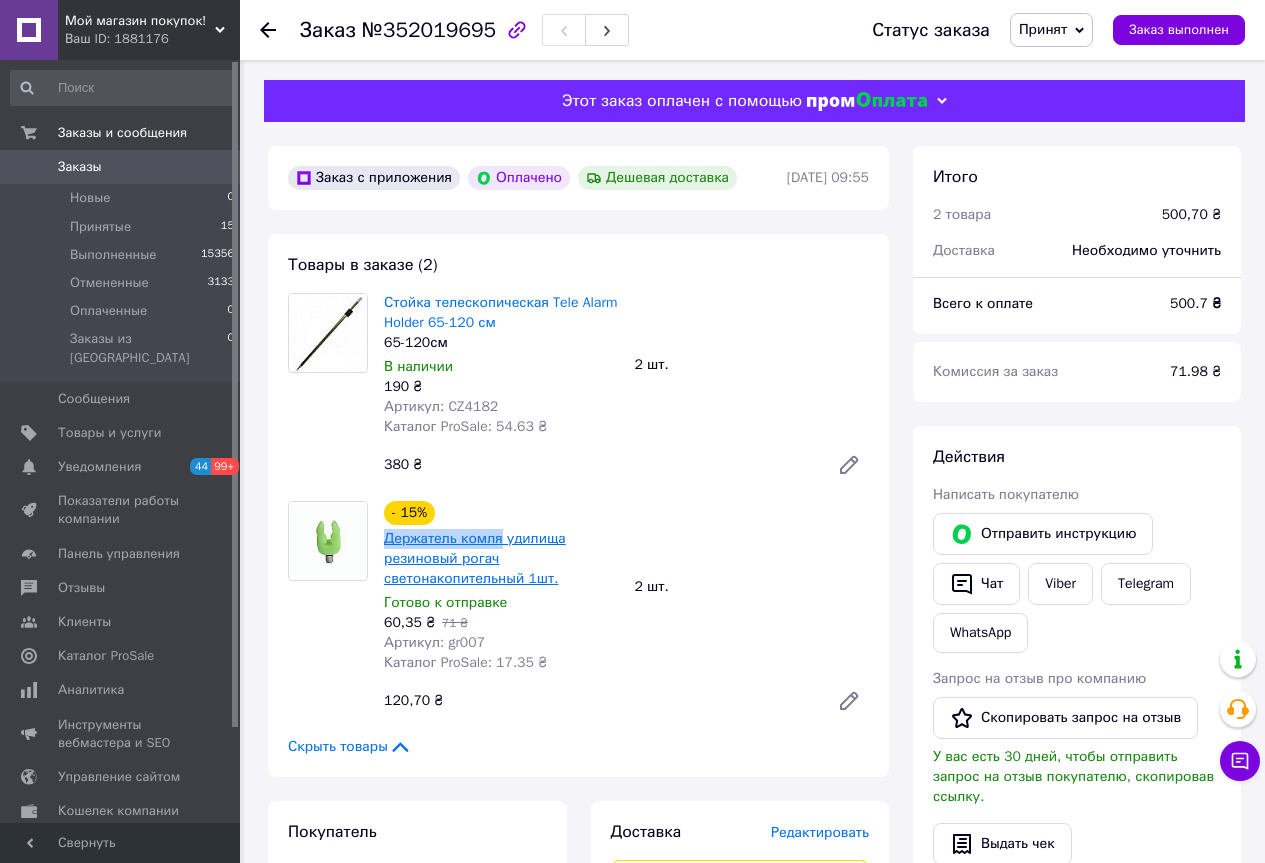 drag, startPoint x: 382, startPoint y: 531, endPoint x: 498, endPoint y: 535, distance: 116.06895 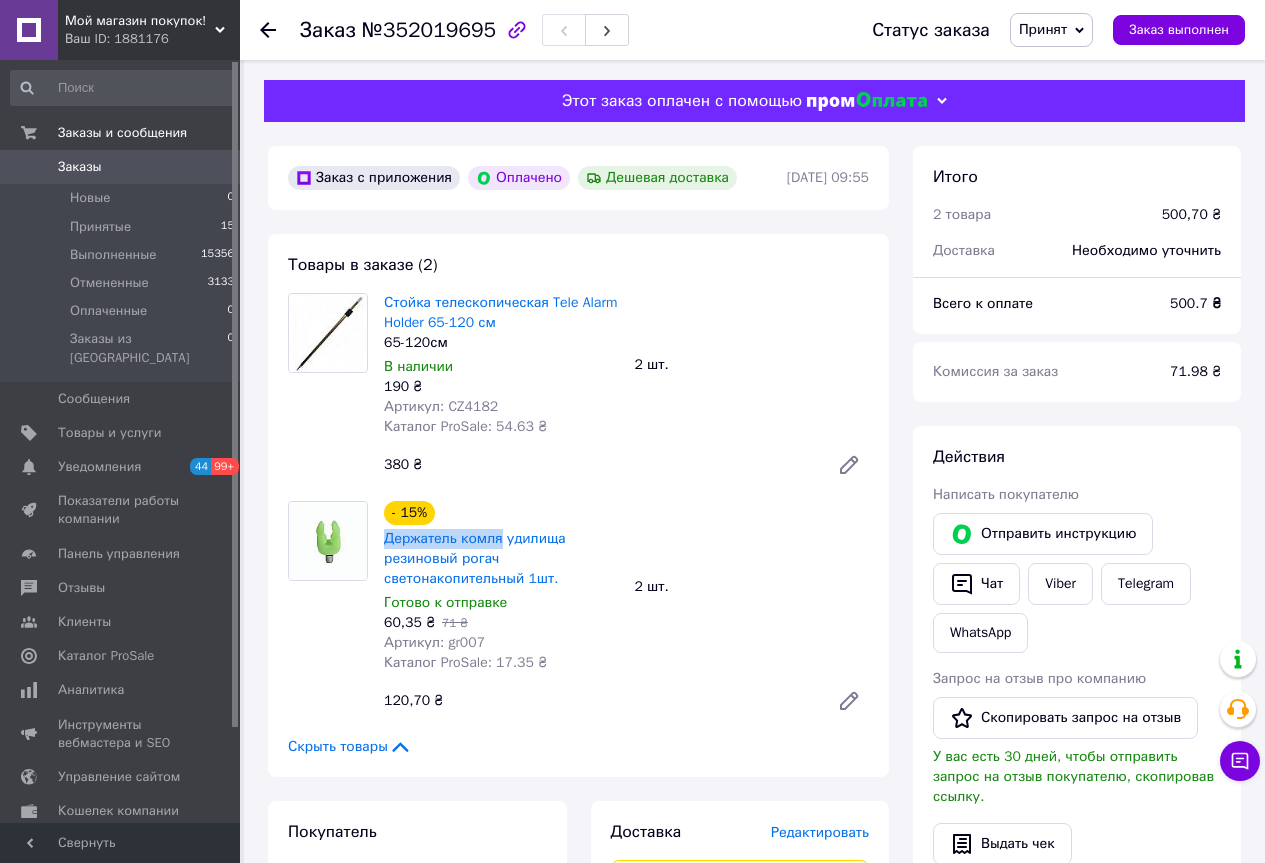 copy on "Держатель комля" 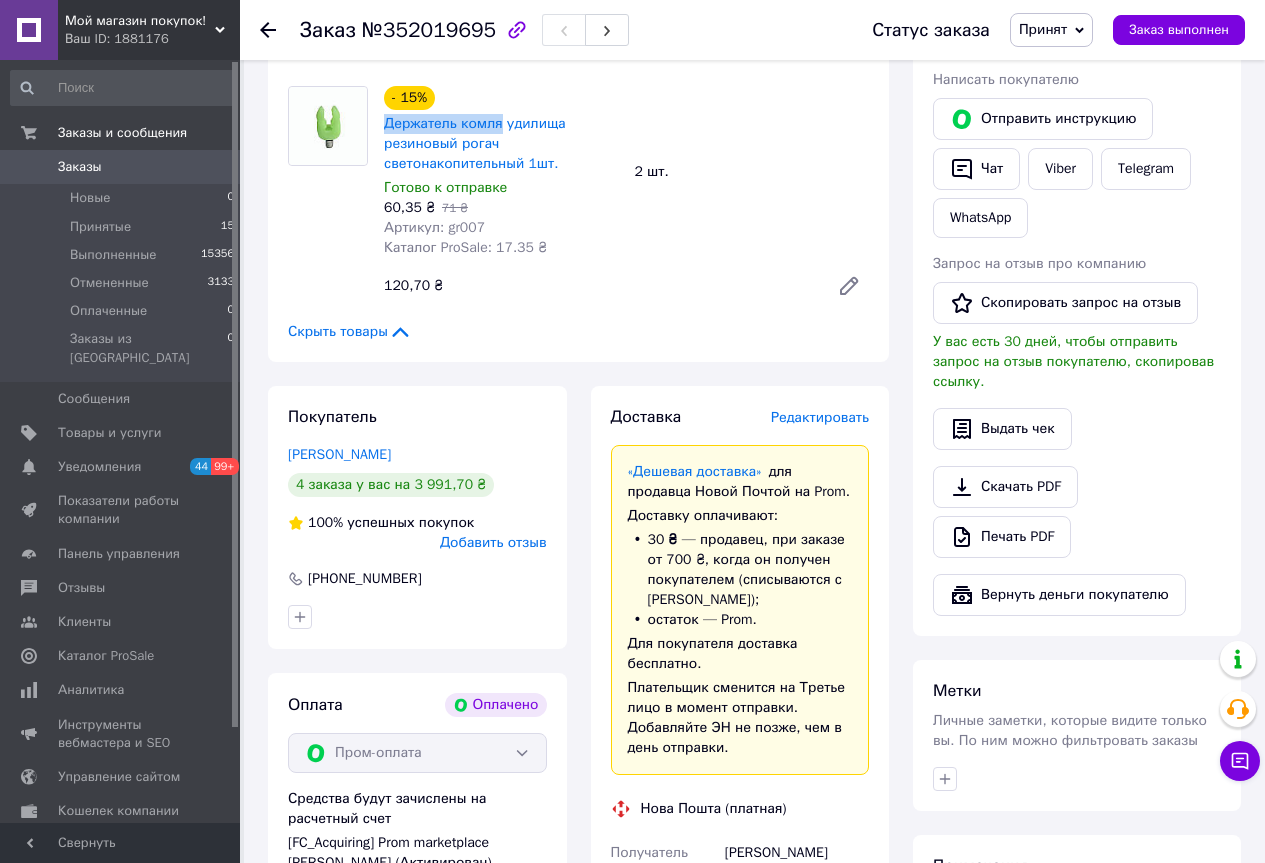 scroll, scrollTop: 600, scrollLeft: 0, axis: vertical 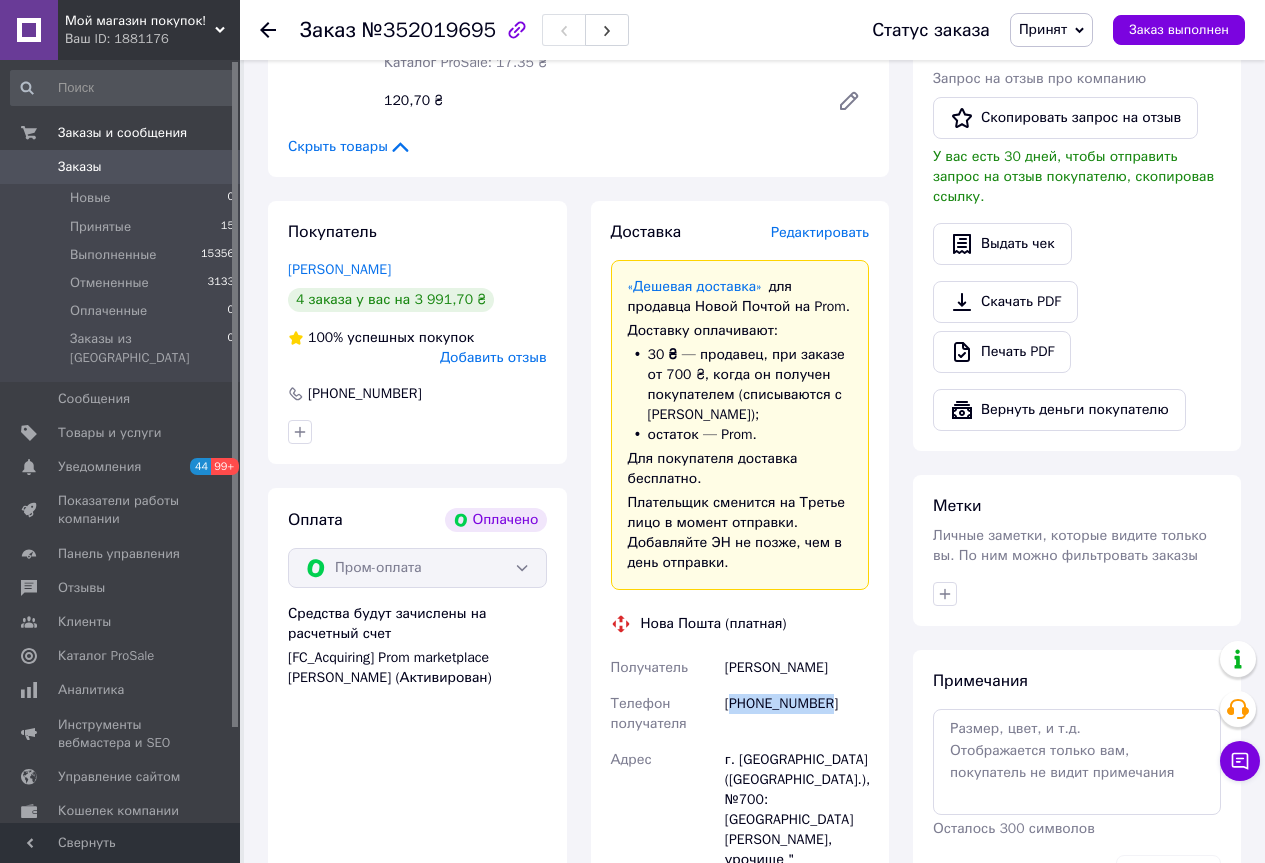 drag, startPoint x: 836, startPoint y: 709, endPoint x: 735, endPoint y: 709, distance: 101 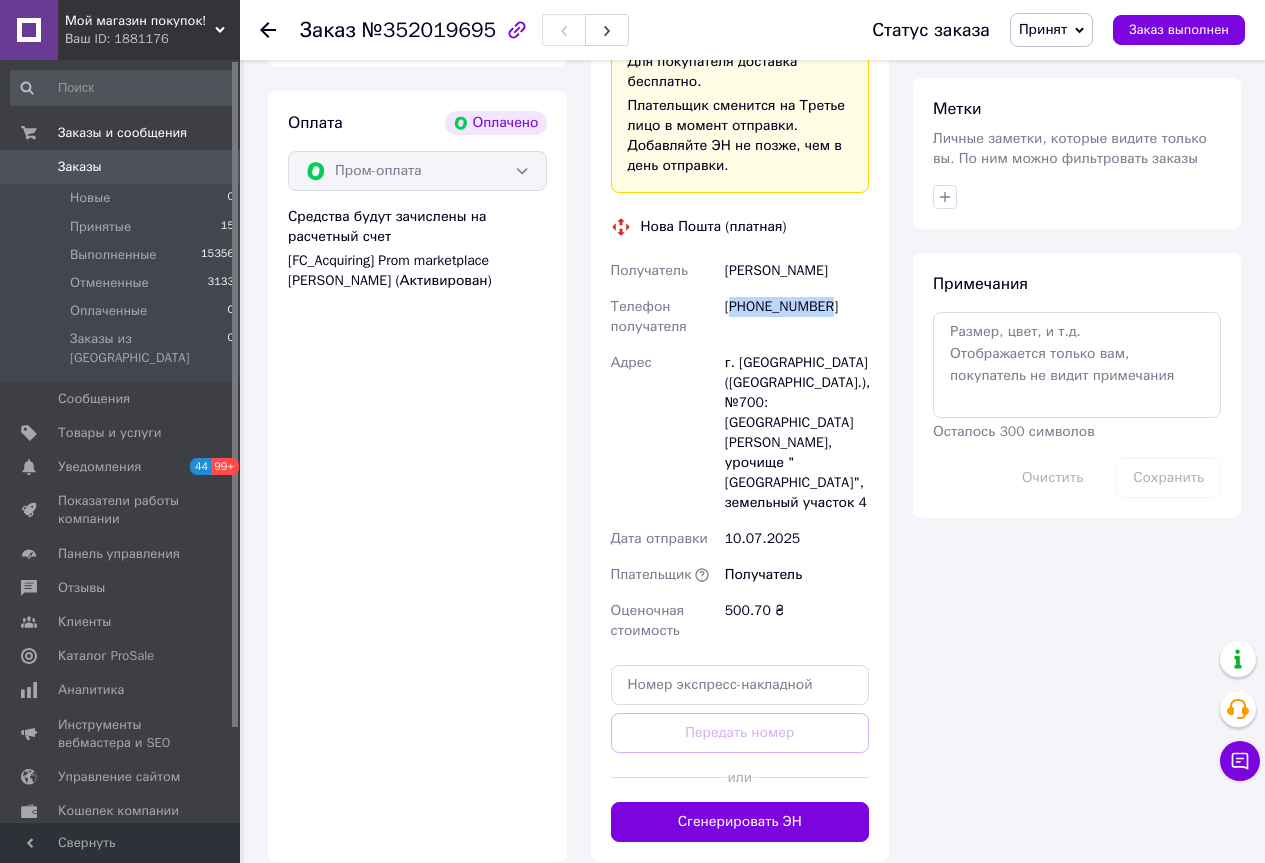 scroll, scrollTop: 1000, scrollLeft: 0, axis: vertical 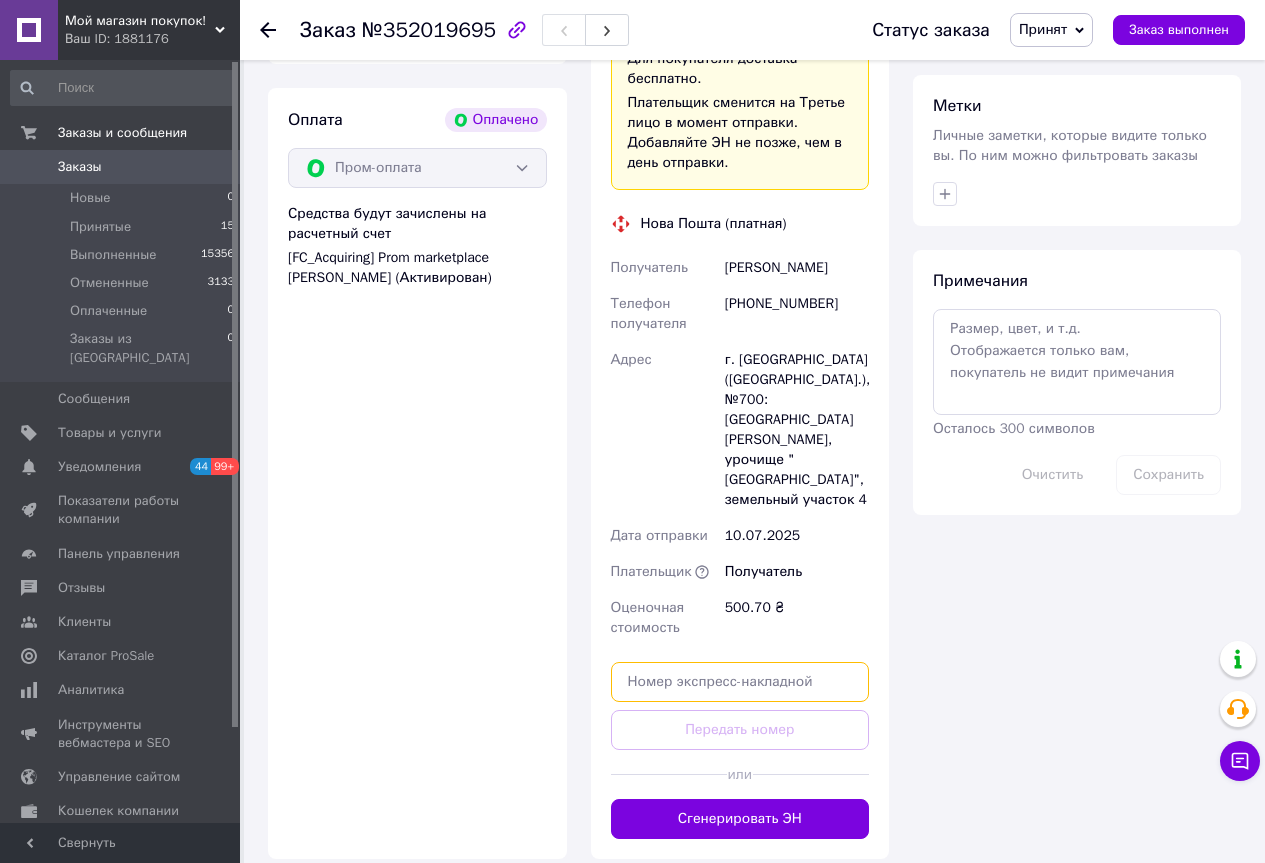 click at bounding box center (740, 682) 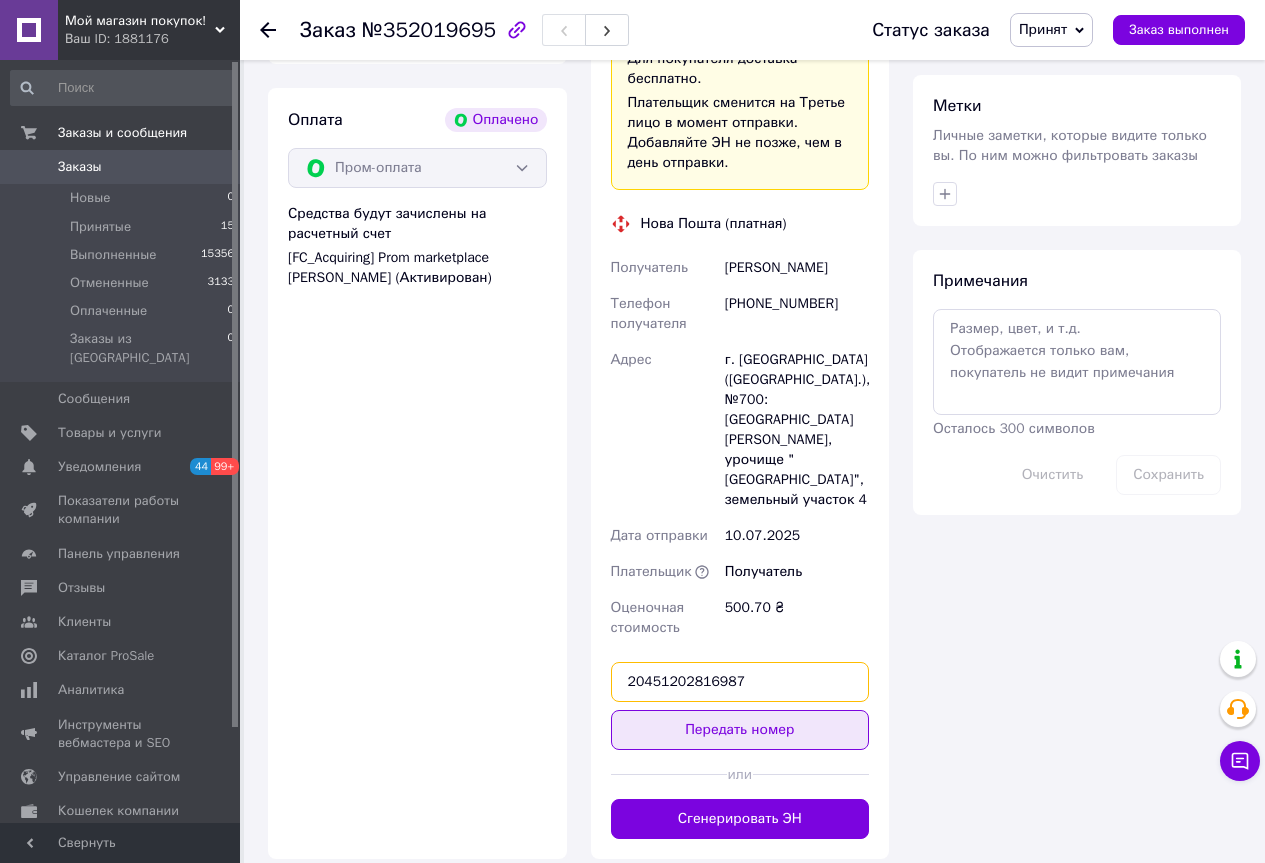type on "20451202816987" 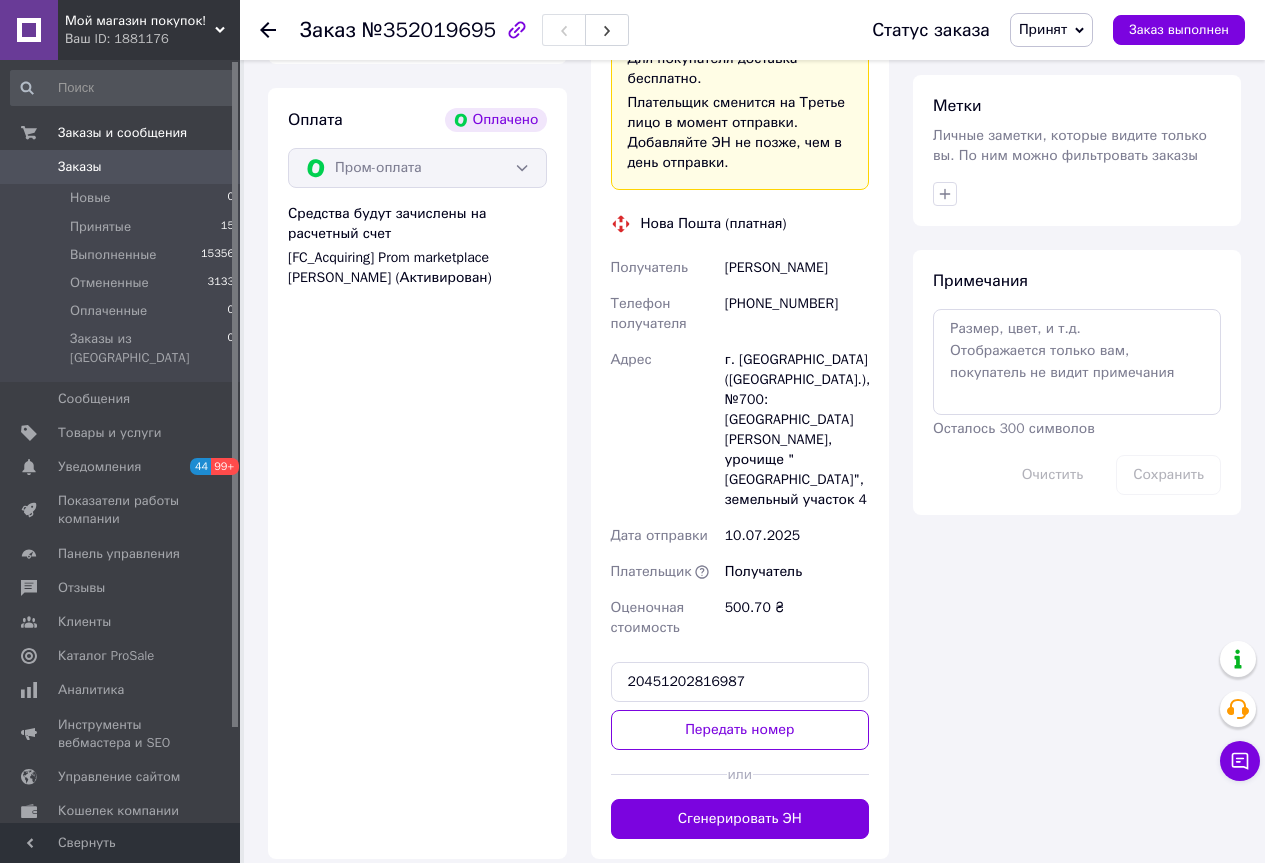 click on "Передать номер" at bounding box center [740, 730] 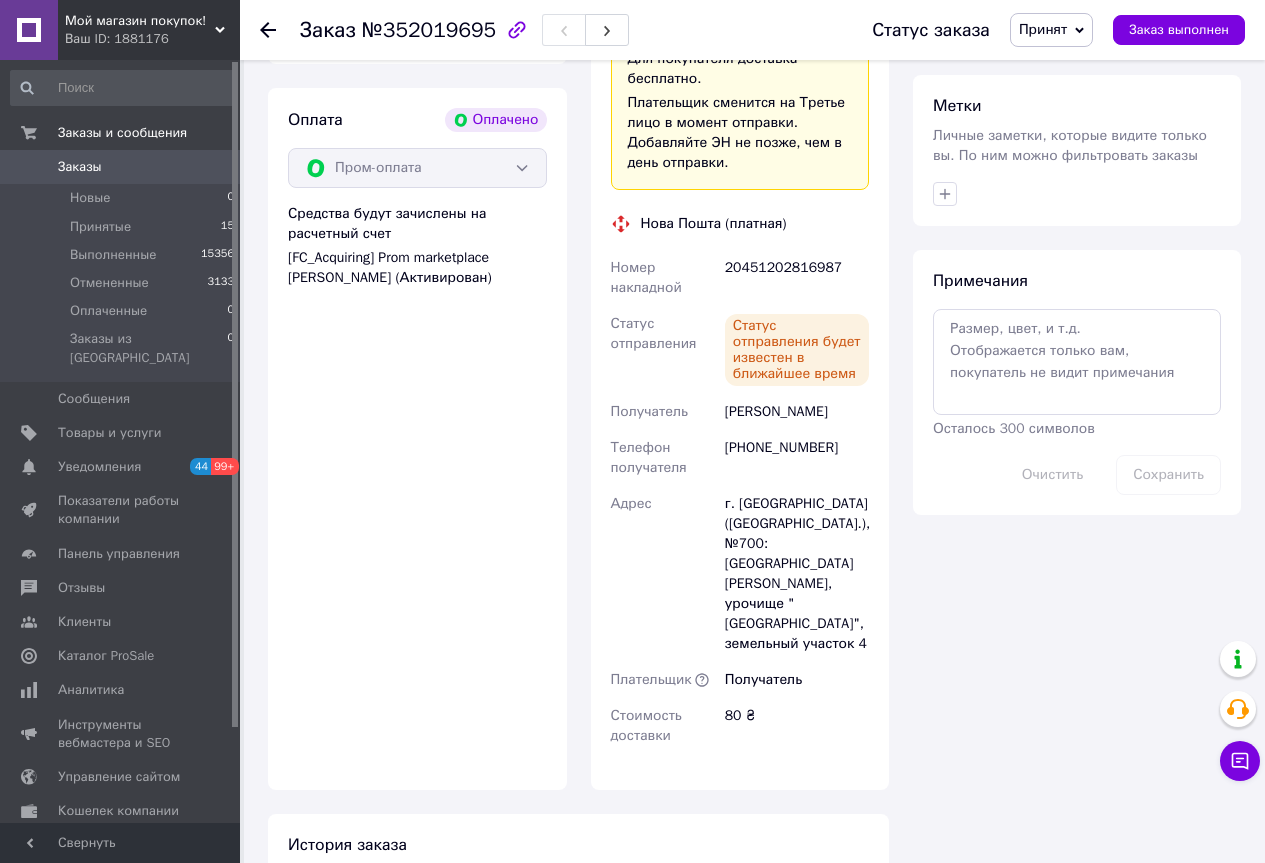 click on "Принят" at bounding box center (1043, 29) 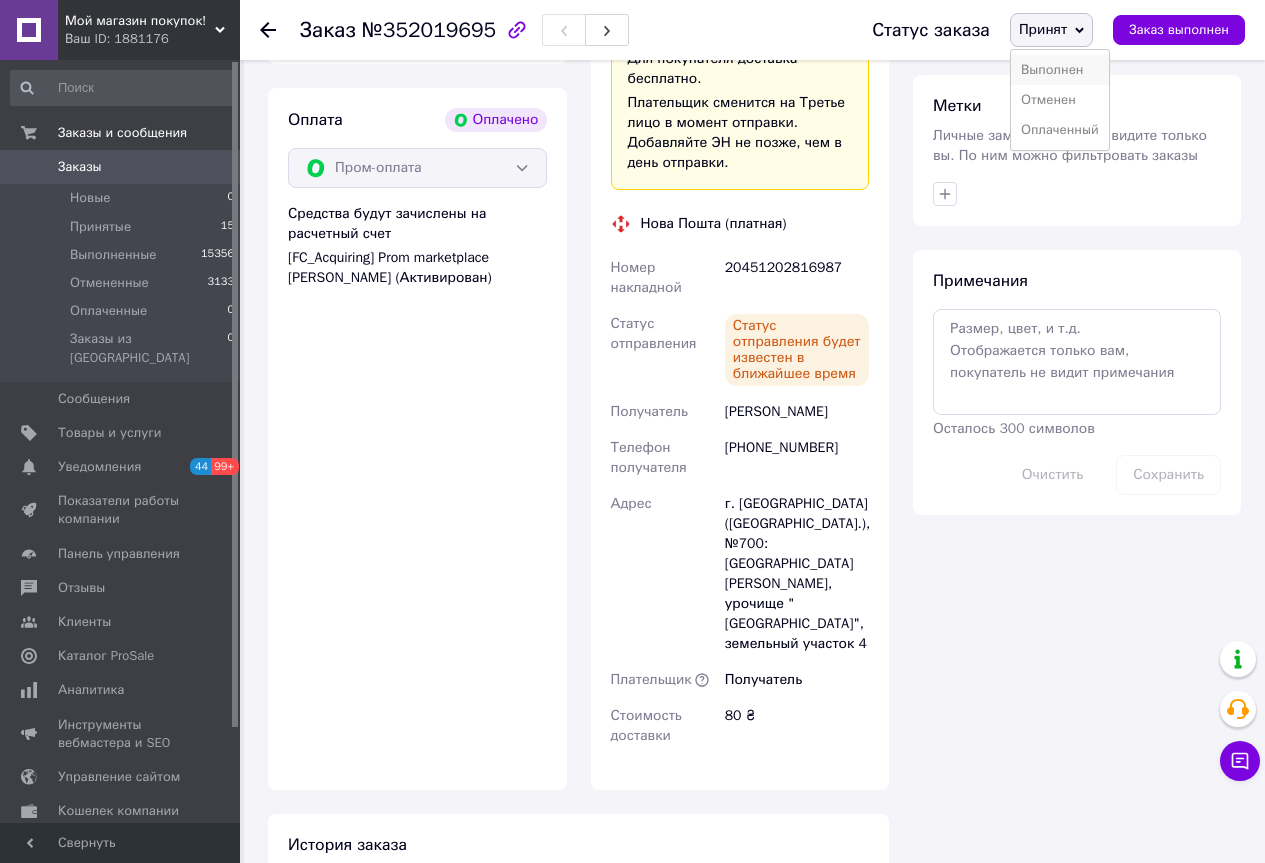 click on "Выполнен" at bounding box center (1060, 70) 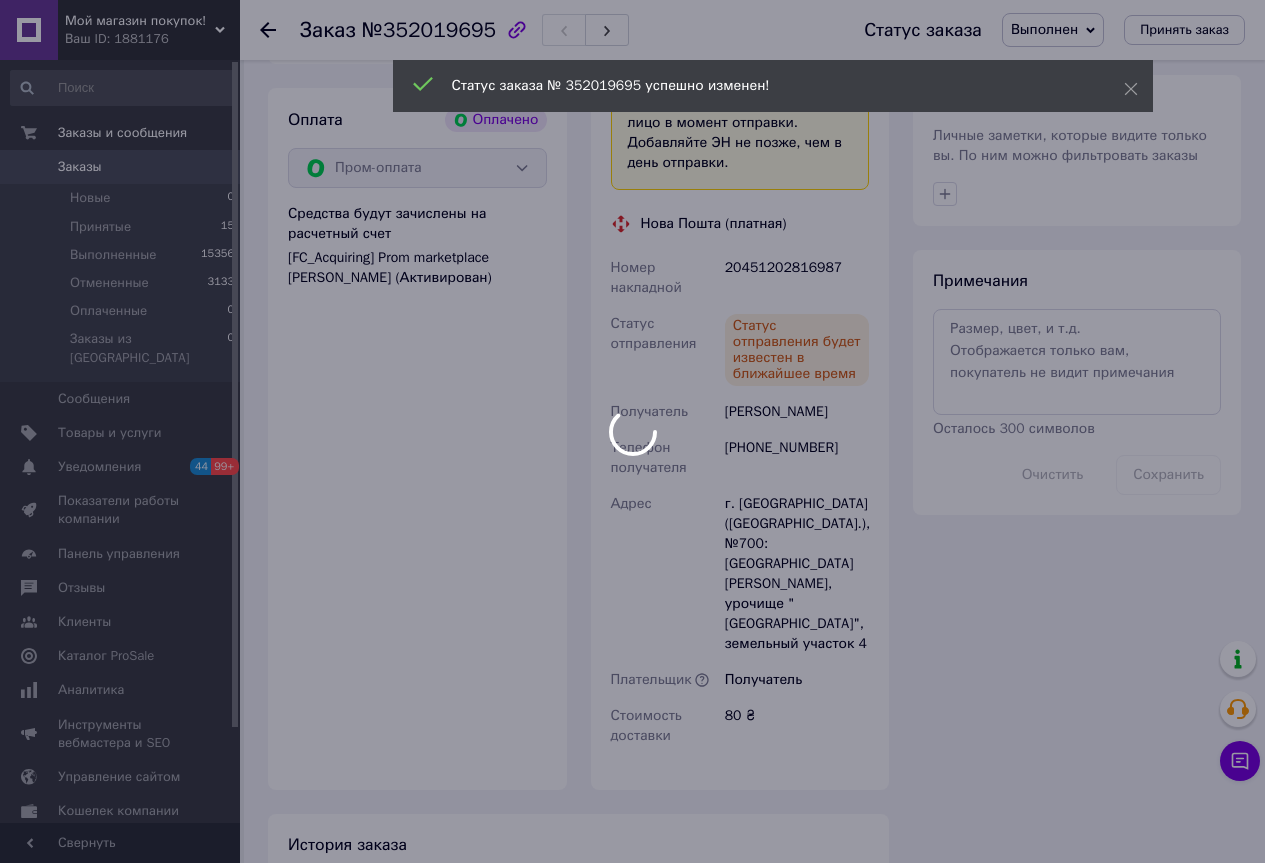 click at bounding box center (632, 431) 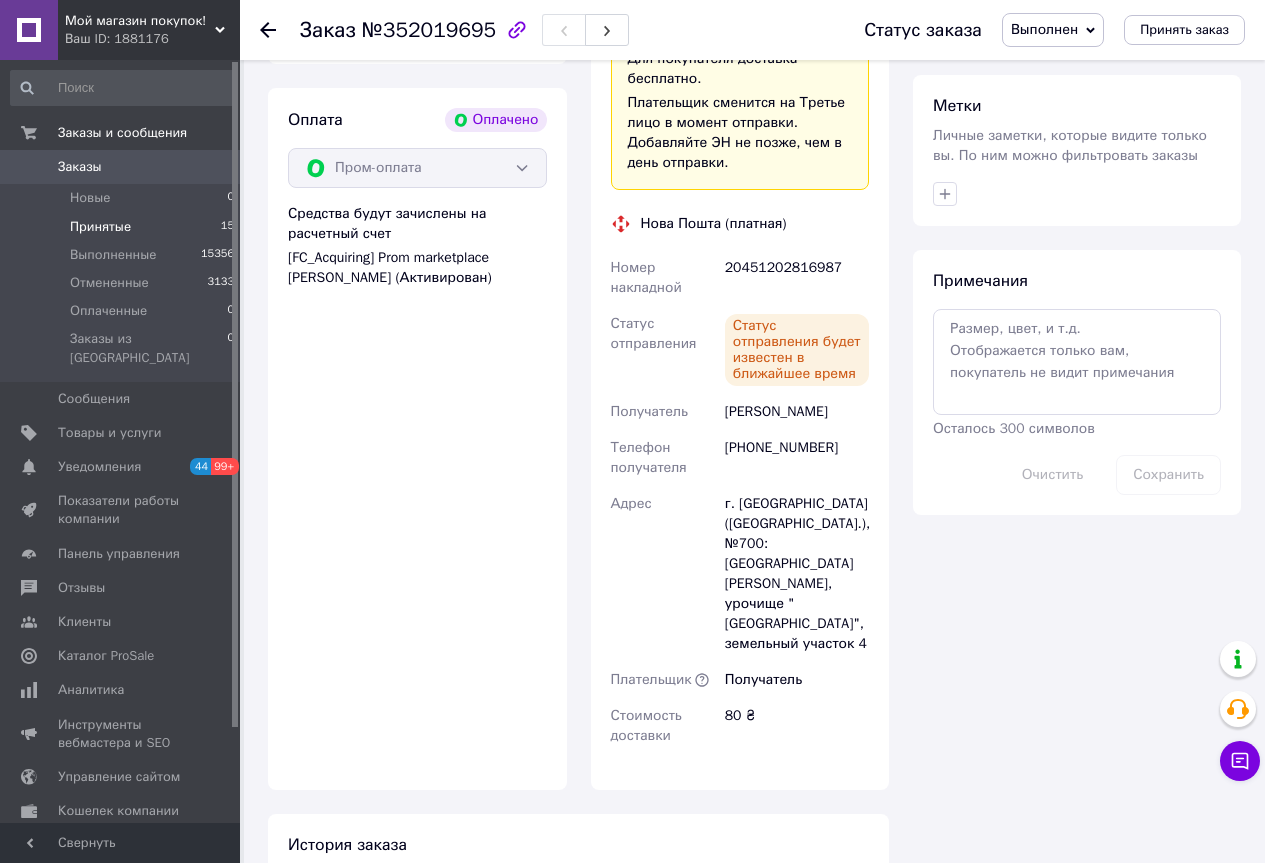 click on "Принятые" at bounding box center (100, 227) 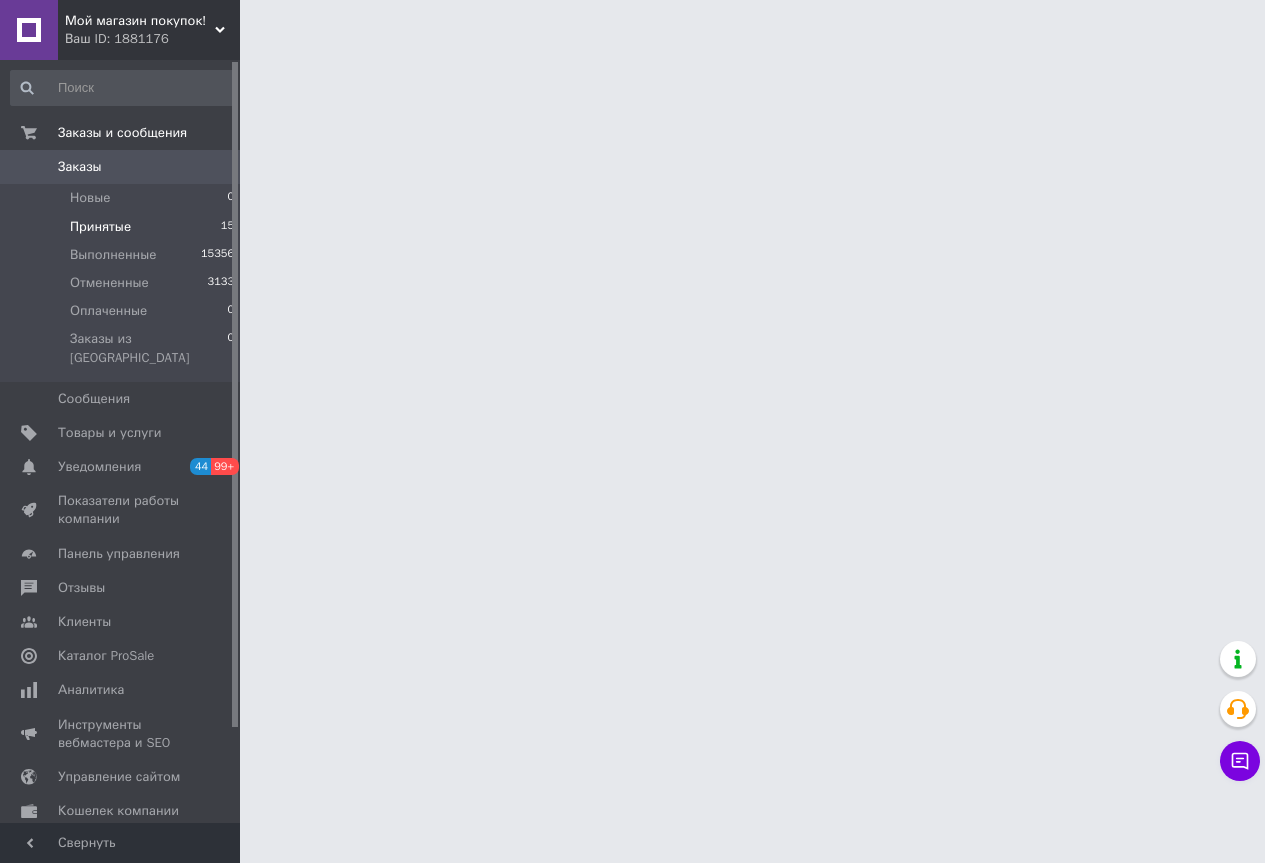 scroll, scrollTop: 0, scrollLeft: 0, axis: both 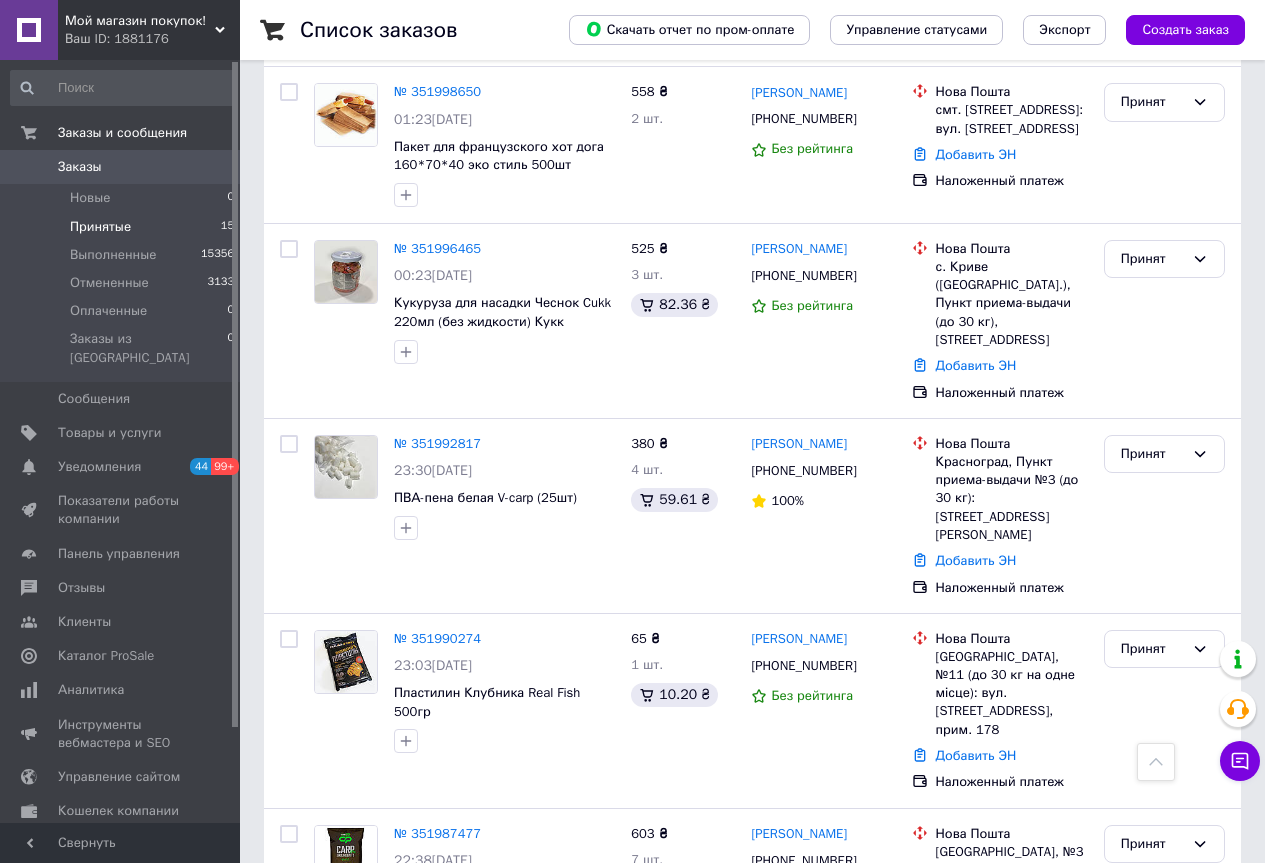 drag, startPoint x: 80, startPoint y: 412, endPoint x: 314, endPoint y: 363, distance: 239.0753 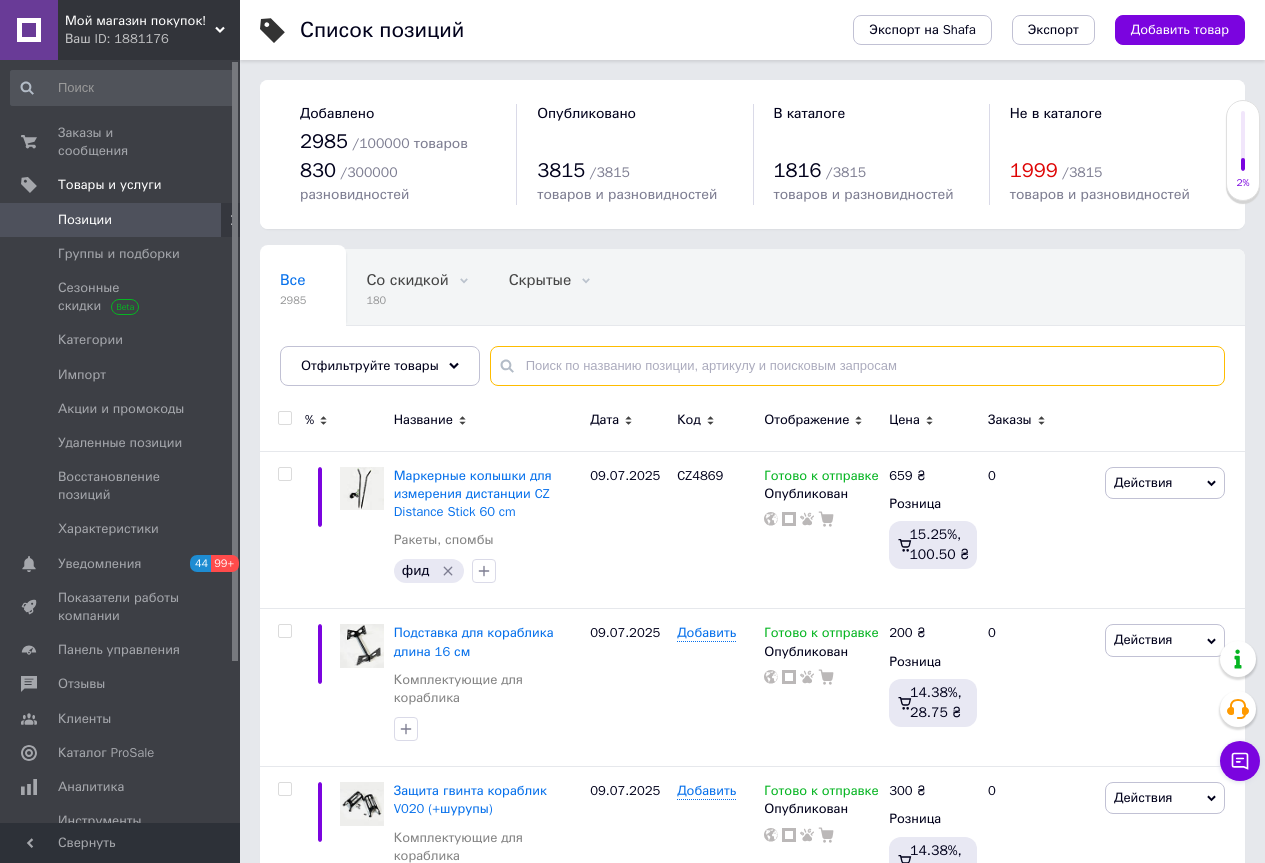 click at bounding box center (857, 366) 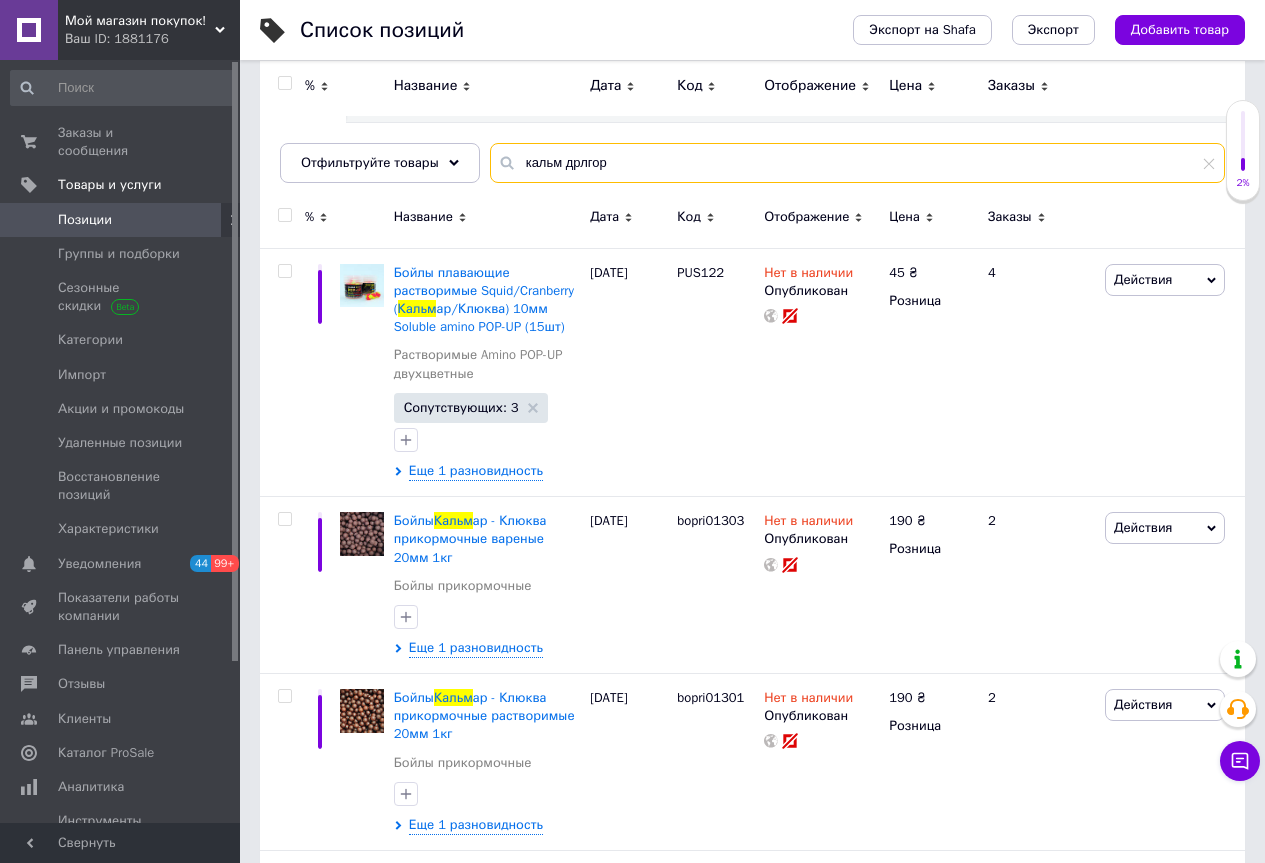 scroll, scrollTop: 0, scrollLeft: 0, axis: both 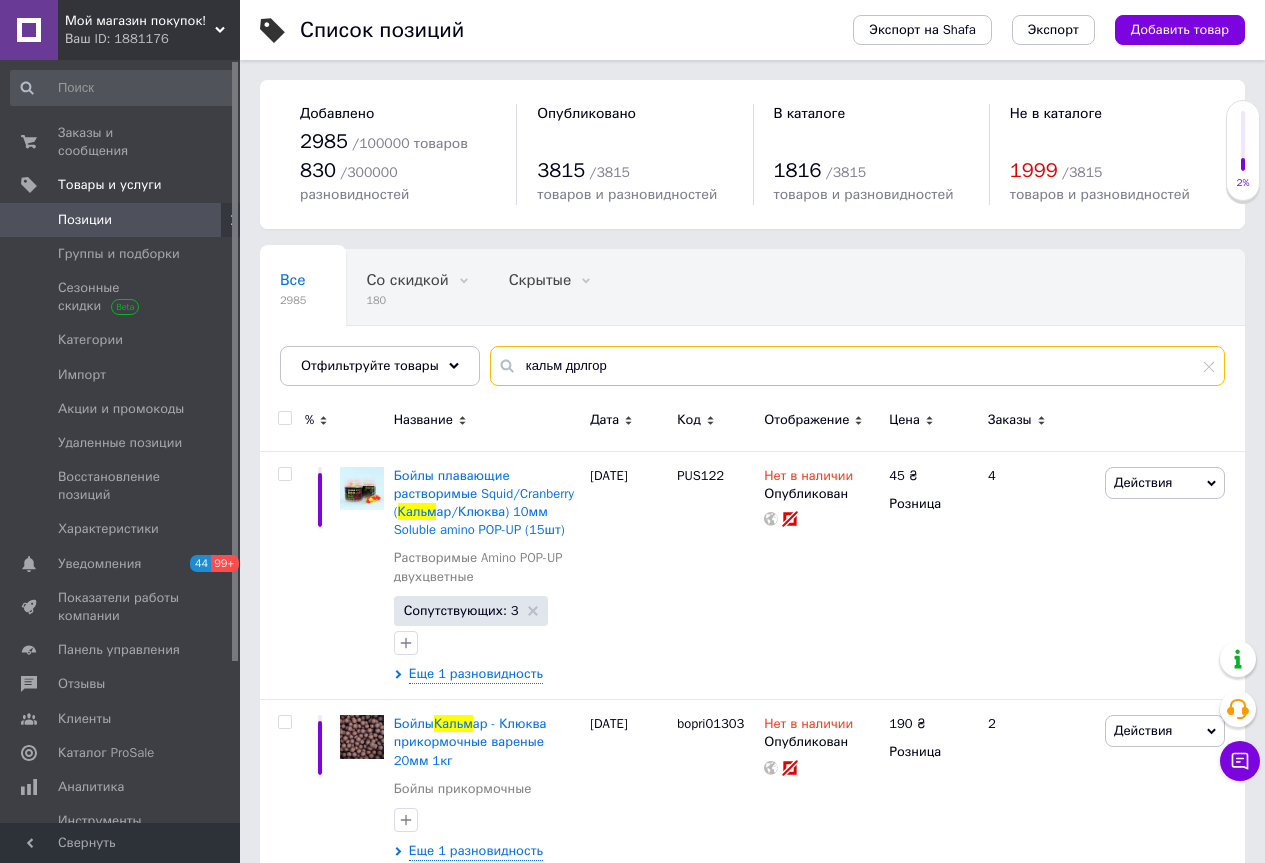 click on "кальм дрлгор" at bounding box center (857, 366) 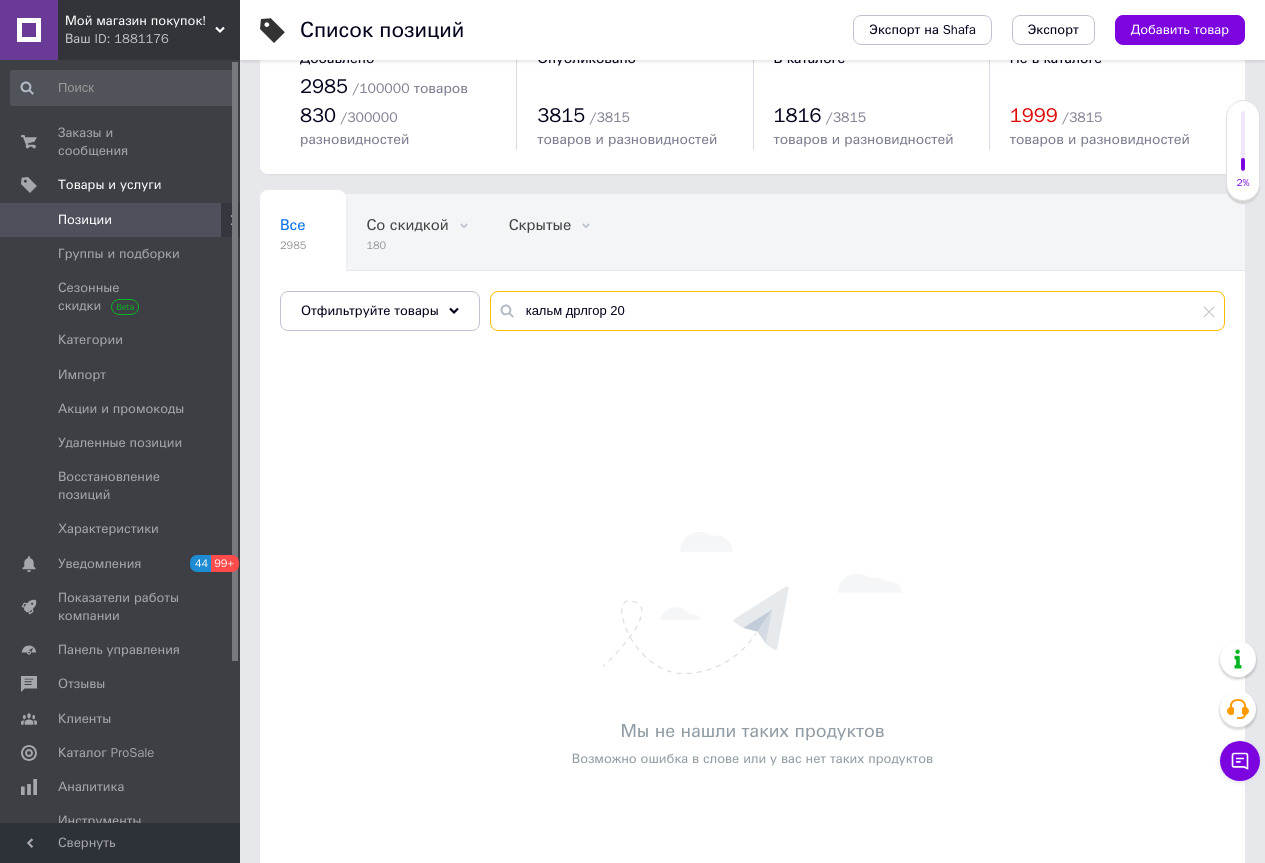 scroll, scrollTop: 100, scrollLeft: 0, axis: vertical 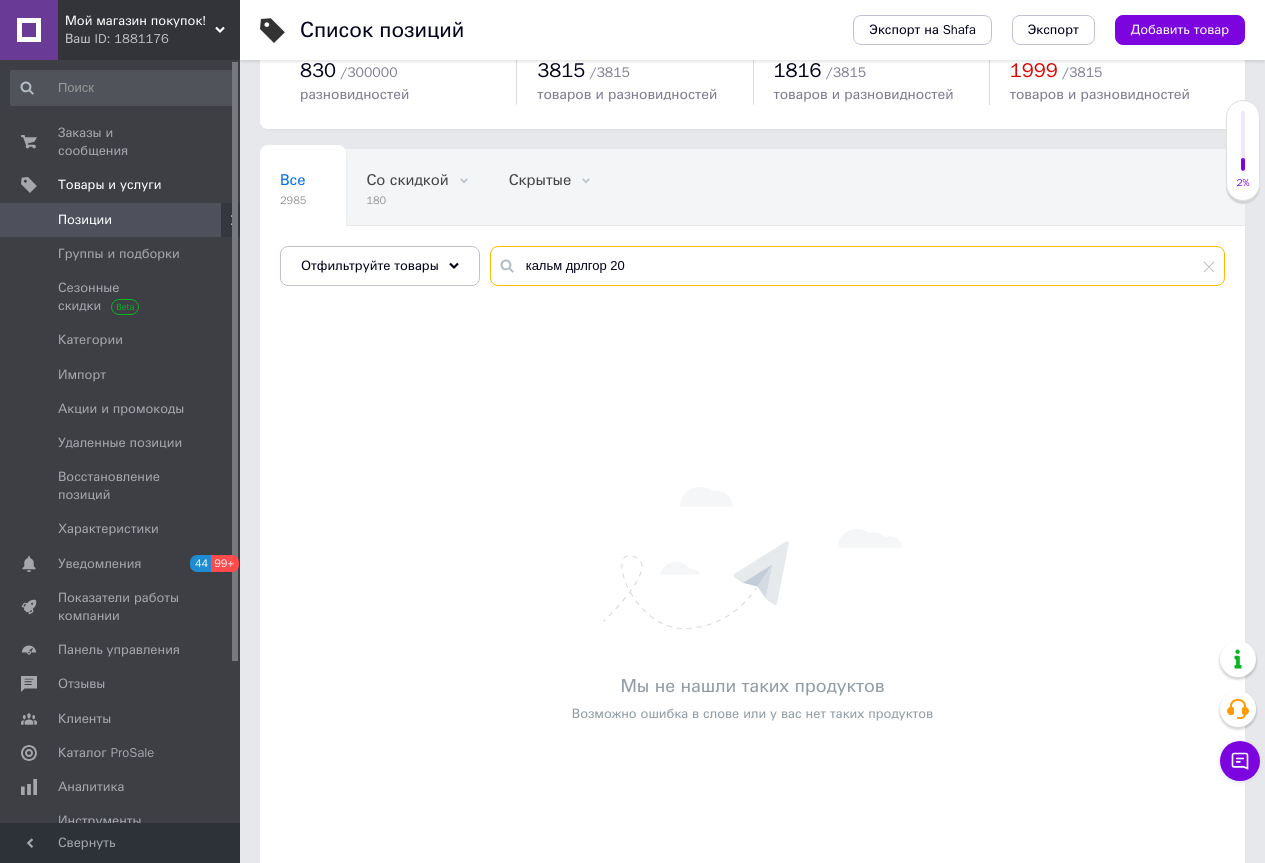 drag, startPoint x: 607, startPoint y: 262, endPoint x: 668, endPoint y: 253, distance: 61.66036 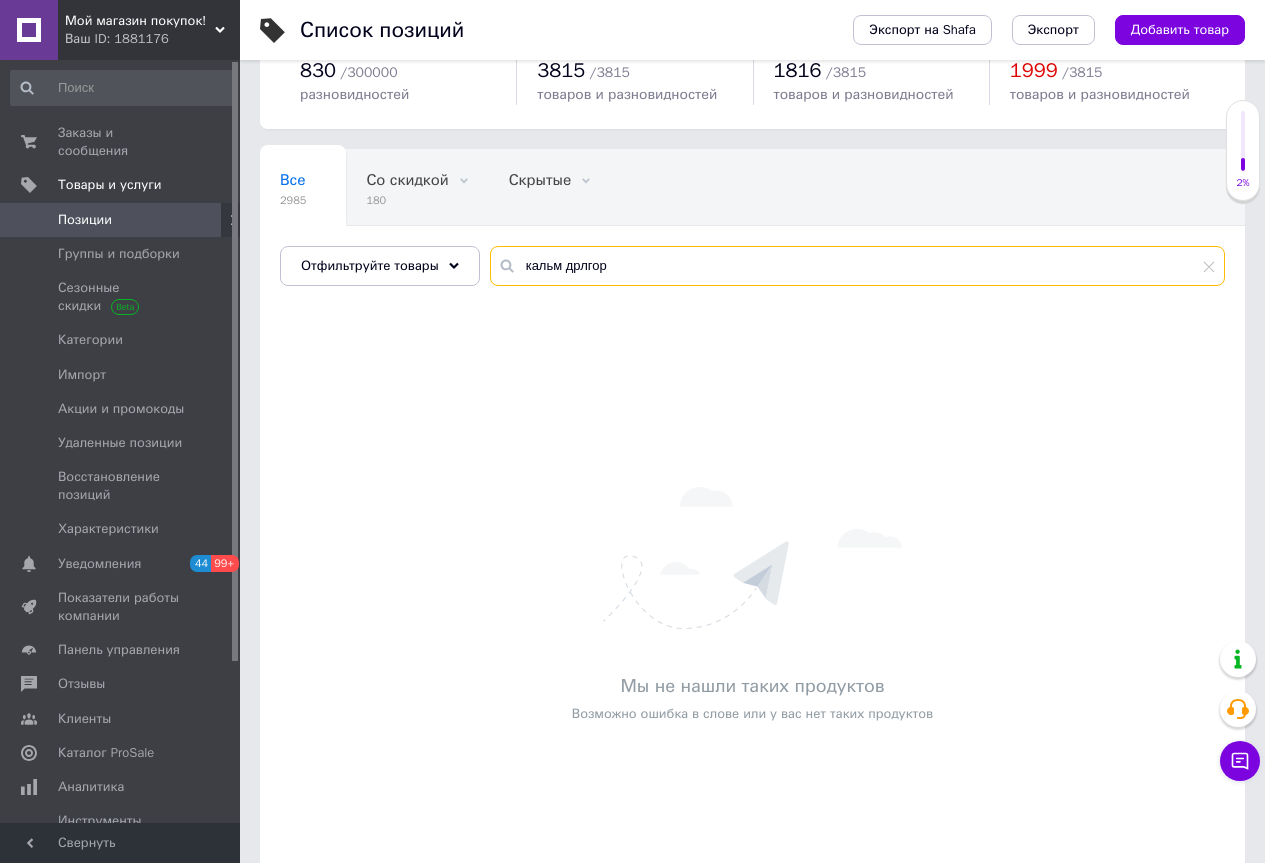 click on "кальм дрлгор" at bounding box center (857, 266) 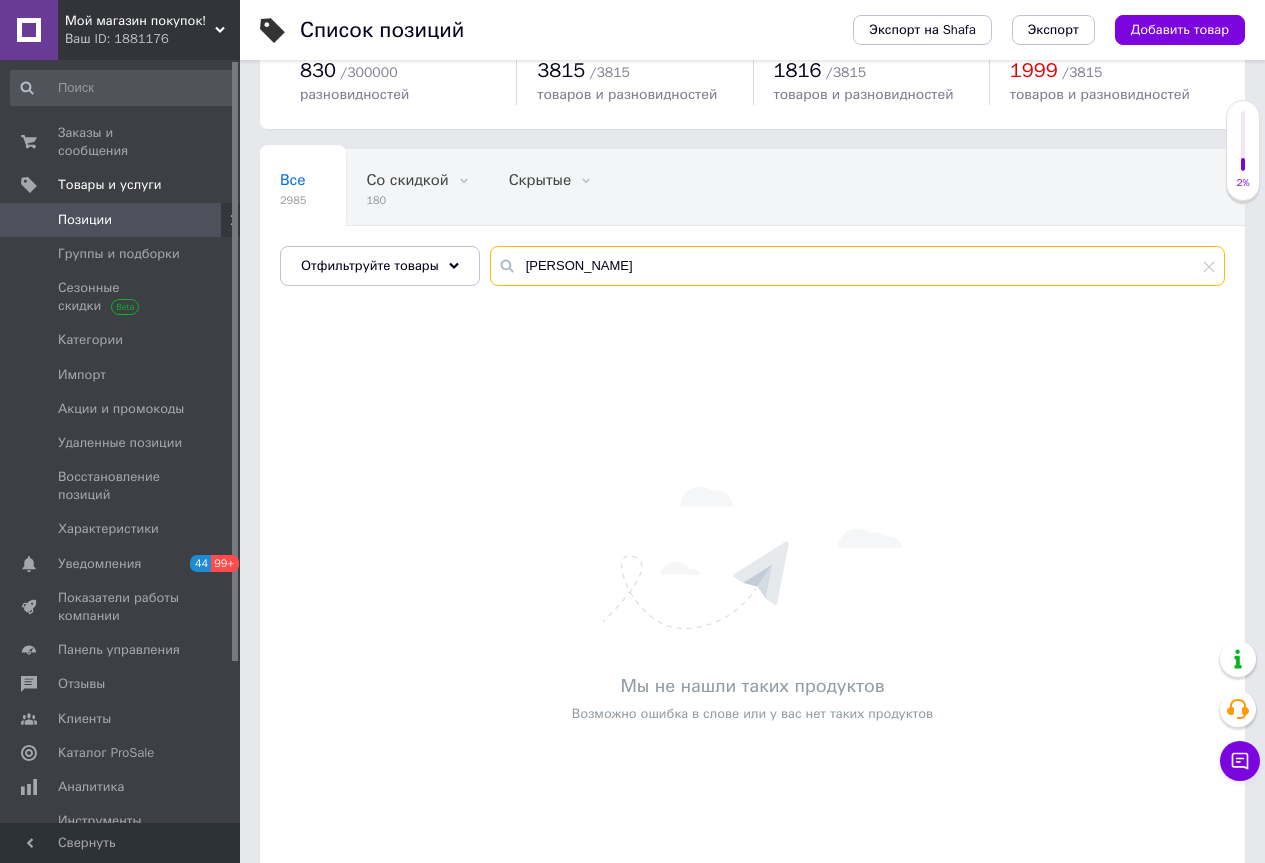 click on "кальм долгор" at bounding box center [857, 266] 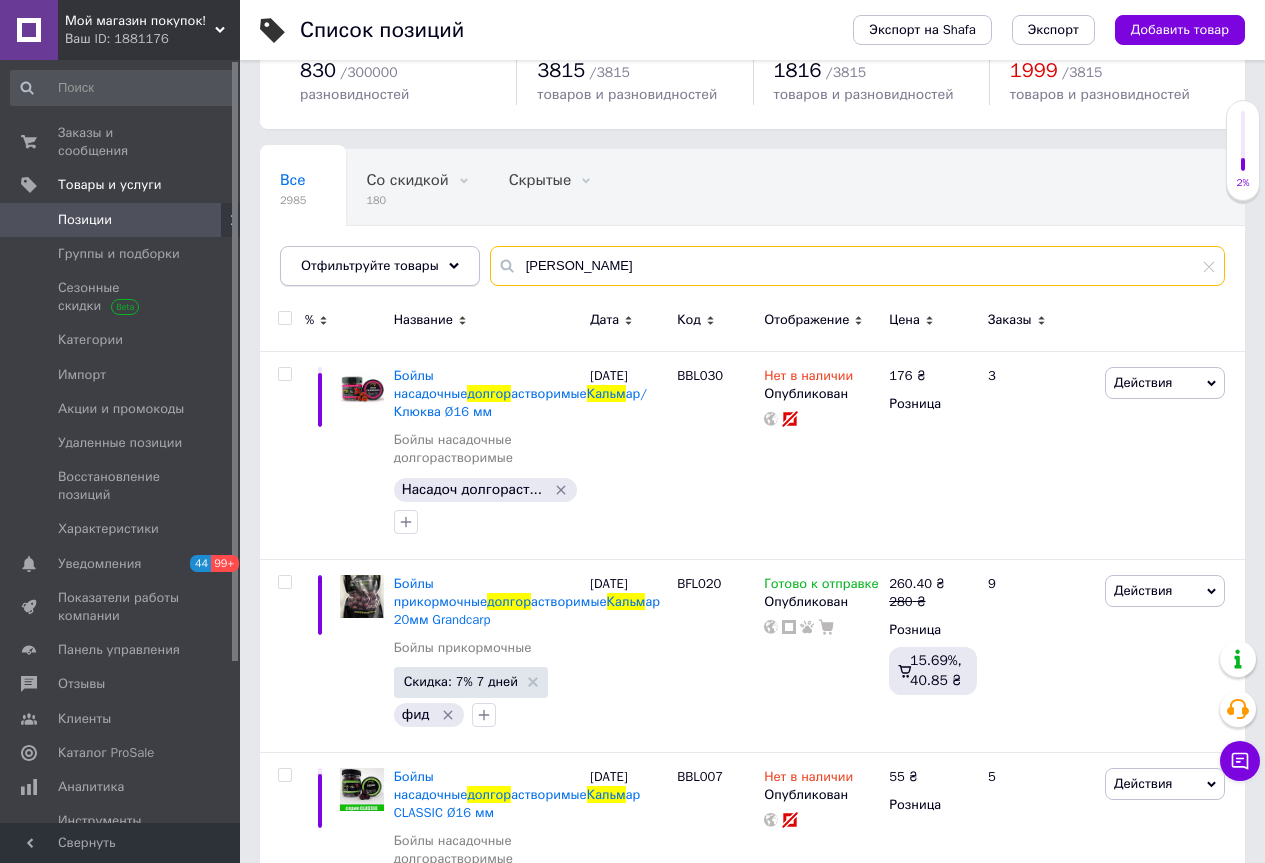 drag, startPoint x: 602, startPoint y: 272, endPoint x: 435, endPoint y: 278, distance: 167.10774 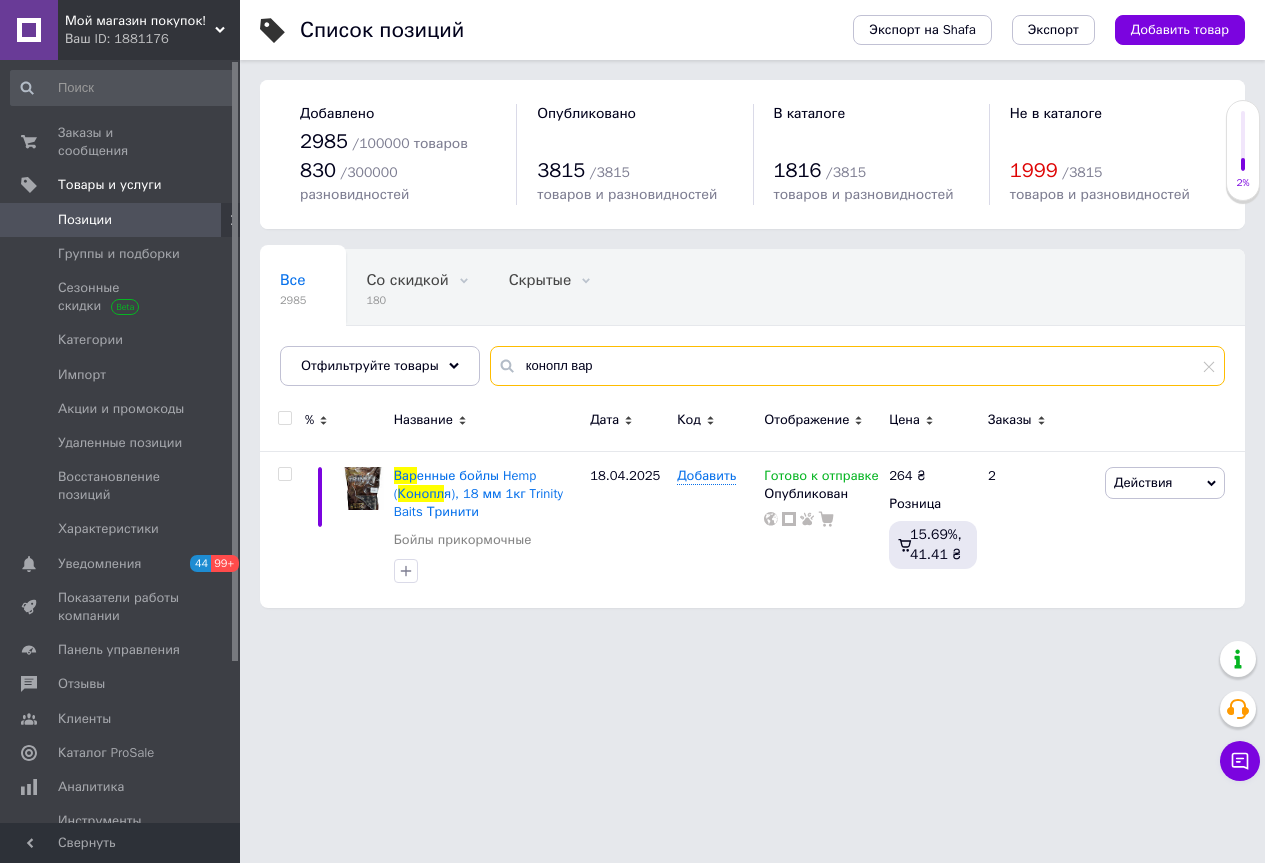 scroll, scrollTop: 0, scrollLeft: 0, axis: both 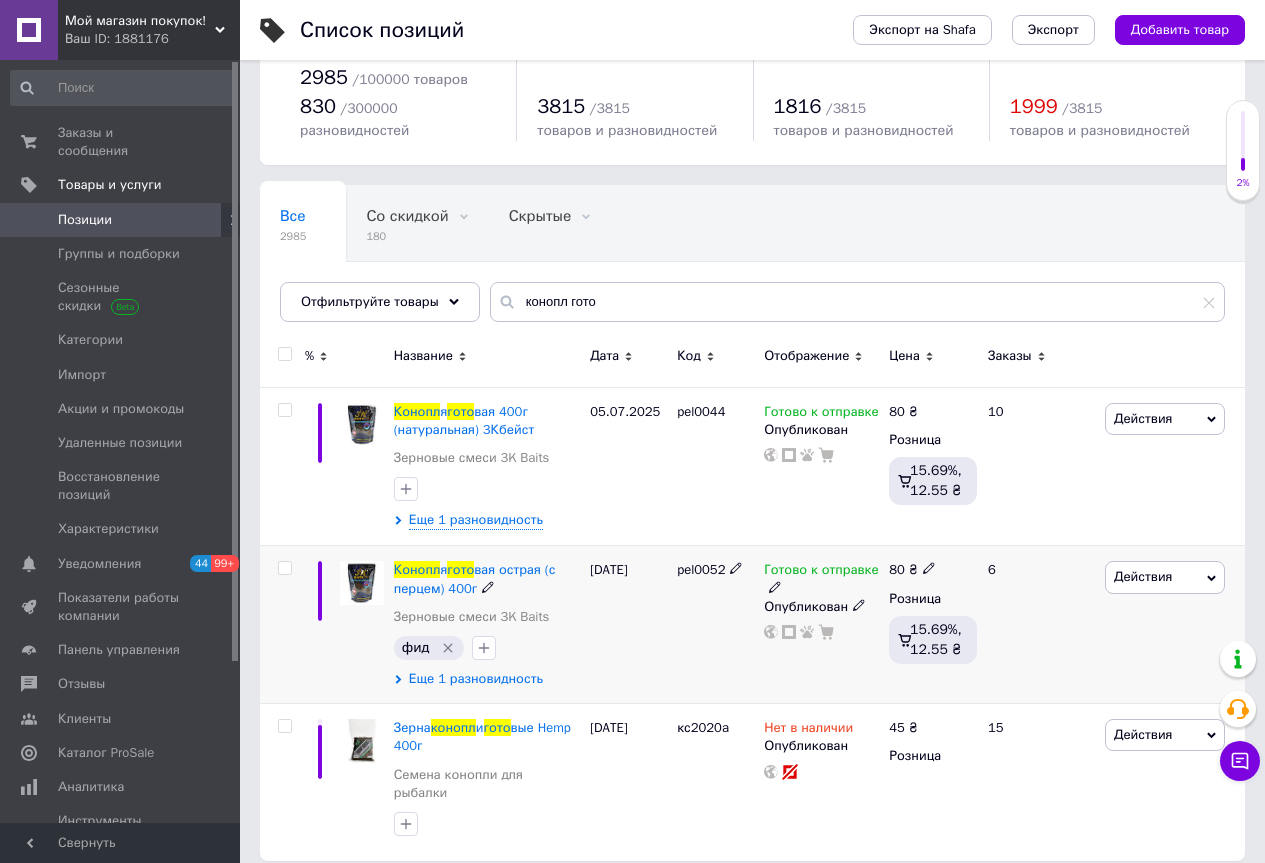 click on "Еще 1 разновидность" at bounding box center [476, 679] 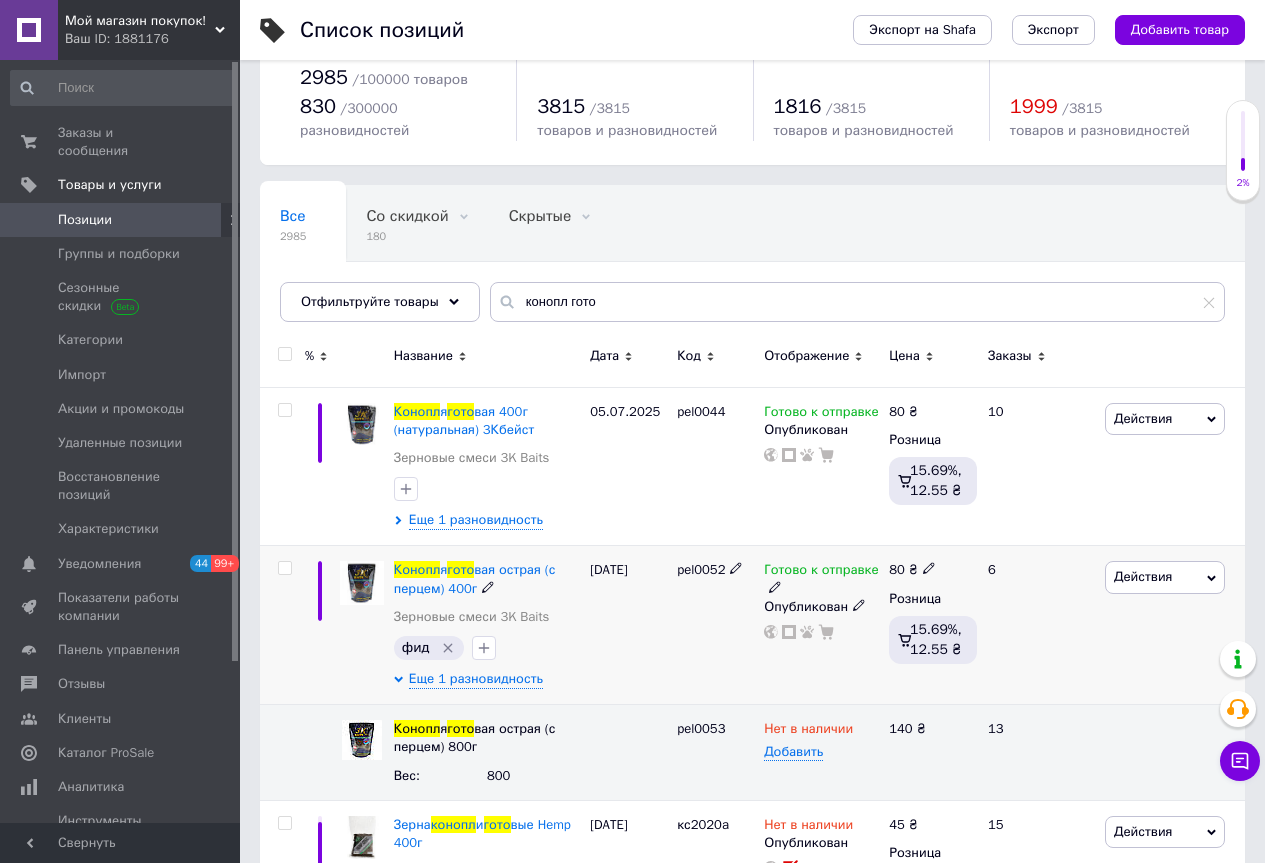 scroll, scrollTop: 160, scrollLeft: 0, axis: vertical 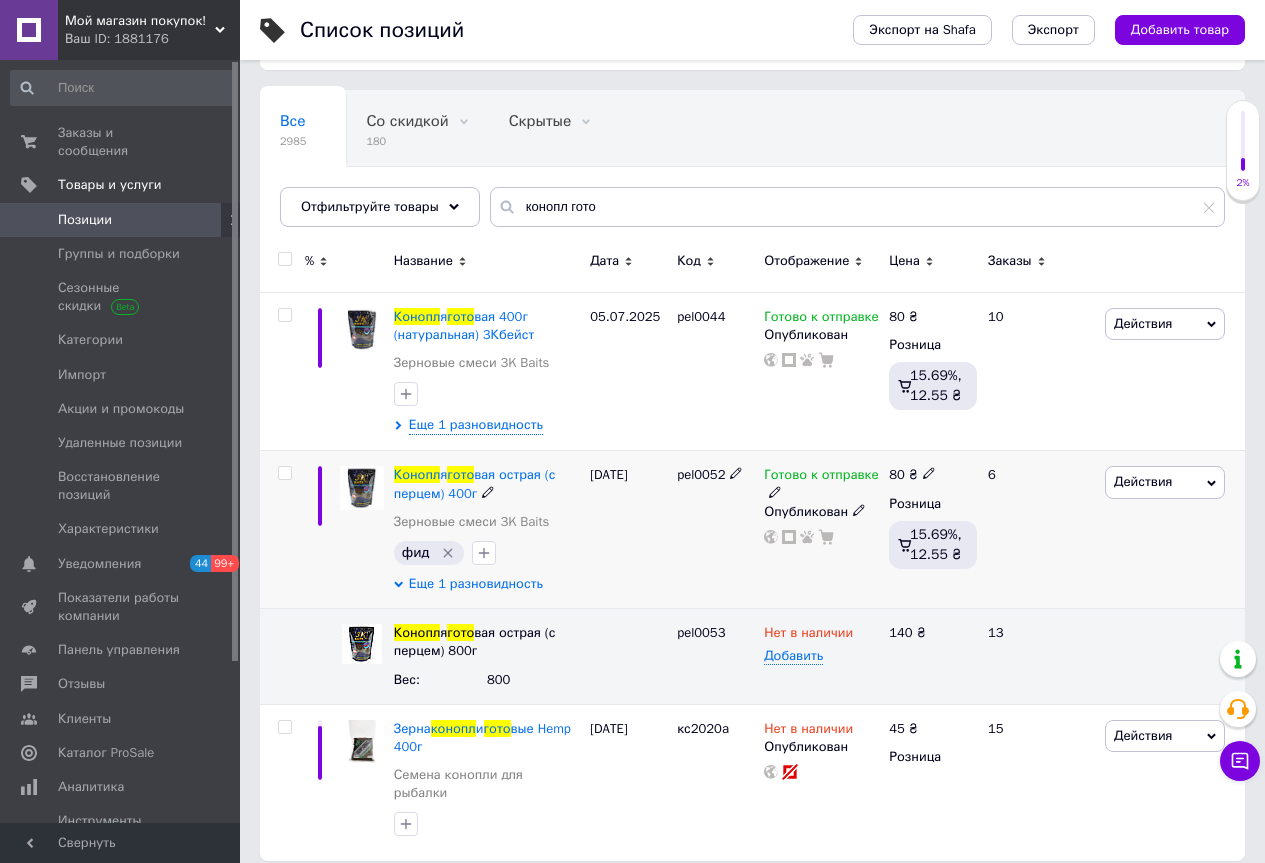 click on "Еще 1 разновидность" at bounding box center [476, 584] 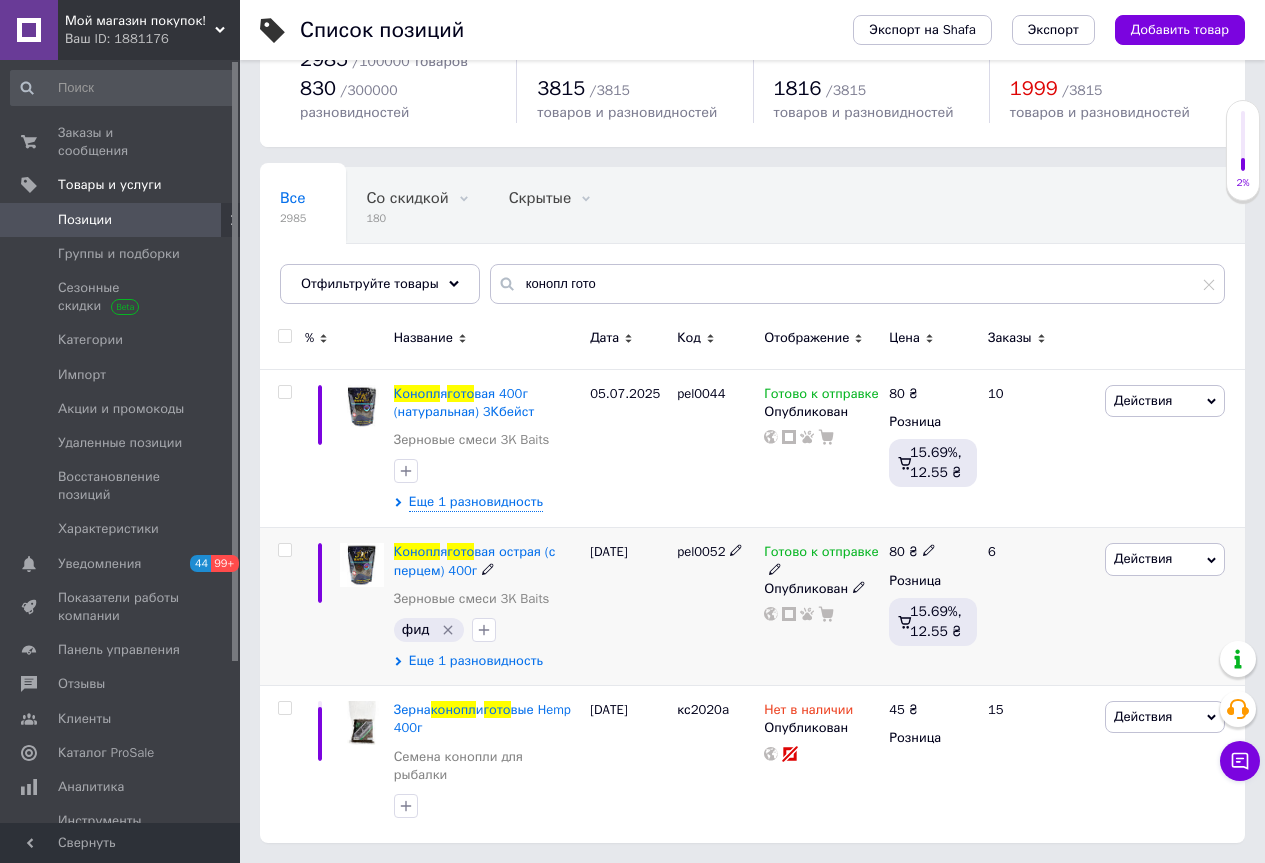 scroll, scrollTop: 65, scrollLeft: 0, axis: vertical 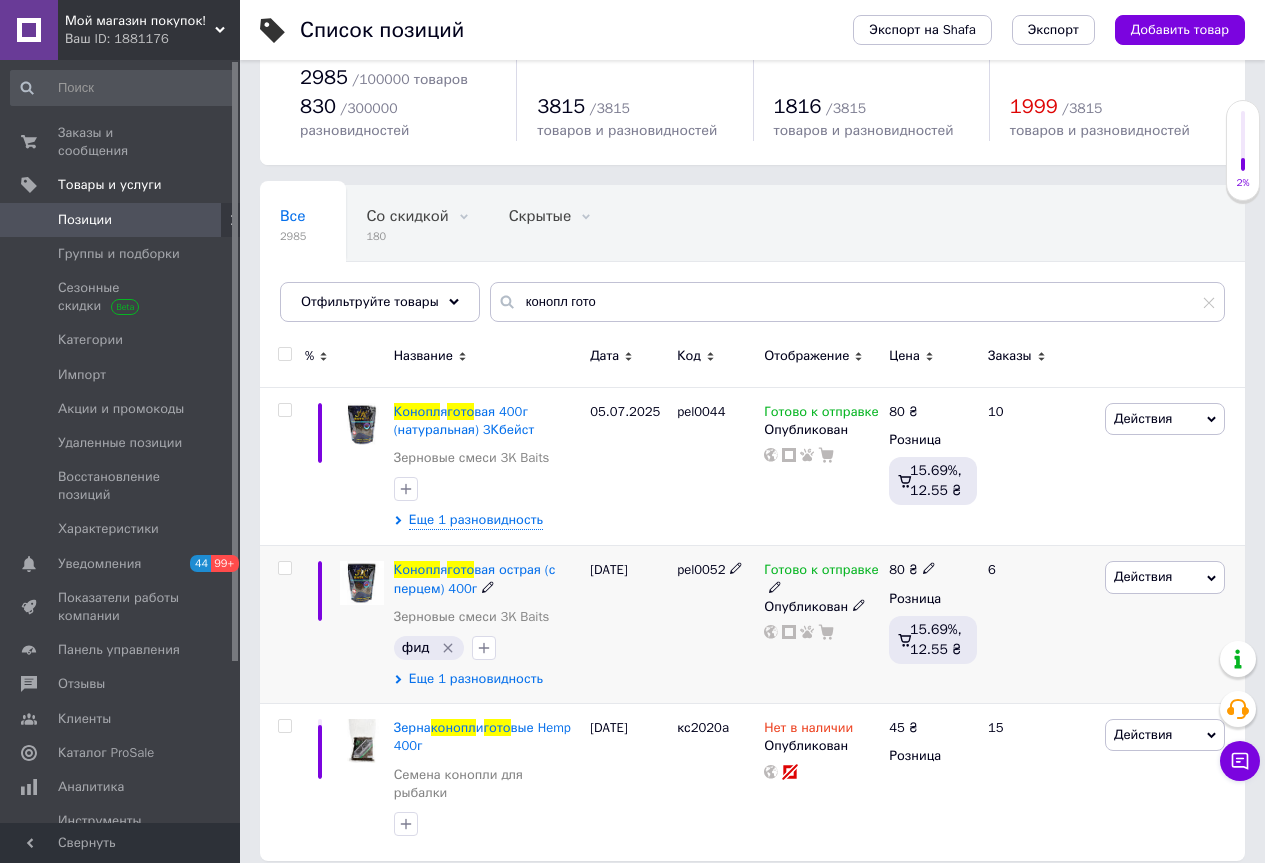 click on "Еще 1 разновидность" at bounding box center [476, 679] 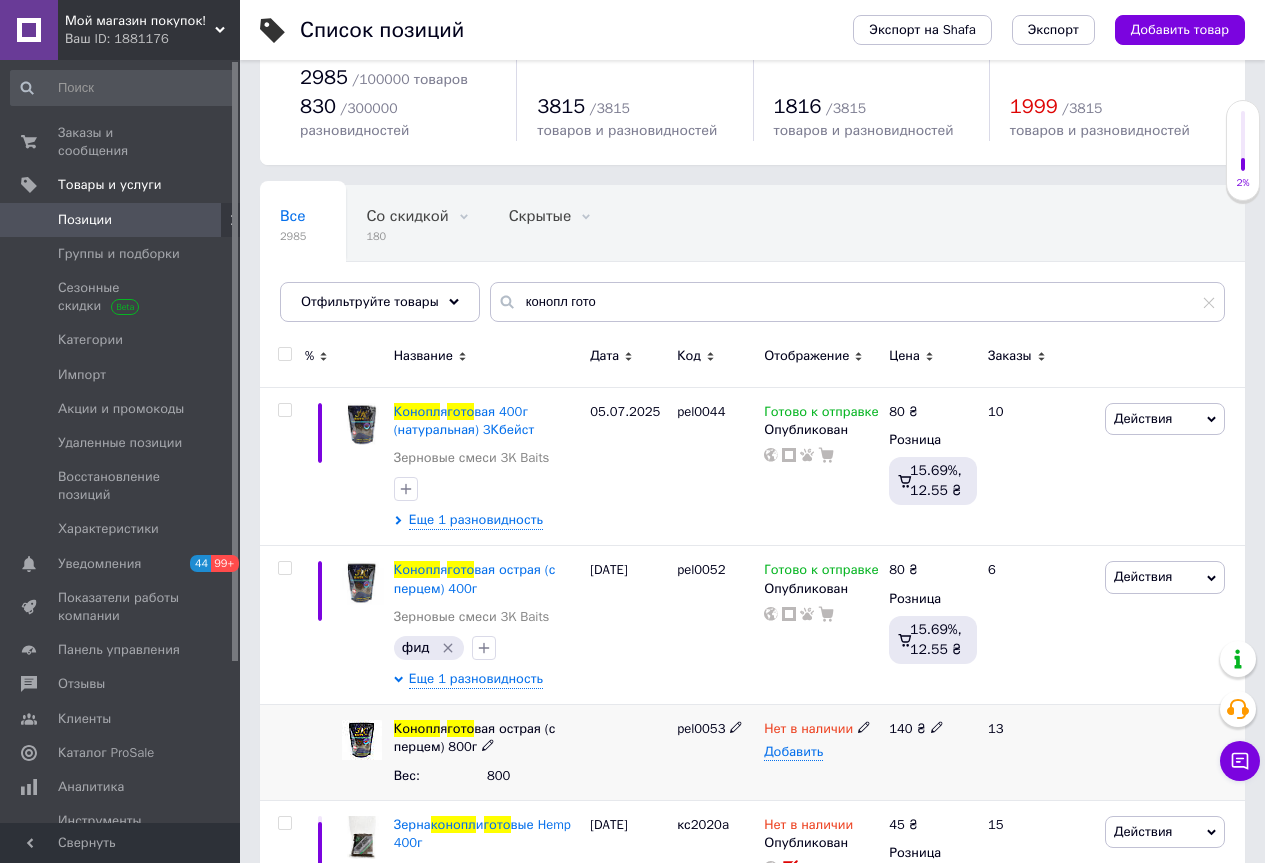 scroll, scrollTop: 160, scrollLeft: 0, axis: vertical 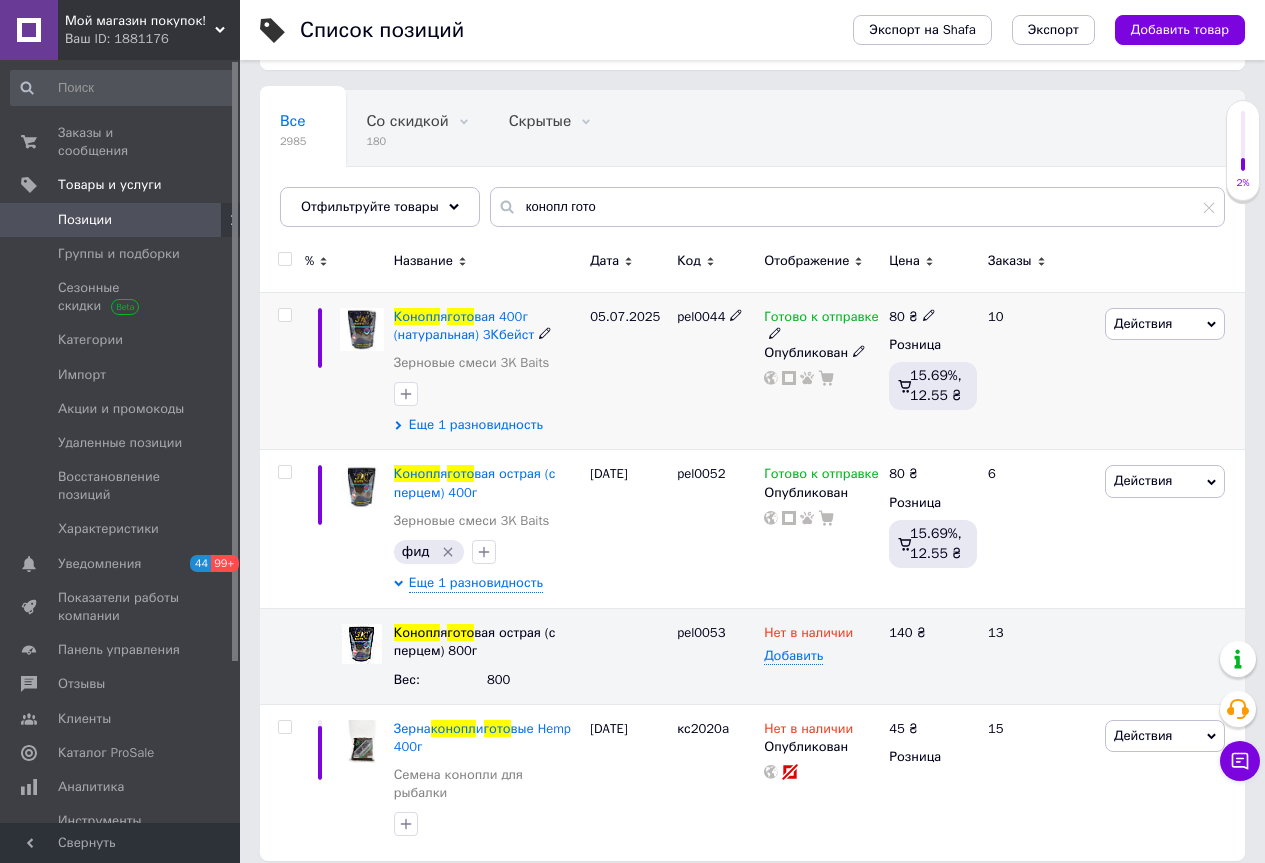 click on "Еще 1 разновидность" at bounding box center (476, 425) 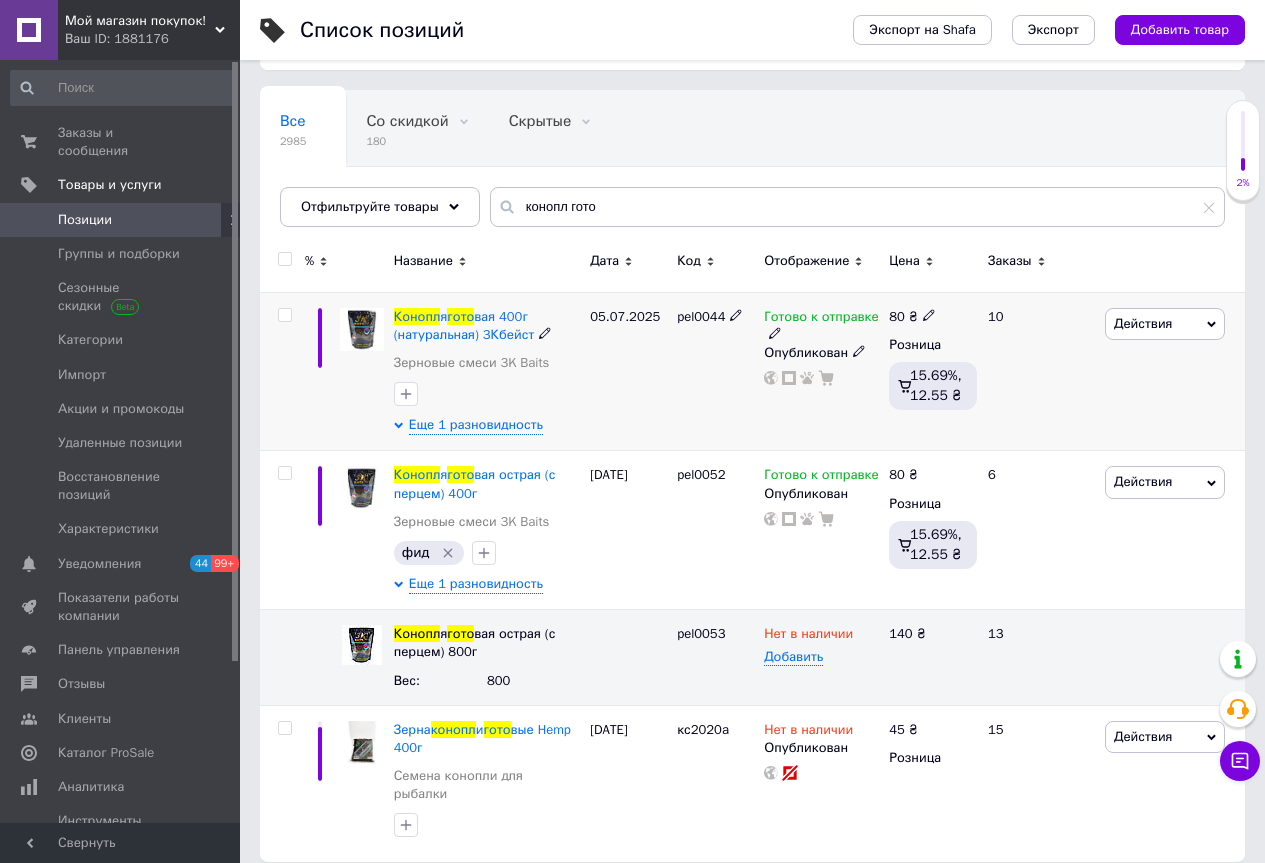scroll, scrollTop: 160, scrollLeft: 0, axis: vertical 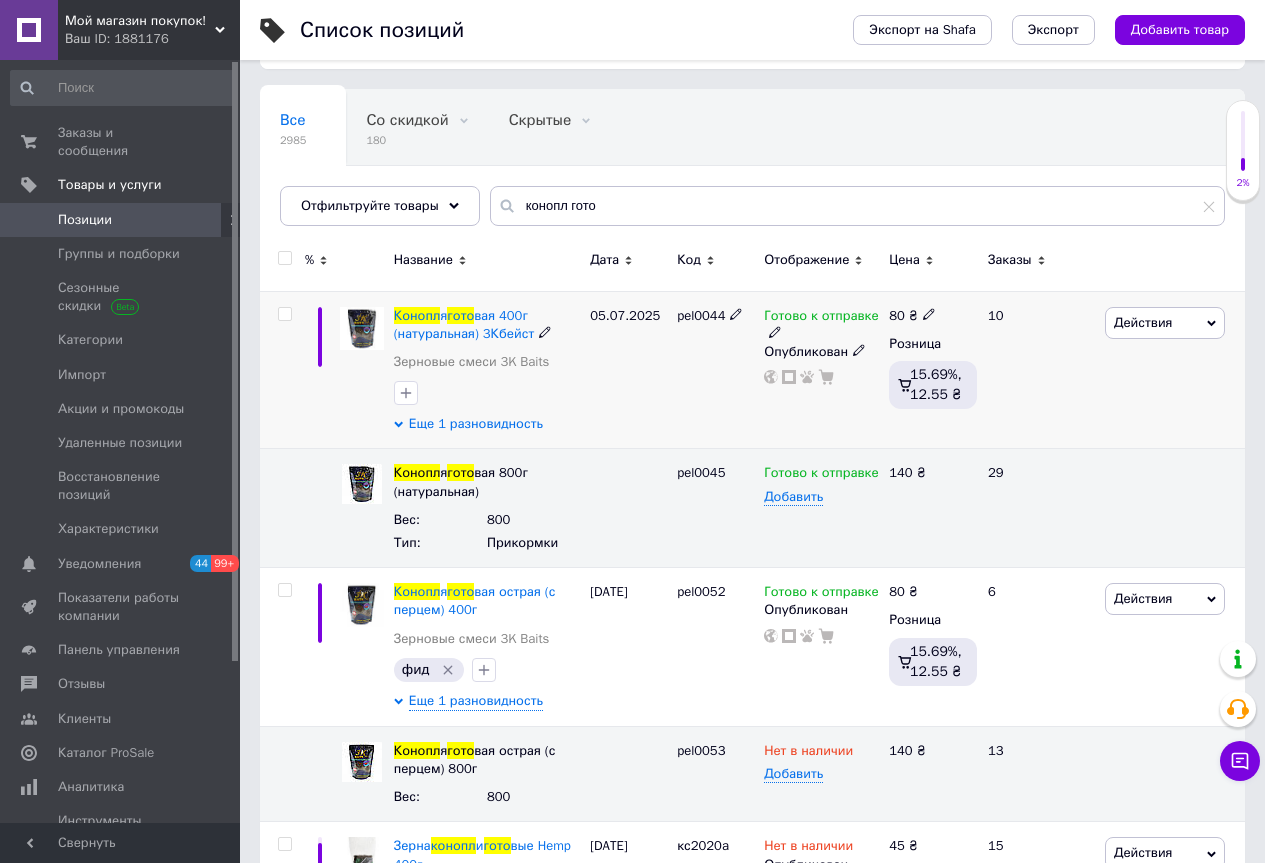 click on "Еще 1 разновидность" at bounding box center (476, 424) 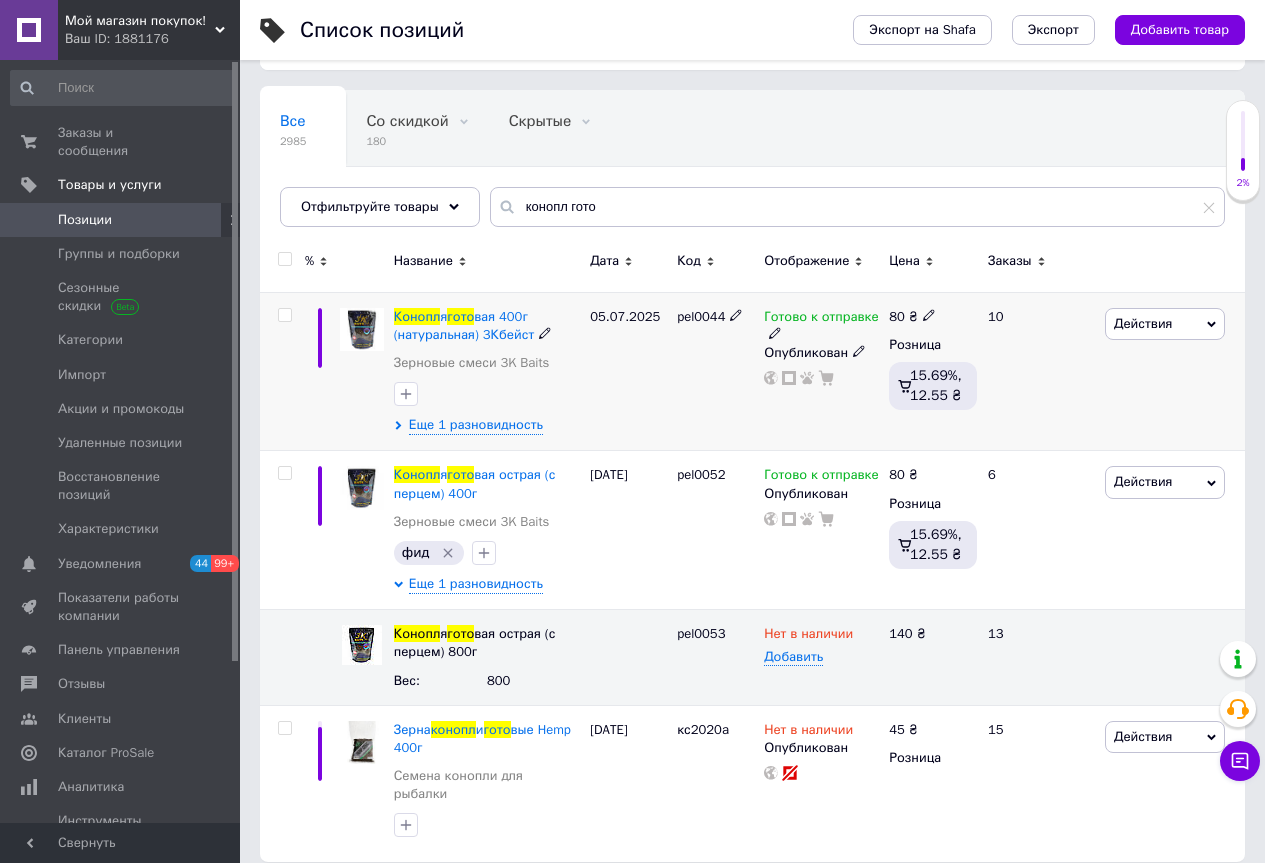 scroll, scrollTop: 160, scrollLeft: 0, axis: vertical 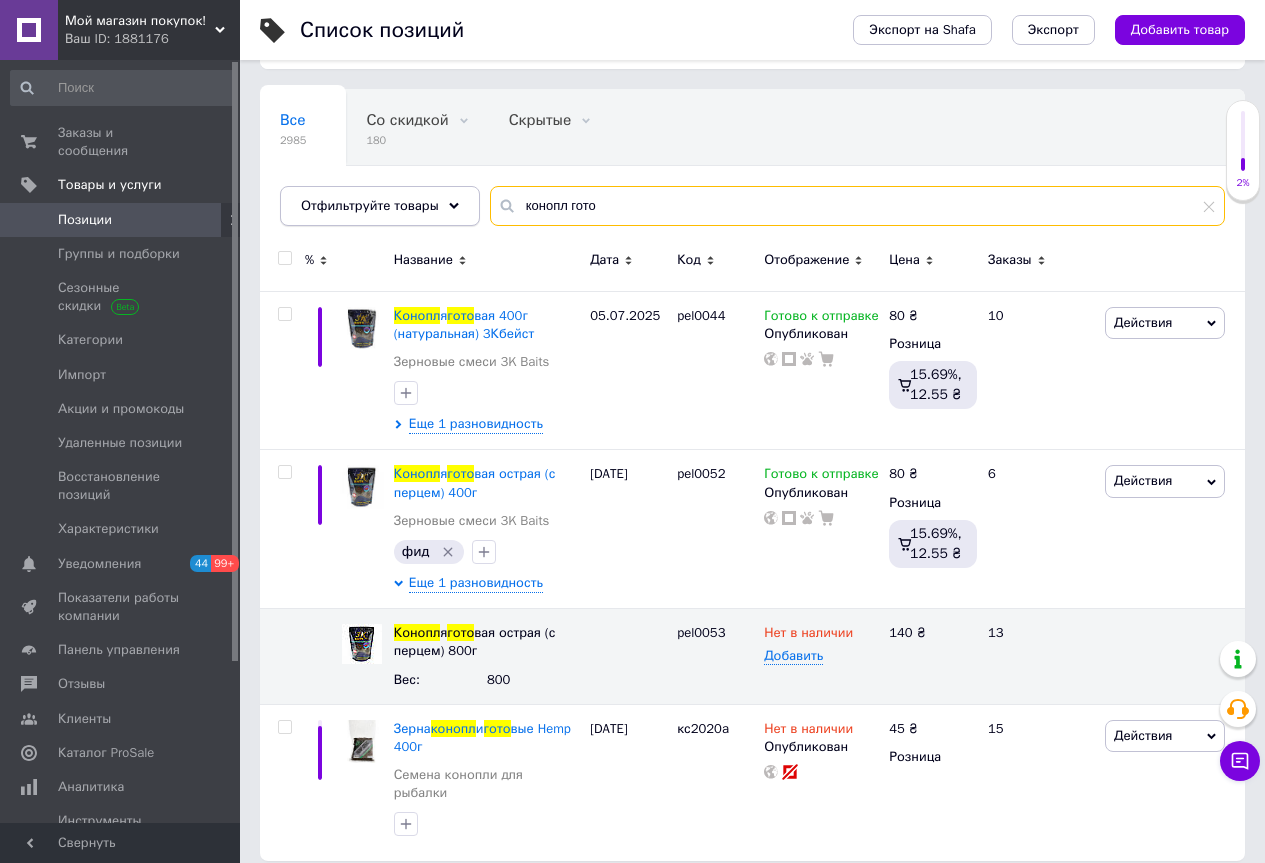 drag, startPoint x: 602, startPoint y: 210, endPoint x: 439, endPoint y: 215, distance: 163.07668 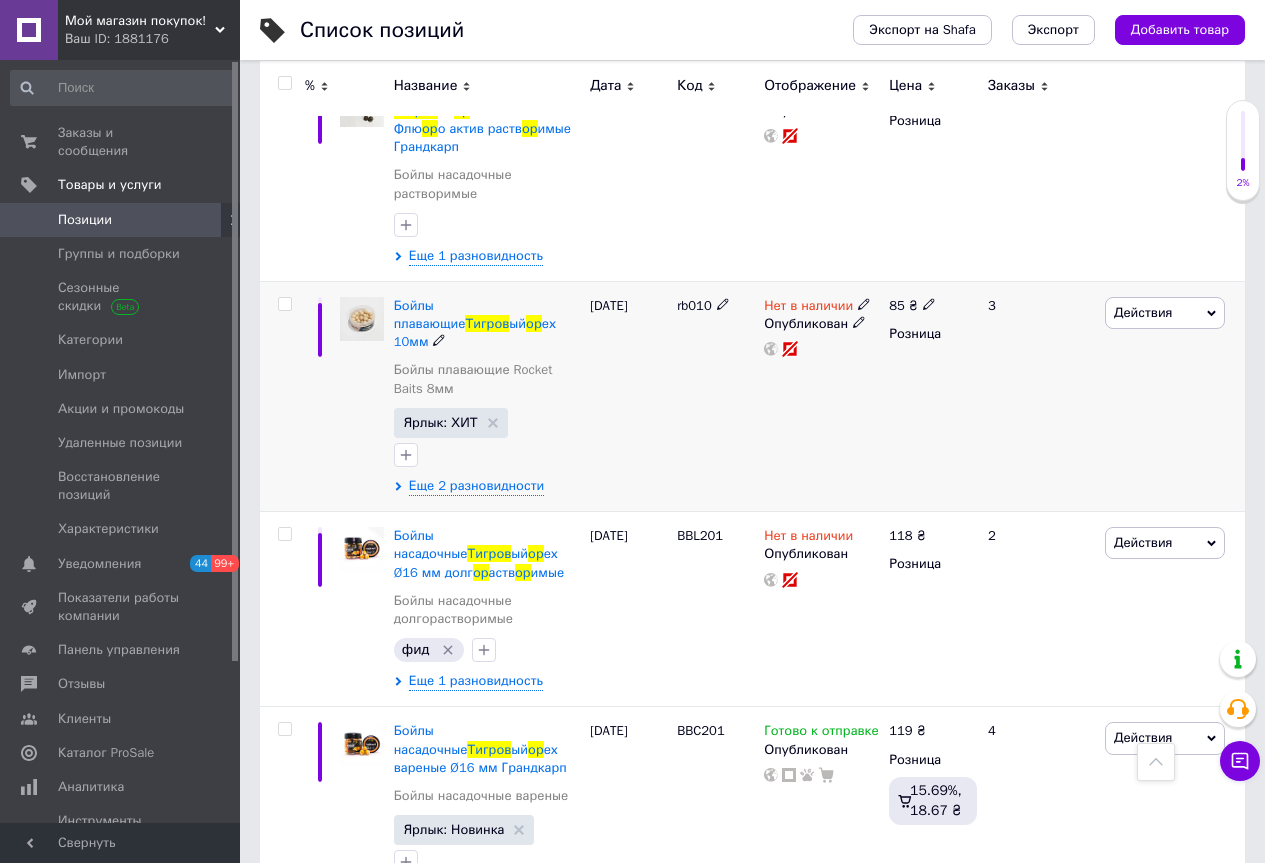 scroll, scrollTop: 60, scrollLeft: 0, axis: vertical 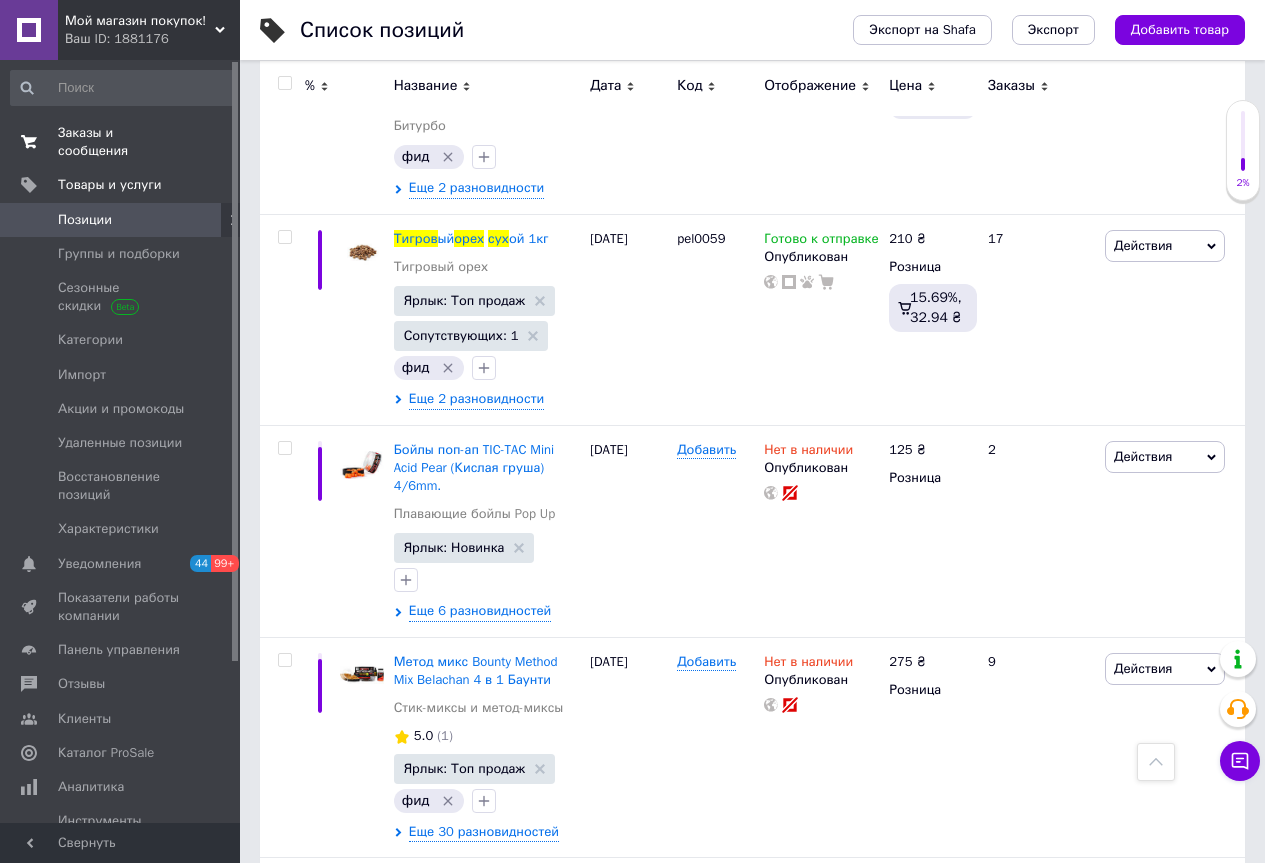 type on "тигров орех сух" 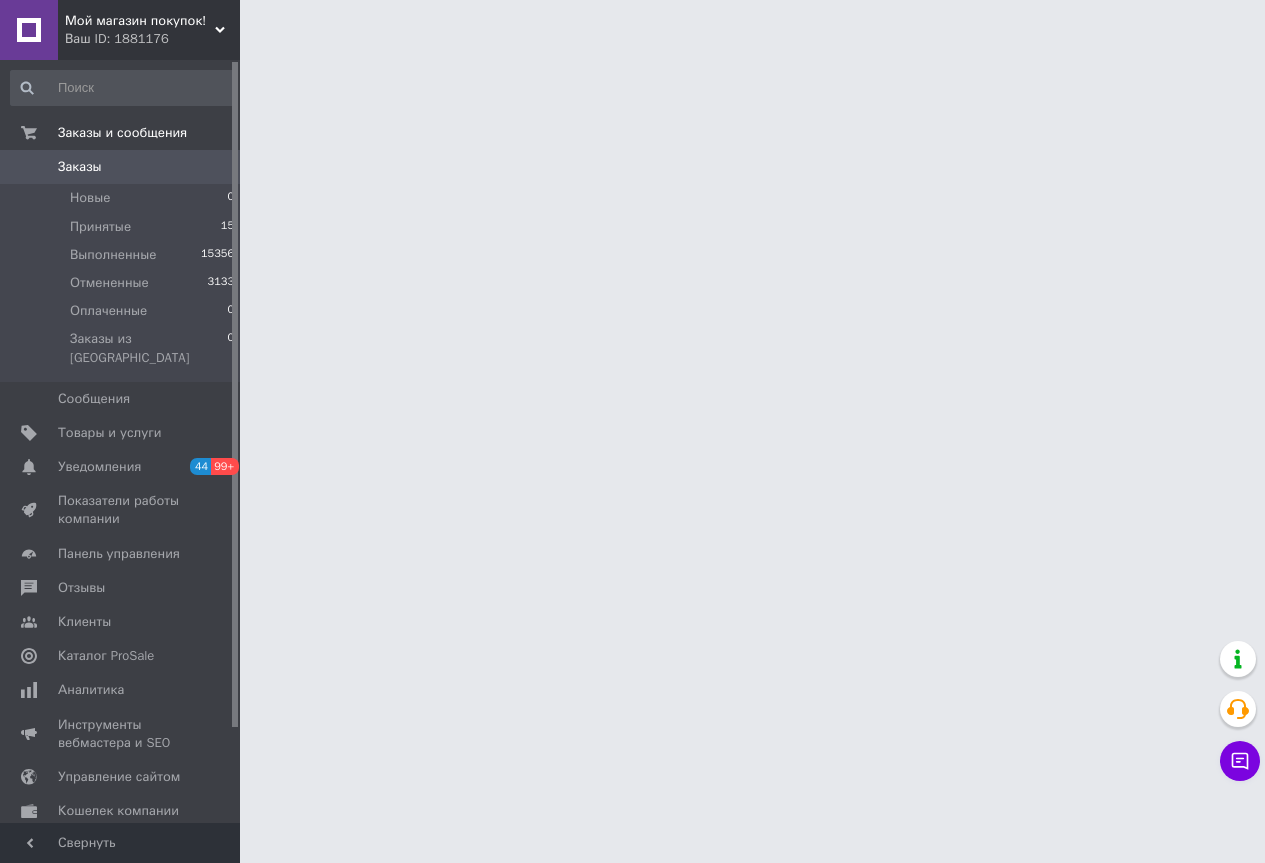 scroll, scrollTop: 0, scrollLeft: 0, axis: both 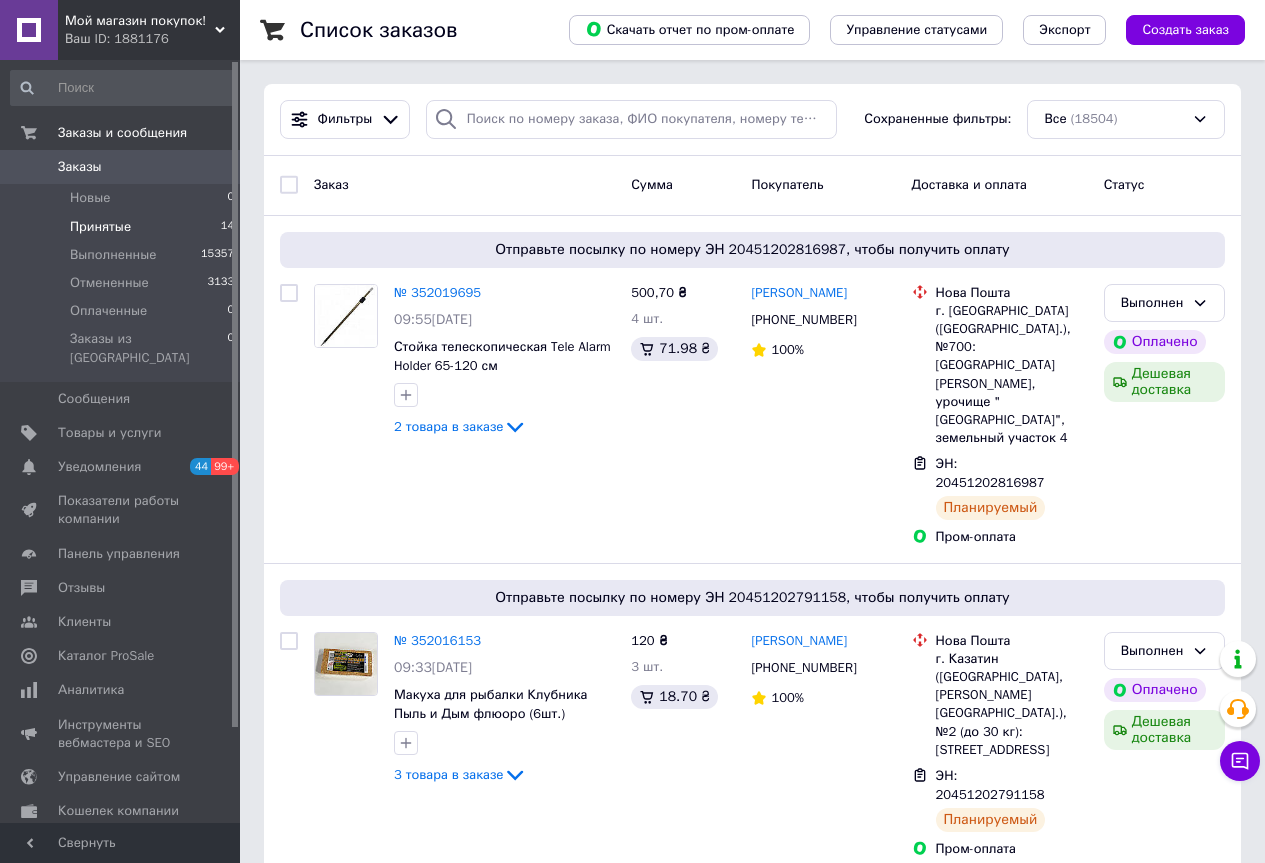 click on "Принятые 14" at bounding box center (123, 227) 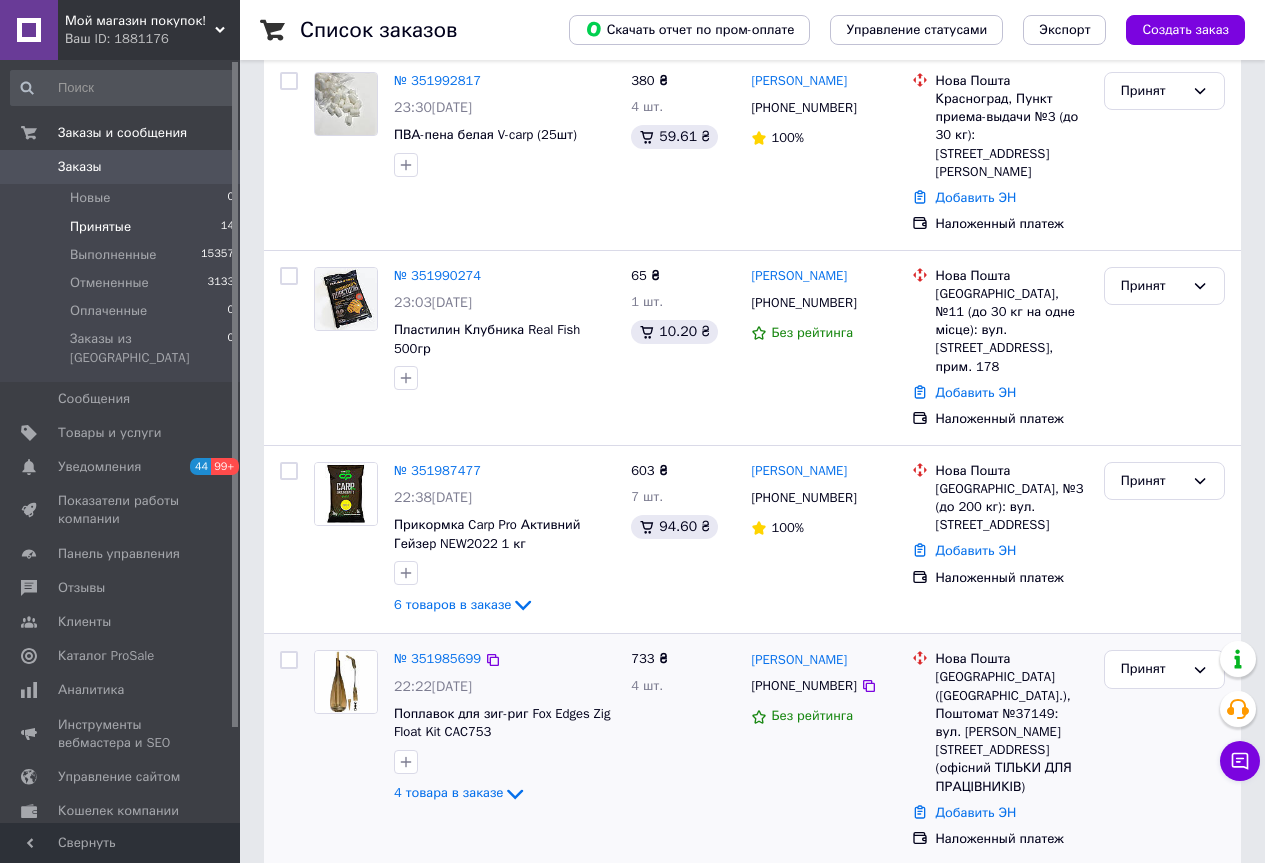 scroll, scrollTop: 600, scrollLeft: 0, axis: vertical 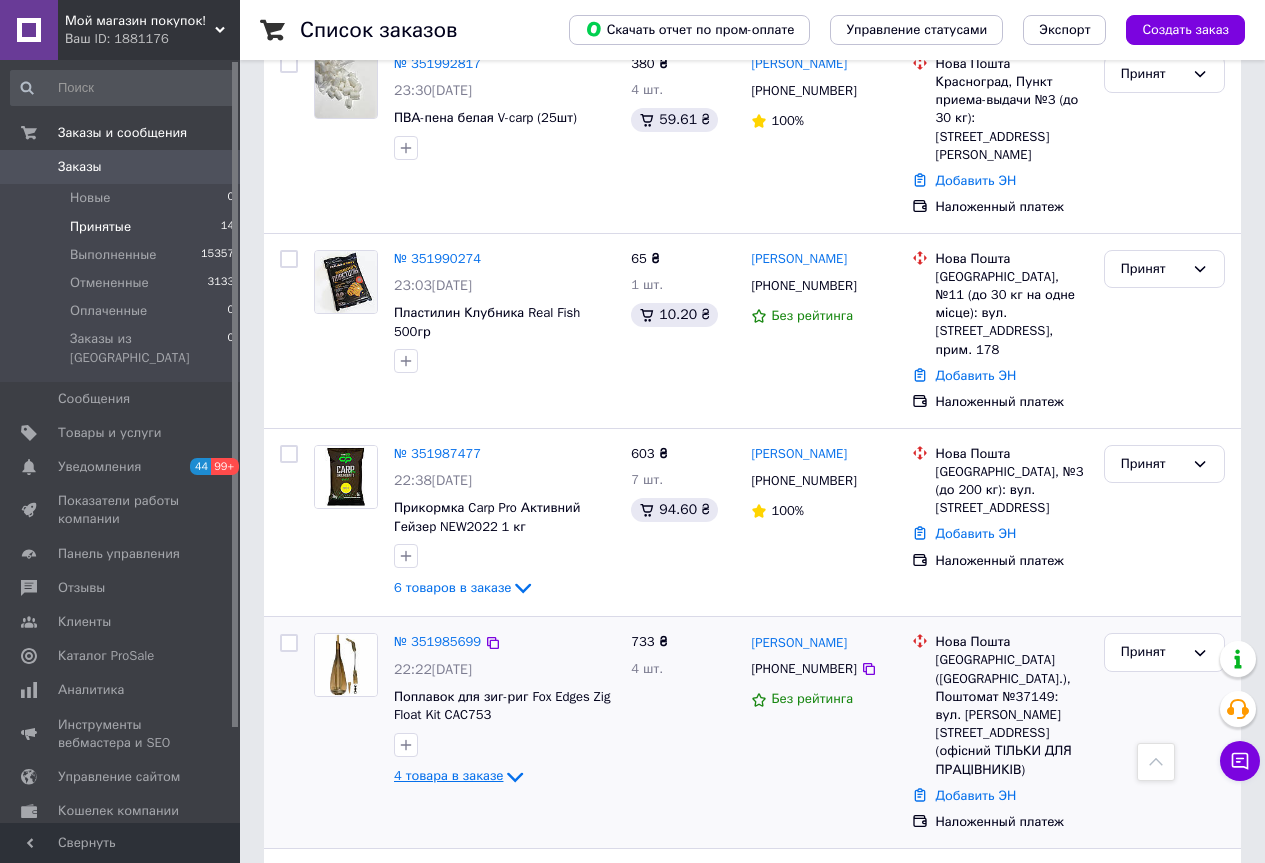 click 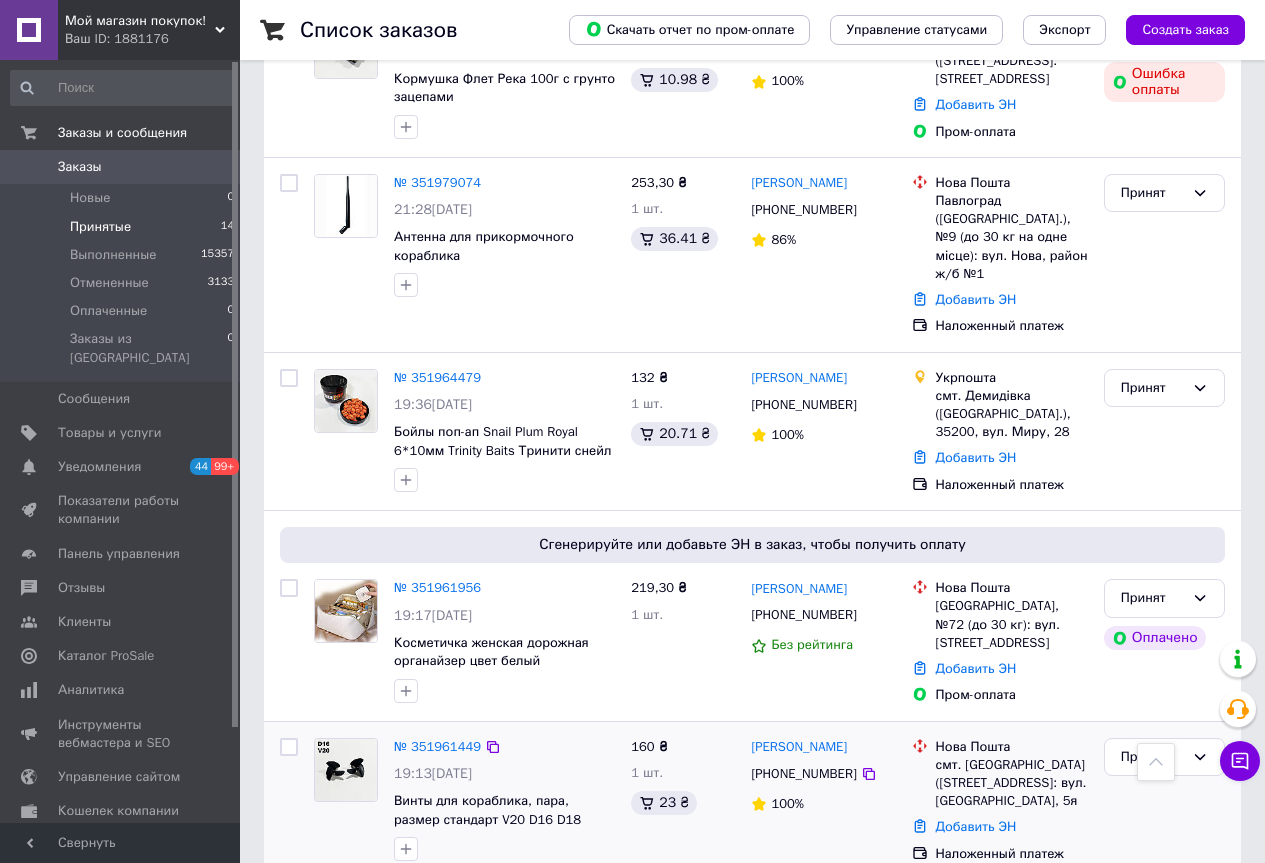 scroll, scrollTop: 2000, scrollLeft: 0, axis: vertical 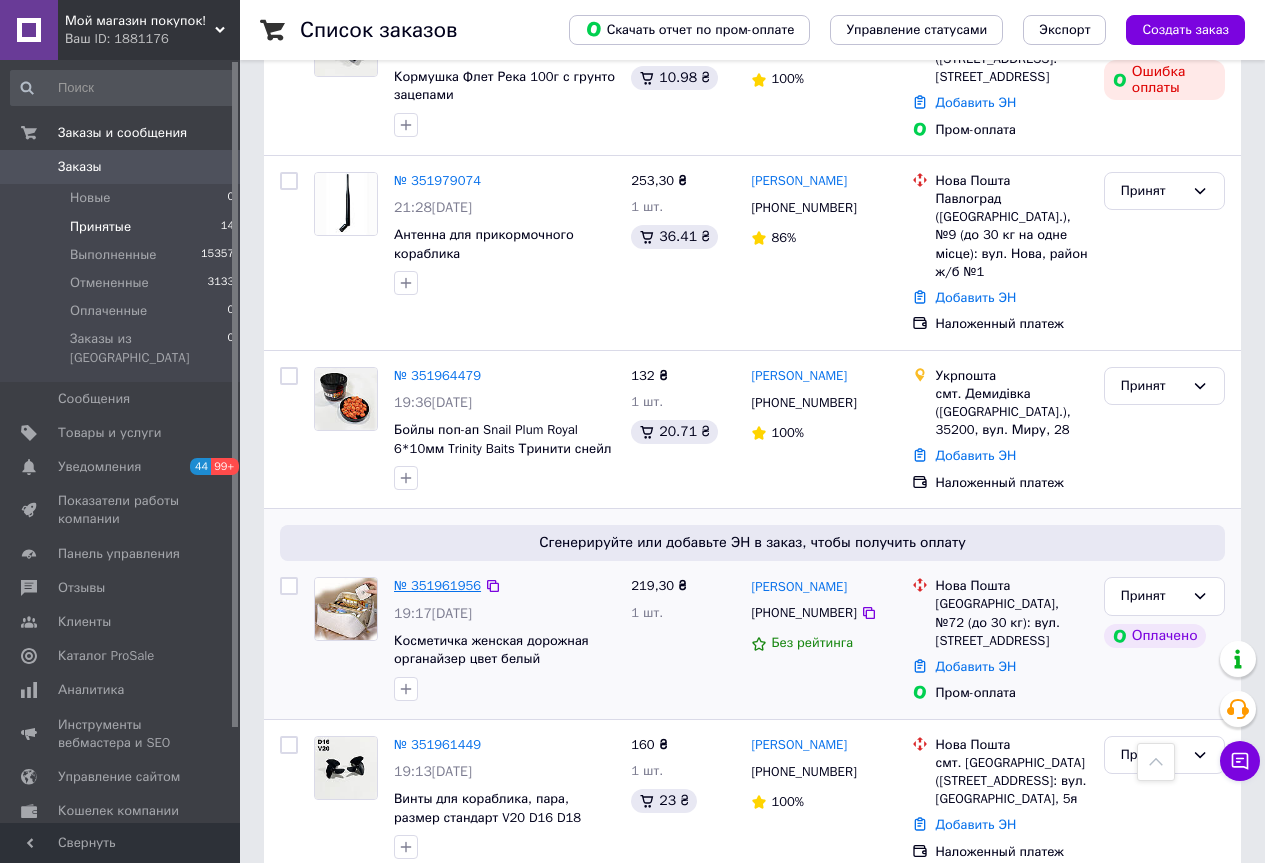 click on "№ 351961956" at bounding box center (437, 585) 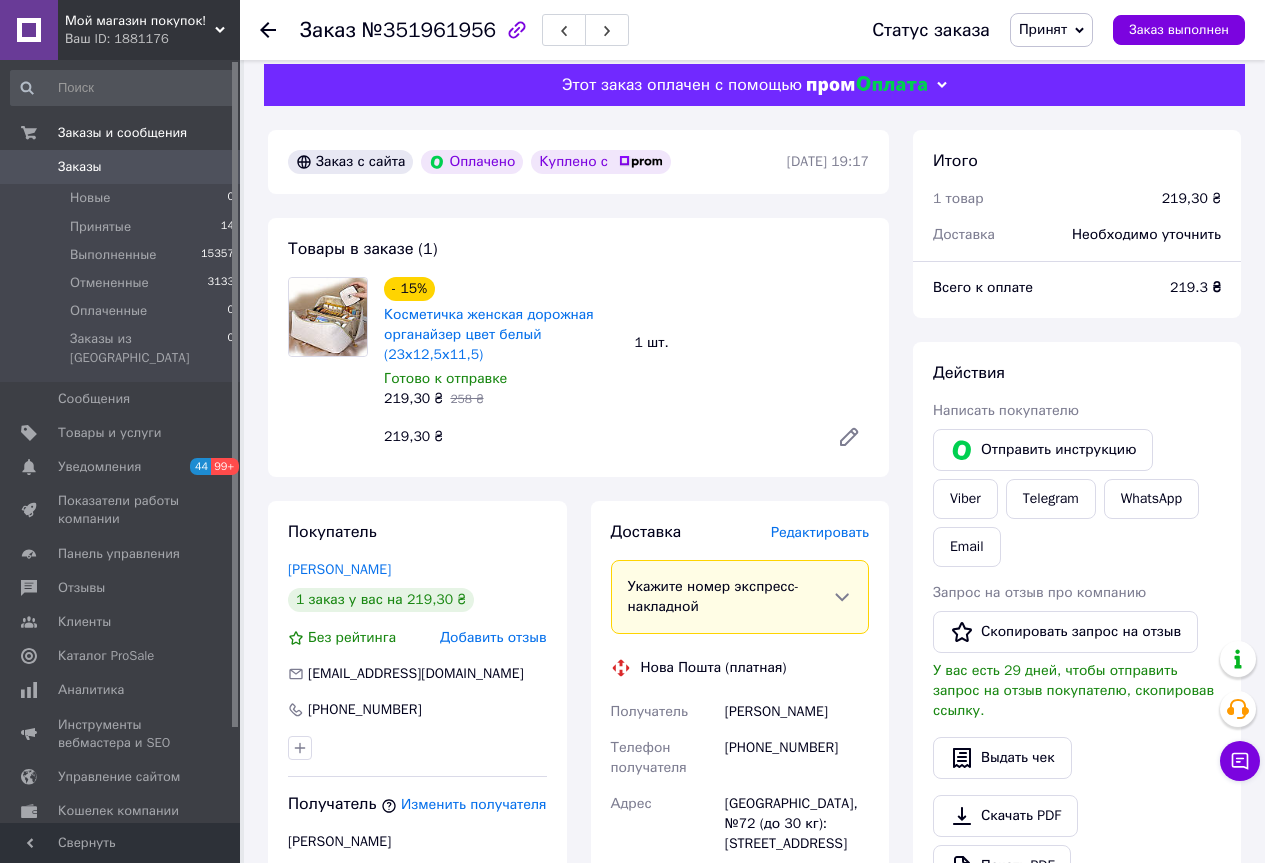 scroll, scrollTop: 0, scrollLeft: 0, axis: both 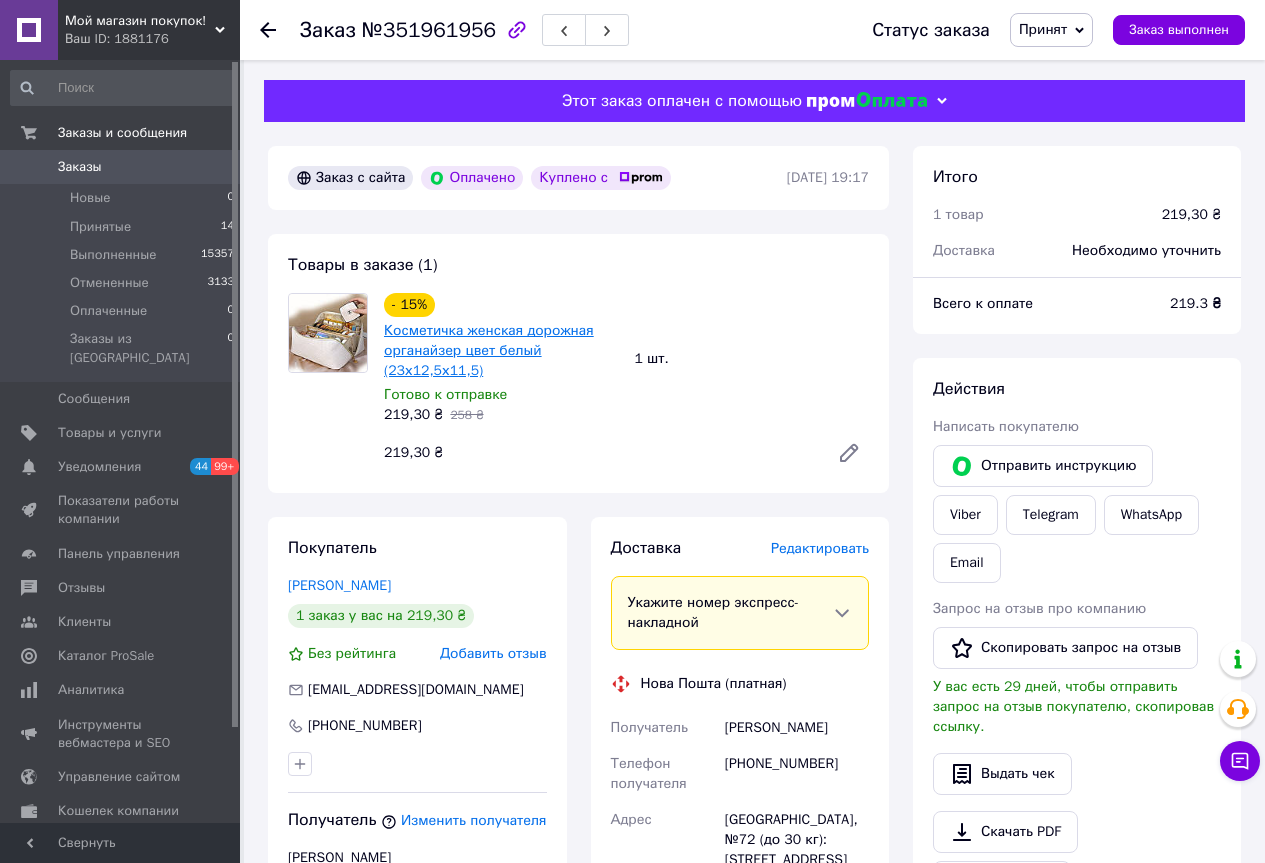 click on "Косметичка женская дорожная органайзер цвет белый (23х12,5х11,5)" at bounding box center (489, 350) 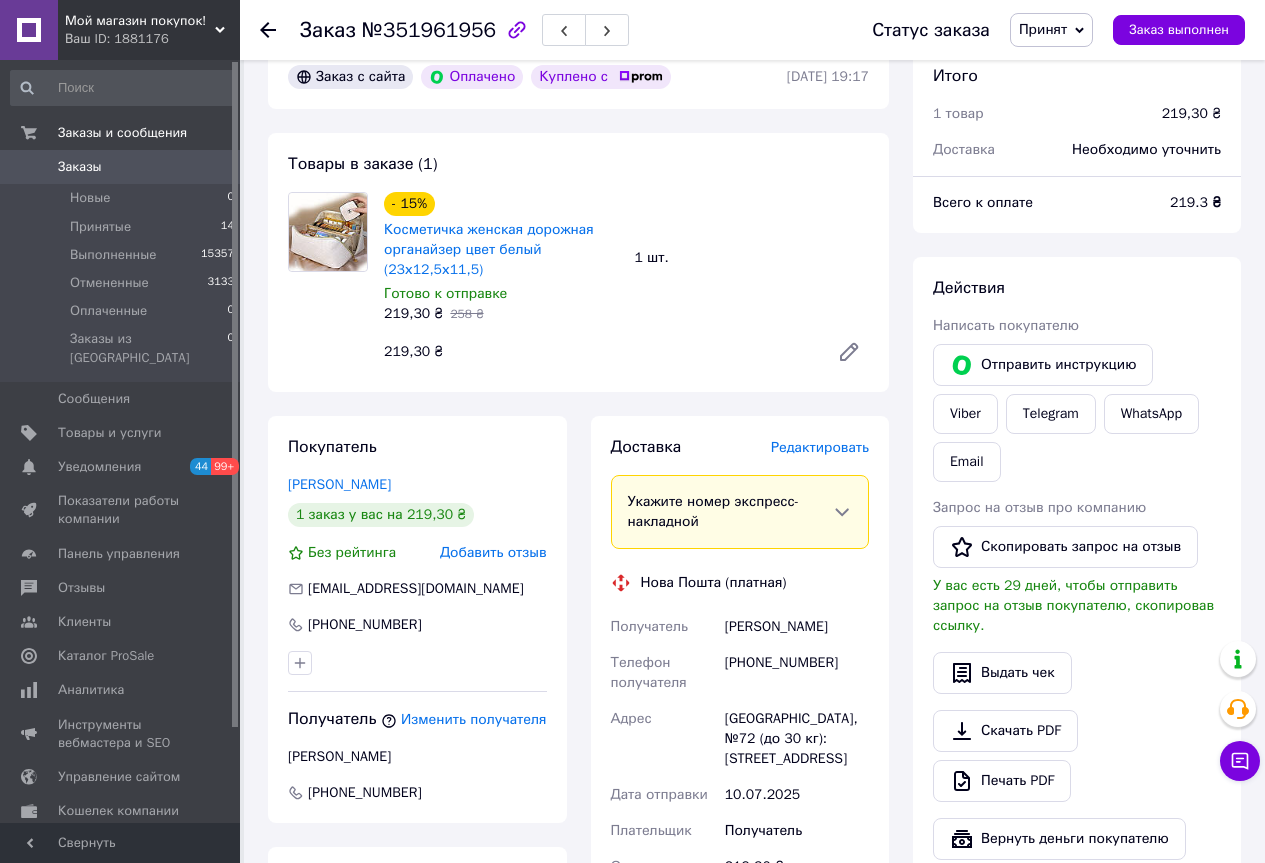 scroll, scrollTop: 200, scrollLeft: 0, axis: vertical 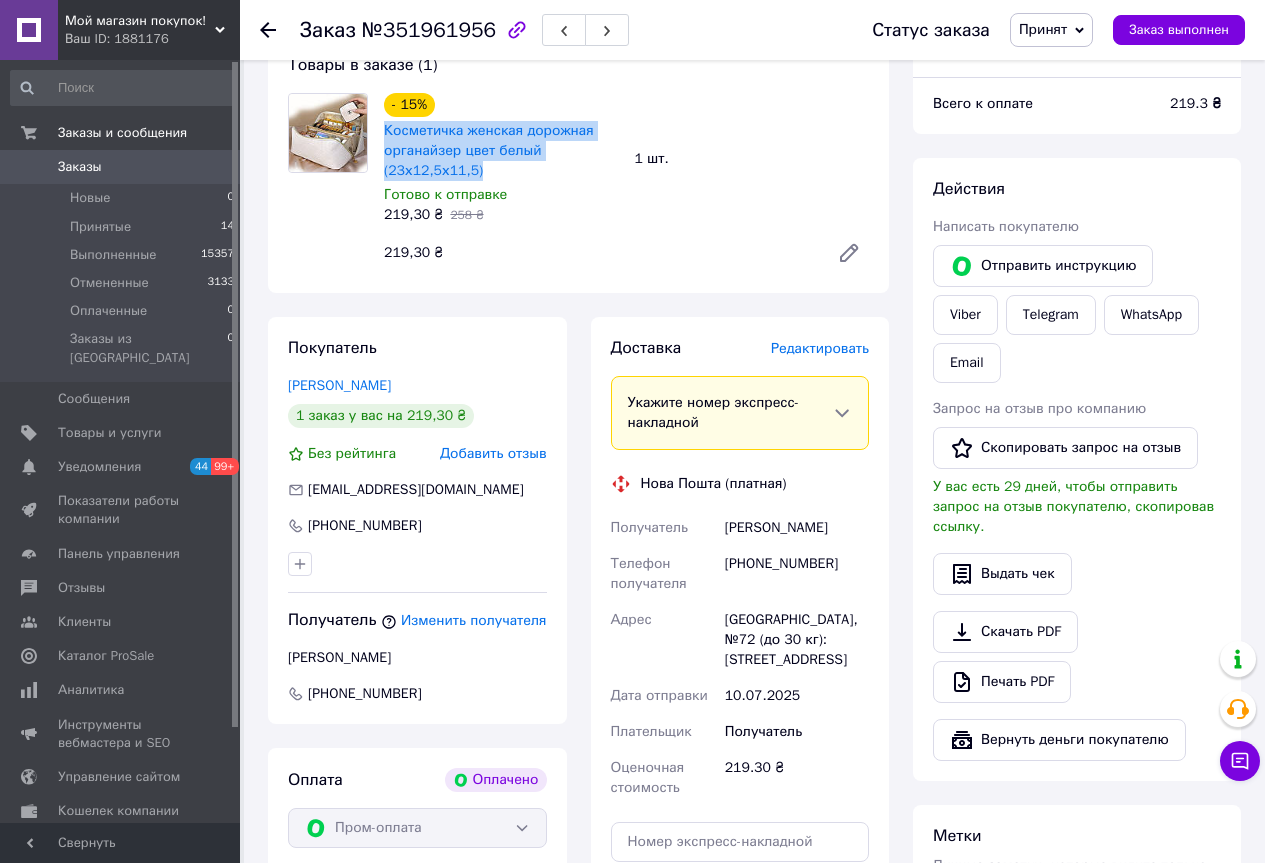 drag, startPoint x: 488, startPoint y: 169, endPoint x: 380, endPoint y: 132, distance: 114.16216 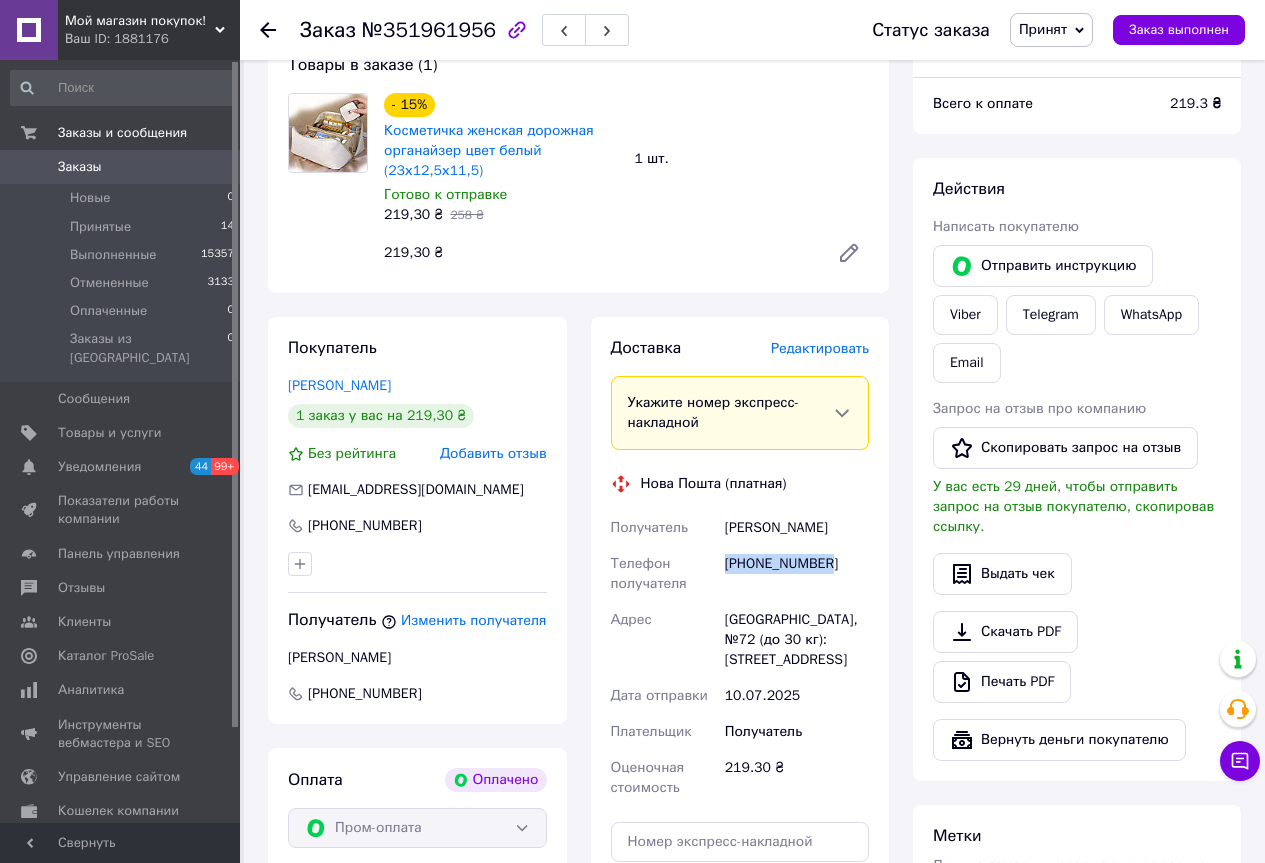 drag, startPoint x: 834, startPoint y: 563, endPoint x: 729, endPoint y: 565, distance: 105.01904 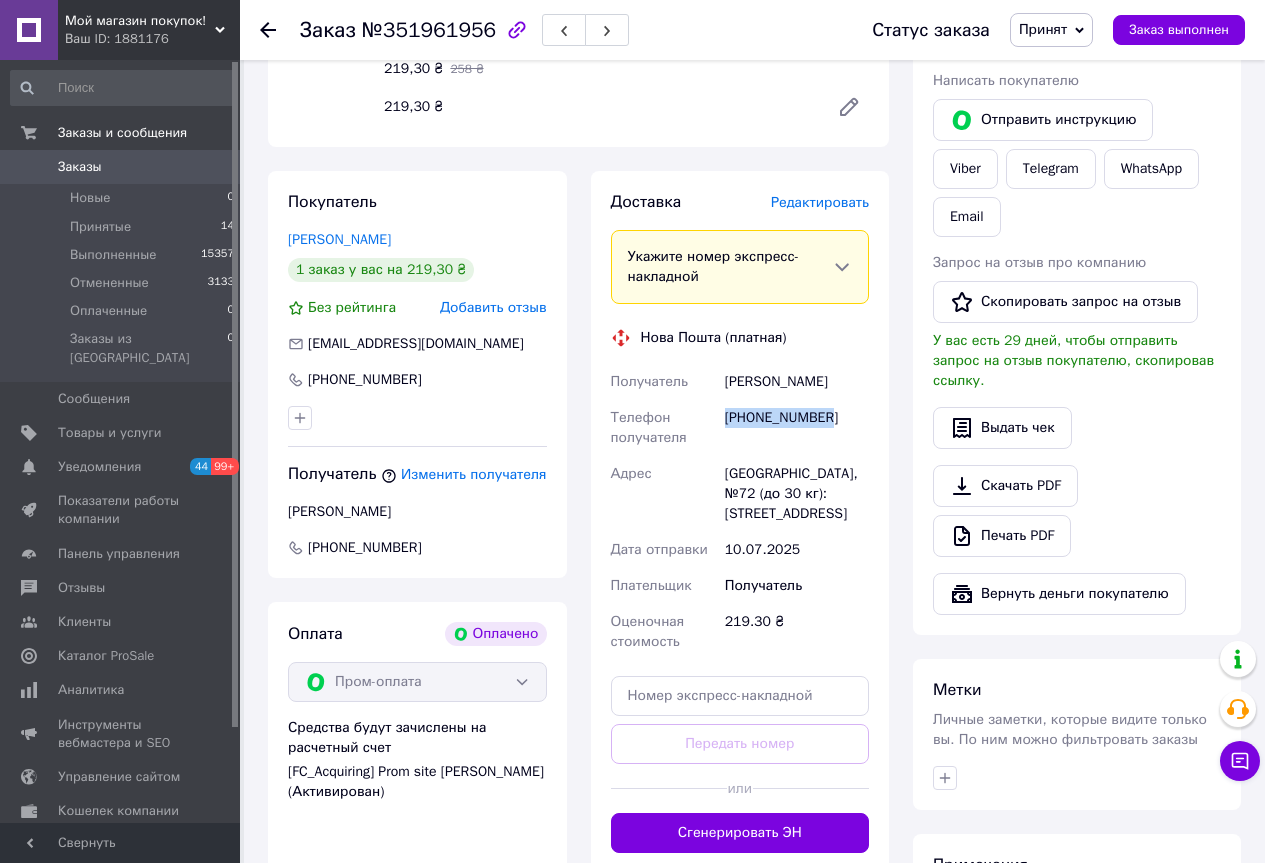 scroll, scrollTop: 500, scrollLeft: 0, axis: vertical 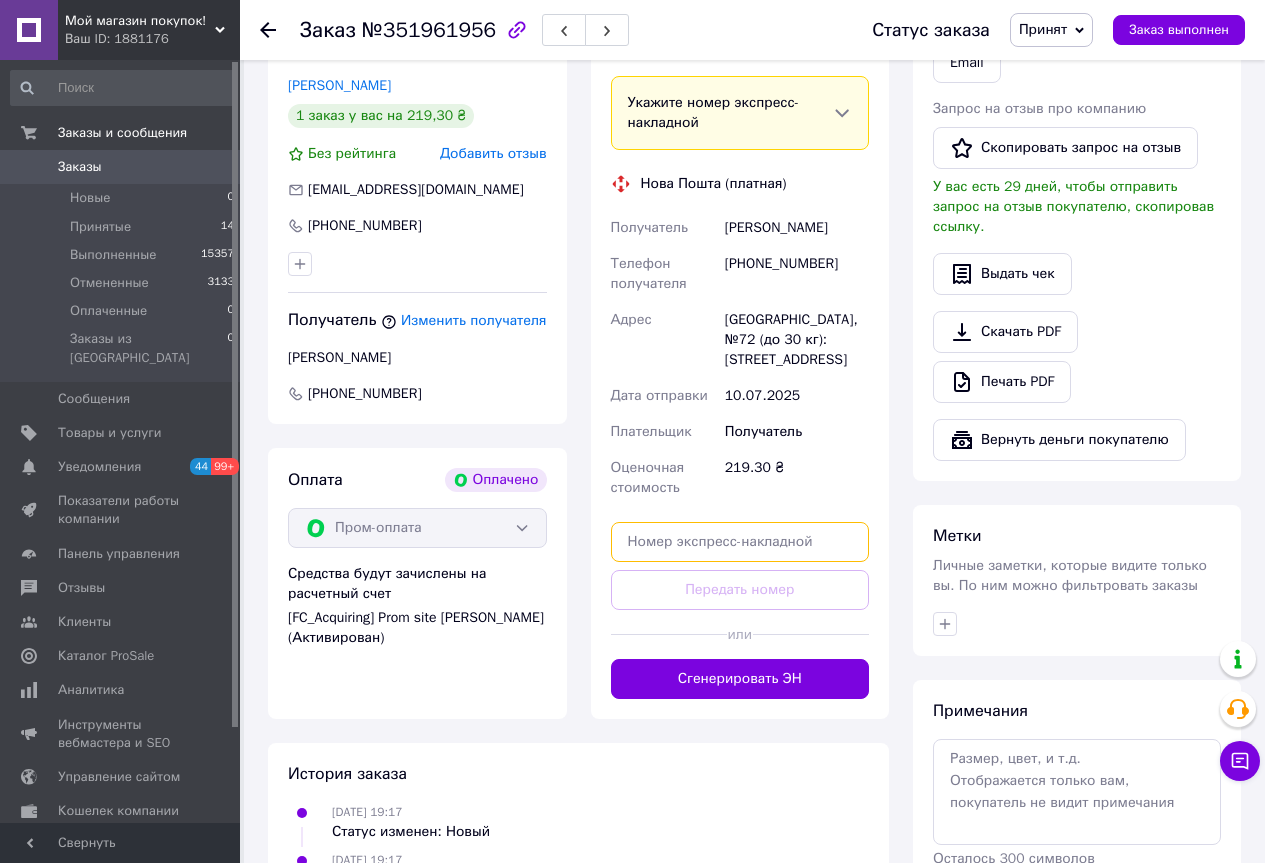 click at bounding box center [740, 542] 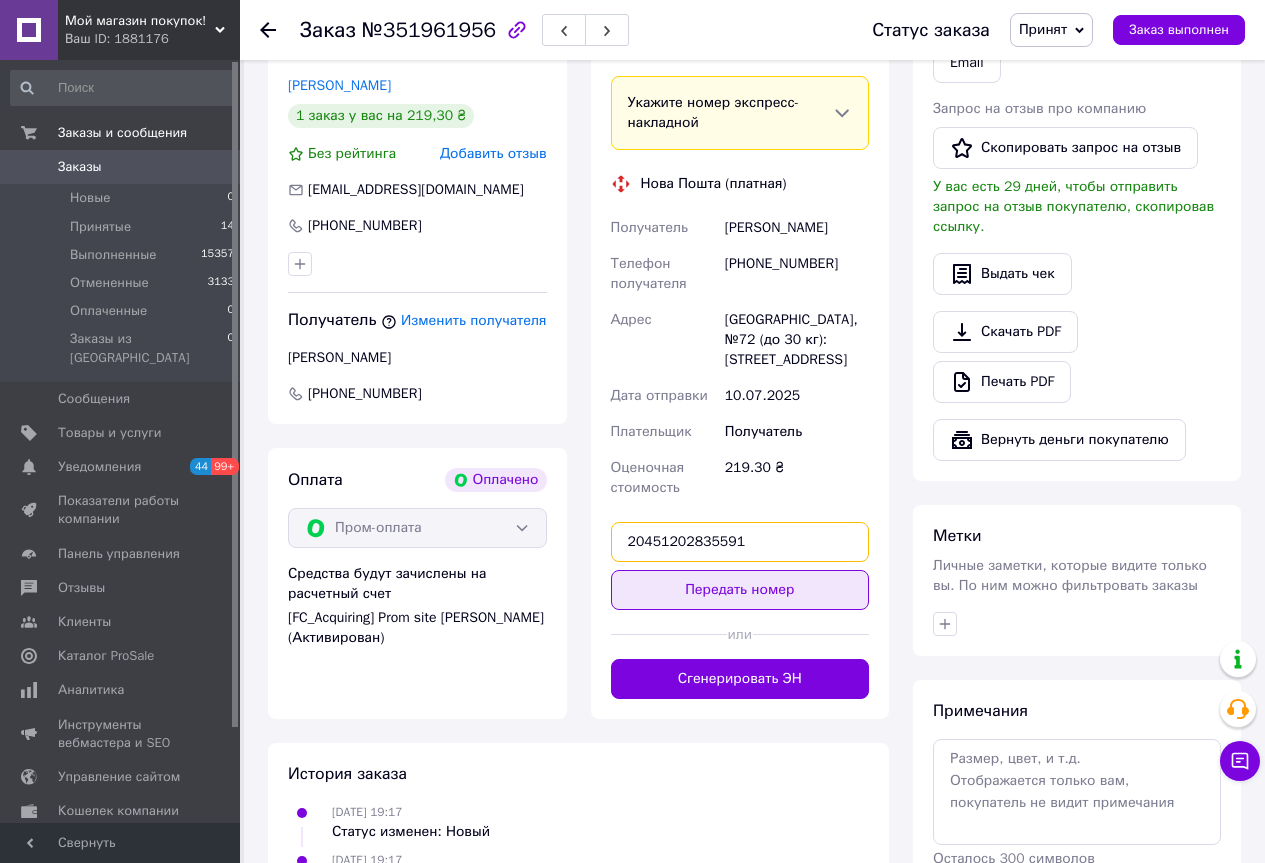 type on "20451202835591" 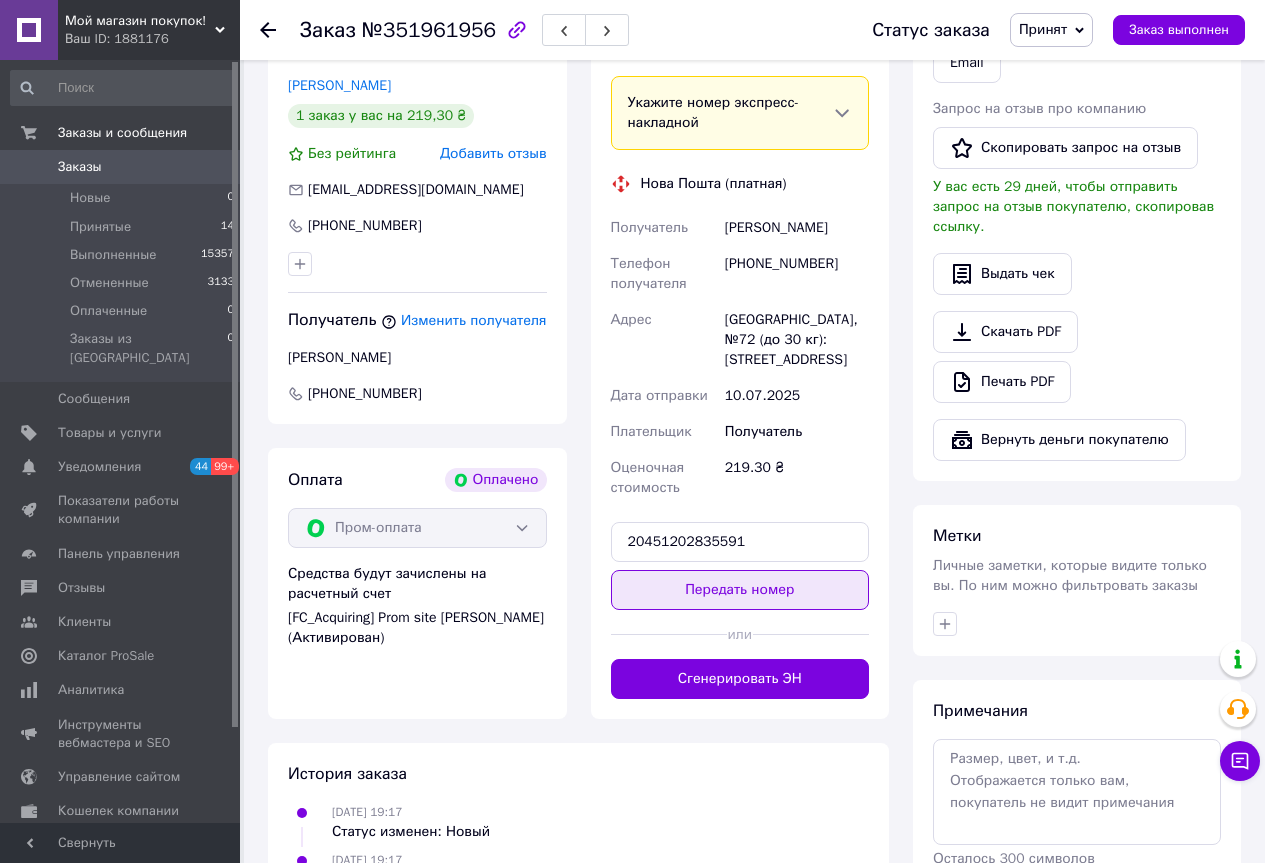 click on "Передать номер" at bounding box center (740, 590) 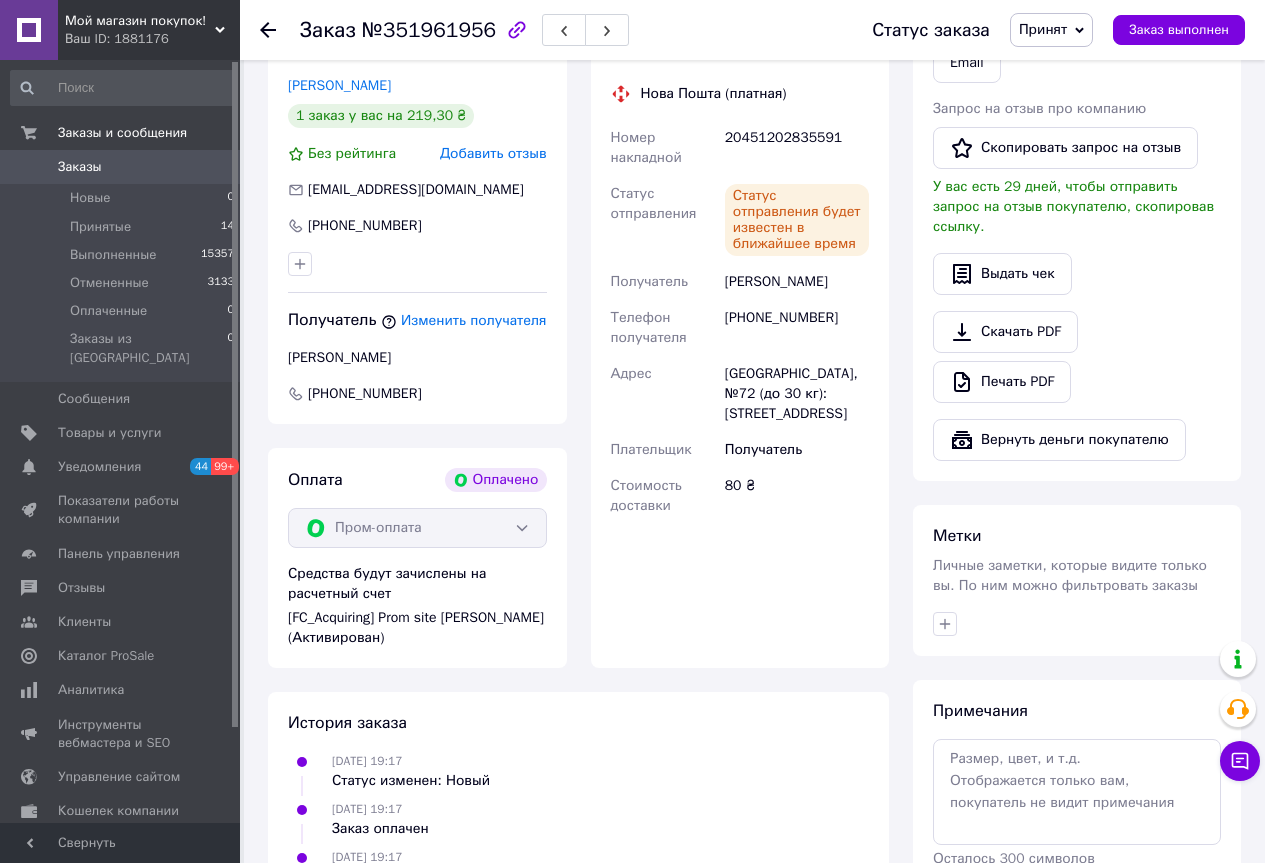 click on "Принят" at bounding box center [1051, 30] 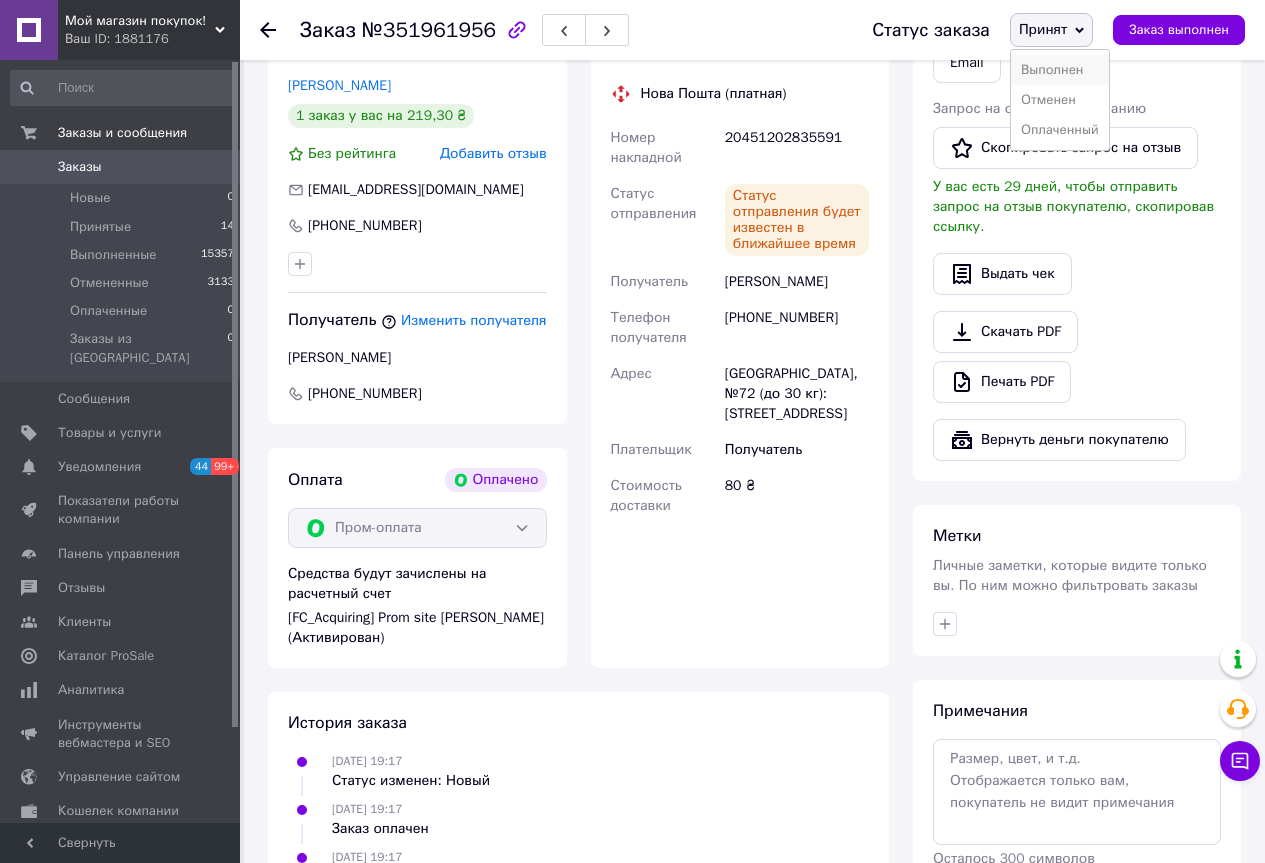 click on "Выполнен" at bounding box center (1060, 70) 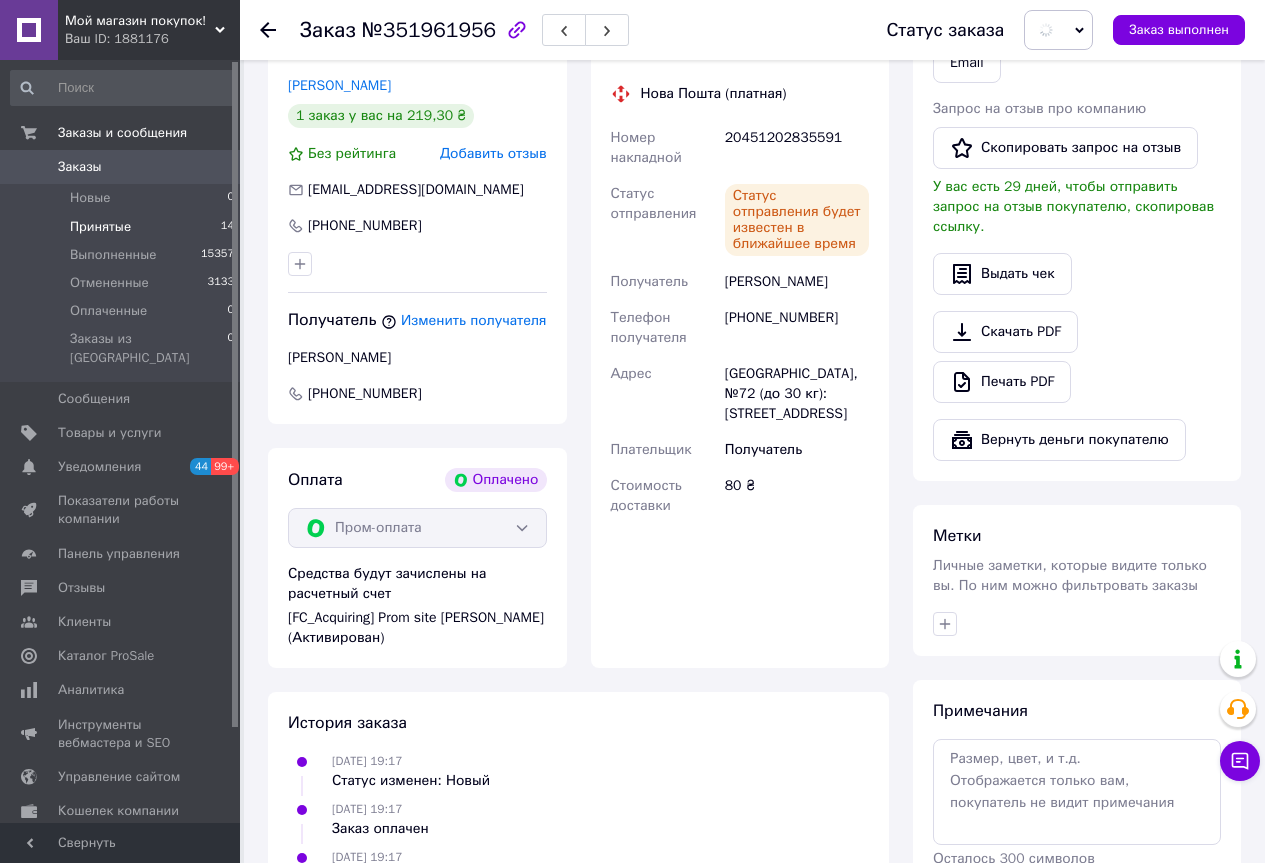 click on "Принятые 14" at bounding box center (123, 227) 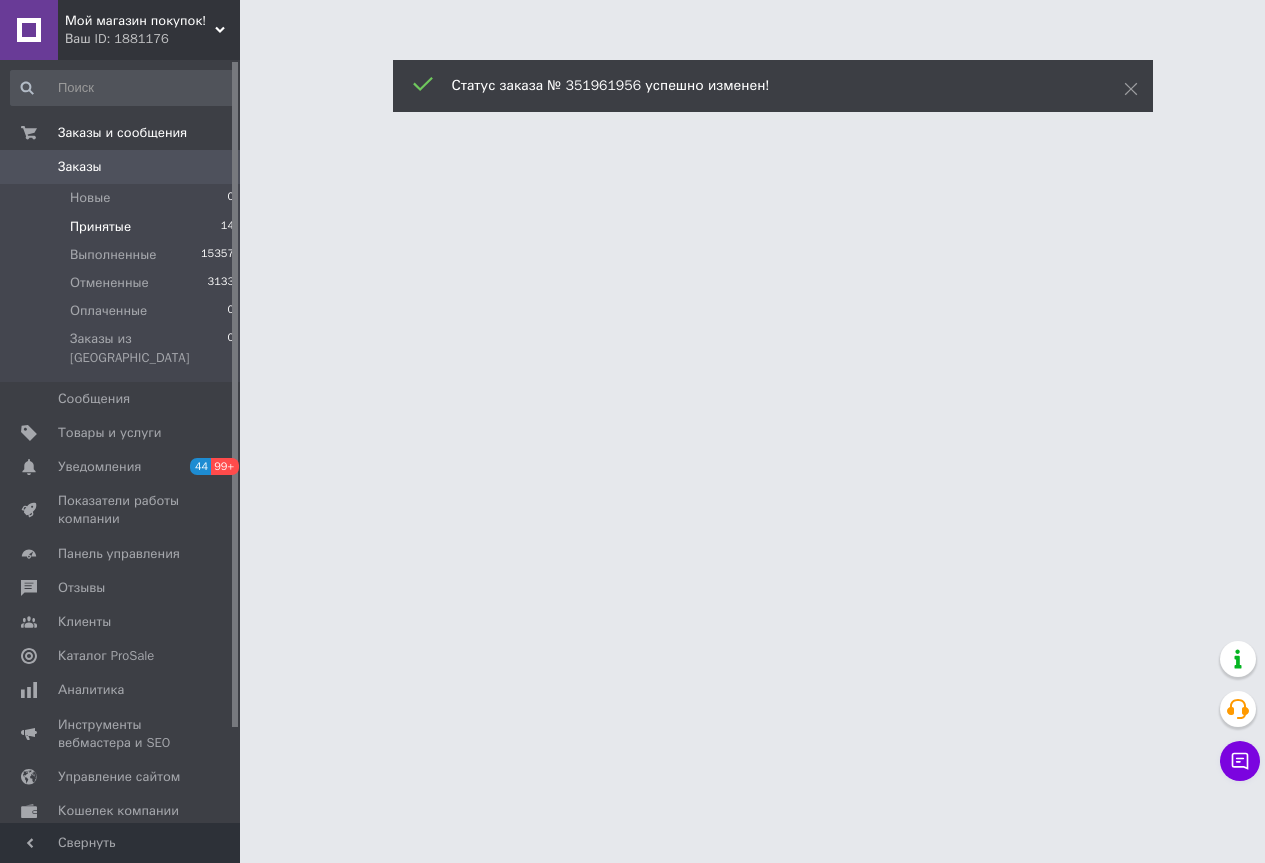 scroll, scrollTop: 0, scrollLeft: 0, axis: both 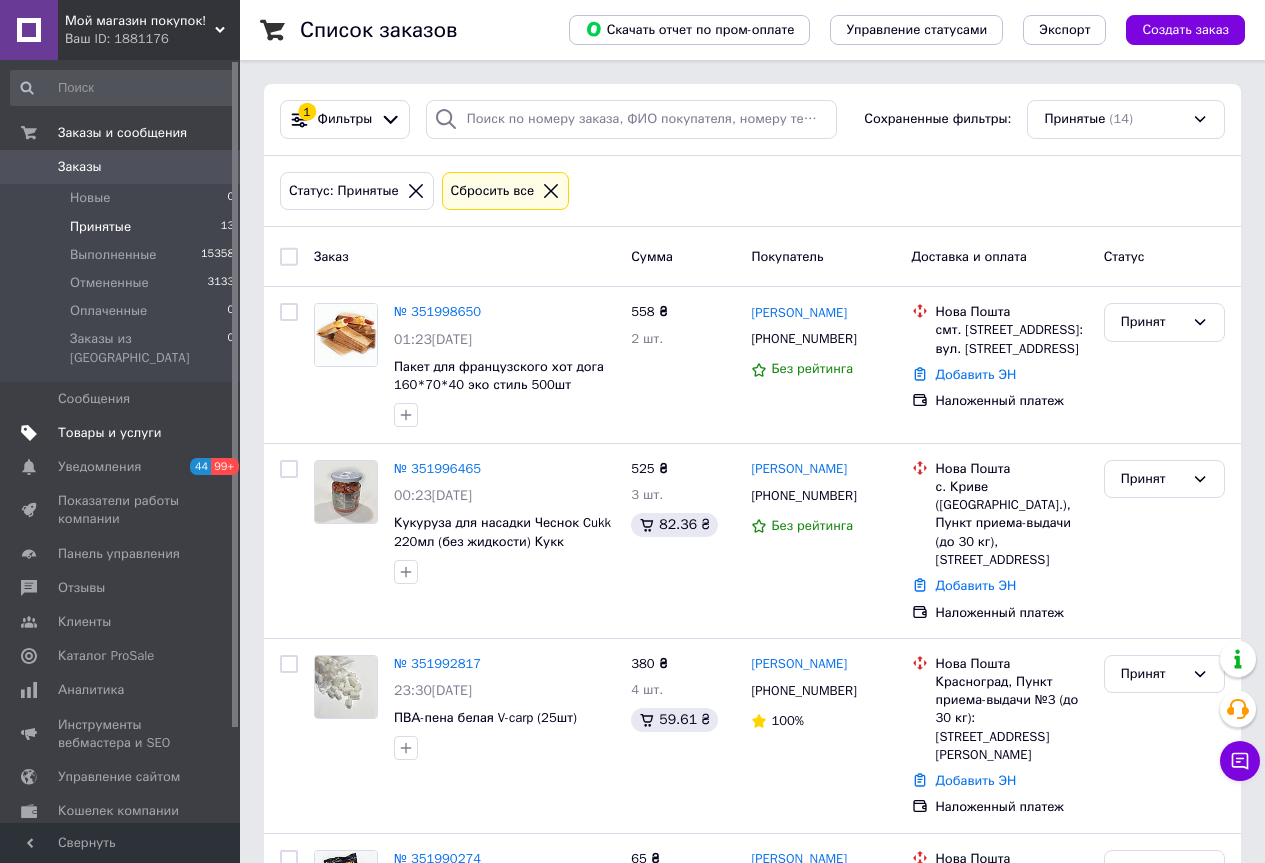 click on "Товары и услуги" at bounding box center [110, 433] 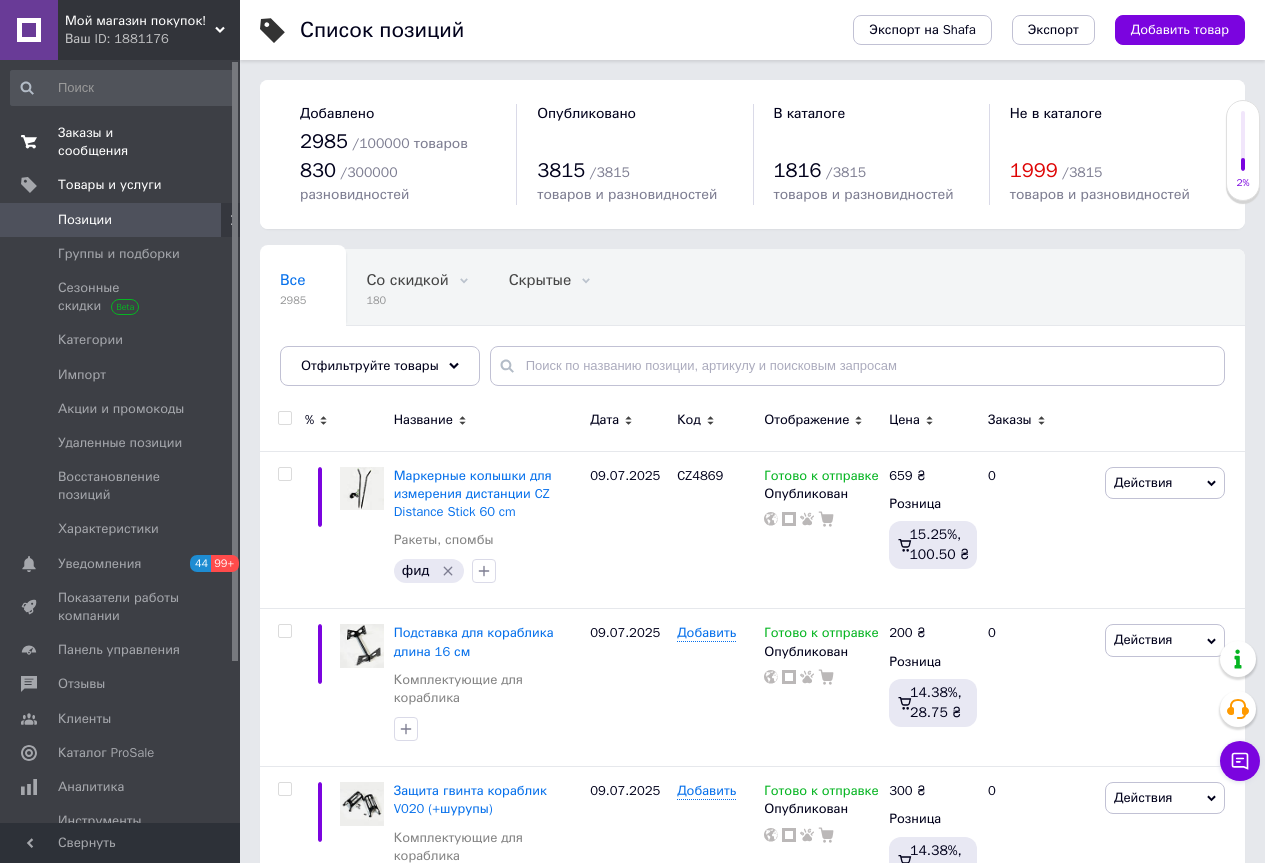 click on "Заказы и сообщения" at bounding box center [121, 142] 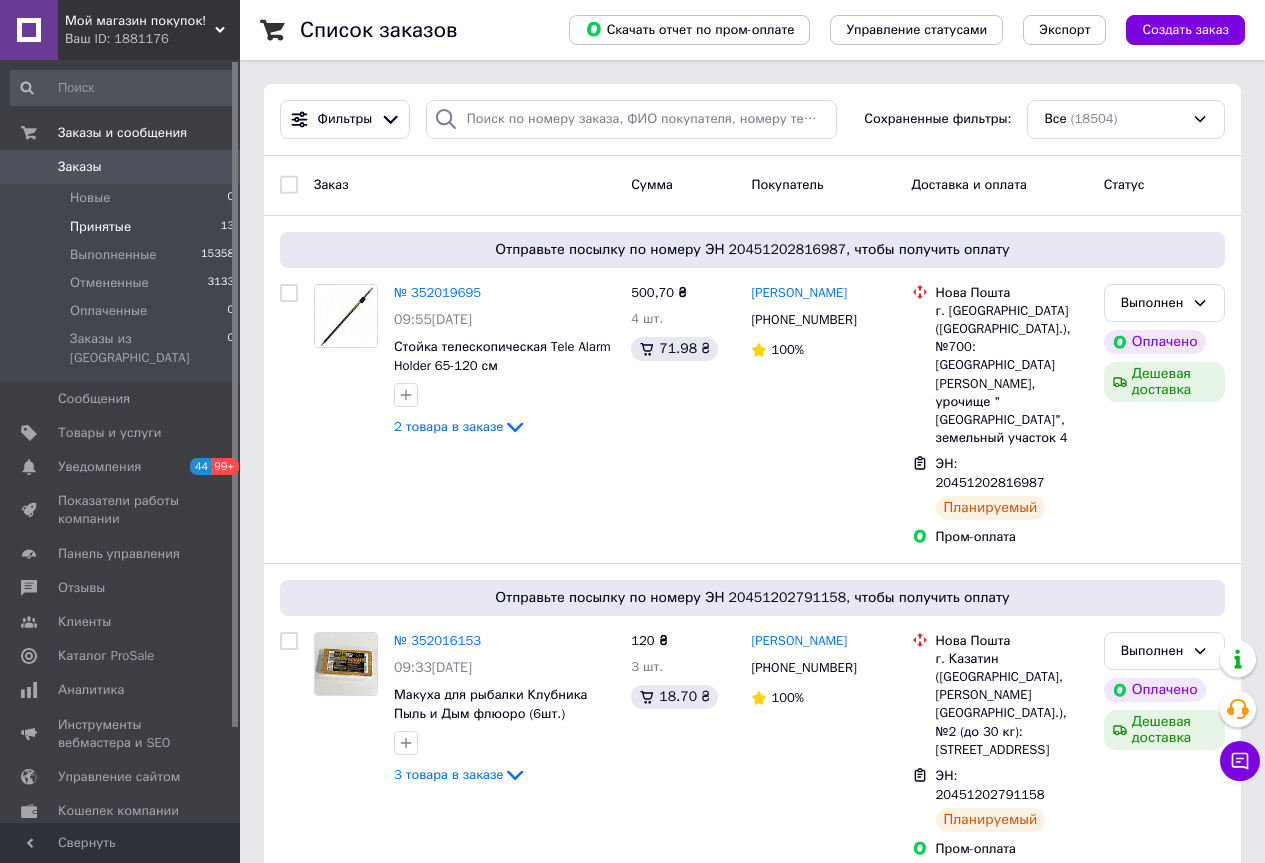 click on "Принятые" at bounding box center [100, 227] 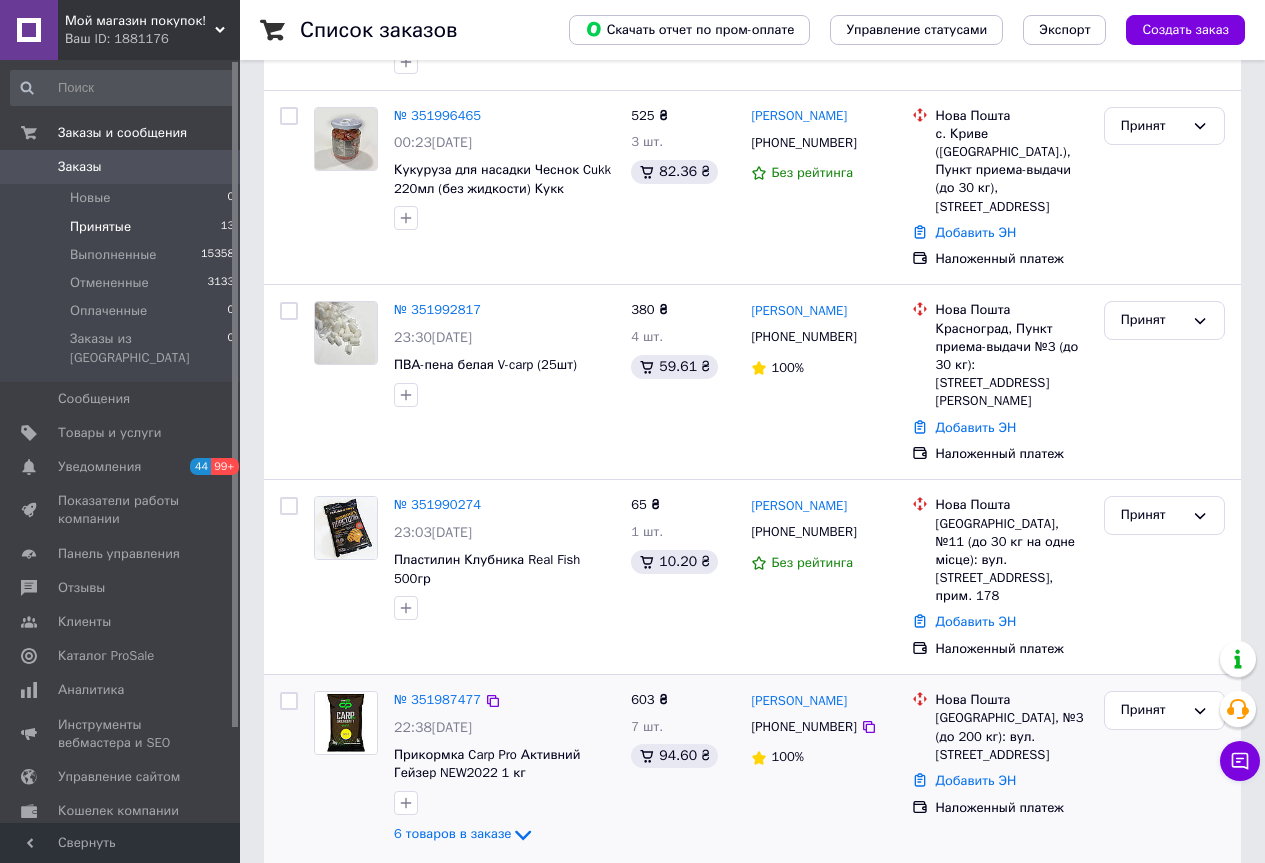 scroll, scrollTop: 600, scrollLeft: 0, axis: vertical 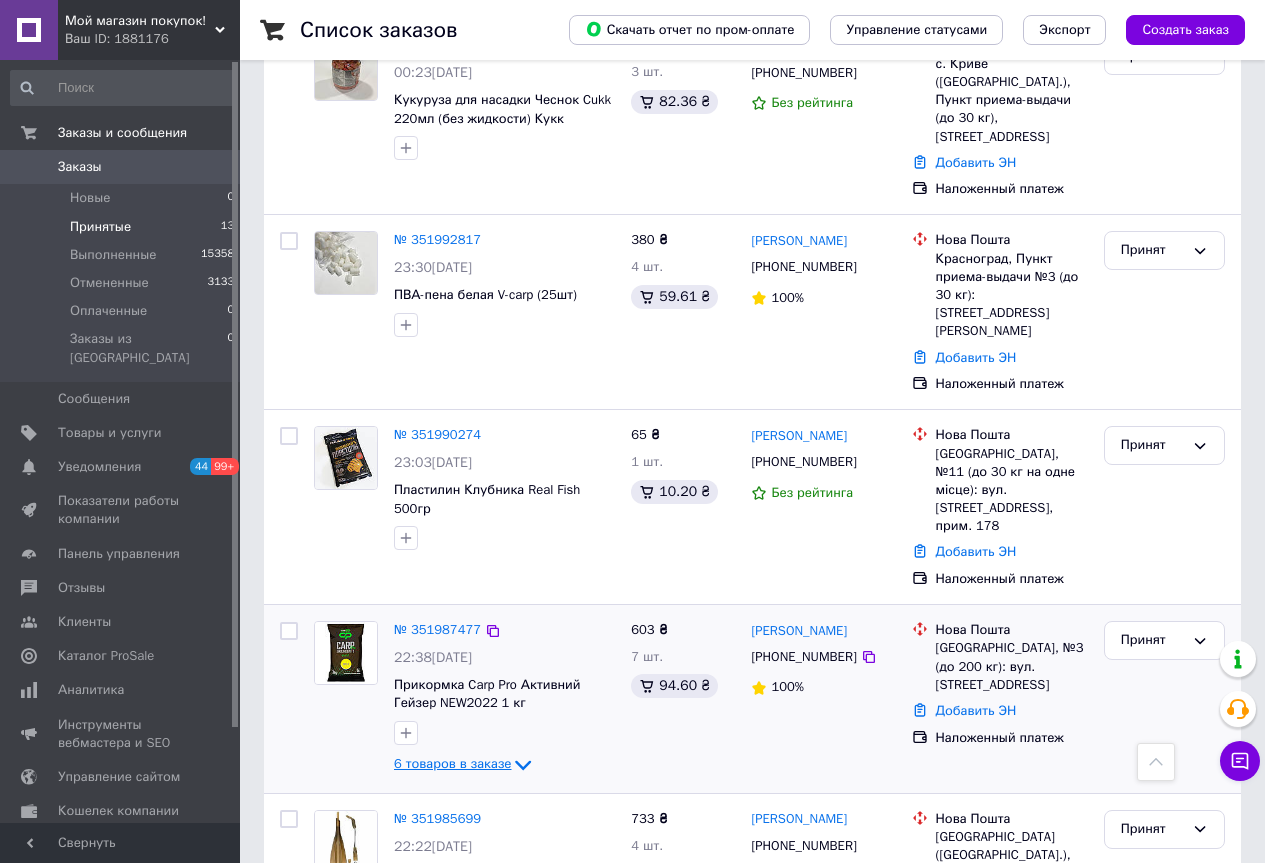 click 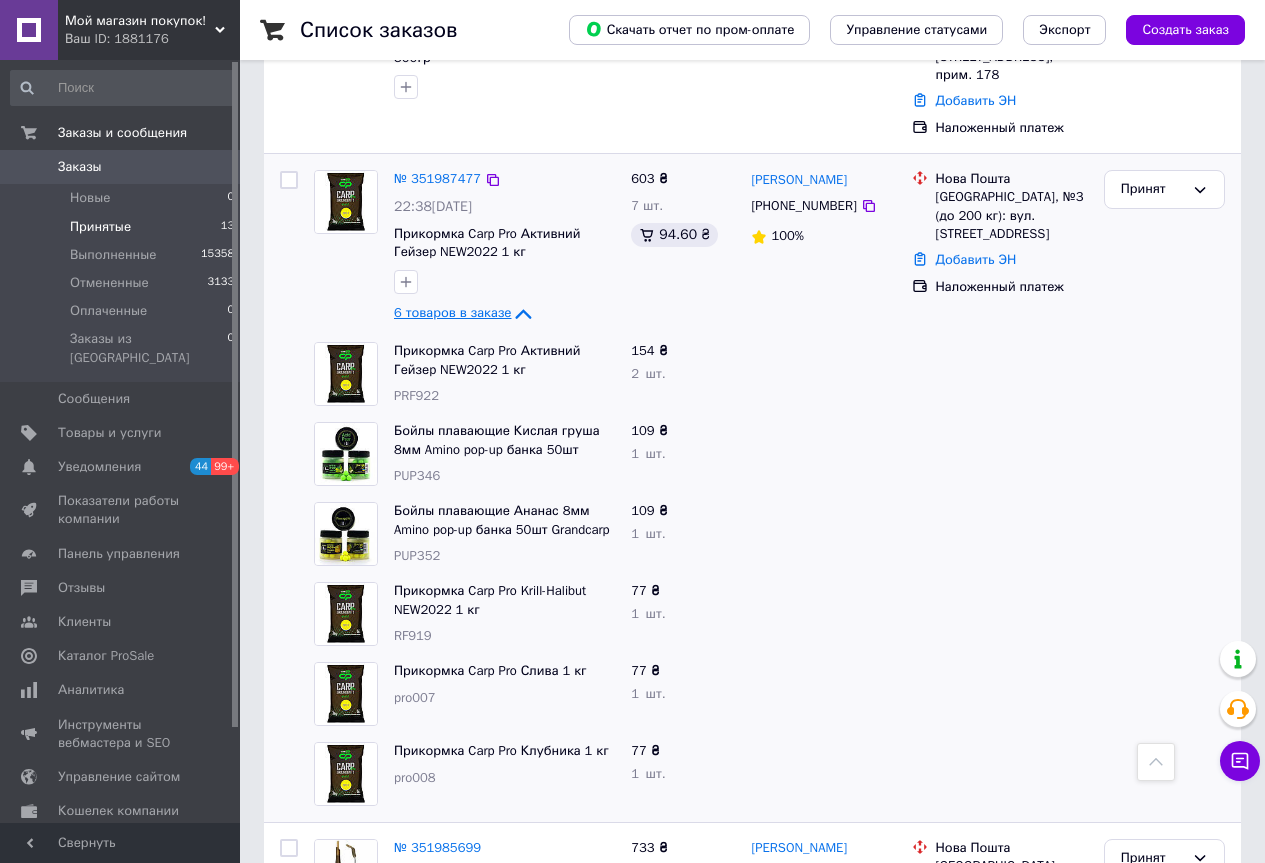 scroll, scrollTop: 1100, scrollLeft: 0, axis: vertical 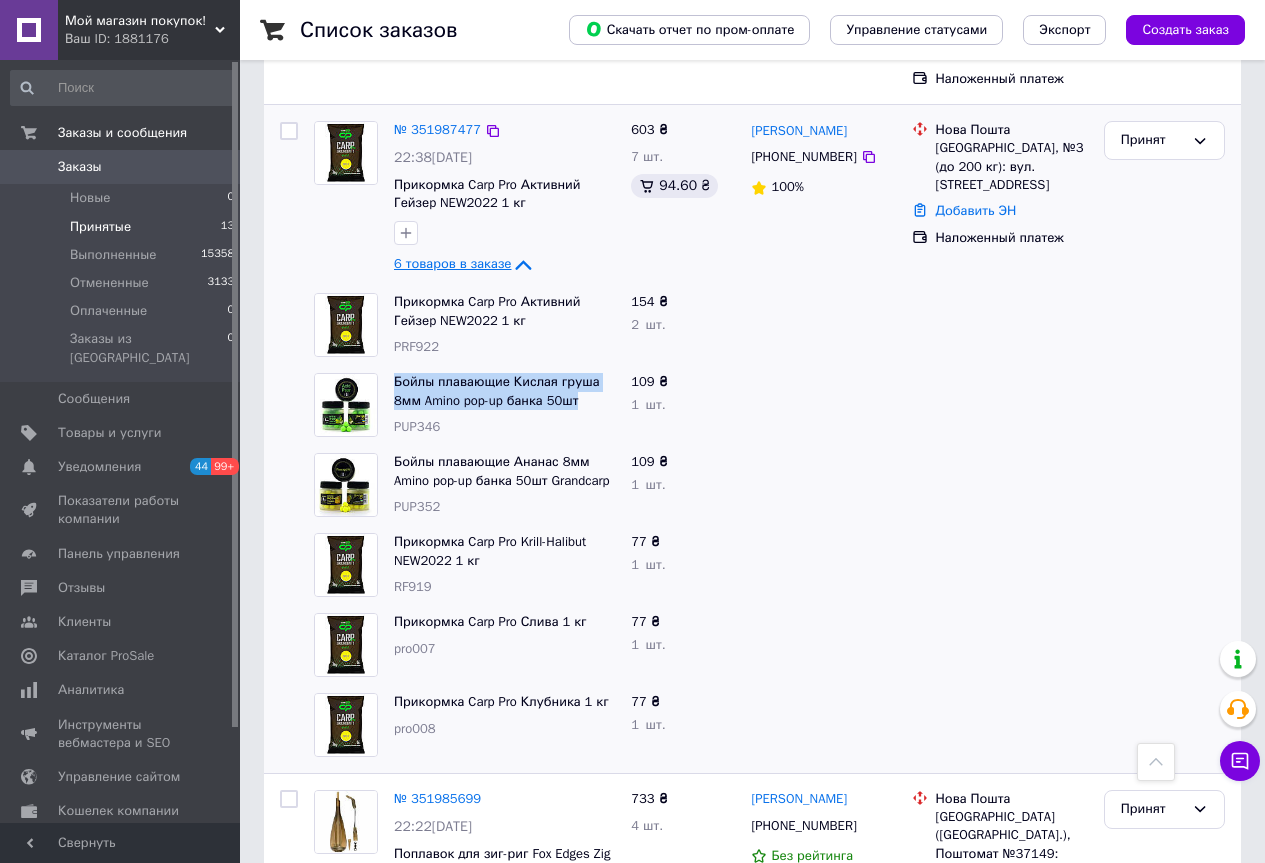 drag, startPoint x: 600, startPoint y: 299, endPoint x: 393, endPoint y: 272, distance: 208.75345 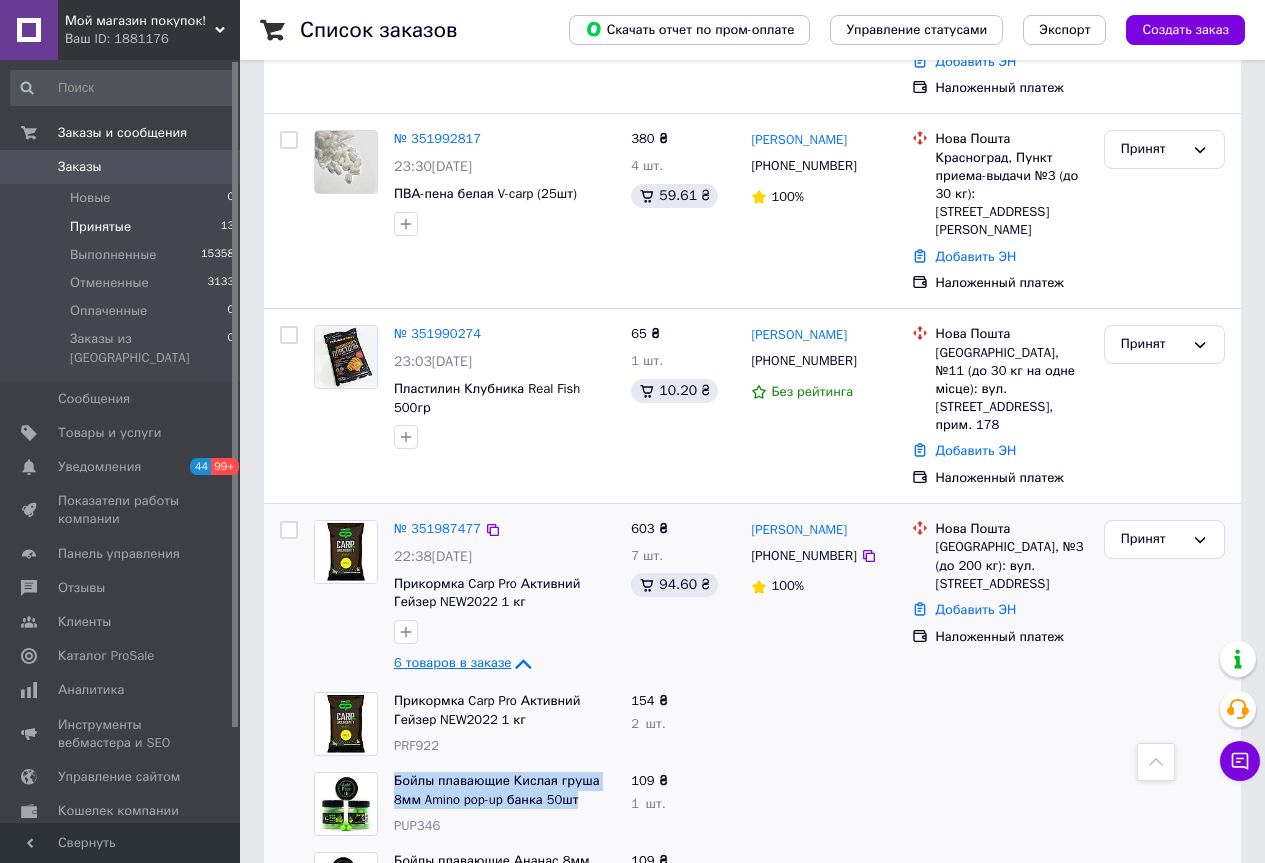 scroll, scrollTop: 700, scrollLeft: 0, axis: vertical 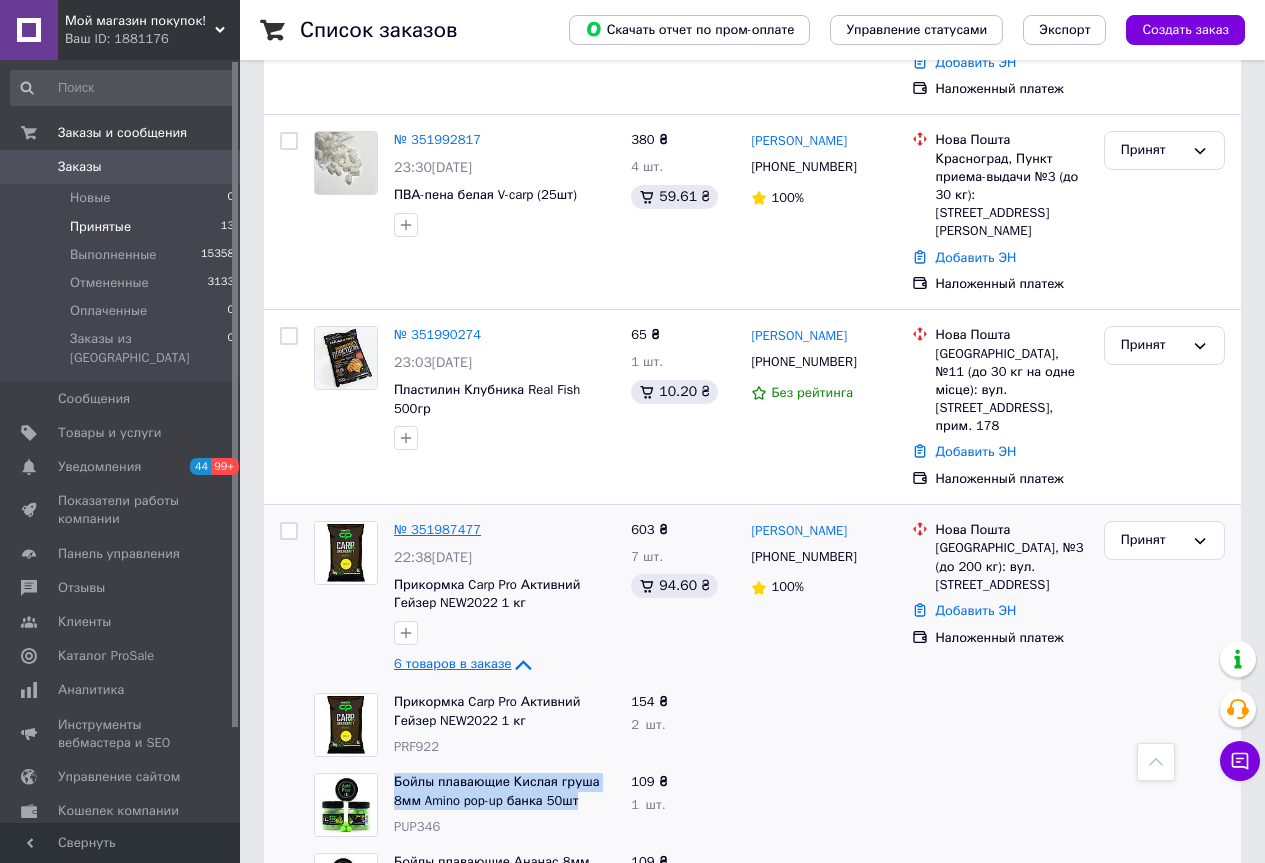 click on "№ 351987477" at bounding box center [437, 529] 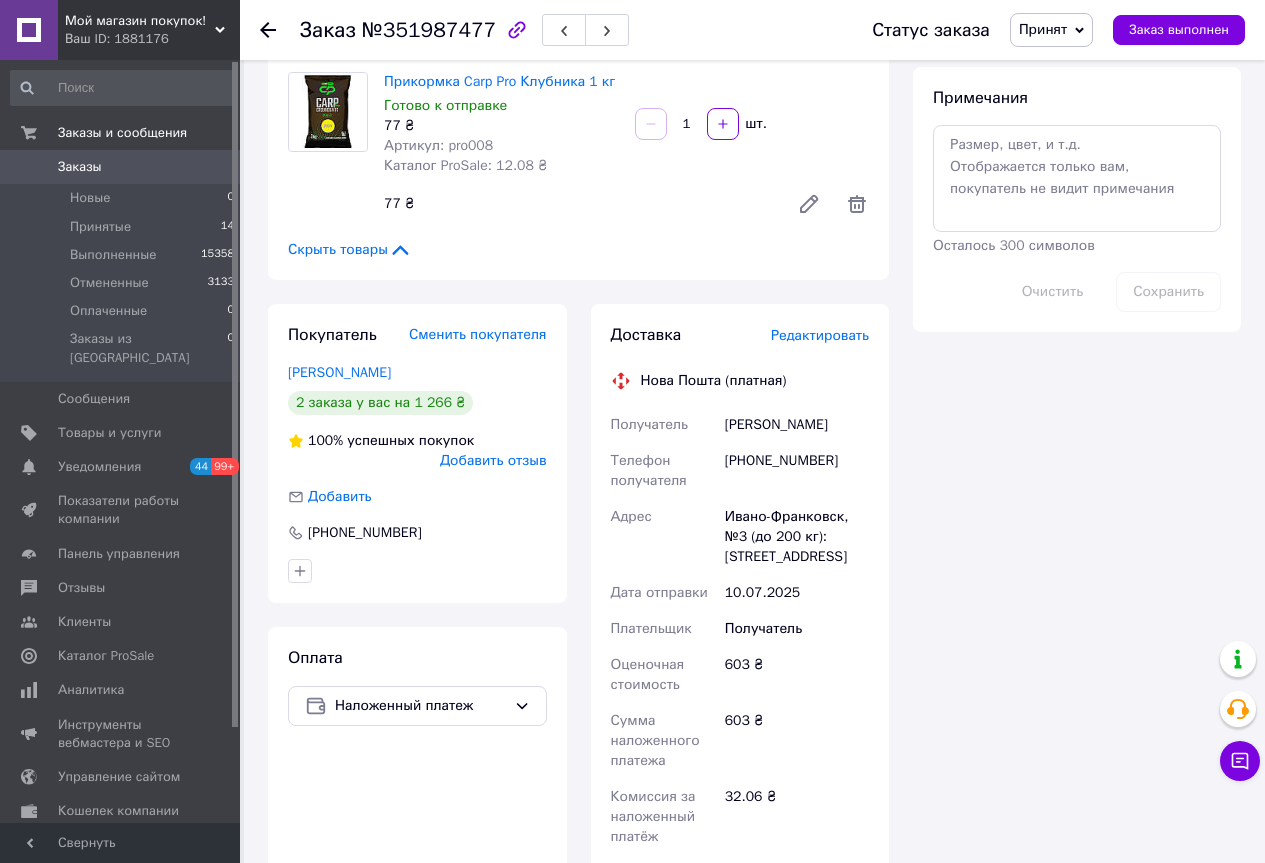 scroll, scrollTop: 1100, scrollLeft: 0, axis: vertical 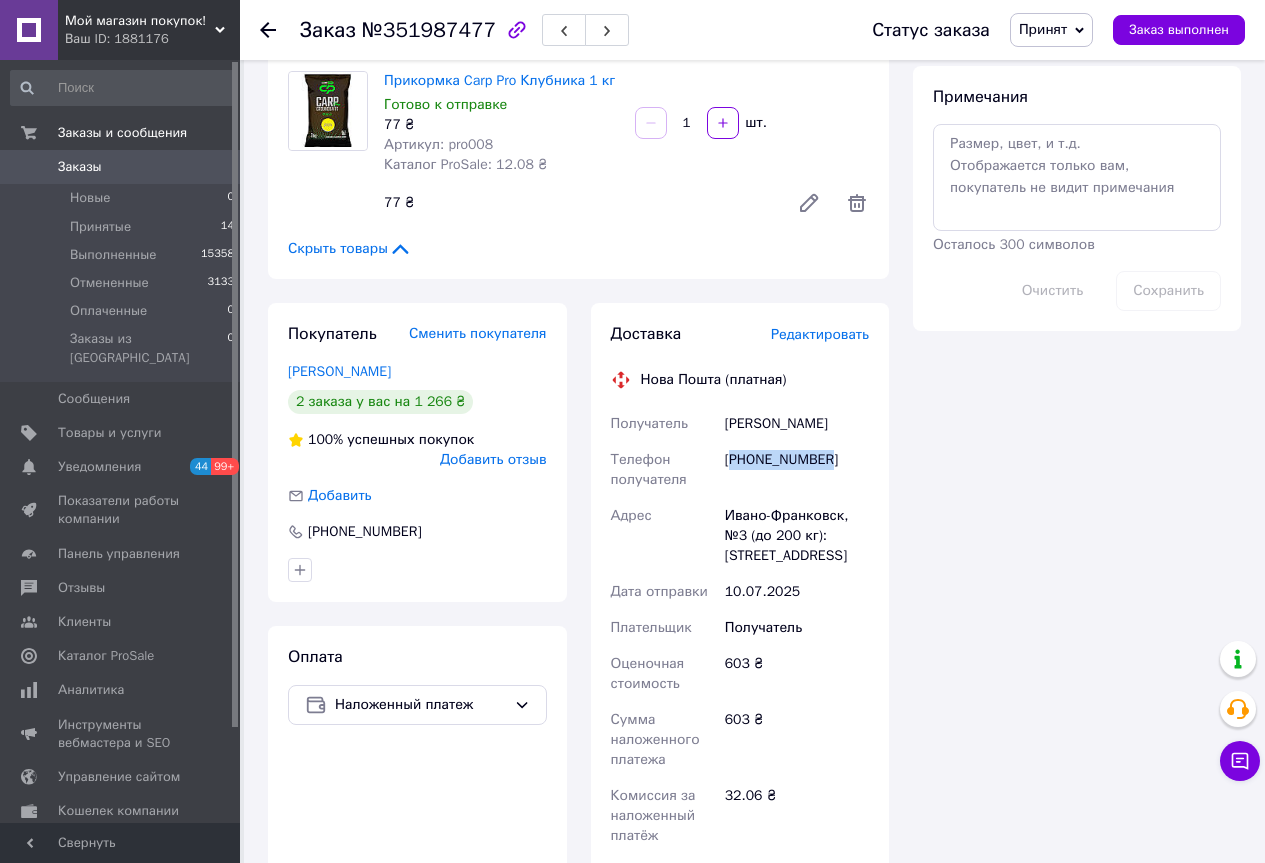 drag, startPoint x: 836, startPoint y: 471, endPoint x: 730, endPoint y: 487, distance: 107.200745 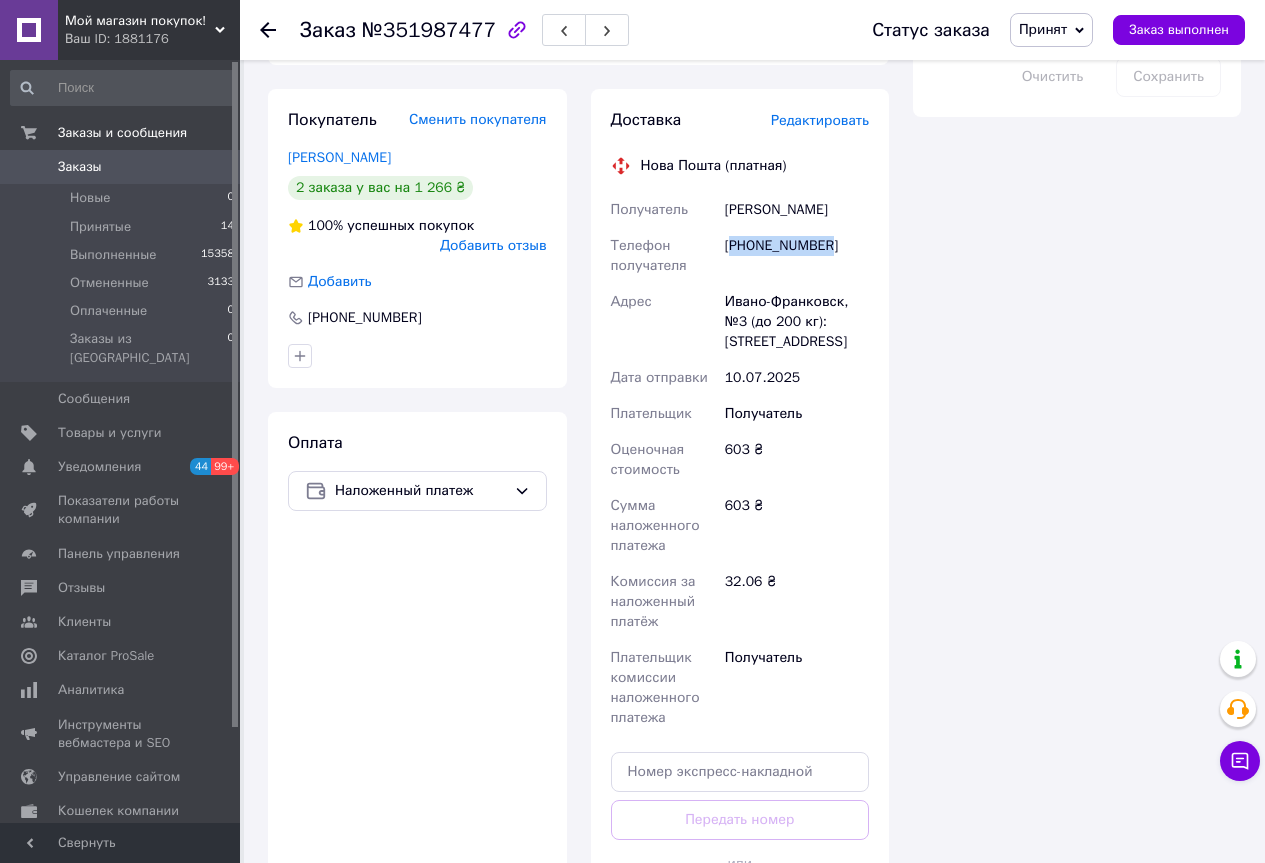 scroll, scrollTop: 1600, scrollLeft: 0, axis: vertical 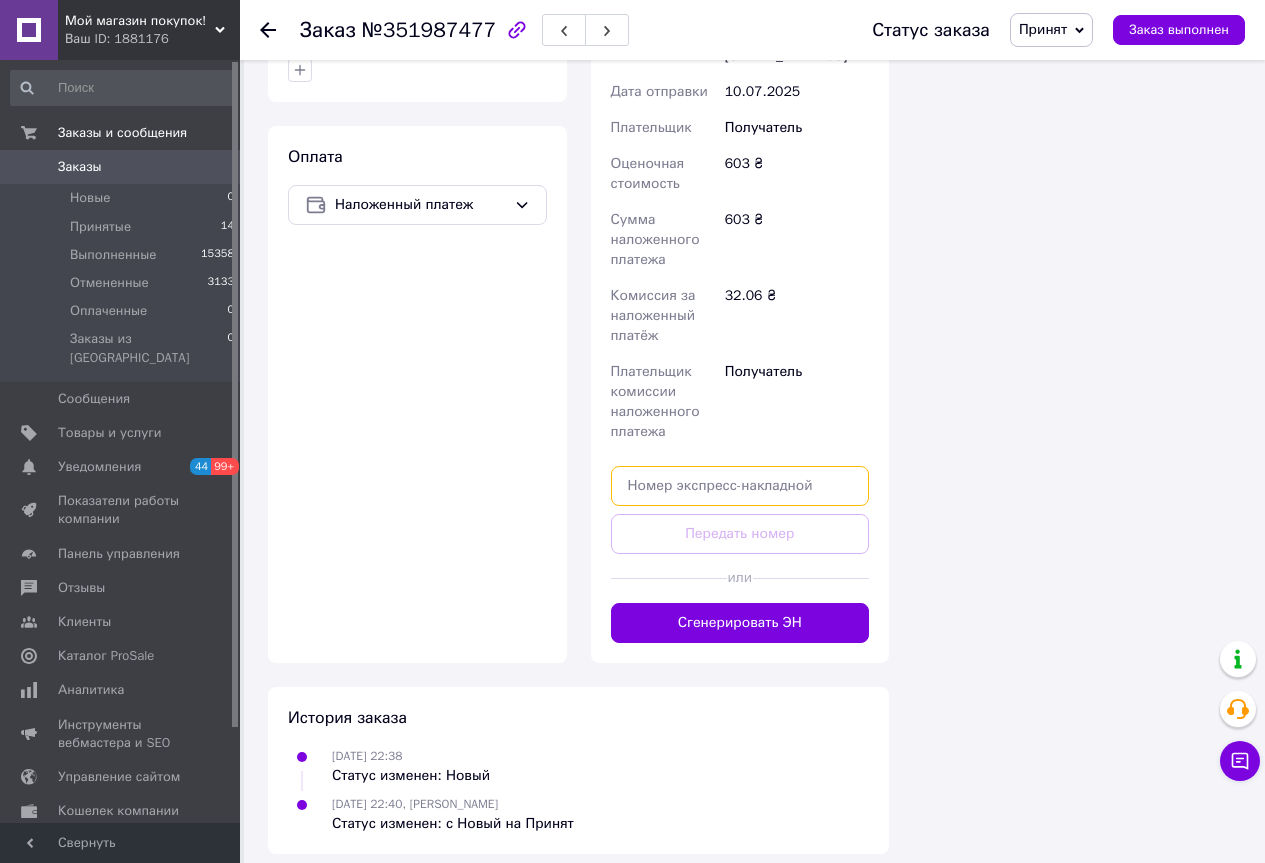 click at bounding box center (740, 486) 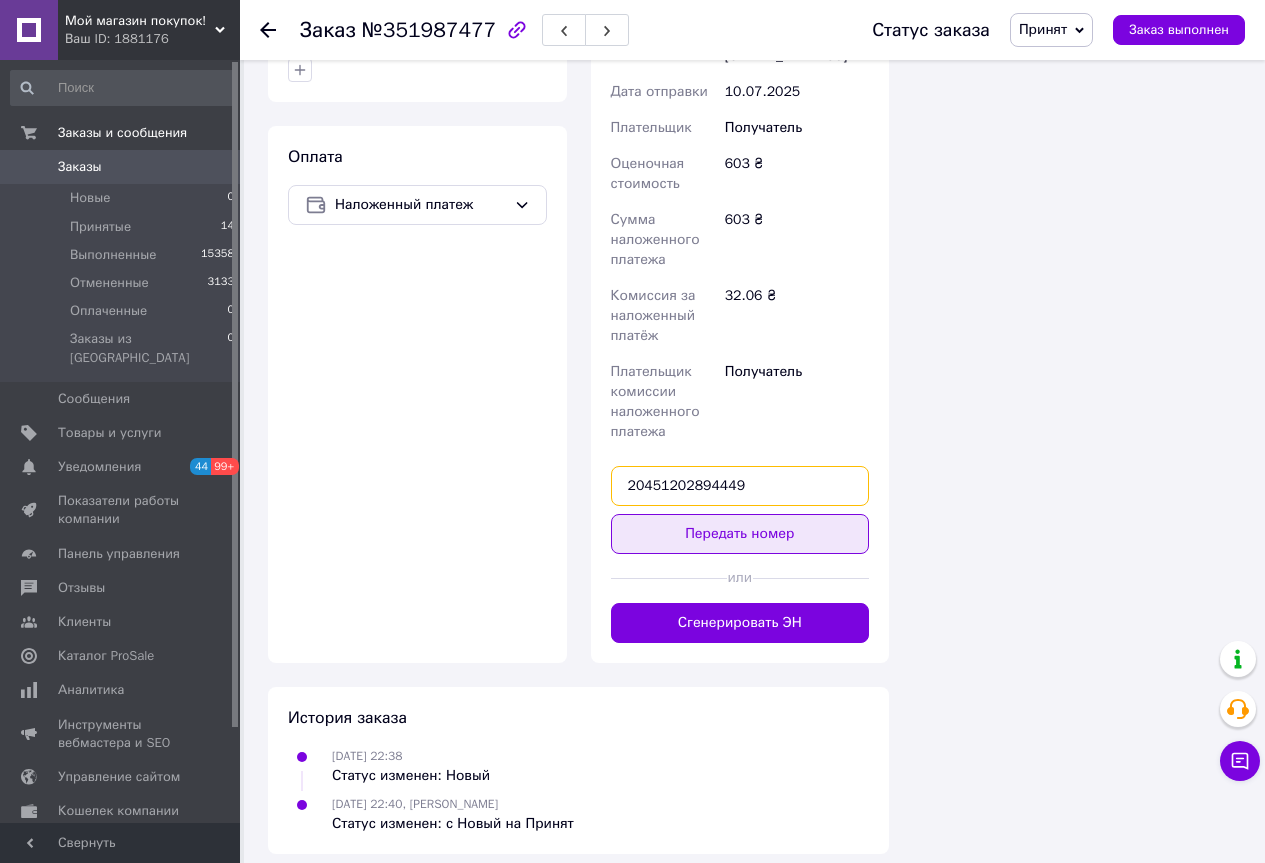 type on "20451202894449" 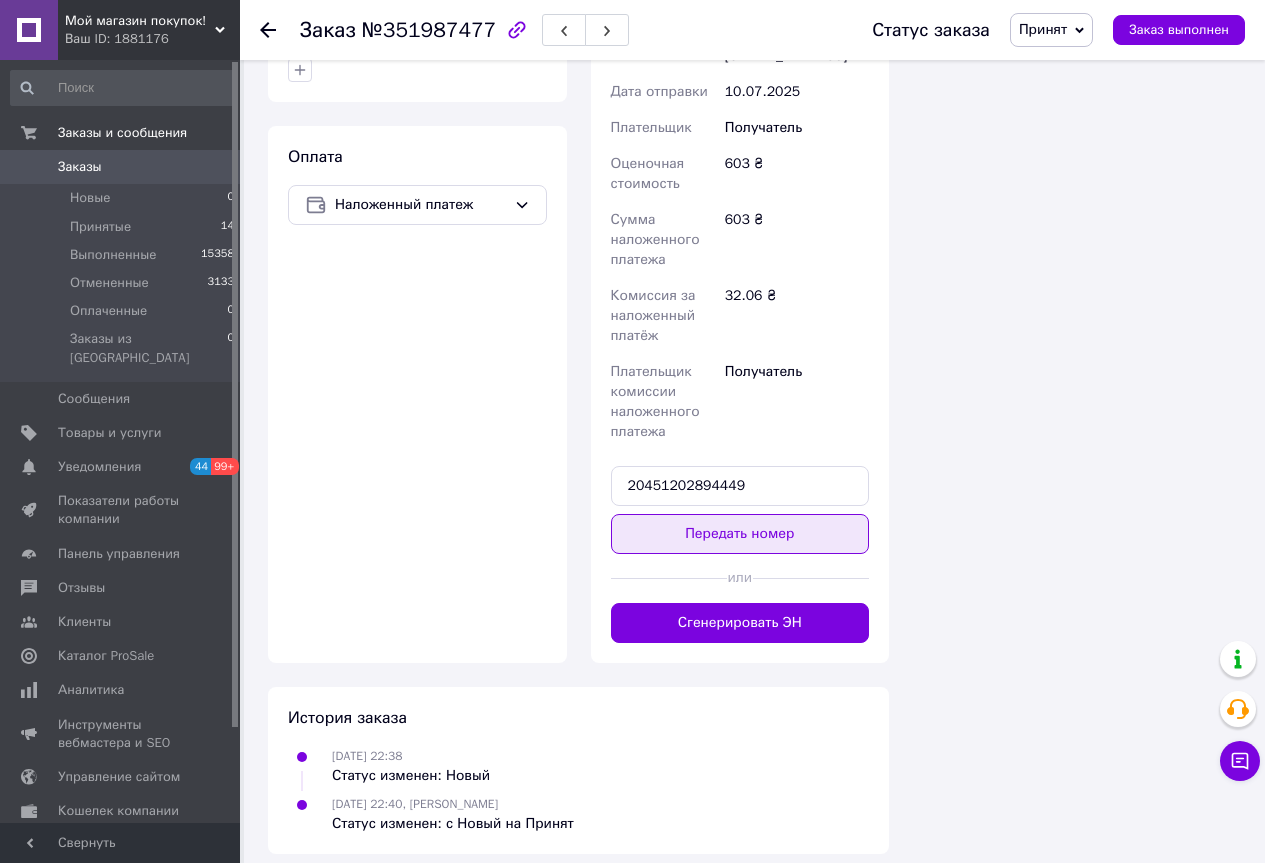 click on "Передать номер" at bounding box center (740, 534) 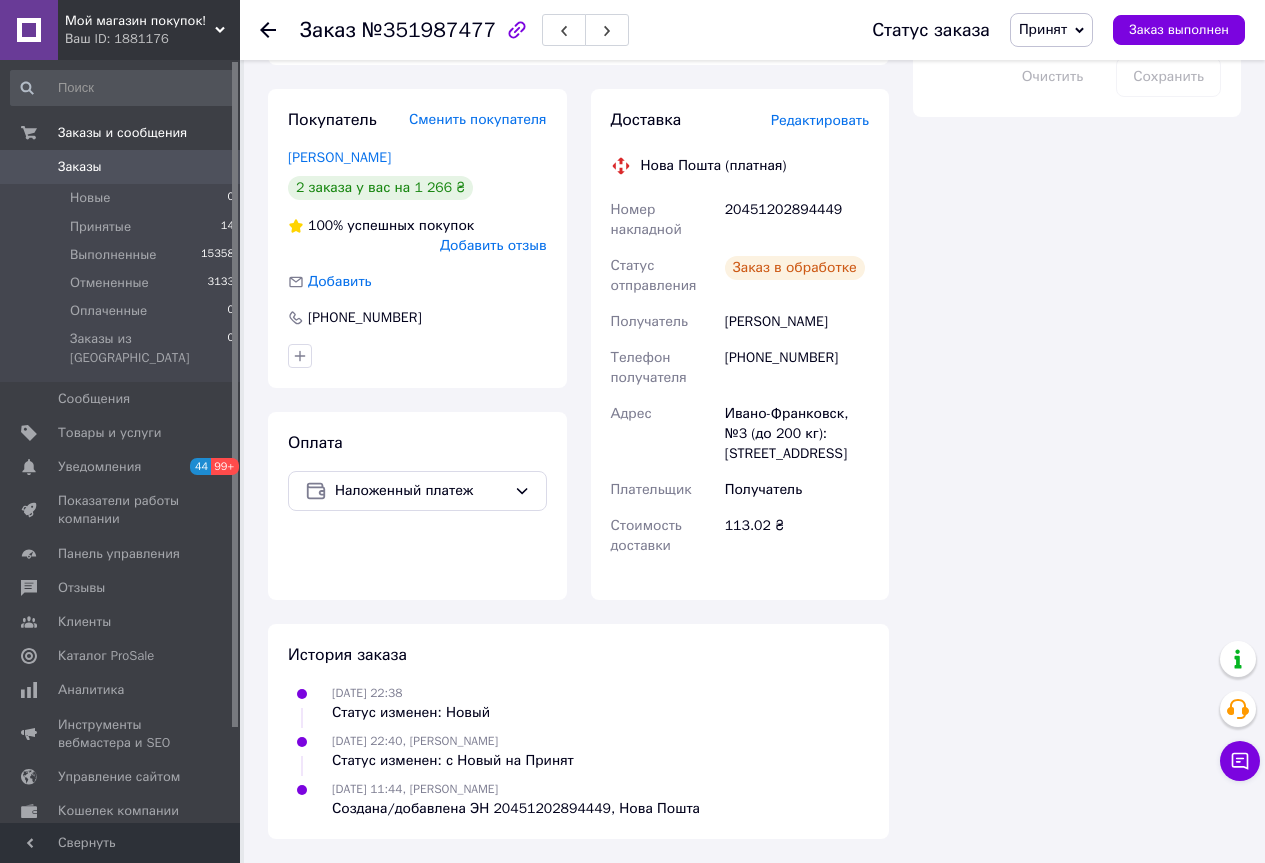scroll, scrollTop: 1370, scrollLeft: 0, axis: vertical 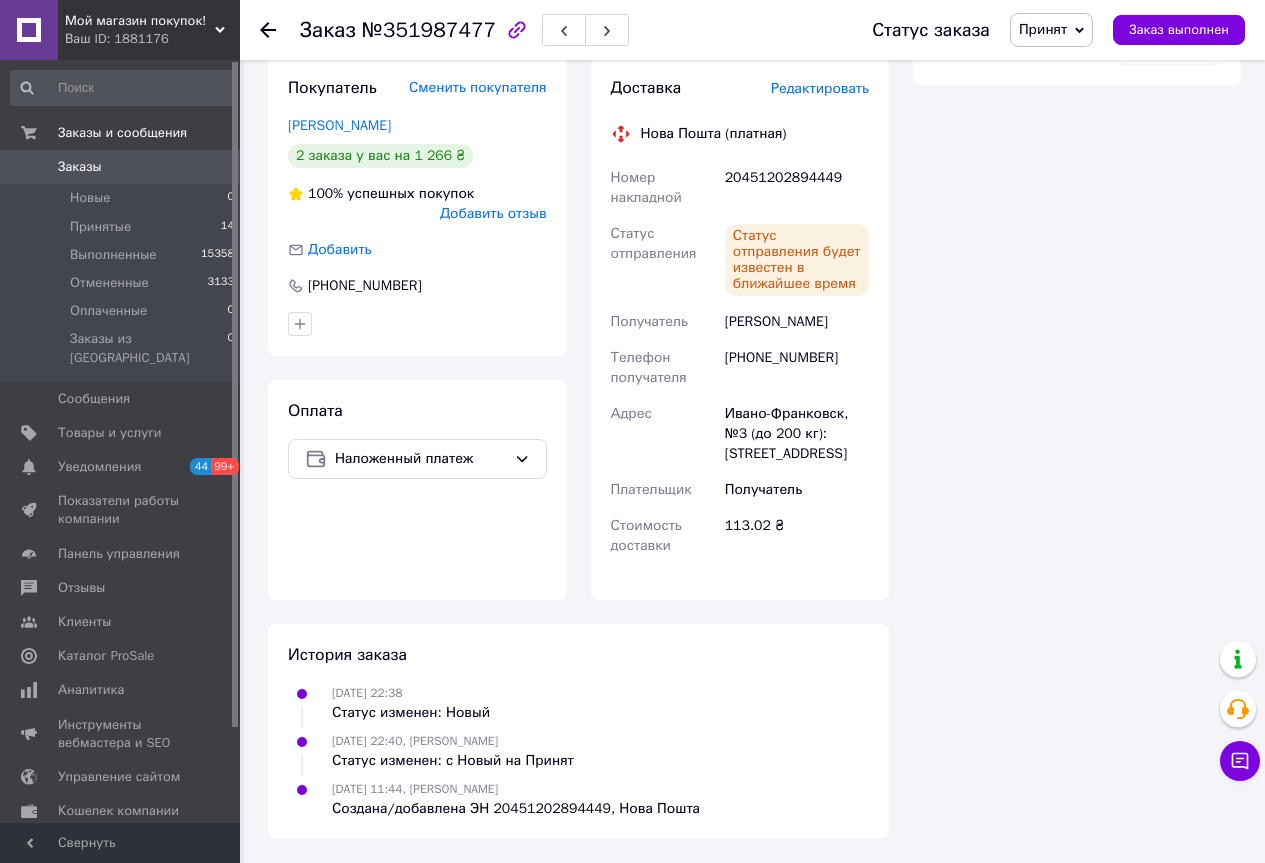 drag, startPoint x: 1052, startPoint y: 26, endPoint x: 1054, endPoint y: 16, distance: 10.198039 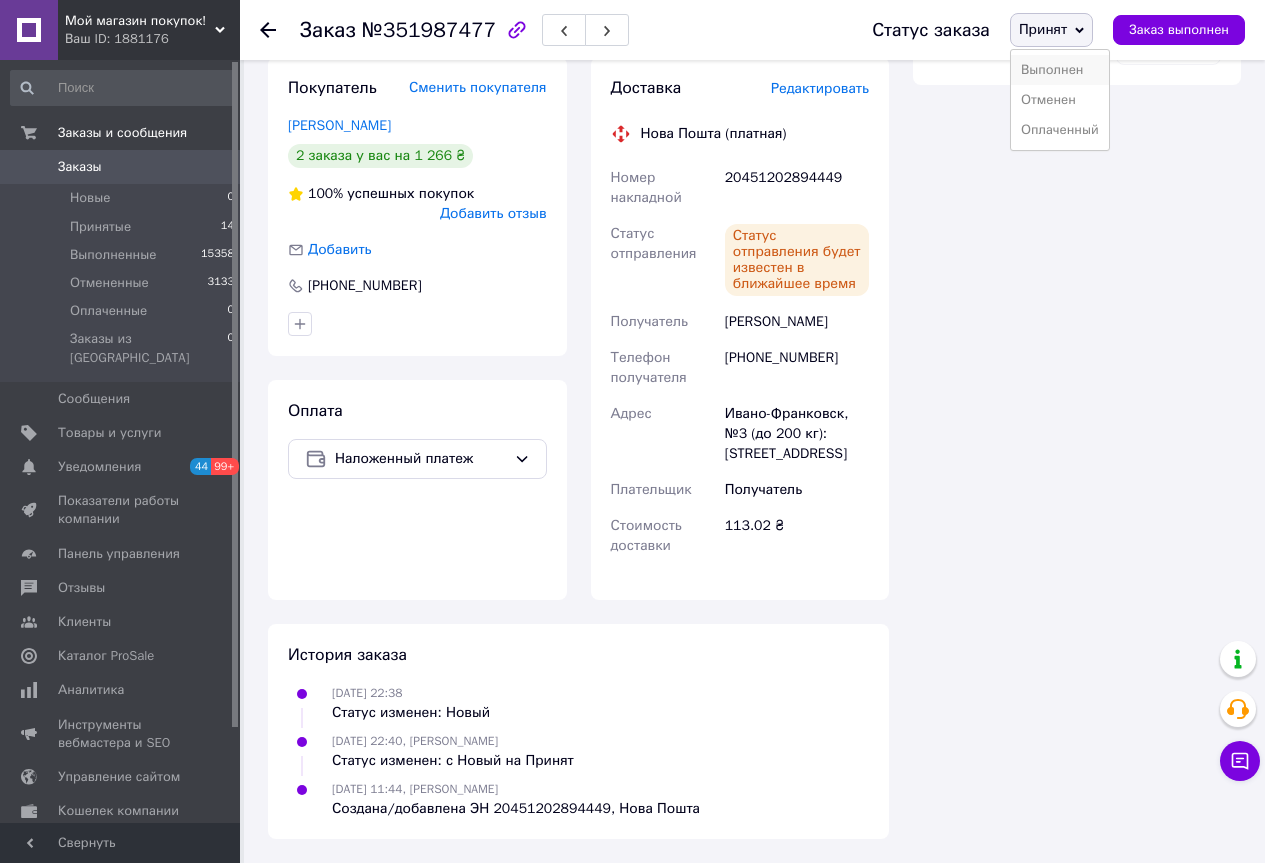click on "Выполнен" at bounding box center (1060, 70) 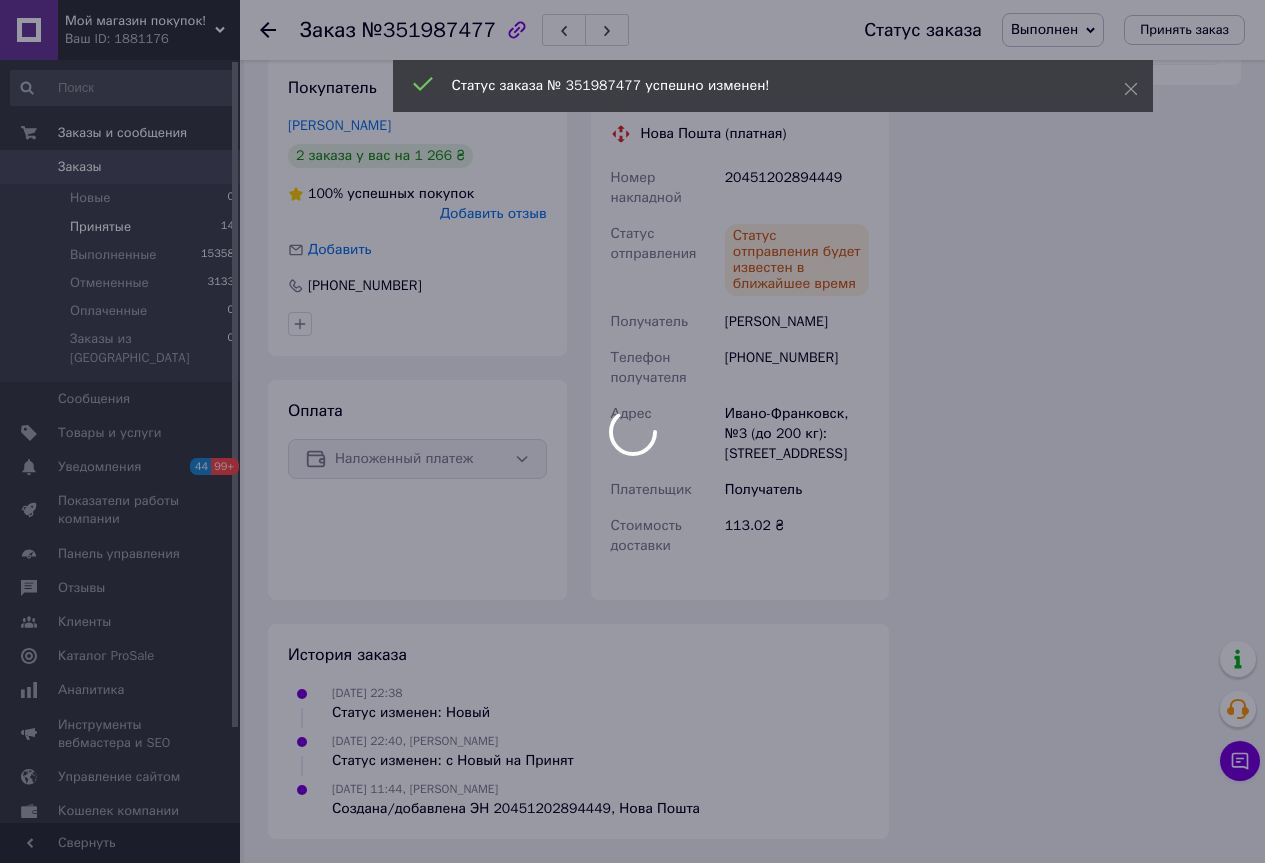 click on "Принятые" at bounding box center (100, 227) 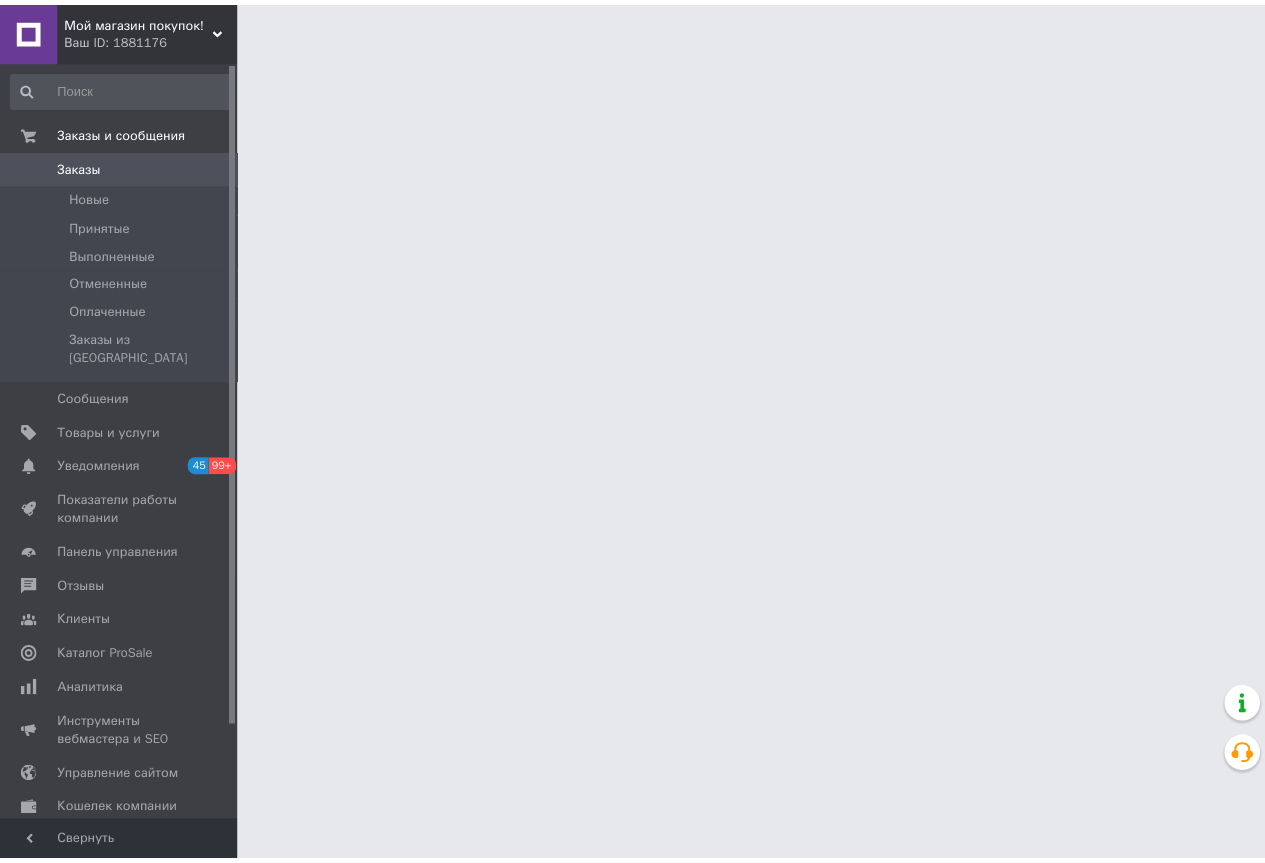 scroll, scrollTop: 0, scrollLeft: 0, axis: both 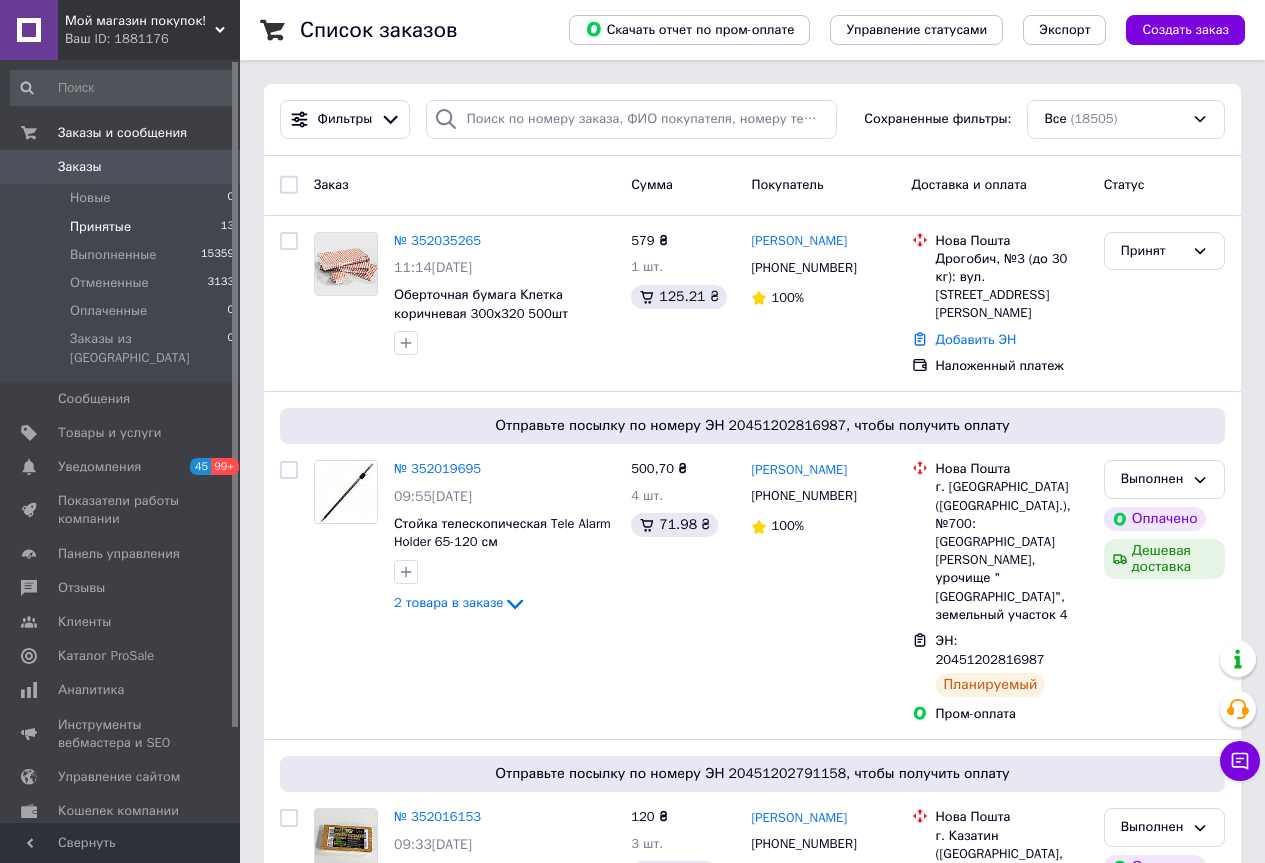 click on "Принятые 13" at bounding box center [123, 227] 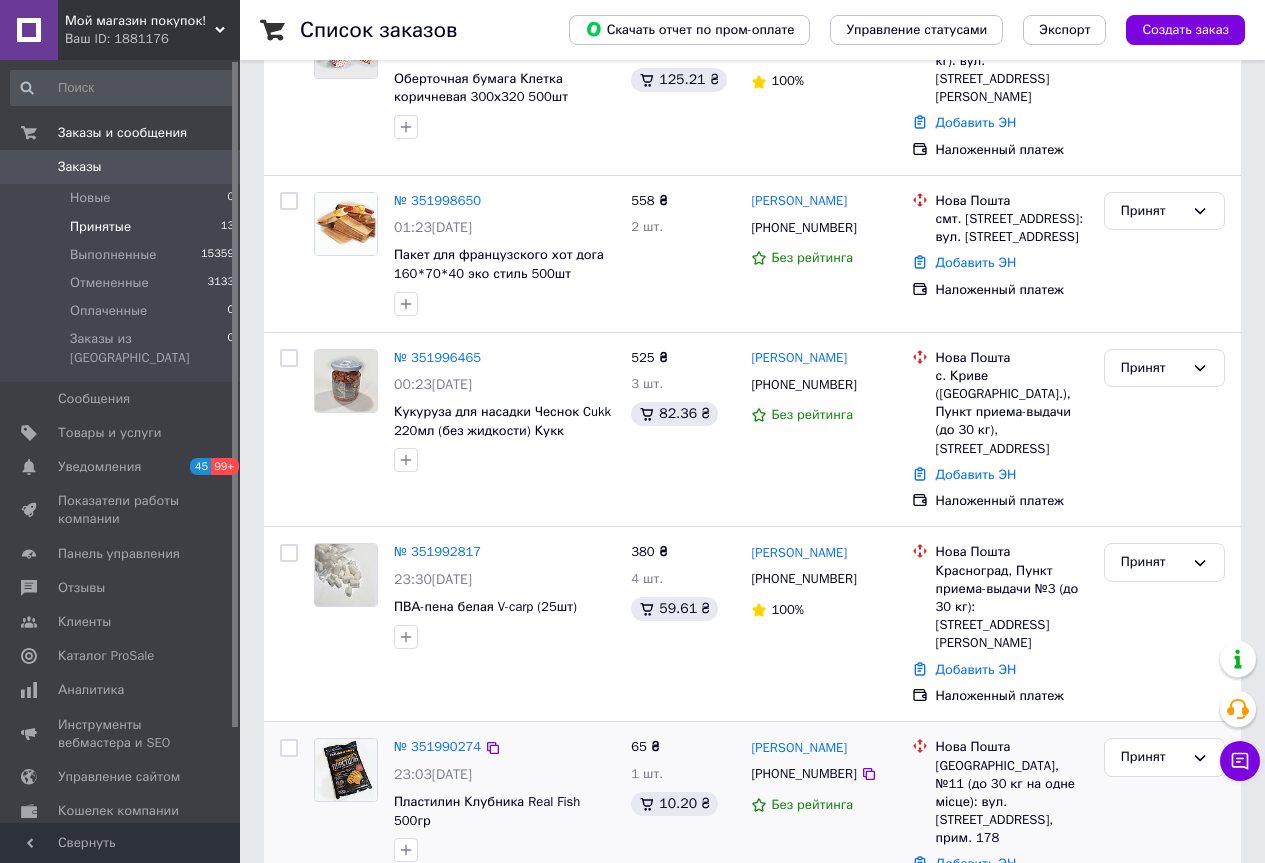 scroll, scrollTop: 300, scrollLeft: 0, axis: vertical 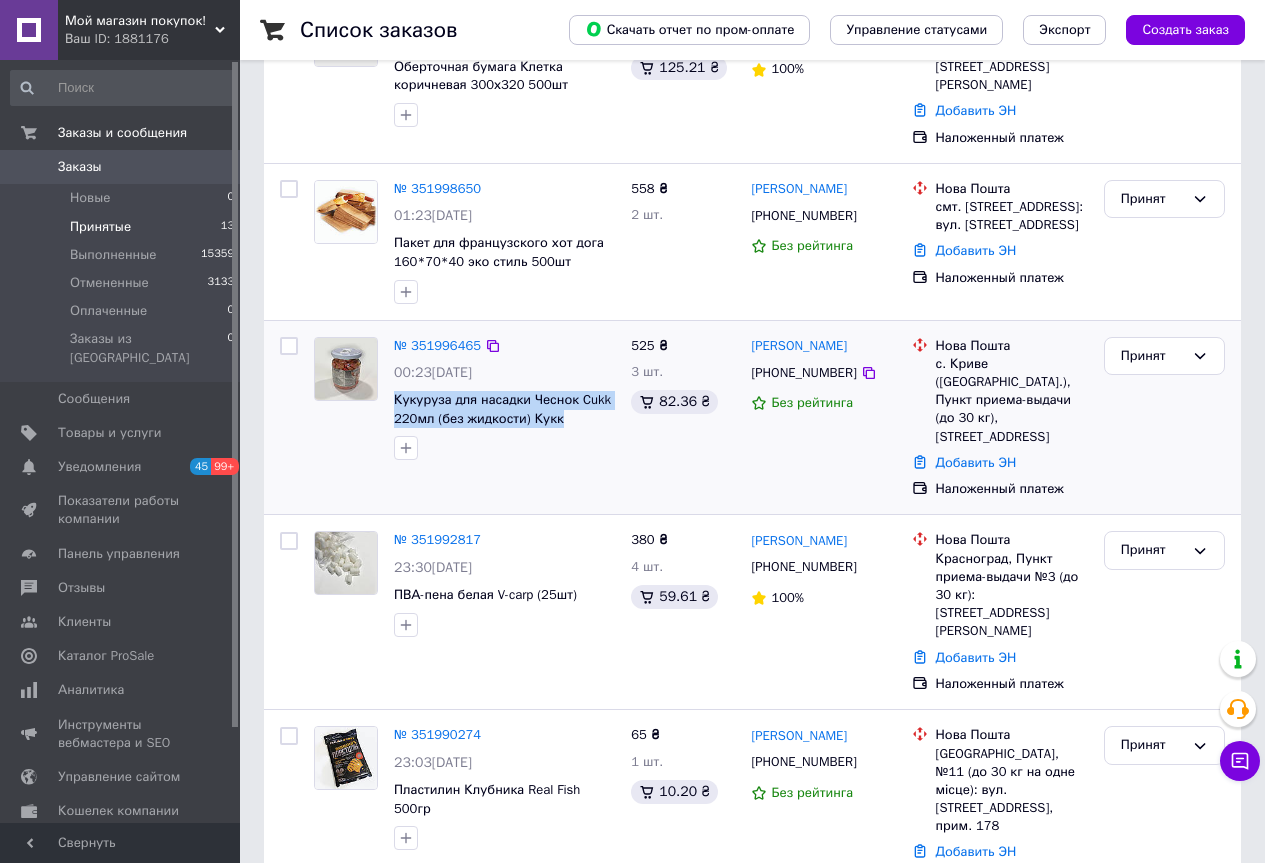 drag, startPoint x: 563, startPoint y: 399, endPoint x: 393, endPoint y: 385, distance: 170.5755 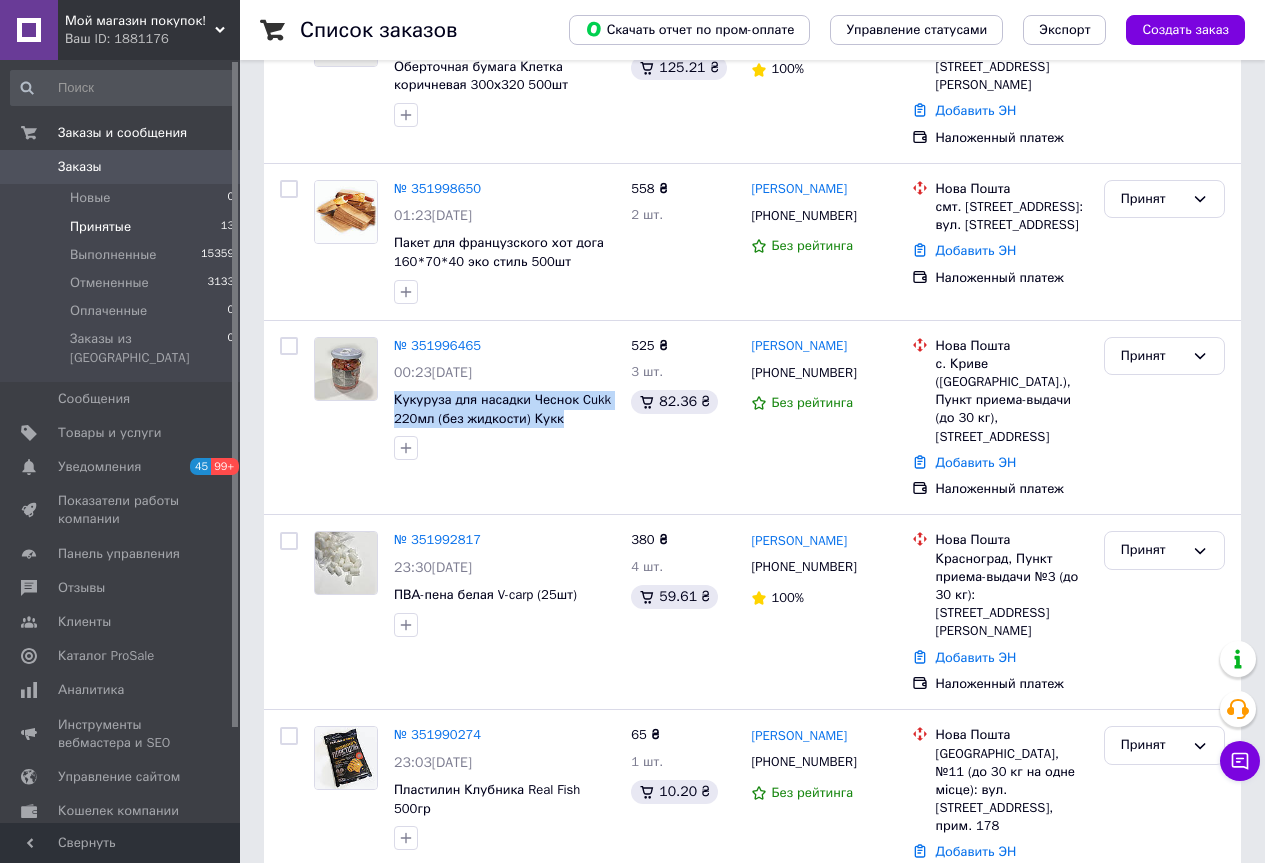 copy on "Кукуруза для насадки Чеснок Cukk 220мл (без жидкости) Кукк" 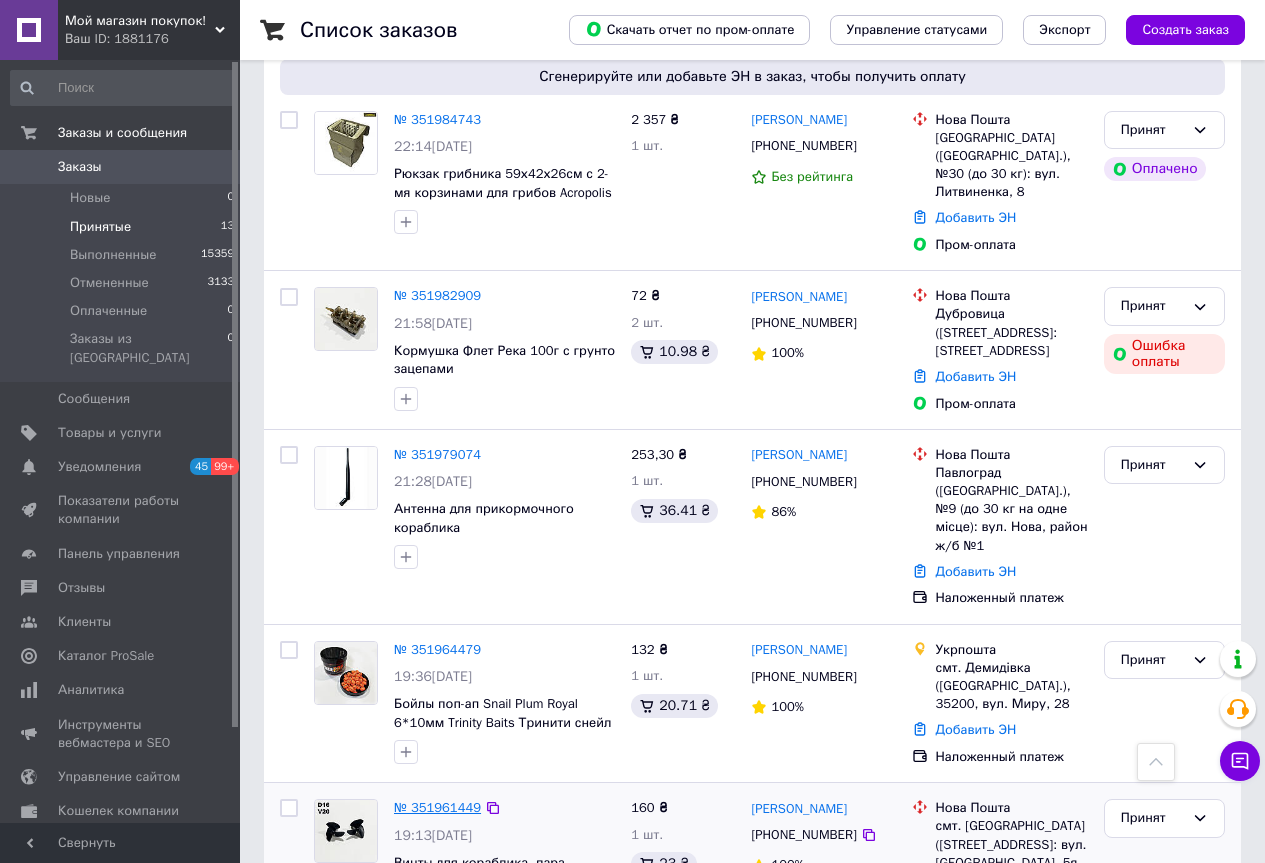 scroll, scrollTop: 1400, scrollLeft: 0, axis: vertical 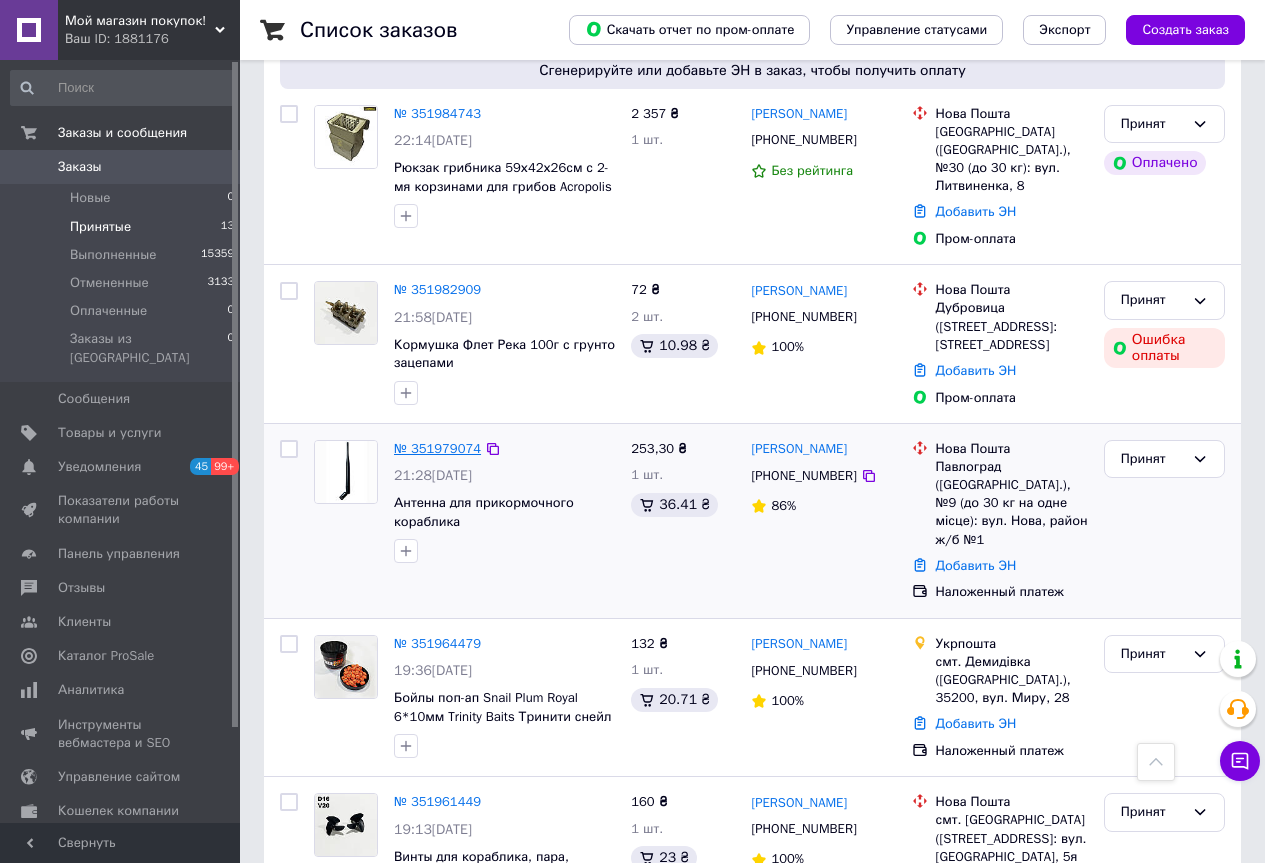 click on "№ 351979074" at bounding box center (437, 448) 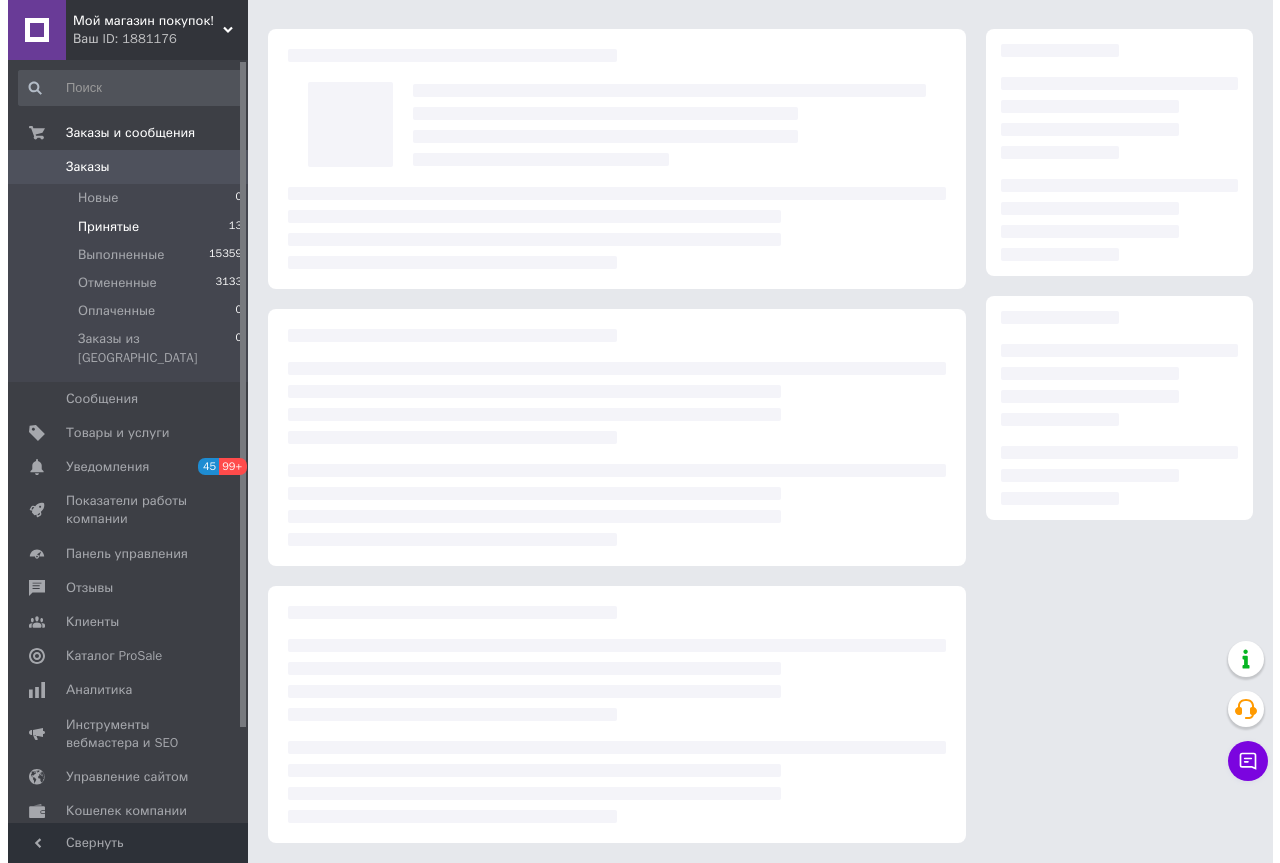 scroll, scrollTop: 0, scrollLeft: 0, axis: both 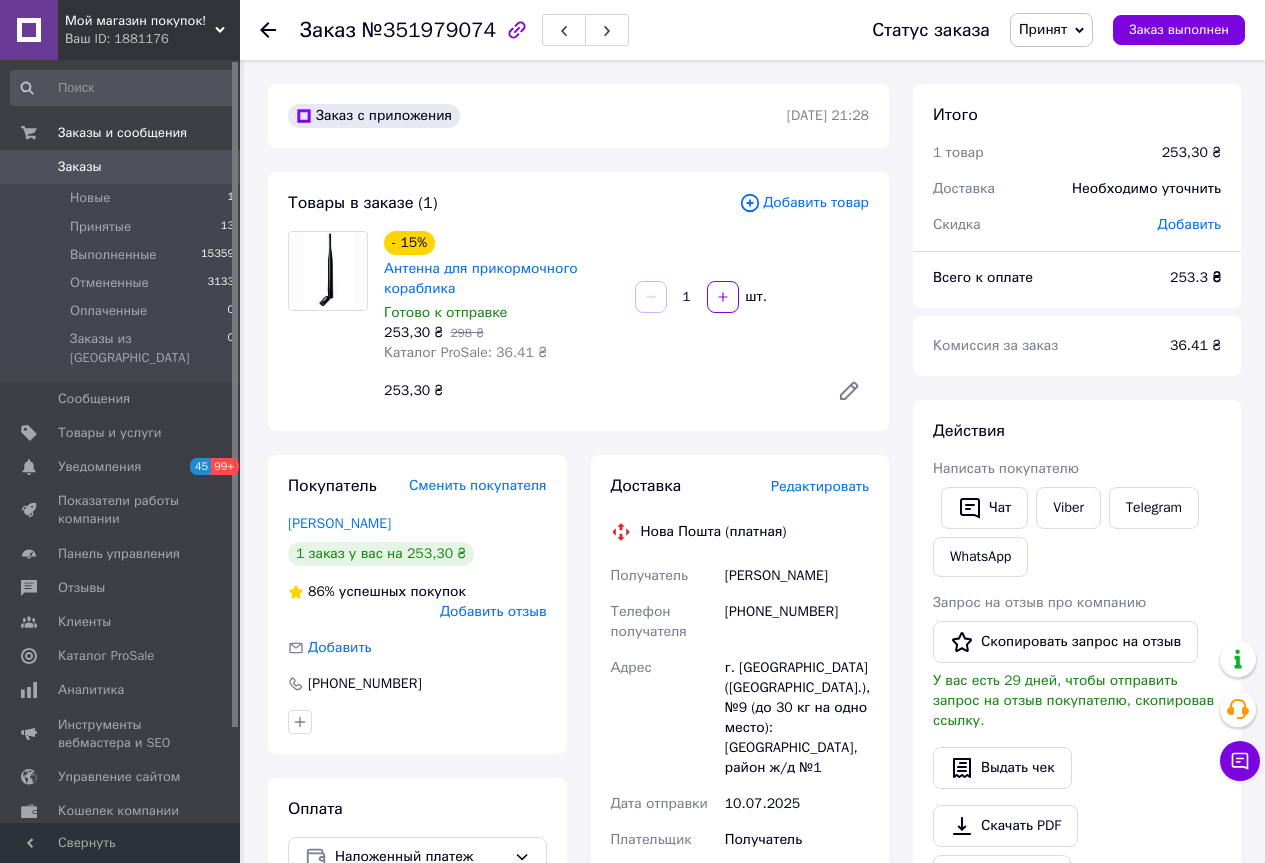 click on "Добавить товар" at bounding box center (804, 203) 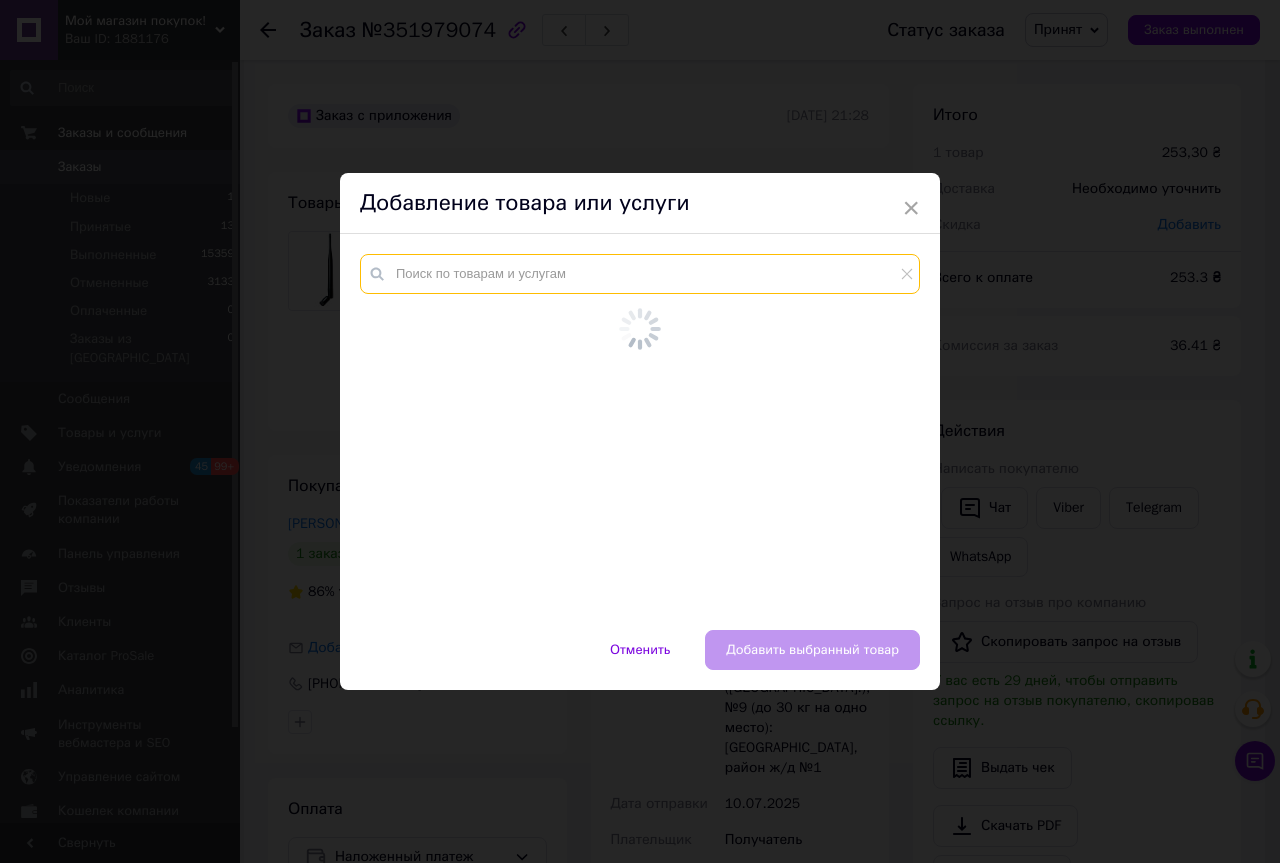click at bounding box center (640, 432) 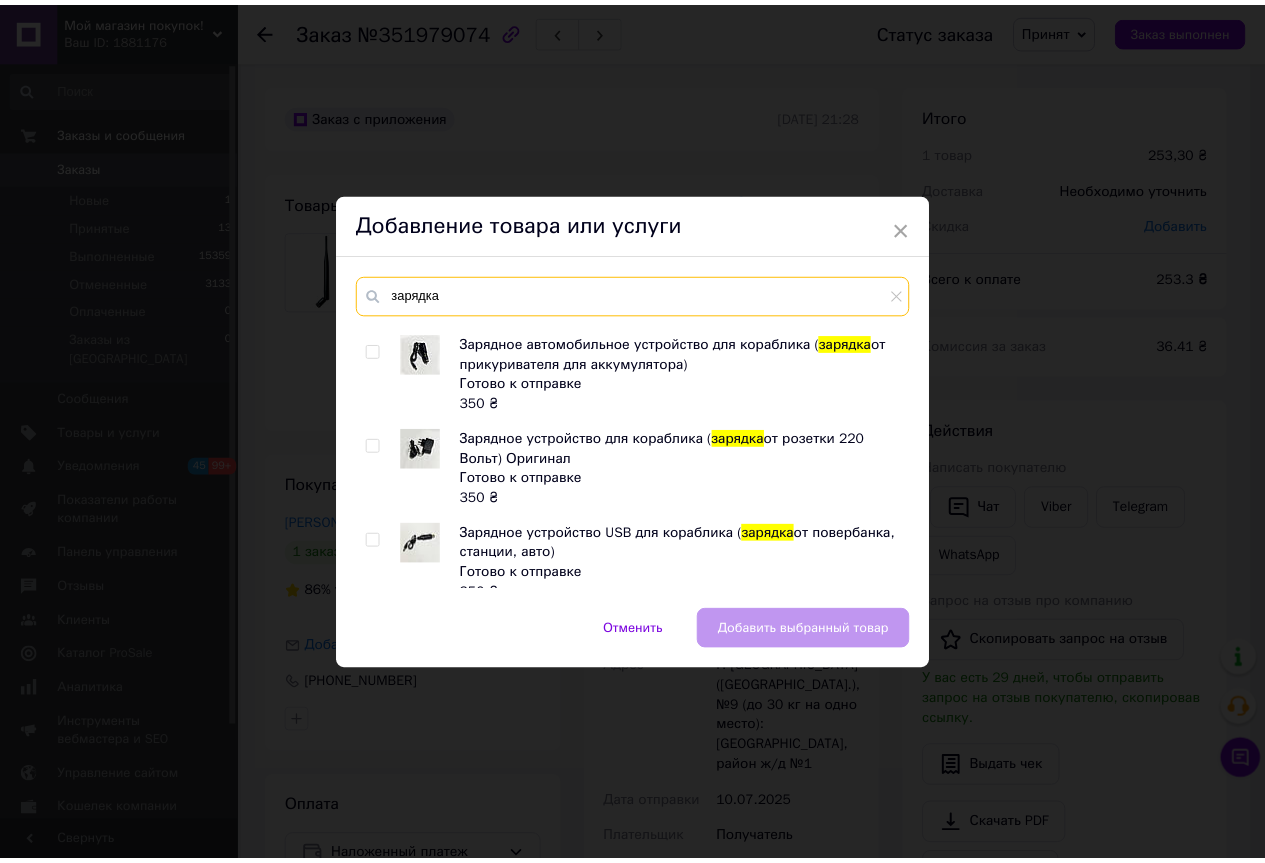 scroll, scrollTop: 500, scrollLeft: 0, axis: vertical 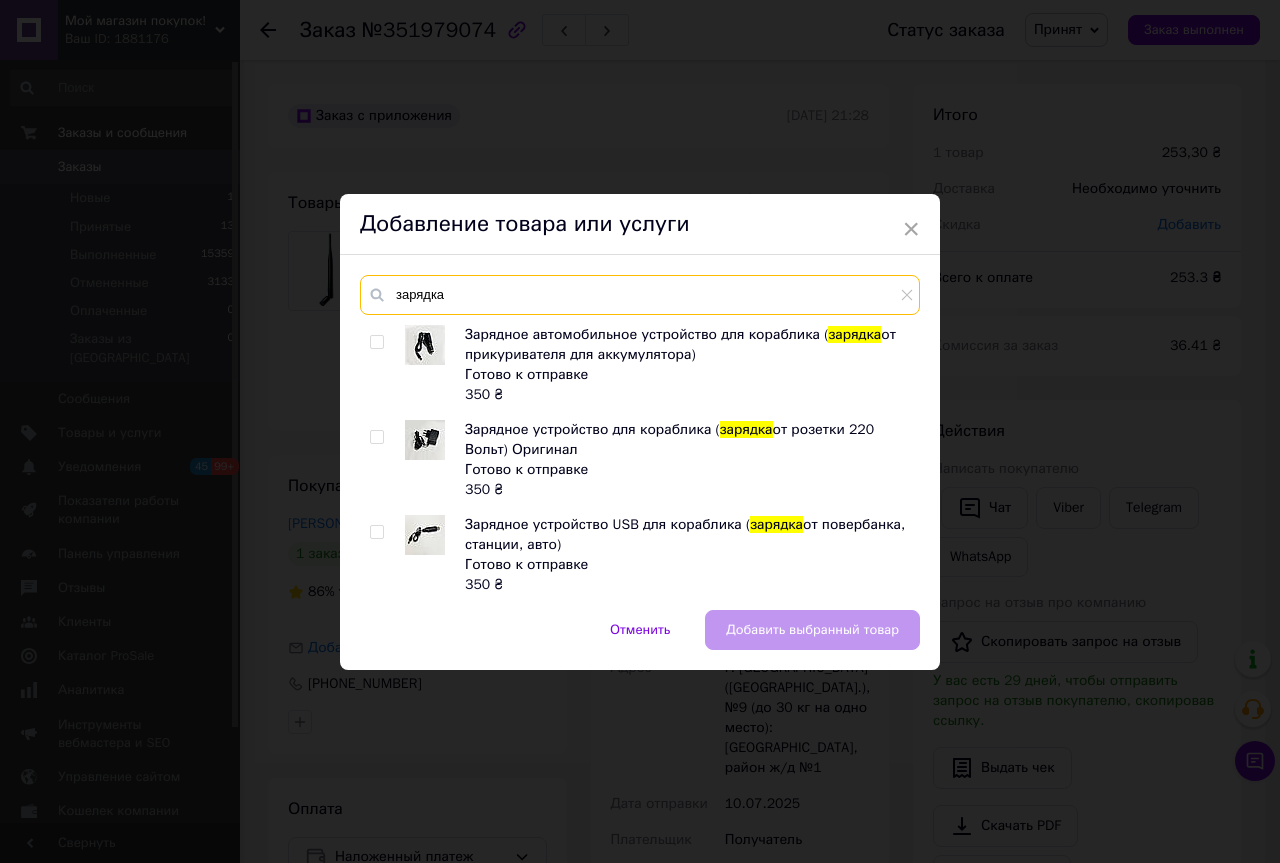 type on "зарядка" 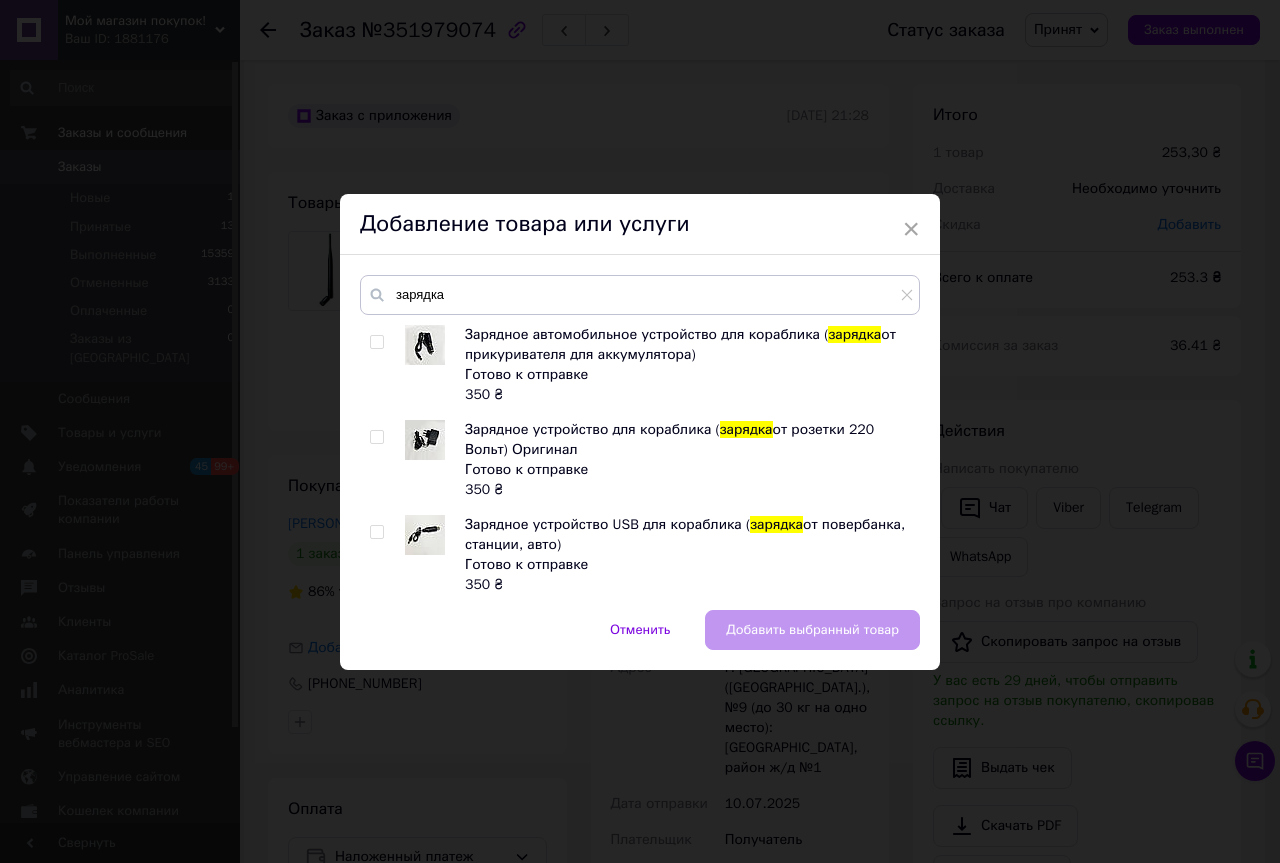click at bounding box center (376, 532) 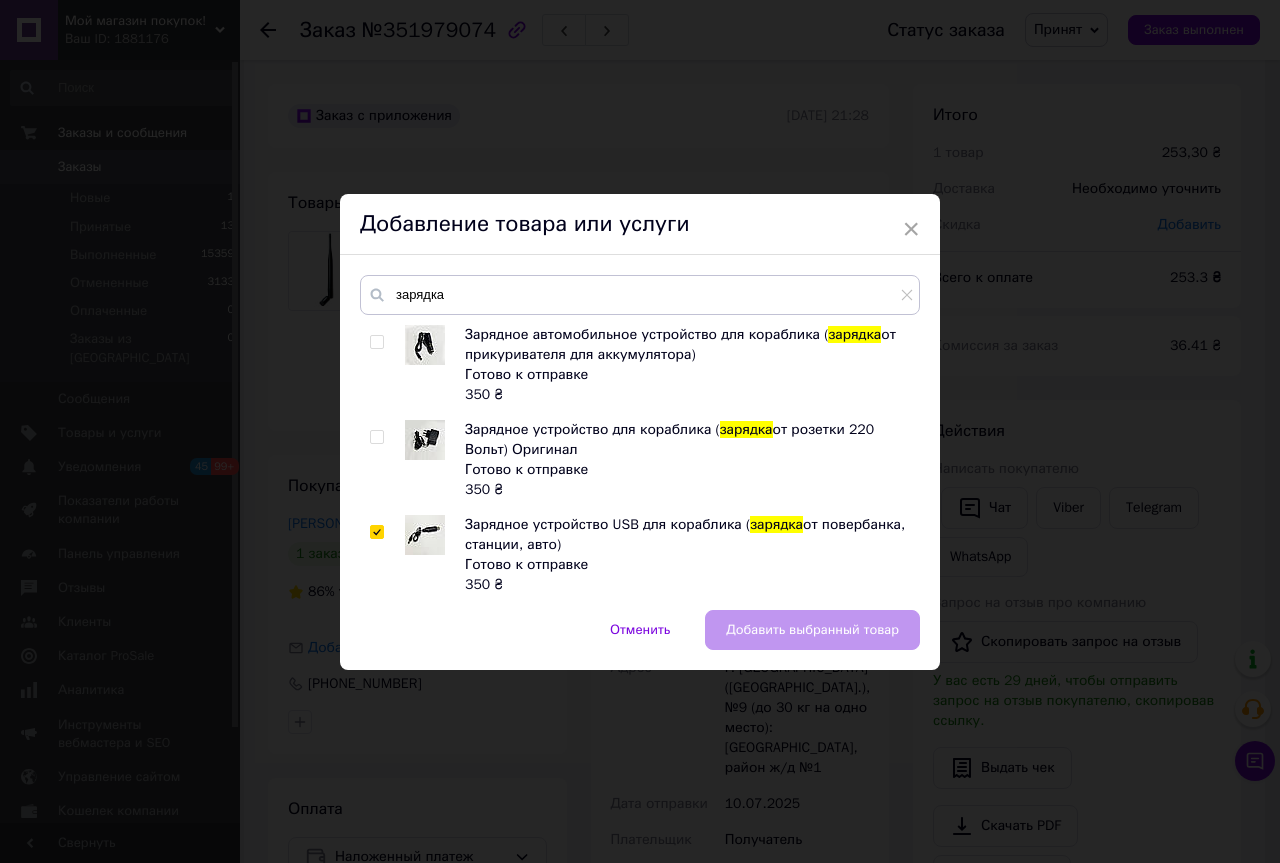 checkbox on "true" 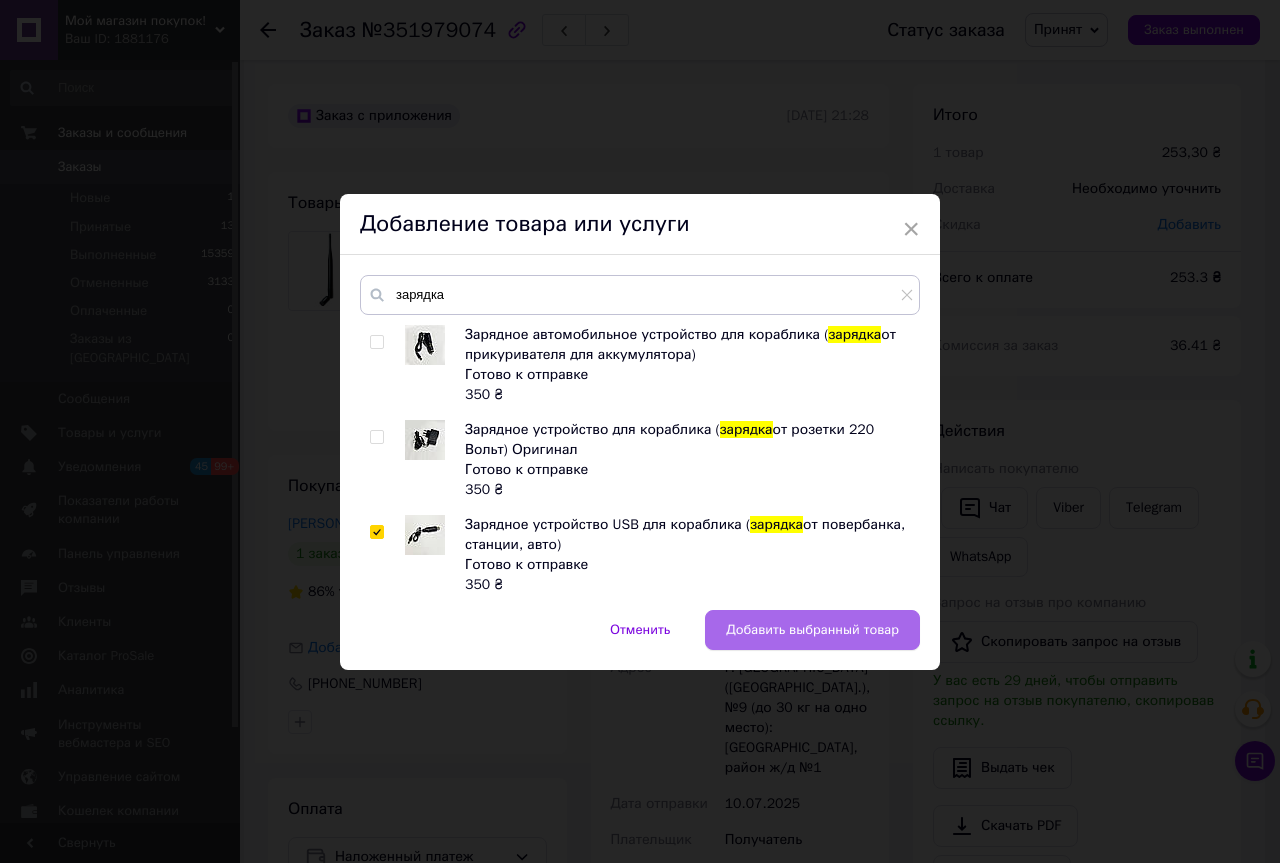 click on "Добавить выбранный товар" at bounding box center [812, 630] 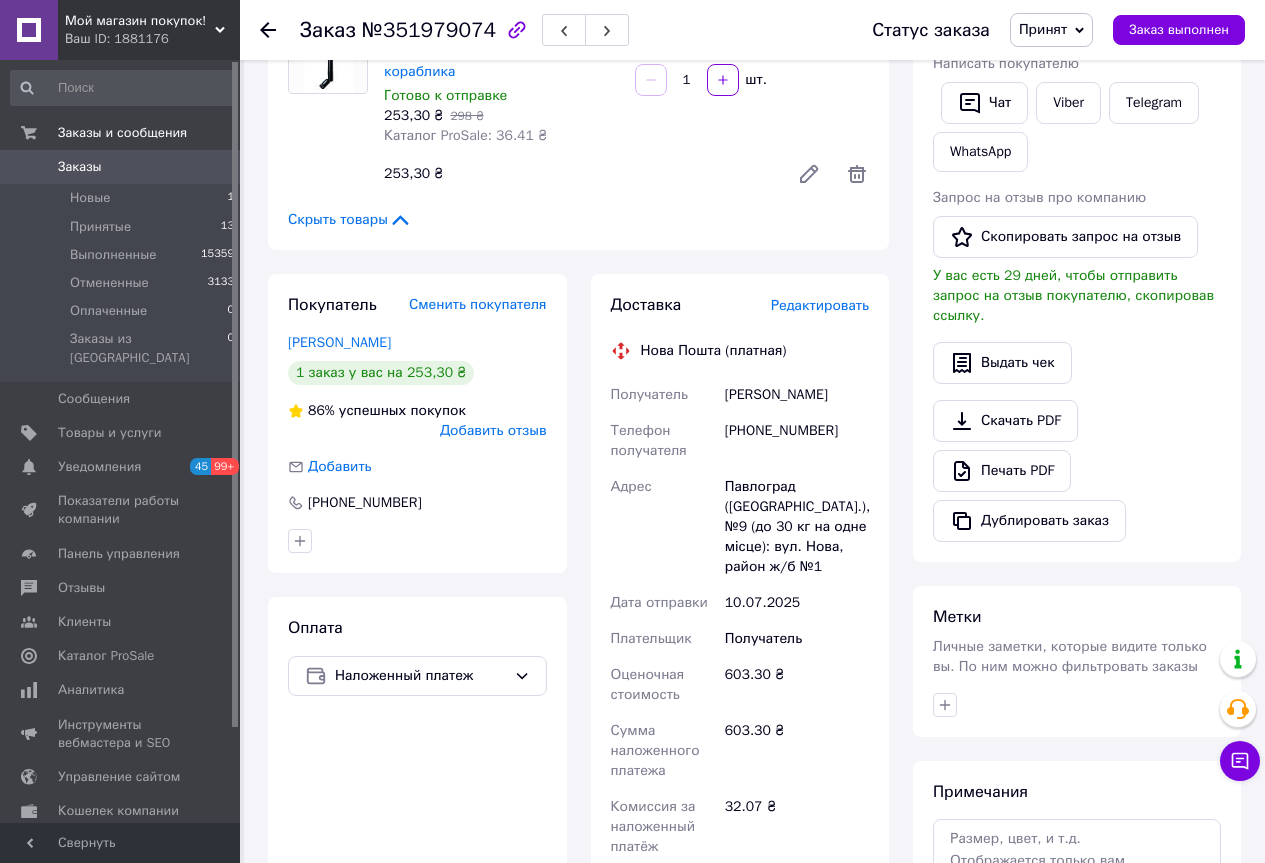 scroll, scrollTop: 600, scrollLeft: 0, axis: vertical 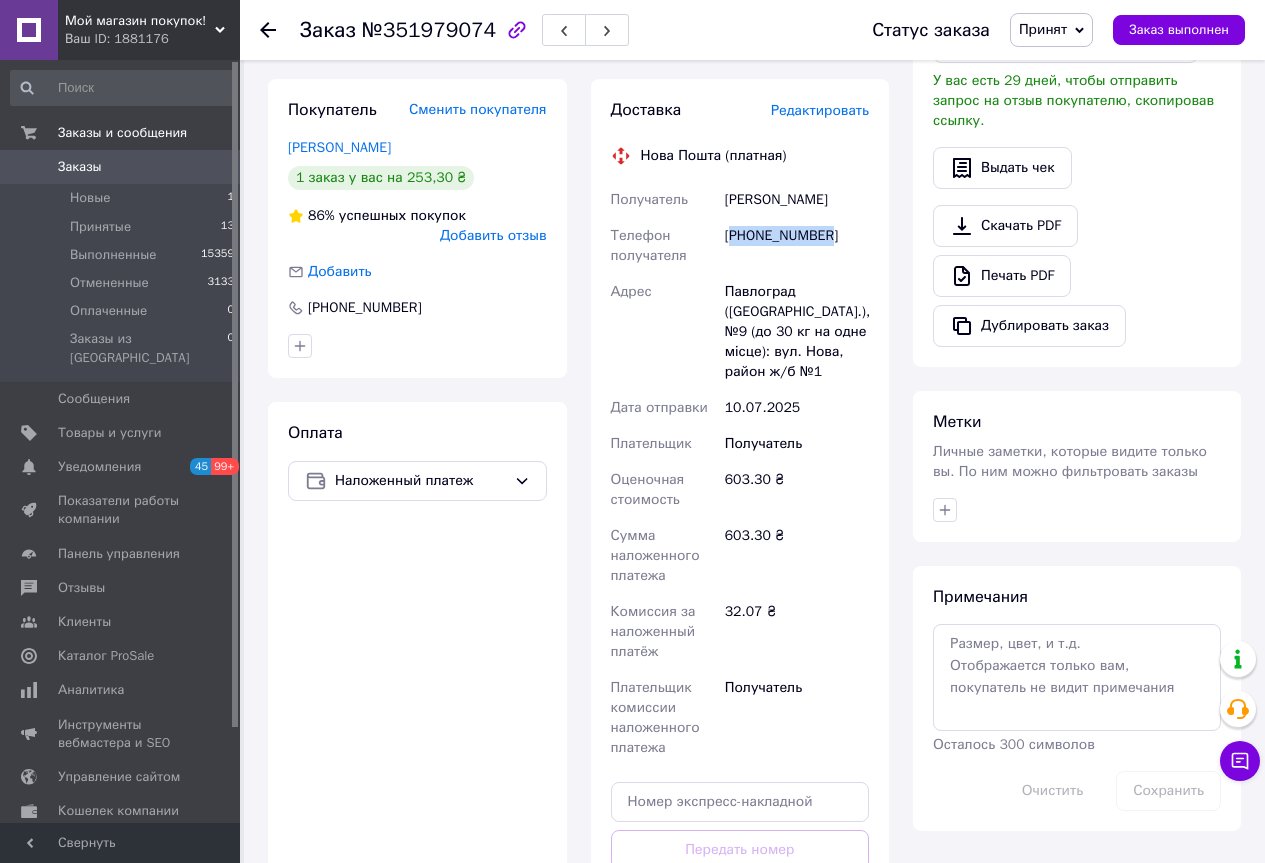 drag, startPoint x: 839, startPoint y: 229, endPoint x: 735, endPoint y: 234, distance: 104.120125 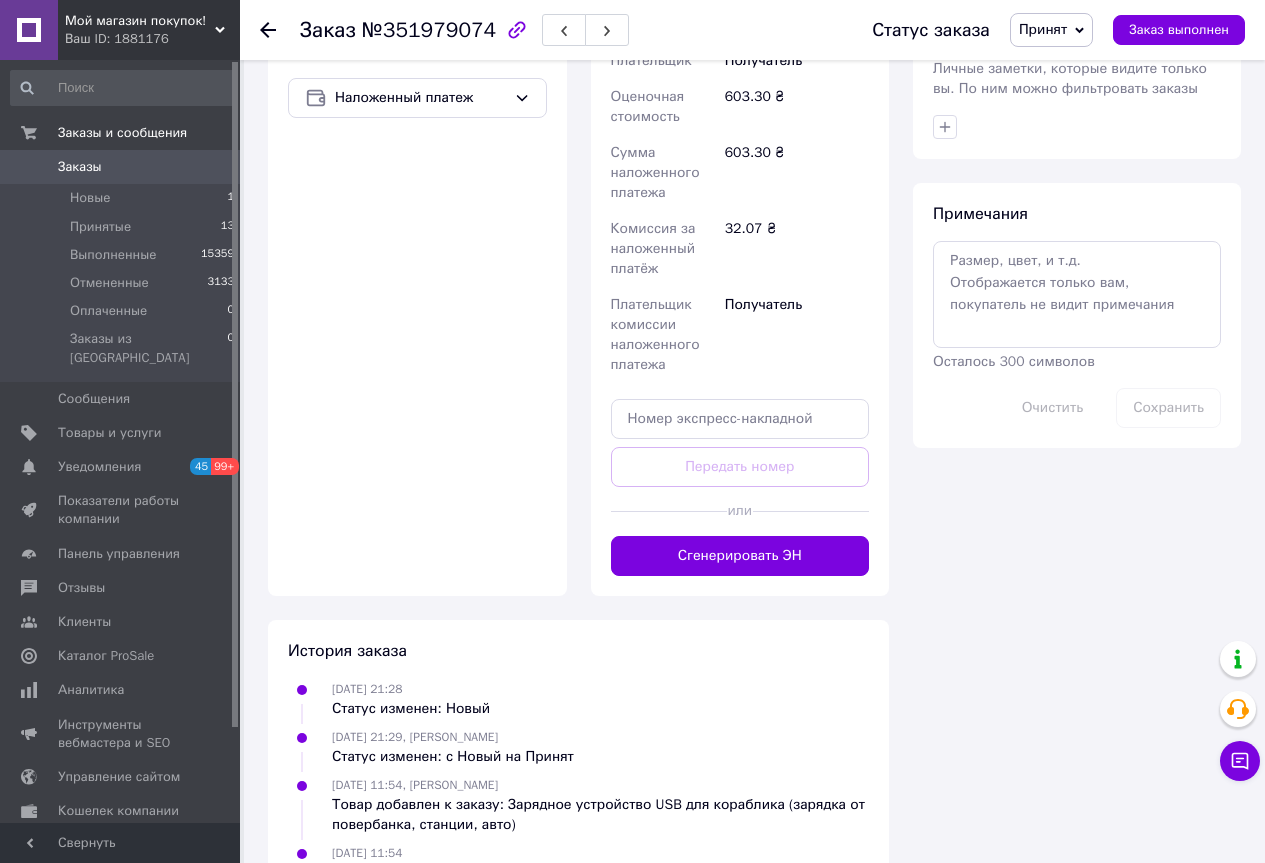 scroll, scrollTop: 1000, scrollLeft: 0, axis: vertical 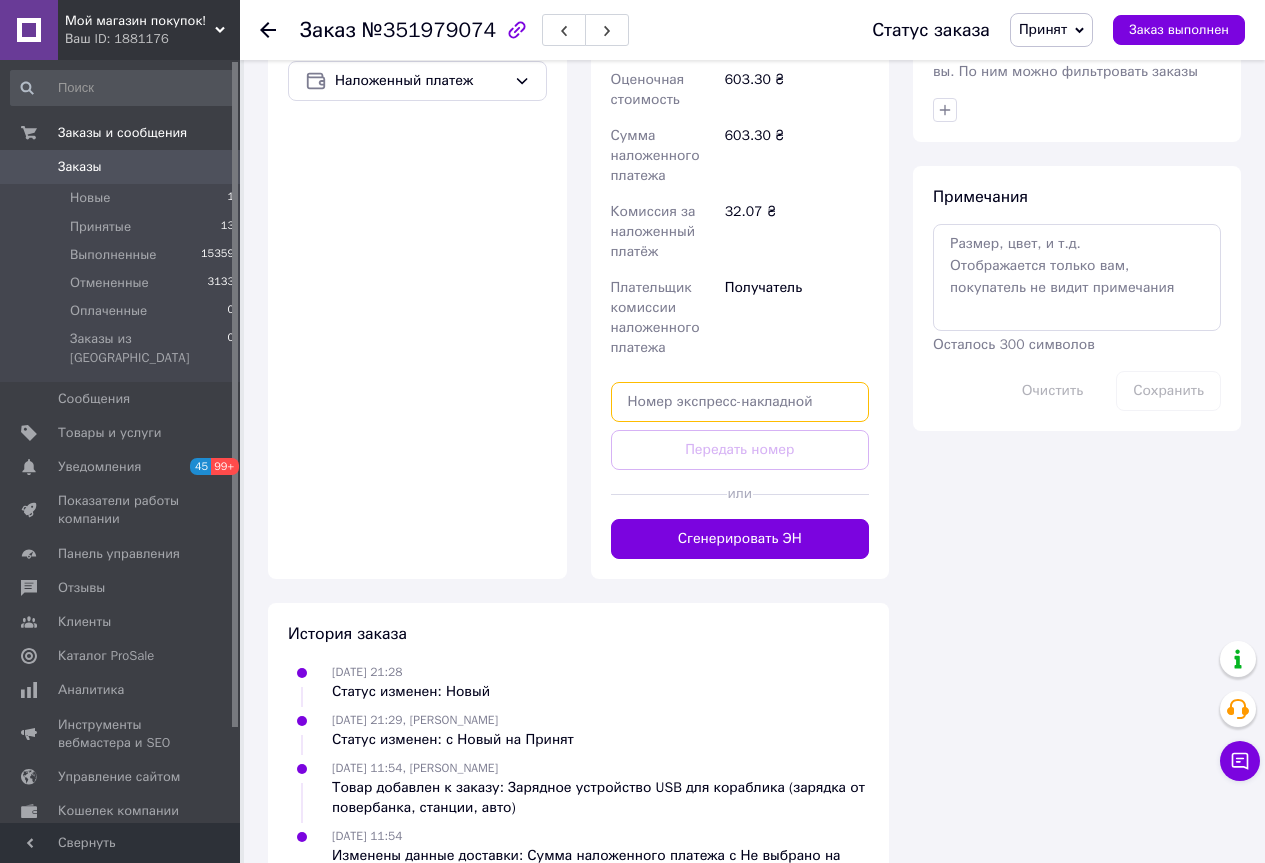 click at bounding box center (740, 402) 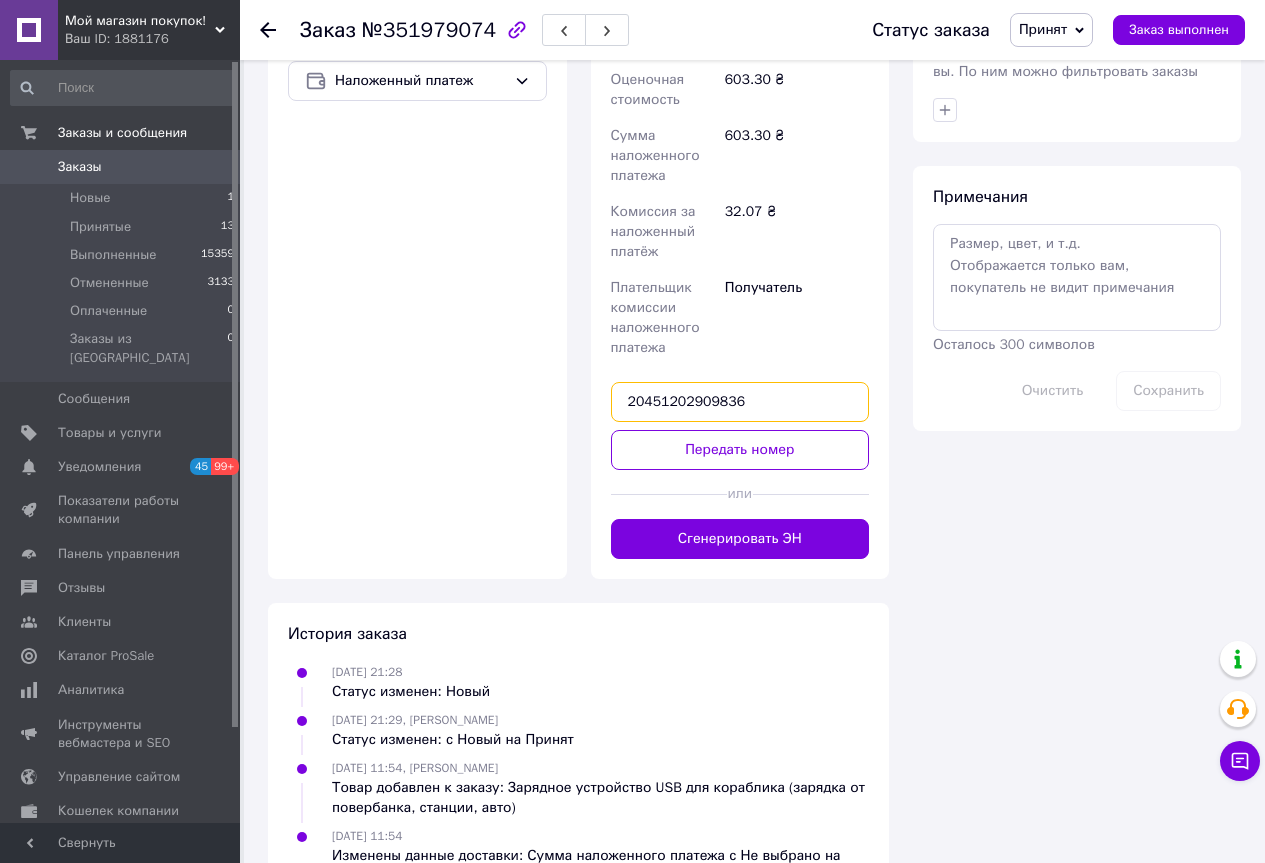 type on "20451202909836" 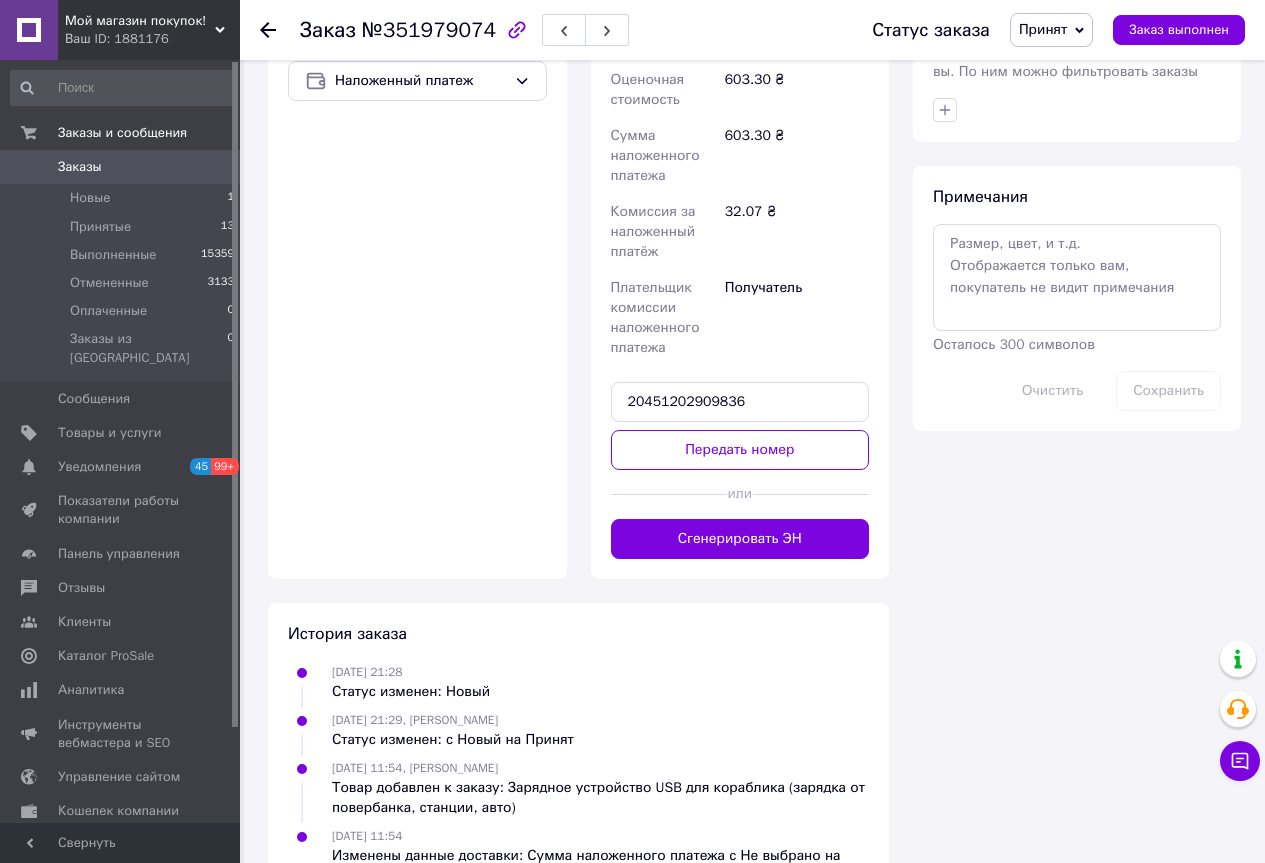 click on "Передать номер" at bounding box center (740, 450) 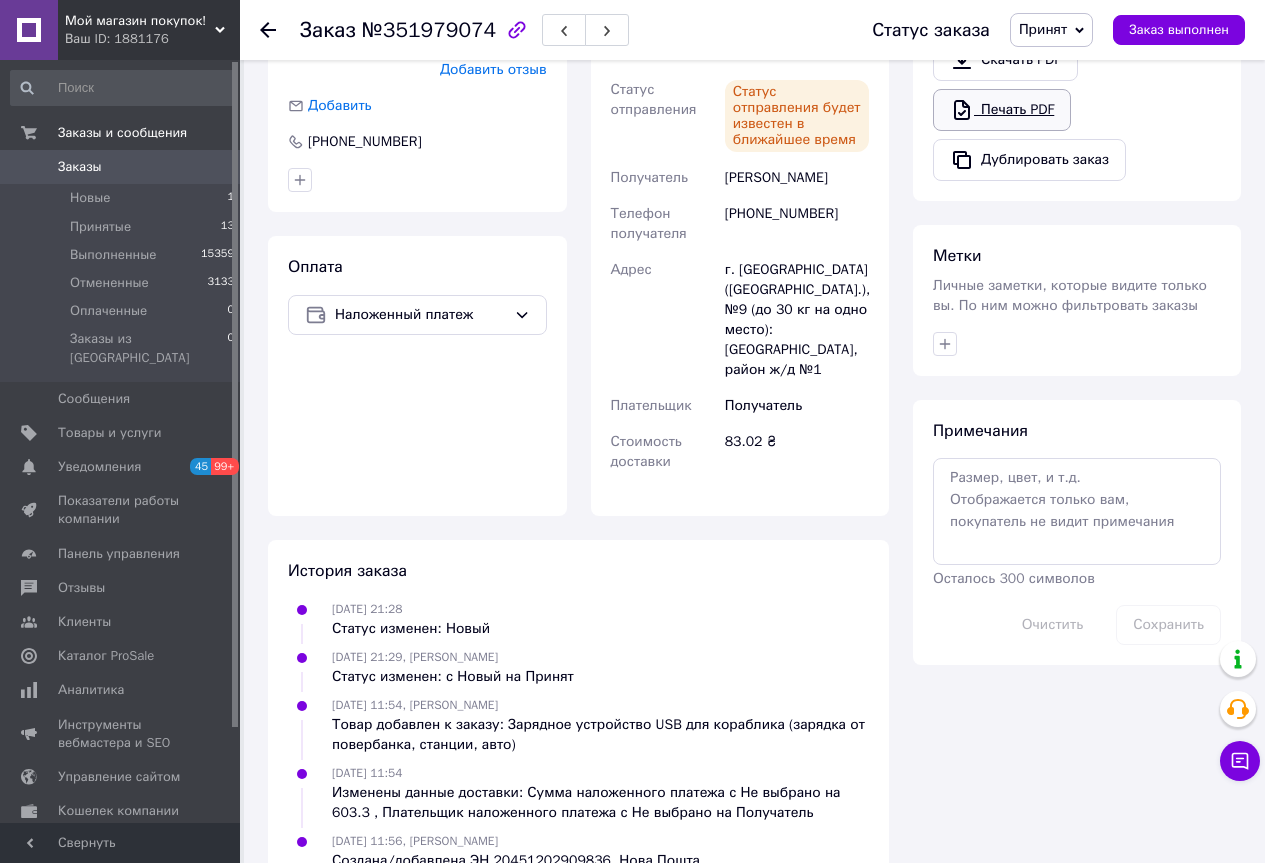 scroll, scrollTop: 782, scrollLeft: 0, axis: vertical 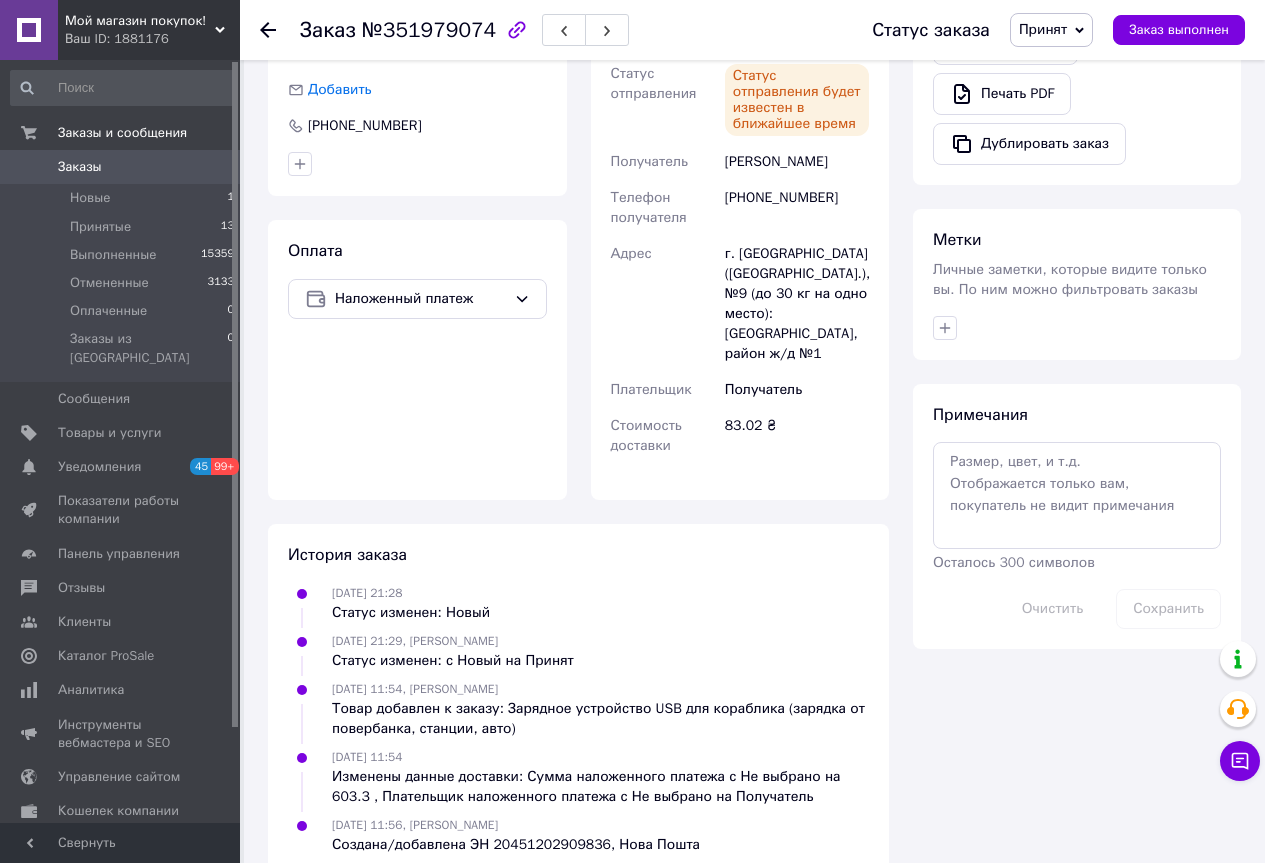 click on "Принят" at bounding box center [1043, 29] 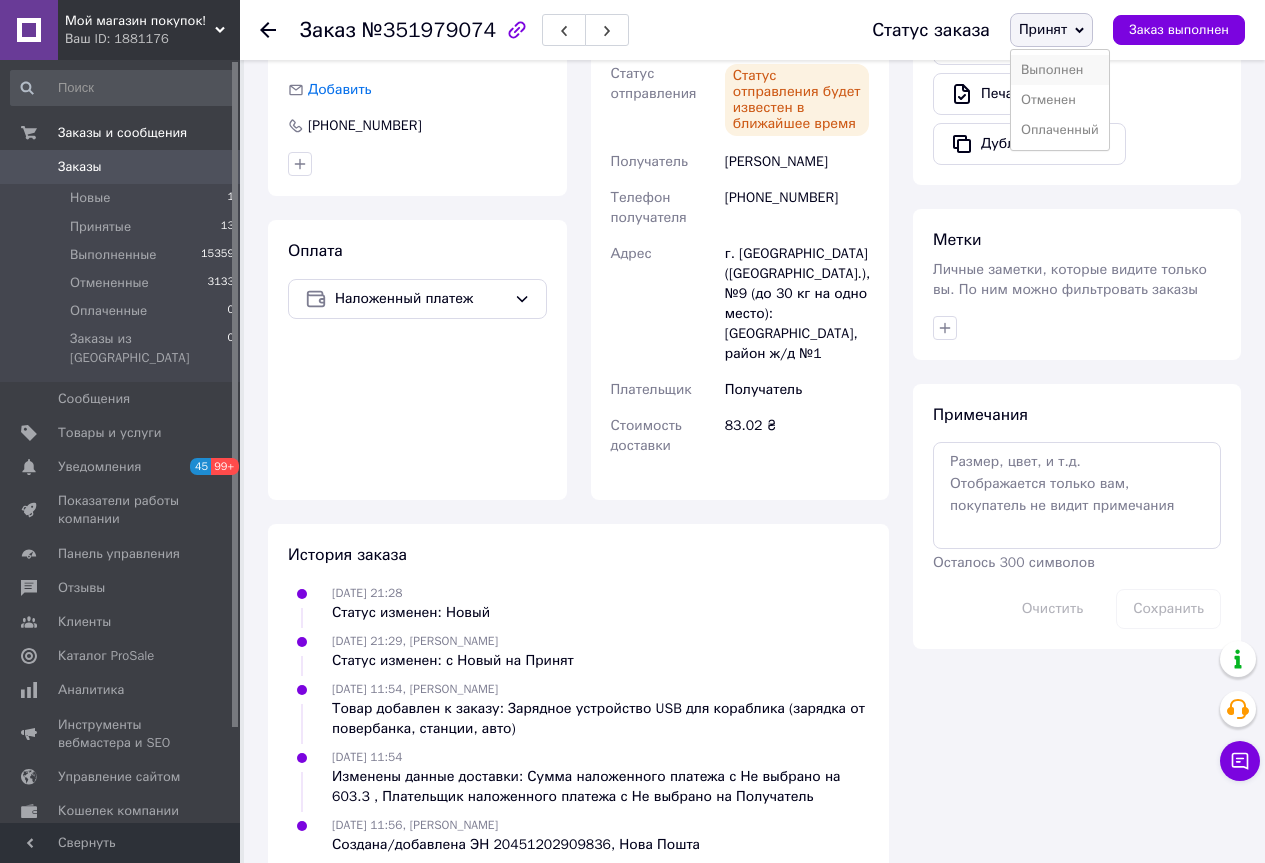 click on "Выполнен" at bounding box center [1060, 70] 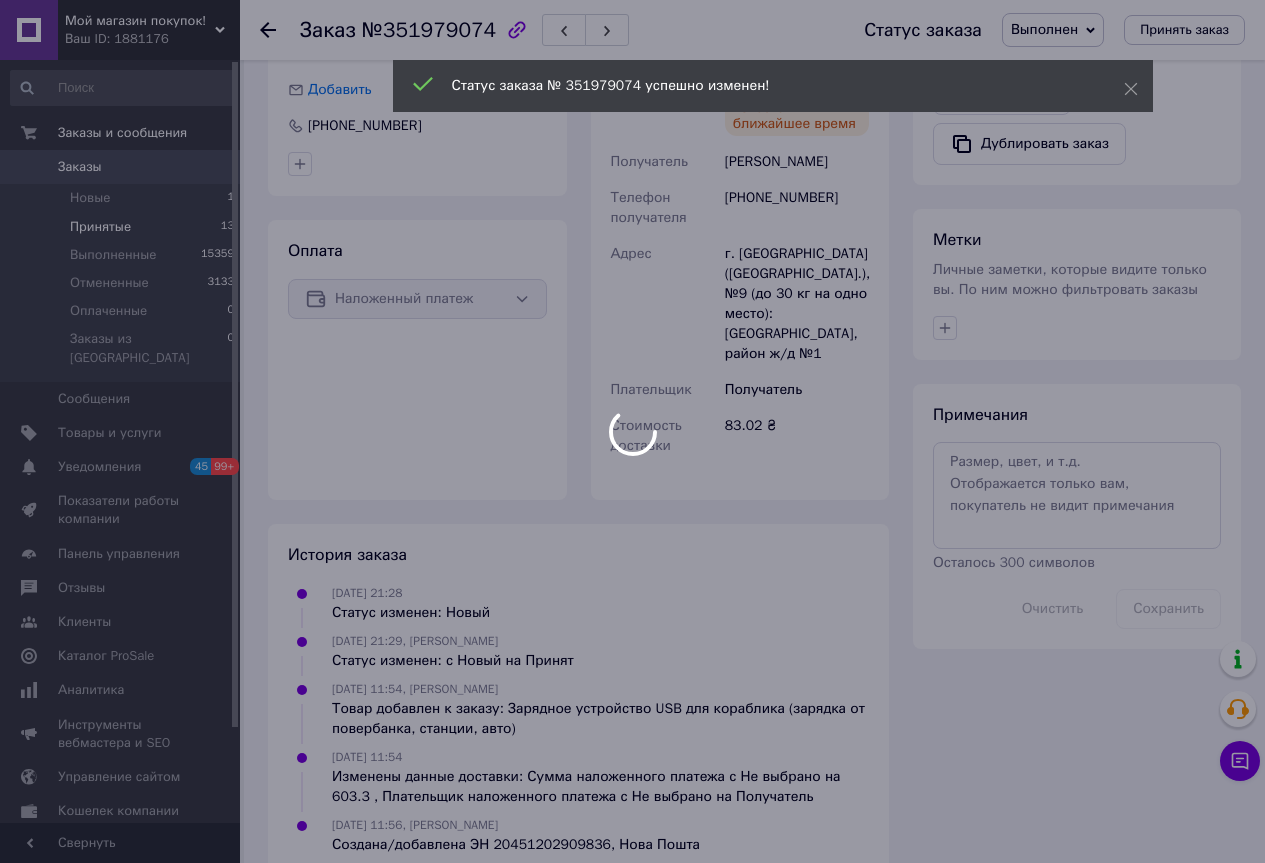 click on "Мой магазин покупок! Ваш ID: 1881176 Сайт Мой магазин покупок! Кабинет покупателя Проверить состояние системы Страница на портале V-CARP.in.ua - Ваш магазин покупок! Справка Выйти Заказы и сообщения Заказы 0 Новые 1 Принятые 13 Выполненные 15359 Отмененные 3133 Оплаченные 0 Заказы из Розетки 0 Сообщения 0 Товары и услуги Уведомления 45 99+ Показатели работы компании Панель управления Отзывы Клиенты Каталог ProSale Аналитика Инструменты вебмастера и SEO Управление сайтом Кошелек компании Маркет Настройки Тарифы и счета Prom топ 350 ₴" at bounding box center (632, 58) 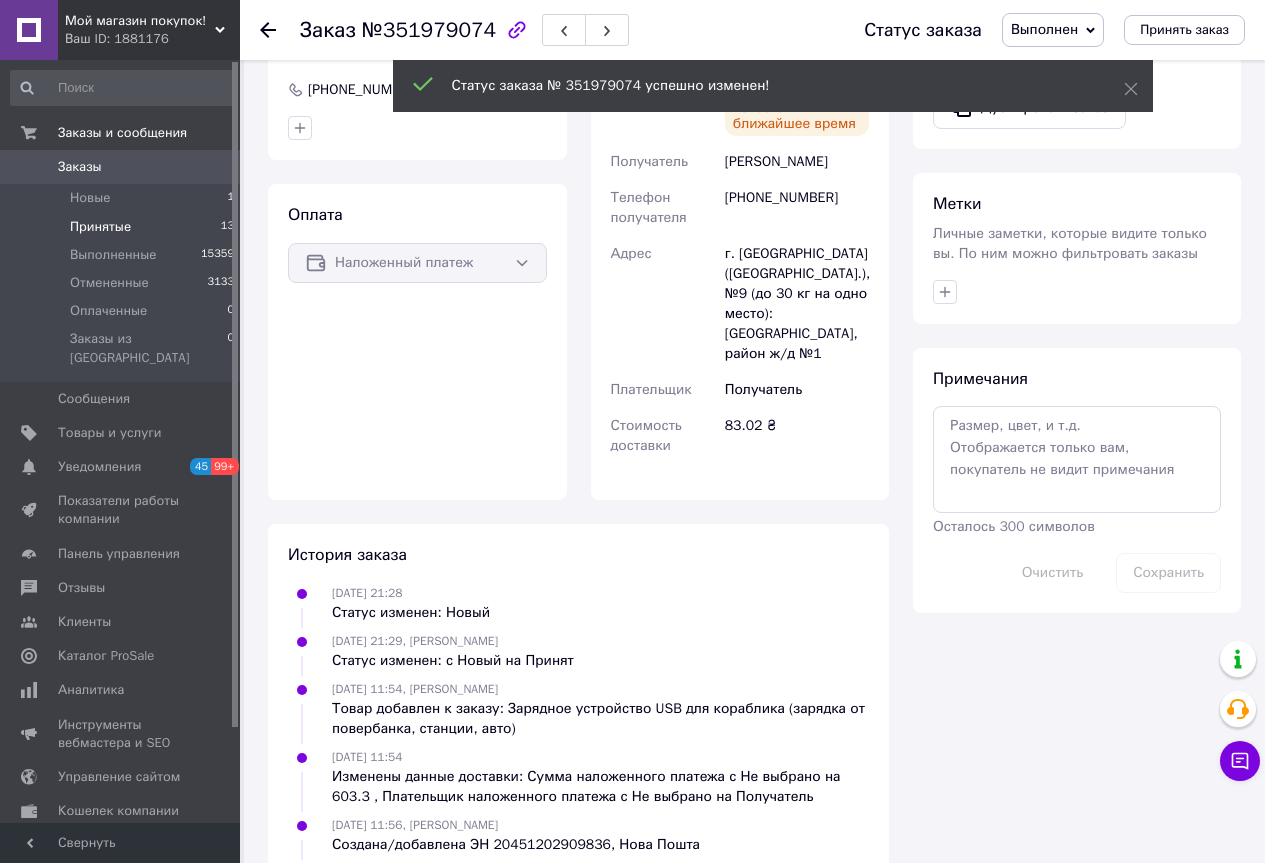 scroll, scrollTop: 830, scrollLeft: 0, axis: vertical 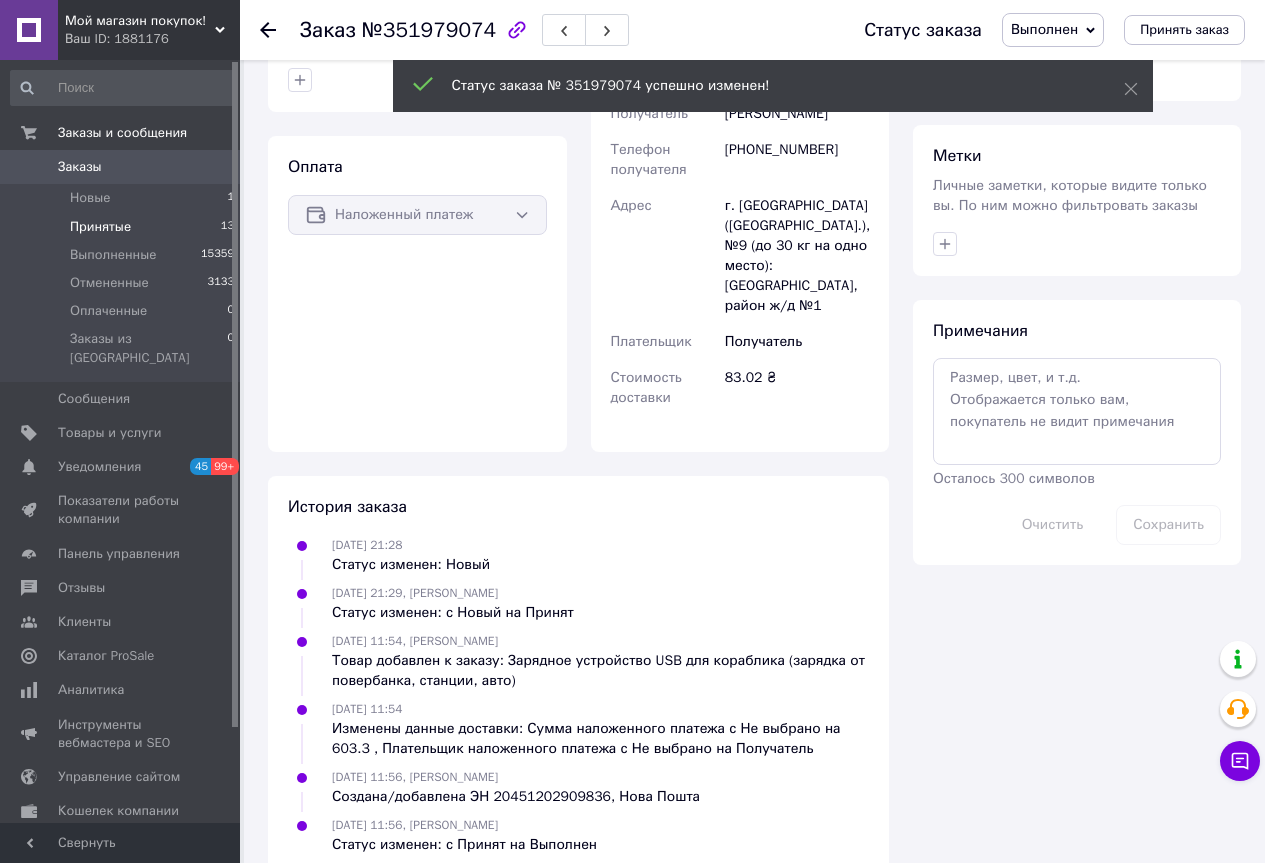 click on "Новые 1" at bounding box center (123, 198) 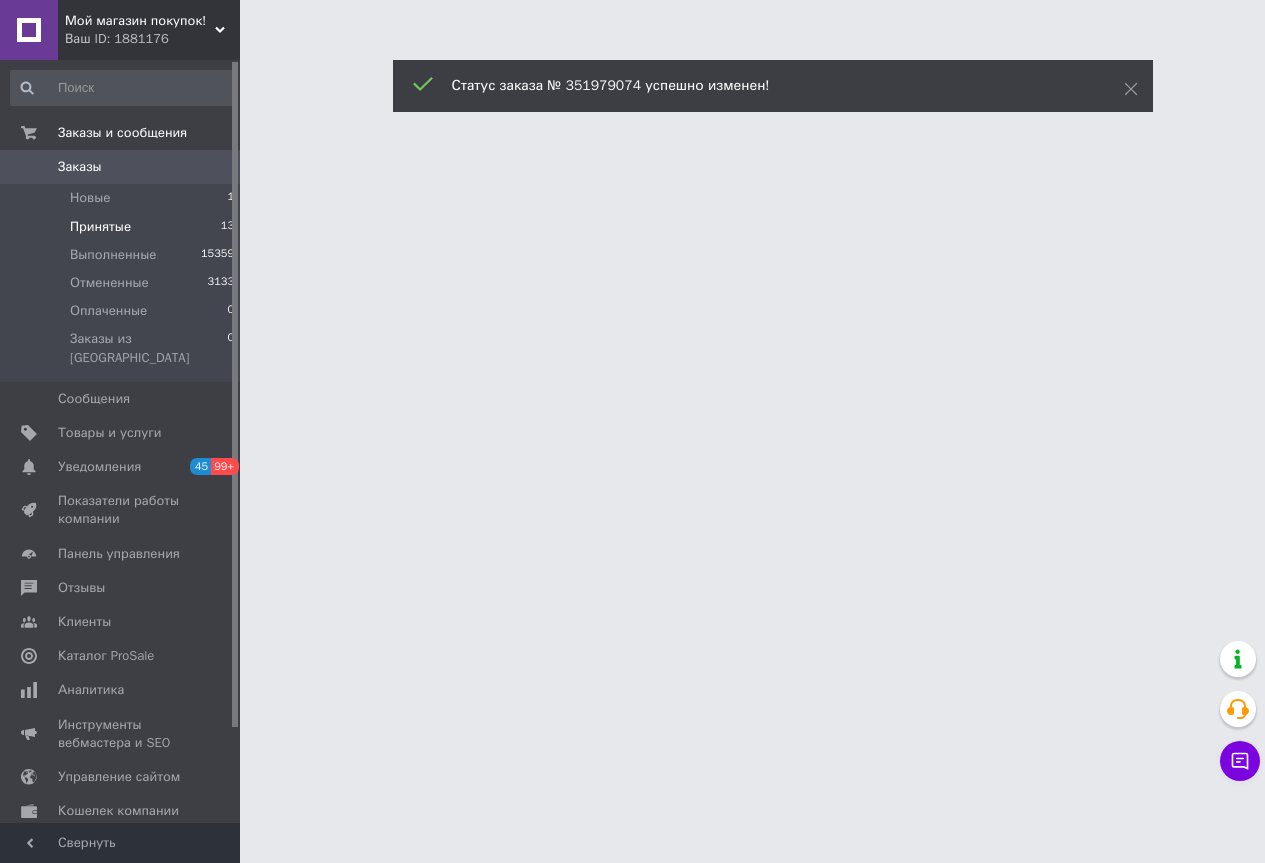 scroll, scrollTop: 0, scrollLeft: 0, axis: both 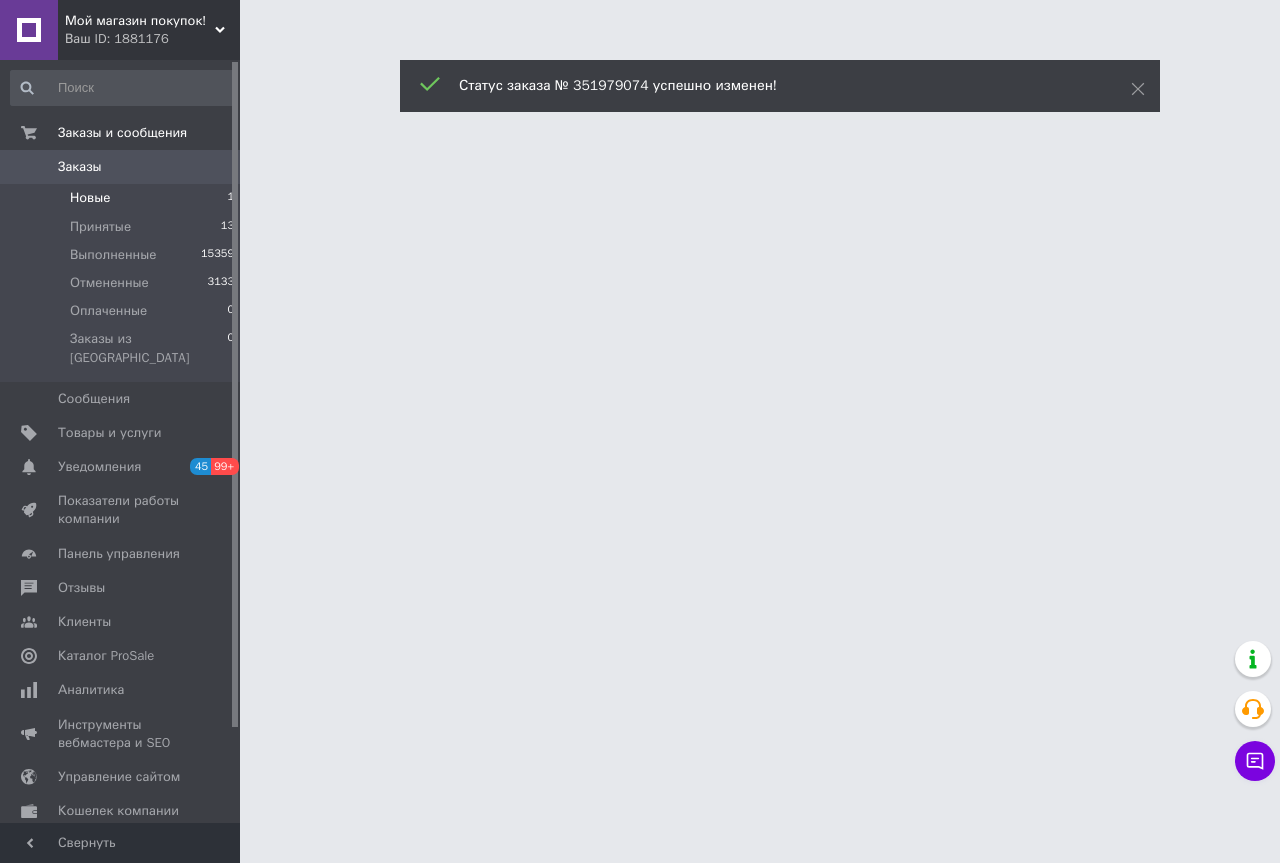 click on "Новые" at bounding box center [90, 198] 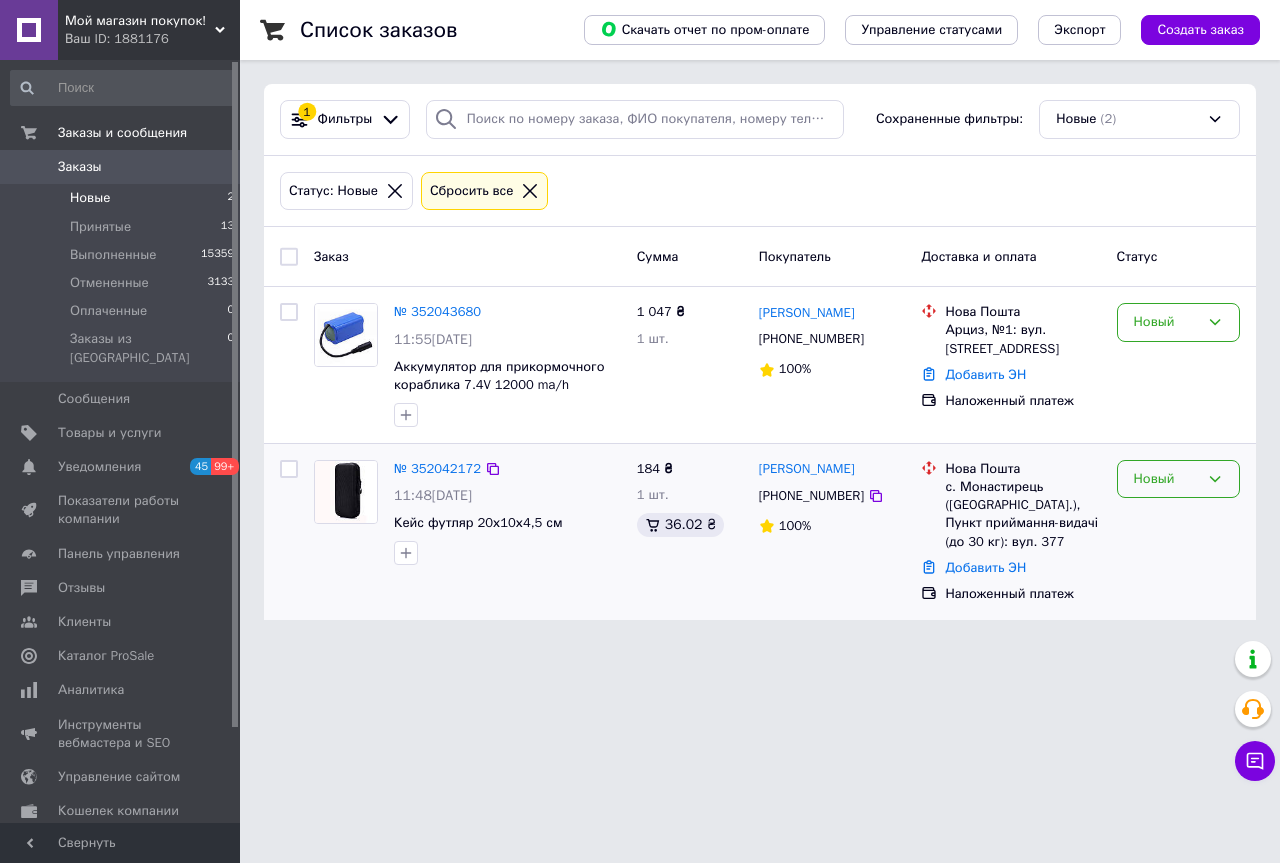 click on "Новый" at bounding box center (1166, 479) 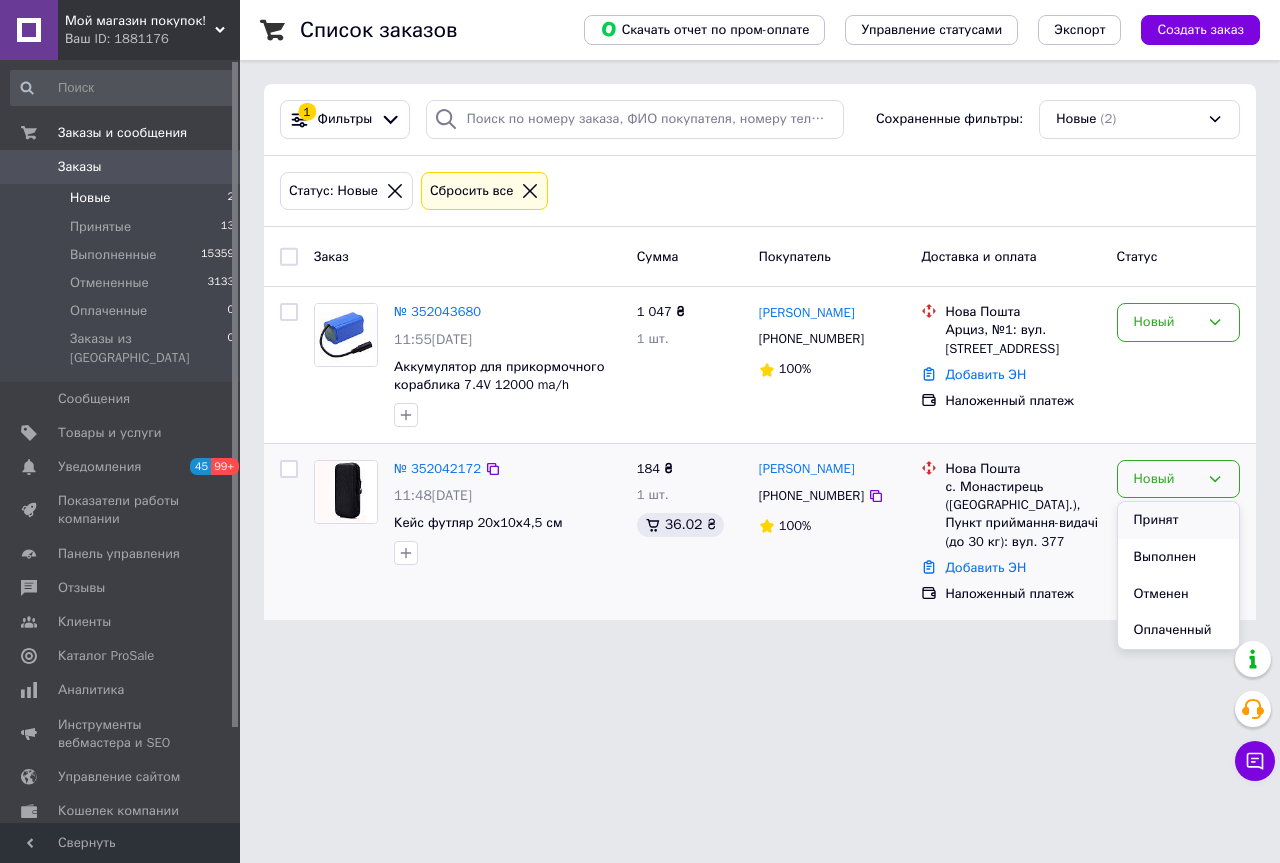 click on "Принят" at bounding box center [1178, 520] 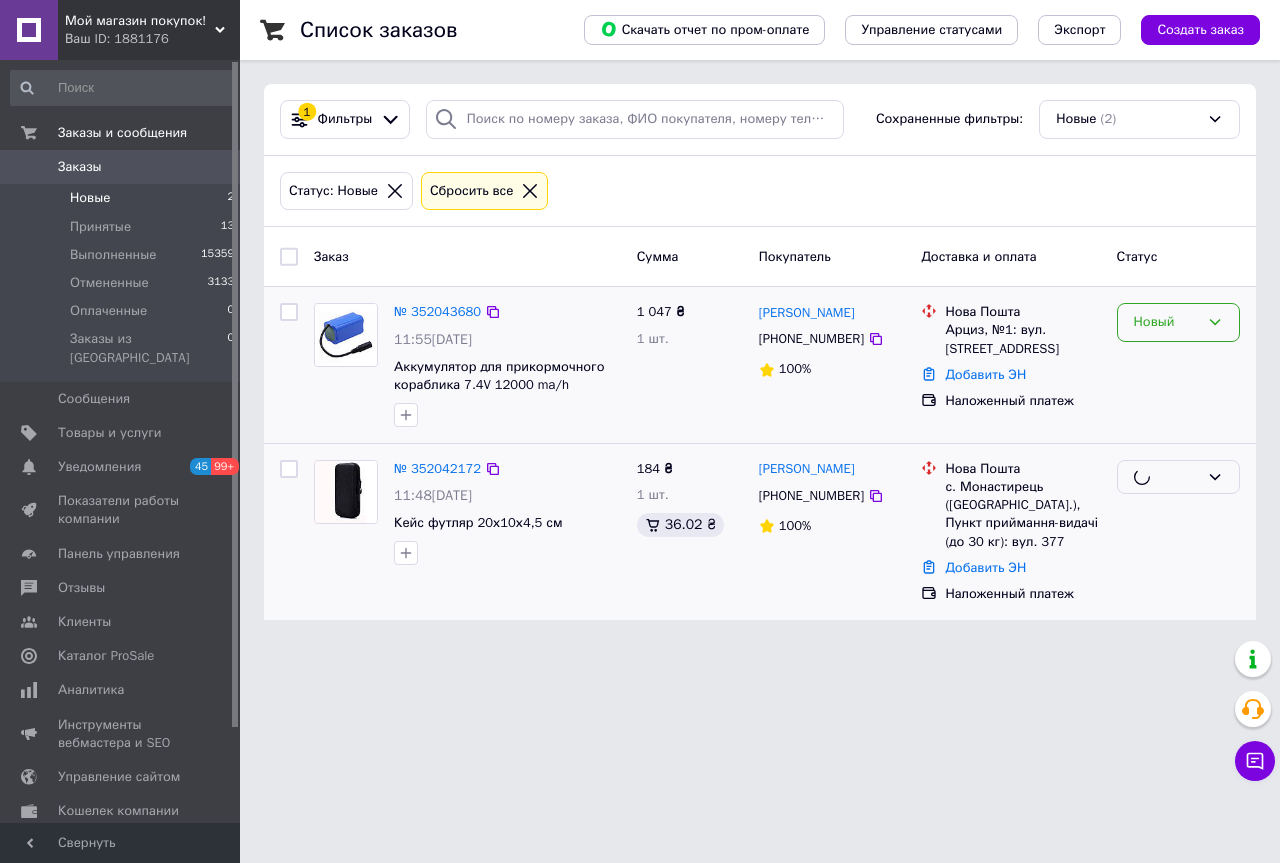 click on "Новый" at bounding box center [1166, 322] 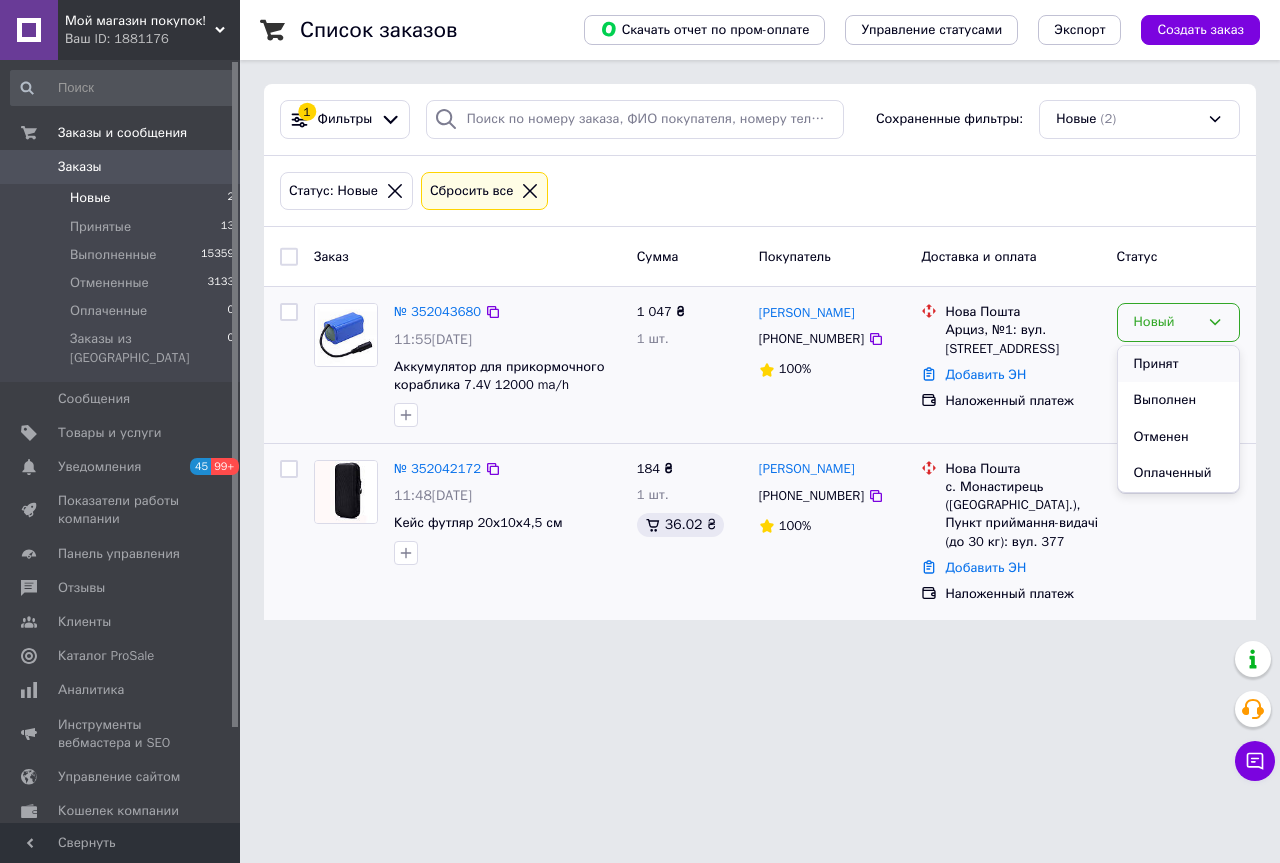 click on "Заказ Сумма Покупатель Доставка и оплата Статус № 352043680 11:55, 10.07.2025 Аккумулятор для прикормочного кораблика 7.4V 12000 ma/h 1 047 ₴ 1 шт. Александр Павлиоглу +380977957080 100% Нова Пошта Арциз, №1: вул. Аккерманська, 1 Добавить ЭН Наложенный платеж Новый Принят Выполнен Отменен Оплаченный № 352042172 11:48, 10.07.2025 Кейс футляр 20х10х4,5 см 184 ₴ 1 шт. 36.02 ₴ Віта Дувалка +380960602340 100% Нова Пошта с. Монастирець (Закарпатська обл.), Пункт приймання-видачі (до 30 кг): вул. 377 Добавить ЭН Наложенный платеж" at bounding box center [760, 423] 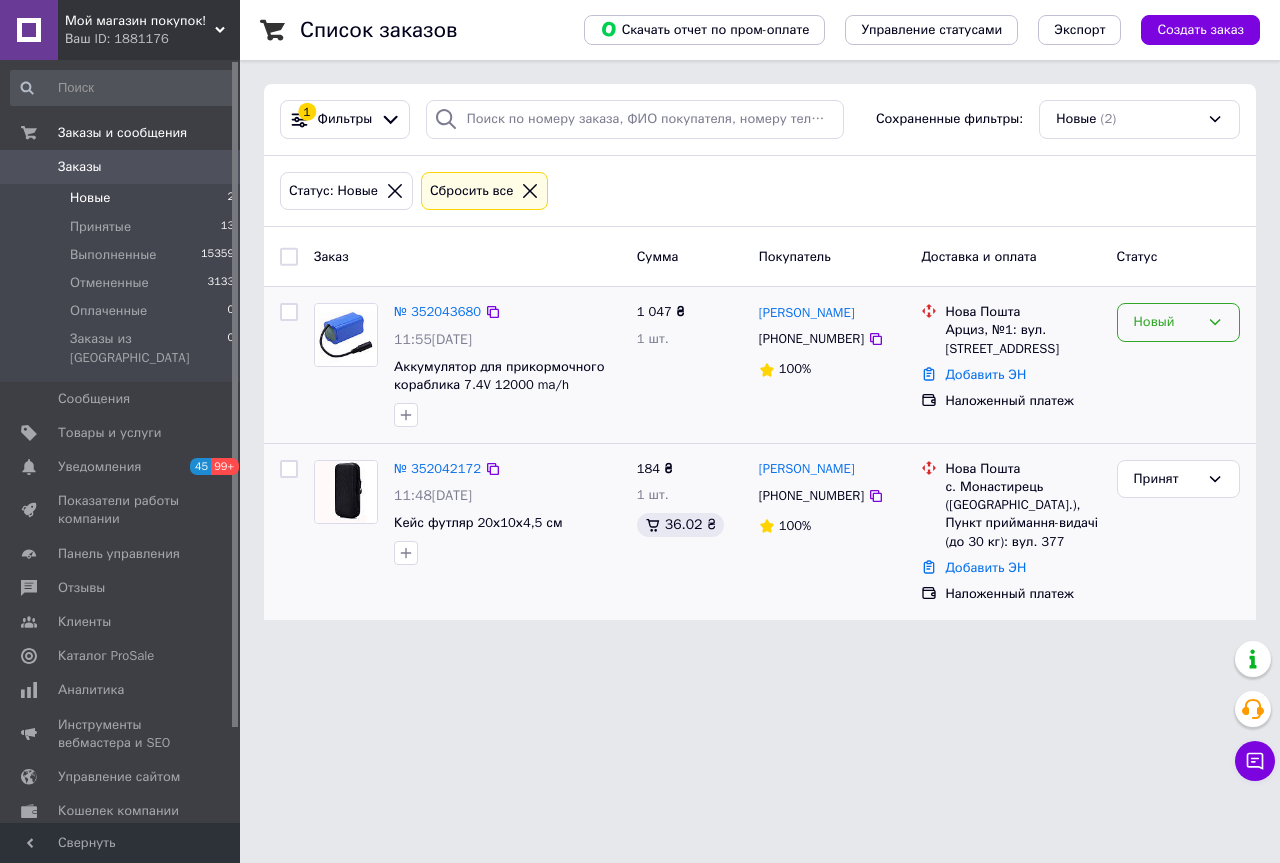 click on "Новый" at bounding box center [1178, 322] 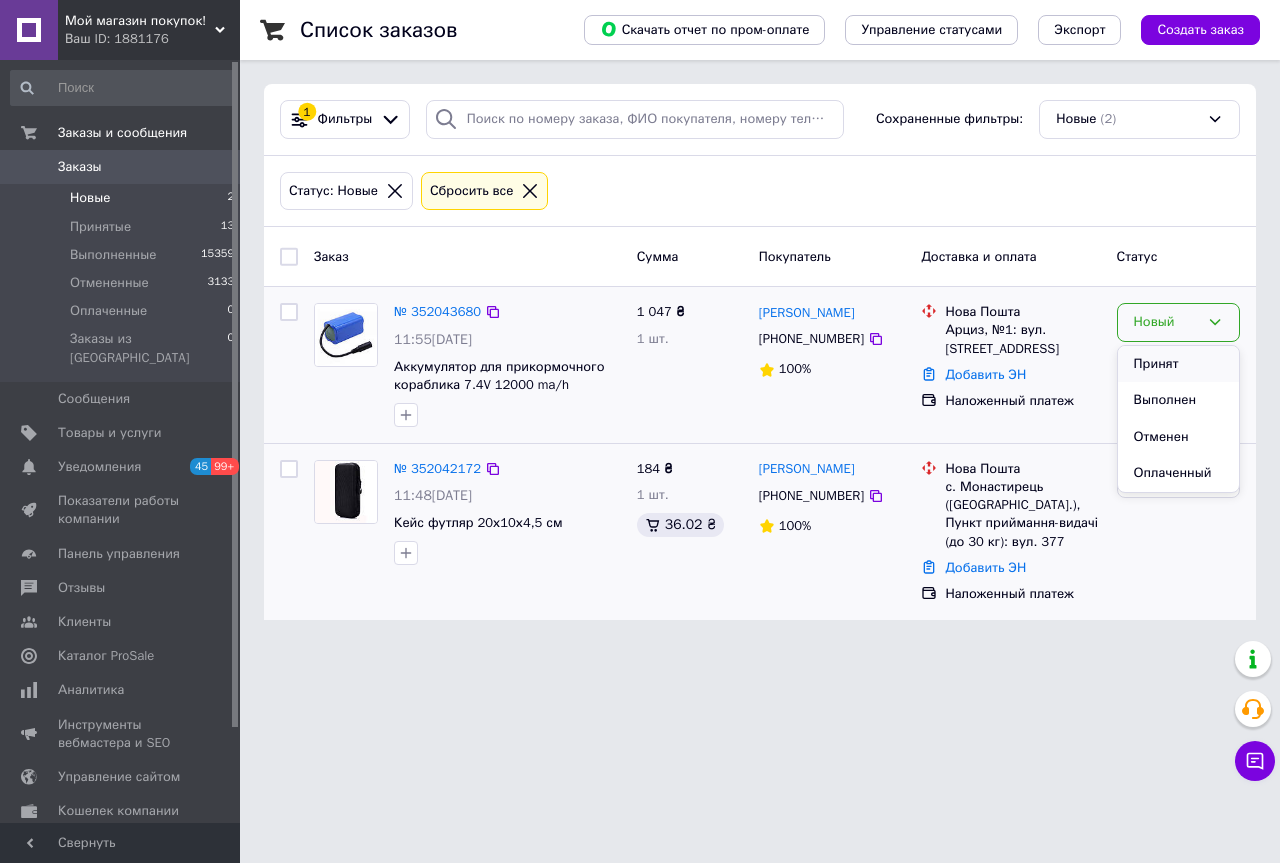 click on "Принят" at bounding box center [1178, 364] 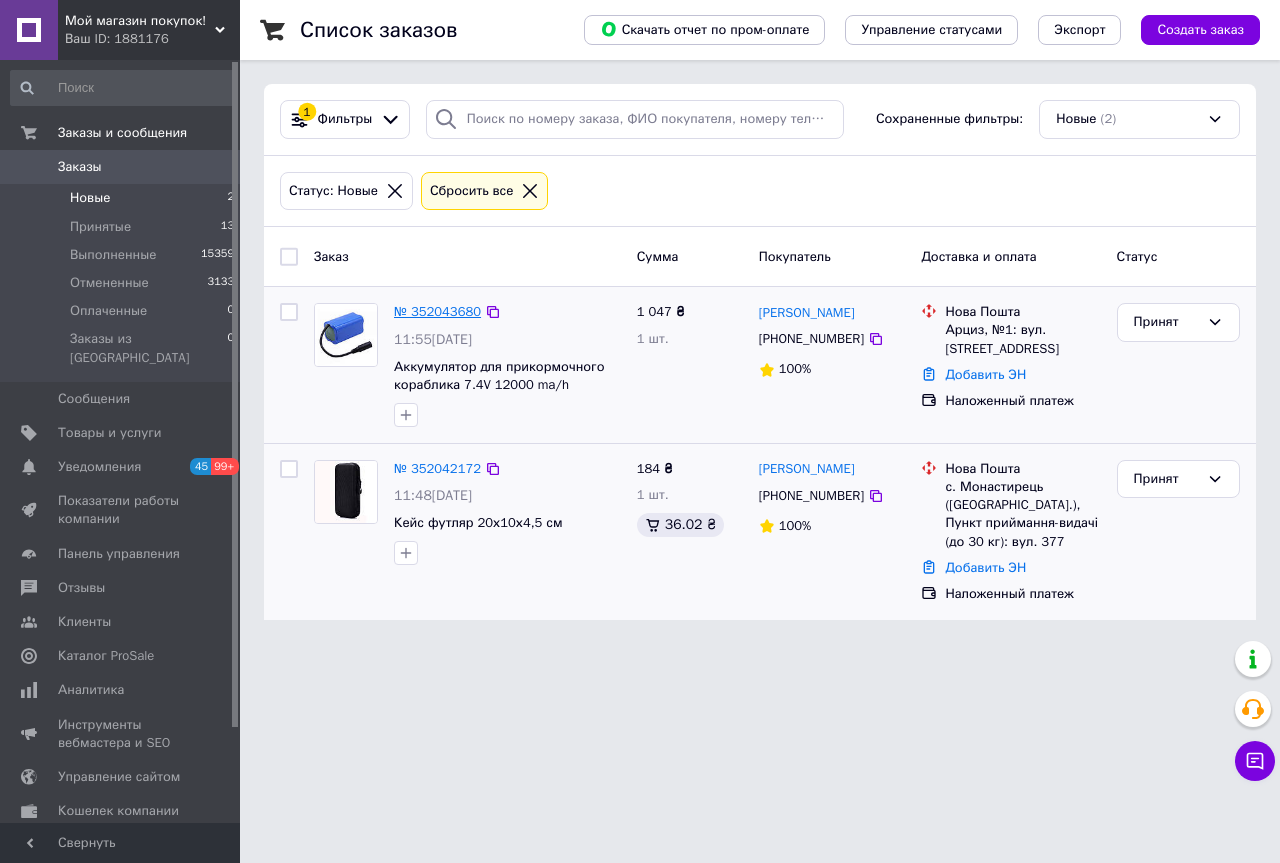 click on "№ 352043680" at bounding box center [437, 311] 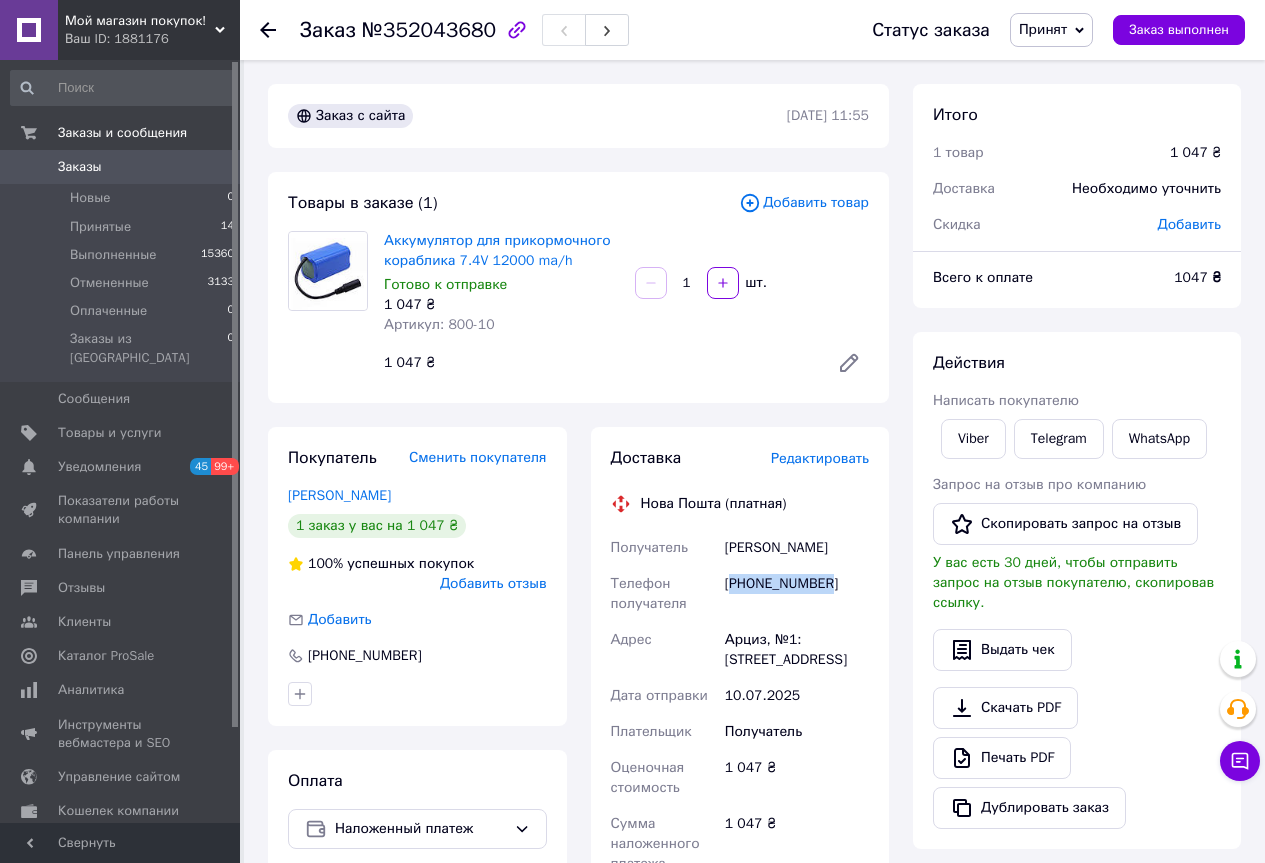 drag, startPoint x: 832, startPoint y: 586, endPoint x: 735, endPoint y: 584, distance: 97.020615 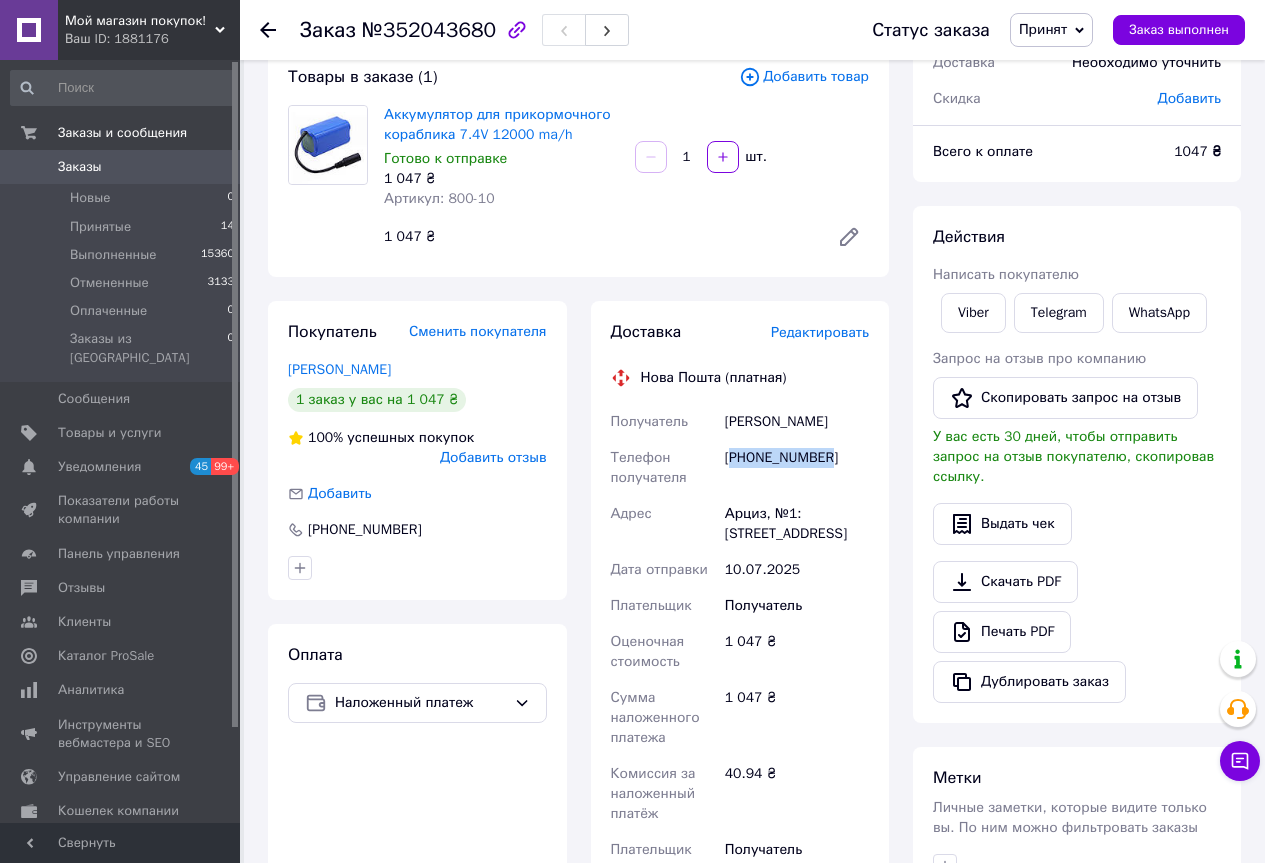scroll, scrollTop: 400, scrollLeft: 0, axis: vertical 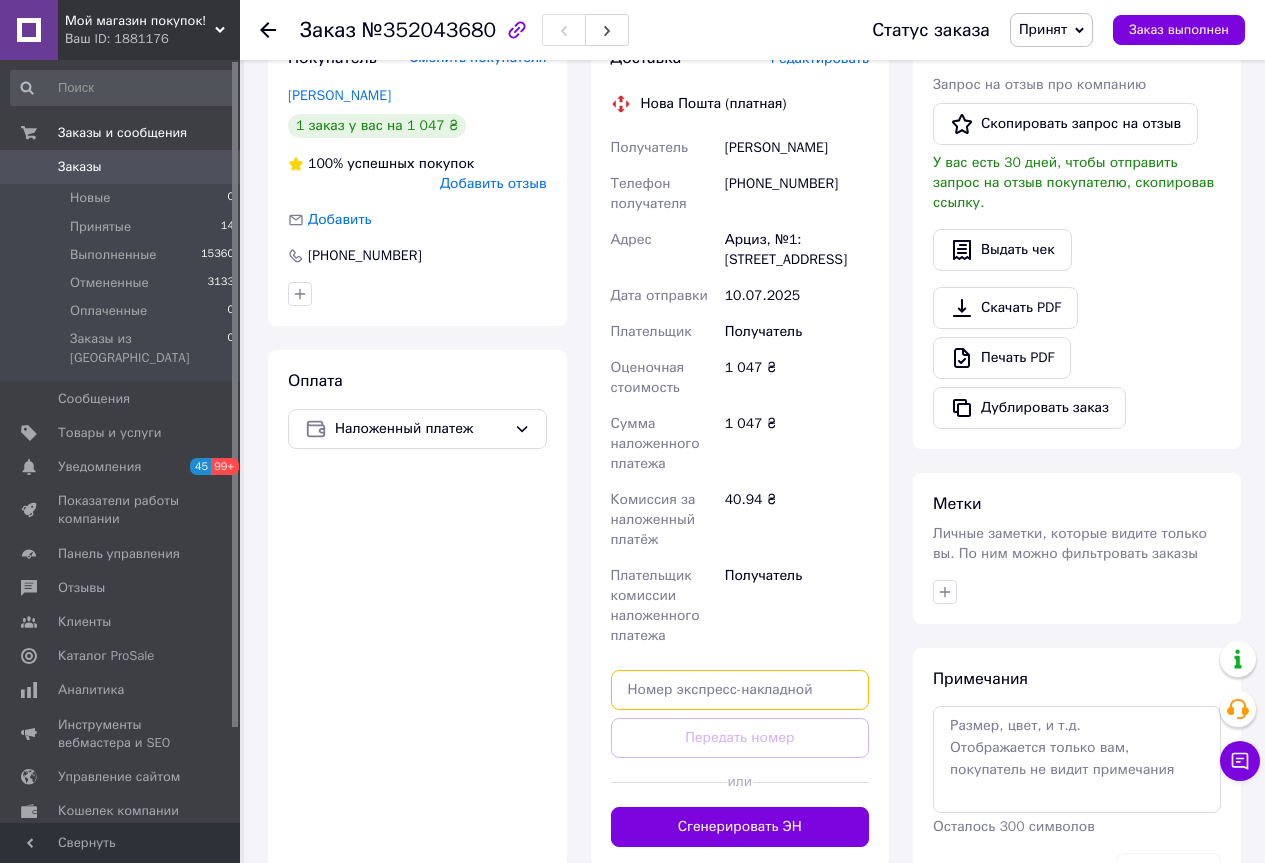 click at bounding box center [740, 690] 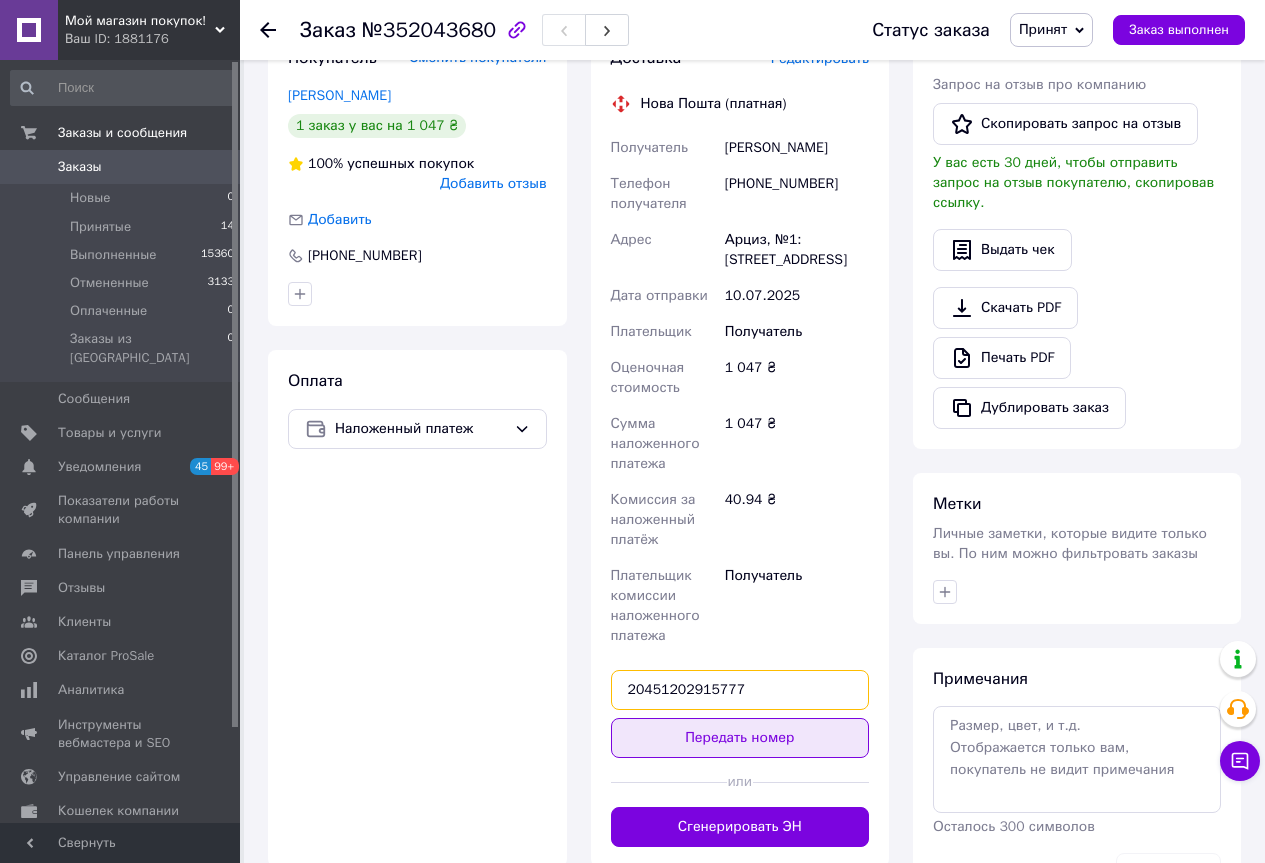 type on "20451202915777" 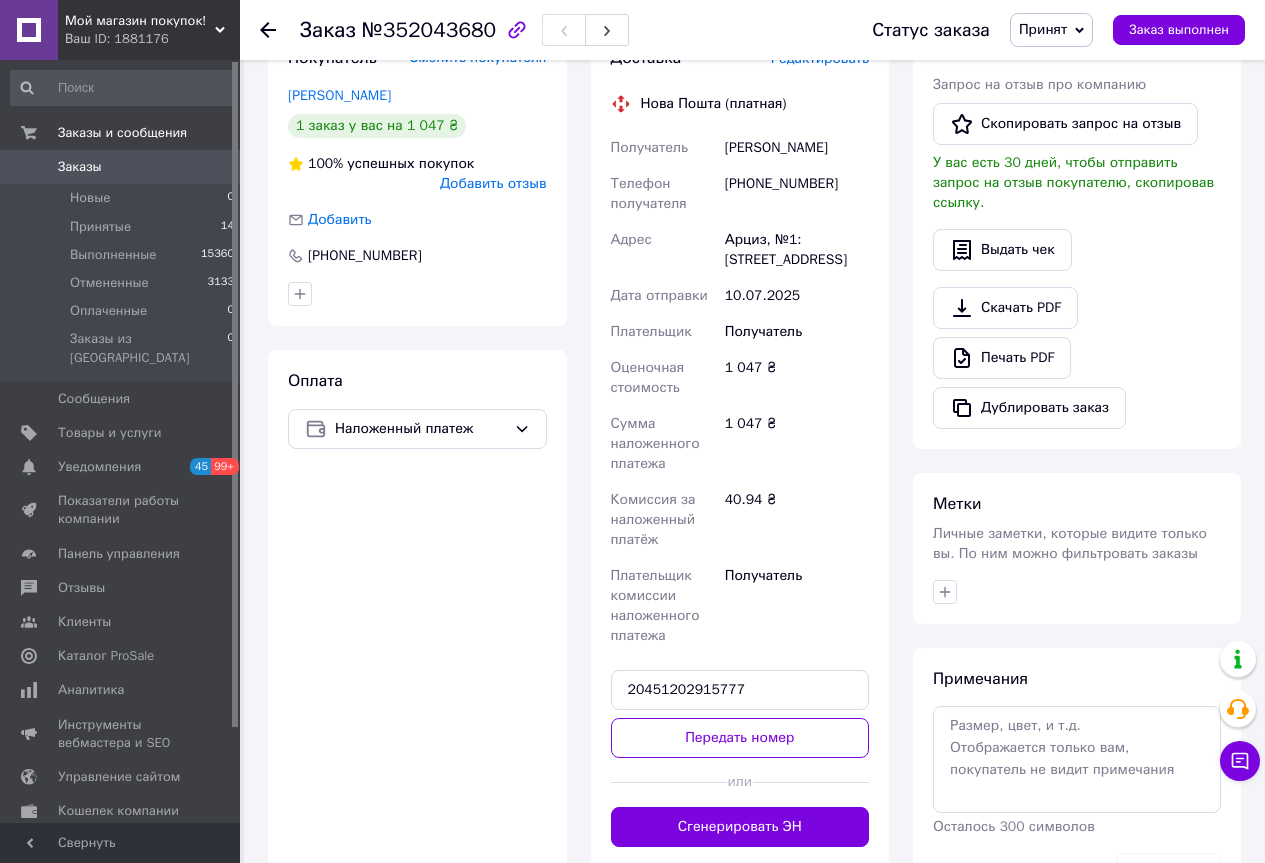 drag, startPoint x: 755, startPoint y: 742, endPoint x: 782, endPoint y: 742, distance: 27 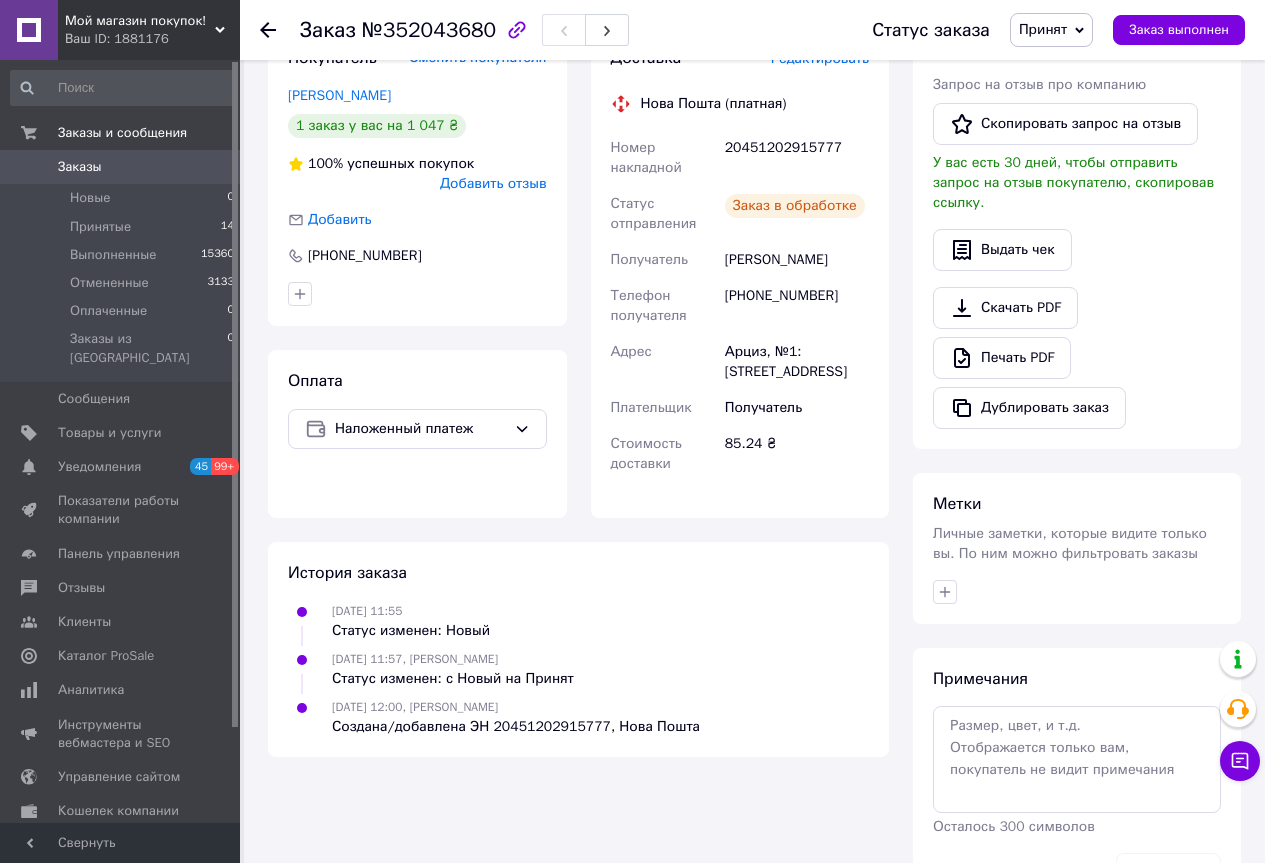 click on "Принят" at bounding box center [1043, 29] 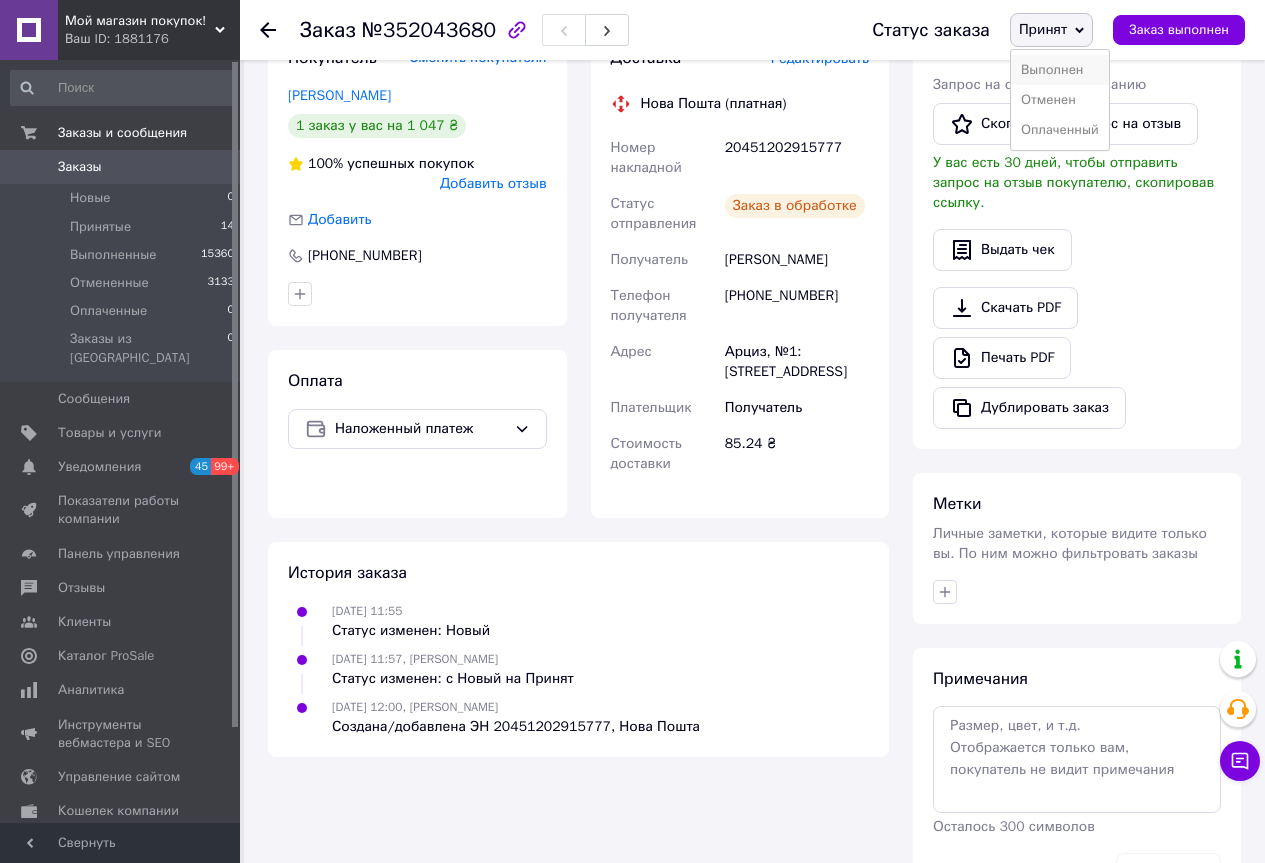 click on "Выполнен" at bounding box center (1060, 70) 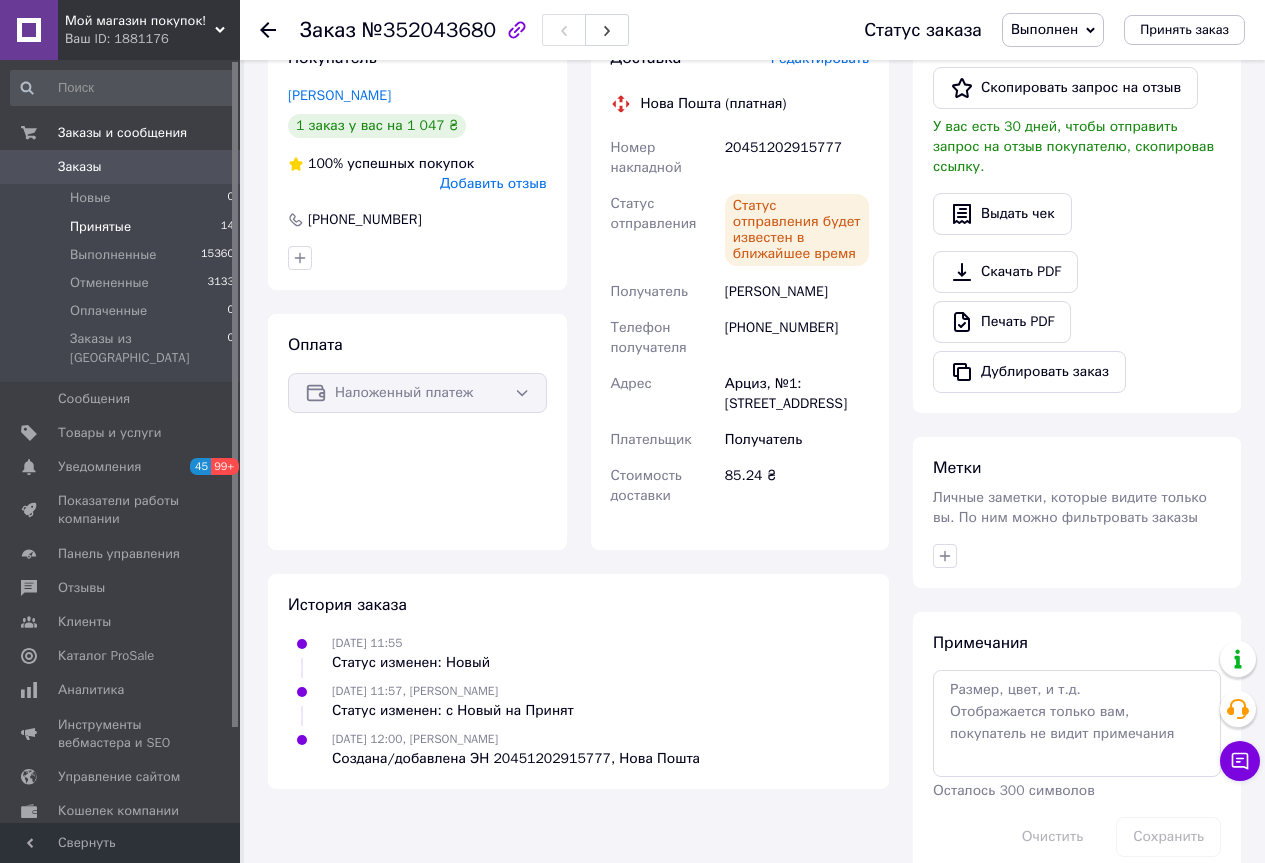 click on "Принятые 14" at bounding box center (123, 227) 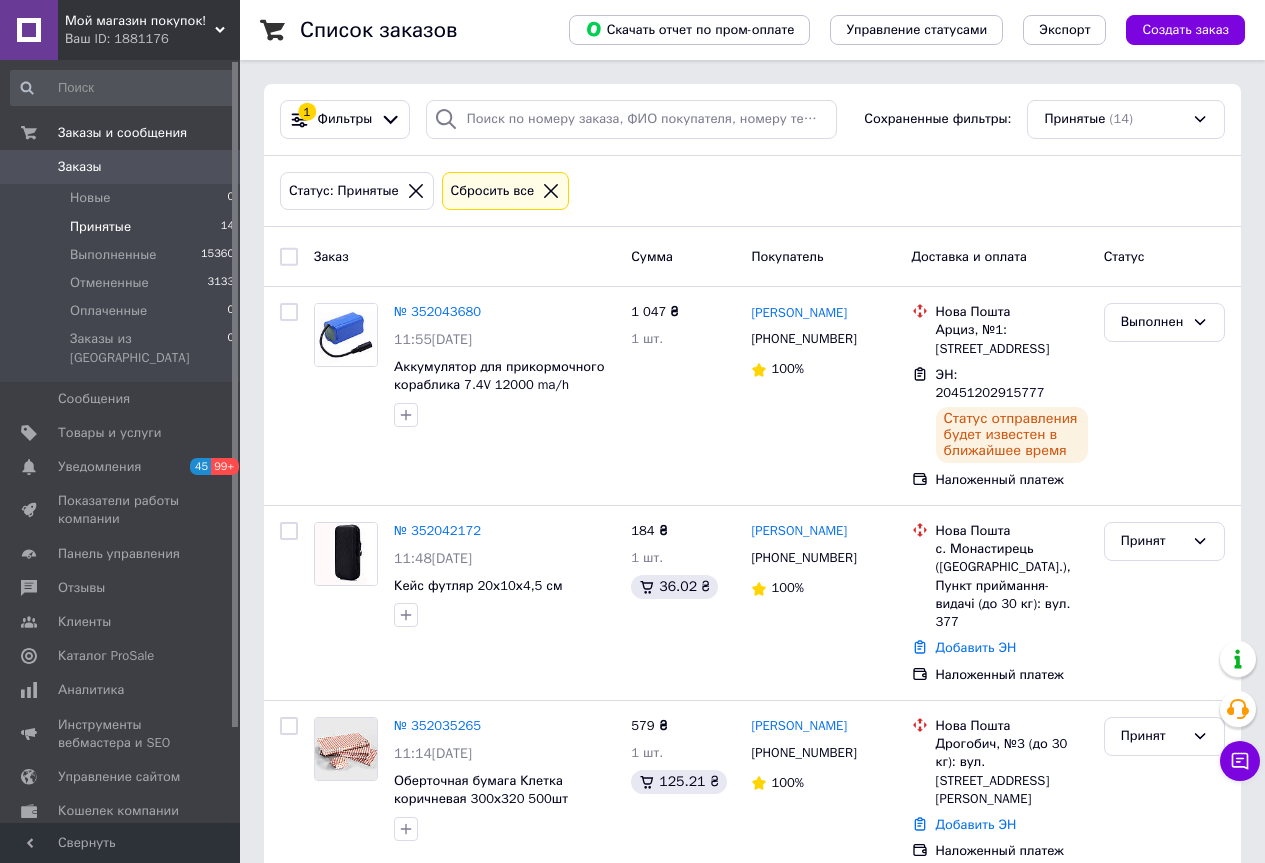 click on "Принятые 14" at bounding box center [123, 227] 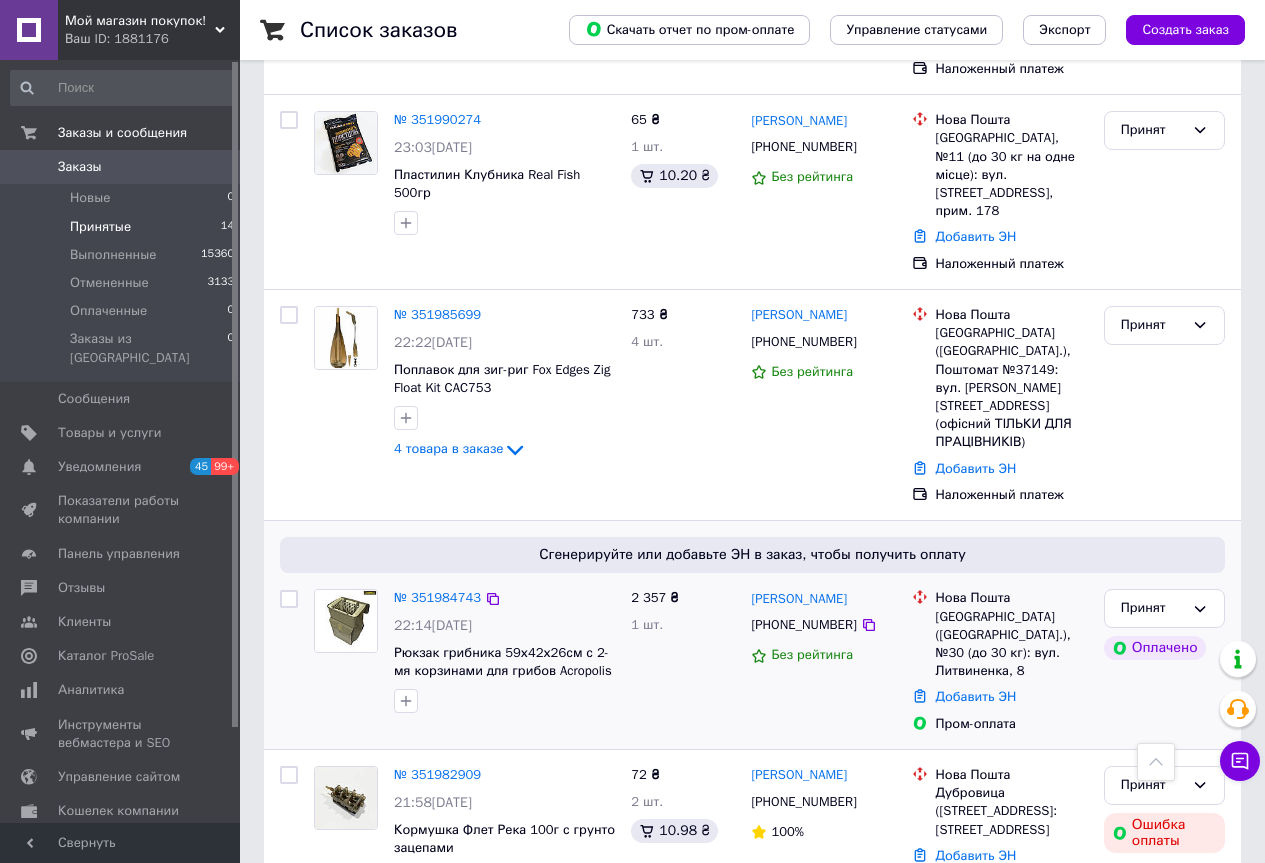 scroll, scrollTop: 1300, scrollLeft: 0, axis: vertical 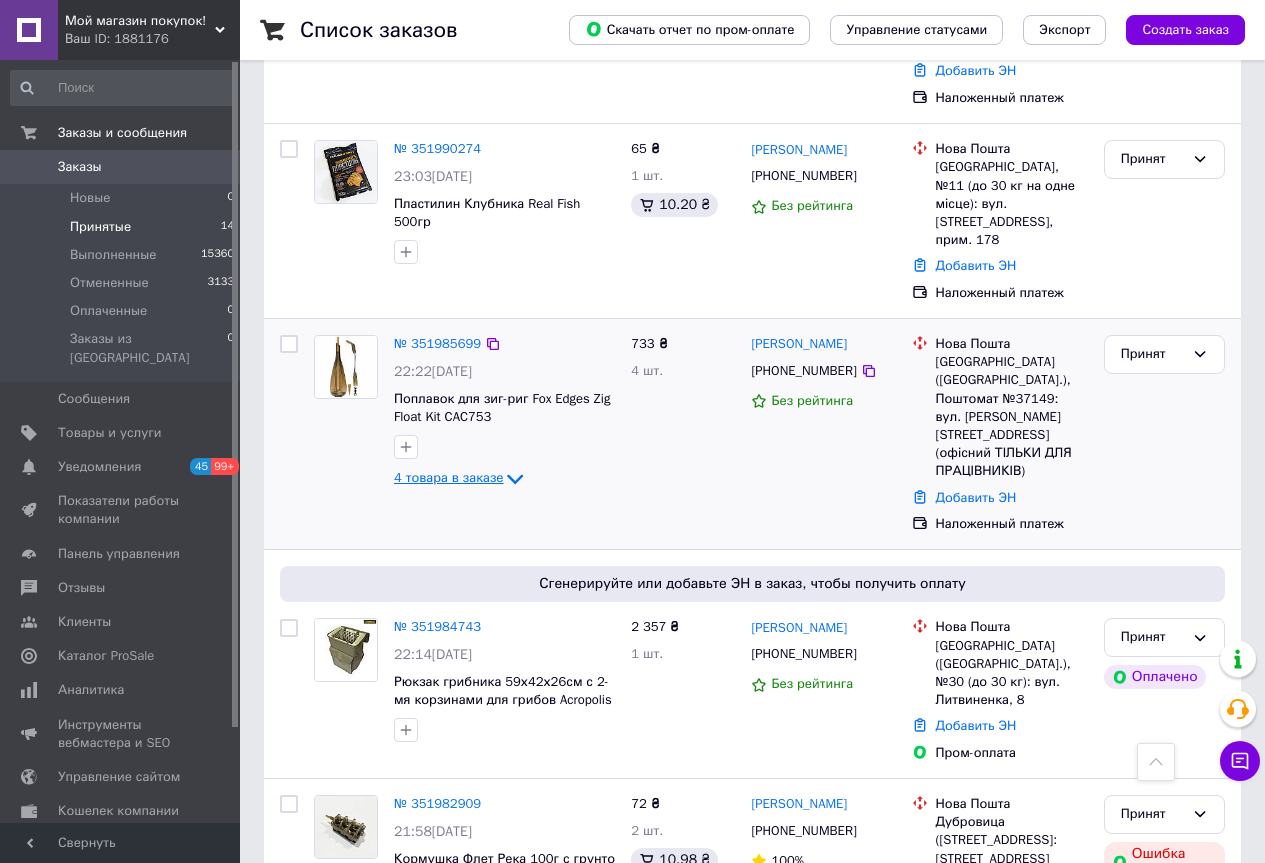 click 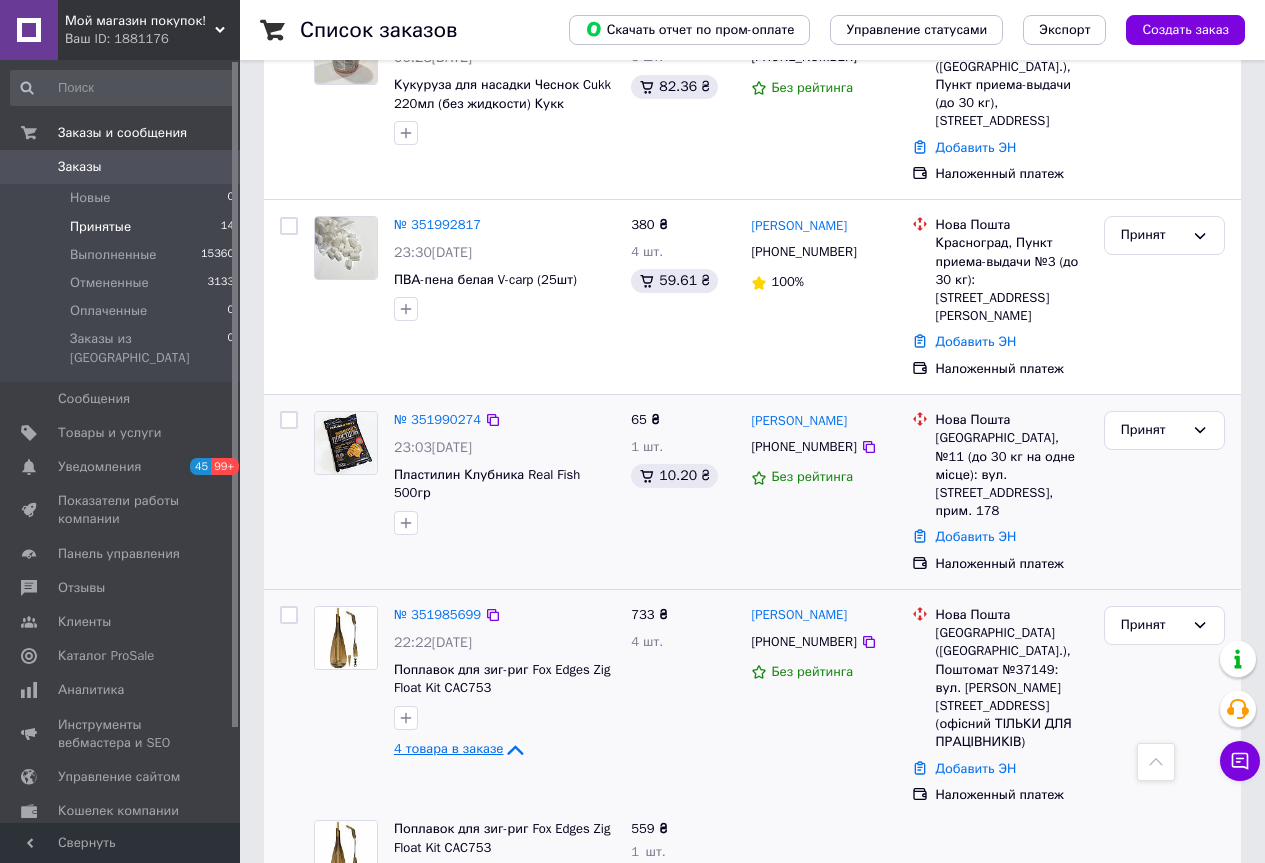 scroll, scrollTop: 1000, scrollLeft: 0, axis: vertical 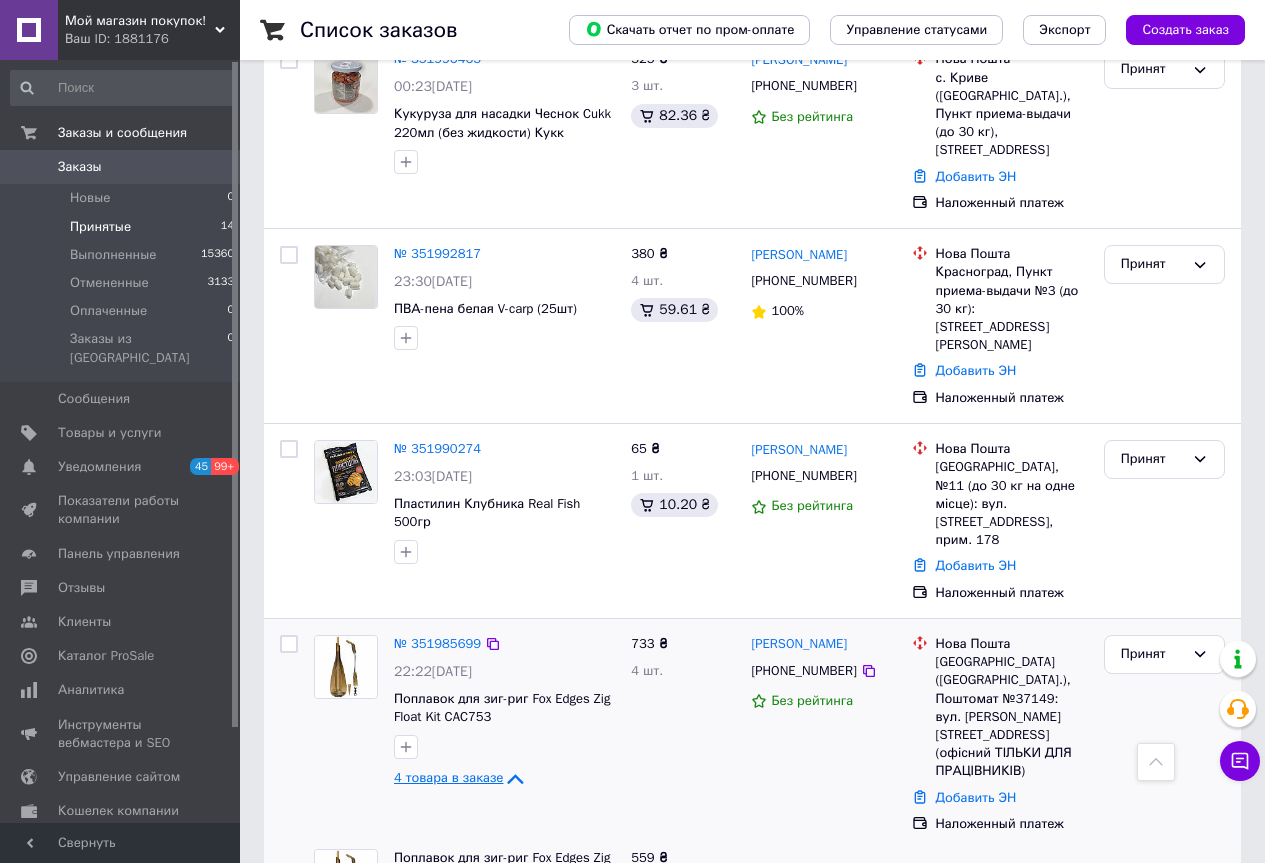 click 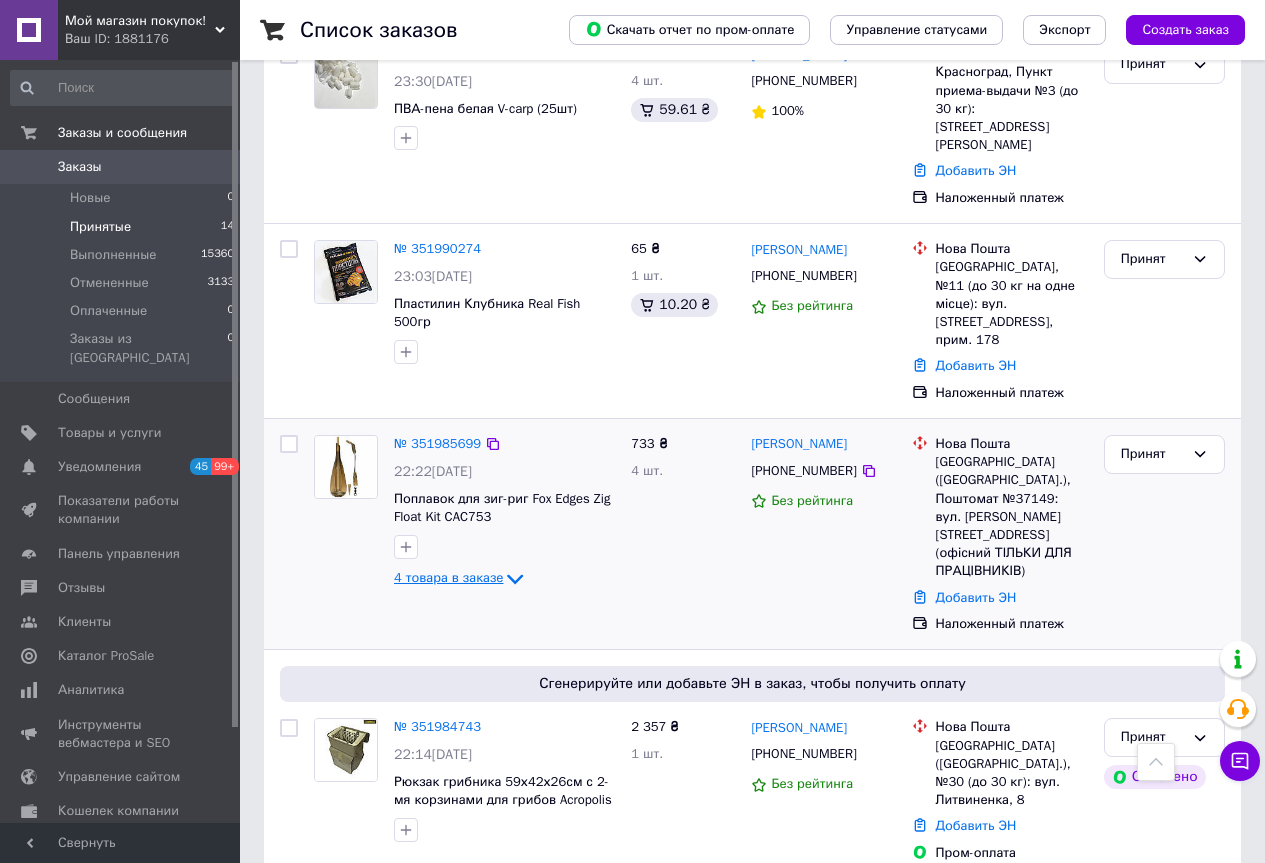 scroll, scrollTop: 1500, scrollLeft: 0, axis: vertical 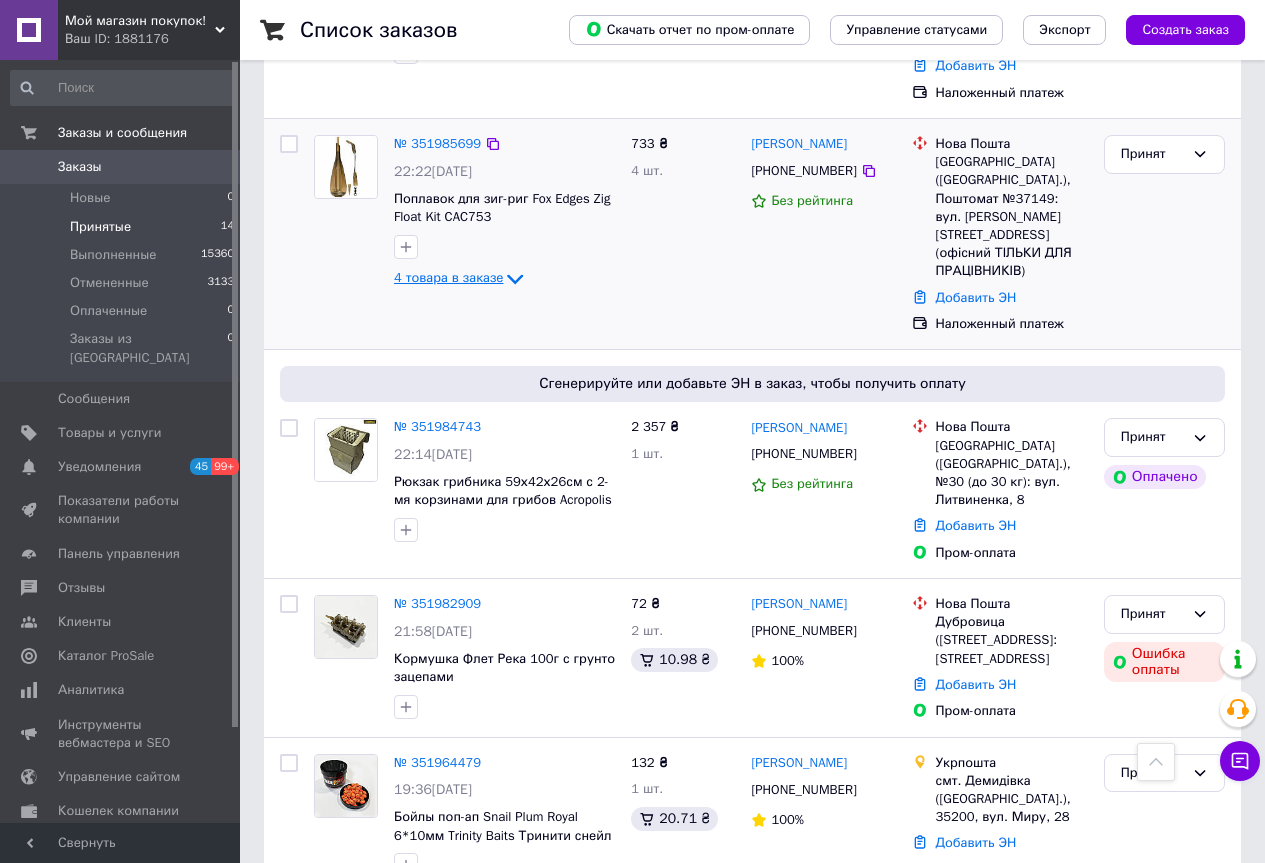 click 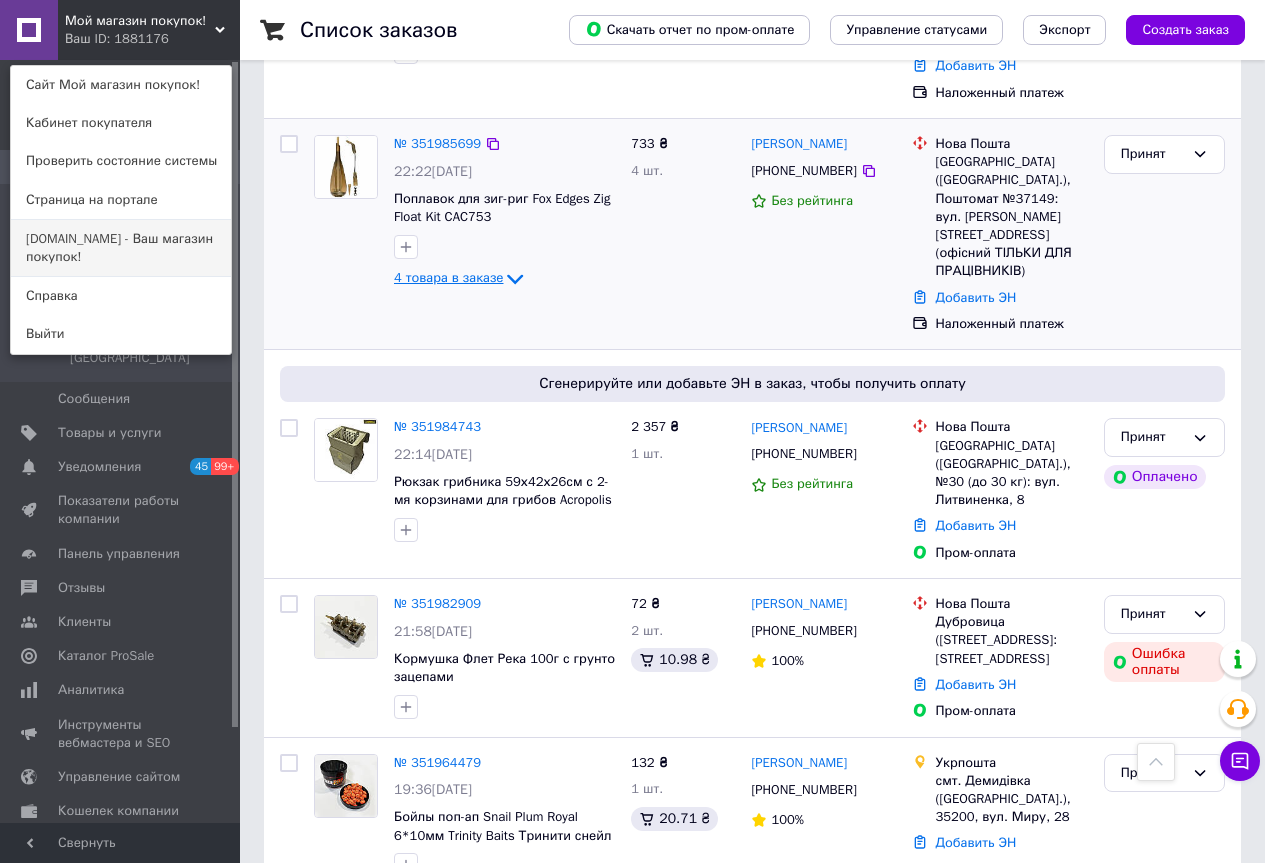 click on "[DOMAIN_NAME] - Ваш магазин покупок!" at bounding box center [121, 248] 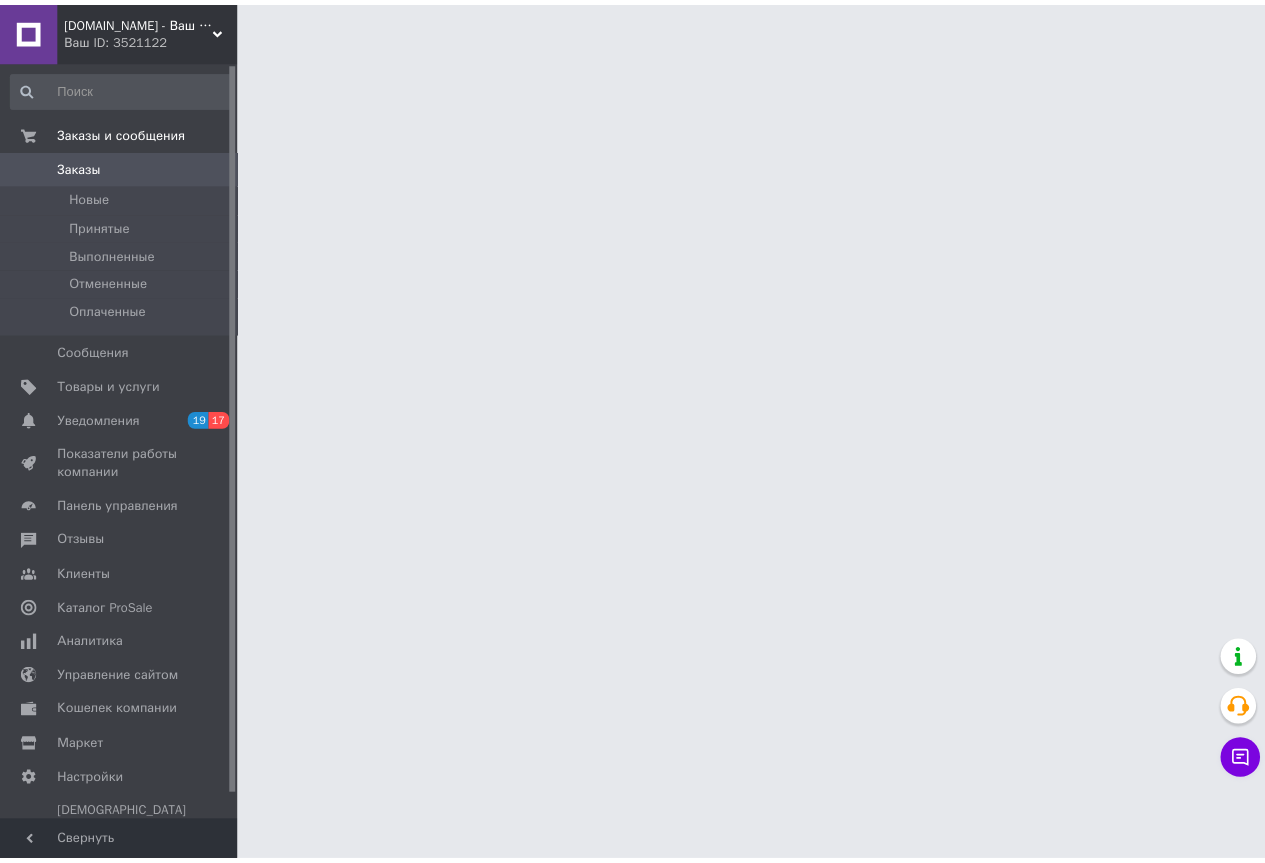scroll, scrollTop: 0, scrollLeft: 0, axis: both 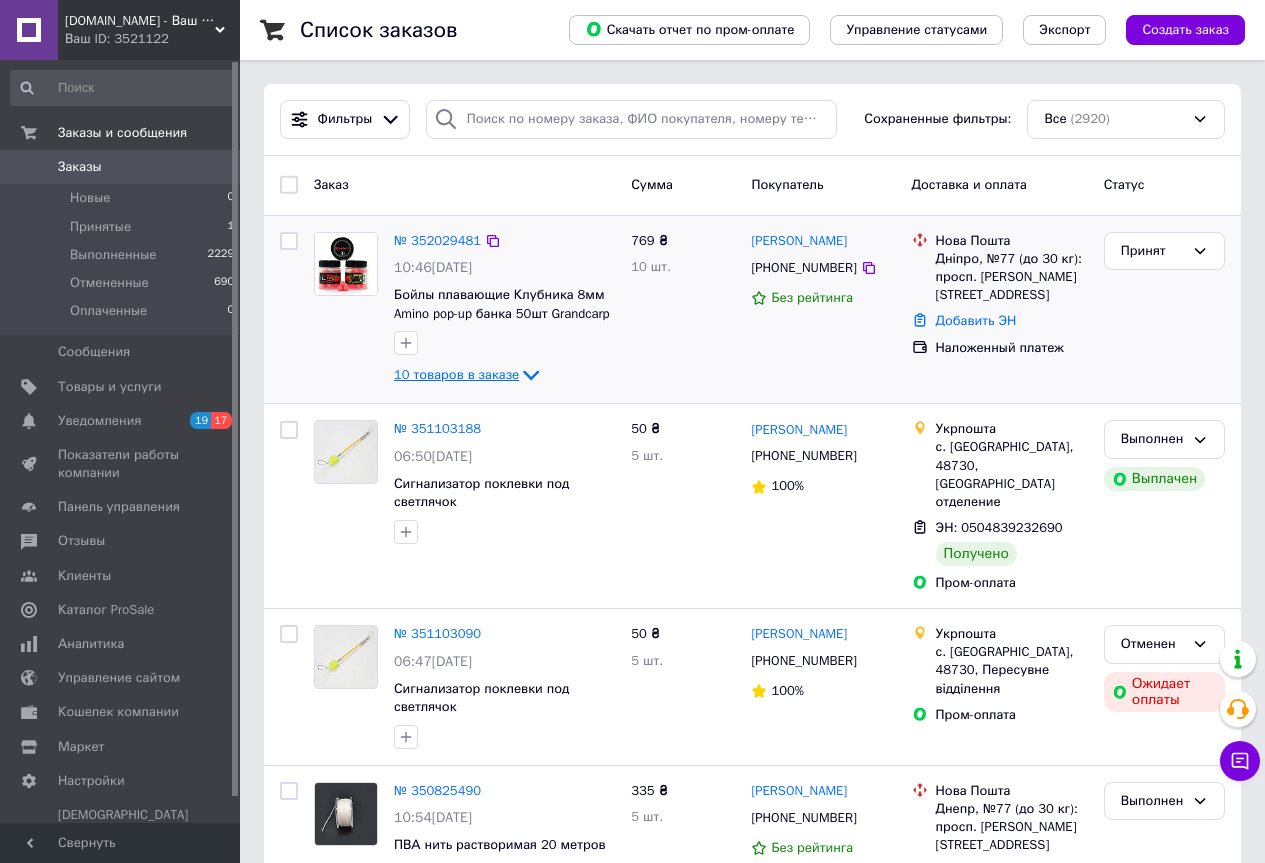 click 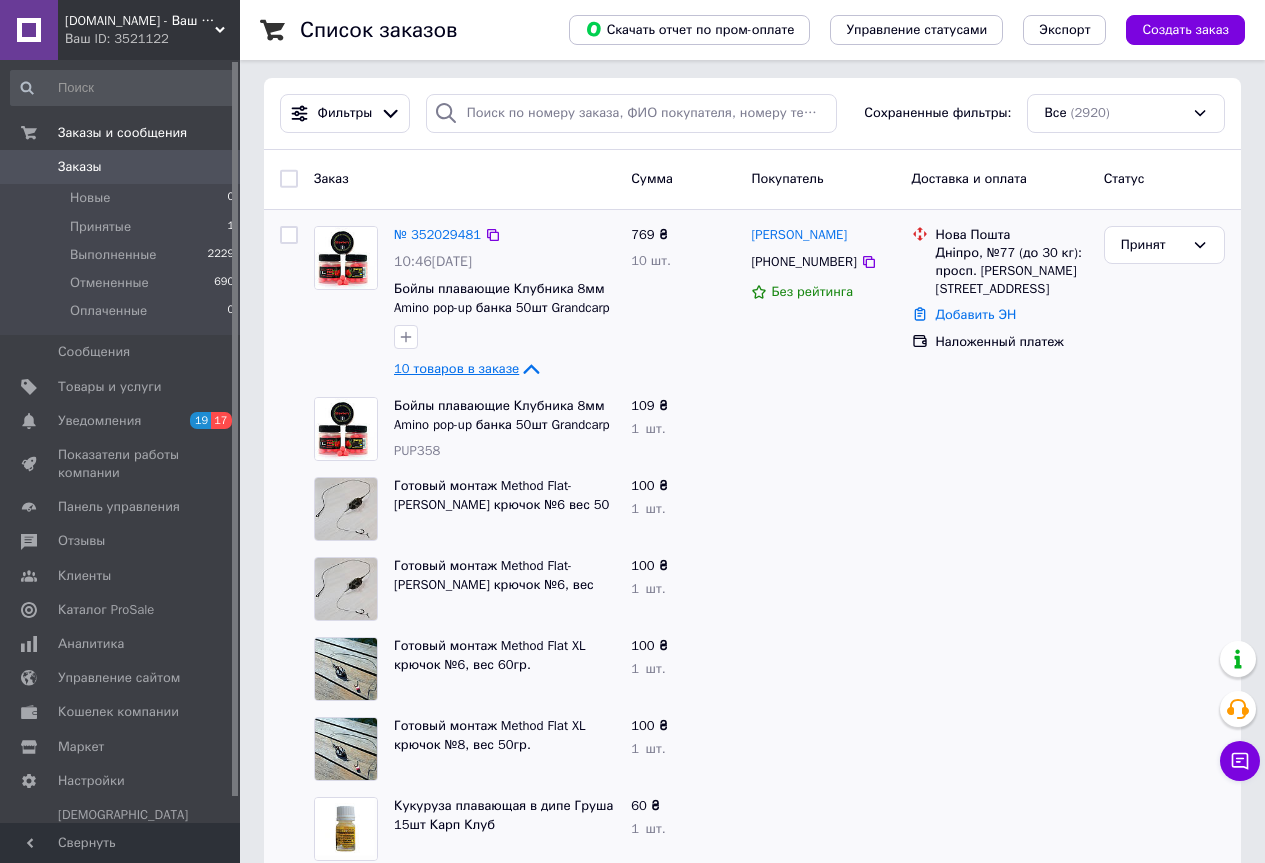 scroll, scrollTop: 0, scrollLeft: 0, axis: both 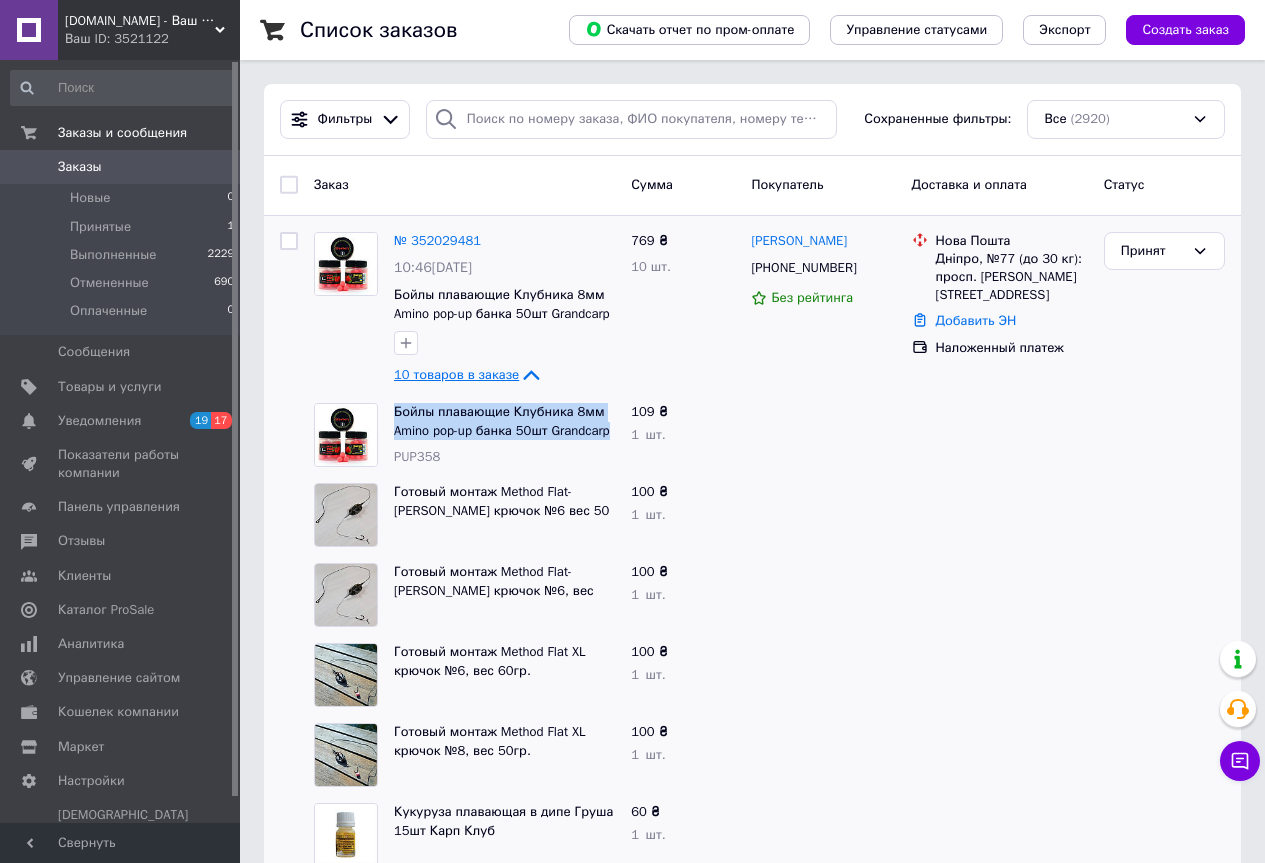 drag, startPoint x: 393, startPoint y: 400, endPoint x: 615, endPoint y: 440, distance: 225.57481 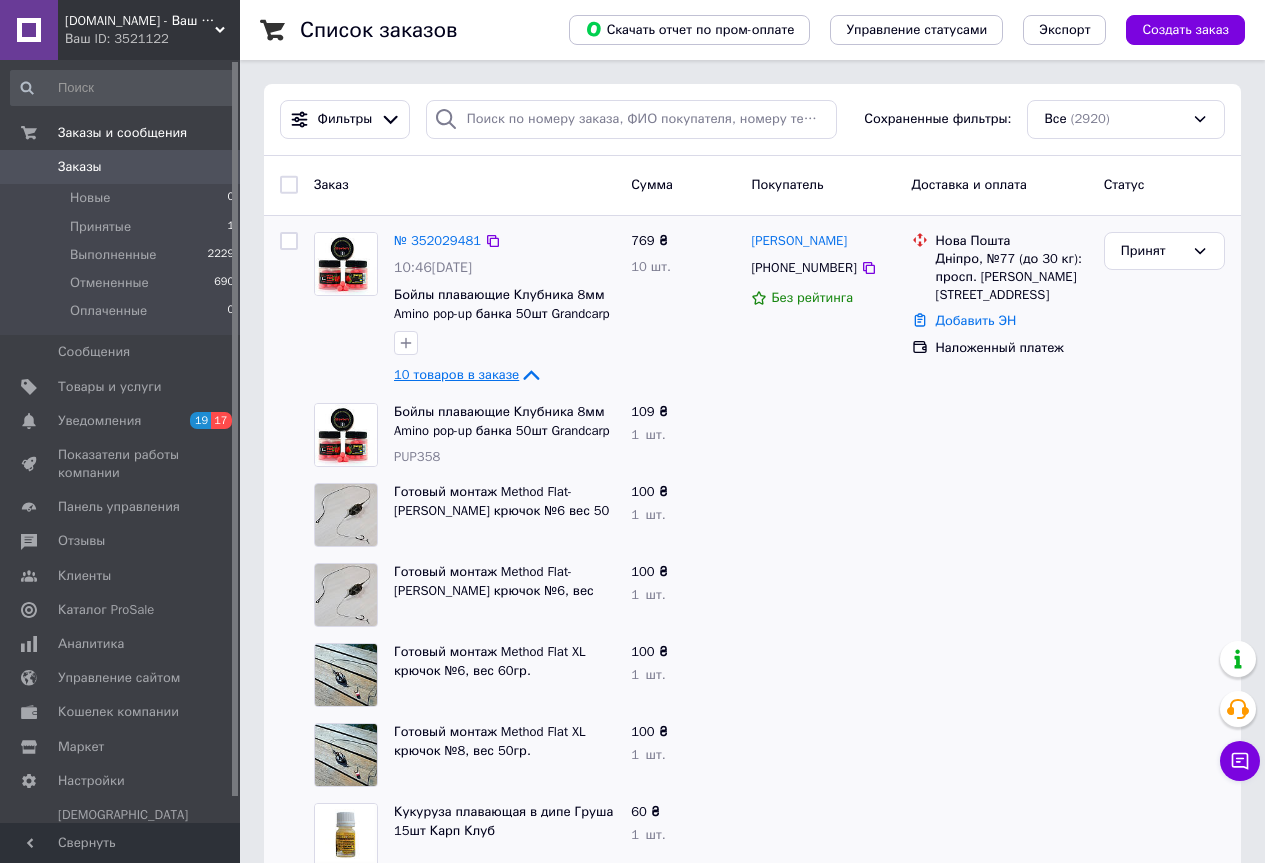 click 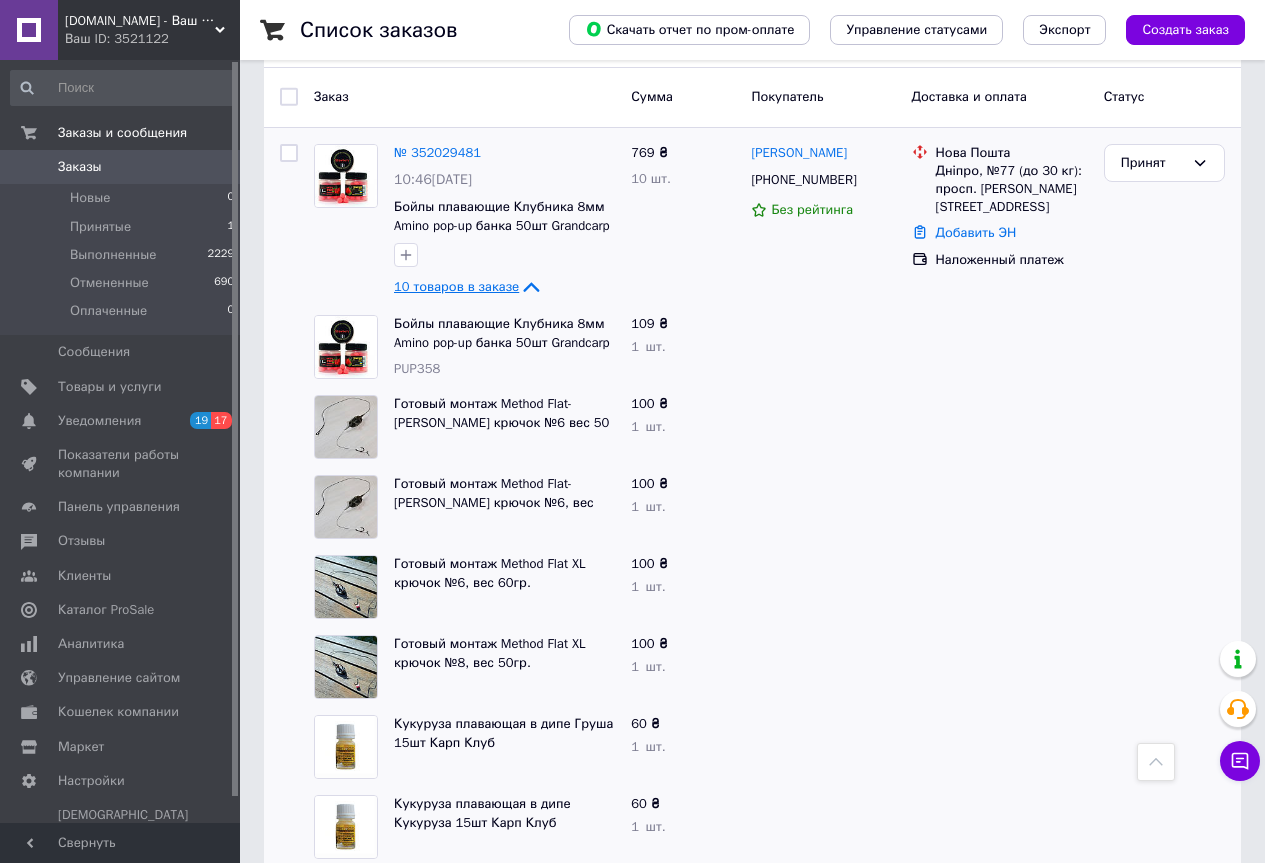scroll, scrollTop: 0, scrollLeft: 0, axis: both 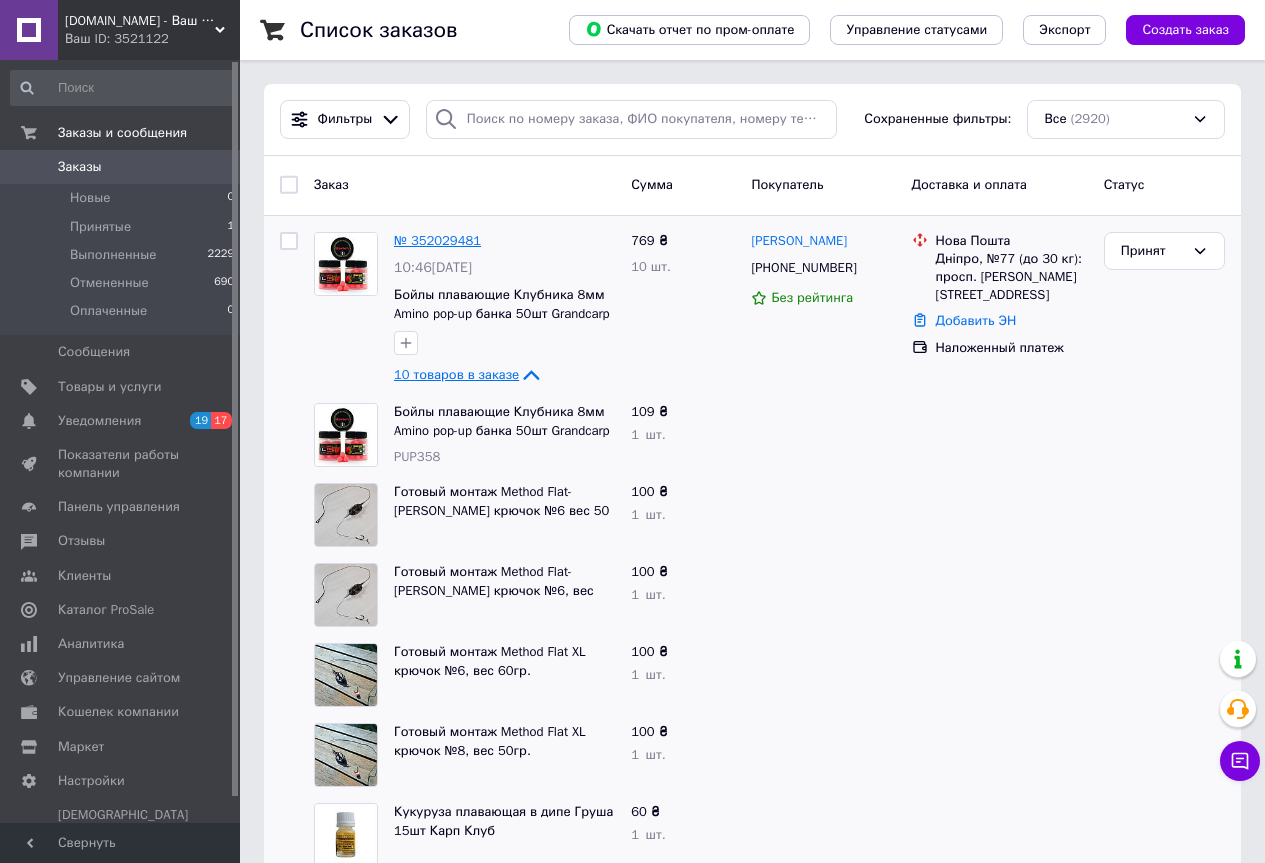 click on "№ 352029481" at bounding box center [437, 240] 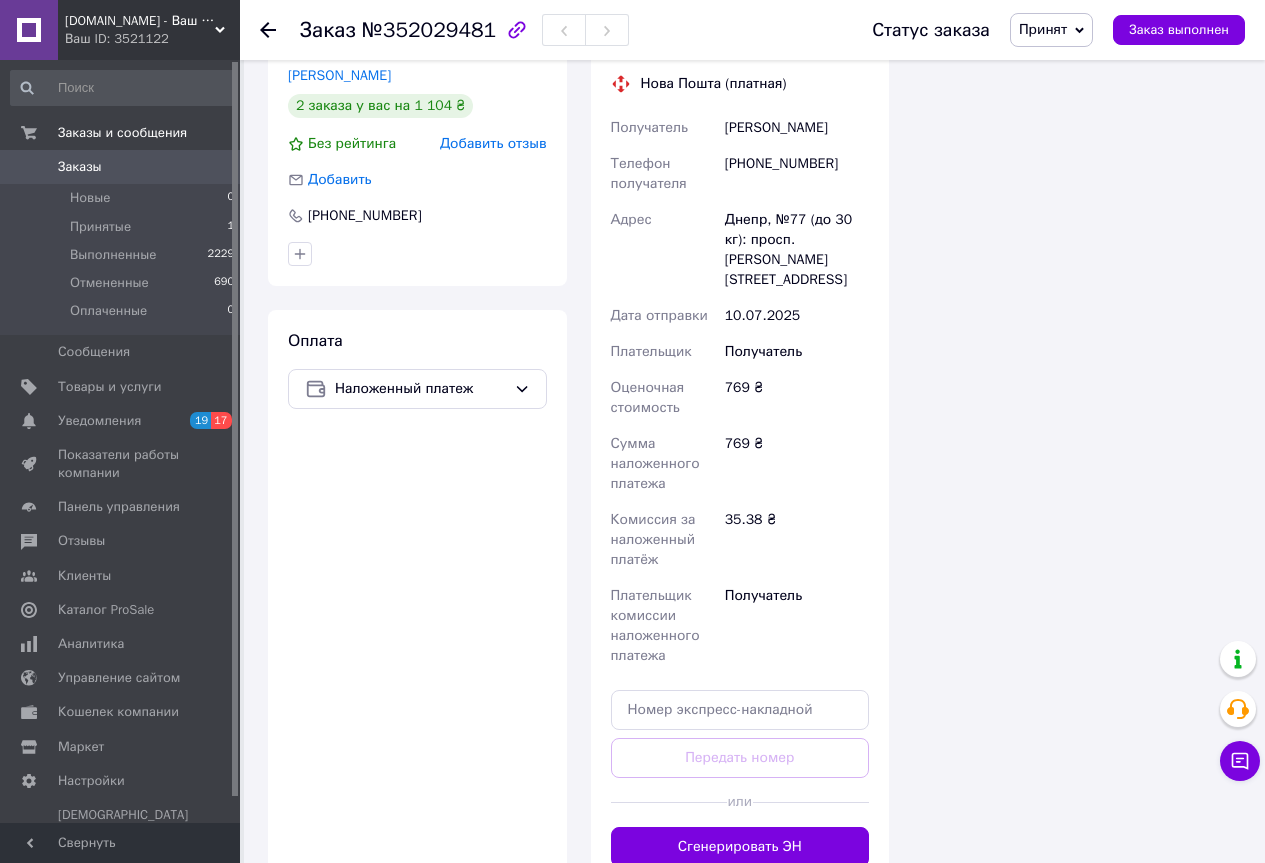 scroll, scrollTop: 2067, scrollLeft: 0, axis: vertical 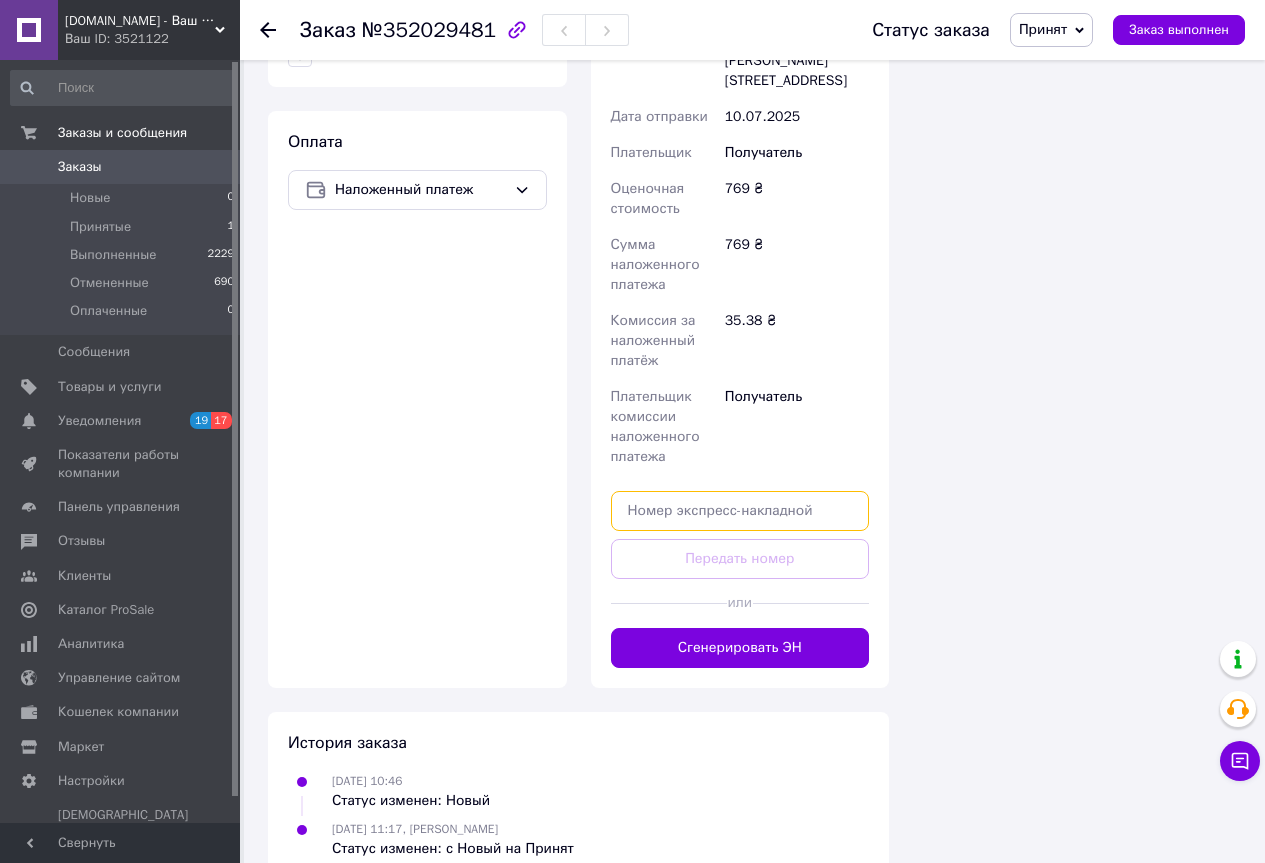 click at bounding box center [740, 511] 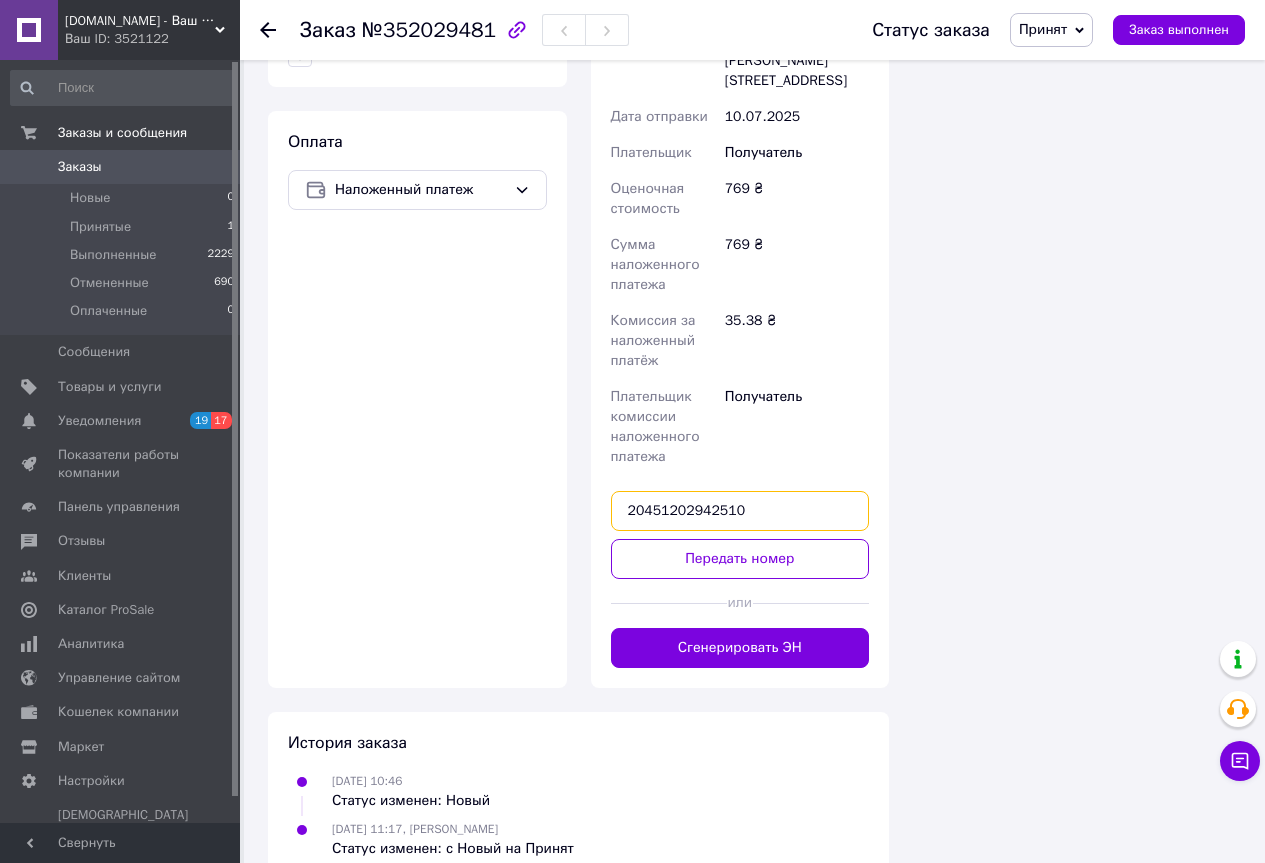 type on "20451202942510" 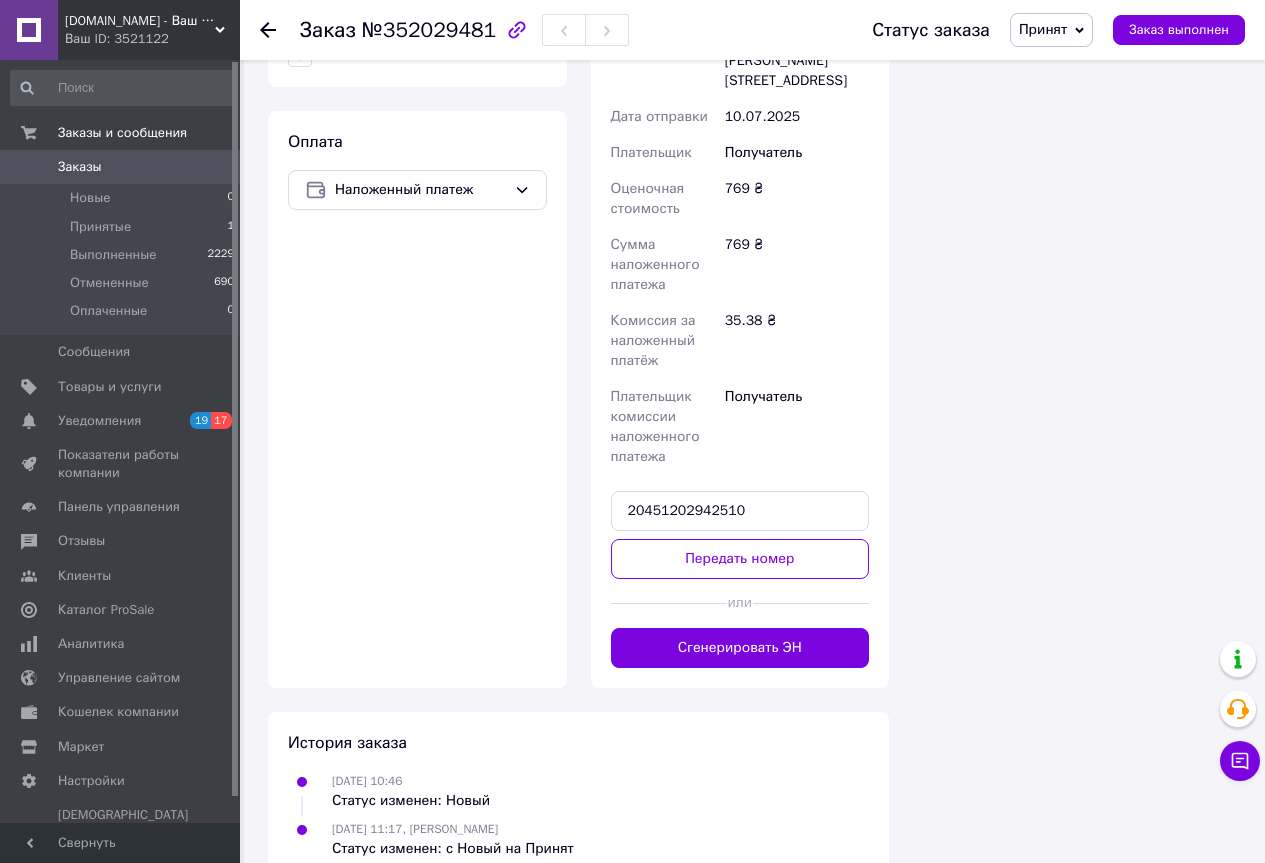 click on "Передать номер" at bounding box center [740, 559] 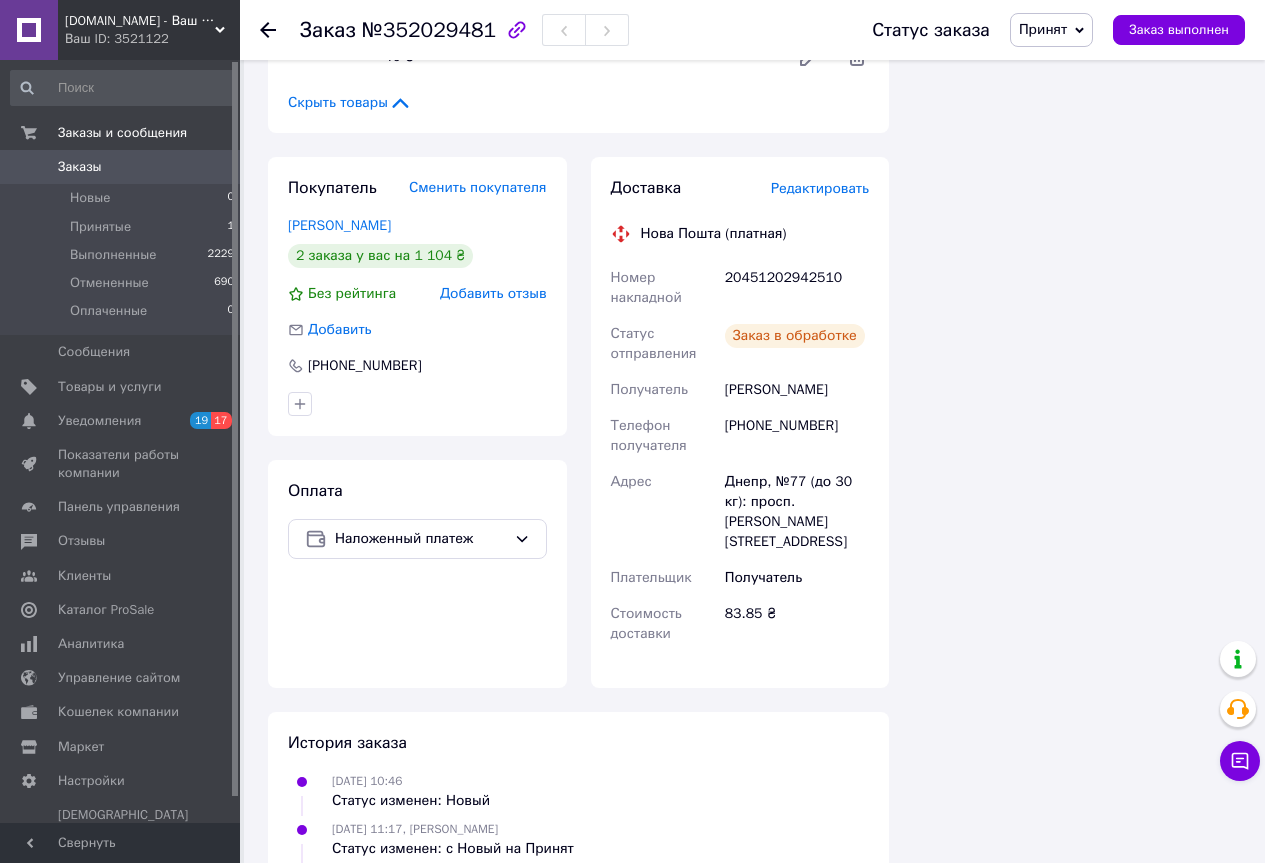 scroll, scrollTop: 1766, scrollLeft: 0, axis: vertical 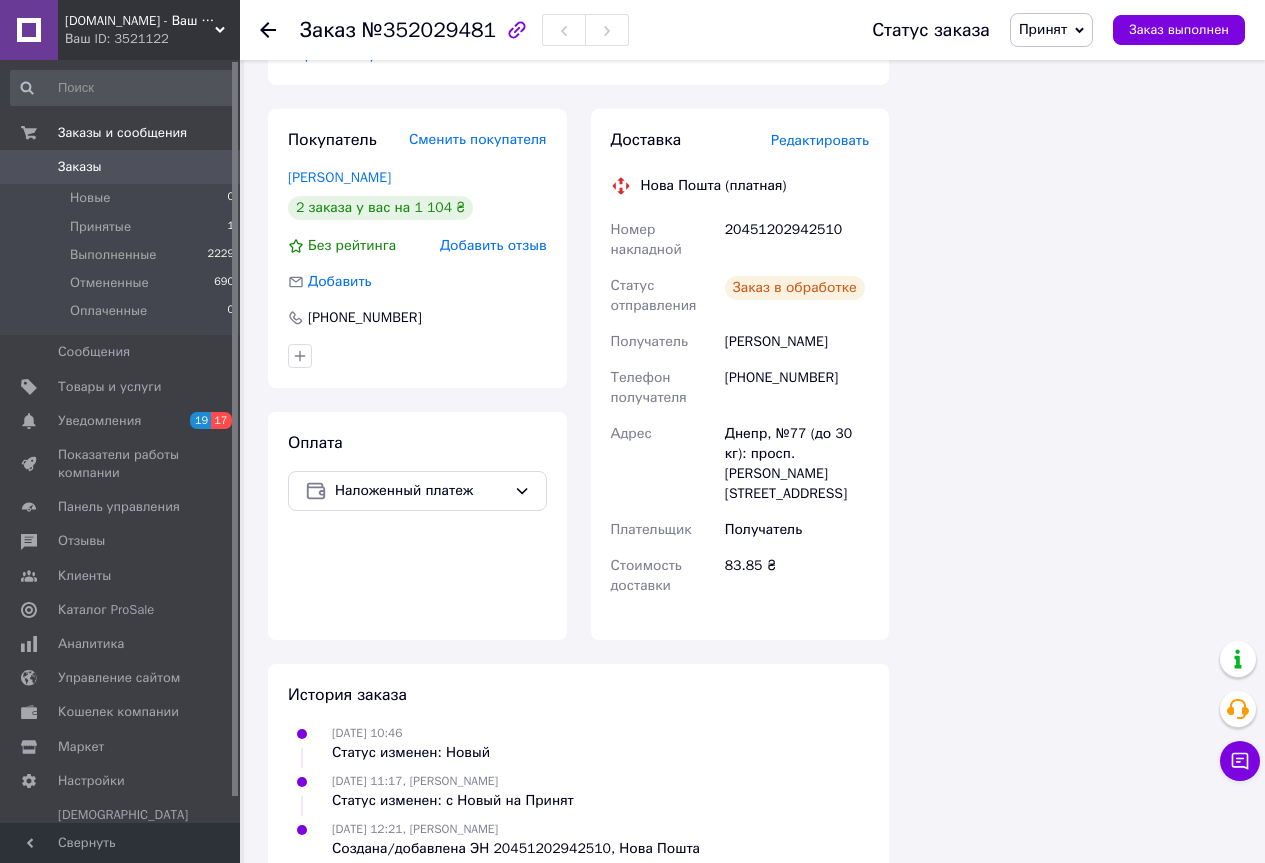 click 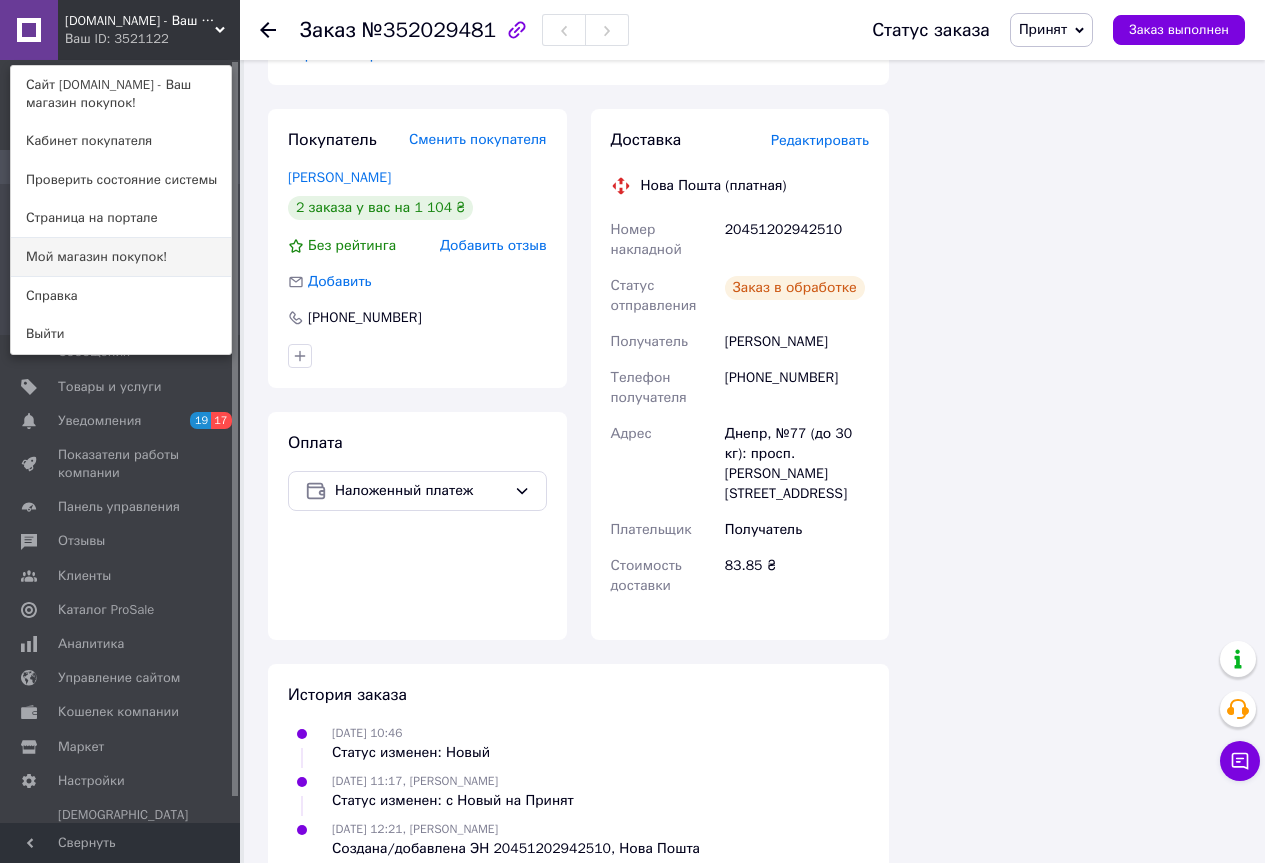 scroll, scrollTop: 1782, scrollLeft: 0, axis: vertical 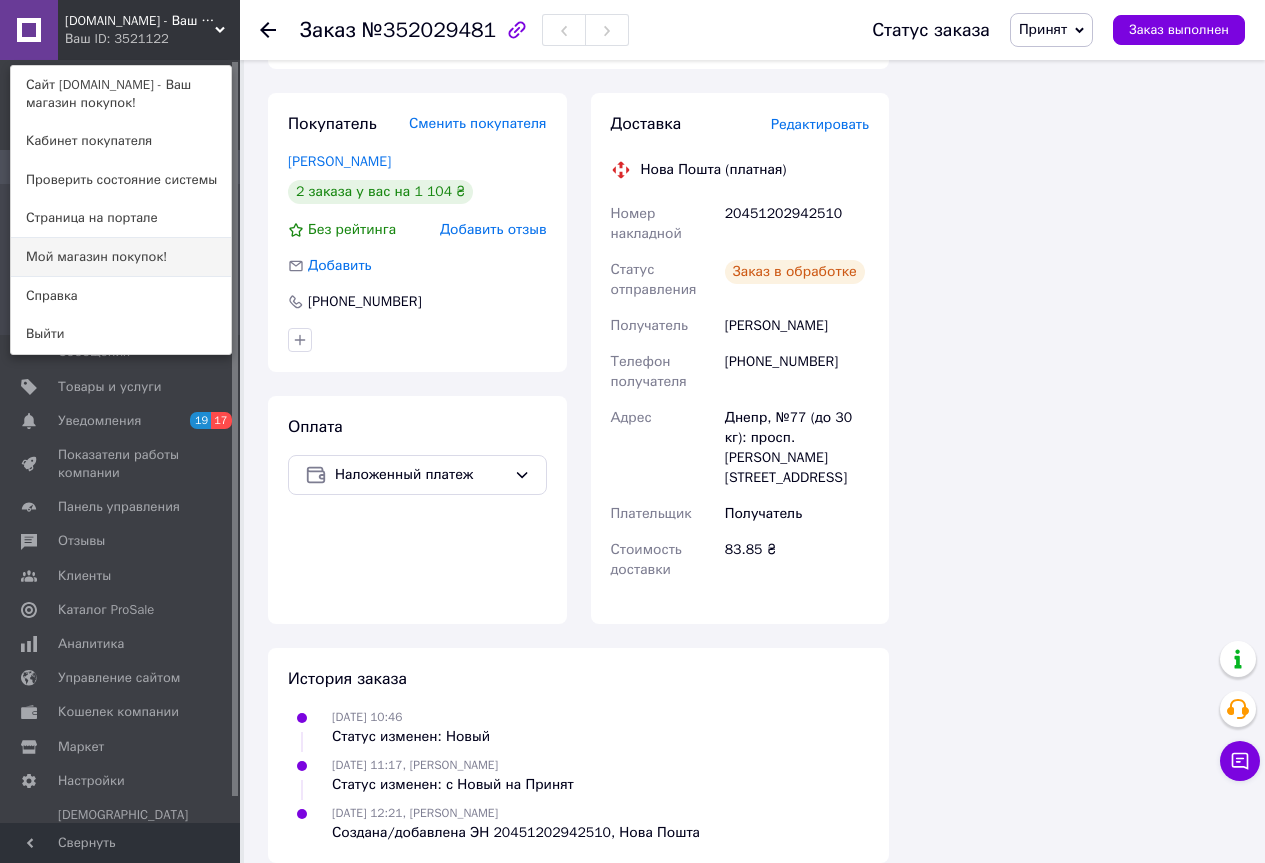 click on "Мой магазин покупок!" at bounding box center (121, 257) 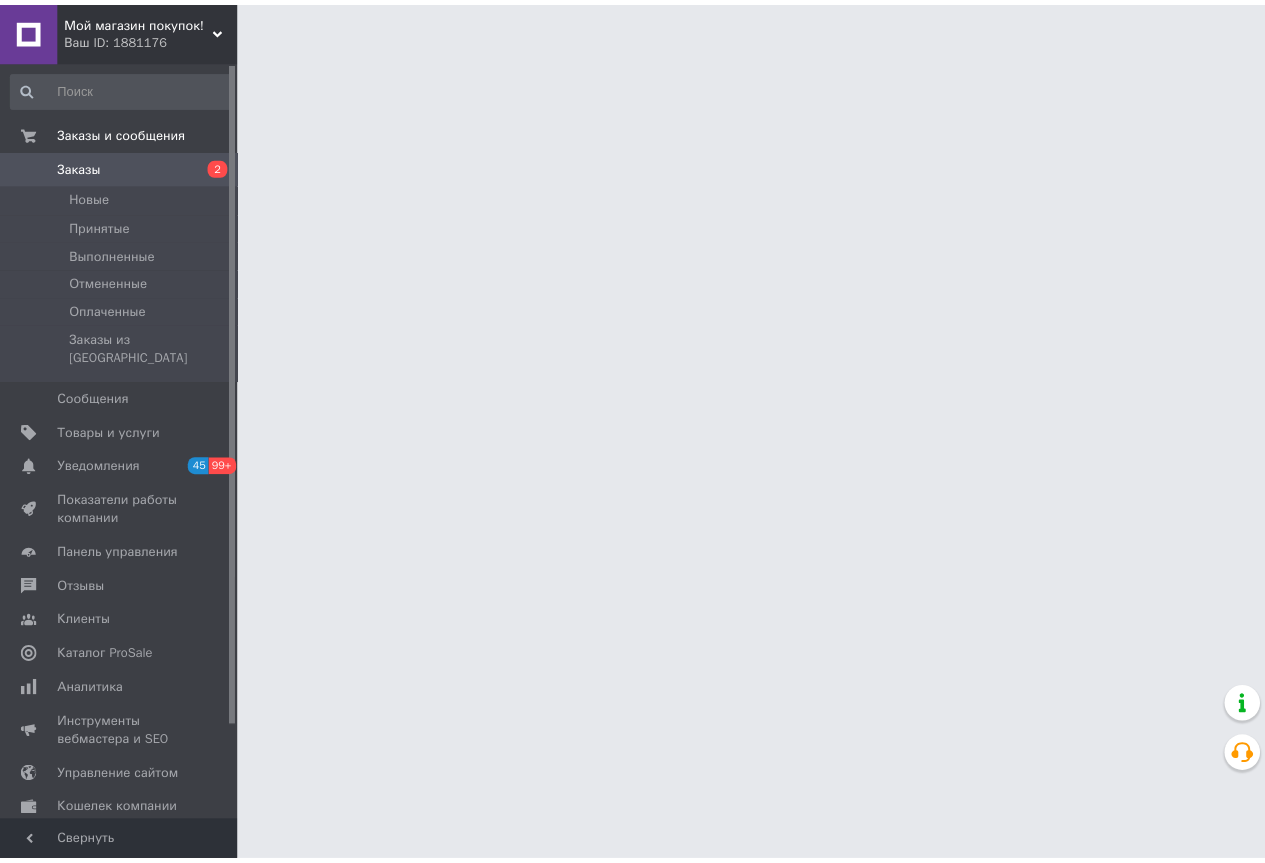 scroll, scrollTop: 0, scrollLeft: 0, axis: both 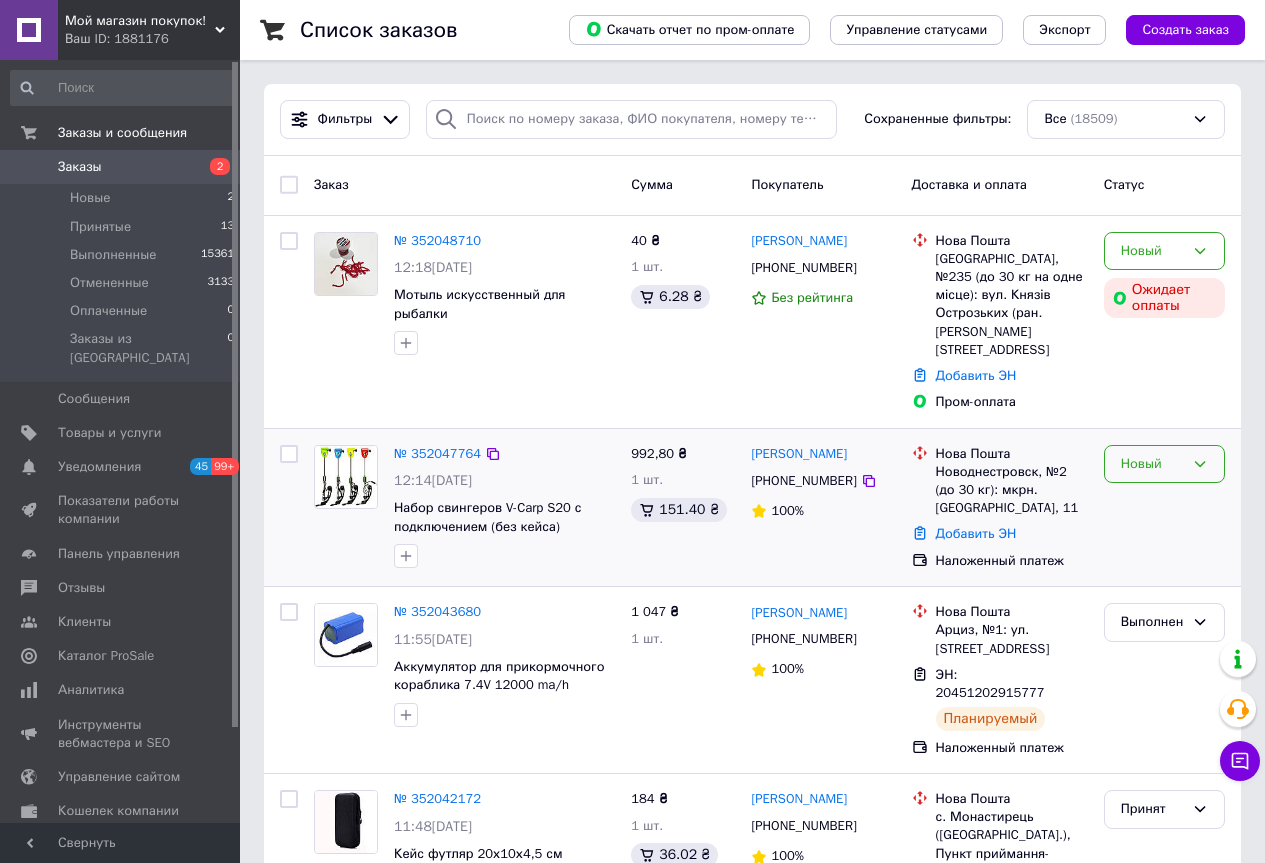 click on "Новый" at bounding box center [1152, 464] 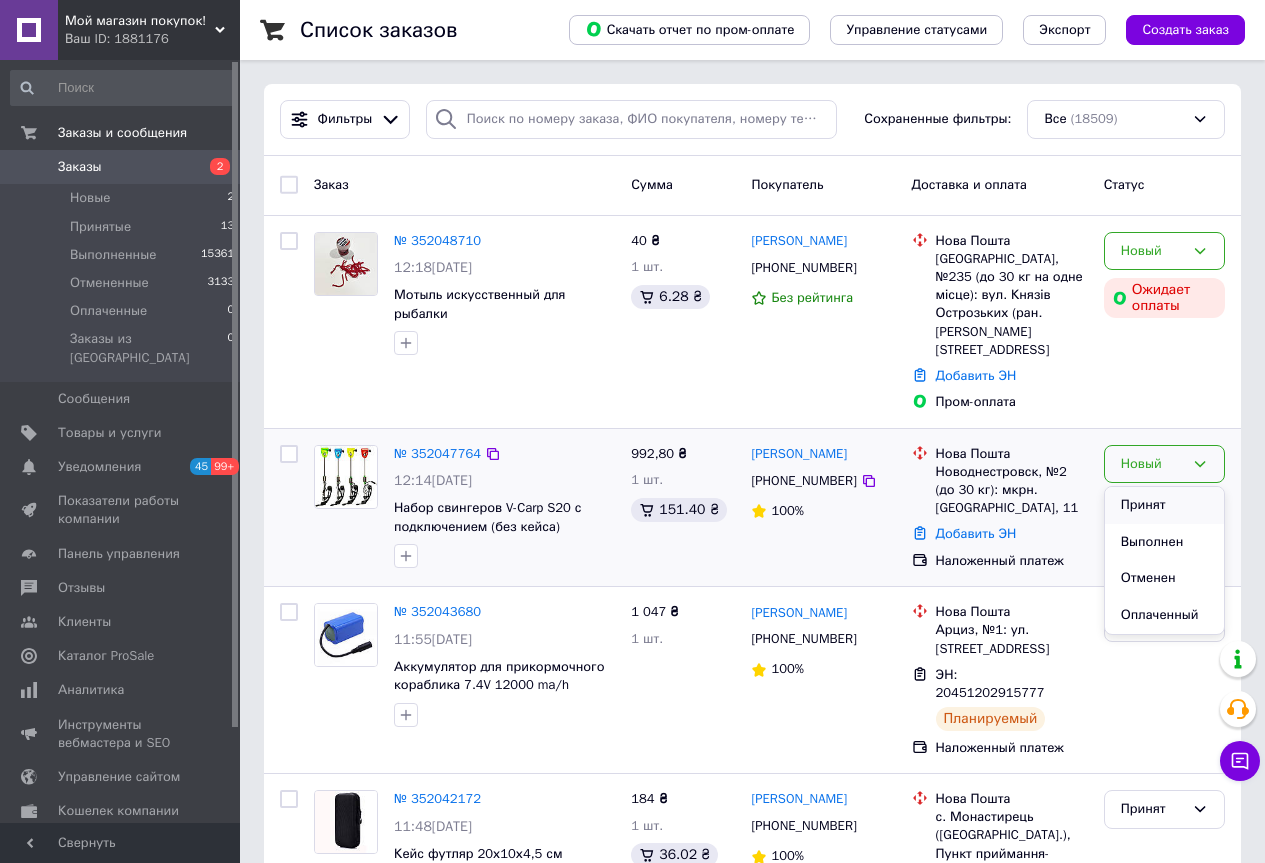 click on "Принят" at bounding box center (1164, 505) 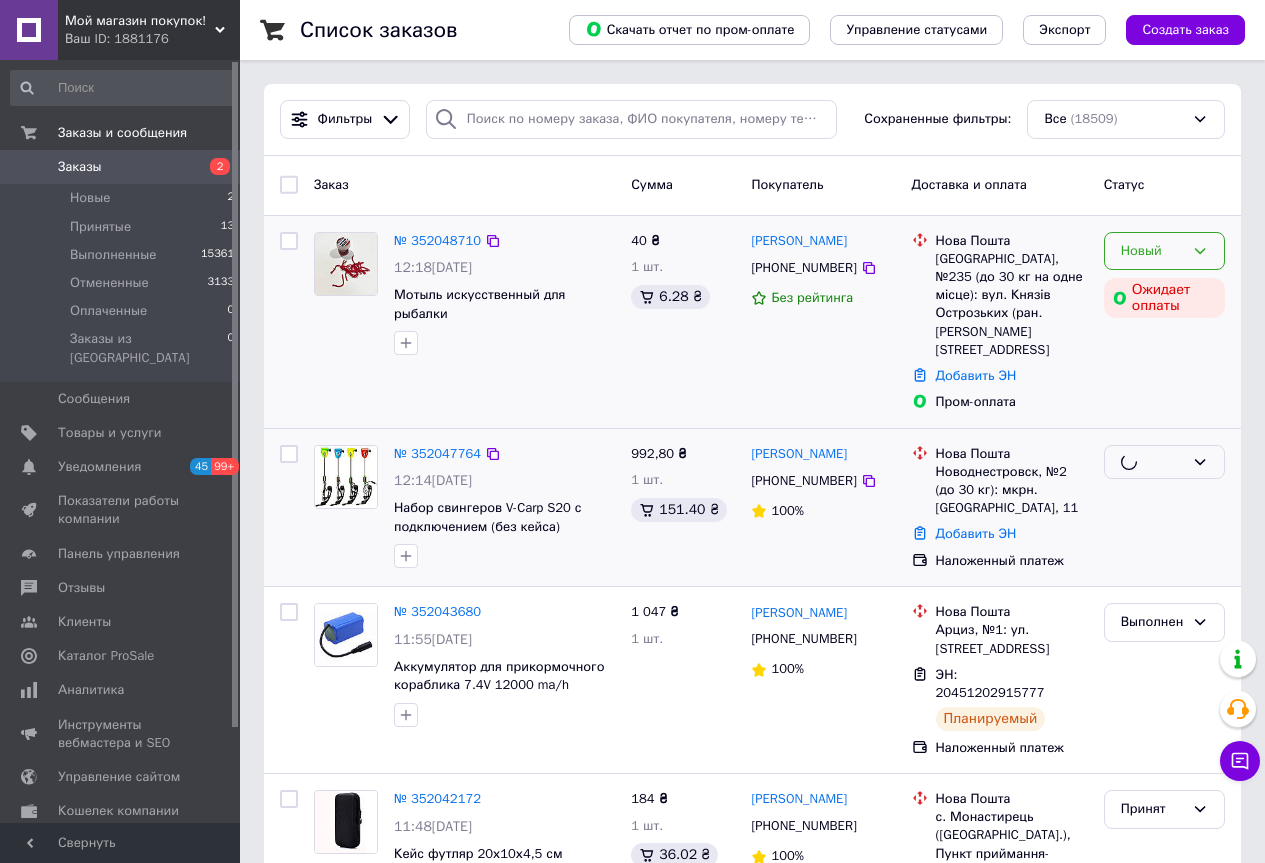 click on "Новый" at bounding box center [1152, 251] 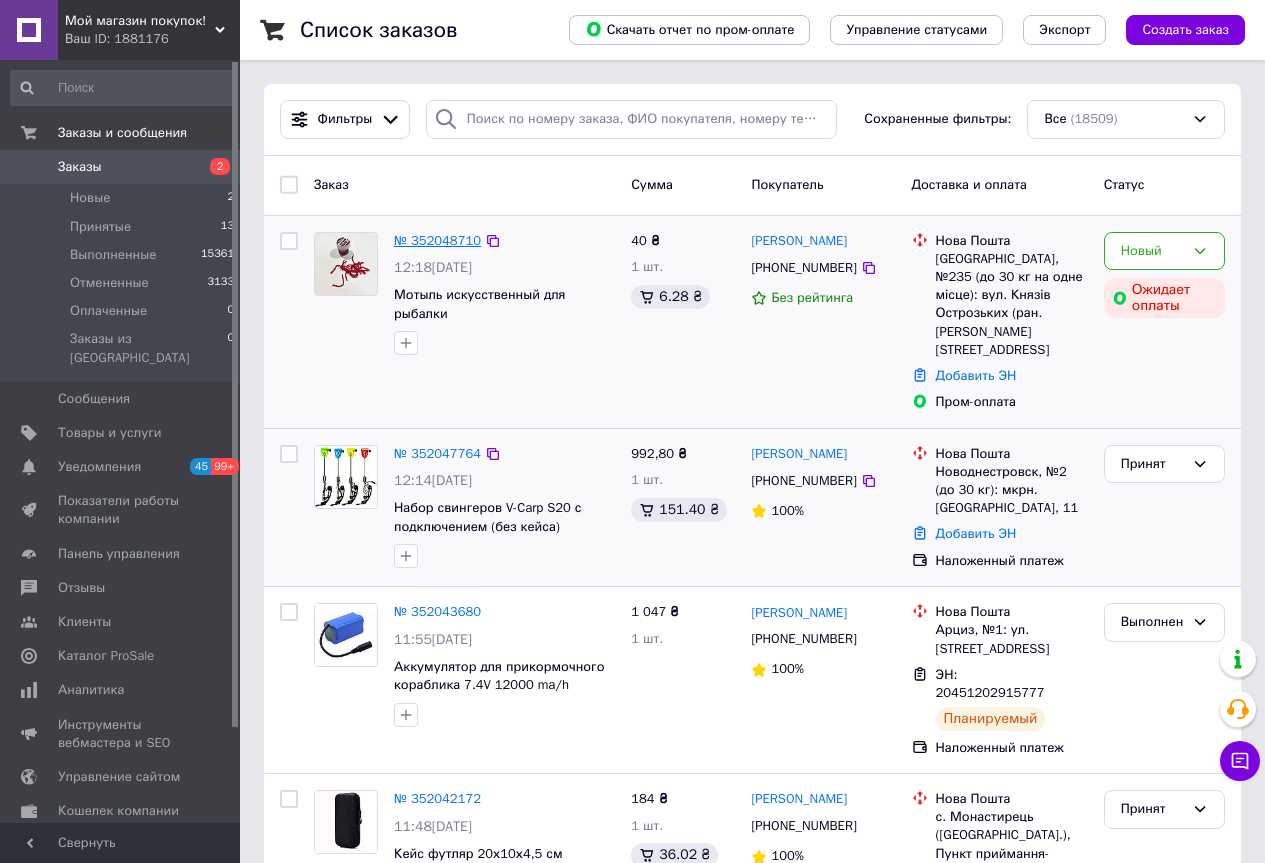 click on "№ 352048710" at bounding box center [437, 240] 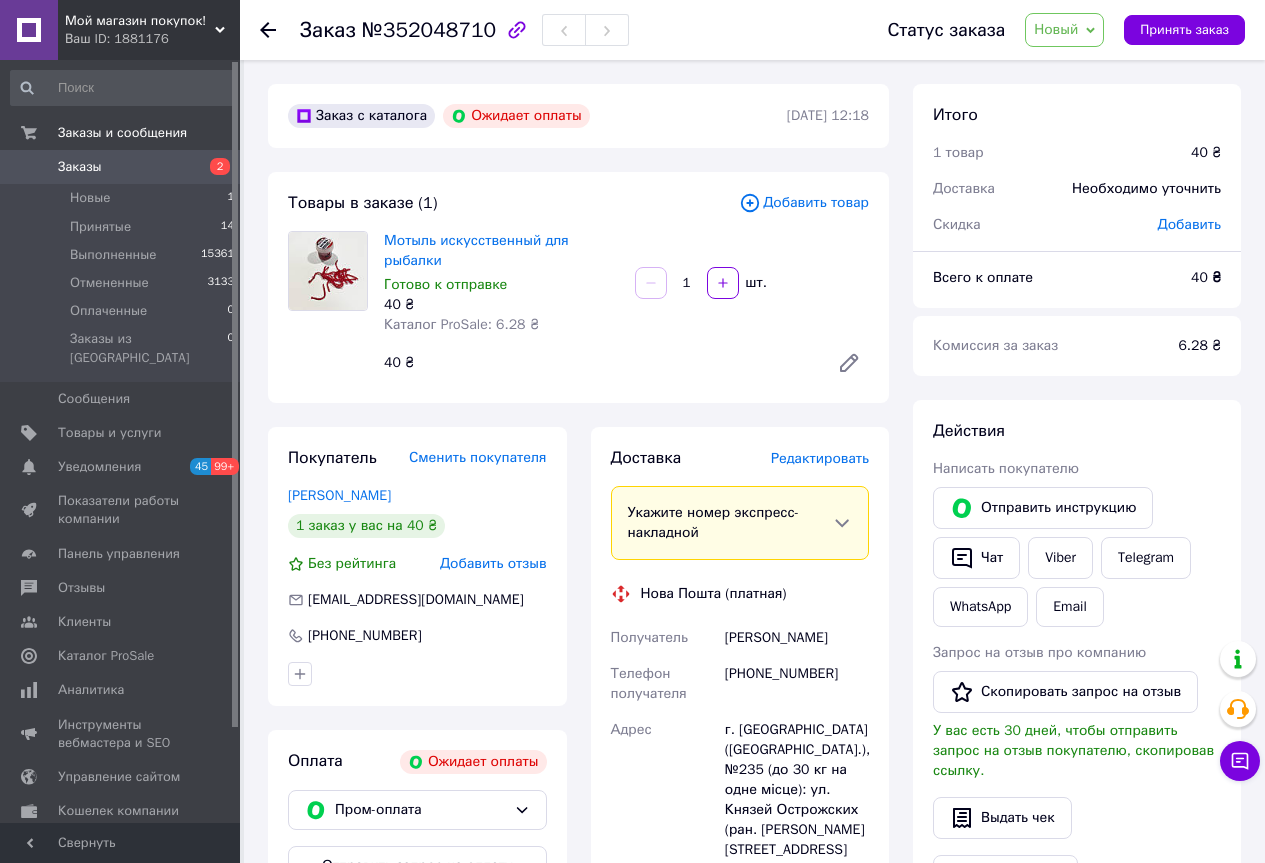 scroll, scrollTop: 200, scrollLeft: 0, axis: vertical 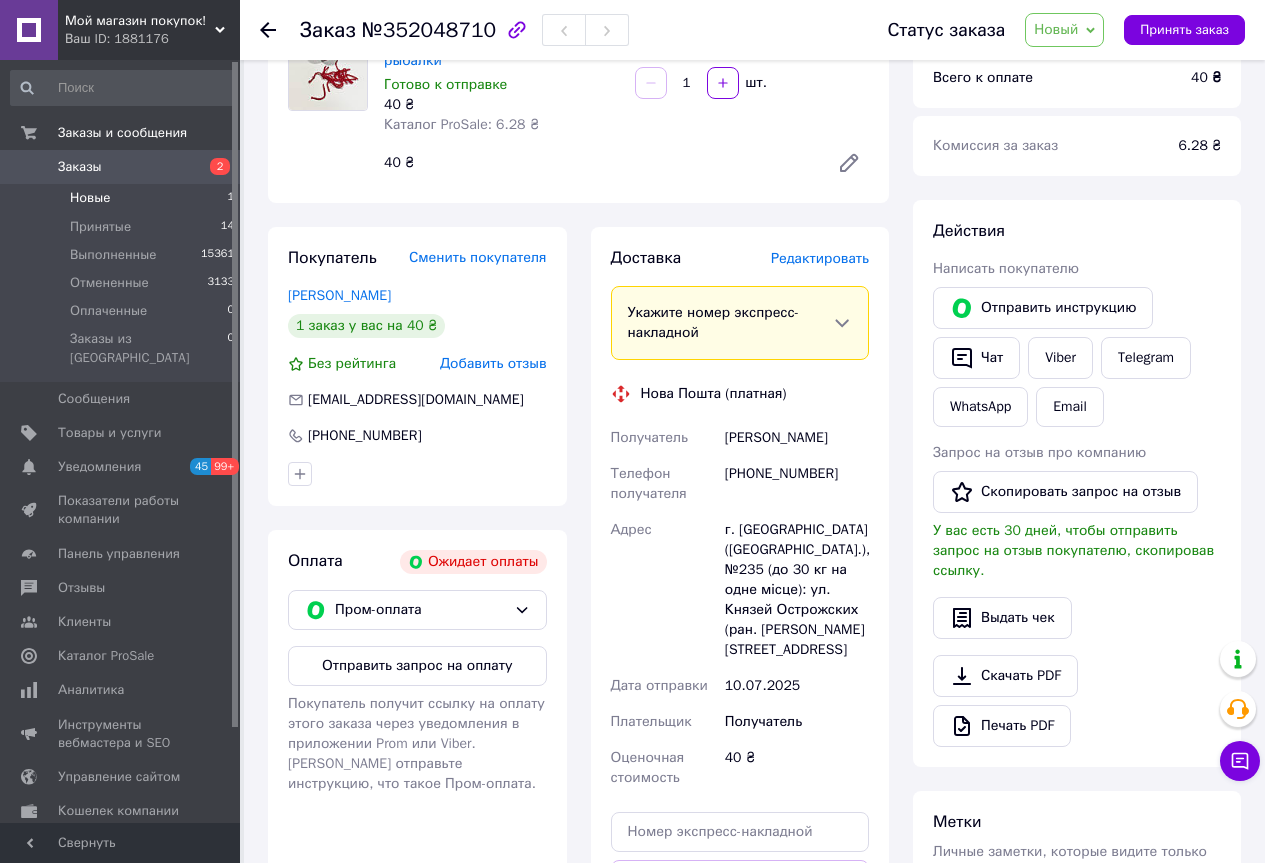 click on "Новые" at bounding box center (90, 198) 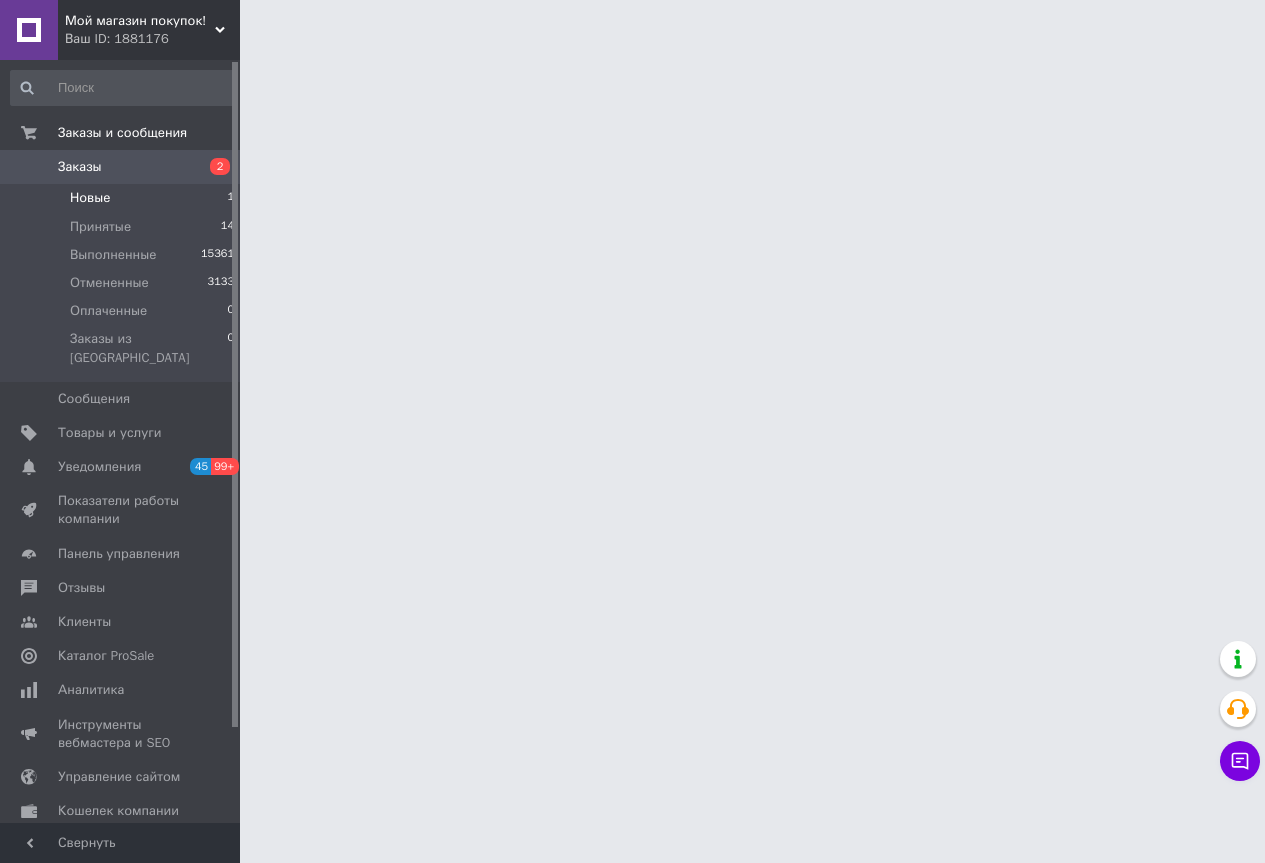 scroll, scrollTop: 0, scrollLeft: 0, axis: both 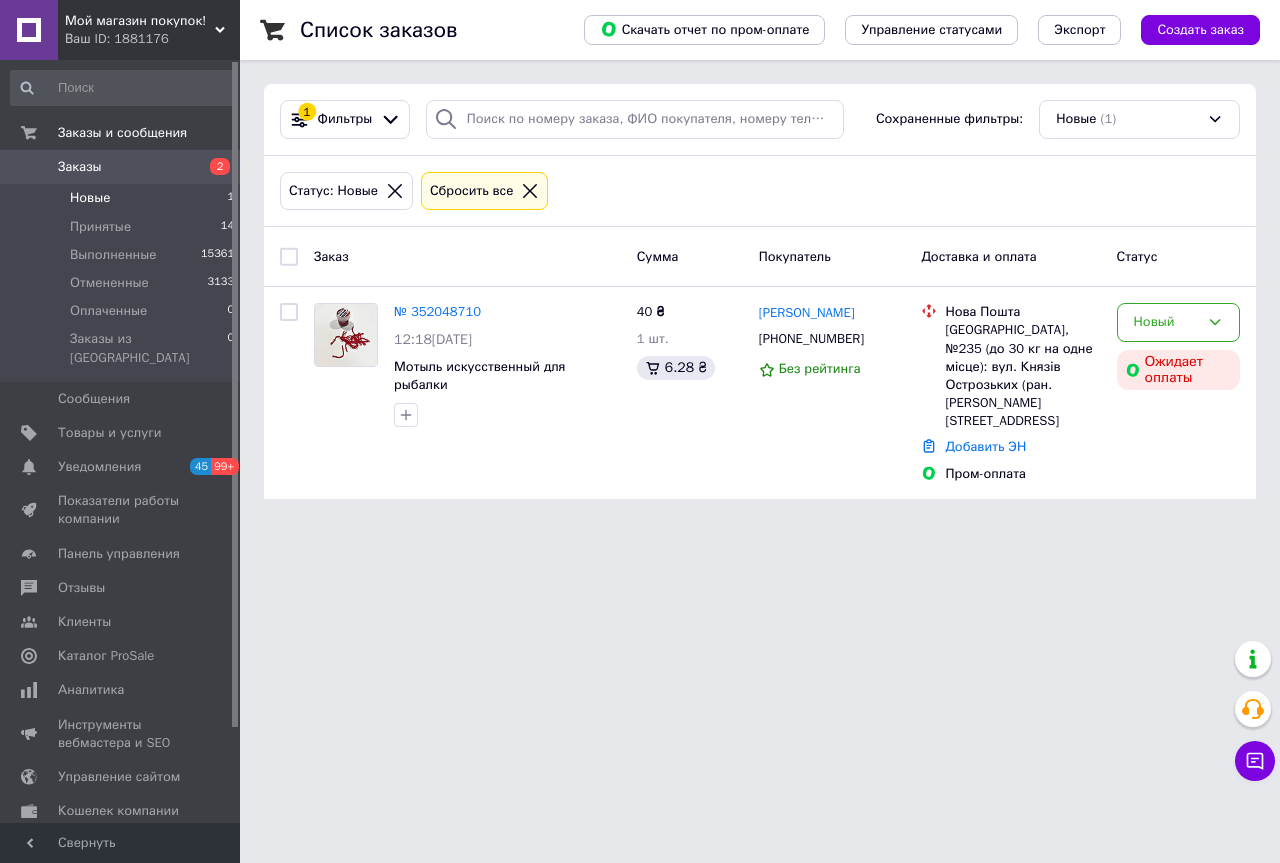 click on "Новые 1" at bounding box center (123, 198) 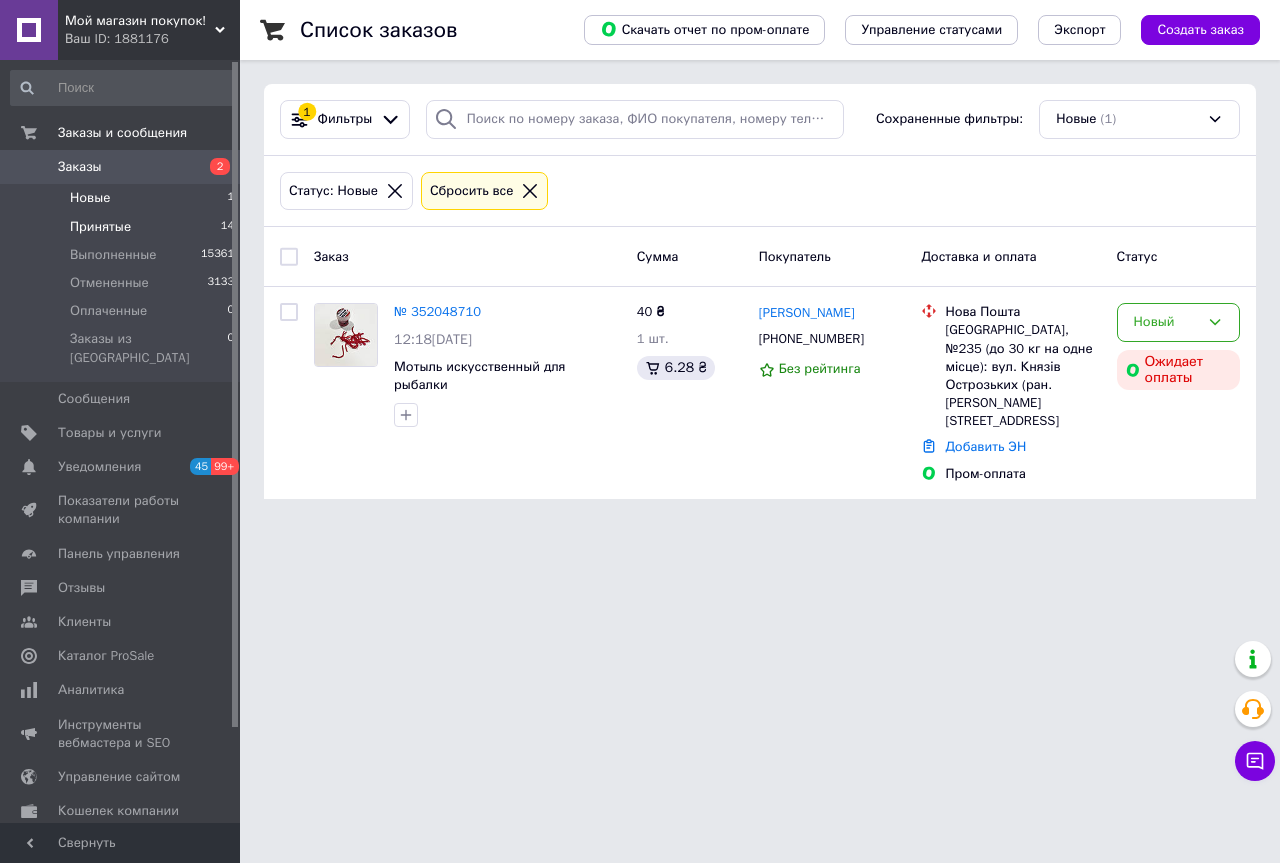 click on "Принятые 14" at bounding box center [123, 227] 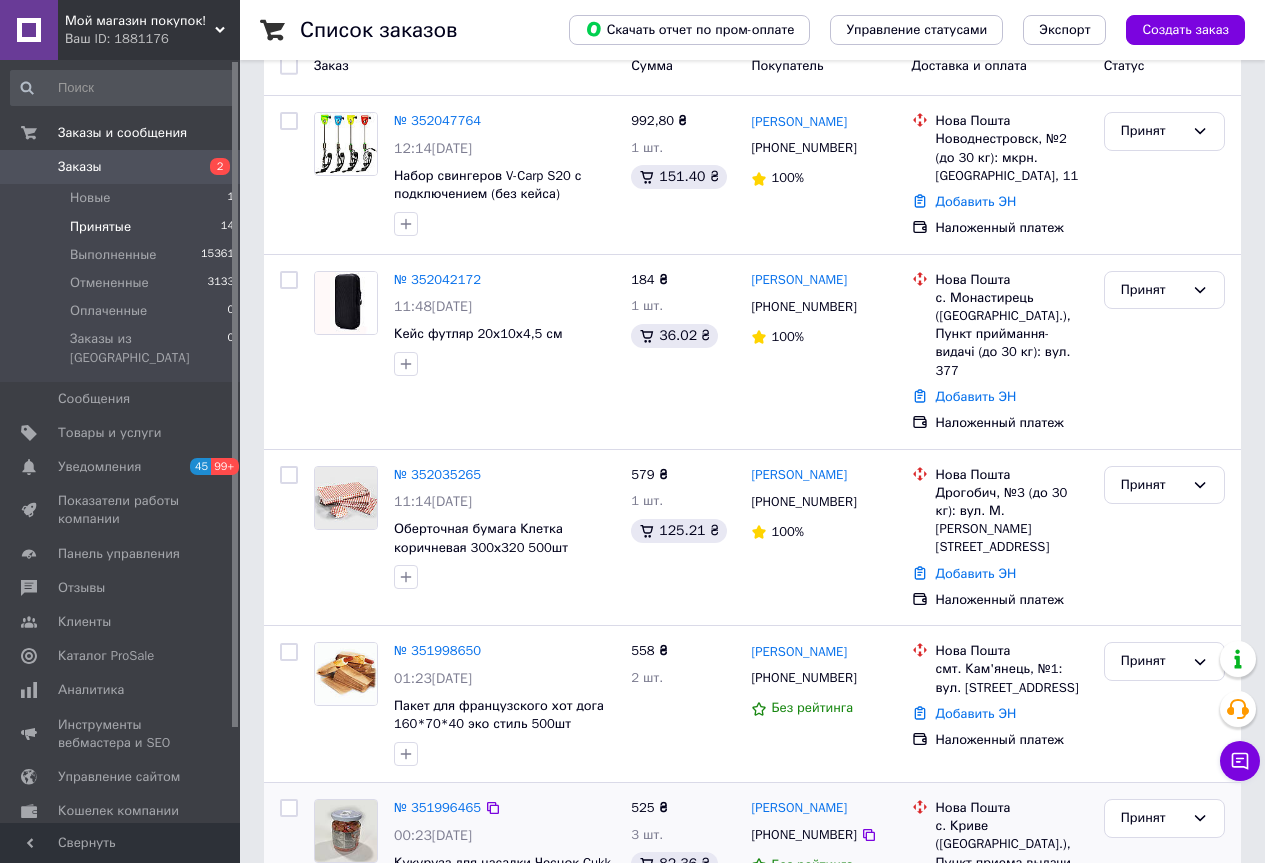 scroll, scrollTop: 200, scrollLeft: 0, axis: vertical 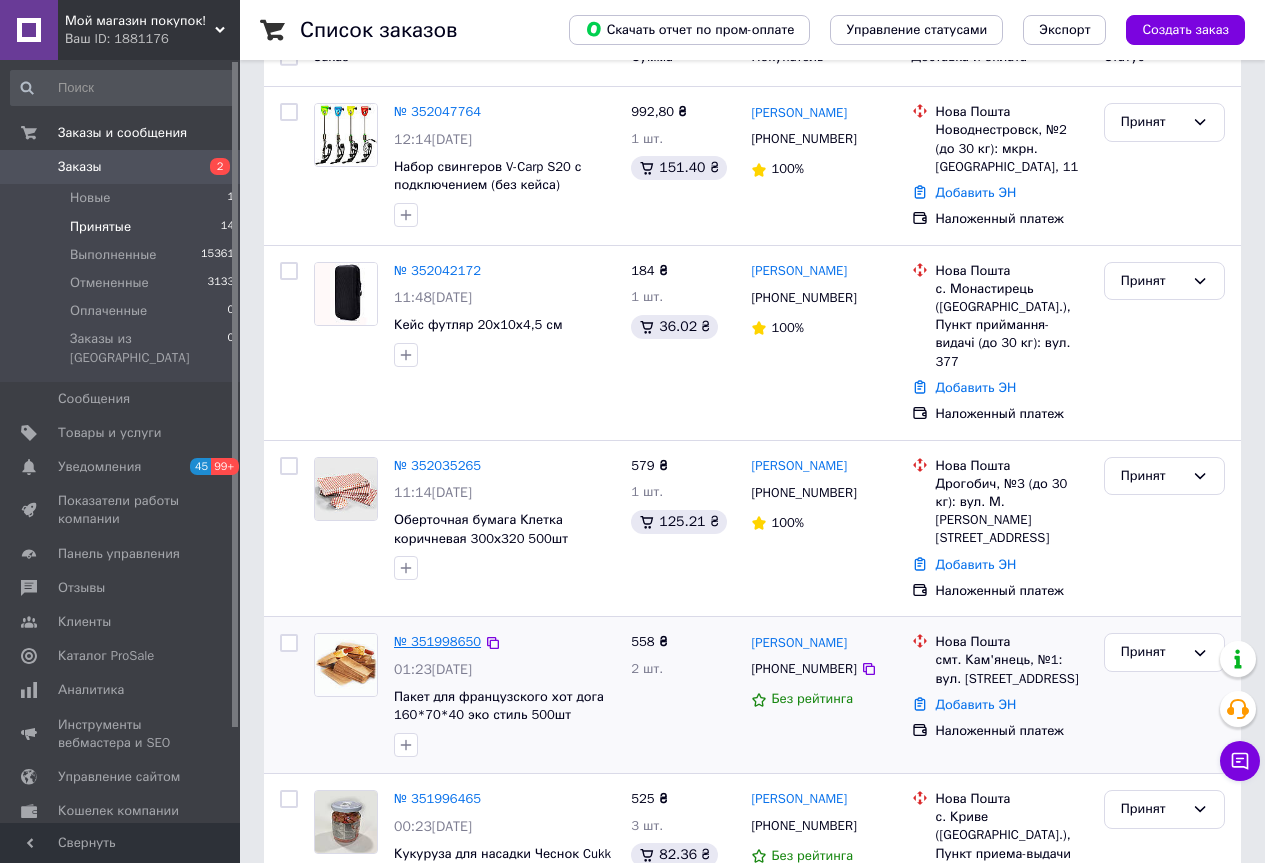 click on "№ 351998650" at bounding box center [437, 641] 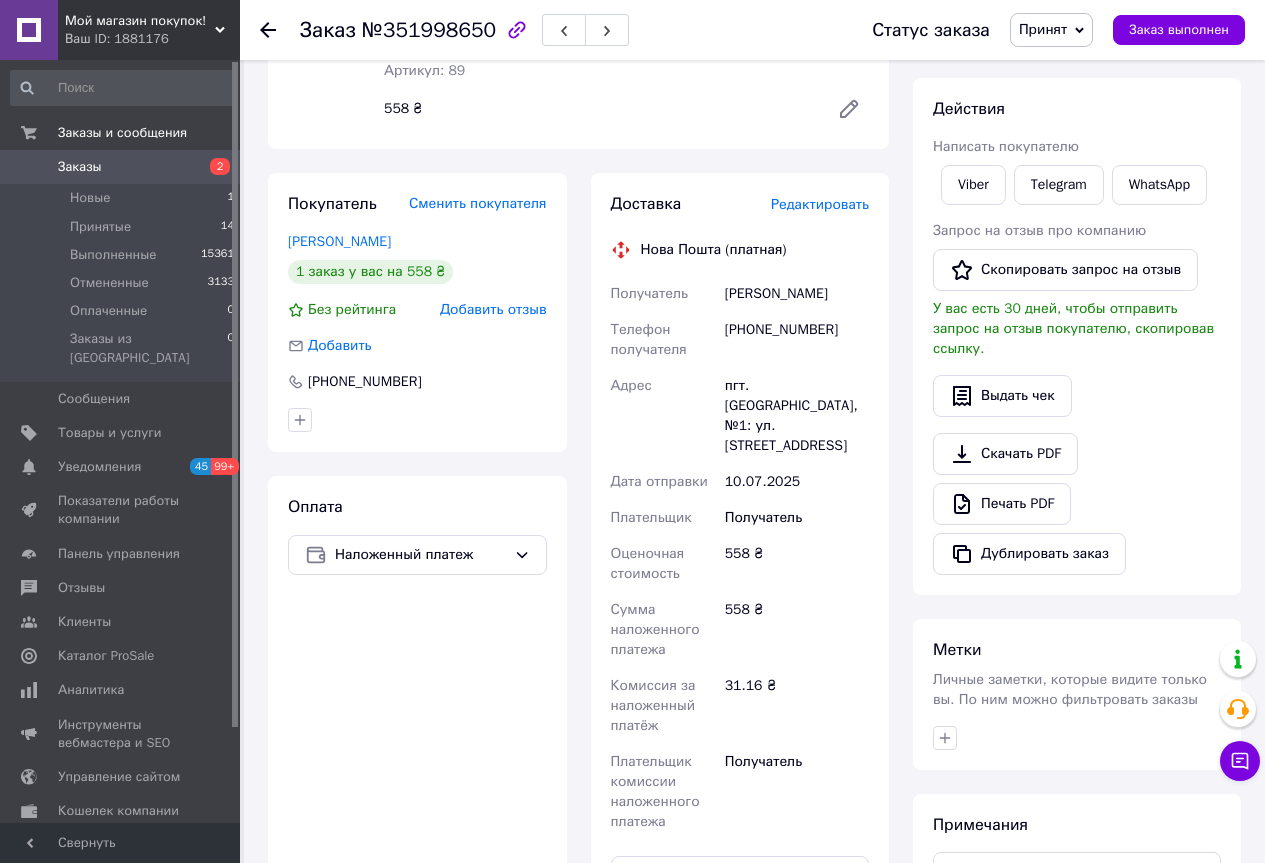 scroll, scrollTop: 300, scrollLeft: 0, axis: vertical 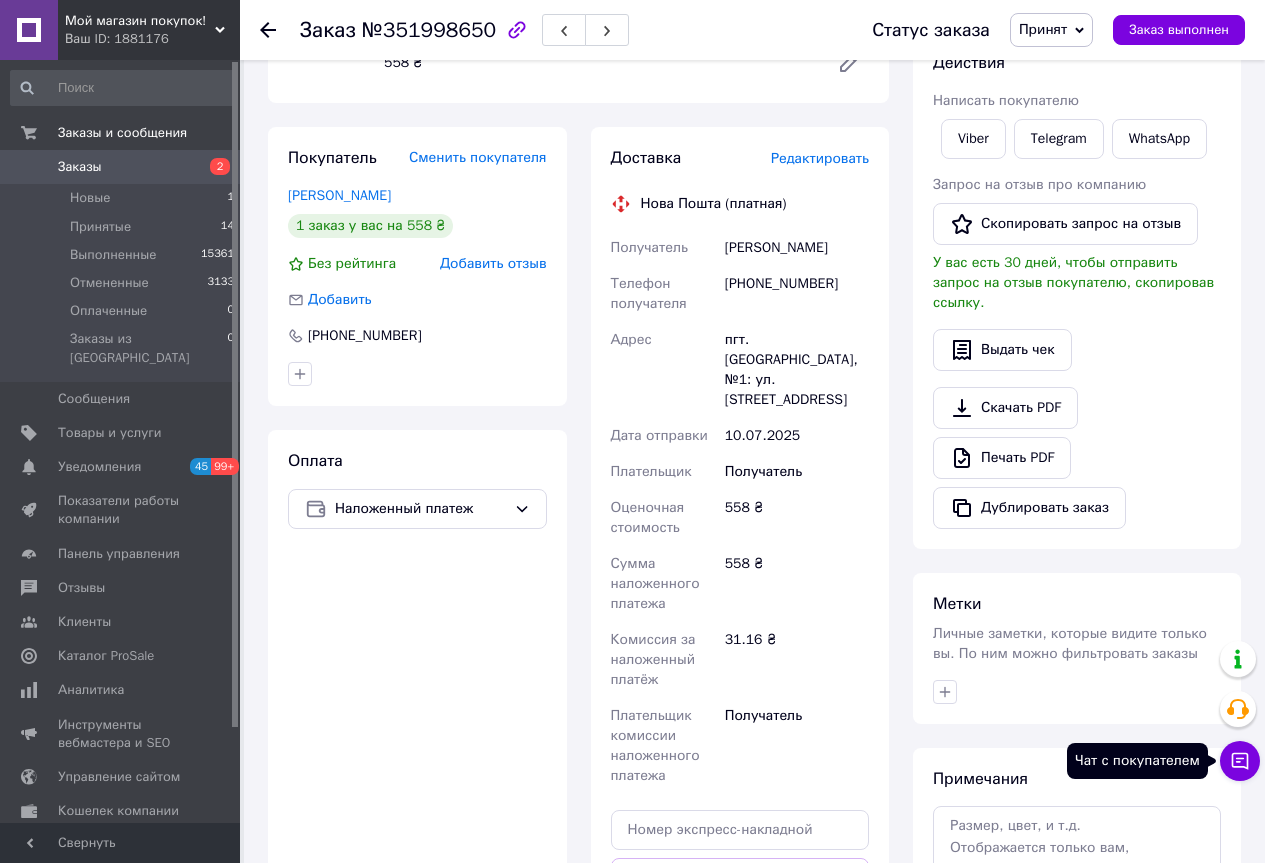 click on "Чат с покупателем" at bounding box center (1240, 761) 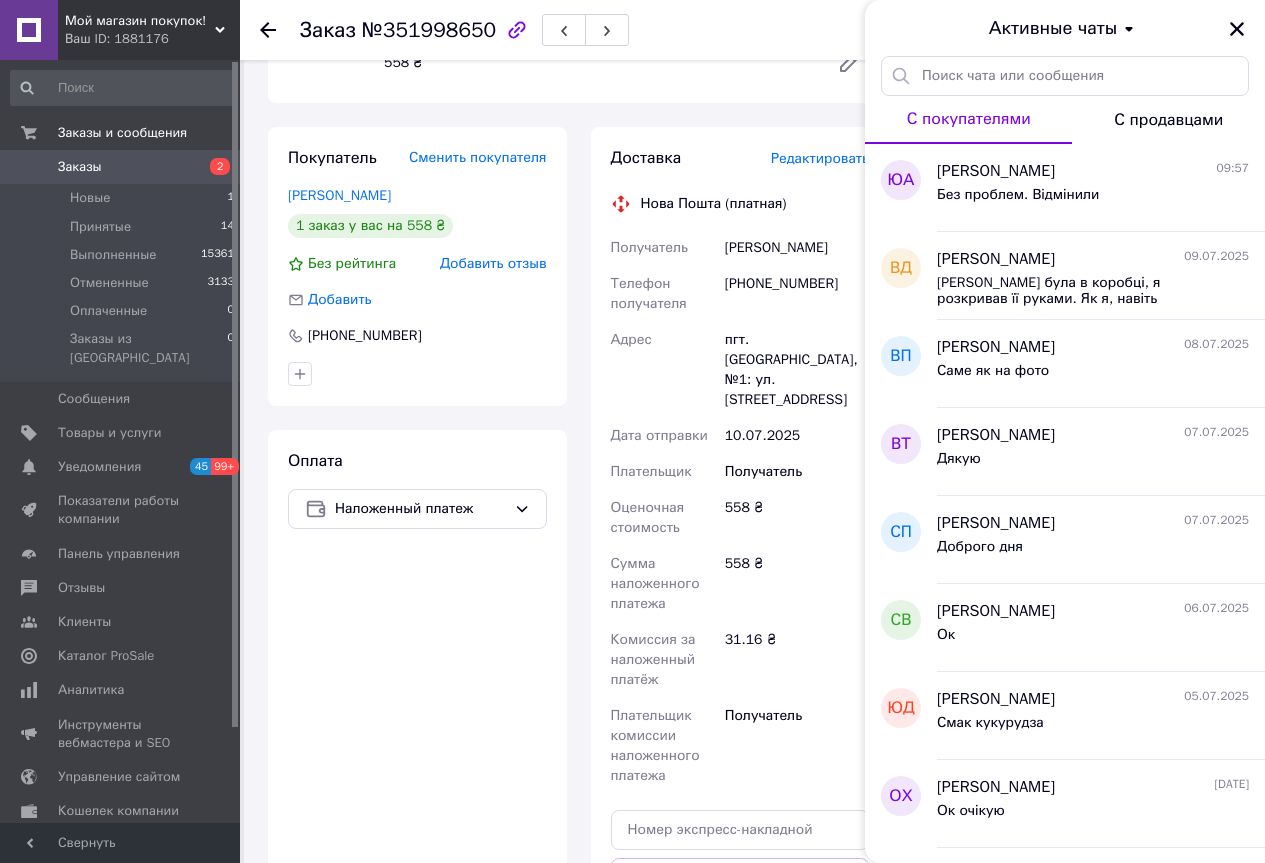drag, startPoint x: 1236, startPoint y: 26, endPoint x: 1070, endPoint y: 66, distance: 170.75128 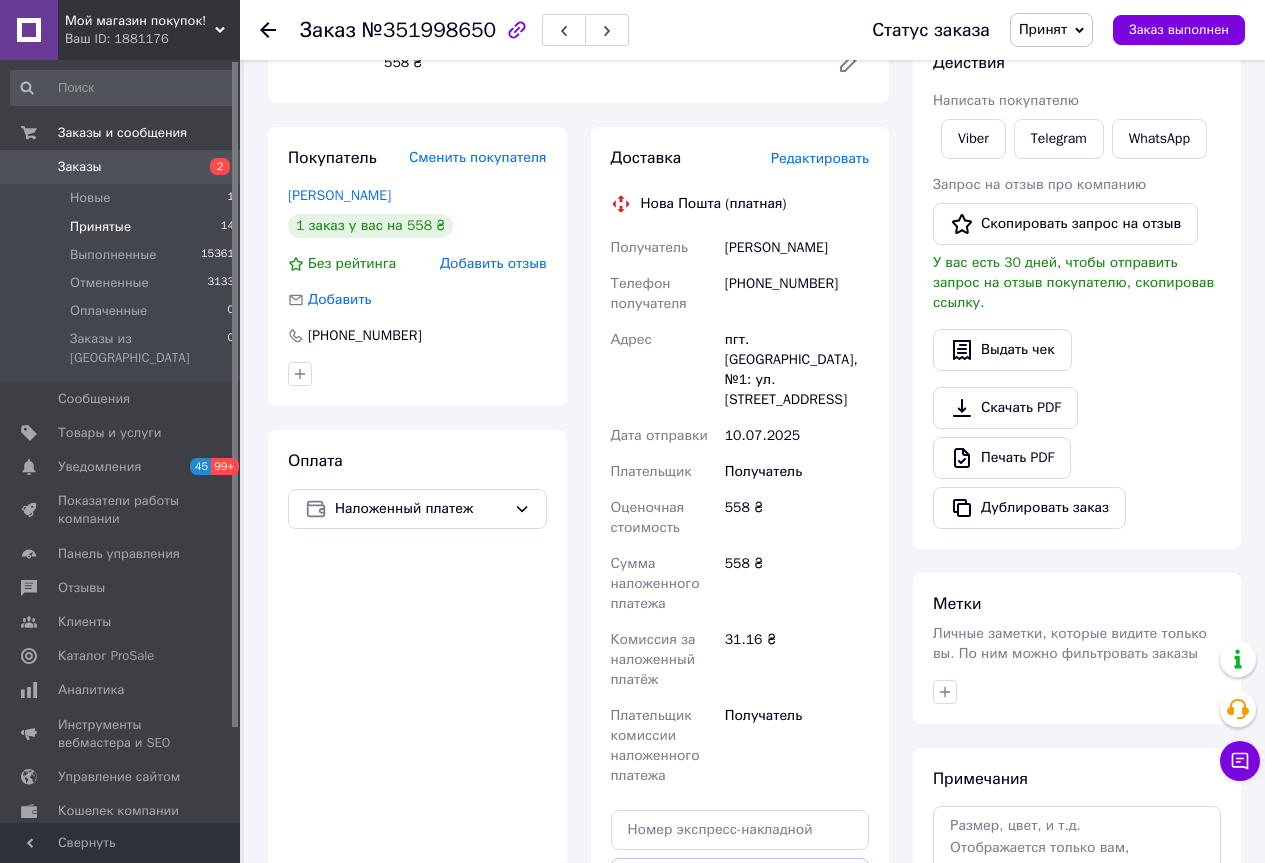 click on "Принятые" at bounding box center (100, 227) 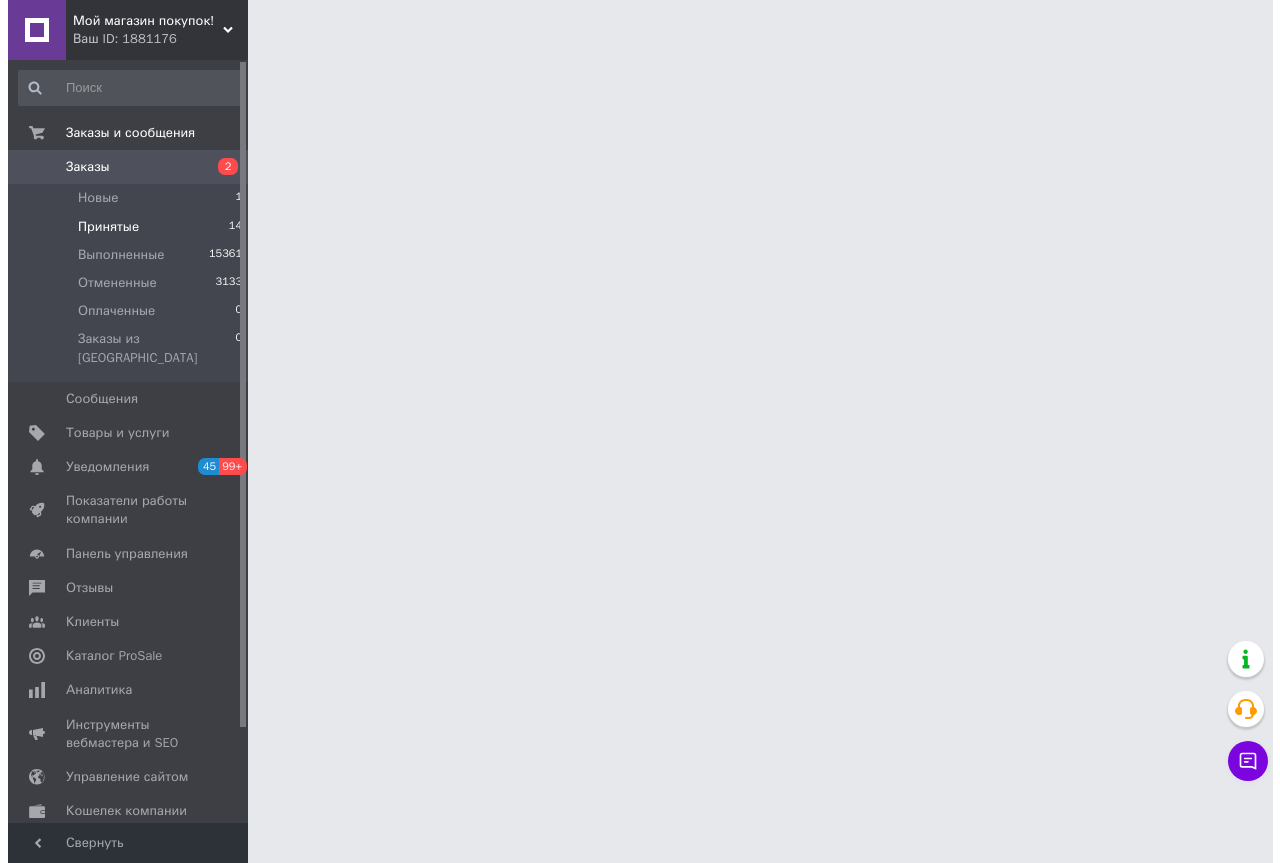 scroll, scrollTop: 0, scrollLeft: 0, axis: both 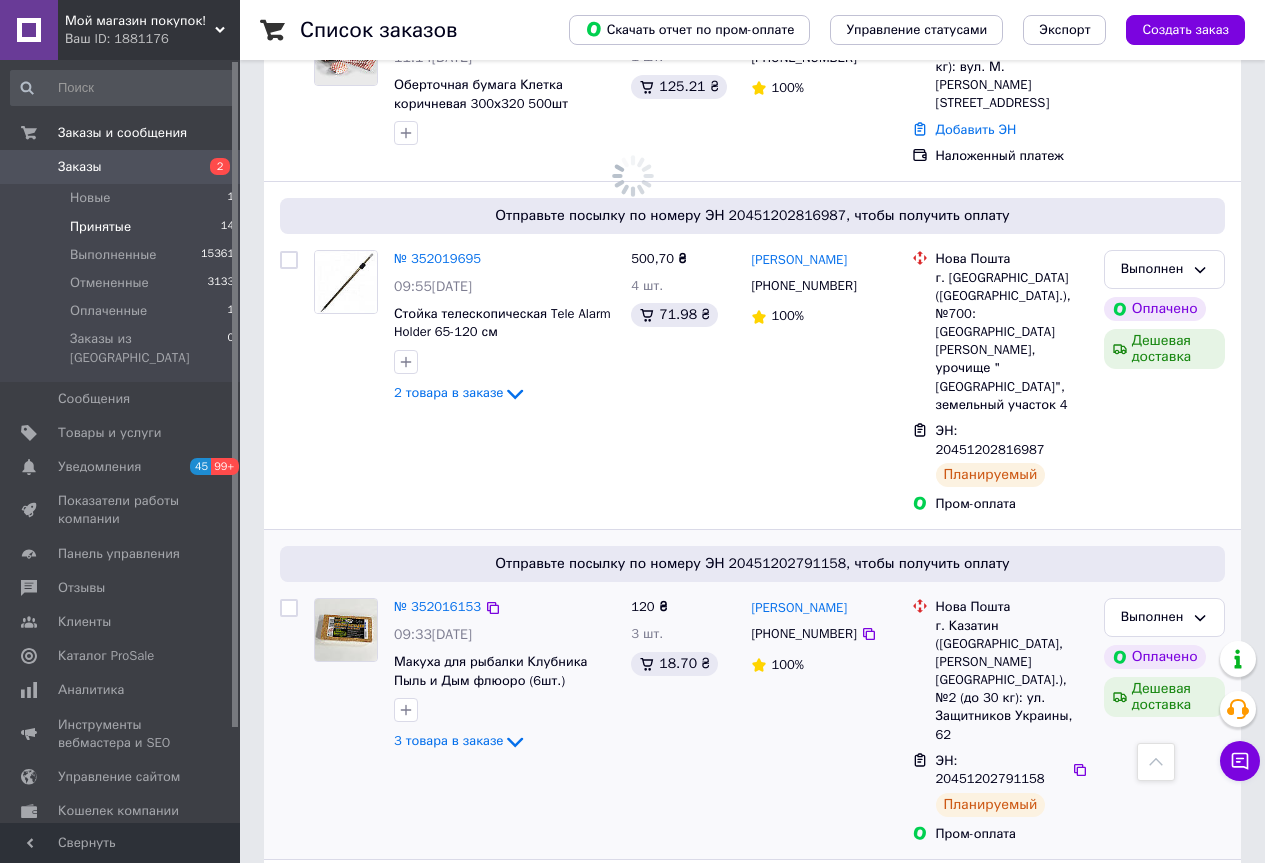 click on "Принятые 14" at bounding box center (123, 227) 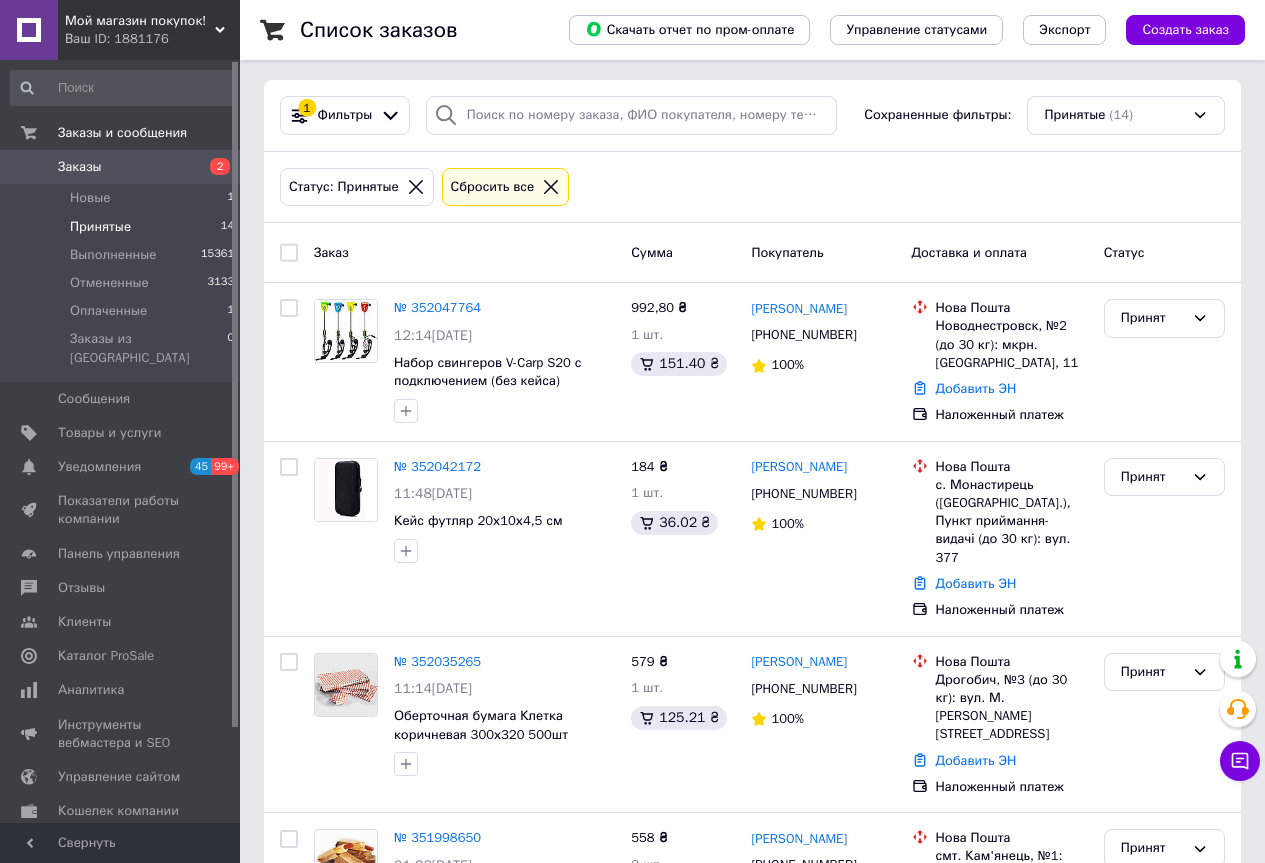 scroll, scrollTop: 0, scrollLeft: 0, axis: both 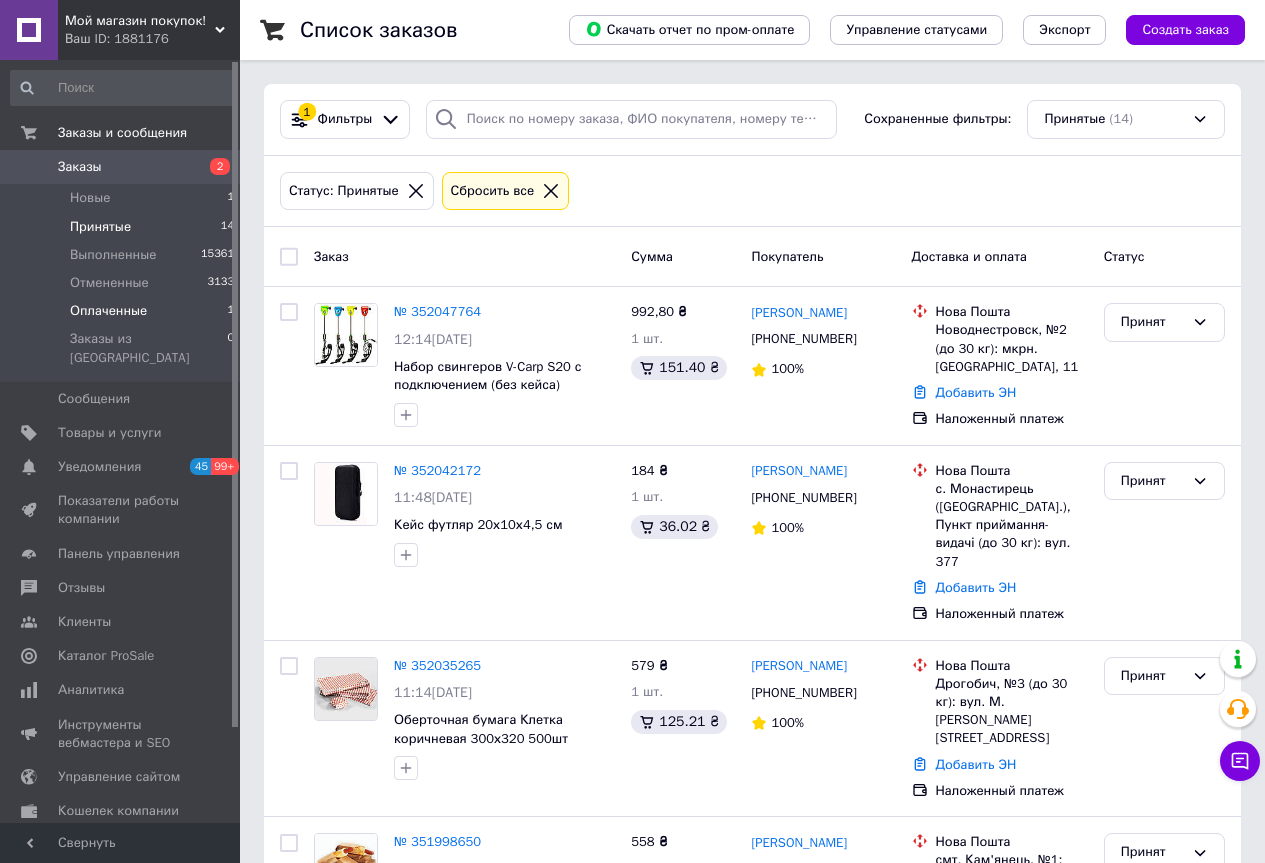 click on "Оплаченные" at bounding box center (108, 311) 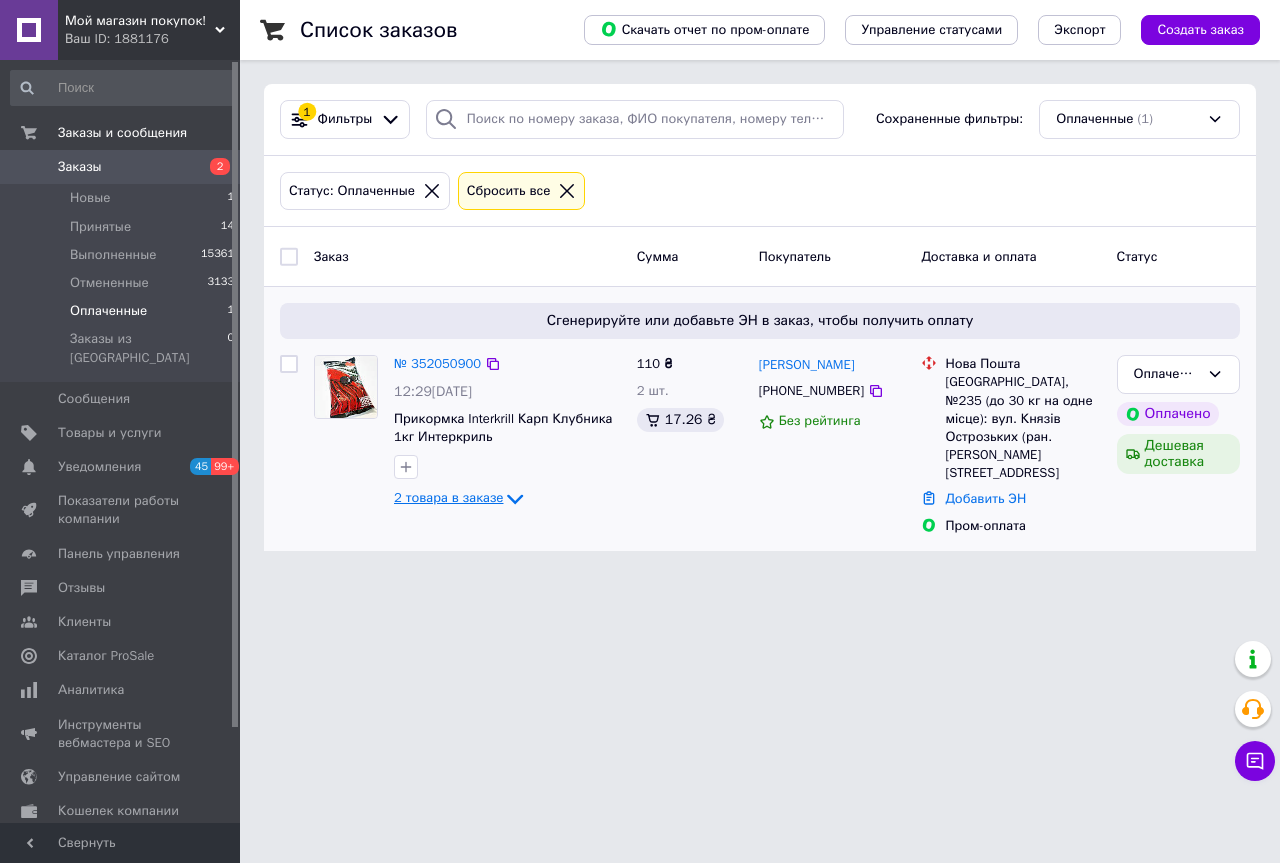 click 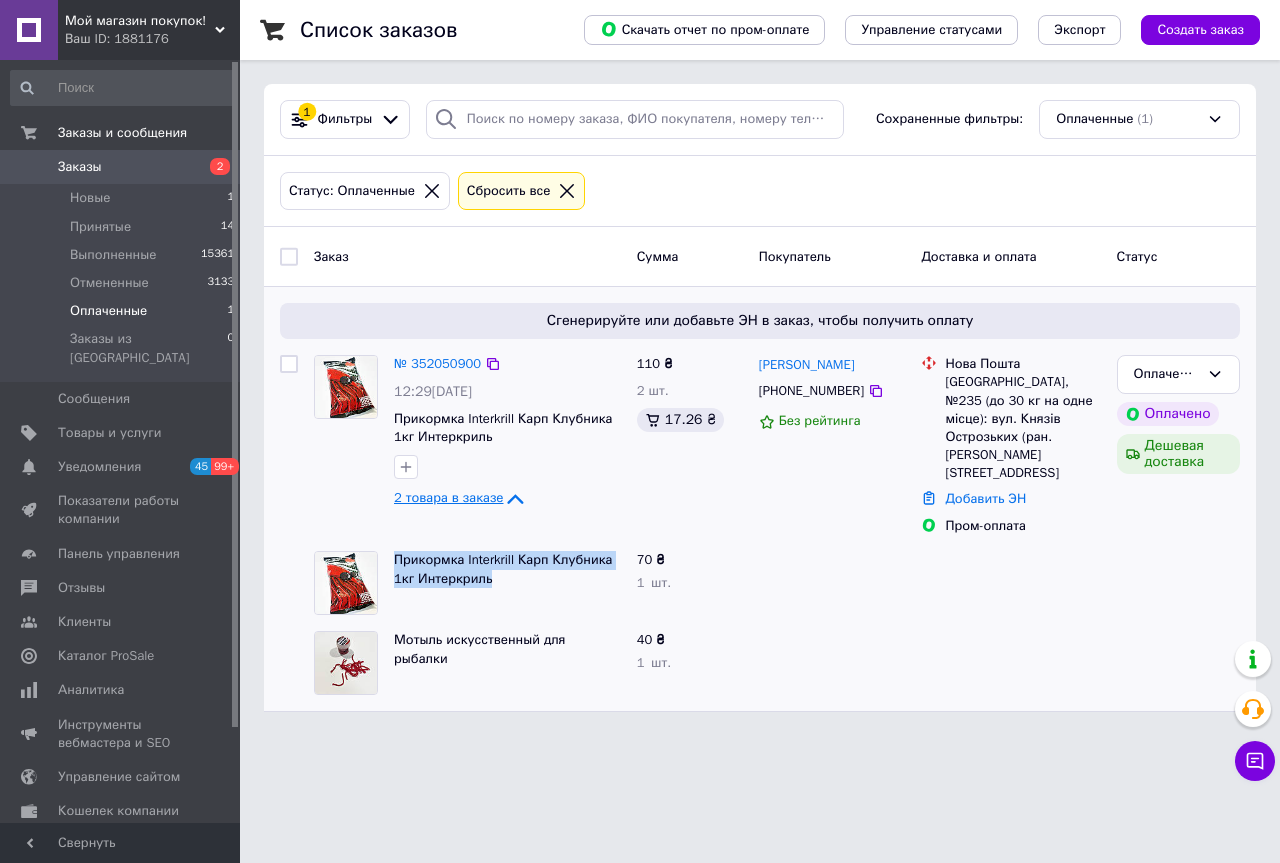 drag, startPoint x: 506, startPoint y: 560, endPoint x: 386, endPoint y: 555, distance: 120.10412 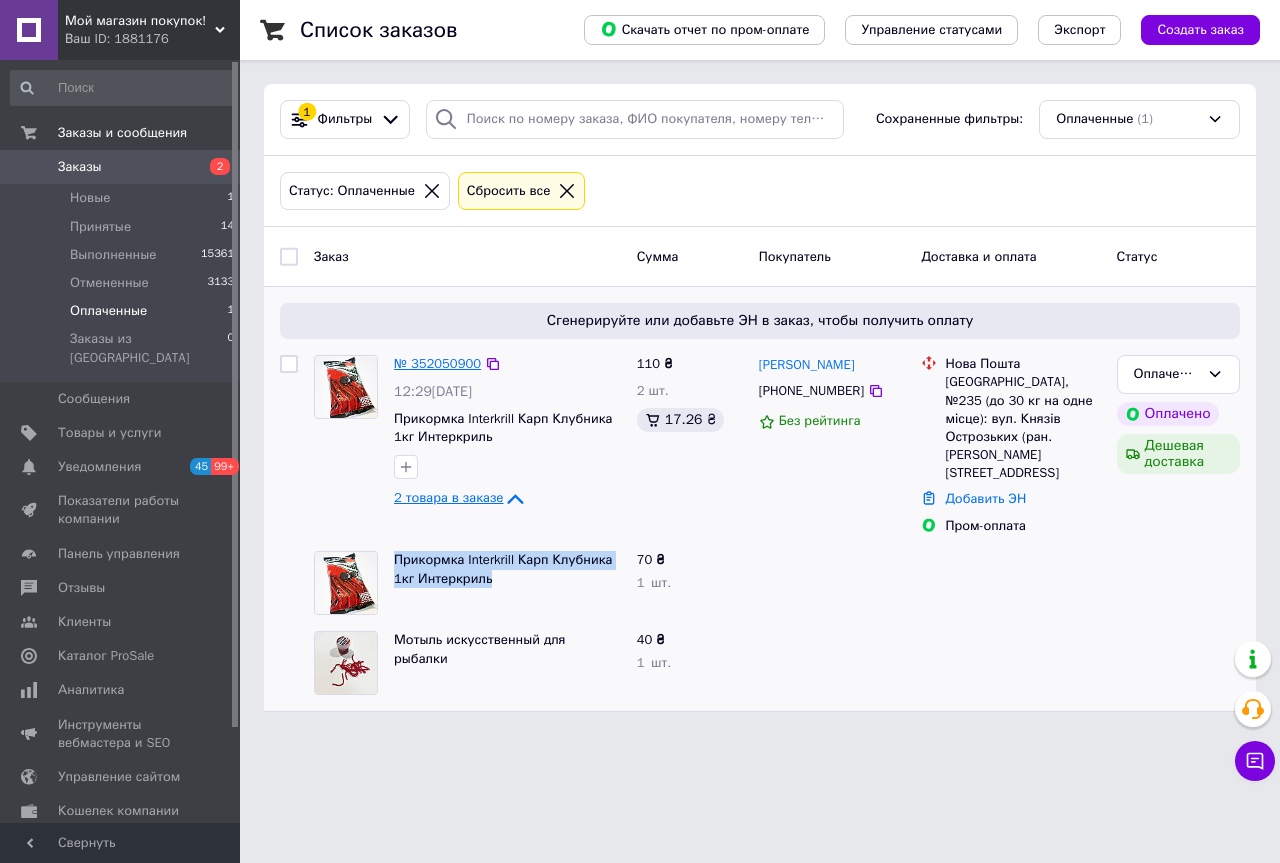 click on "№ 352050900" at bounding box center (437, 363) 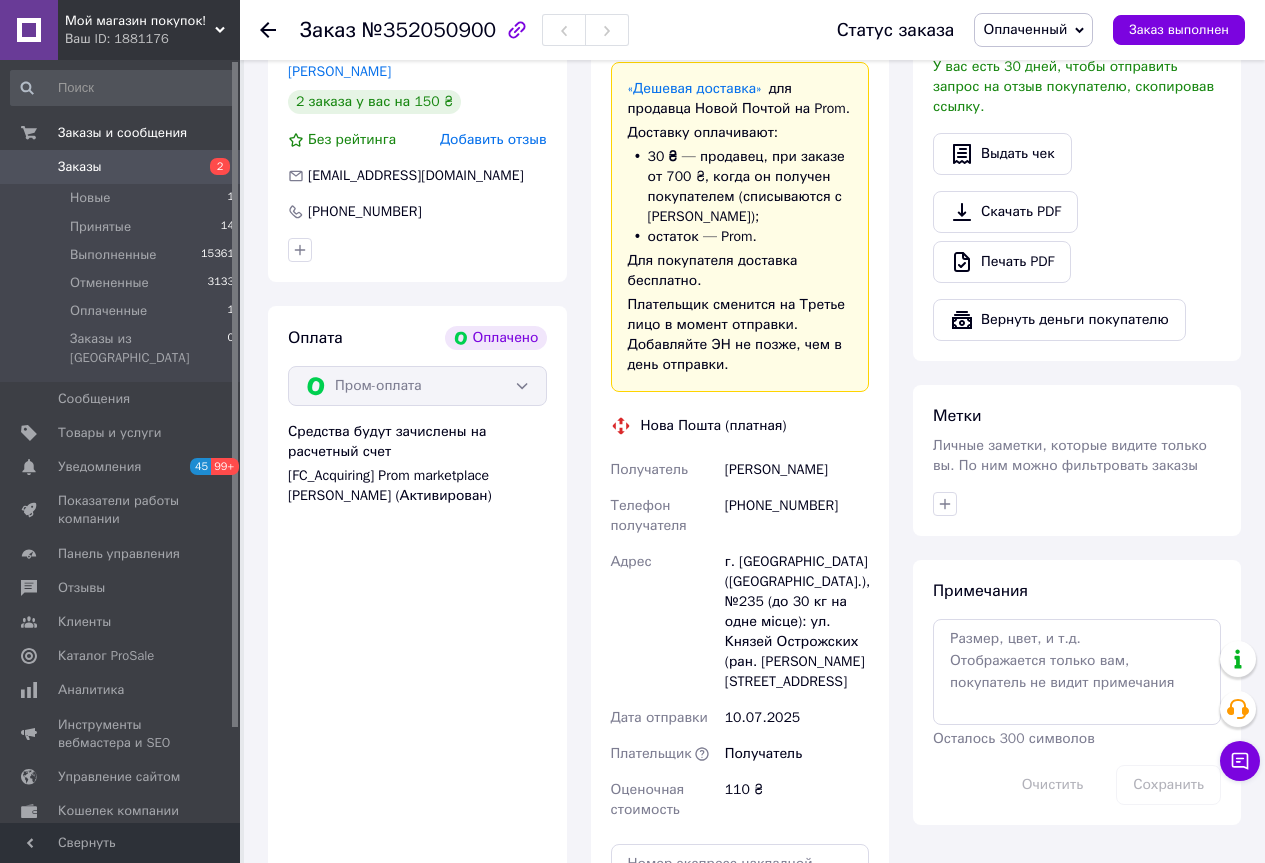 scroll, scrollTop: 1000, scrollLeft: 0, axis: vertical 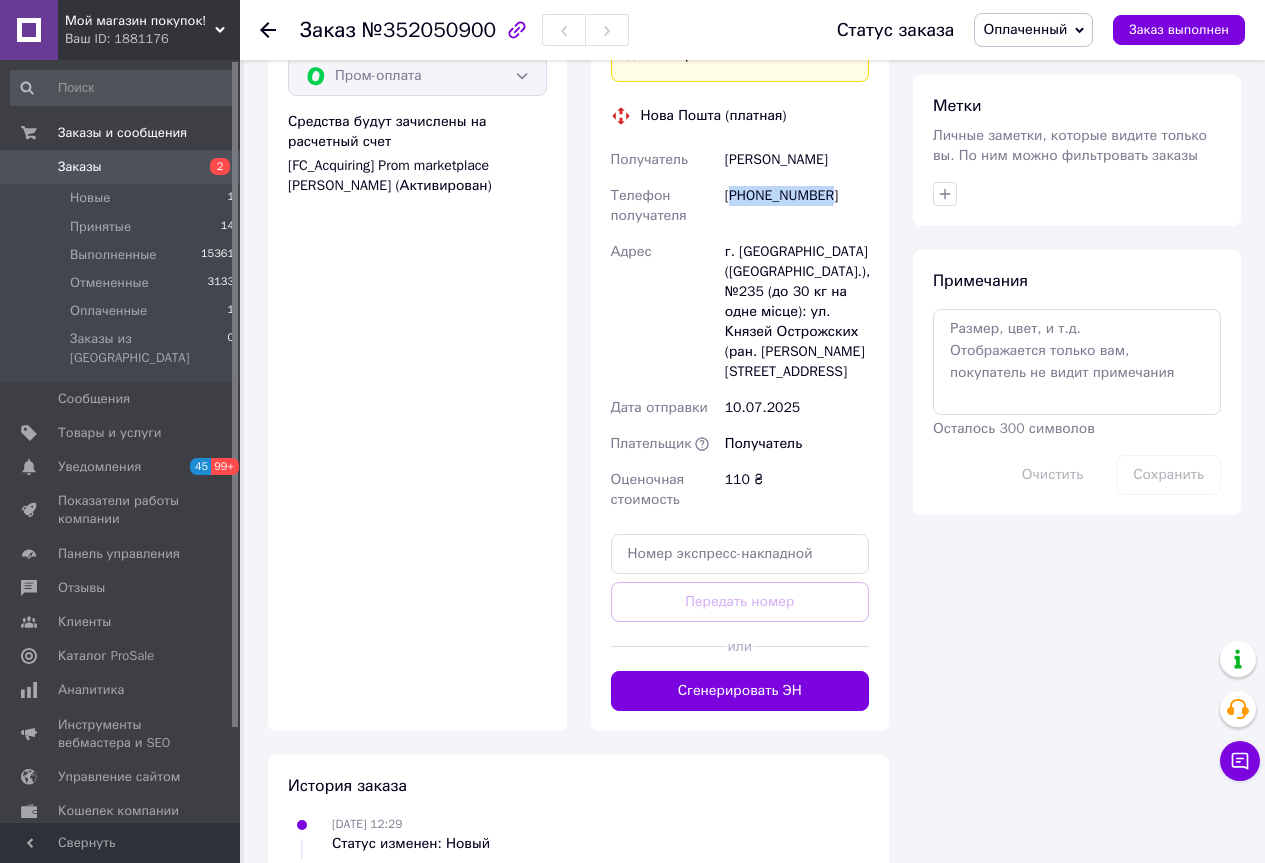 drag, startPoint x: 832, startPoint y: 196, endPoint x: 737, endPoint y: 199, distance: 95.047356 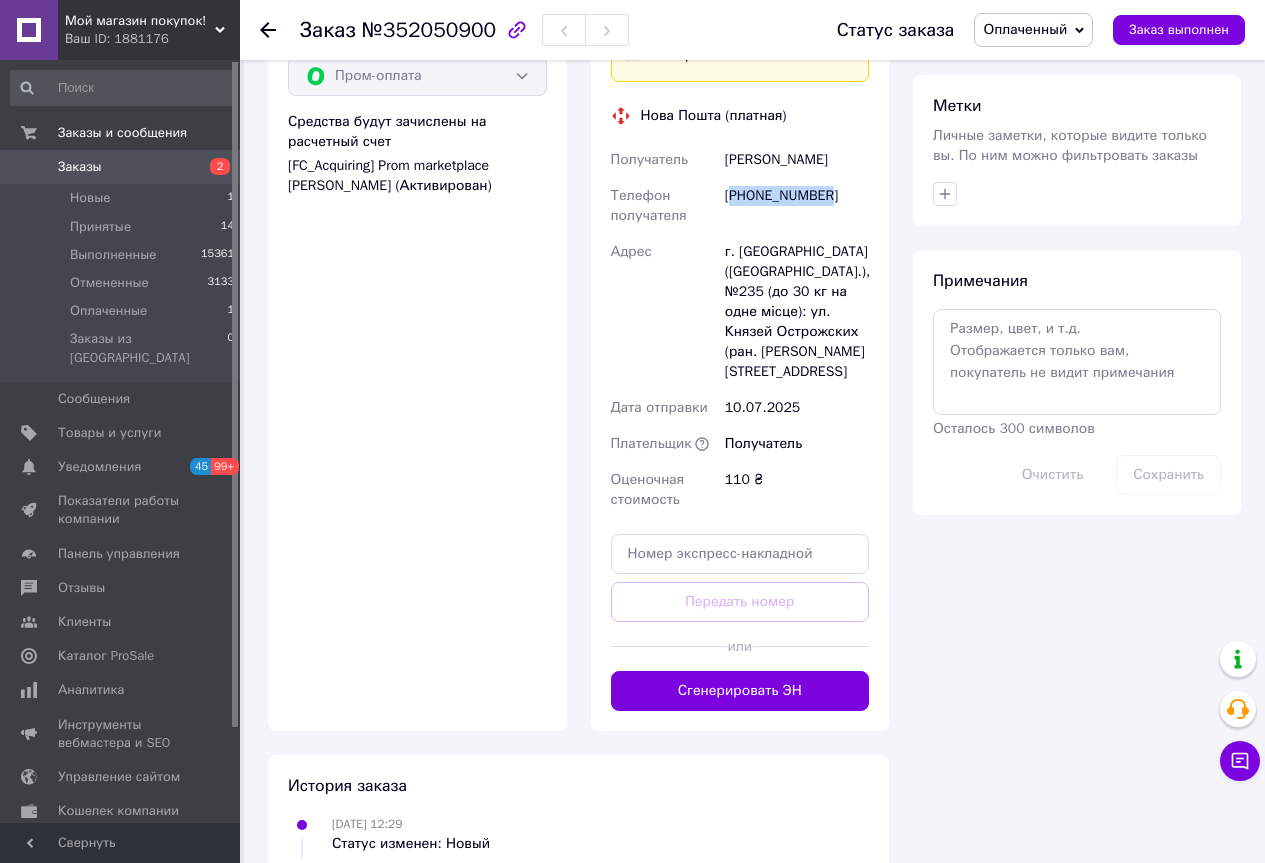 copy on "380672699662" 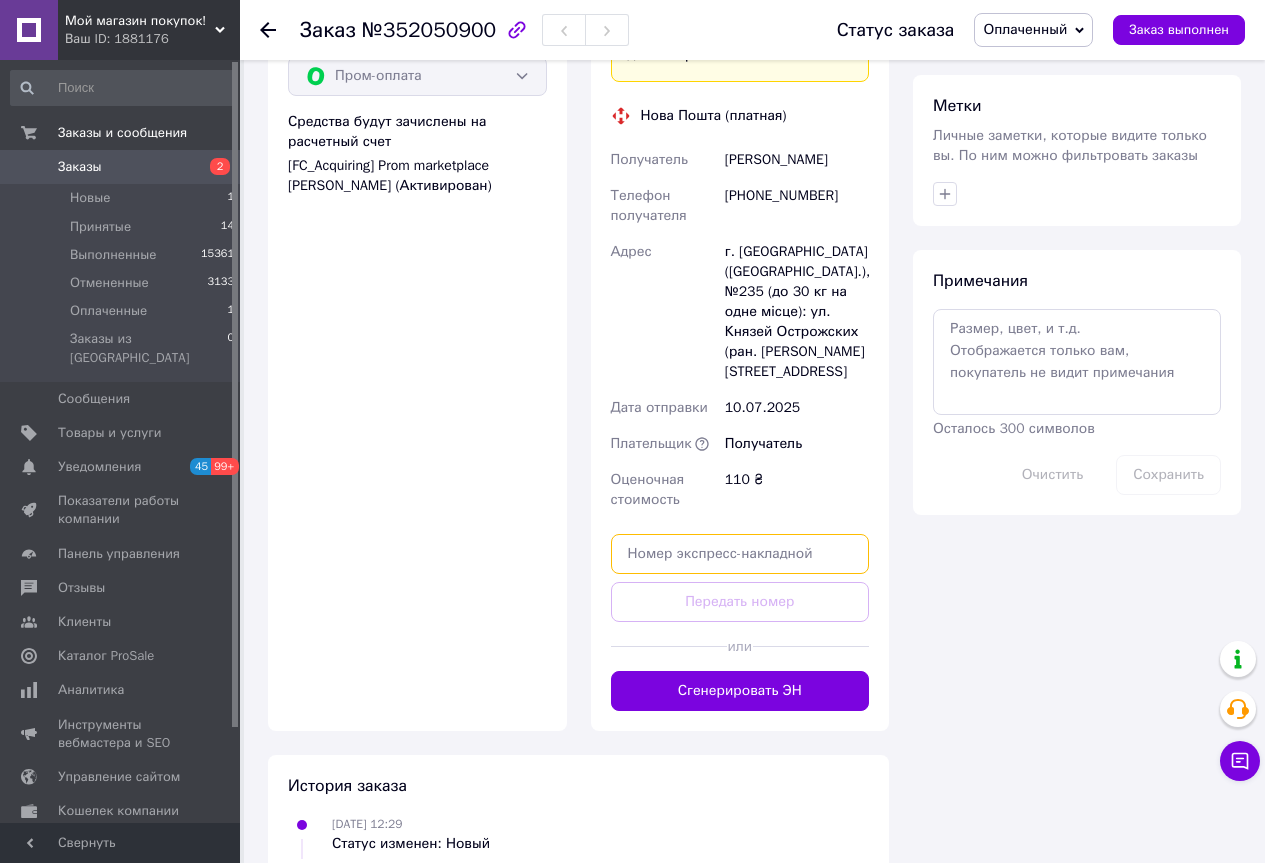 click at bounding box center (740, 554) 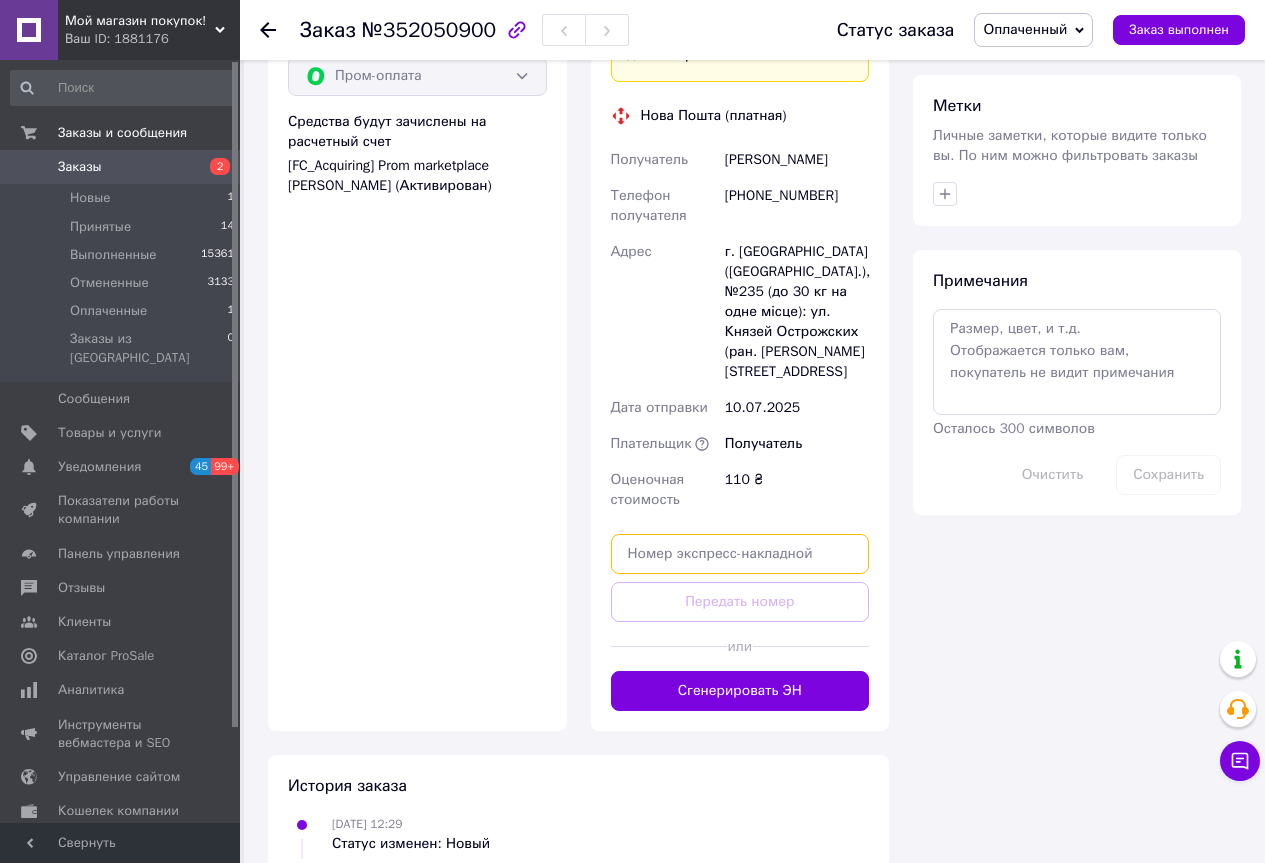 paste on "20451202967218" 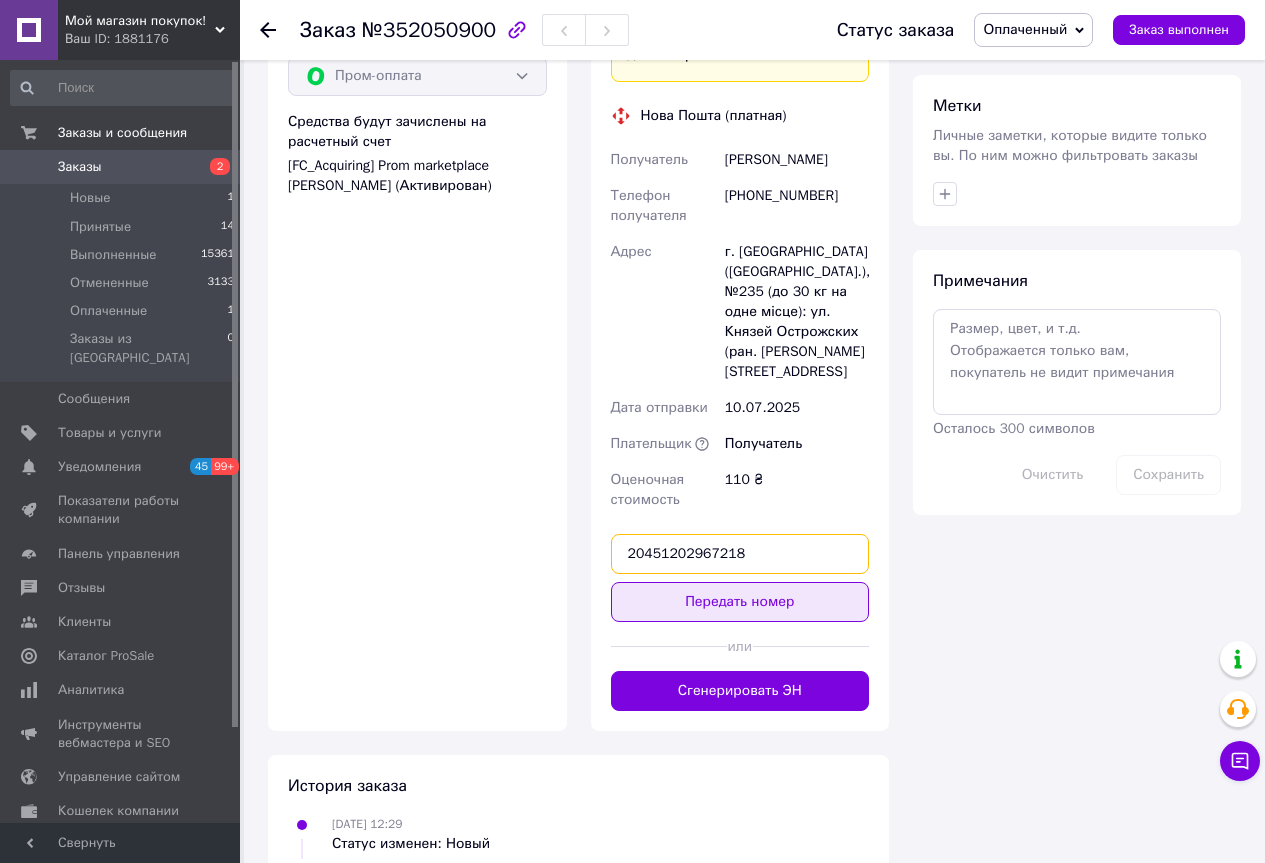 type on "20451202967218" 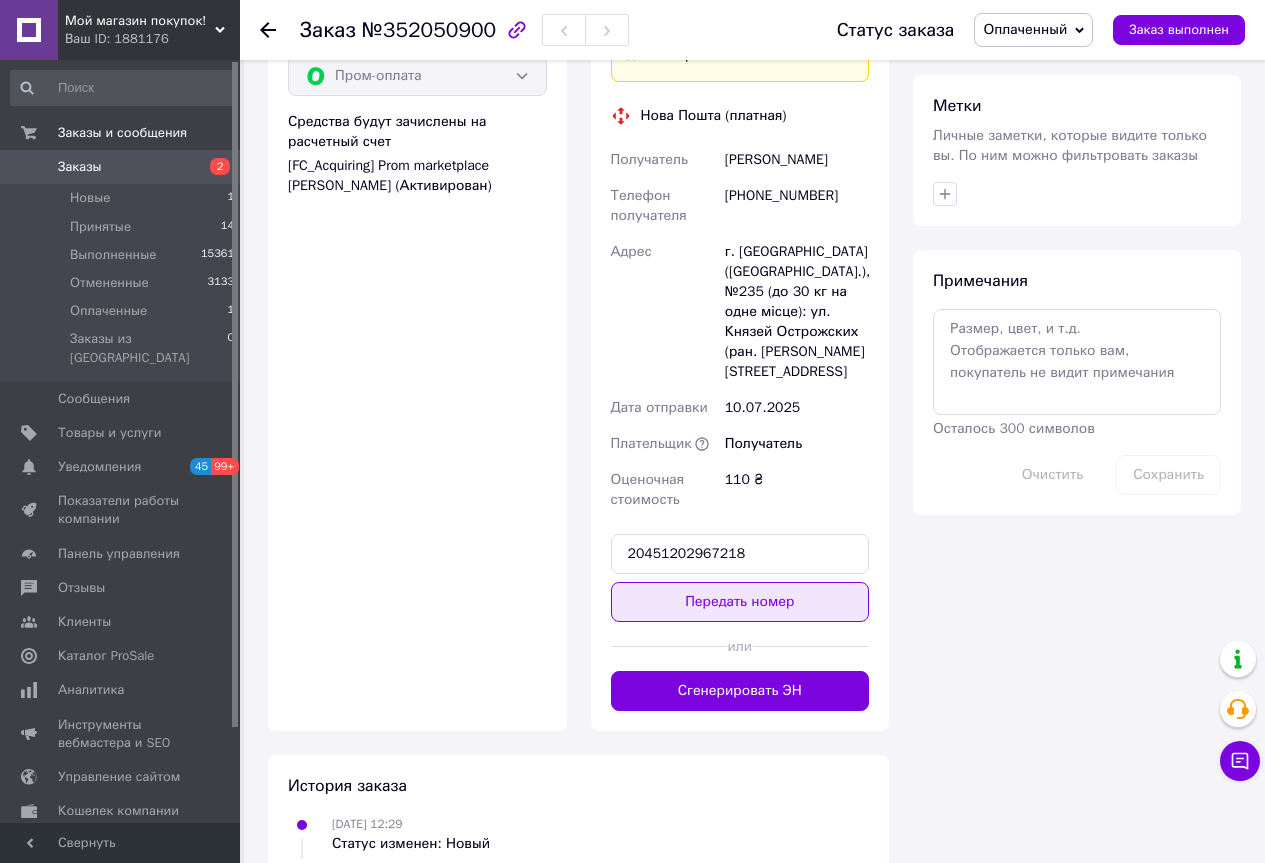 click on "Передать номер" at bounding box center (740, 602) 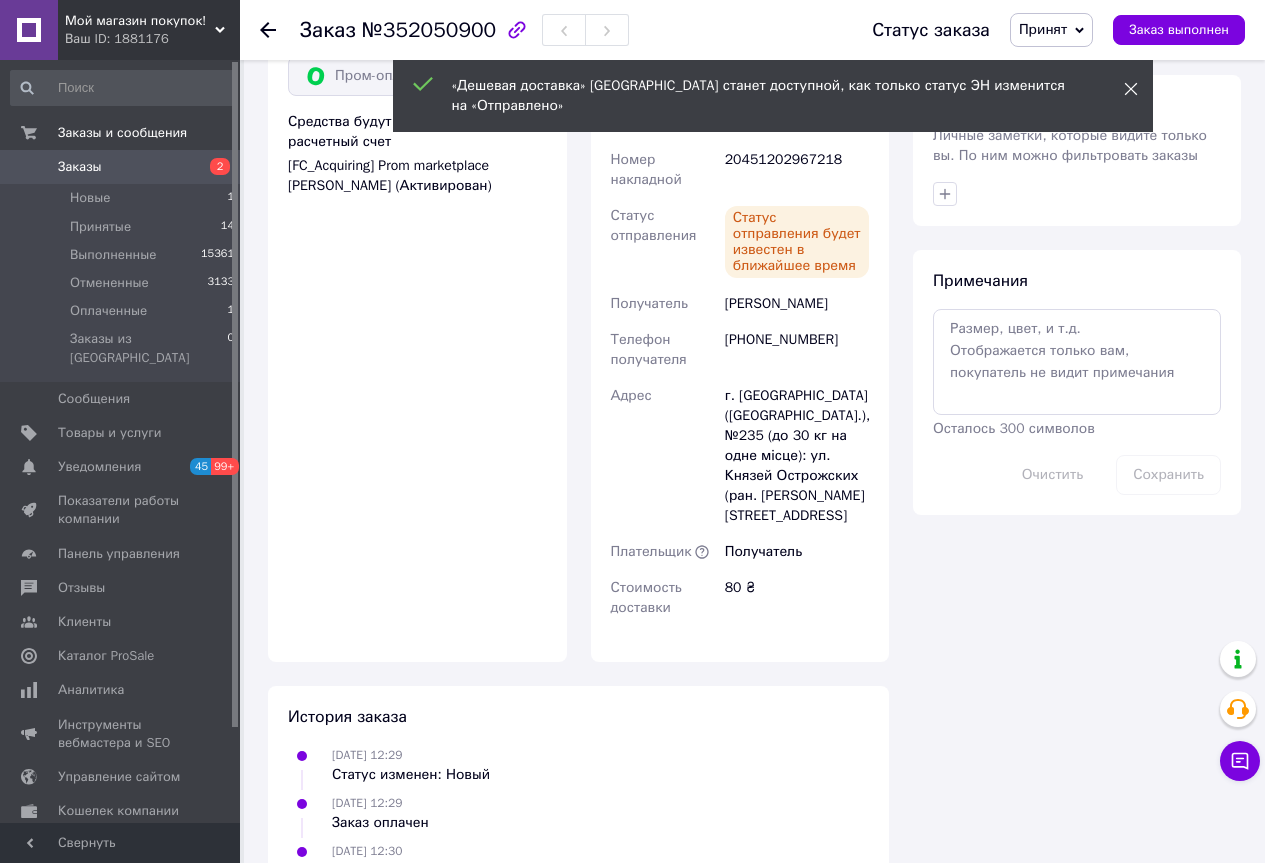 click 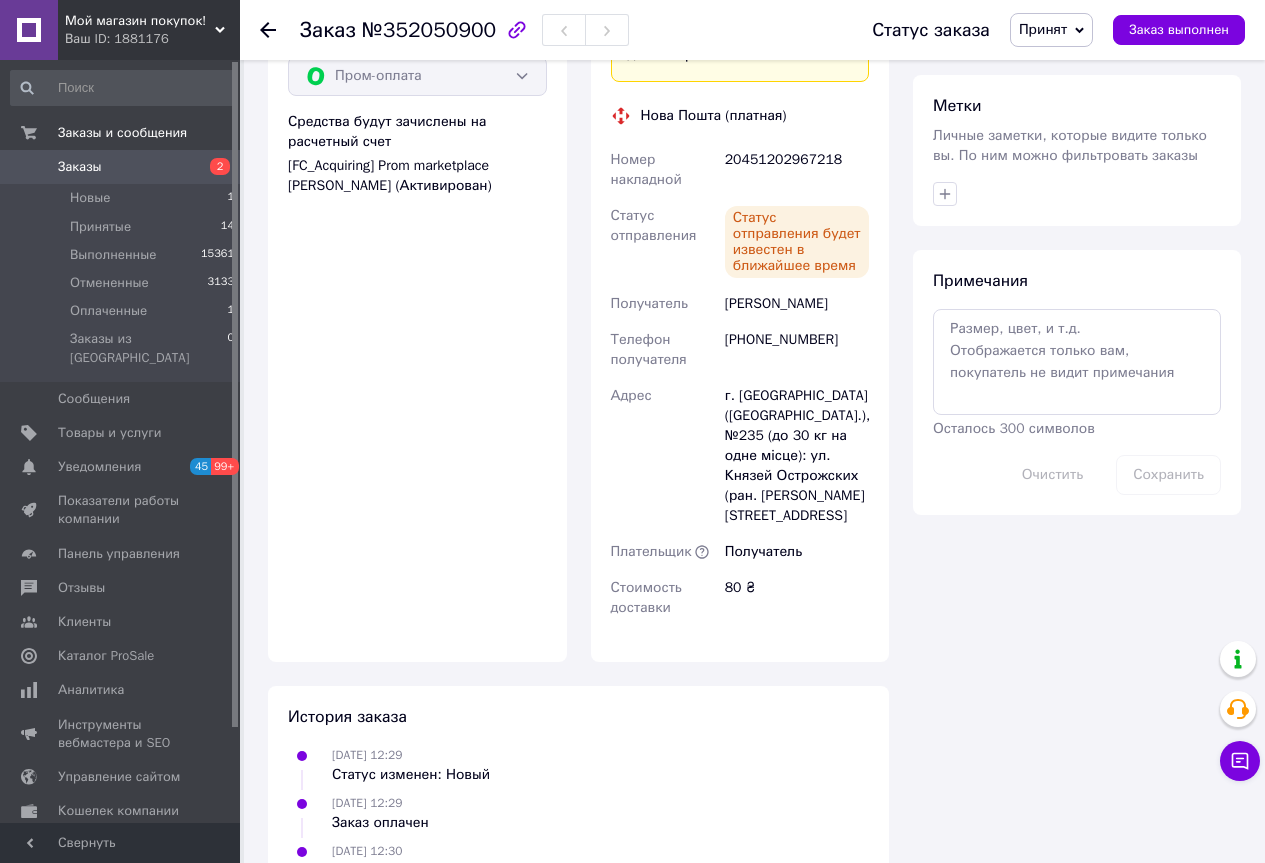 click on "Принят" at bounding box center [1051, 30] 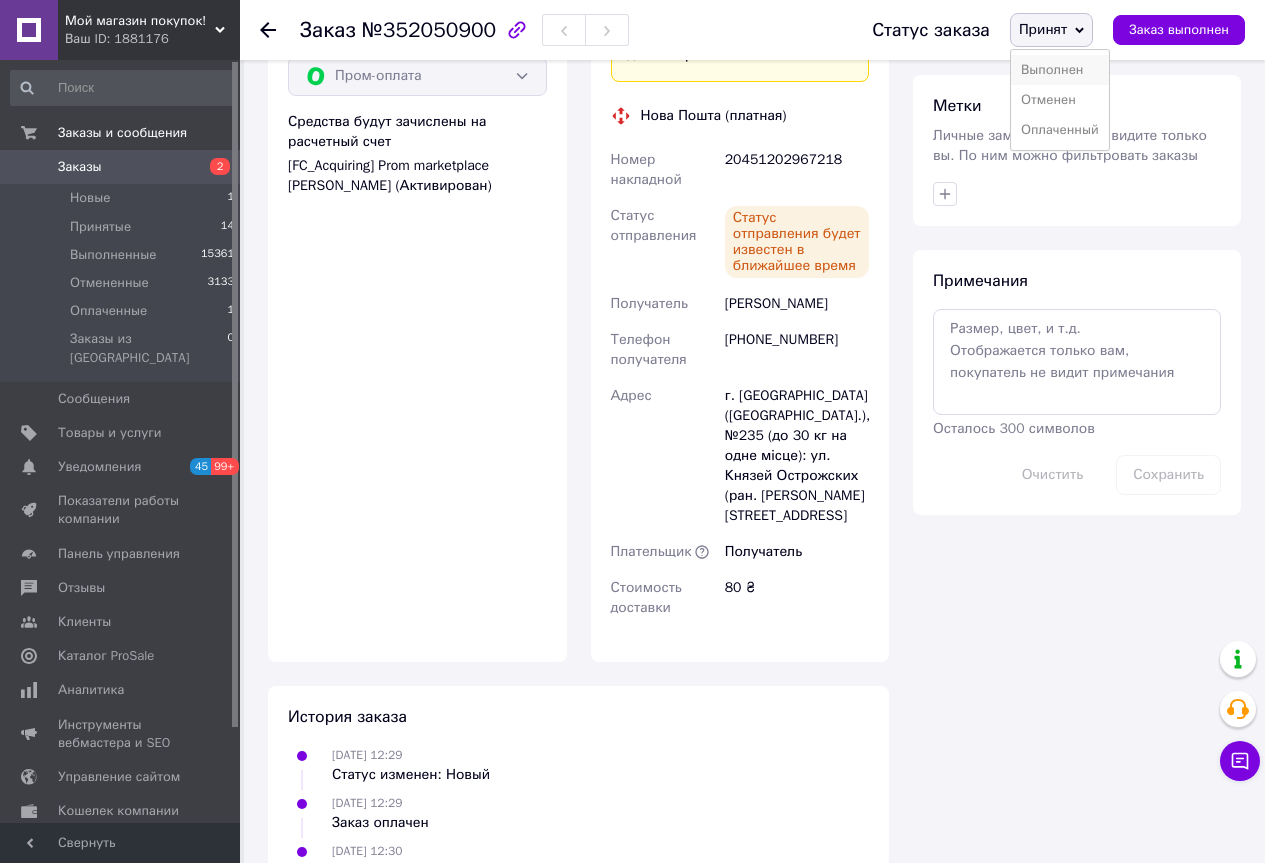 click on "Выполнен" at bounding box center (1060, 70) 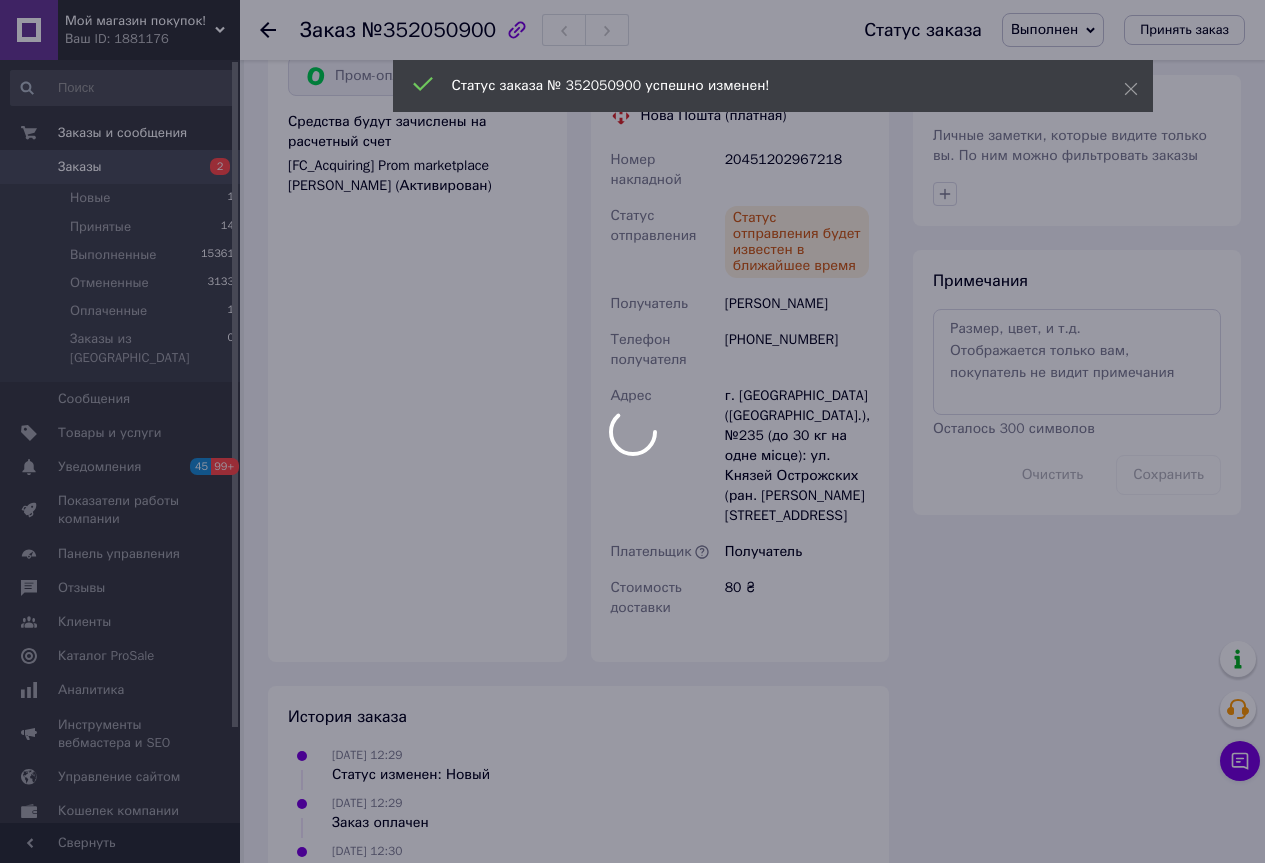 click at bounding box center [632, 431] 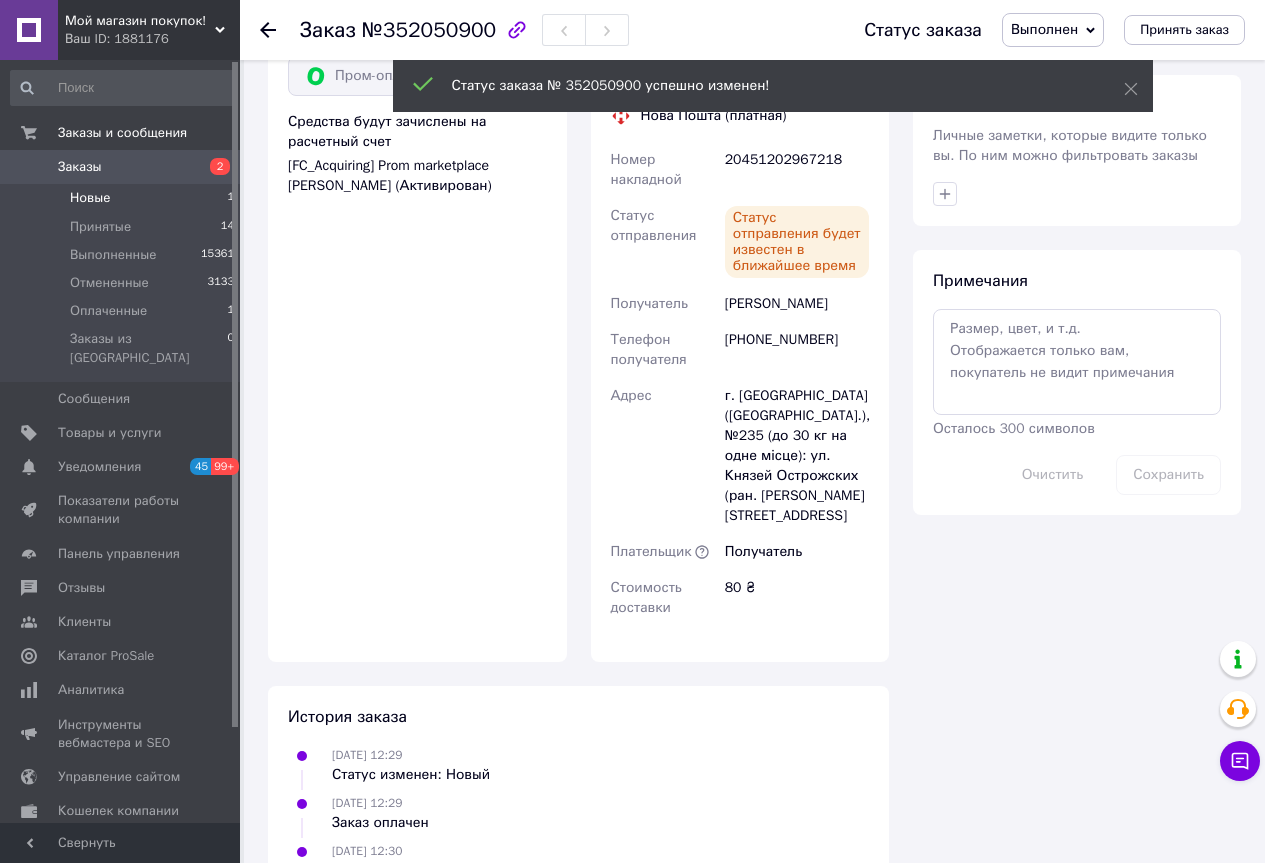 click on "Новые 1" at bounding box center (123, 198) 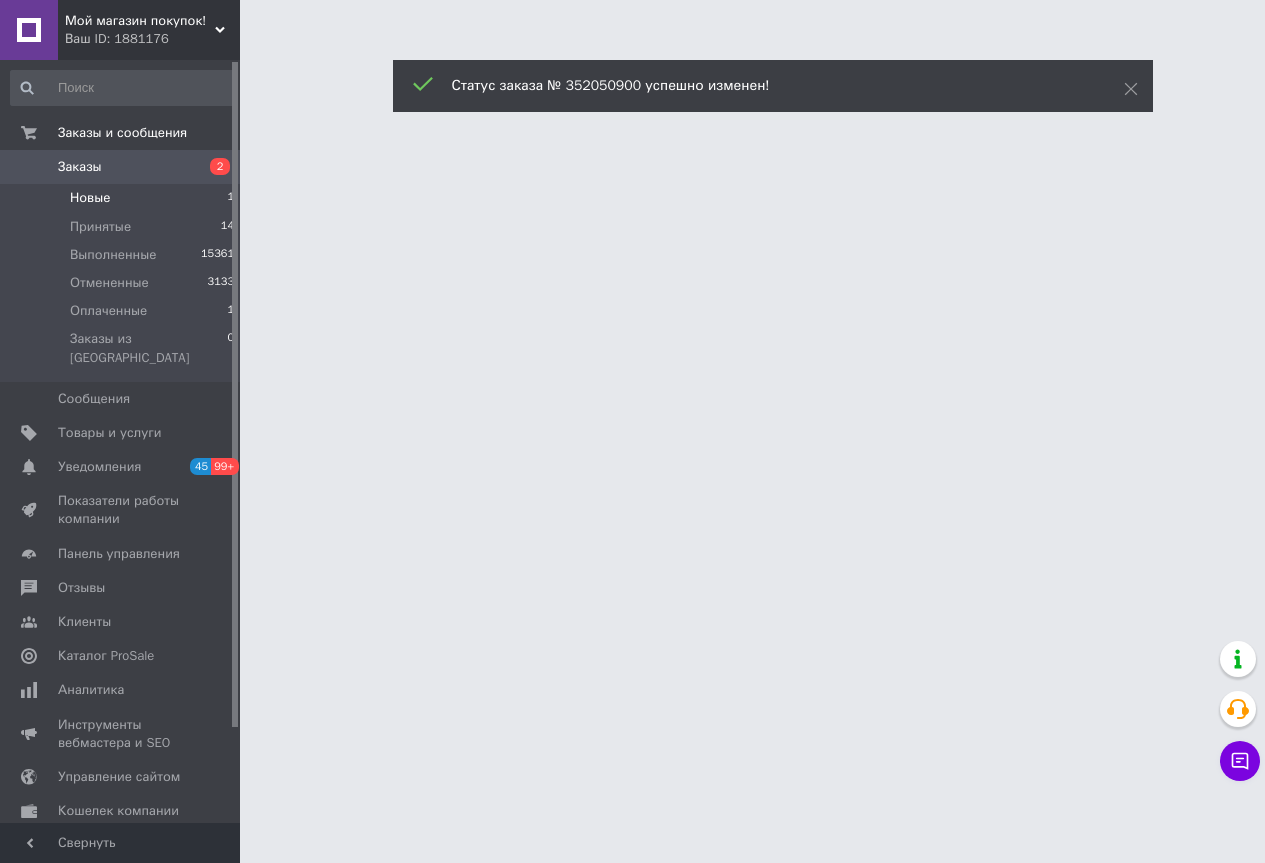 scroll, scrollTop: 0, scrollLeft: 0, axis: both 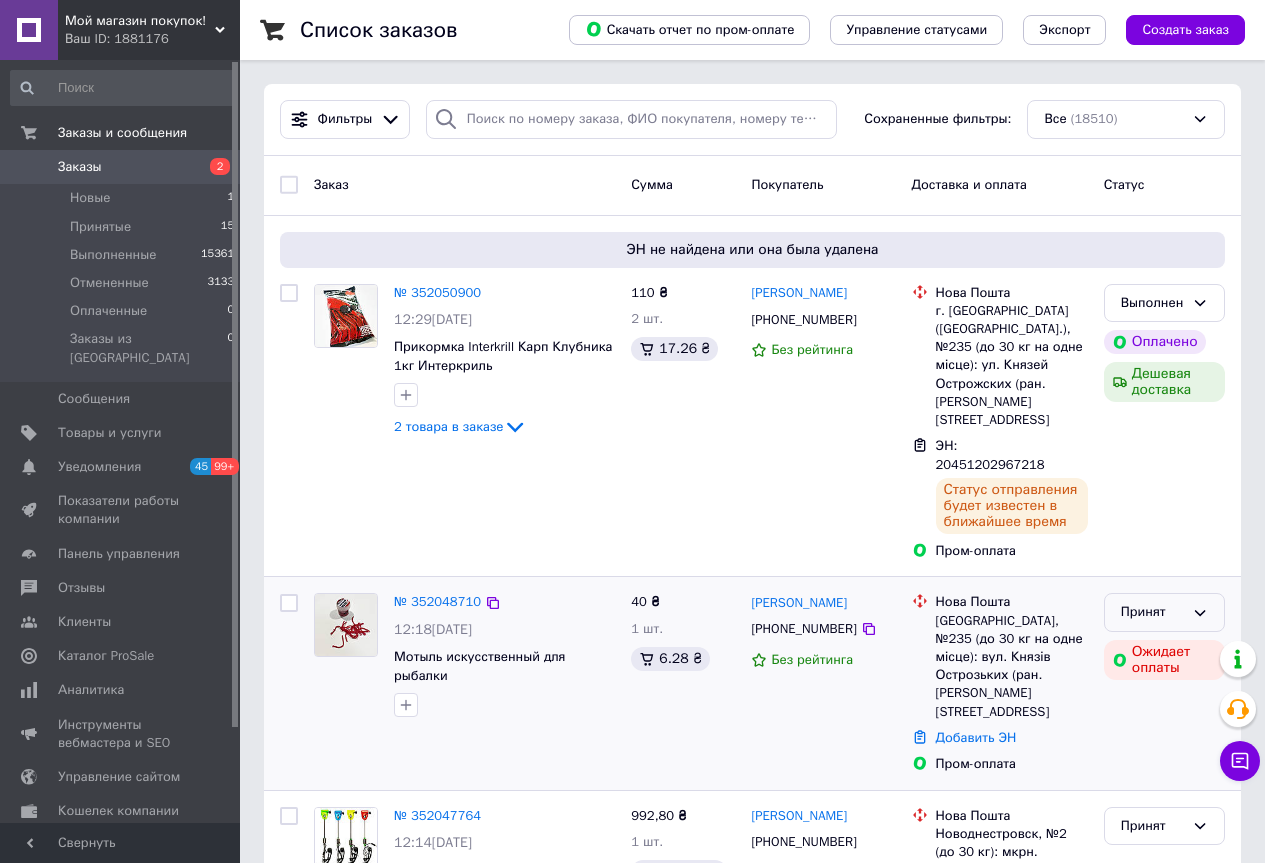 click on "Принят" at bounding box center [1164, 612] 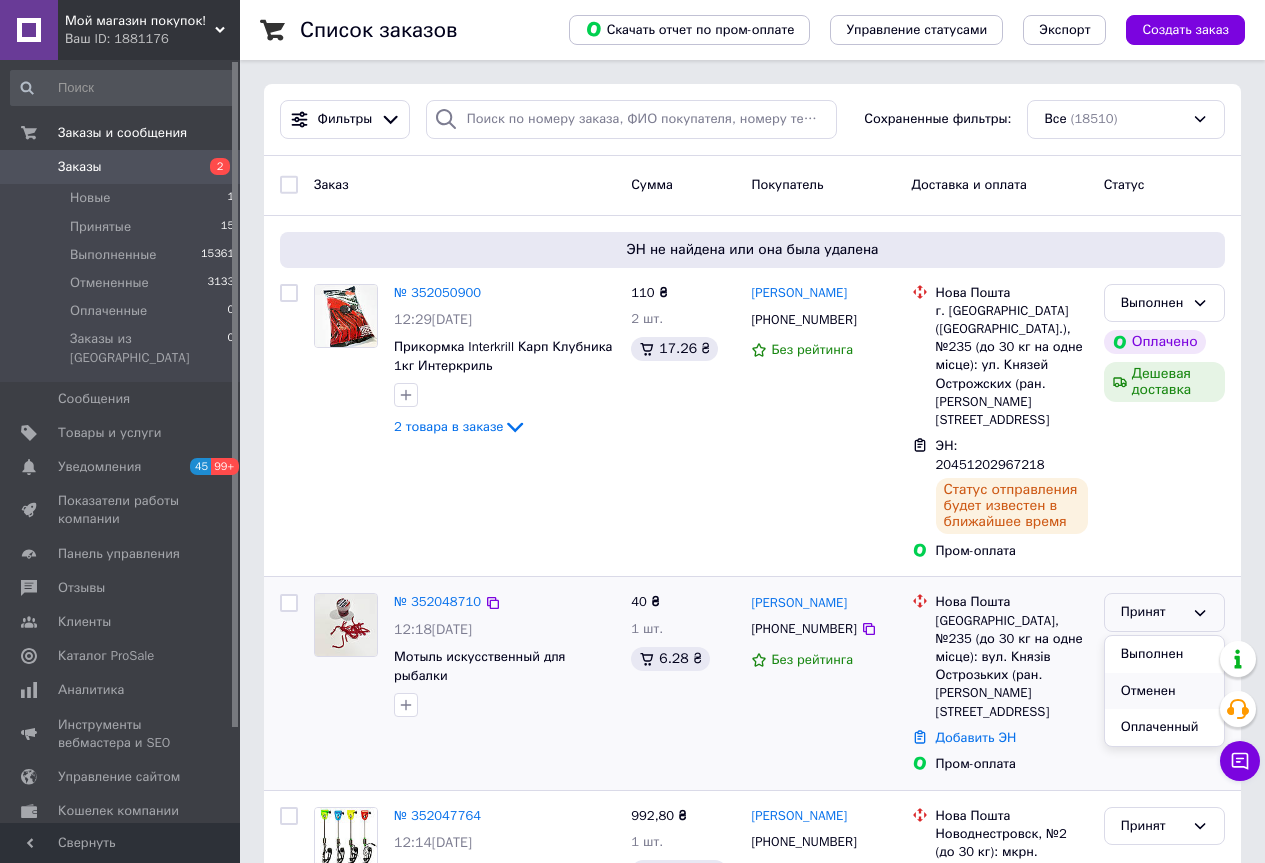 click on "Отменен" at bounding box center (1164, 691) 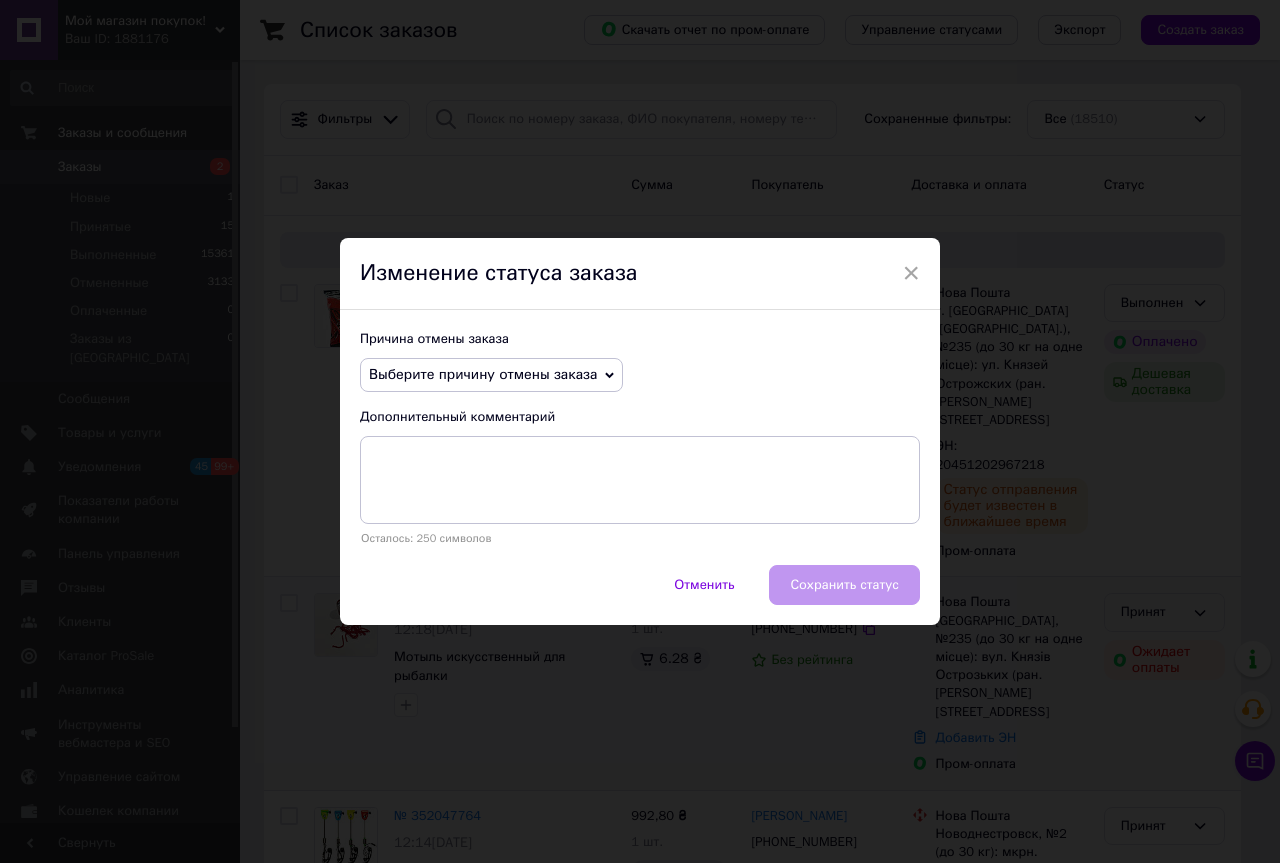 click on "Выберите причину отмены заказа" at bounding box center [491, 375] 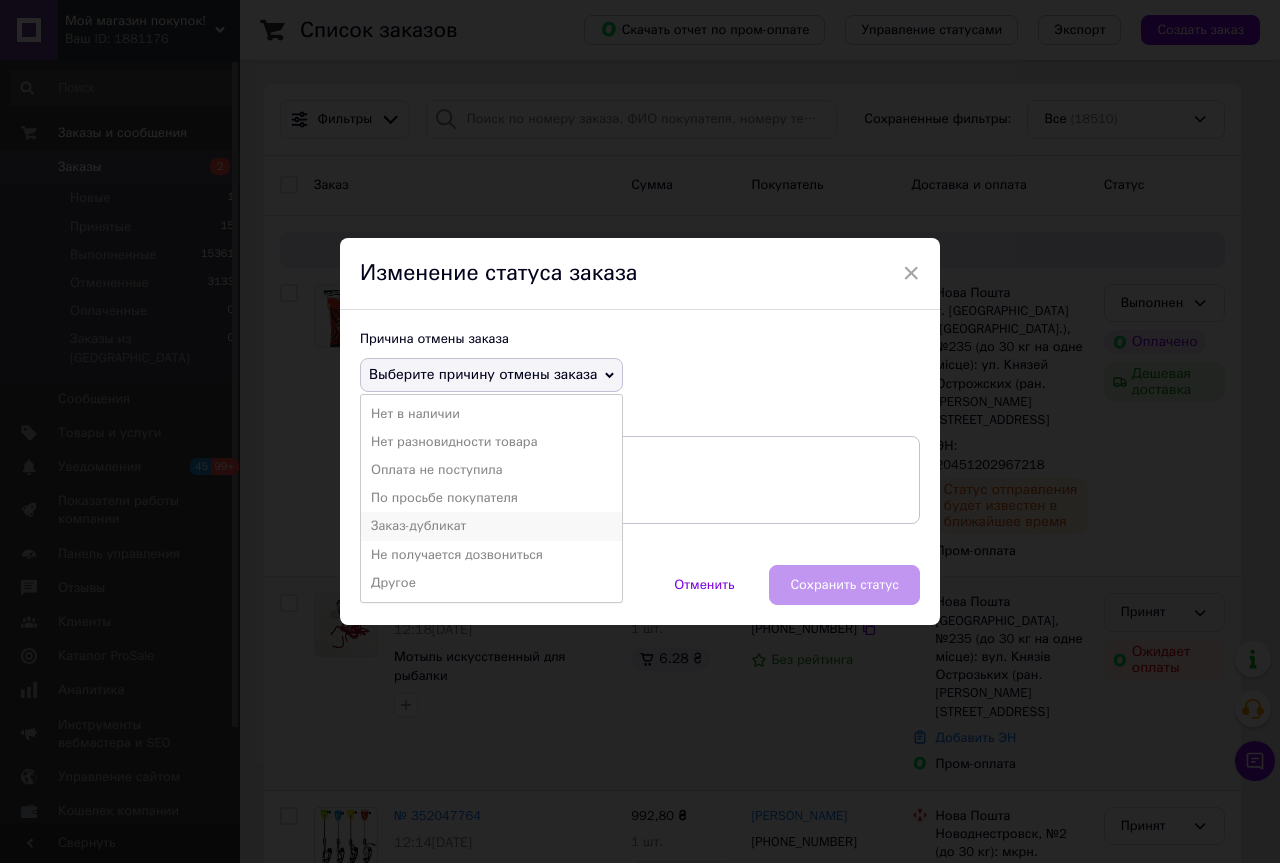click on "Заказ-дубликат" at bounding box center [491, 526] 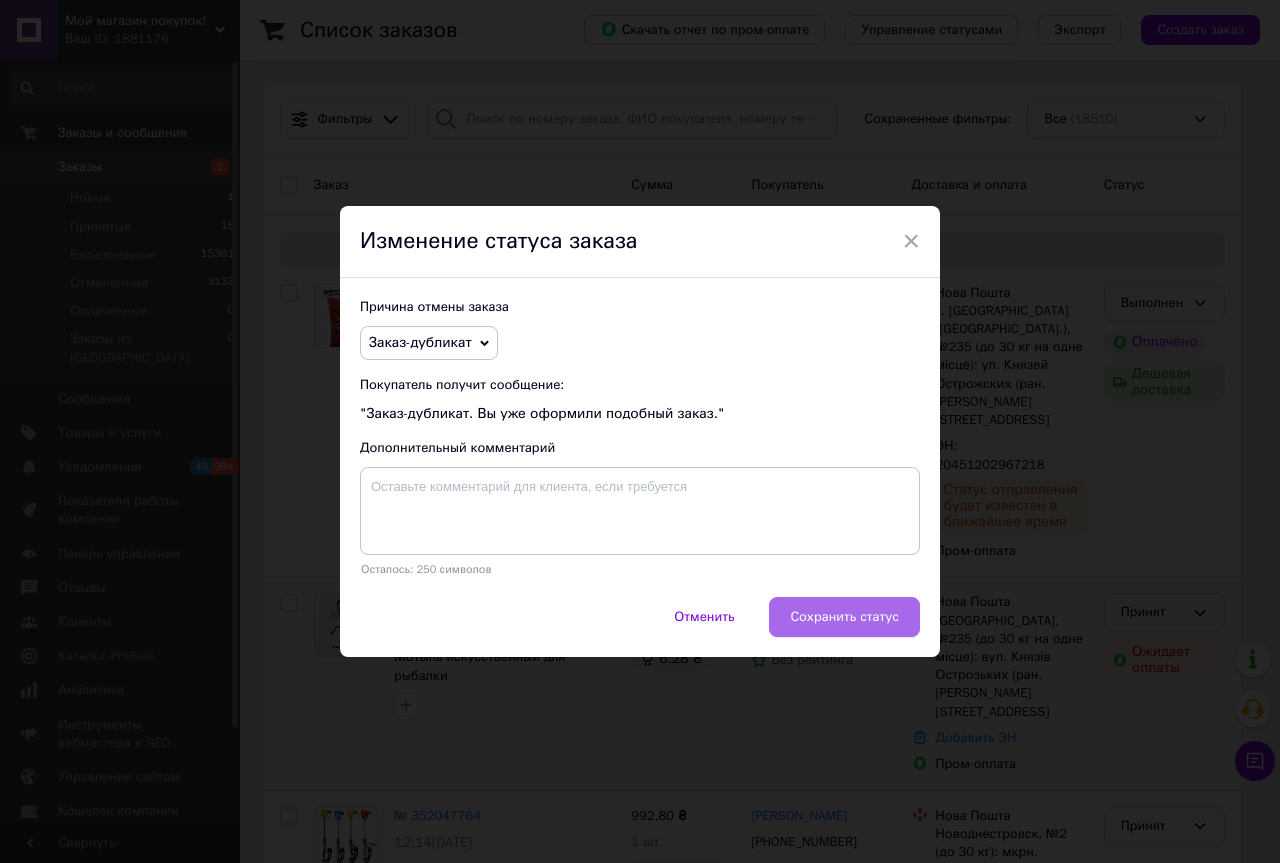 click on "Сохранить статус" at bounding box center (844, 617) 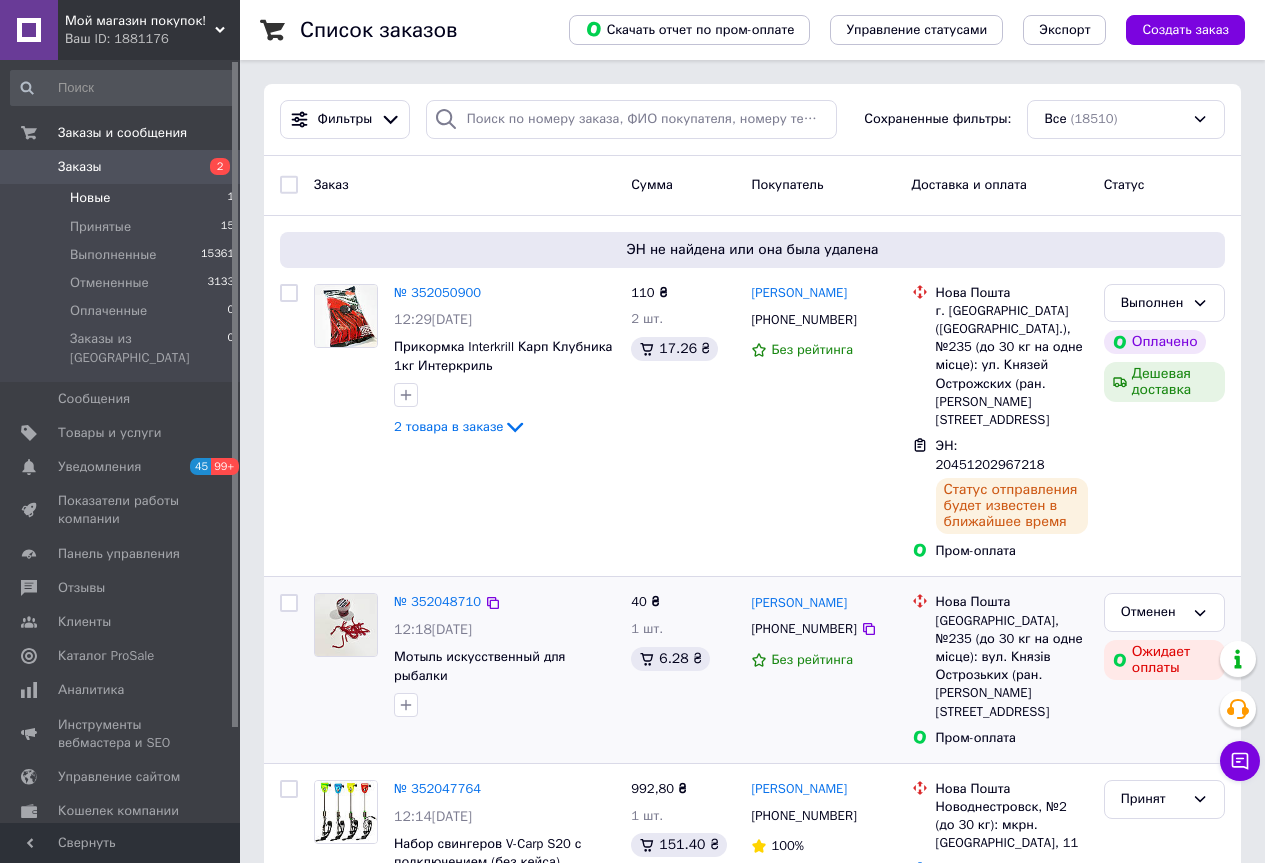 click on "Новые 1" at bounding box center [123, 198] 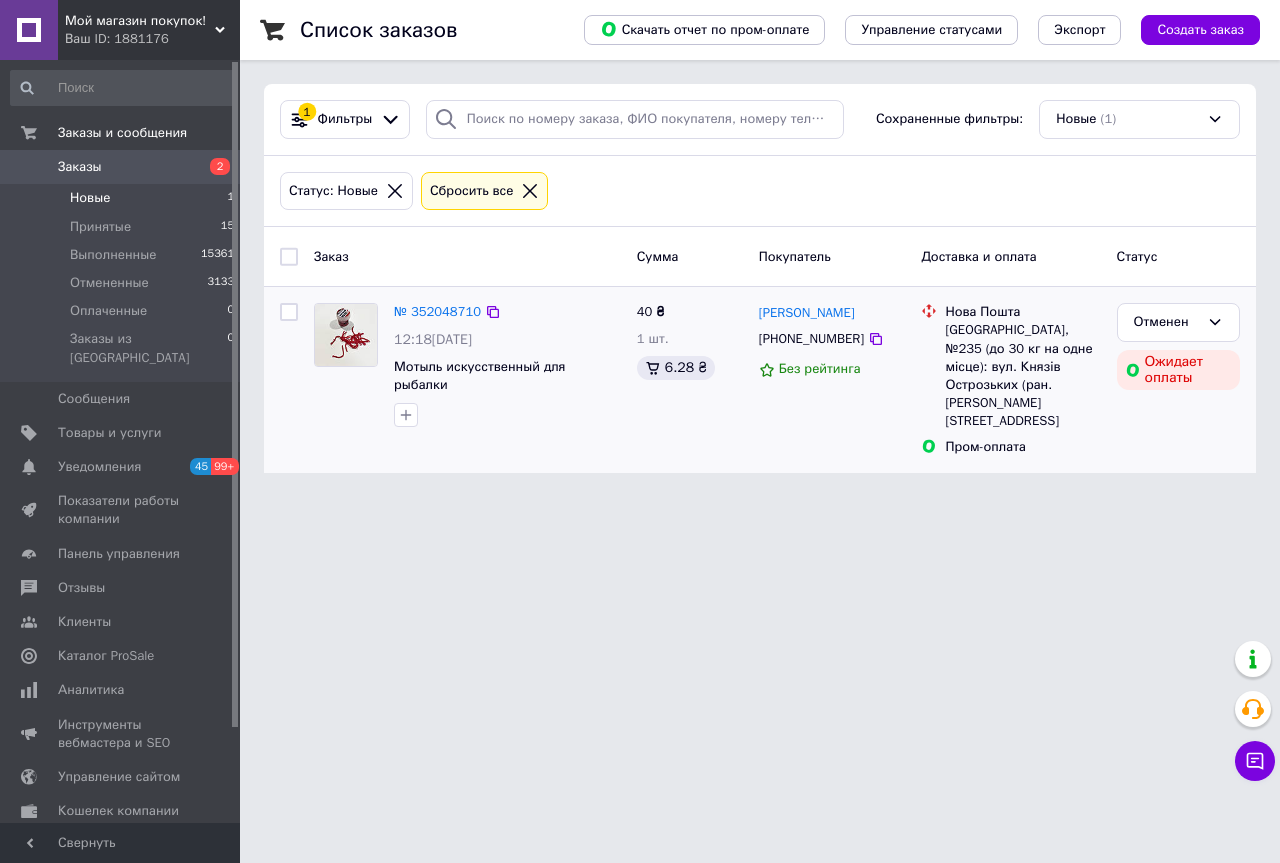 click on "2" at bounding box center [212, 167] 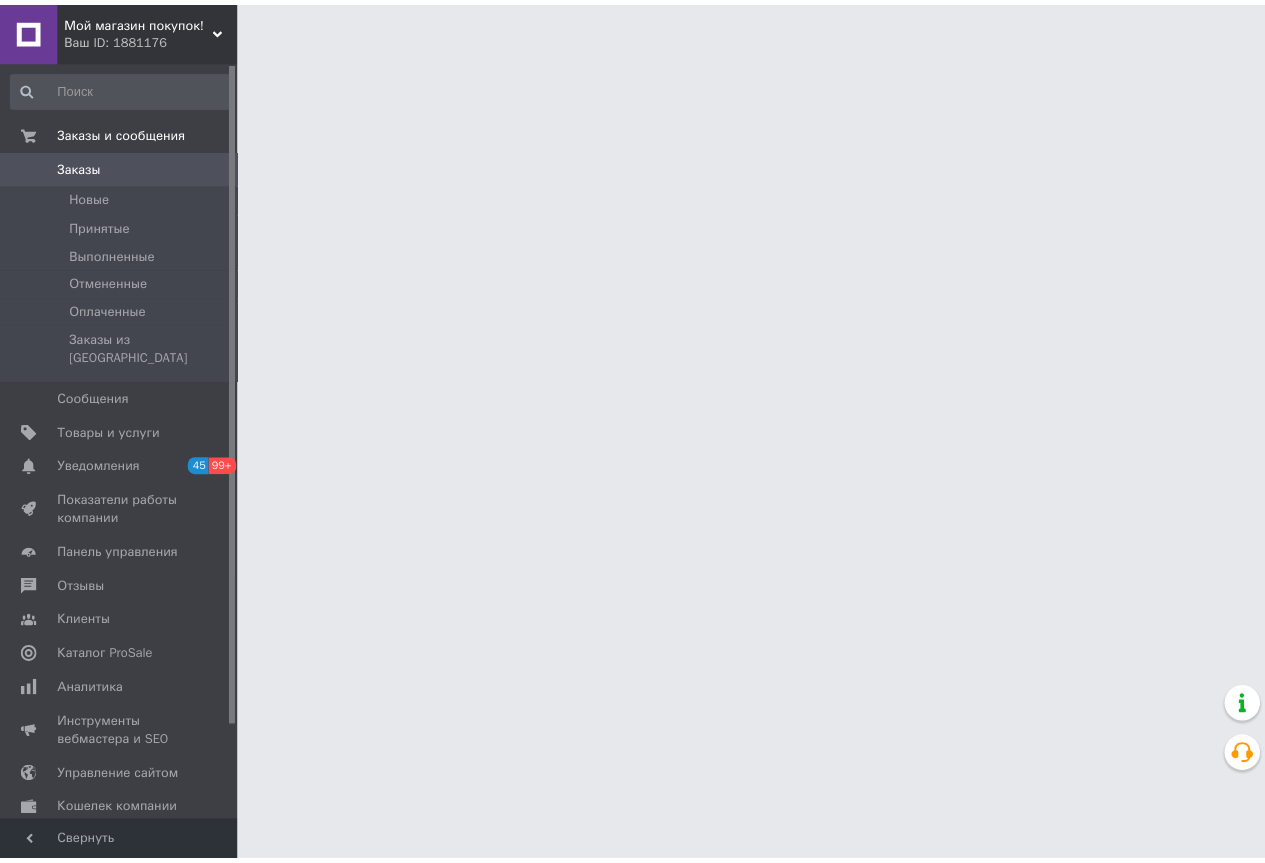 scroll, scrollTop: 0, scrollLeft: 0, axis: both 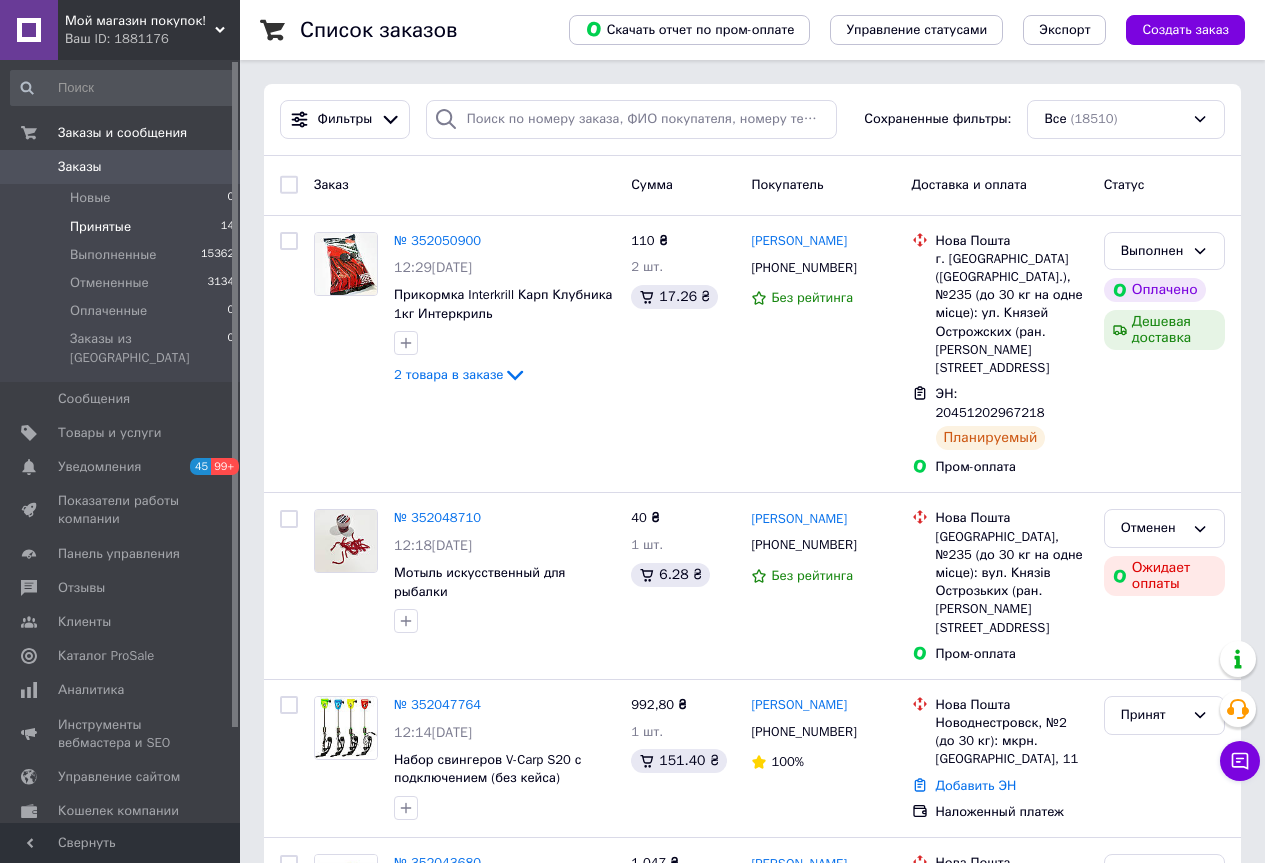 click on "Принятые 14" at bounding box center [123, 227] 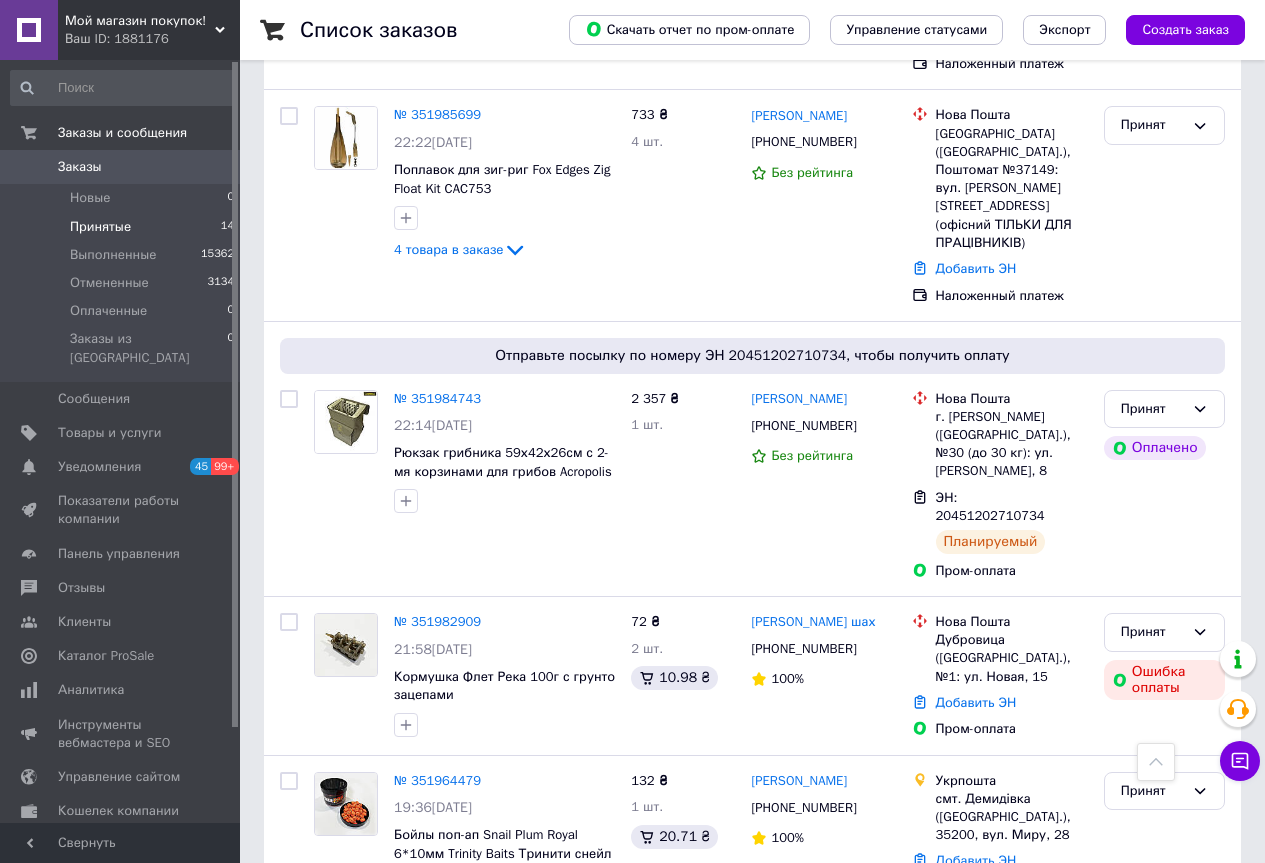 scroll, scrollTop: 1700, scrollLeft: 0, axis: vertical 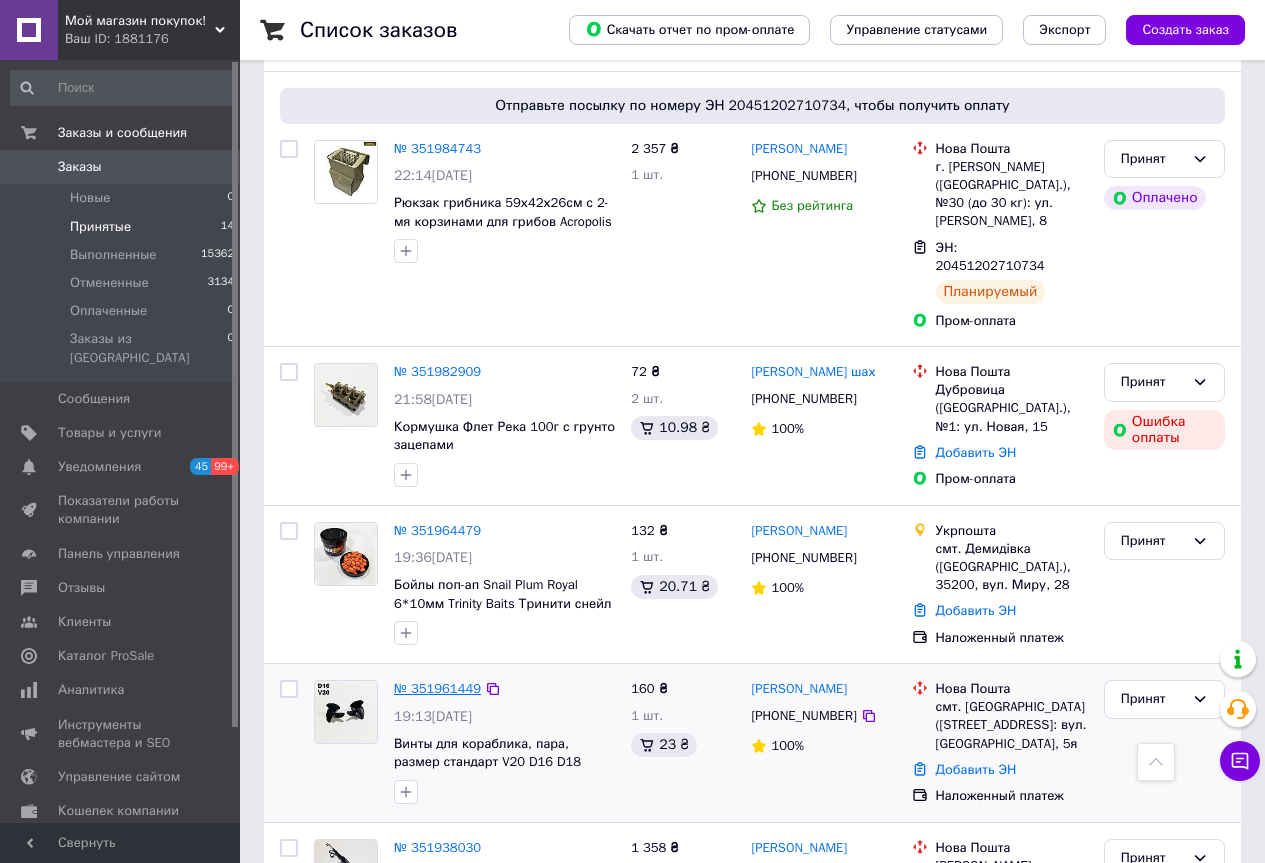 click on "№ 351961449" at bounding box center [437, 688] 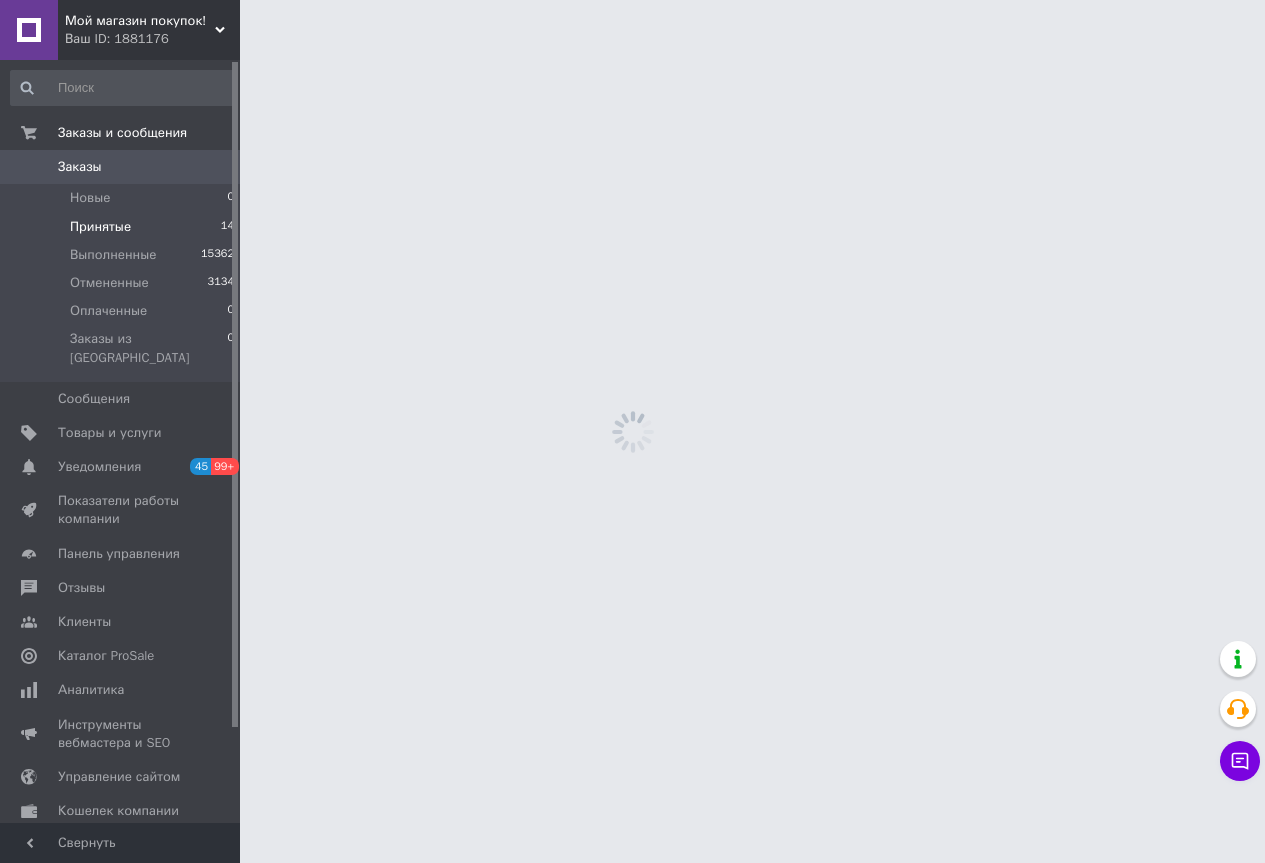 scroll, scrollTop: 0, scrollLeft: 0, axis: both 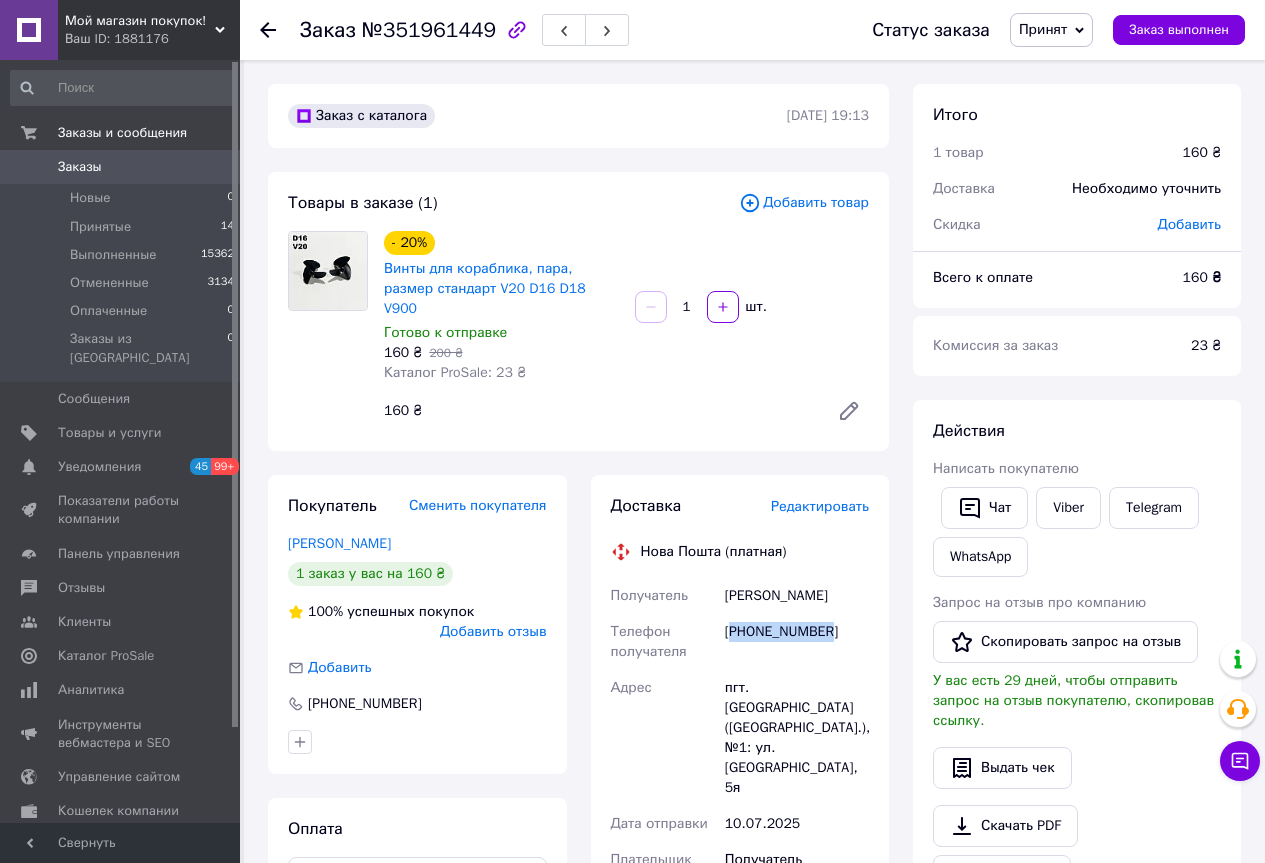 drag, startPoint x: 846, startPoint y: 614, endPoint x: 735, endPoint y: 613, distance: 111.0045 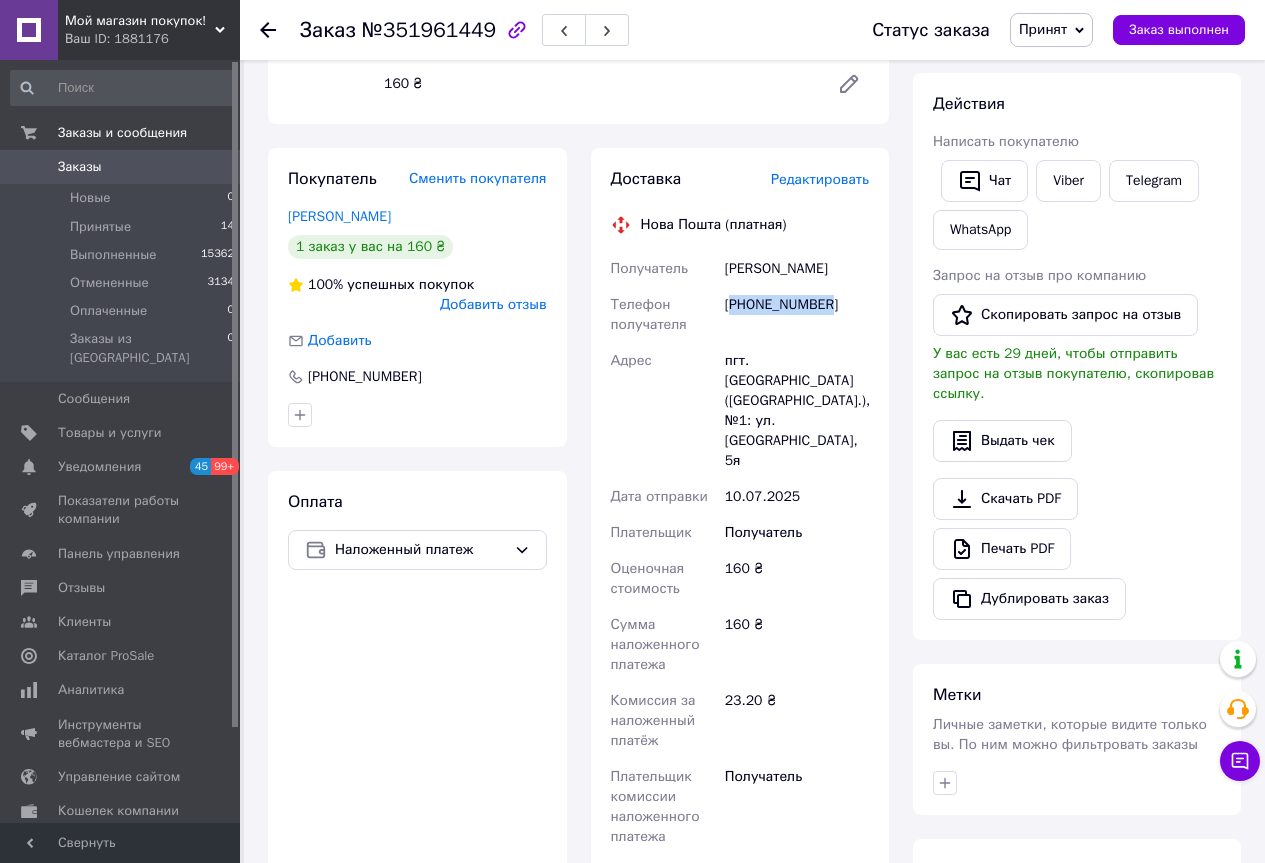 scroll, scrollTop: 400, scrollLeft: 0, axis: vertical 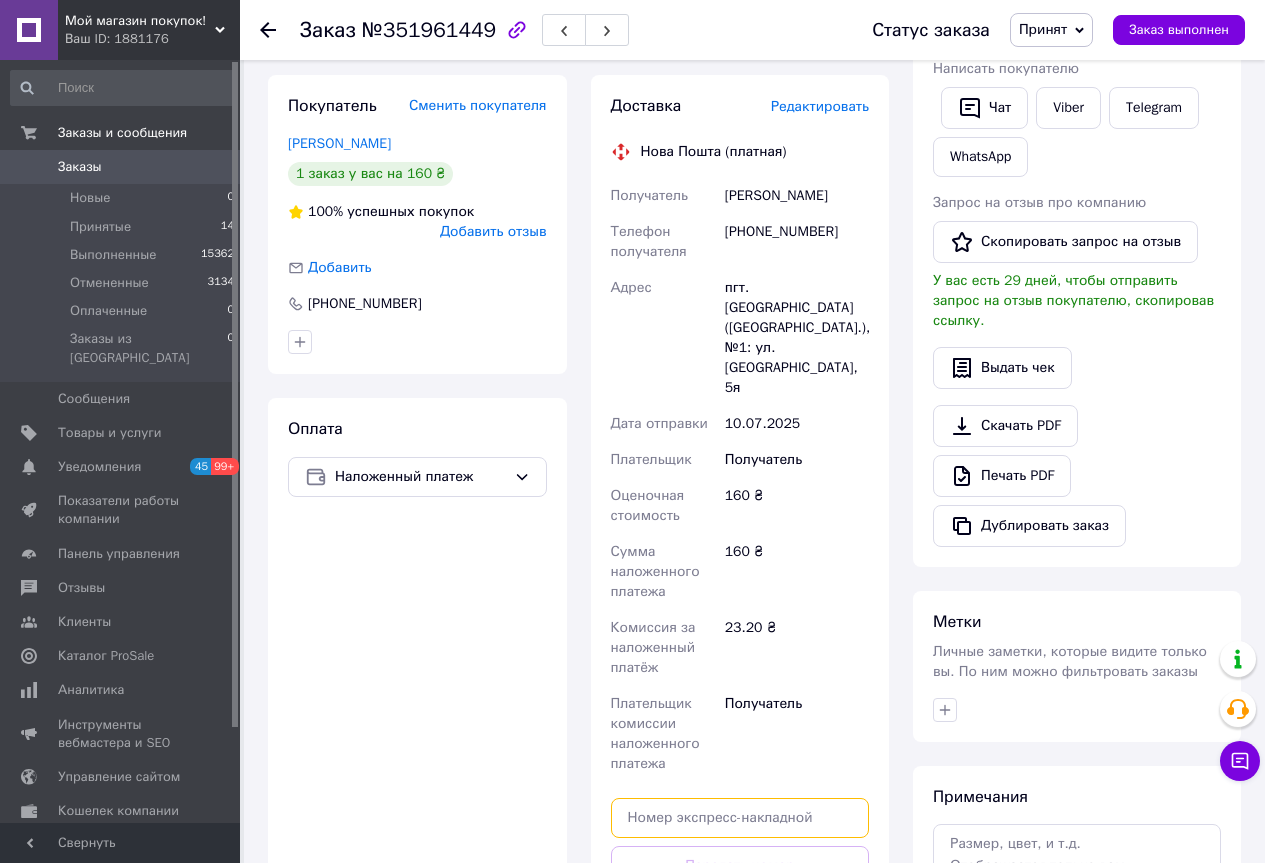 click at bounding box center [740, 818] 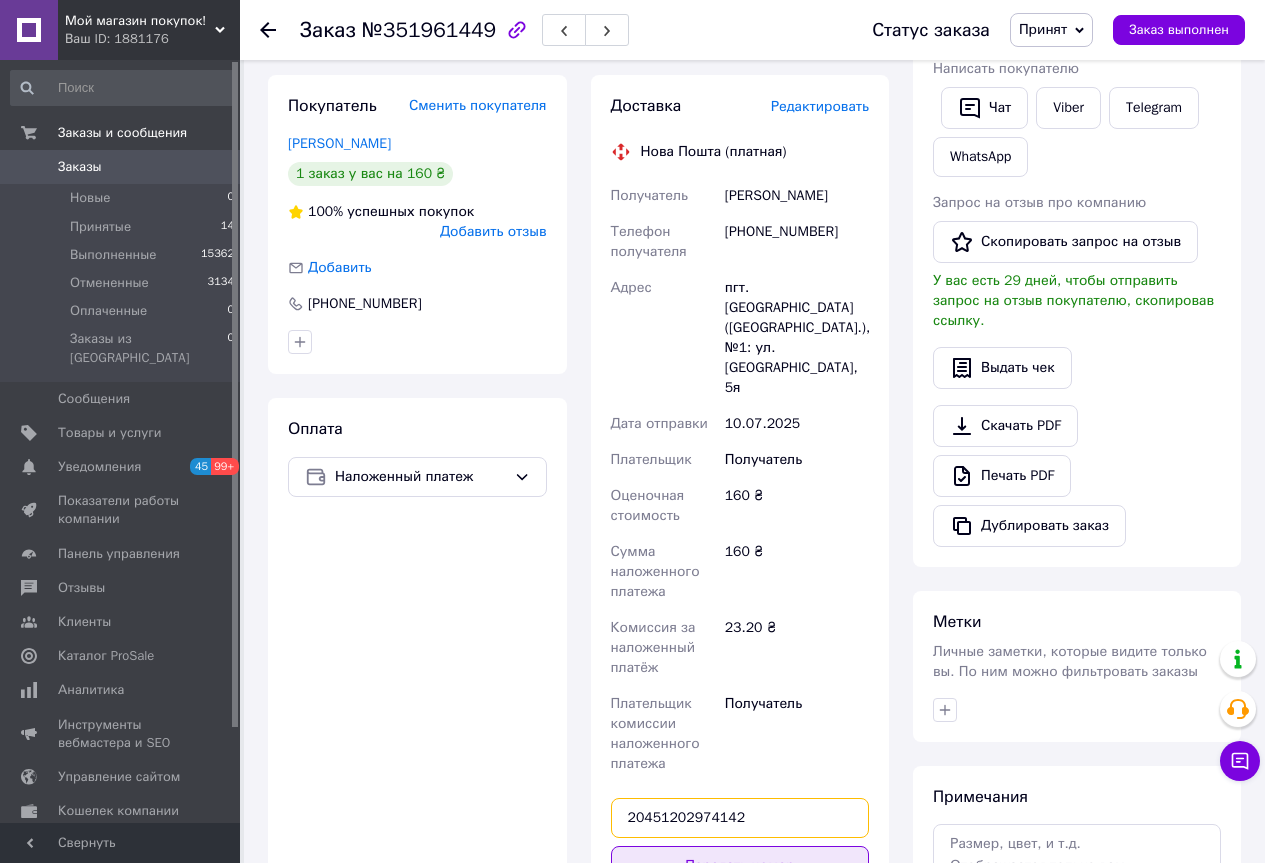 type on "20451202974142" 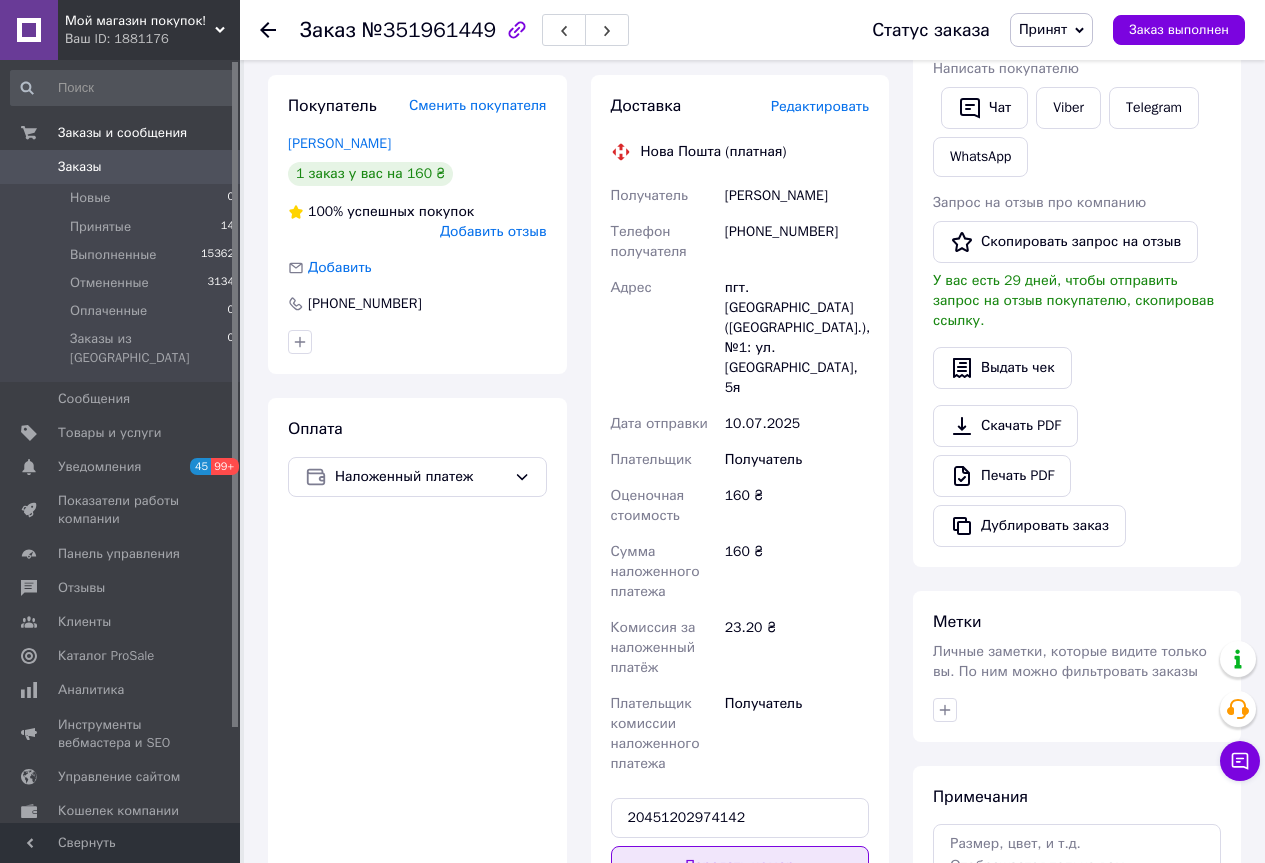 click on "Передать номер" at bounding box center [740, 866] 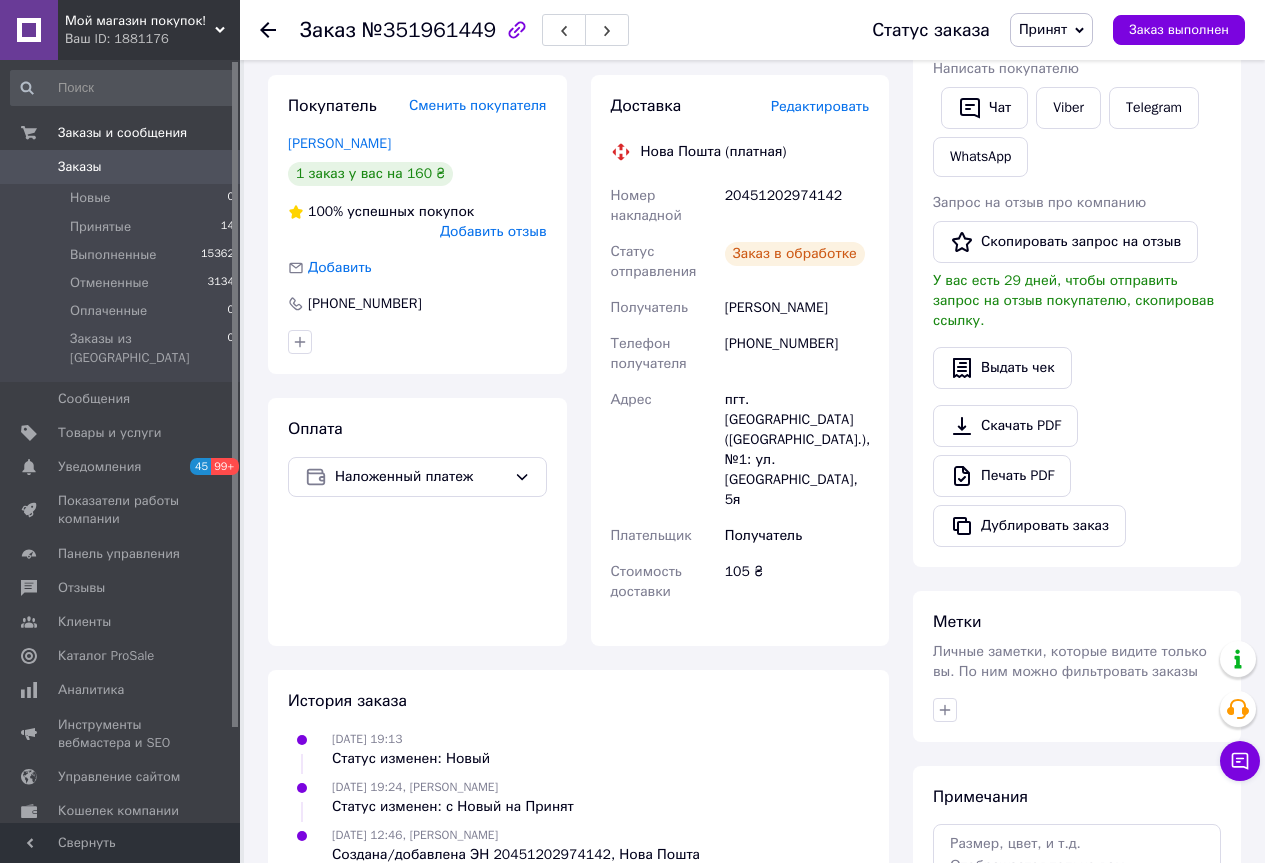 click on "Принят" at bounding box center (1043, 29) 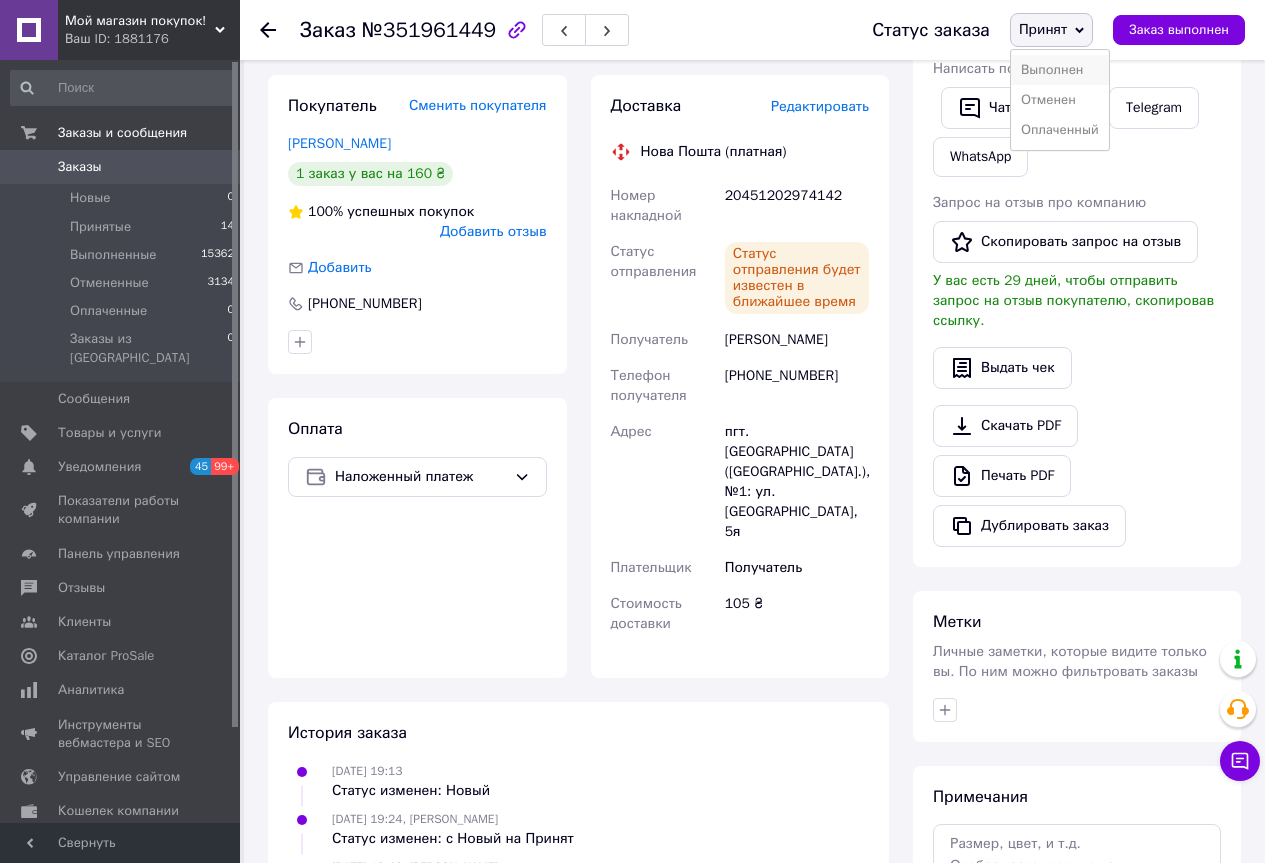 click on "Выполнен" at bounding box center (1060, 70) 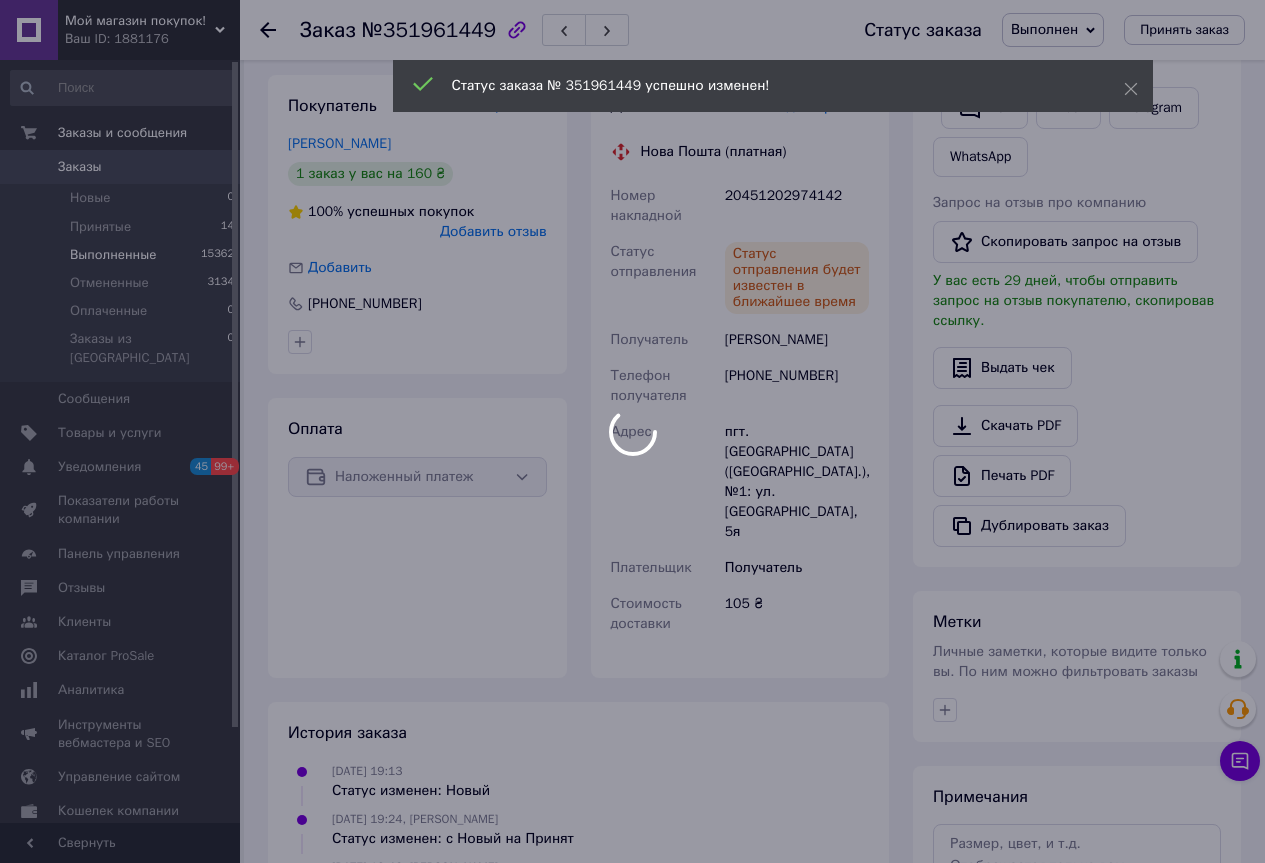click on "Выполненные 15362" at bounding box center [123, 255] 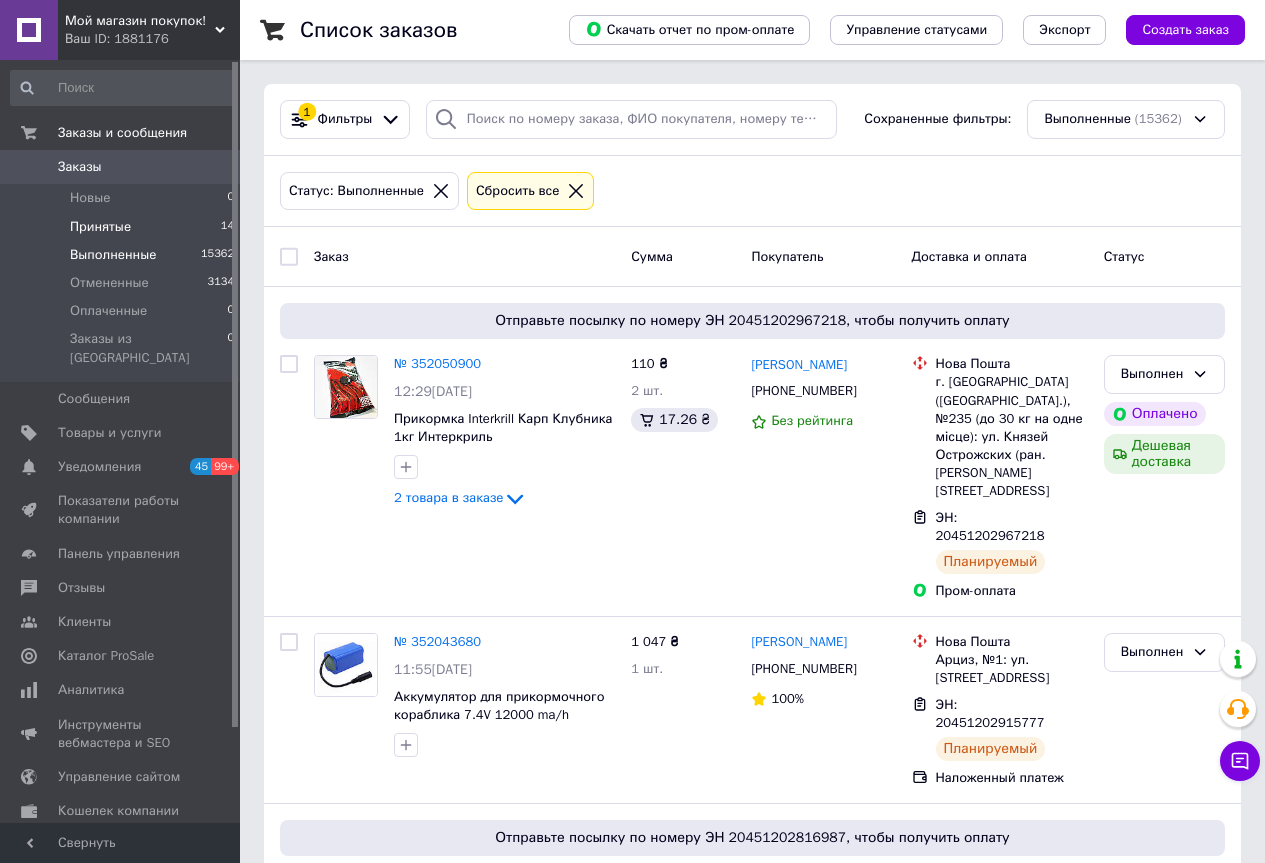 click on "Принятые 14" at bounding box center (123, 227) 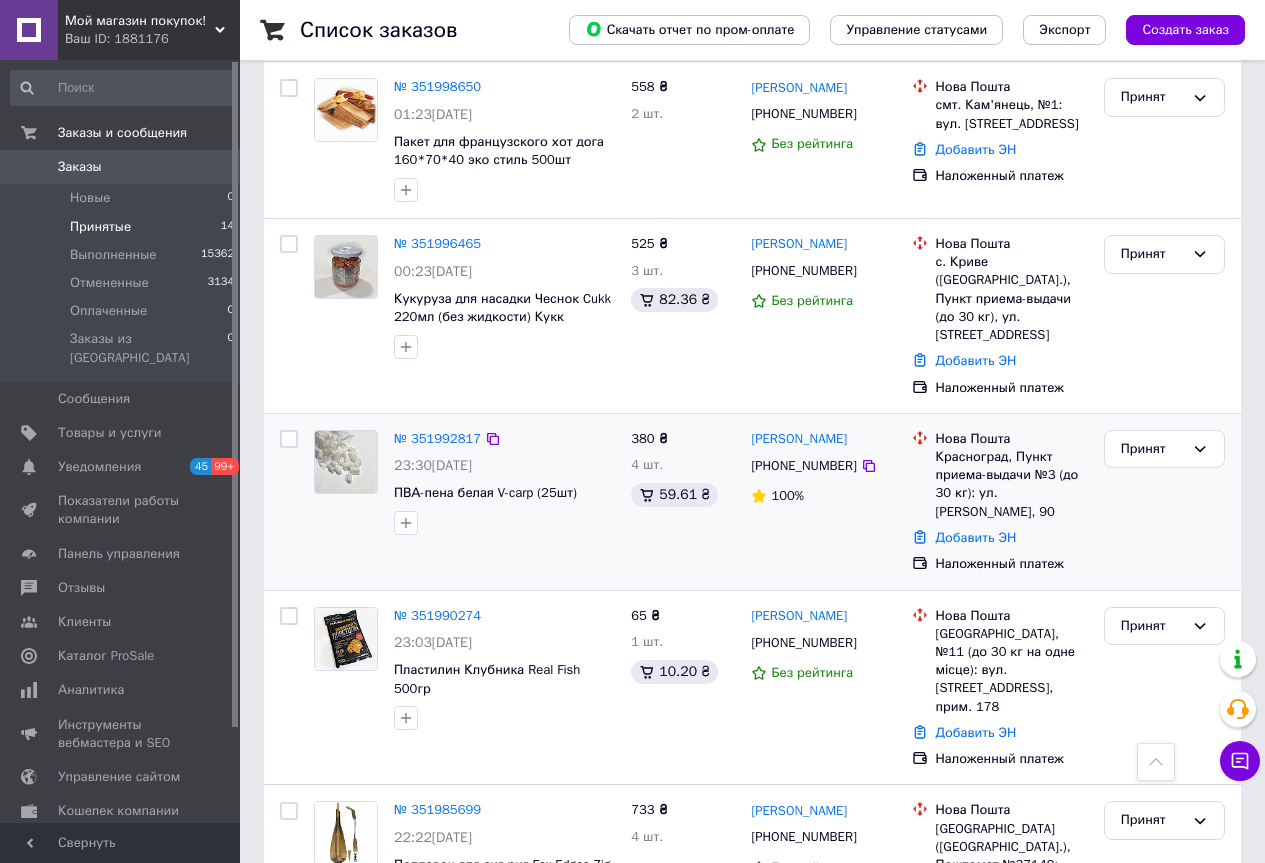 scroll, scrollTop: 800, scrollLeft: 0, axis: vertical 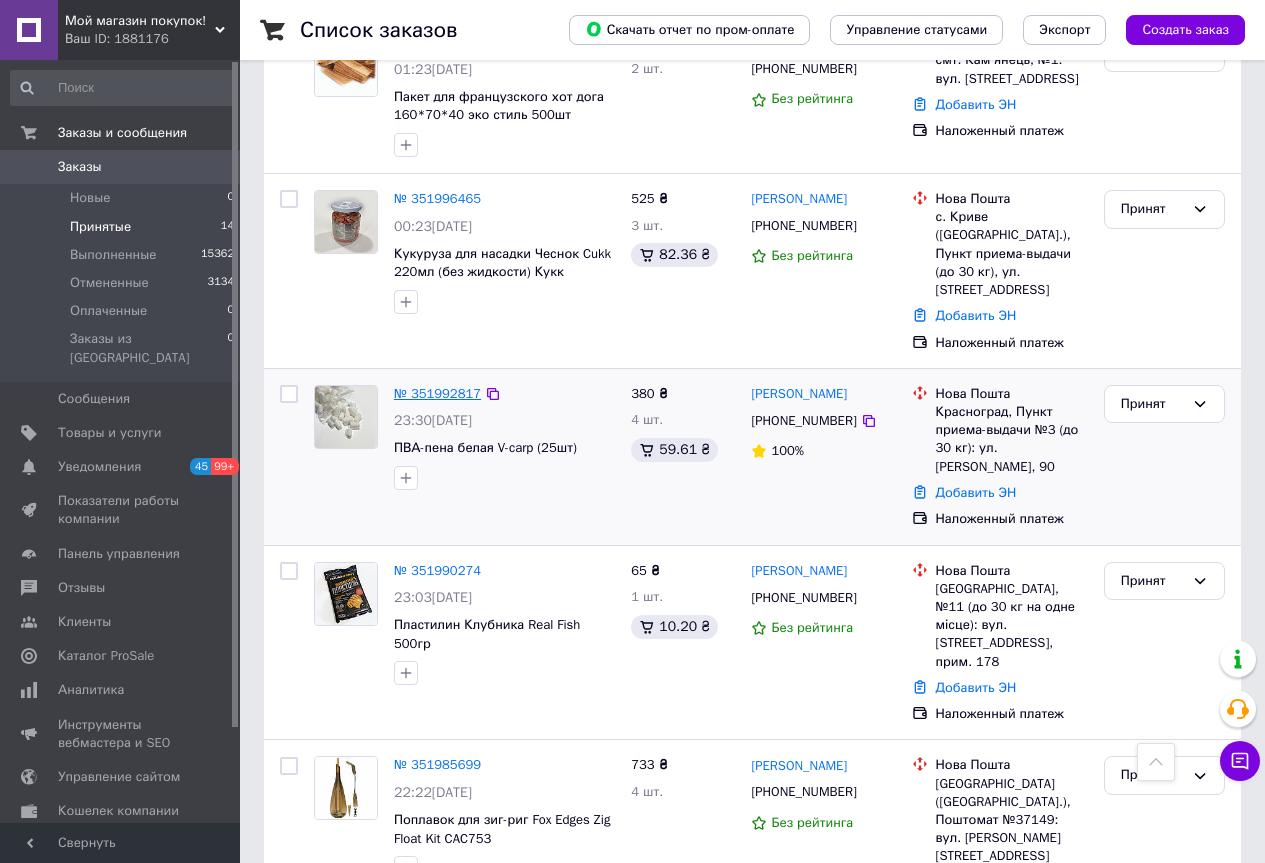 click on "№ 351992817" at bounding box center [437, 393] 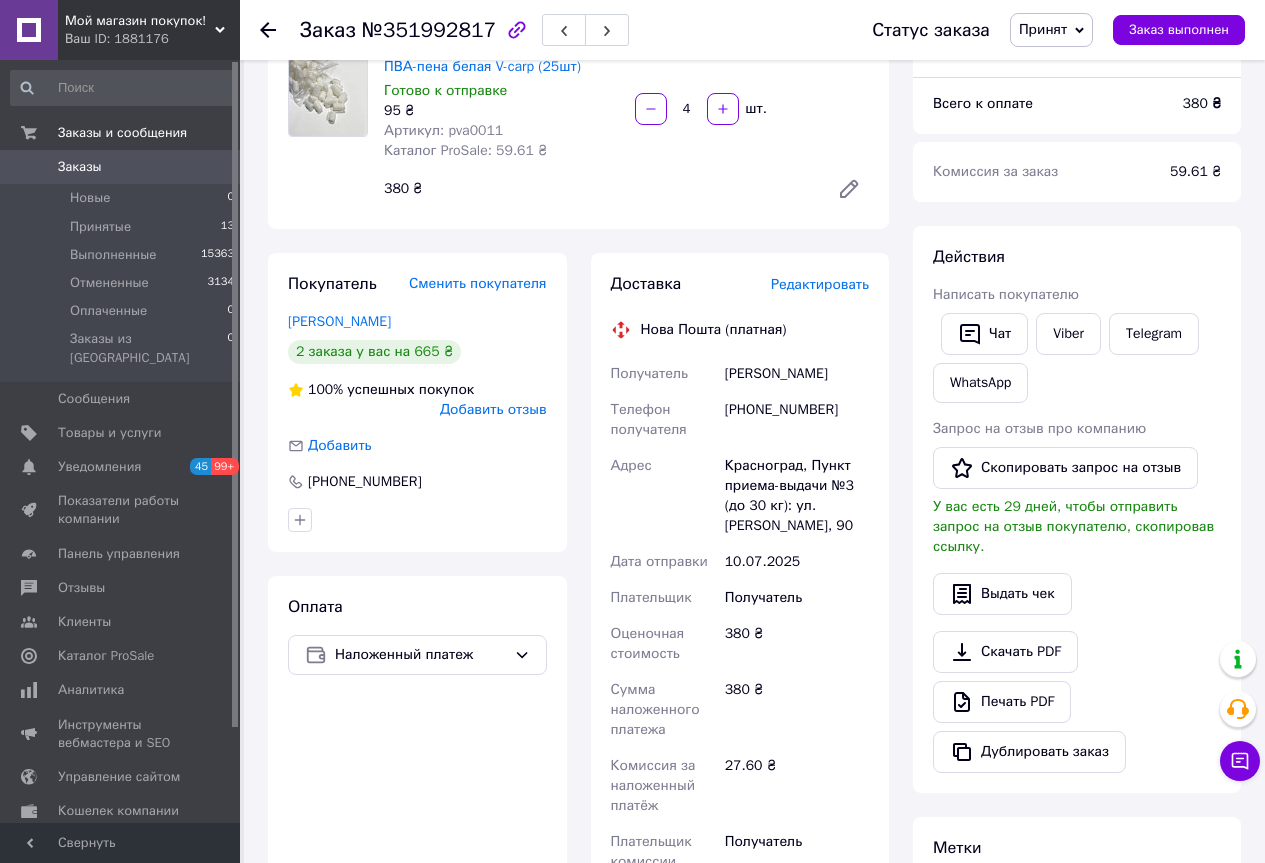 scroll, scrollTop: 59, scrollLeft: 0, axis: vertical 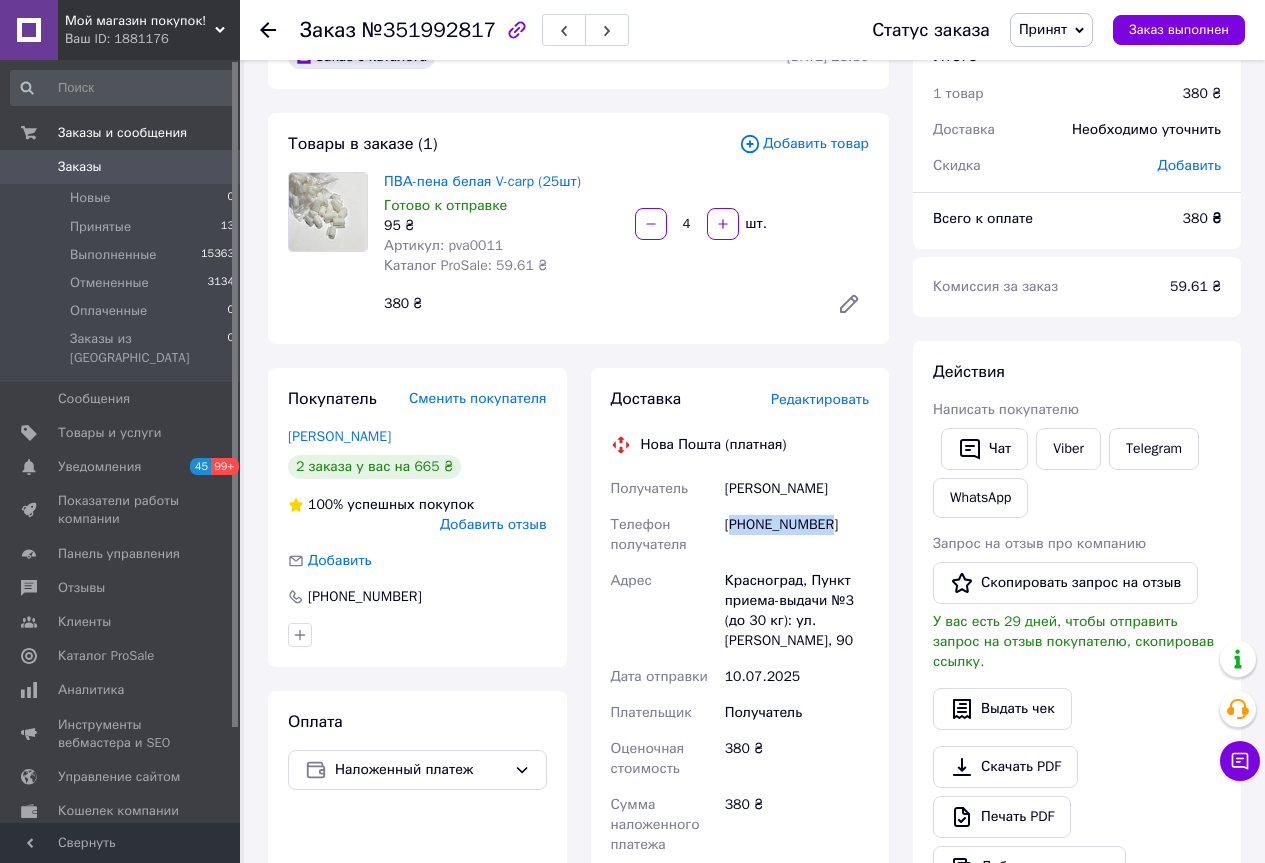drag, startPoint x: 839, startPoint y: 525, endPoint x: 731, endPoint y: 523, distance: 108.01852 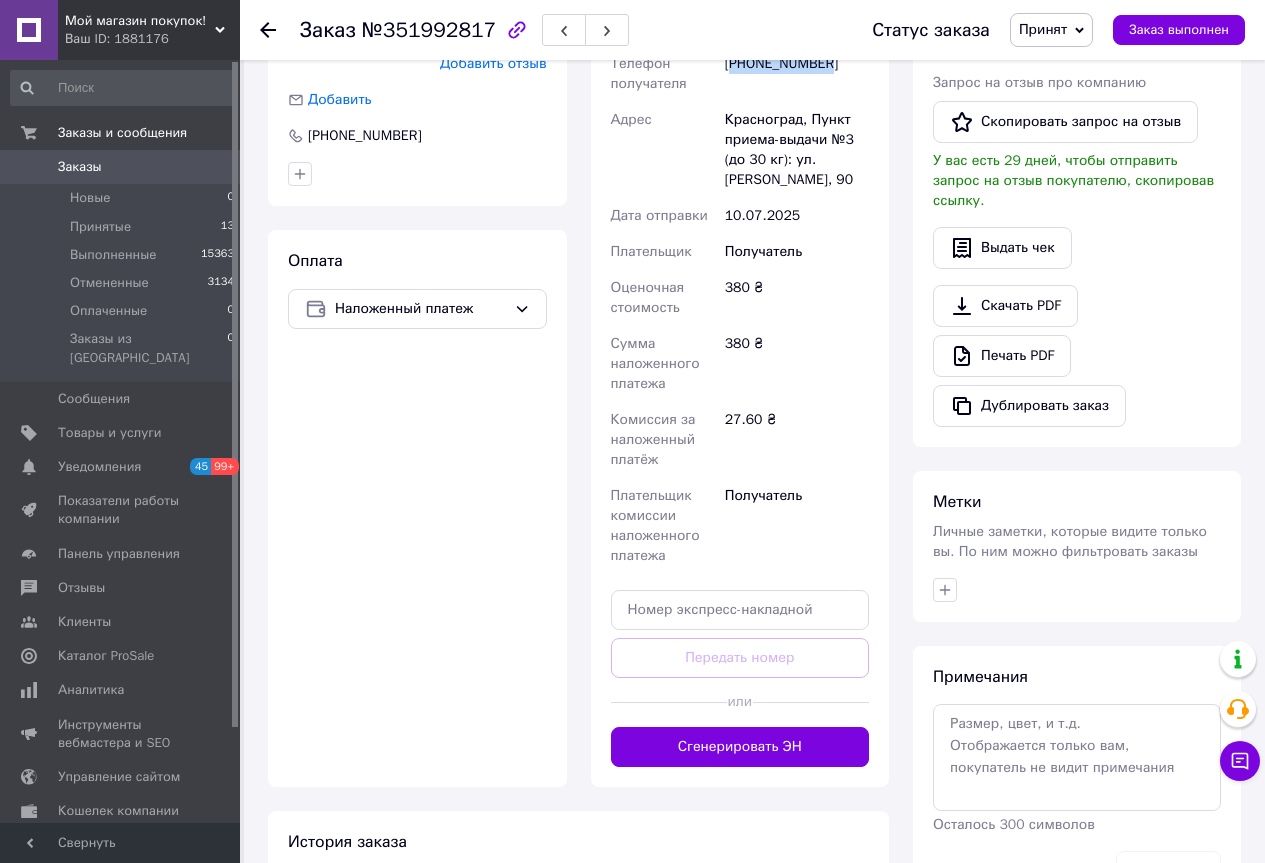 scroll, scrollTop: 559, scrollLeft: 0, axis: vertical 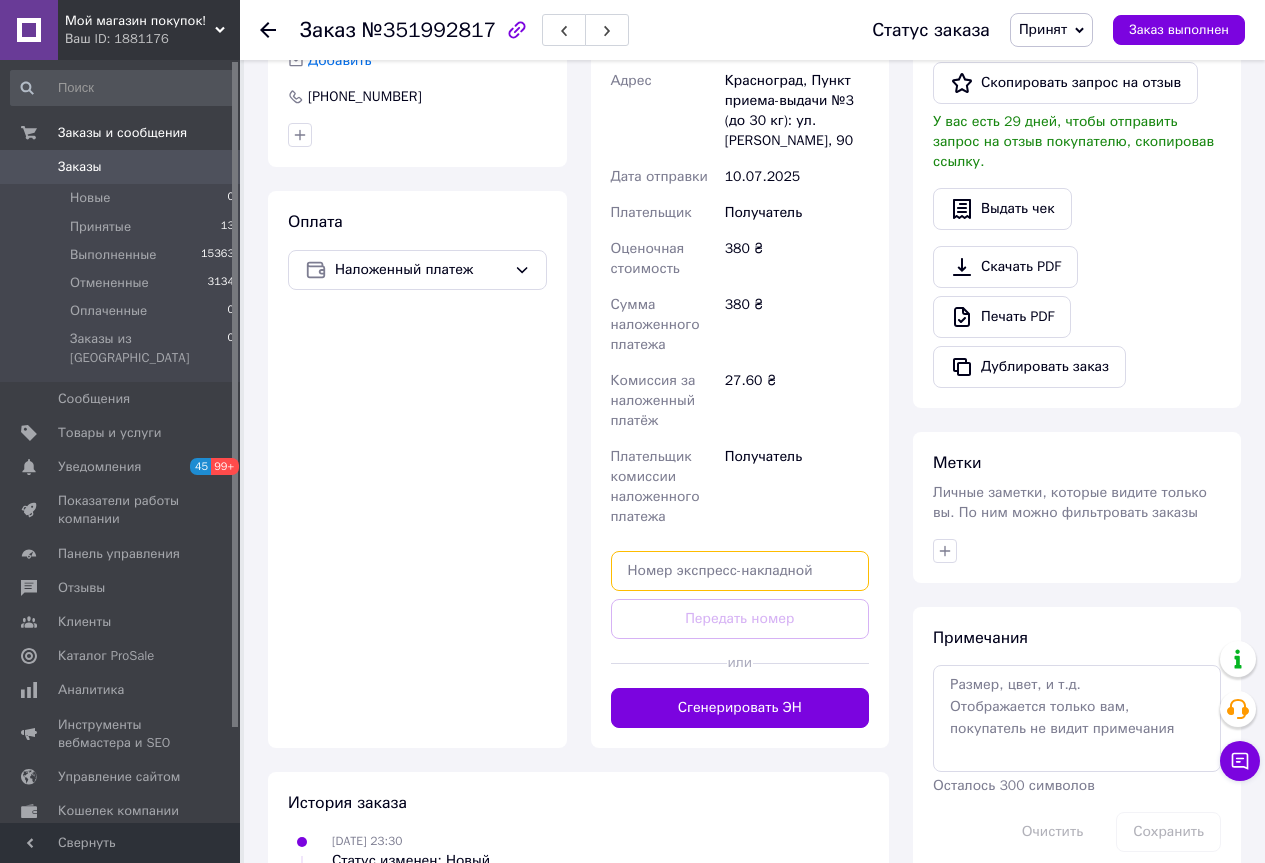 click at bounding box center [740, 571] 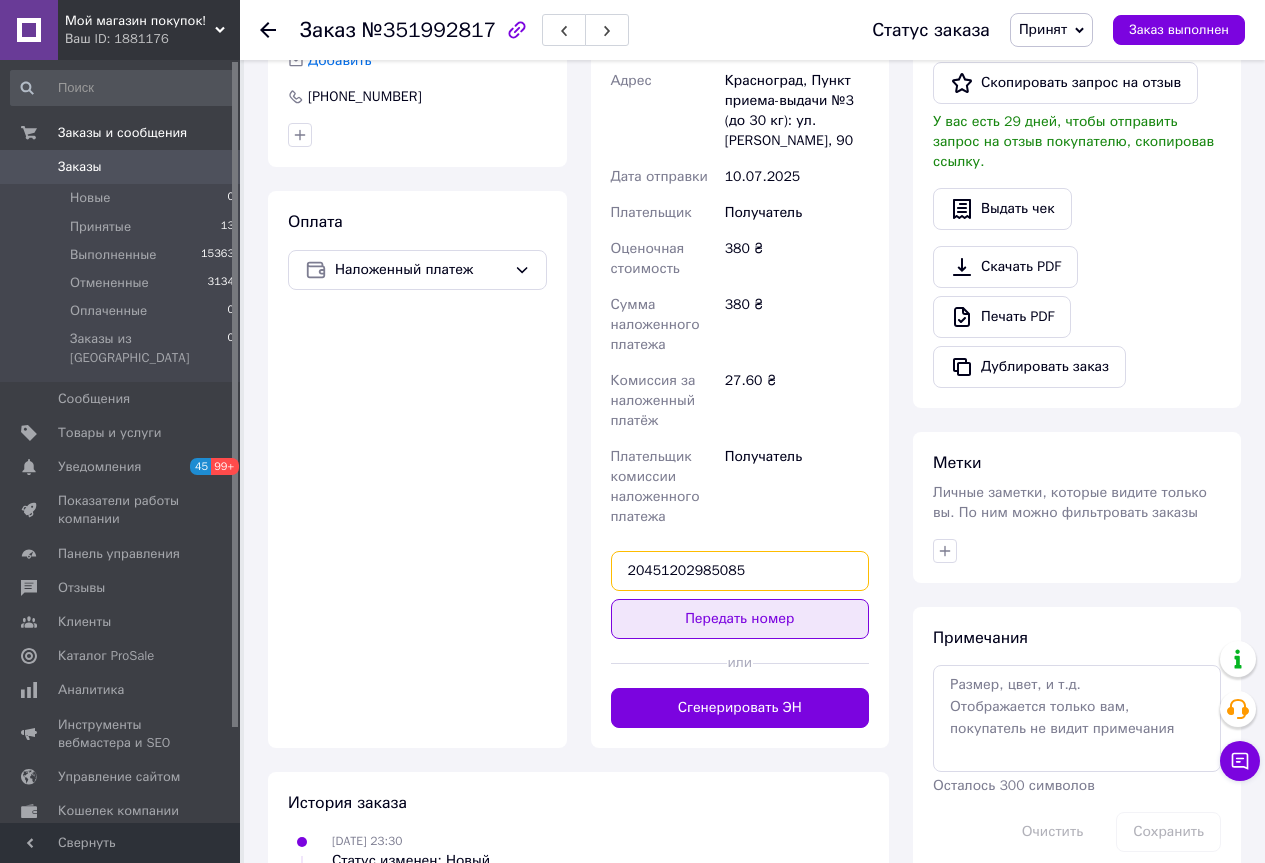 type on "20451202985085" 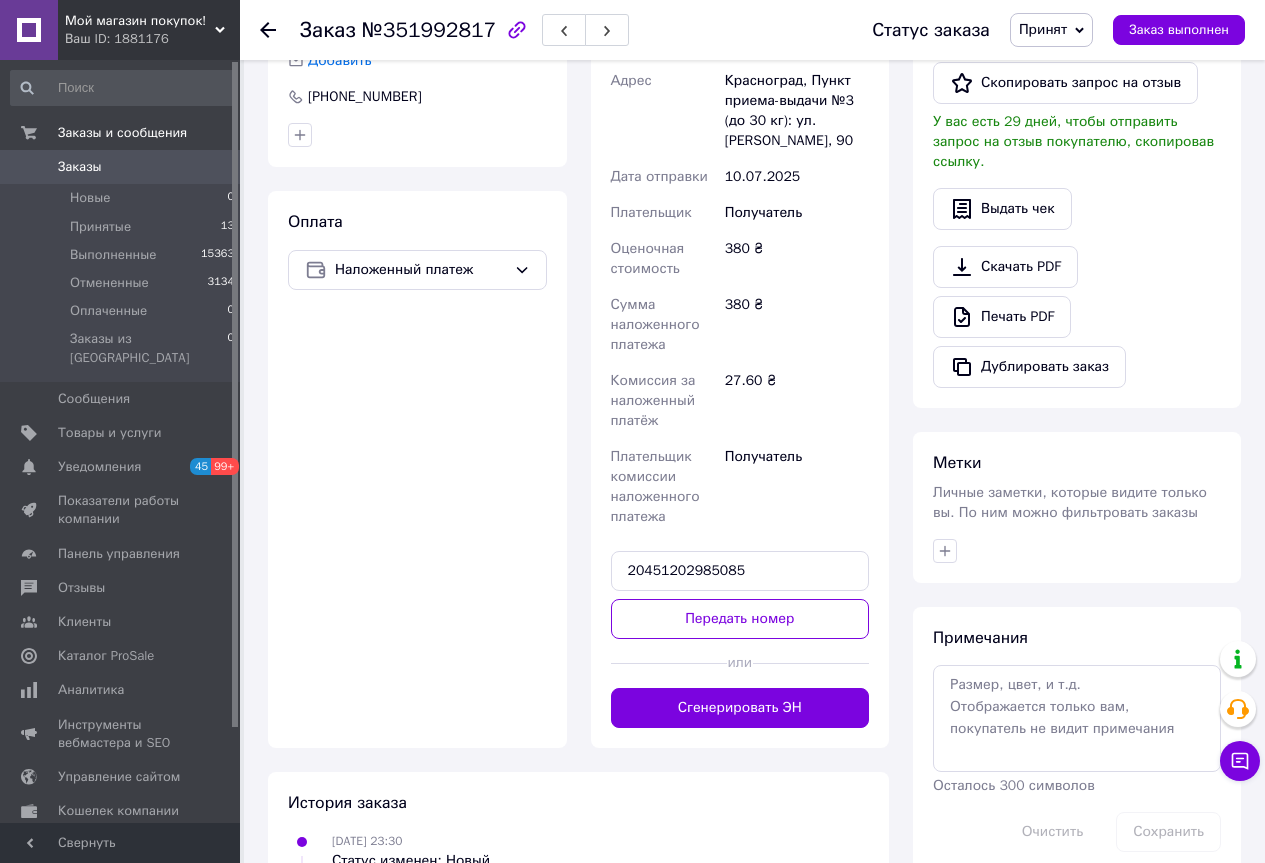 drag, startPoint x: 706, startPoint y: 620, endPoint x: 747, endPoint y: 602, distance: 44.777225 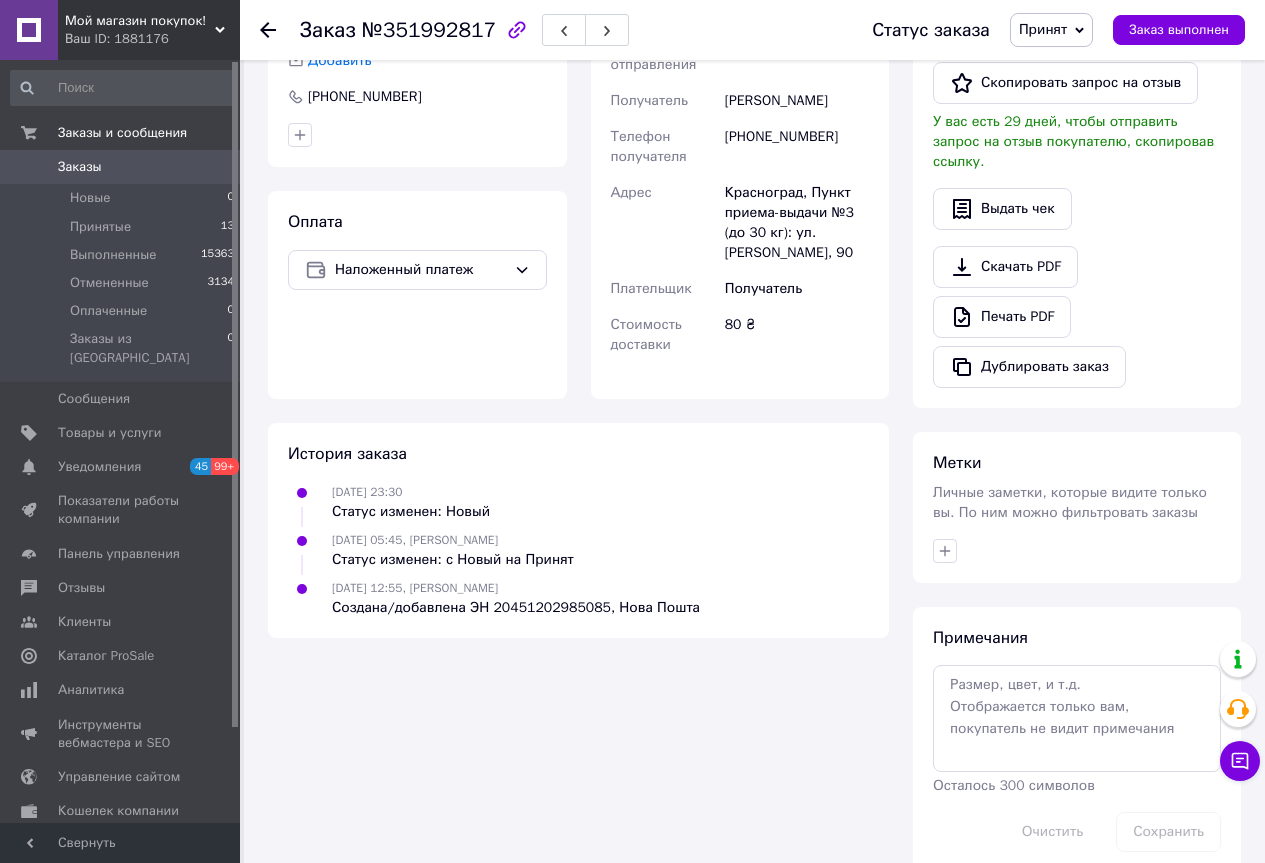 click on "Принят" at bounding box center [1043, 29] 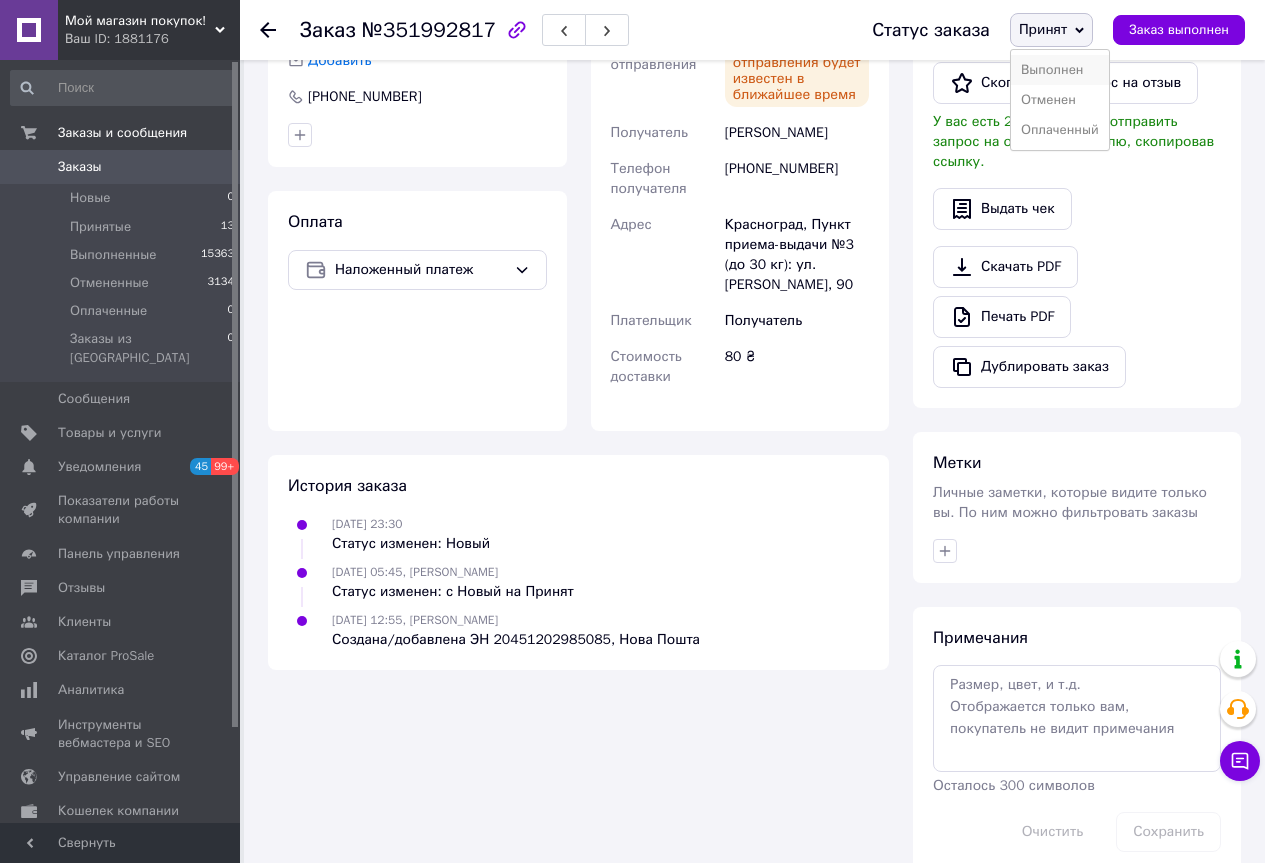 click on "Выполнен" at bounding box center [1060, 70] 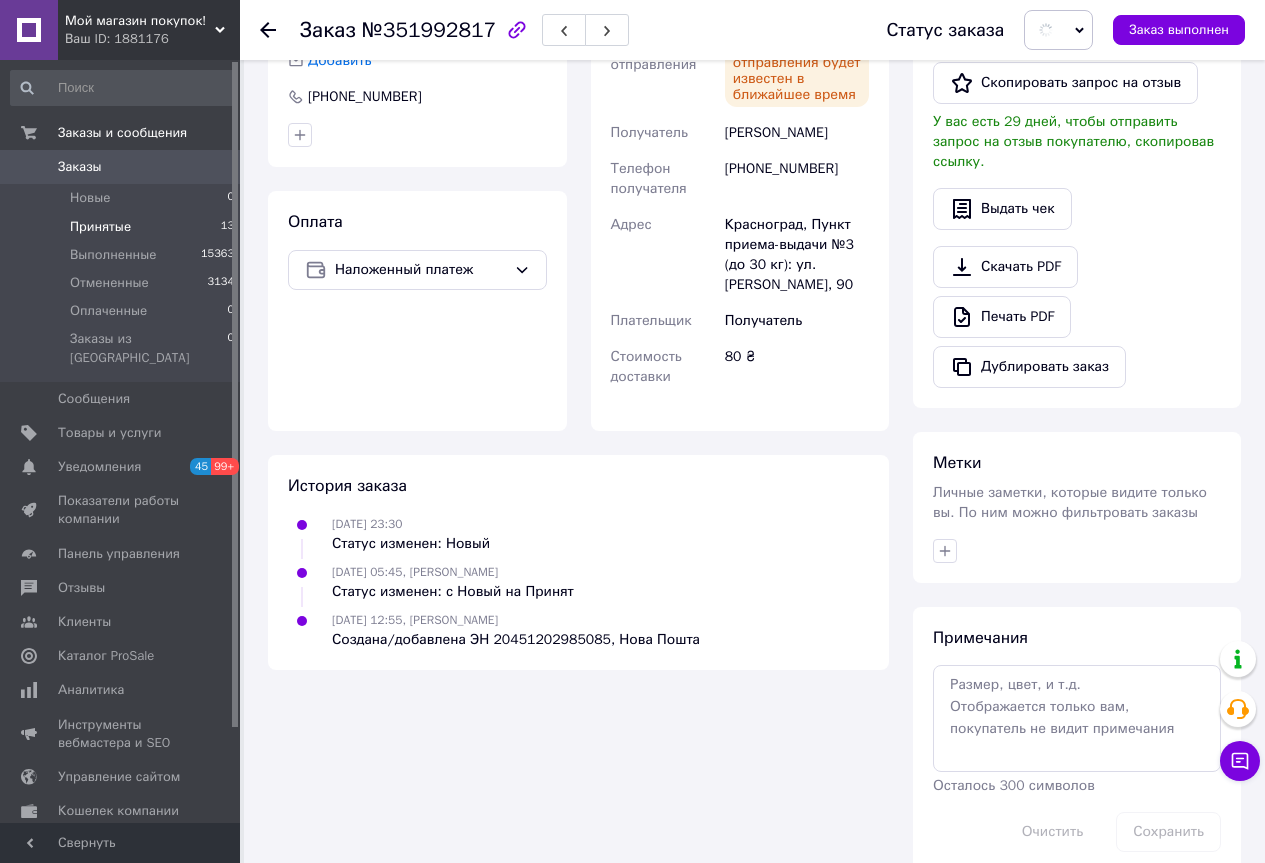 click on "Принятые" at bounding box center (100, 227) 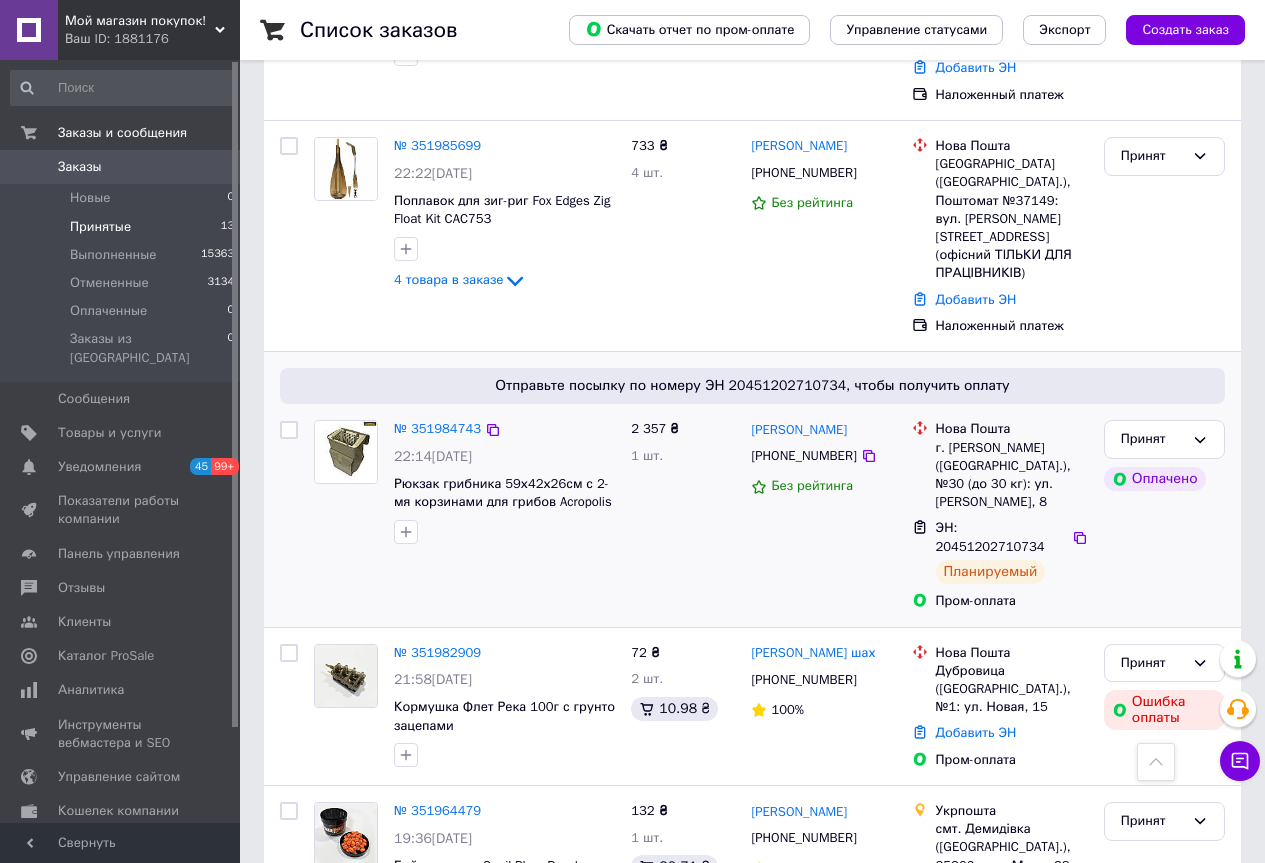 scroll, scrollTop: 1500, scrollLeft: 0, axis: vertical 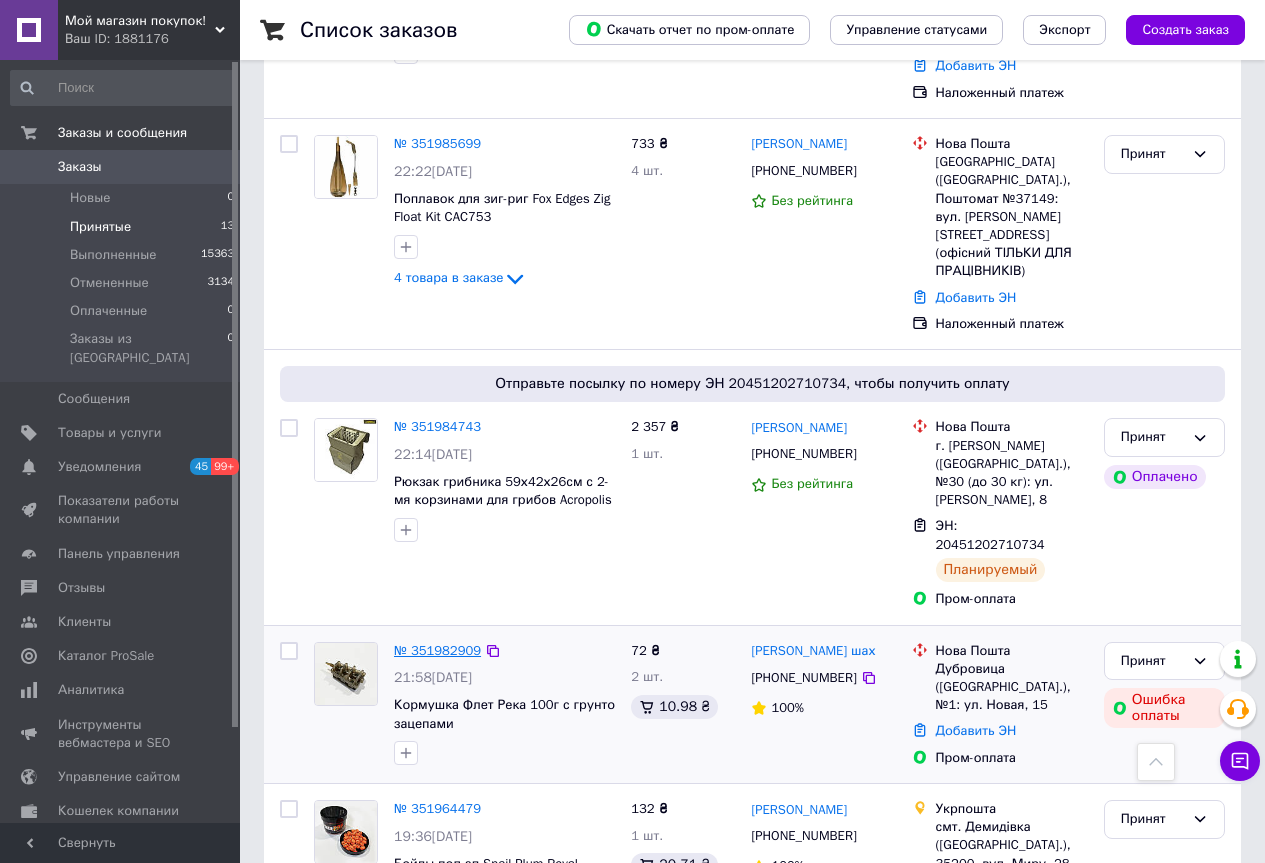 click on "№ 351982909" at bounding box center [437, 650] 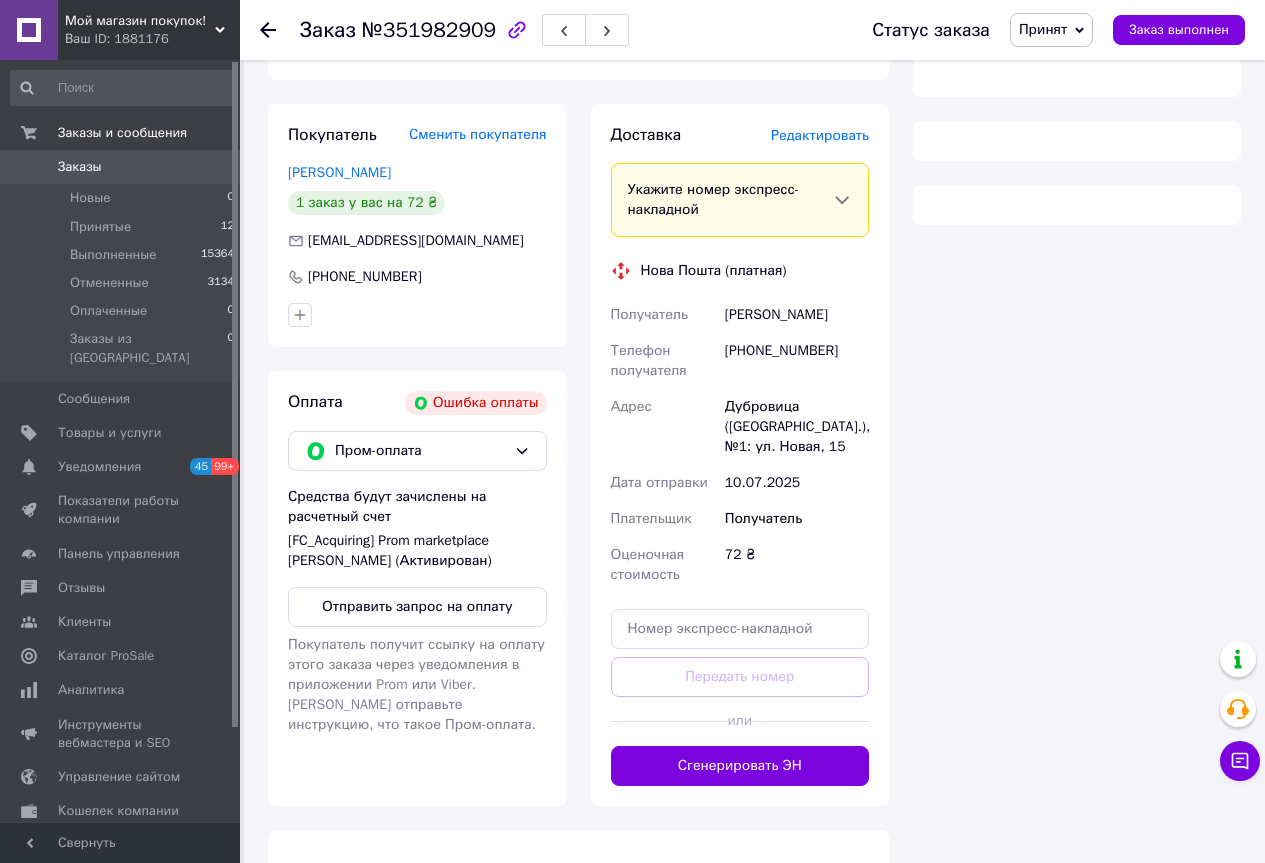 scroll, scrollTop: 622, scrollLeft: 0, axis: vertical 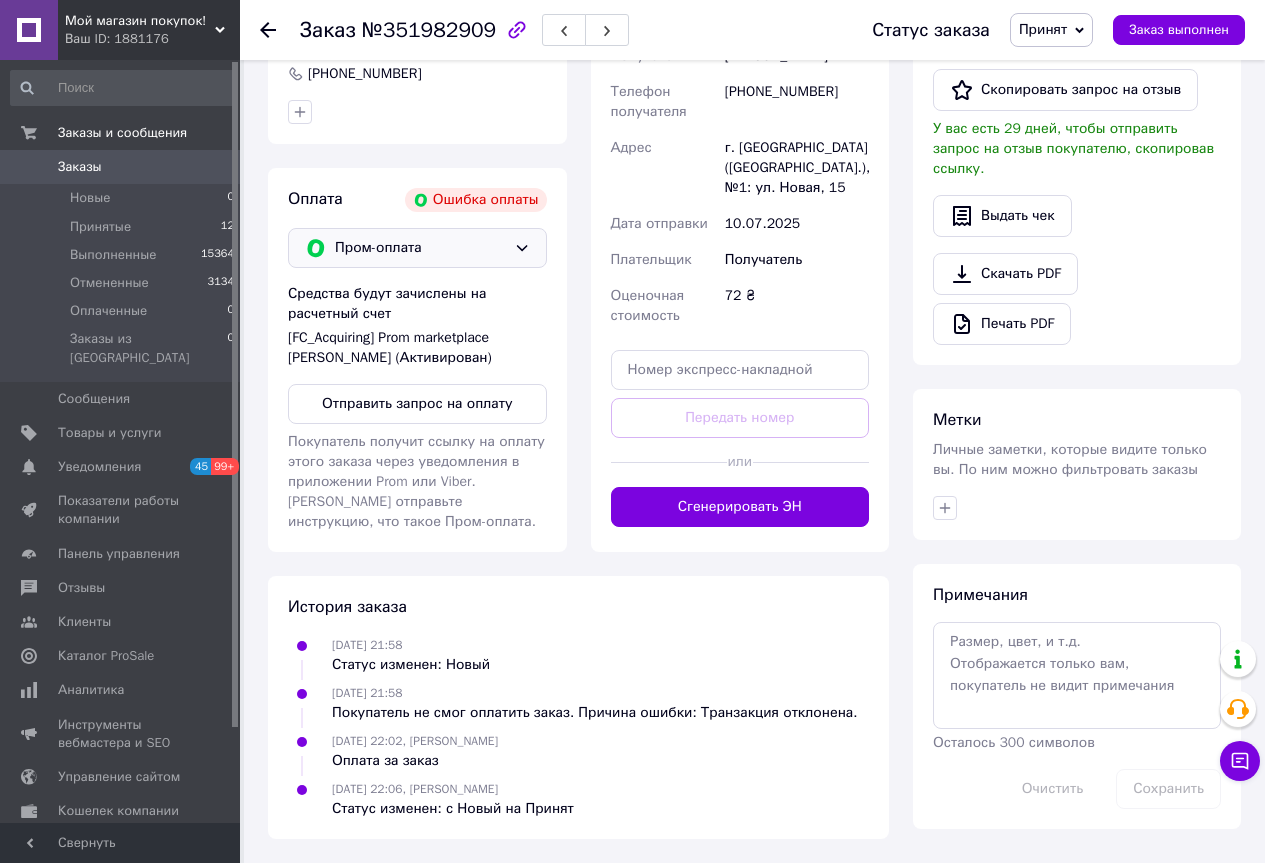 click on "Пром-оплата" at bounding box center (420, 248) 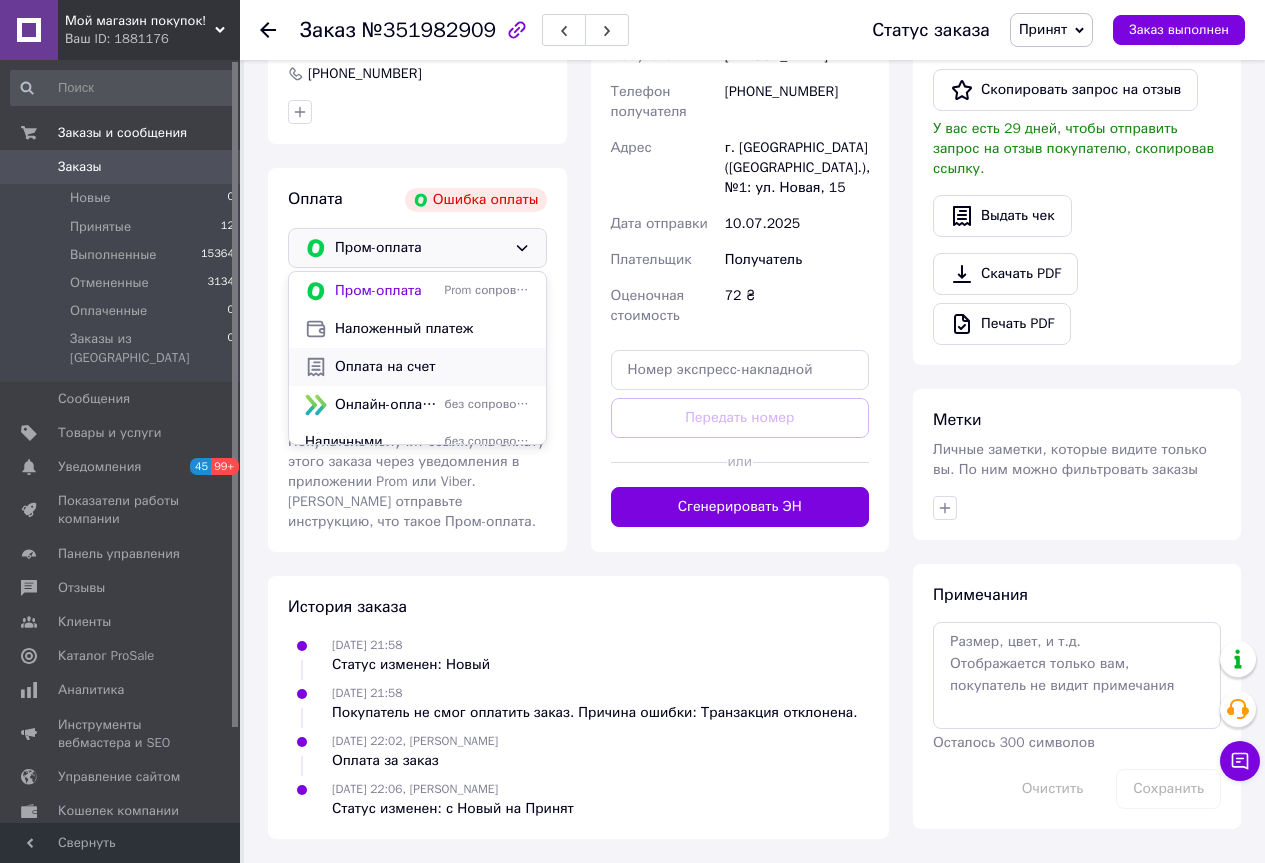 click on "Оплата на счет" at bounding box center (432, 367) 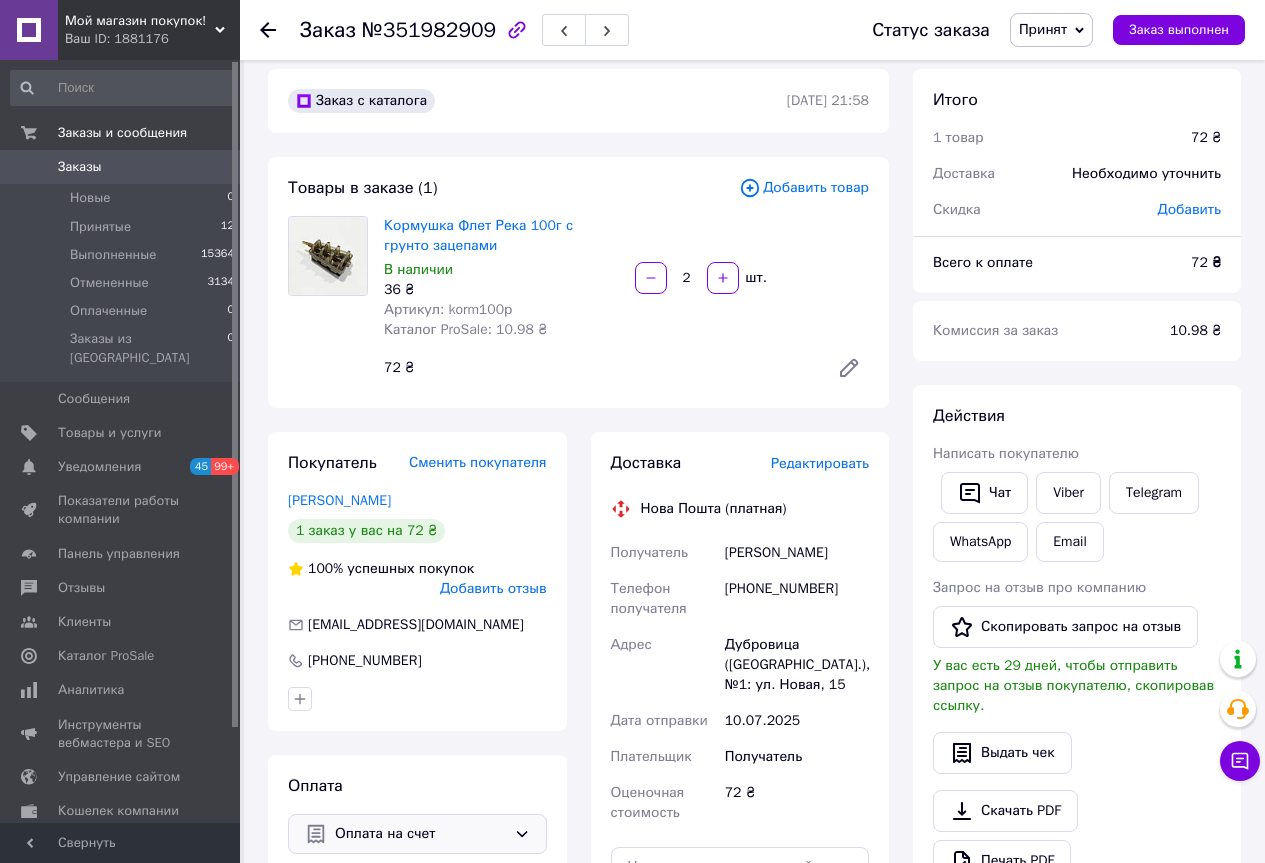 scroll, scrollTop: 0, scrollLeft: 0, axis: both 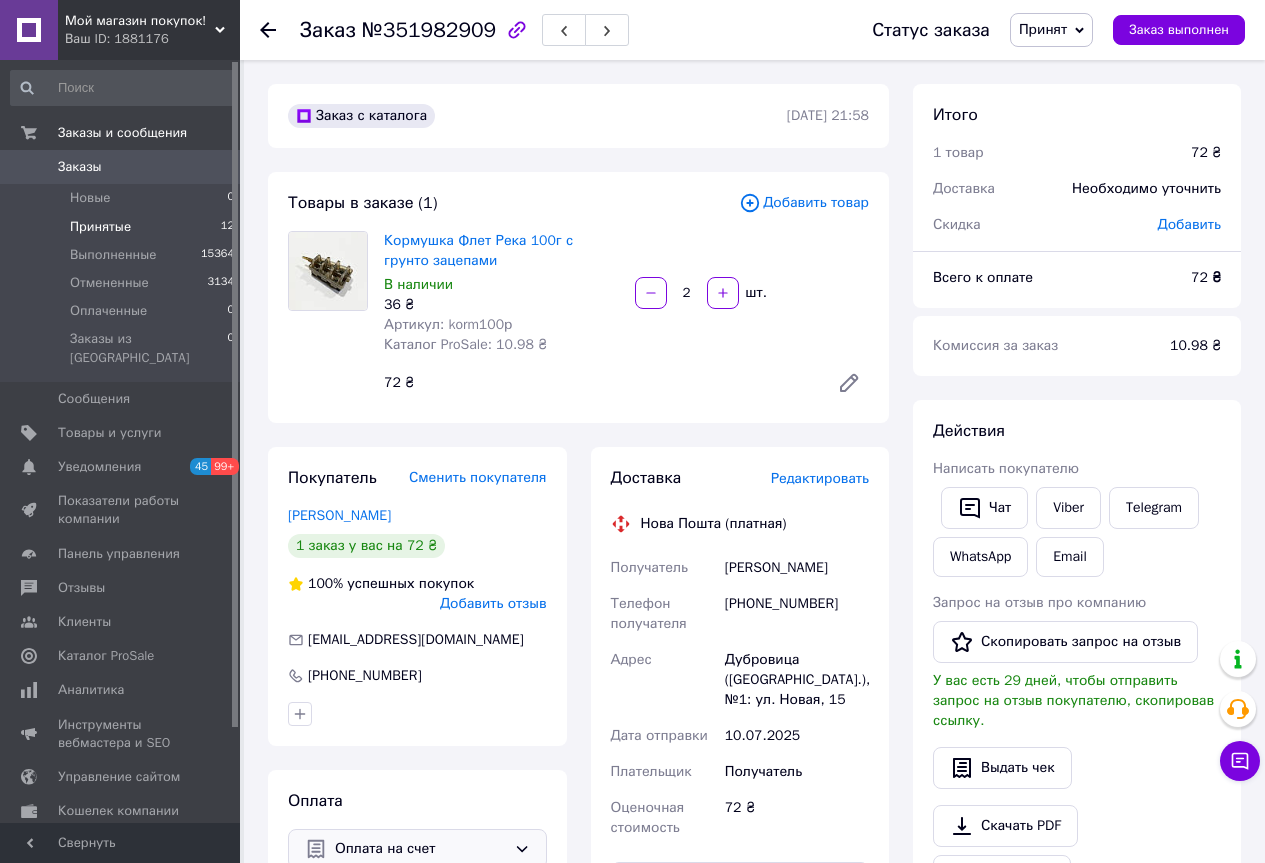 click on "Принятые 12" at bounding box center (123, 227) 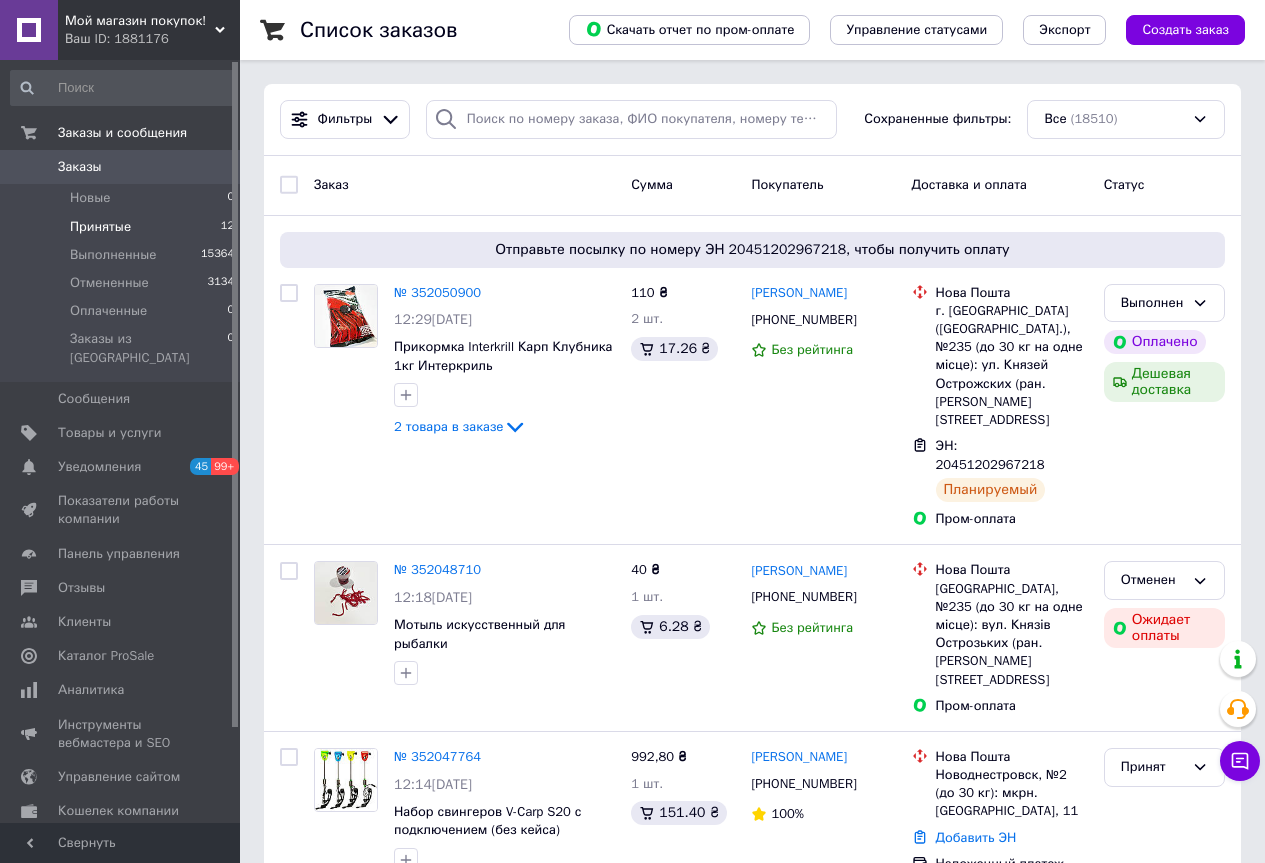 click on "Принятые 12" at bounding box center [123, 227] 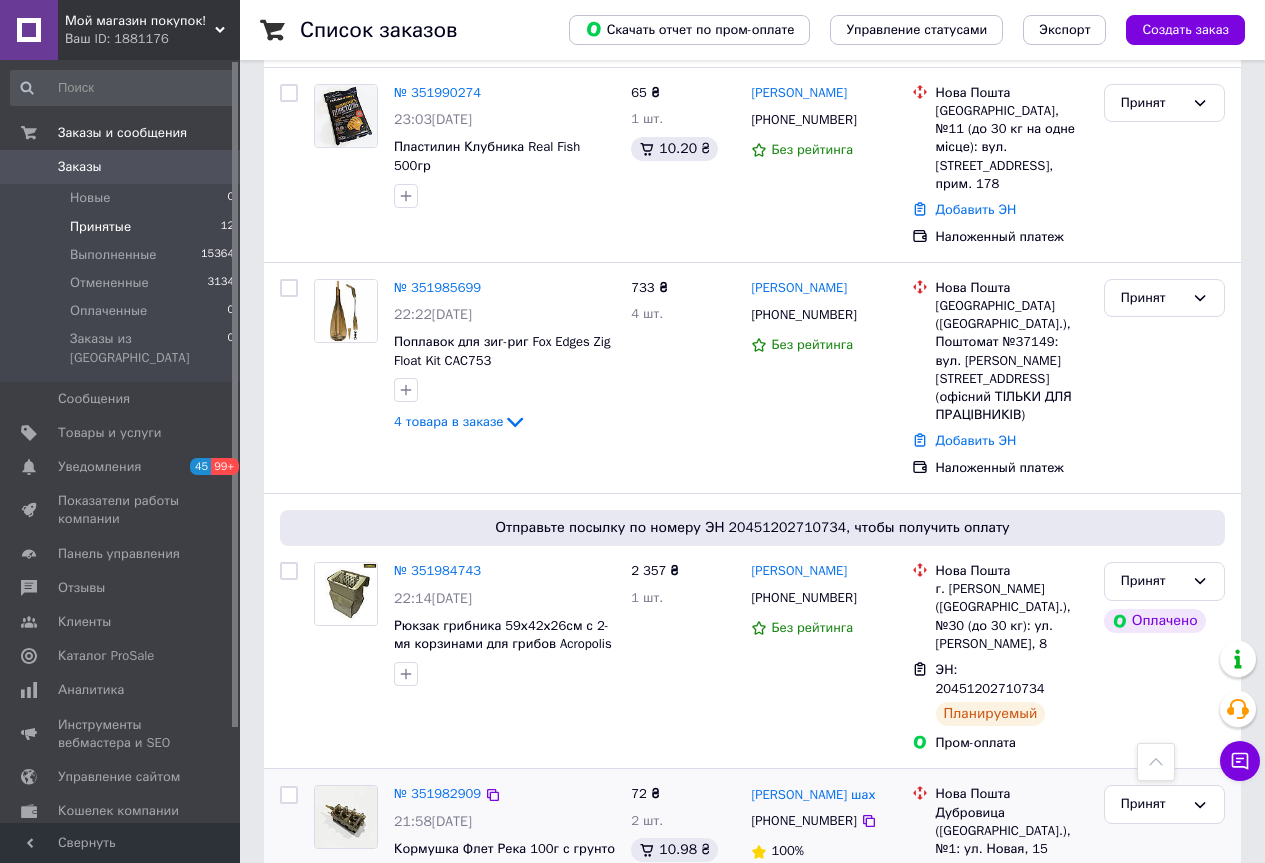 scroll, scrollTop: 1200, scrollLeft: 0, axis: vertical 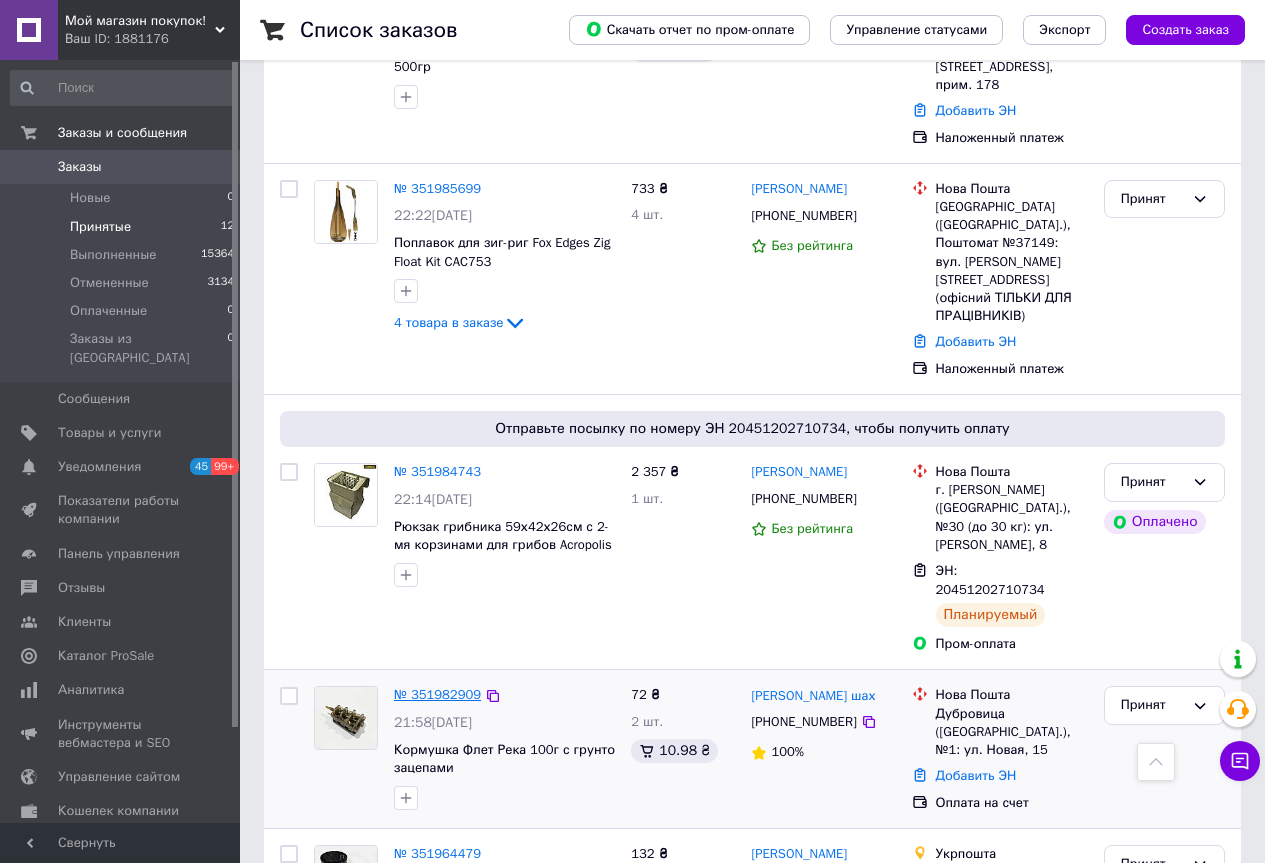 click on "№ 351982909" at bounding box center (437, 694) 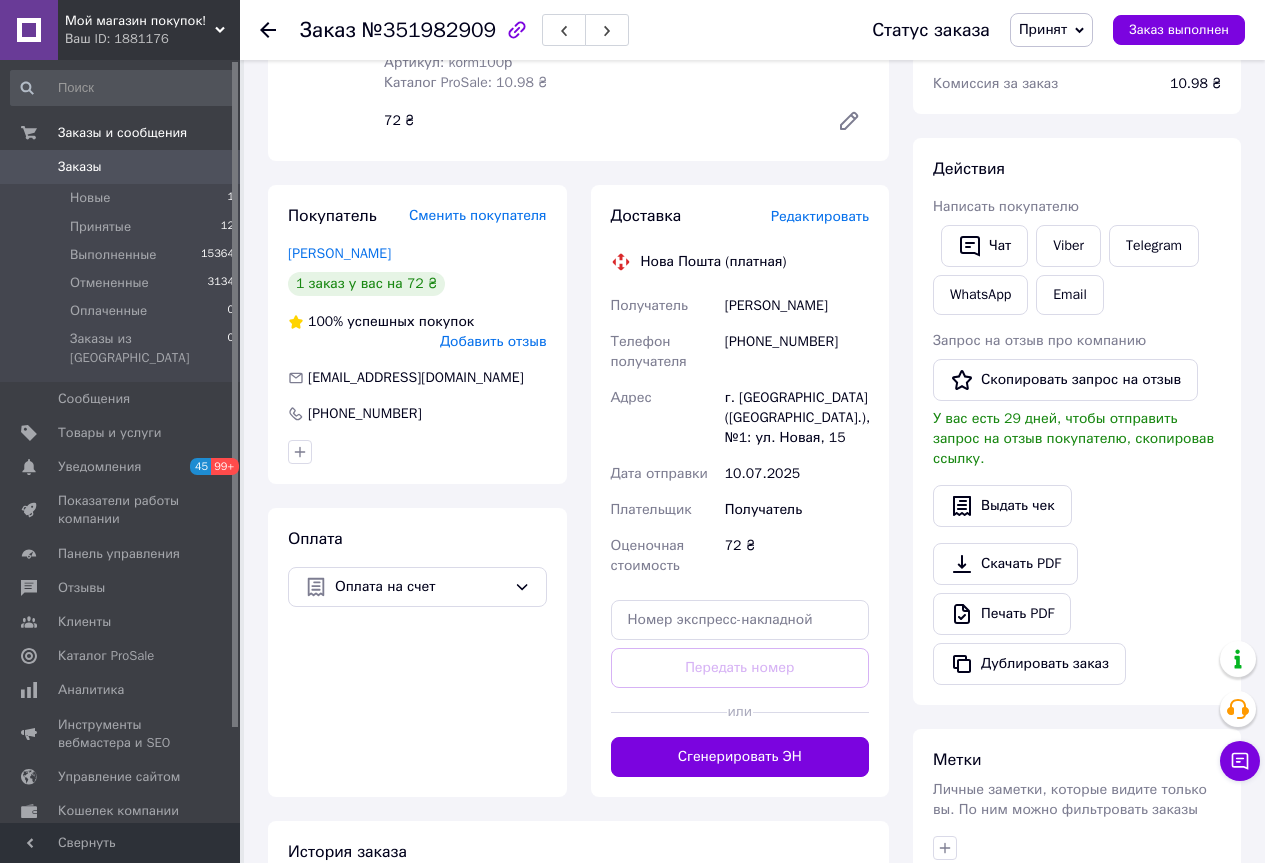 scroll, scrollTop: 72, scrollLeft: 0, axis: vertical 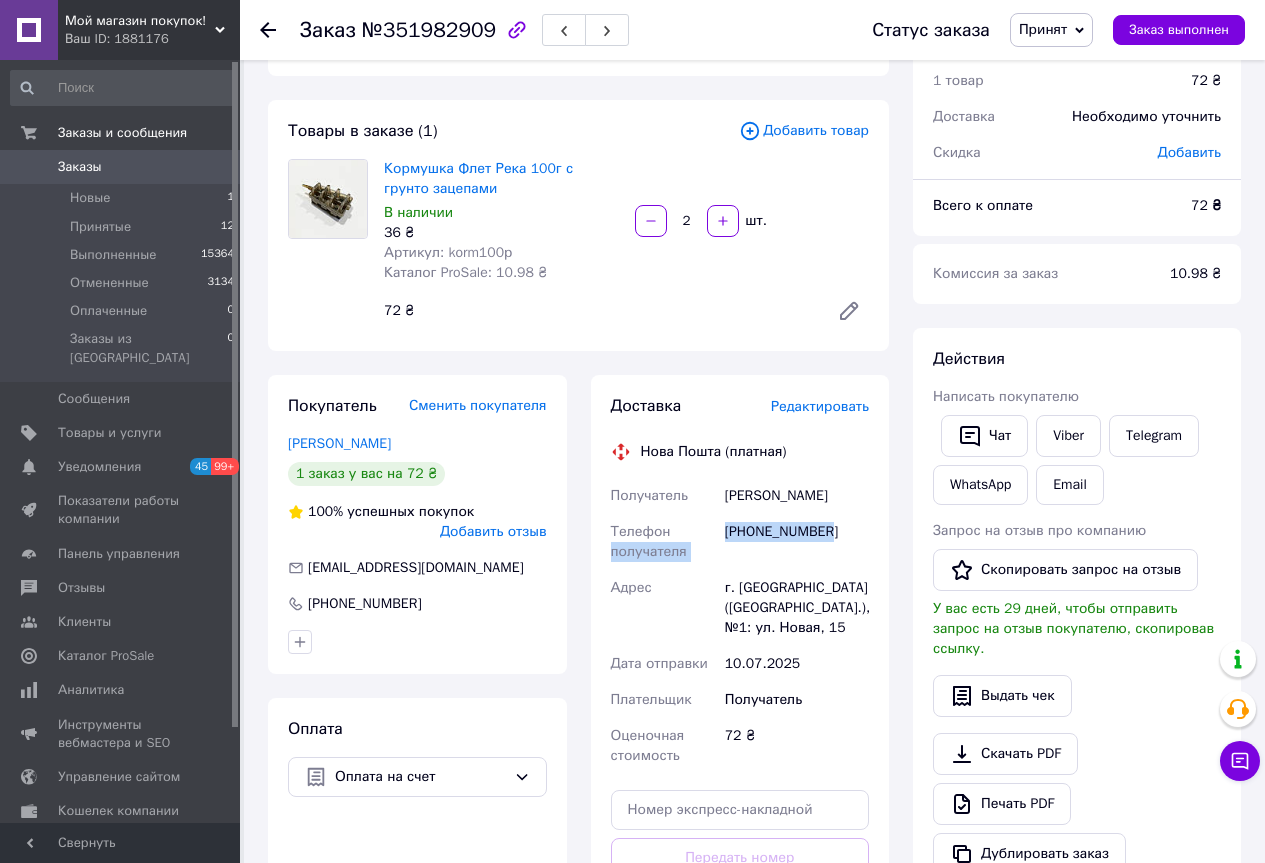 drag, startPoint x: 823, startPoint y: 534, endPoint x: 719, endPoint y: 533, distance: 104.00481 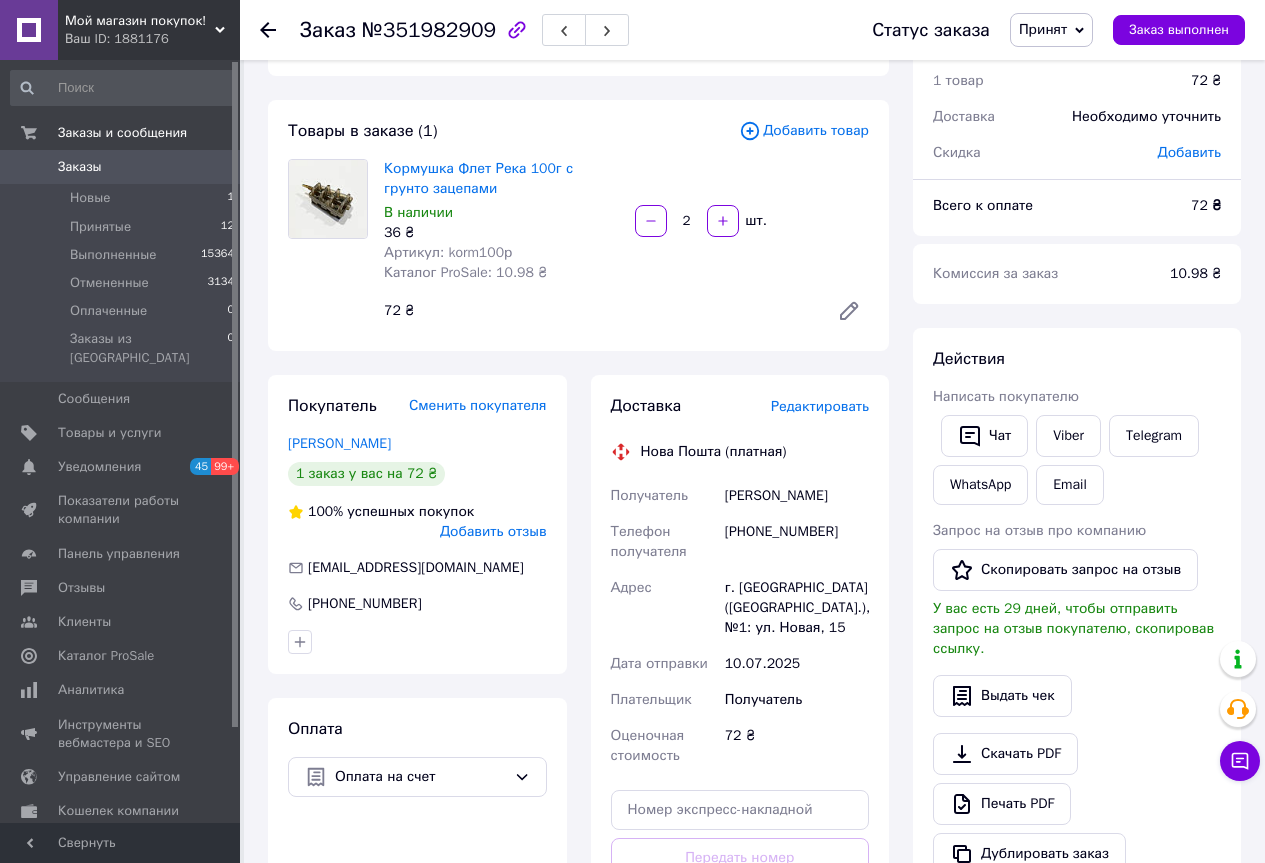 click on "шах вова" at bounding box center [797, 496] 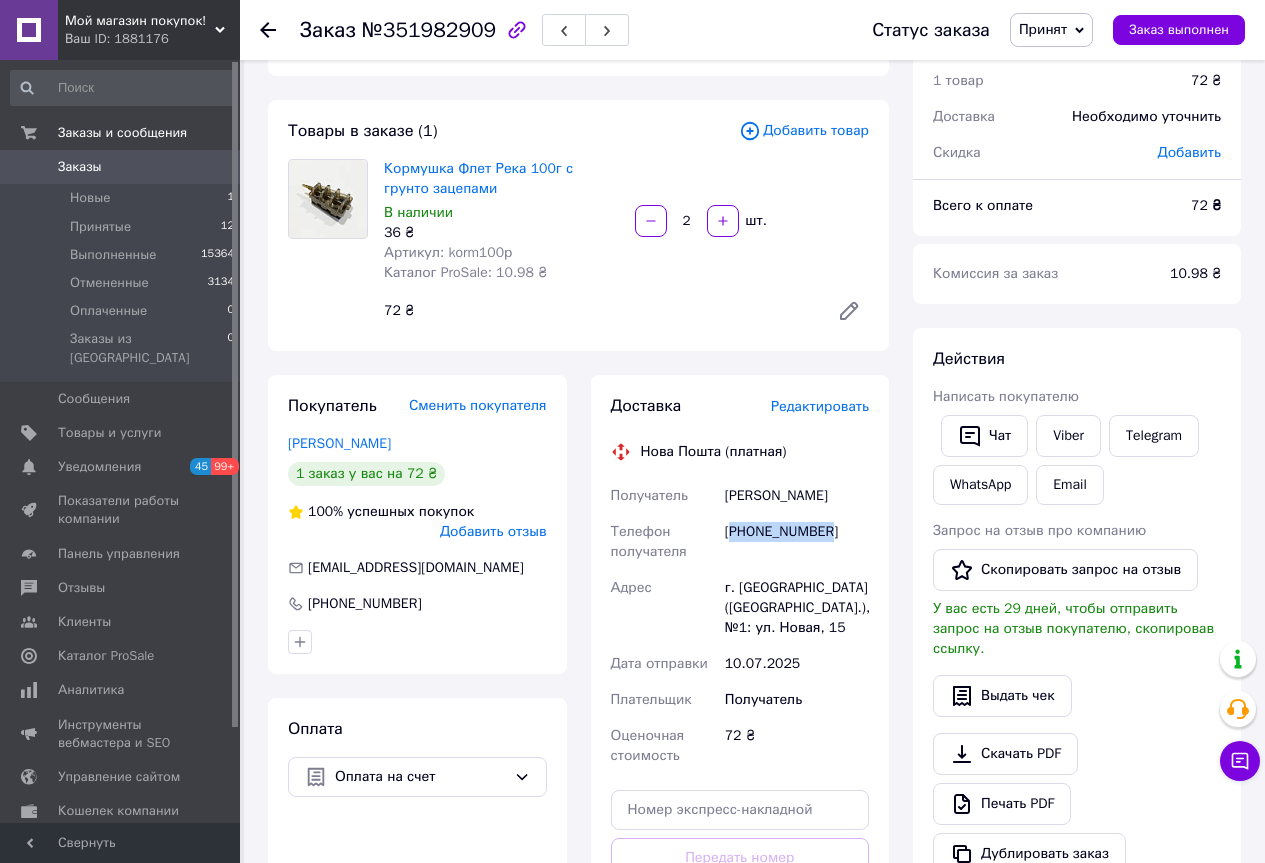 drag, startPoint x: 821, startPoint y: 532, endPoint x: 735, endPoint y: 529, distance: 86.05231 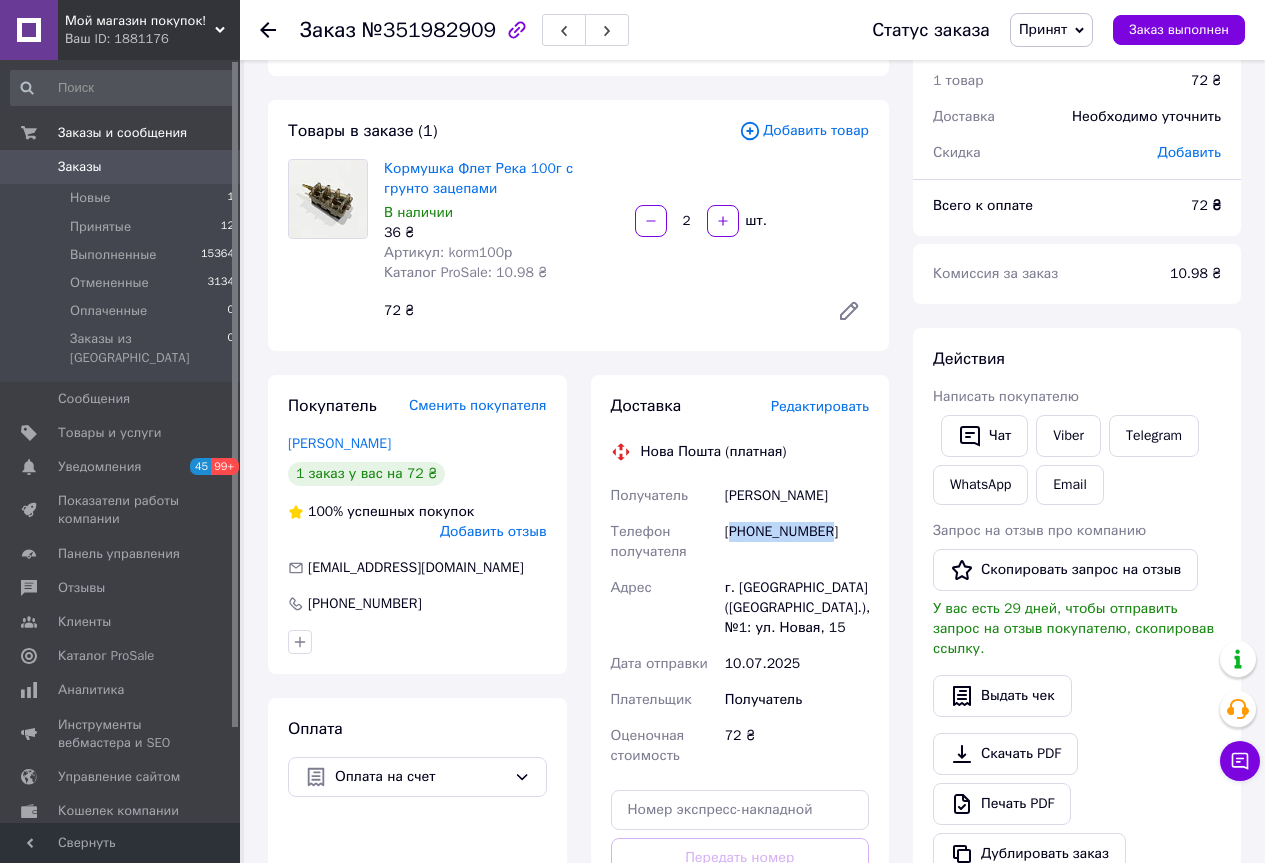 copy on "380687439046" 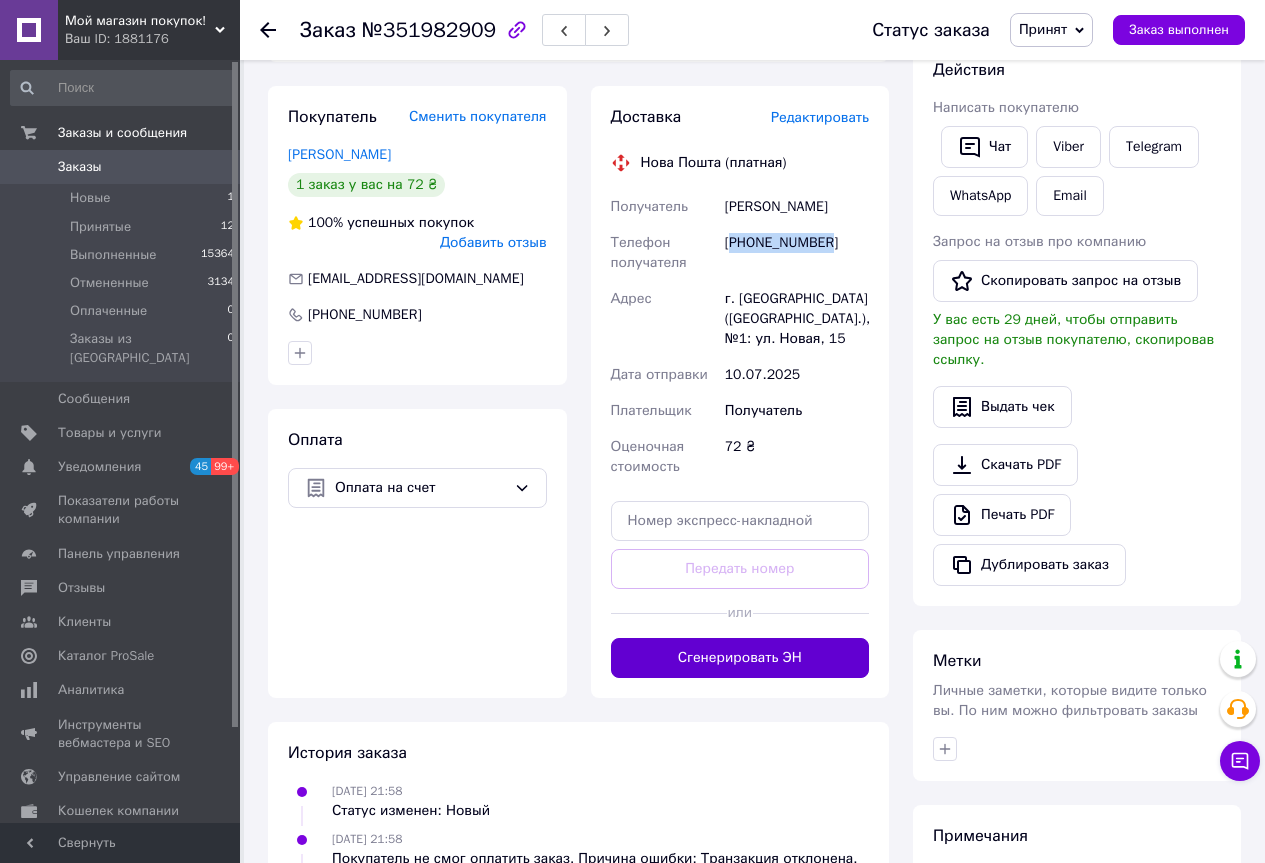 scroll, scrollTop: 372, scrollLeft: 0, axis: vertical 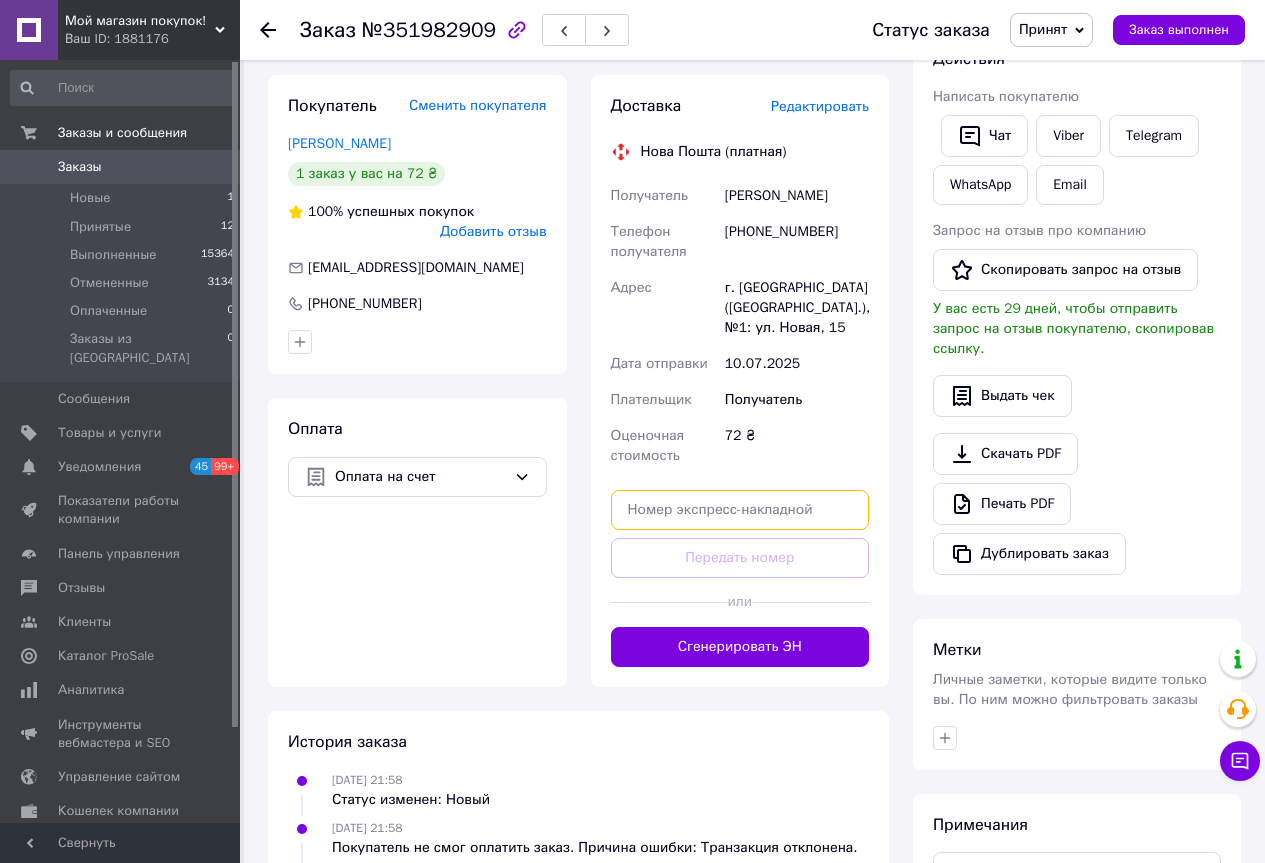 click at bounding box center [740, 510] 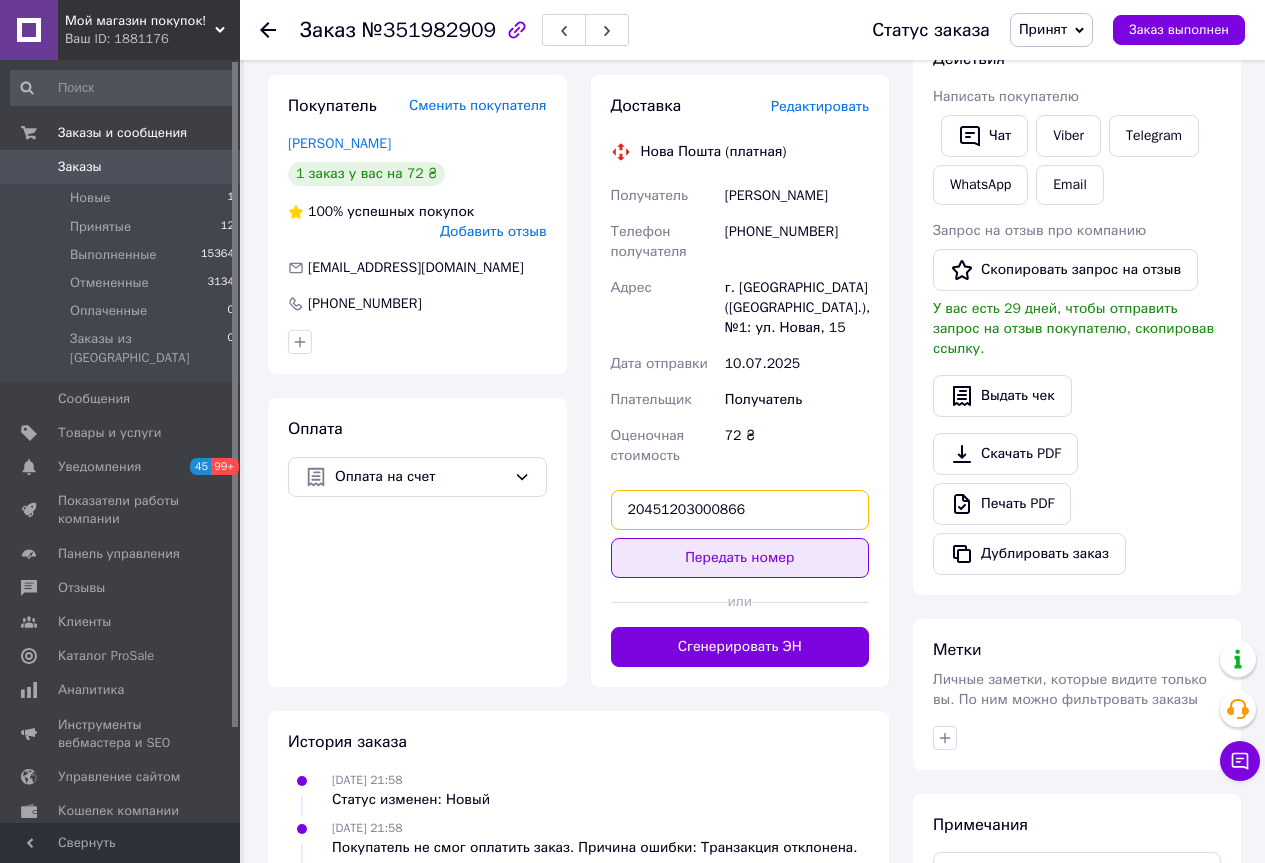 type on "20451203000866" 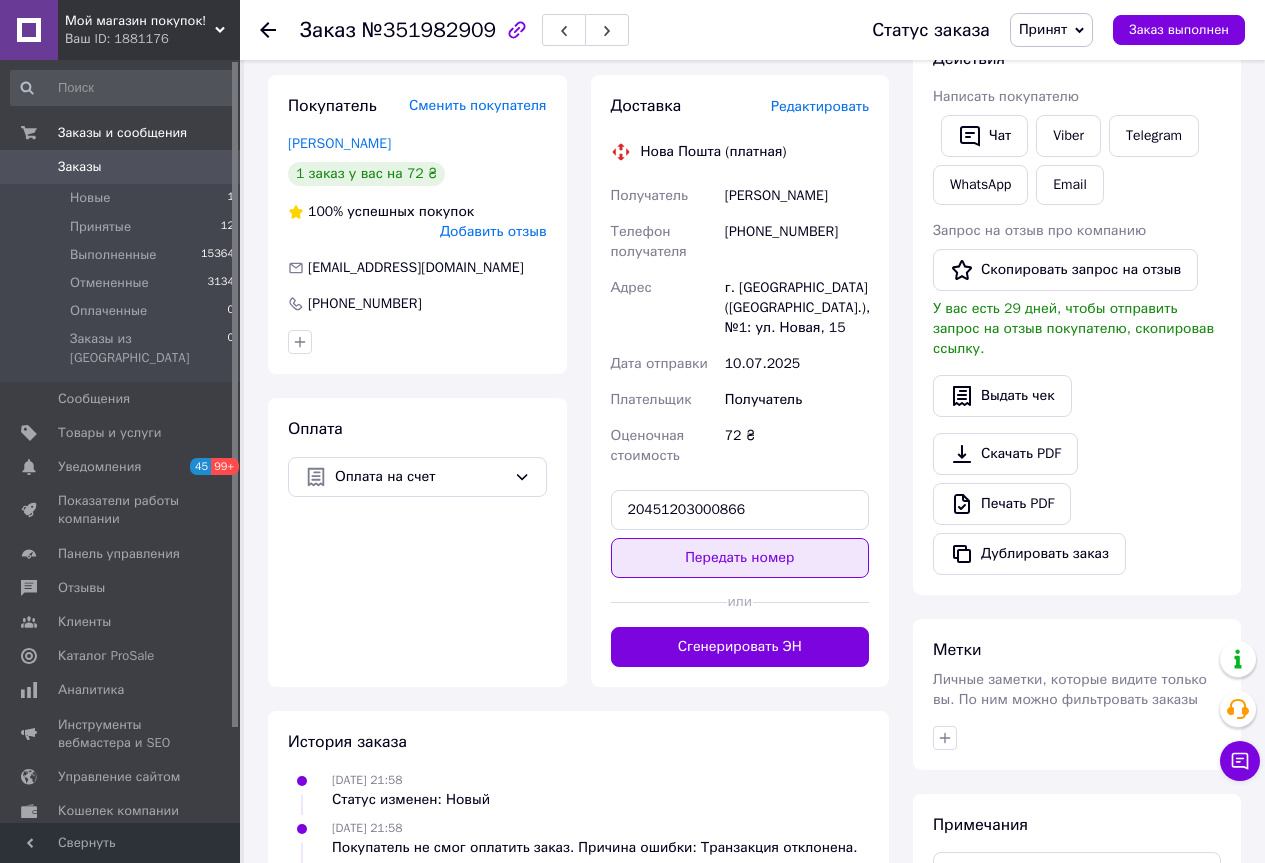 click on "Передать номер" at bounding box center [740, 558] 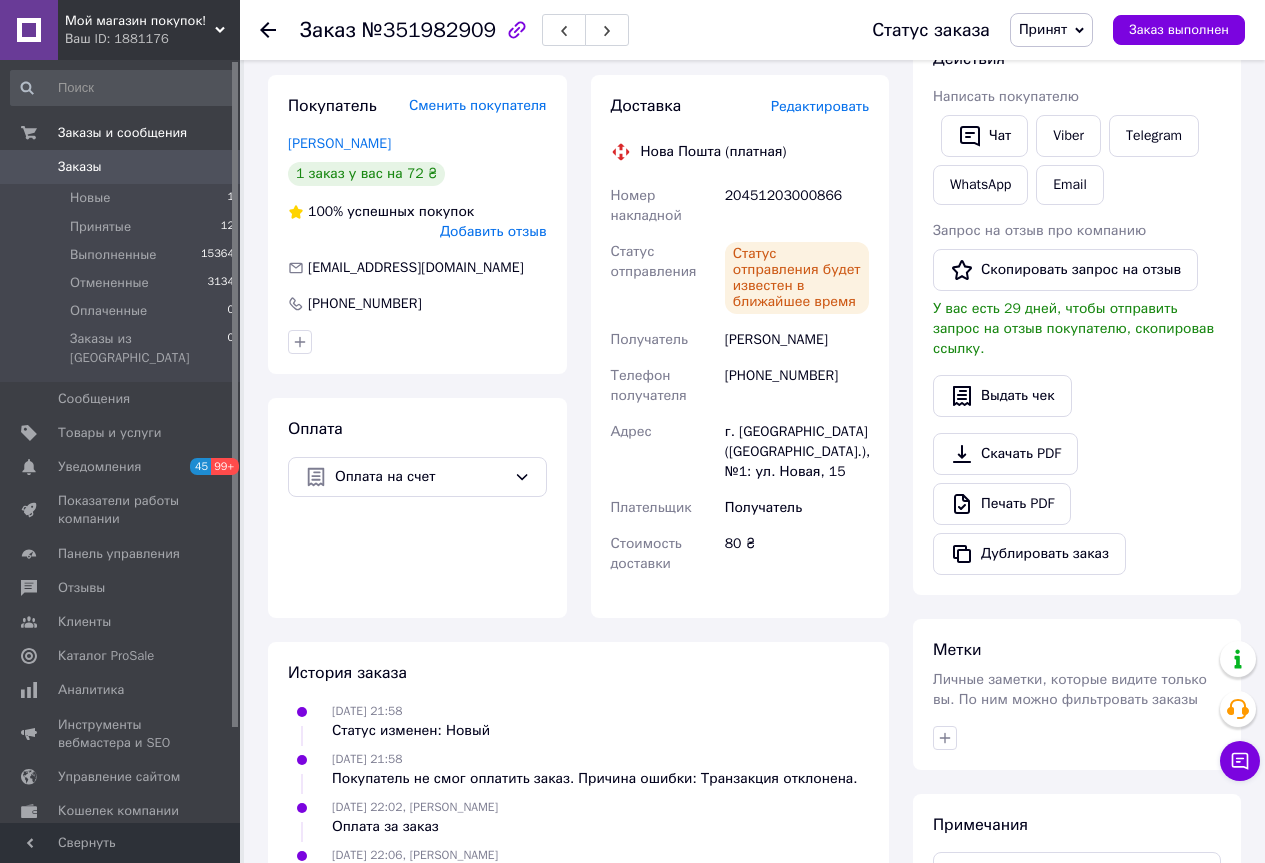 click on "Принят" at bounding box center [1043, 29] 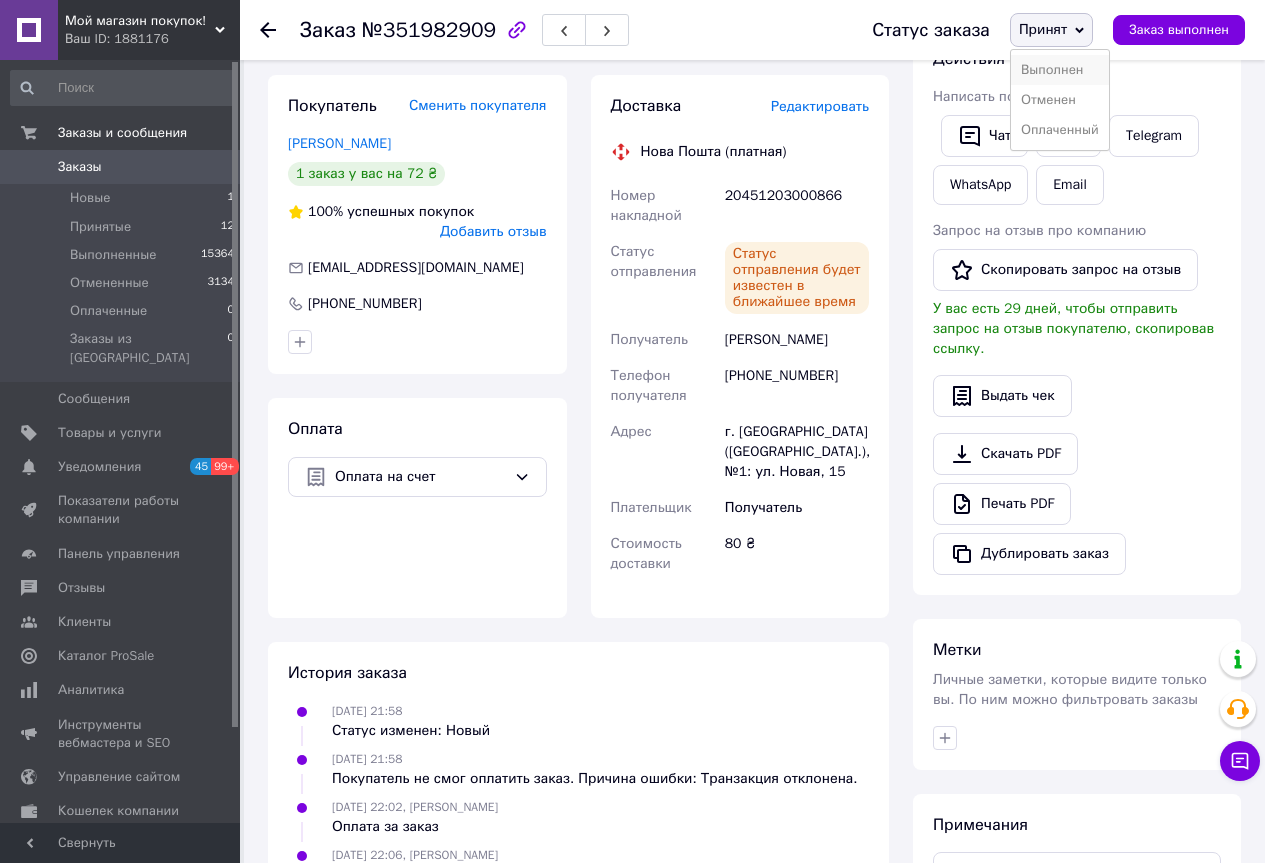 click on "Выполнен" at bounding box center (1060, 70) 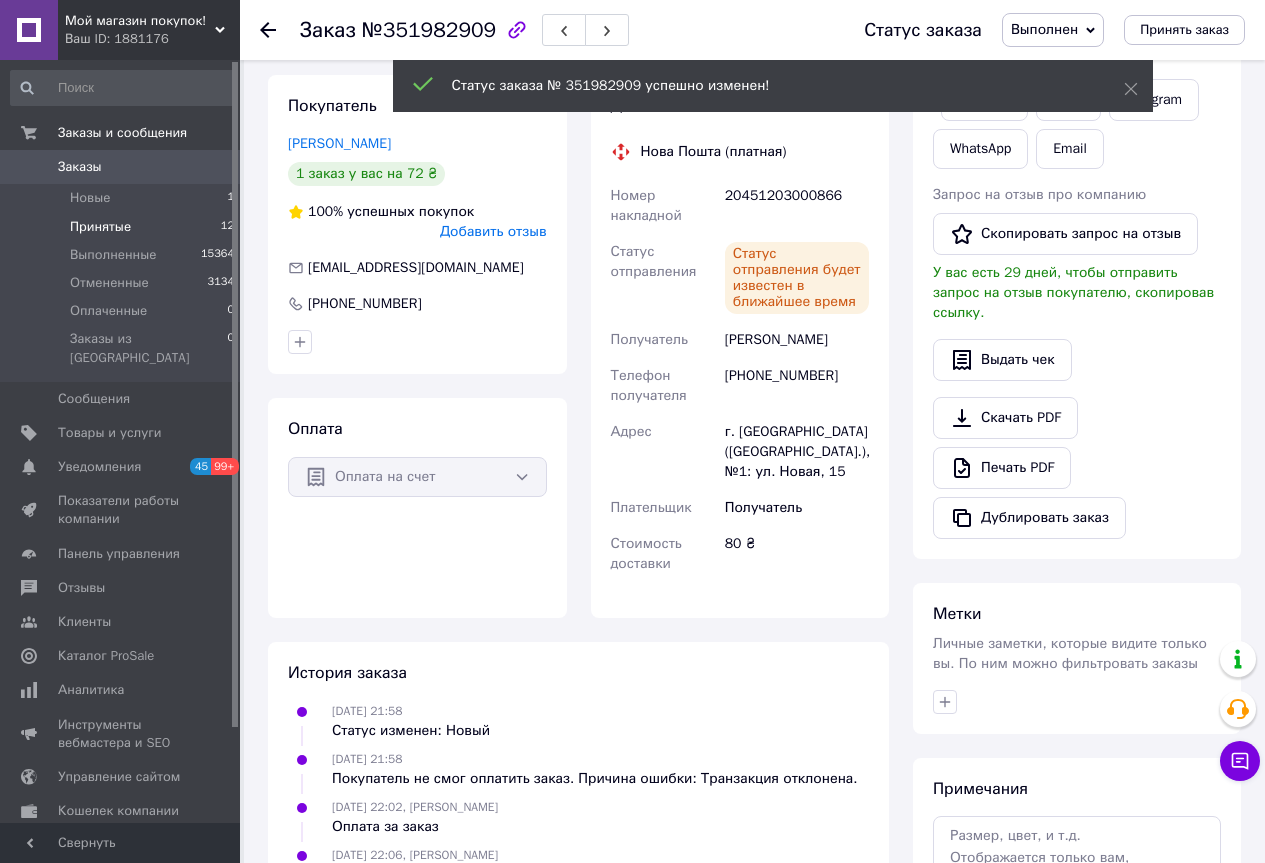 click on "Принятые" at bounding box center [100, 227] 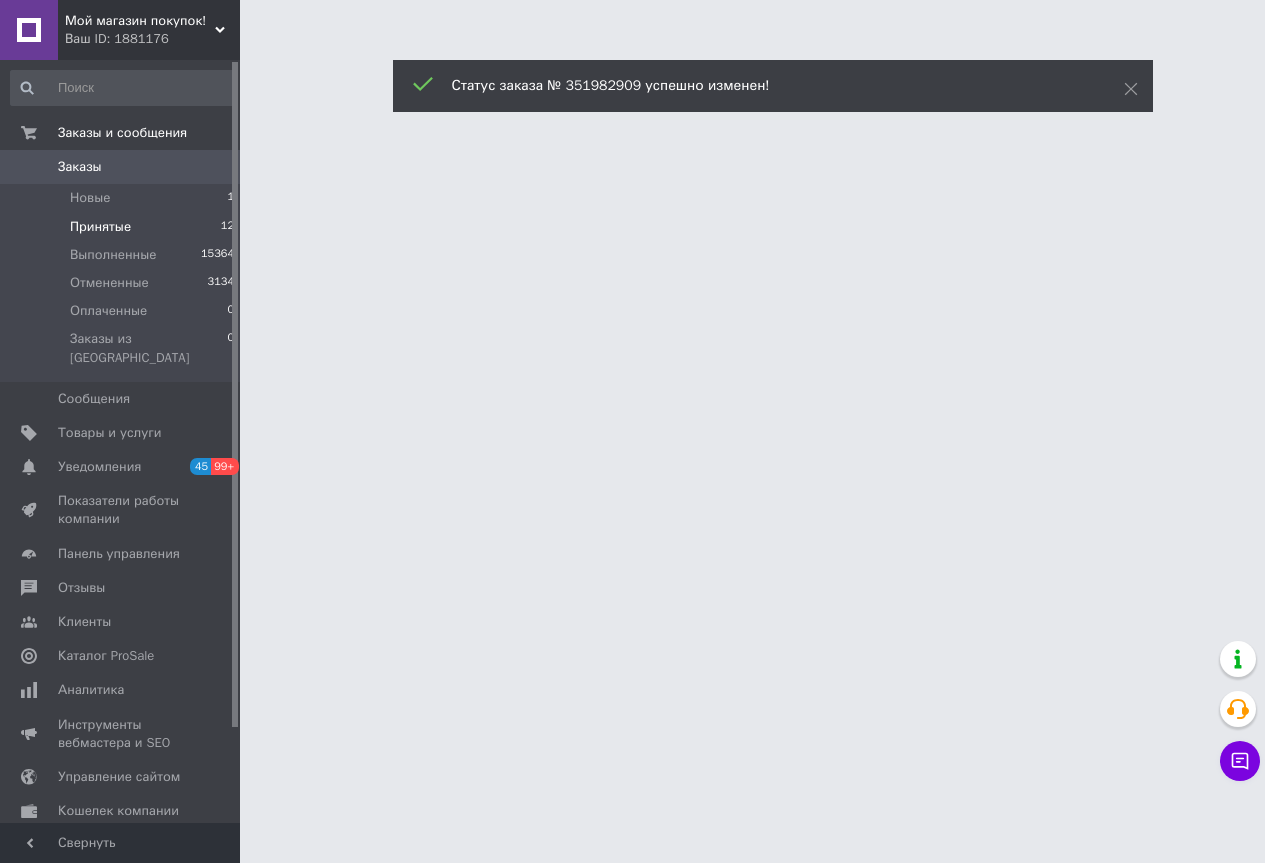 scroll, scrollTop: 0, scrollLeft: 0, axis: both 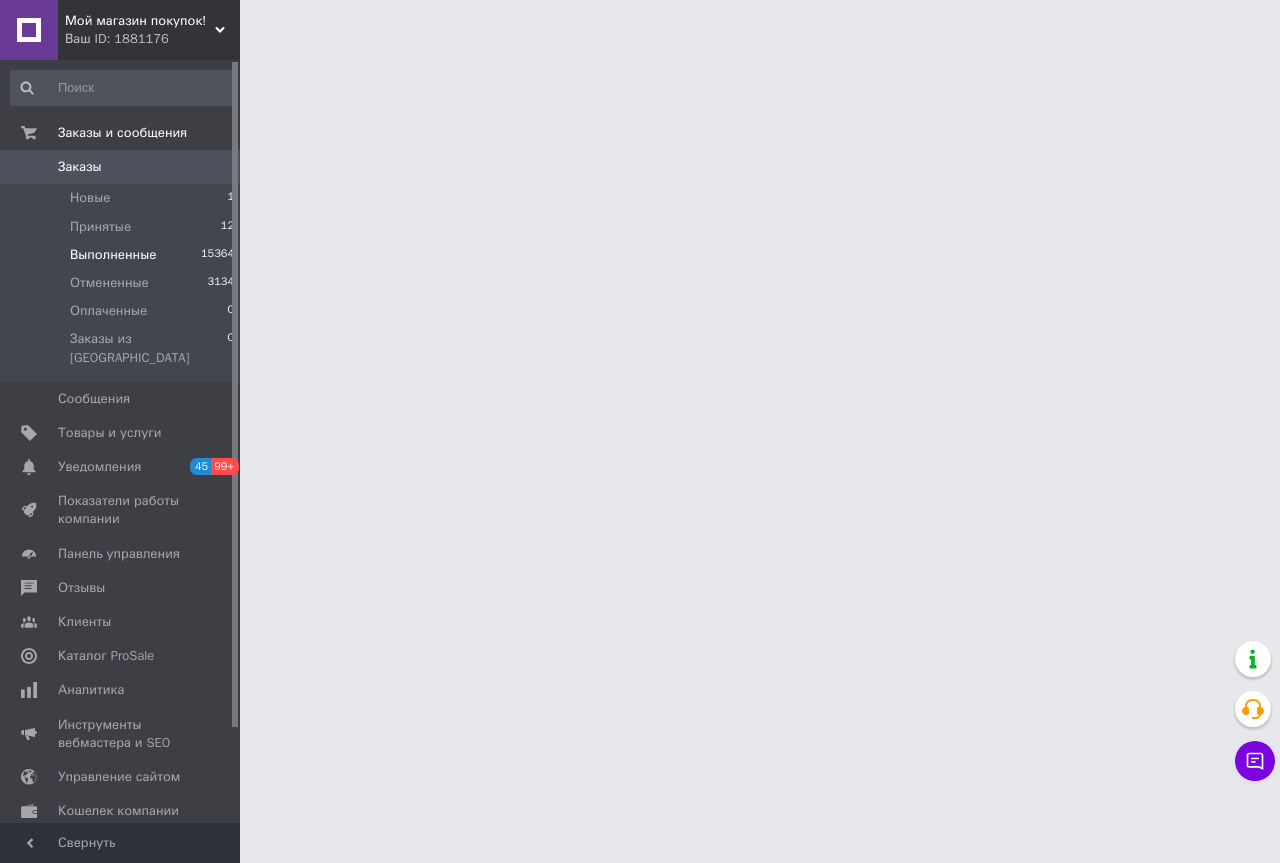 click on "Новые 1" at bounding box center [123, 198] 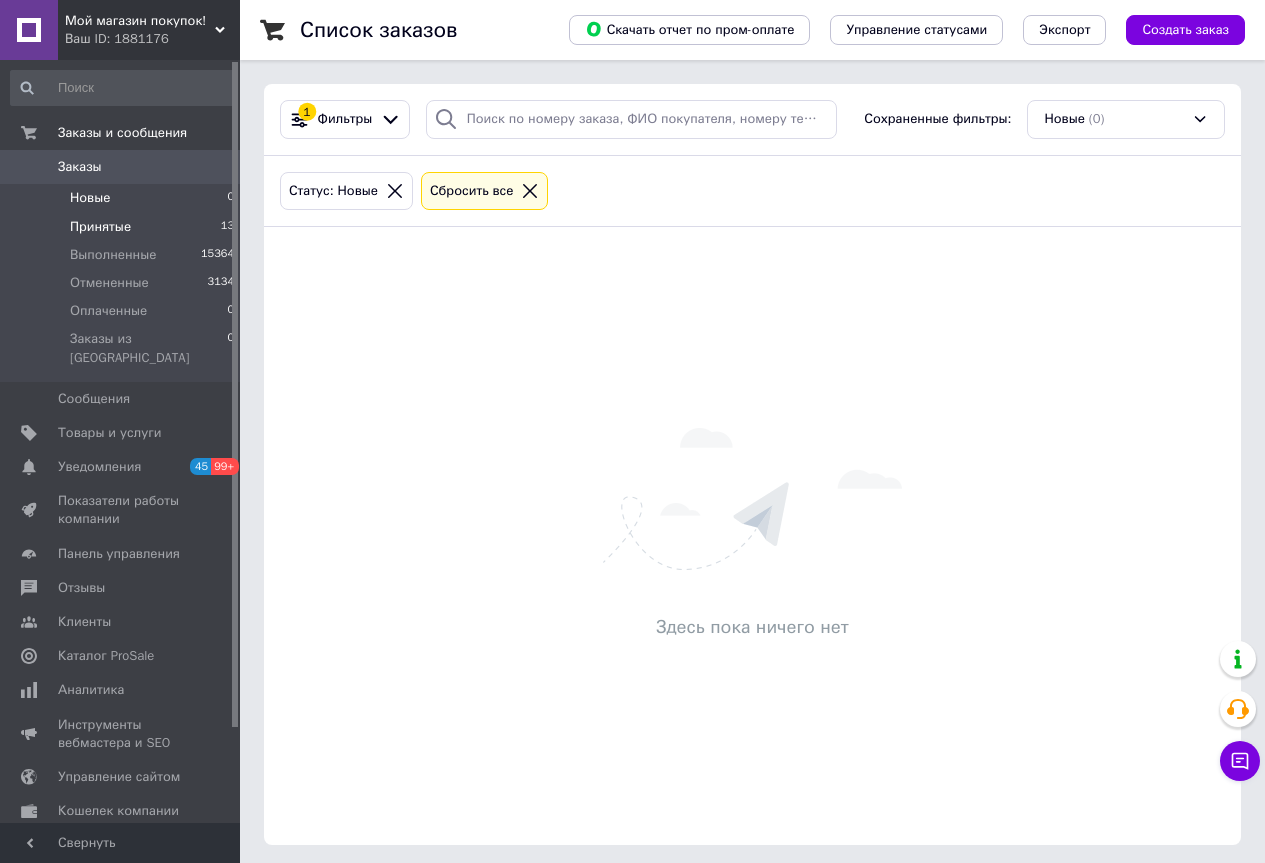 click on "Принятые 13" at bounding box center [123, 227] 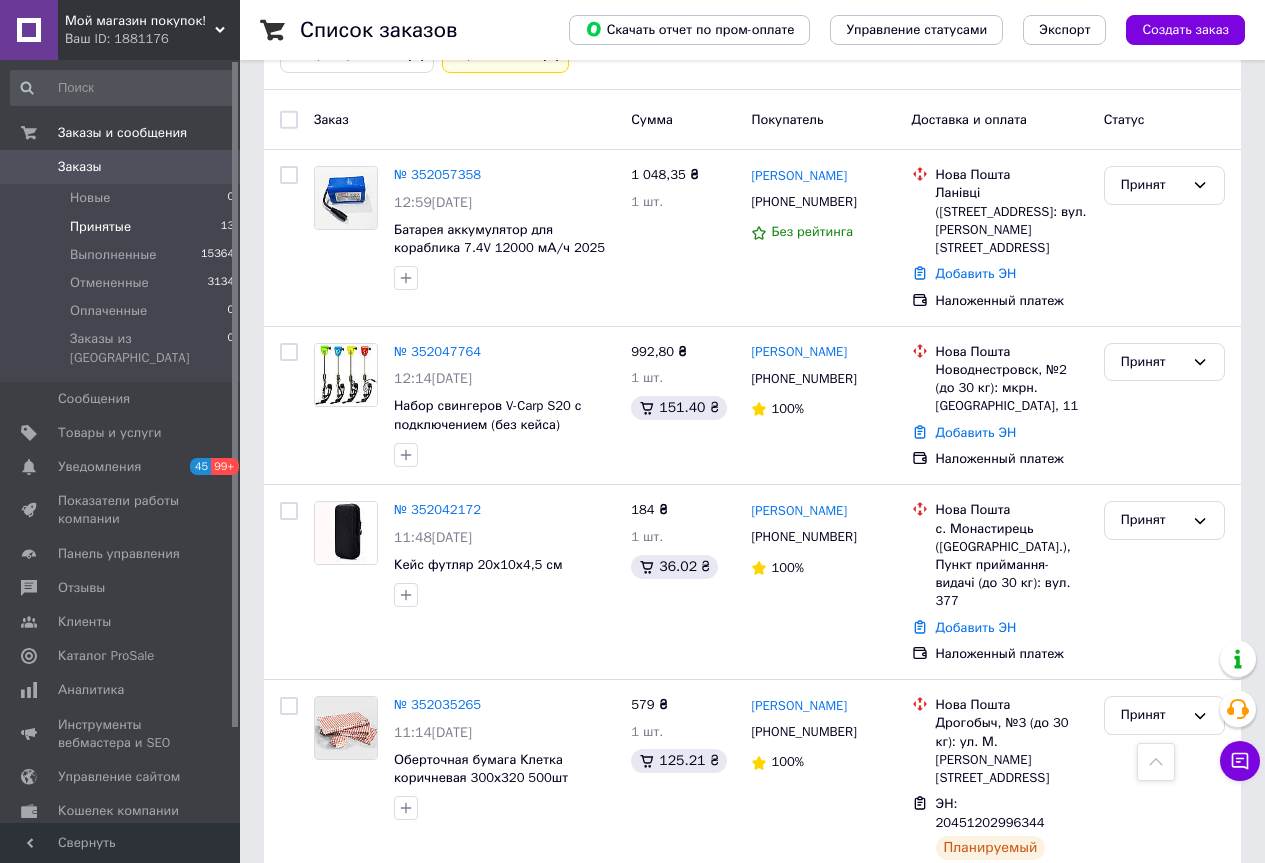 scroll, scrollTop: 0, scrollLeft: 0, axis: both 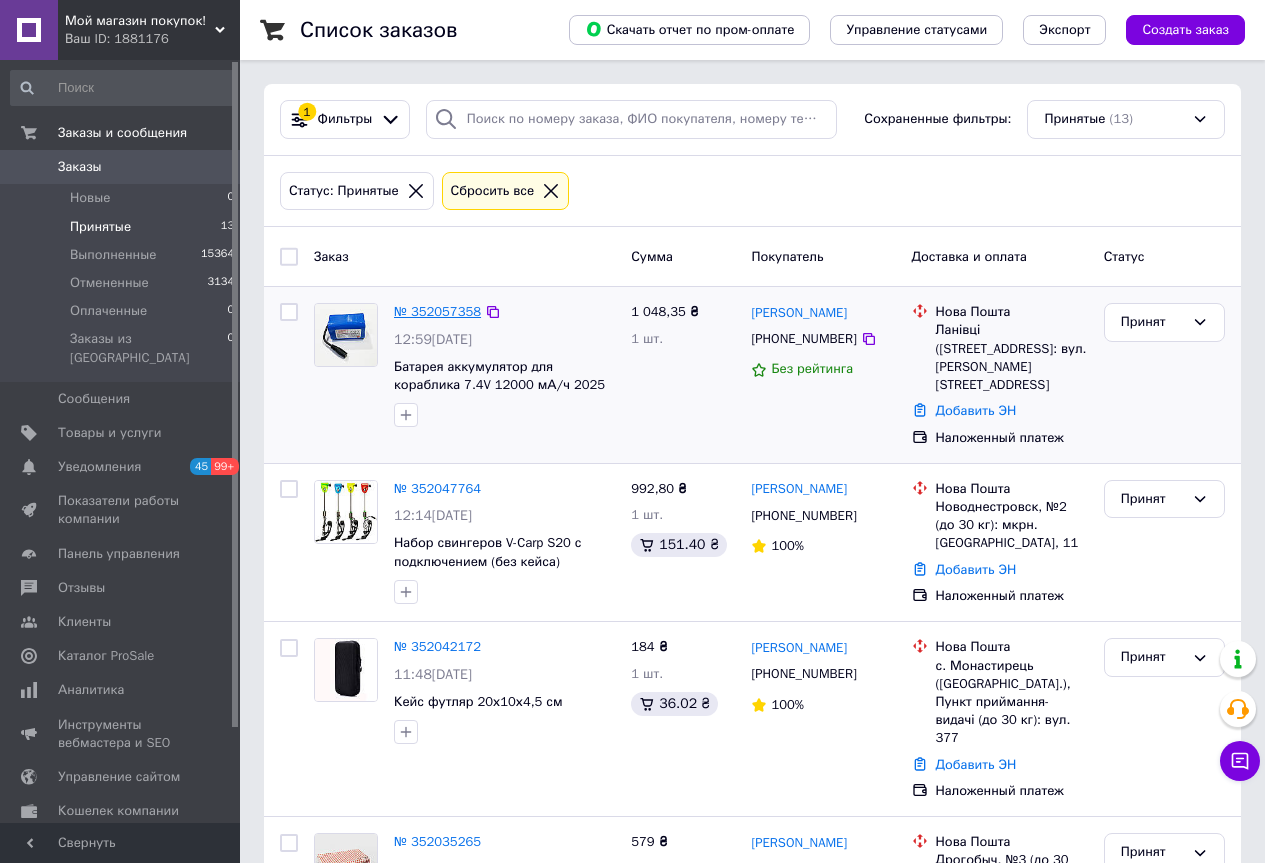 click on "№ 352057358" at bounding box center [437, 311] 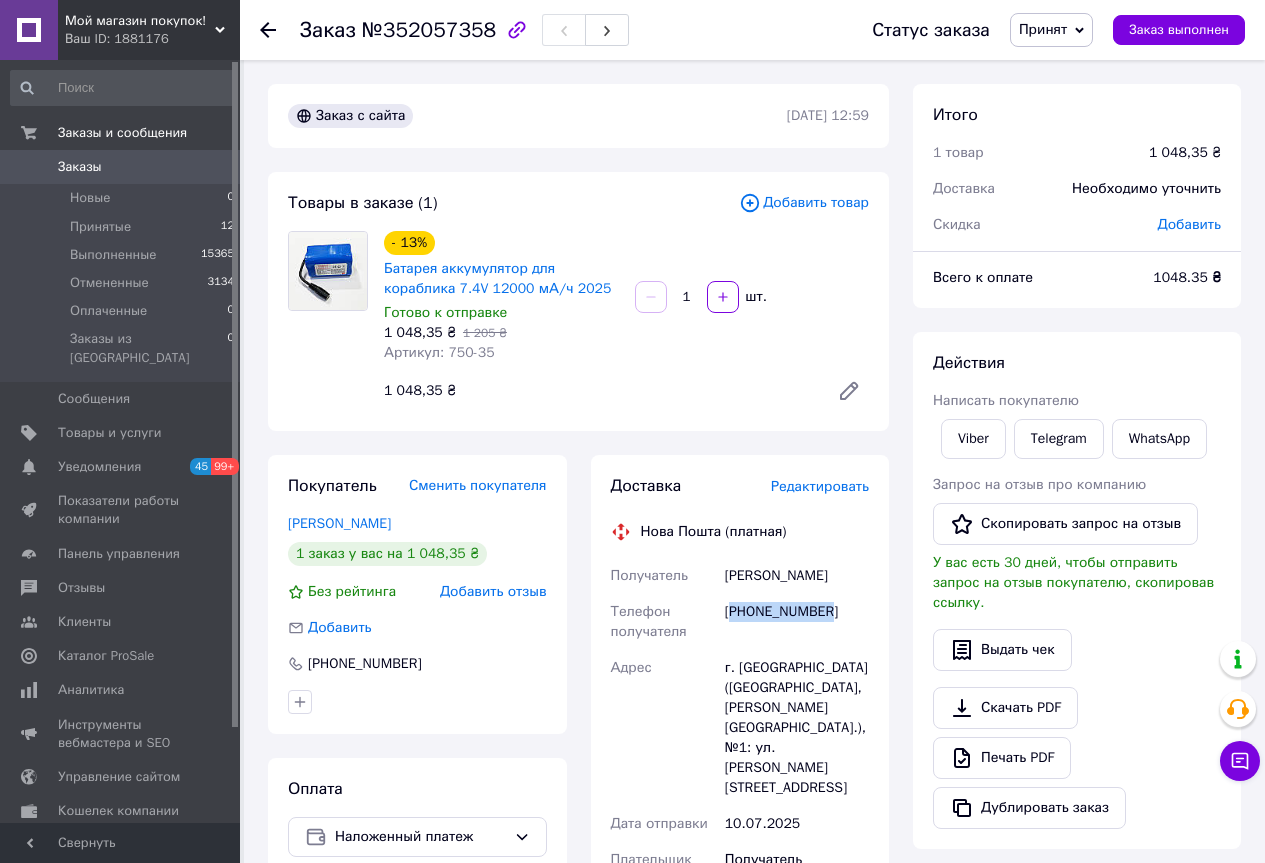 drag, startPoint x: 855, startPoint y: 607, endPoint x: 732, endPoint y: 618, distance: 123.49089 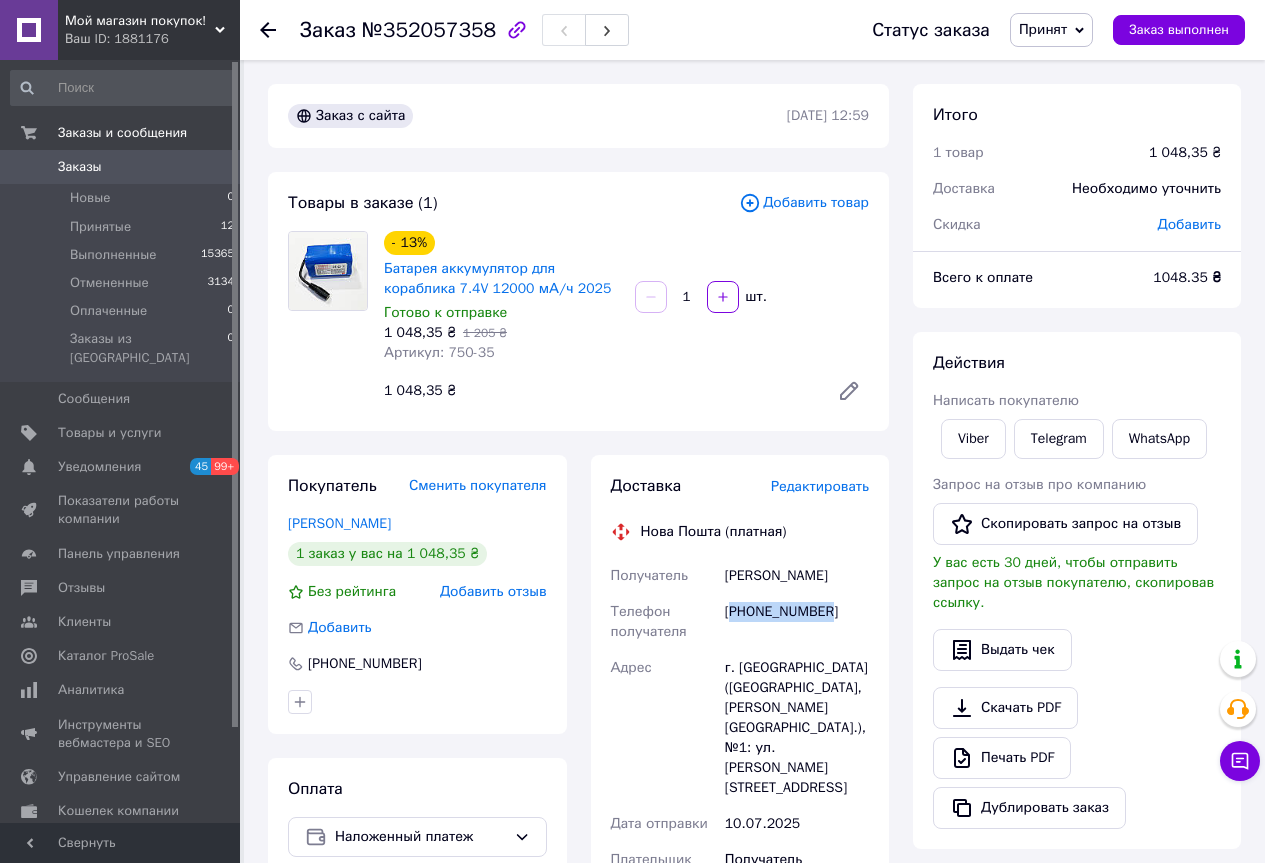 copy on "380683224914" 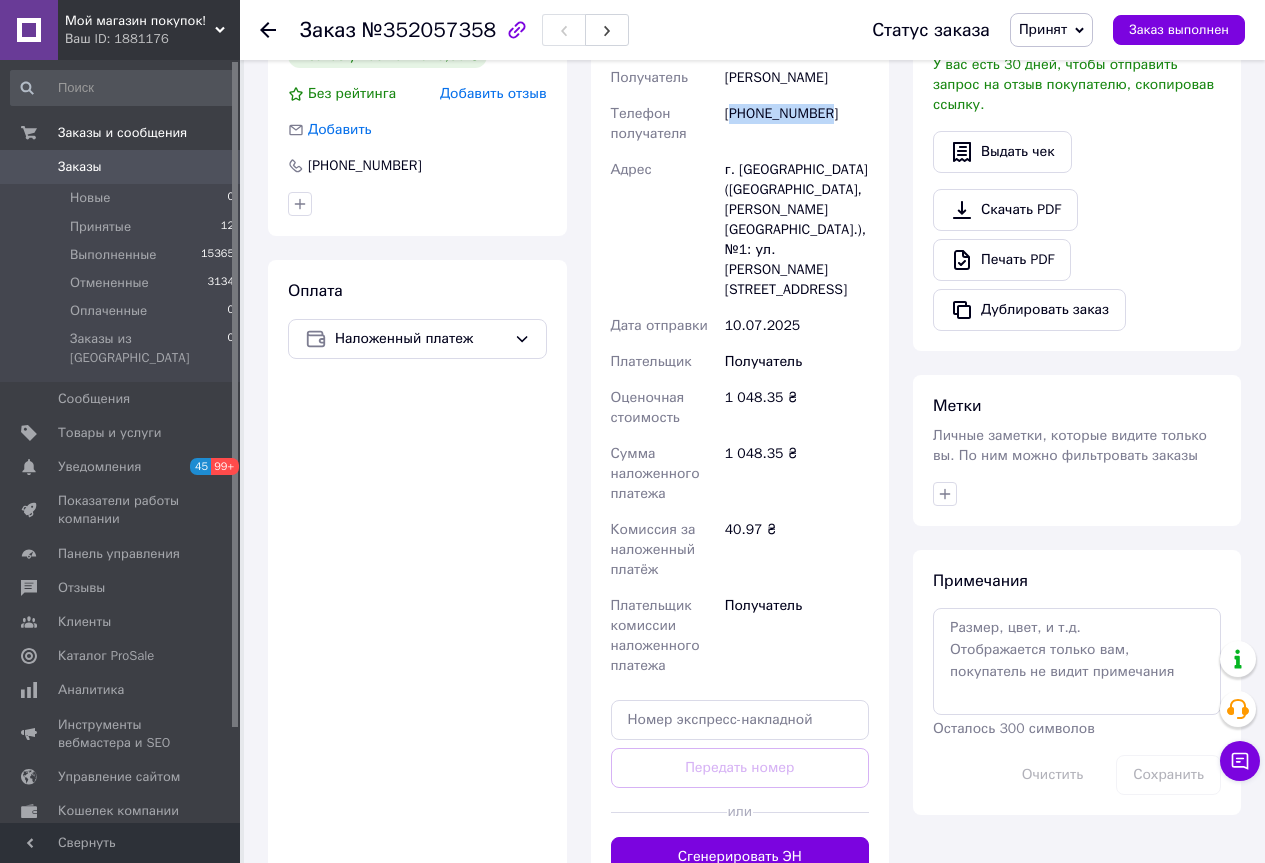 scroll, scrollTop: 500, scrollLeft: 0, axis: vertical 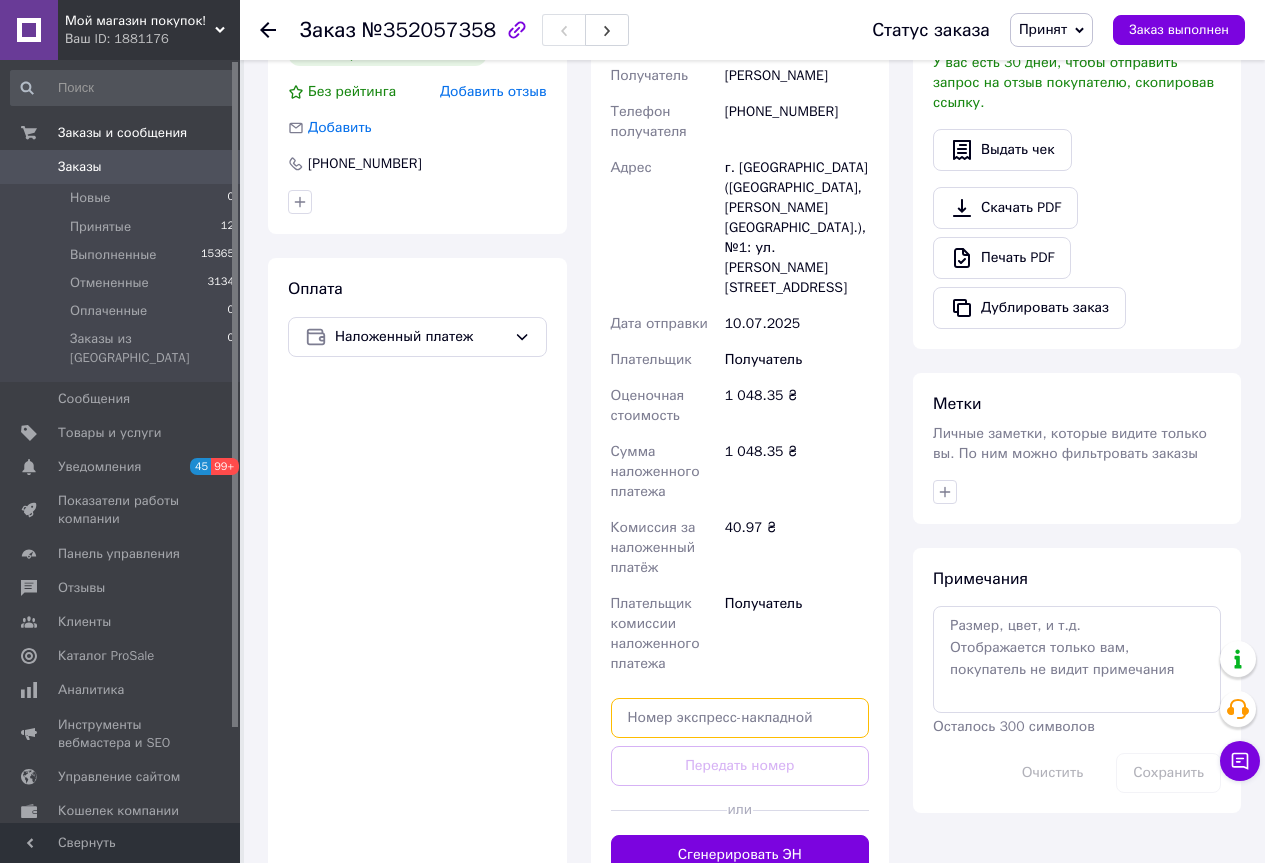 click at bounding box center (740, 718) 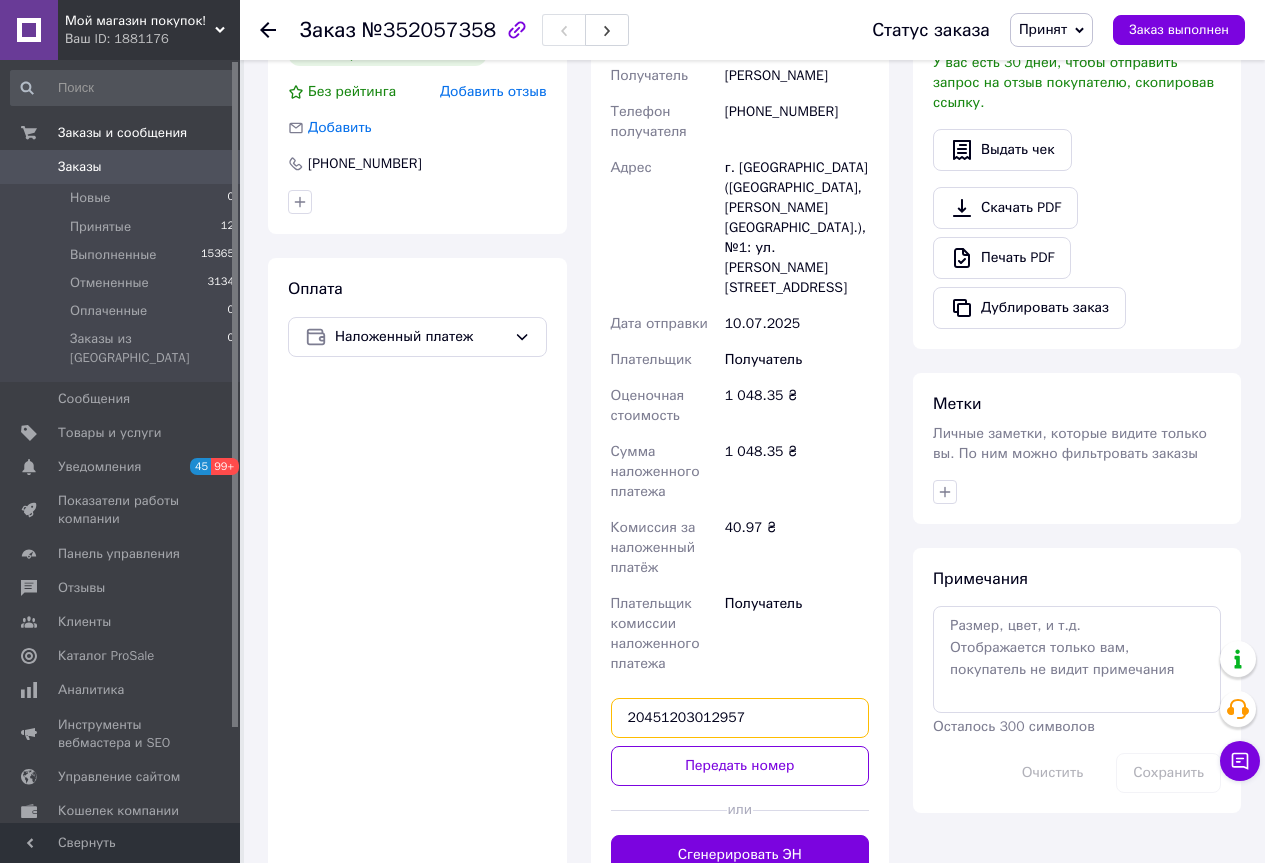 type on "20451203012957" 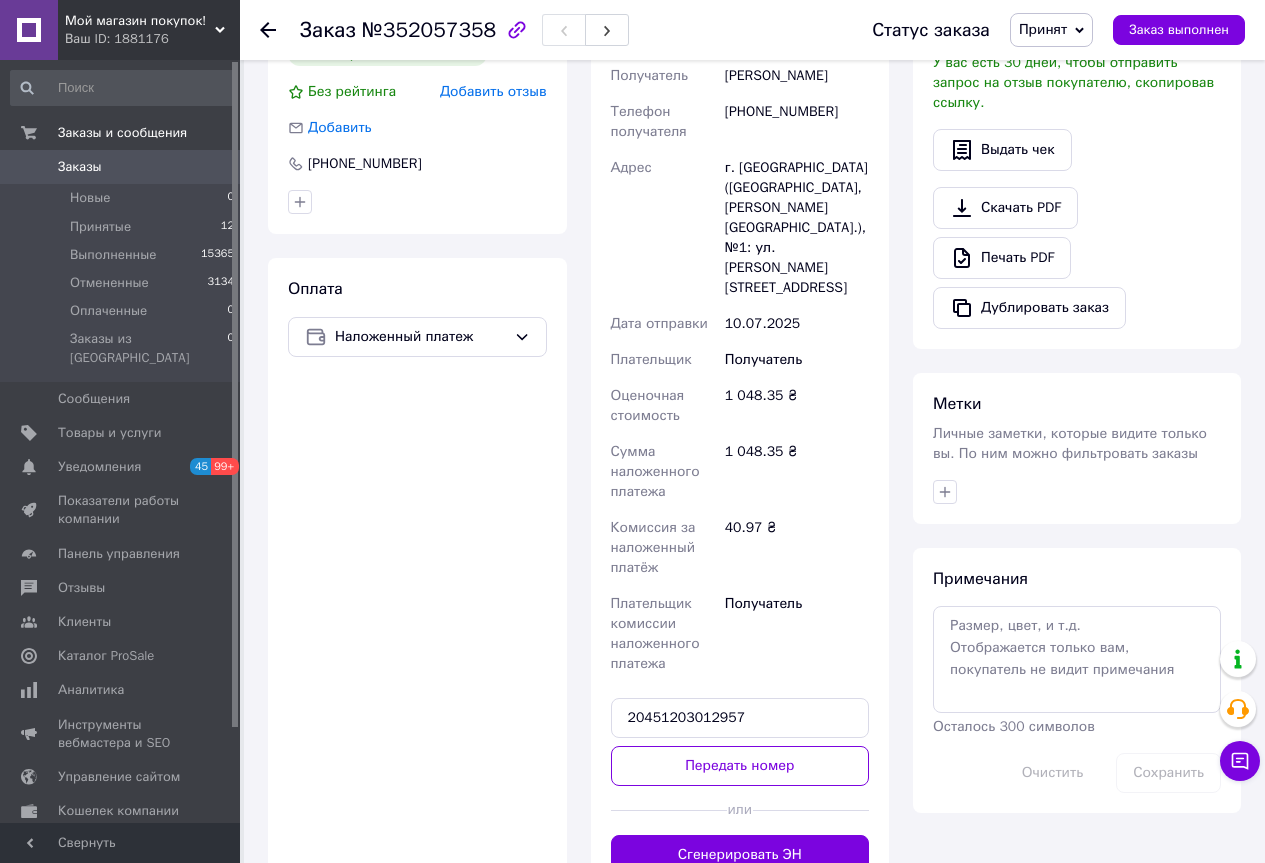 click on "Передать номер" at bounding box center (740, 766) 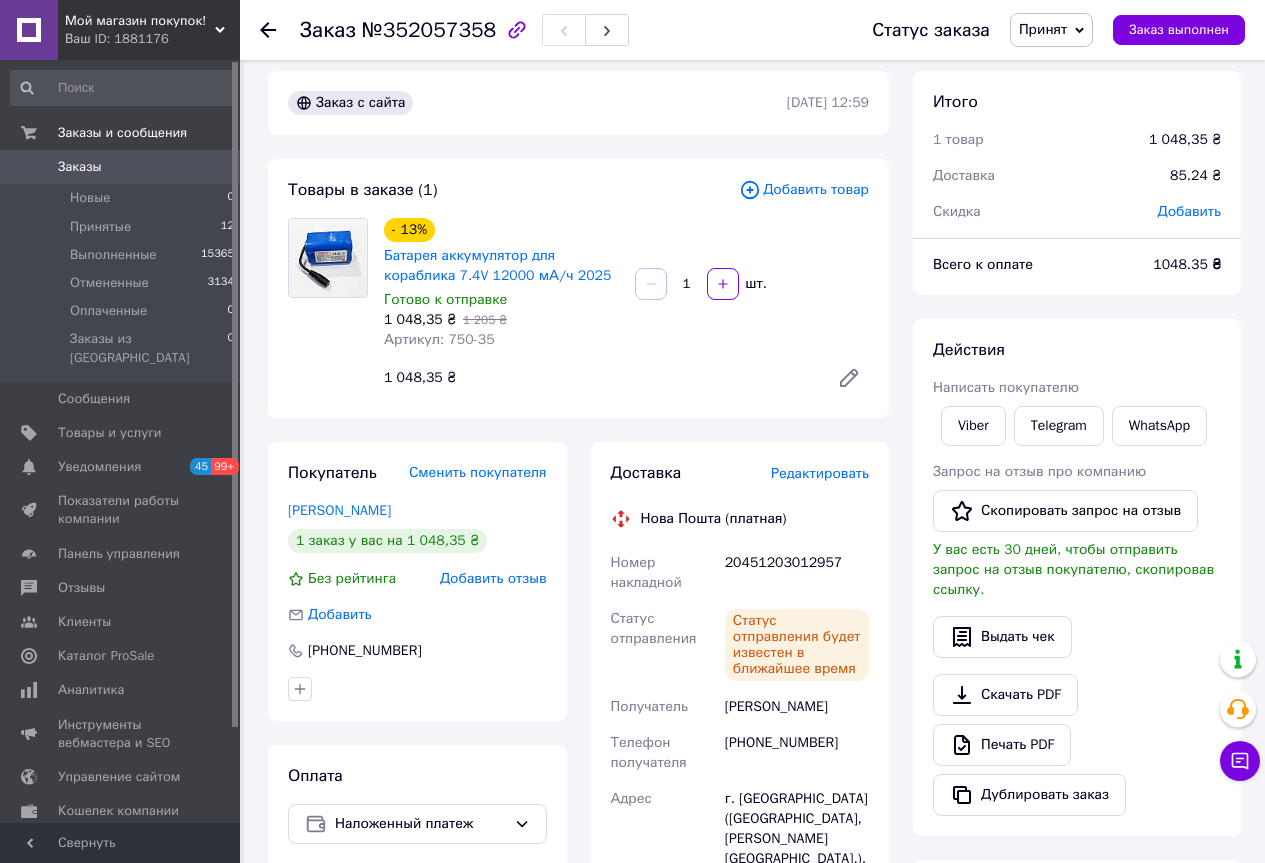 scroll, scrollTop: 0, scrollLeft: 0, axis: both 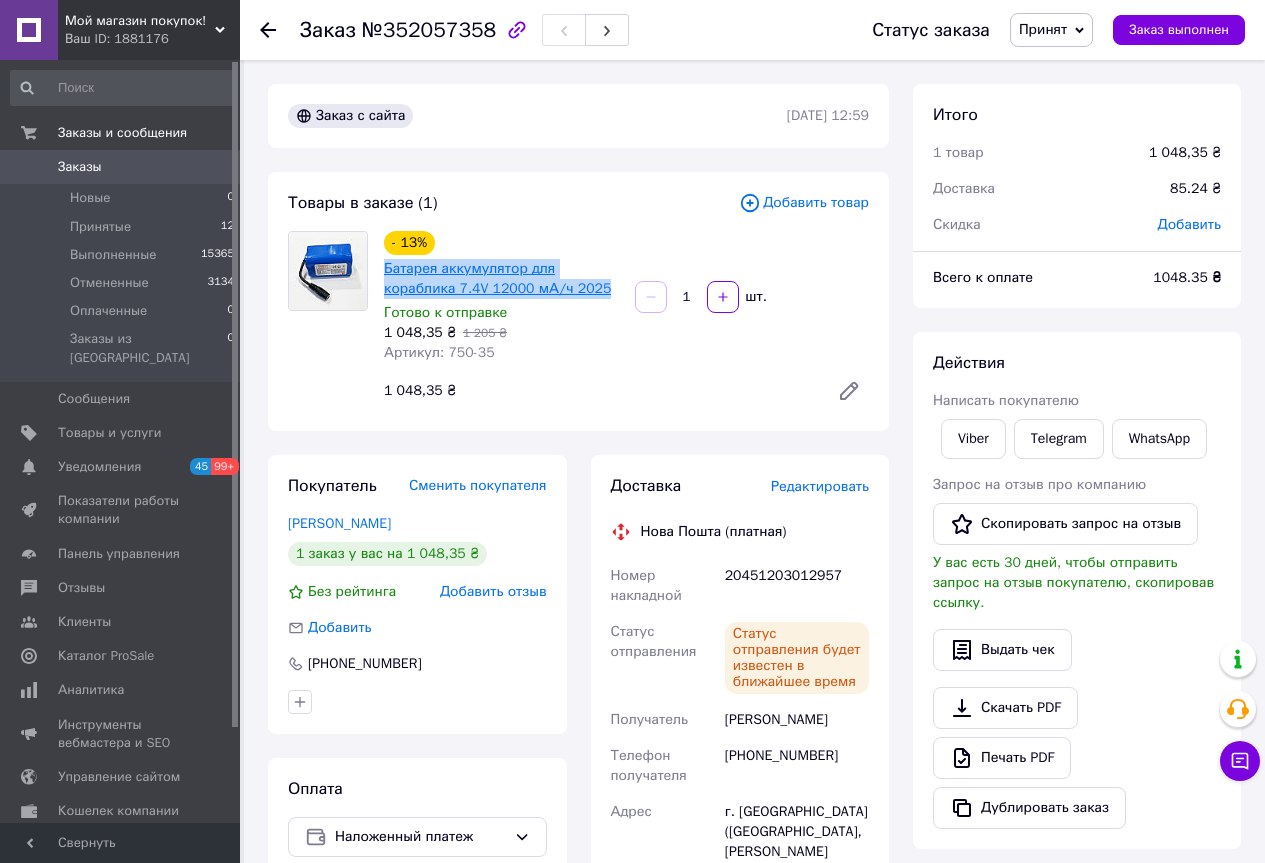drag, startPoint x: 553, startPoint y: 294, endPoint x: 384, endPoint y: 272, distance: 170.42593 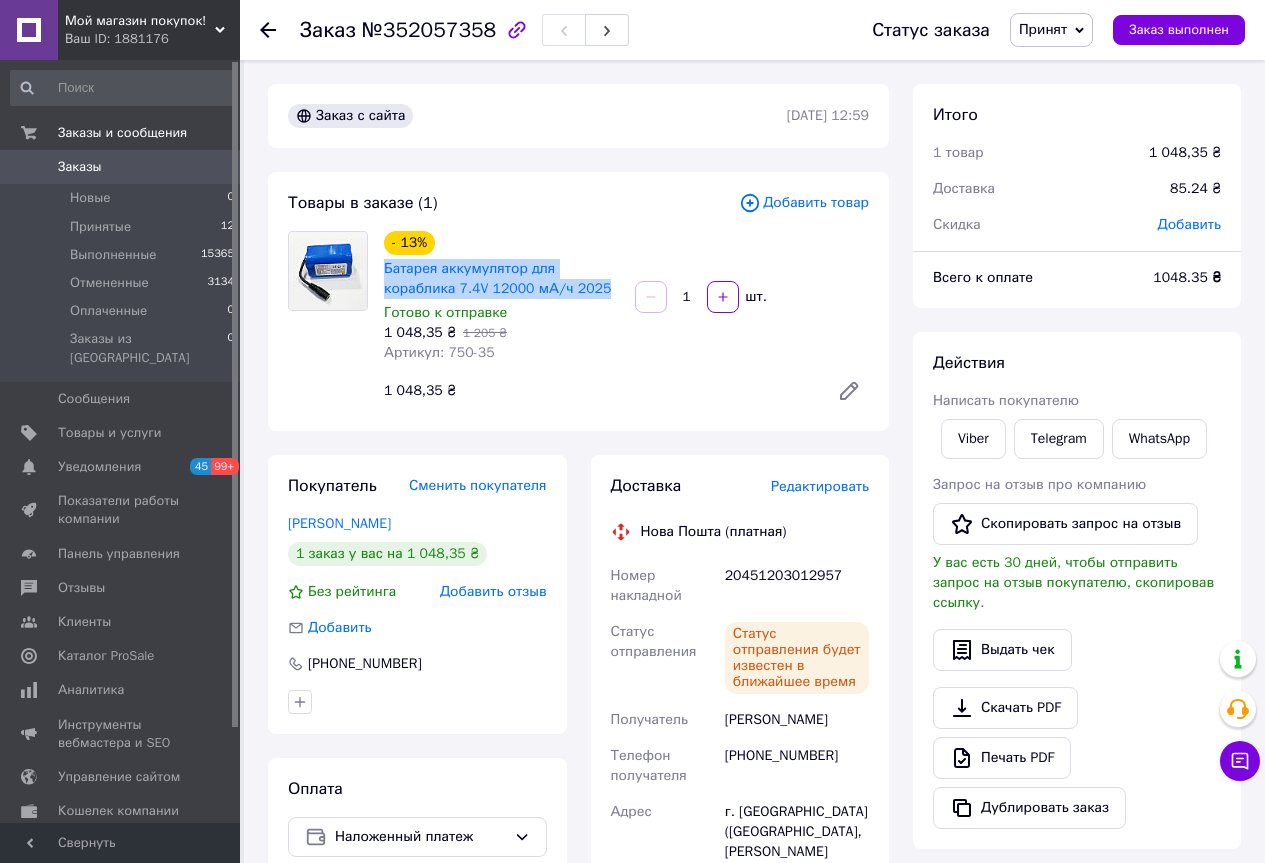 copy on "Батарея аккумулятор для кораблика 7.4V 12000 мА/ч 2025" 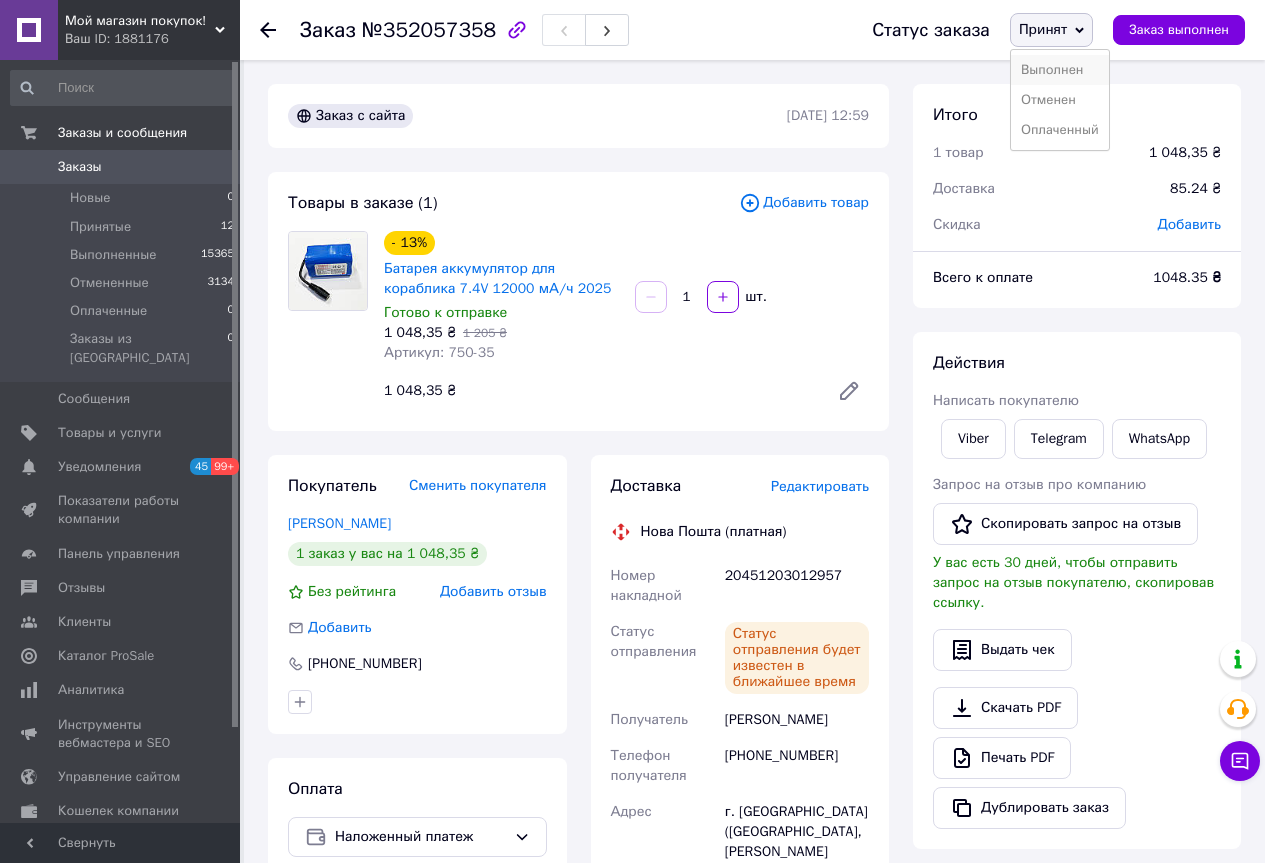 click on "Выполнен" at bounding box center [1060, 70] 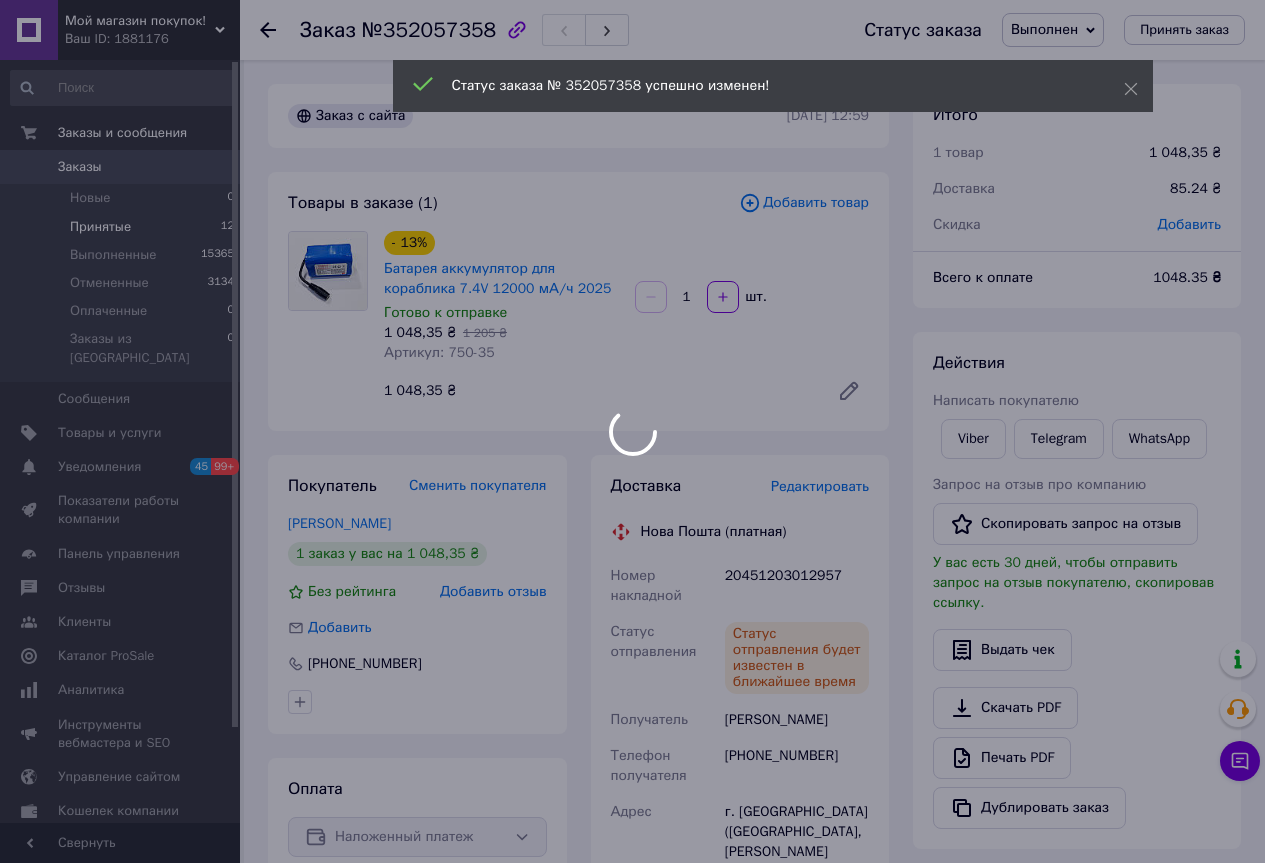 click on "Принятые 12" at bounding box center (123, 227) 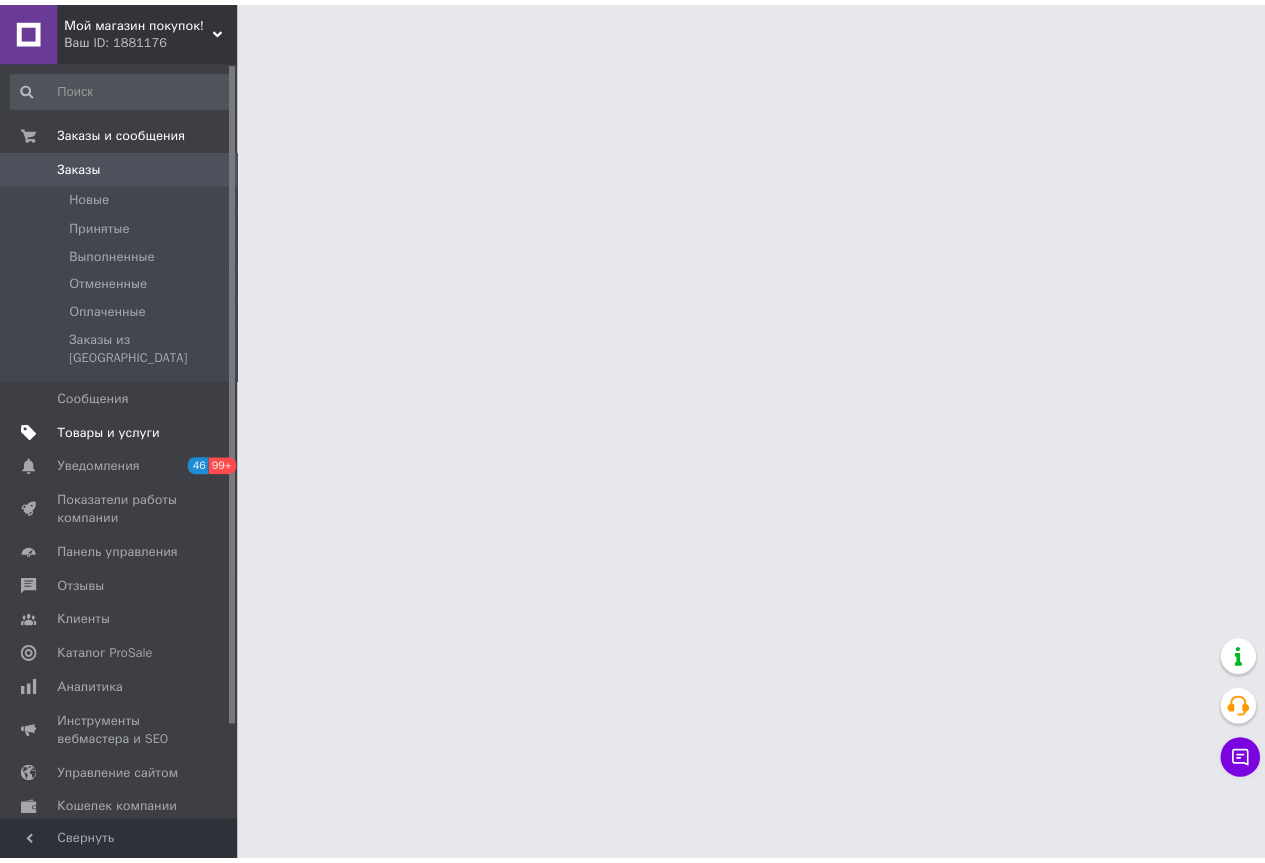 scroll, scrollTop: 0, scrollLeft: 0, axis: both 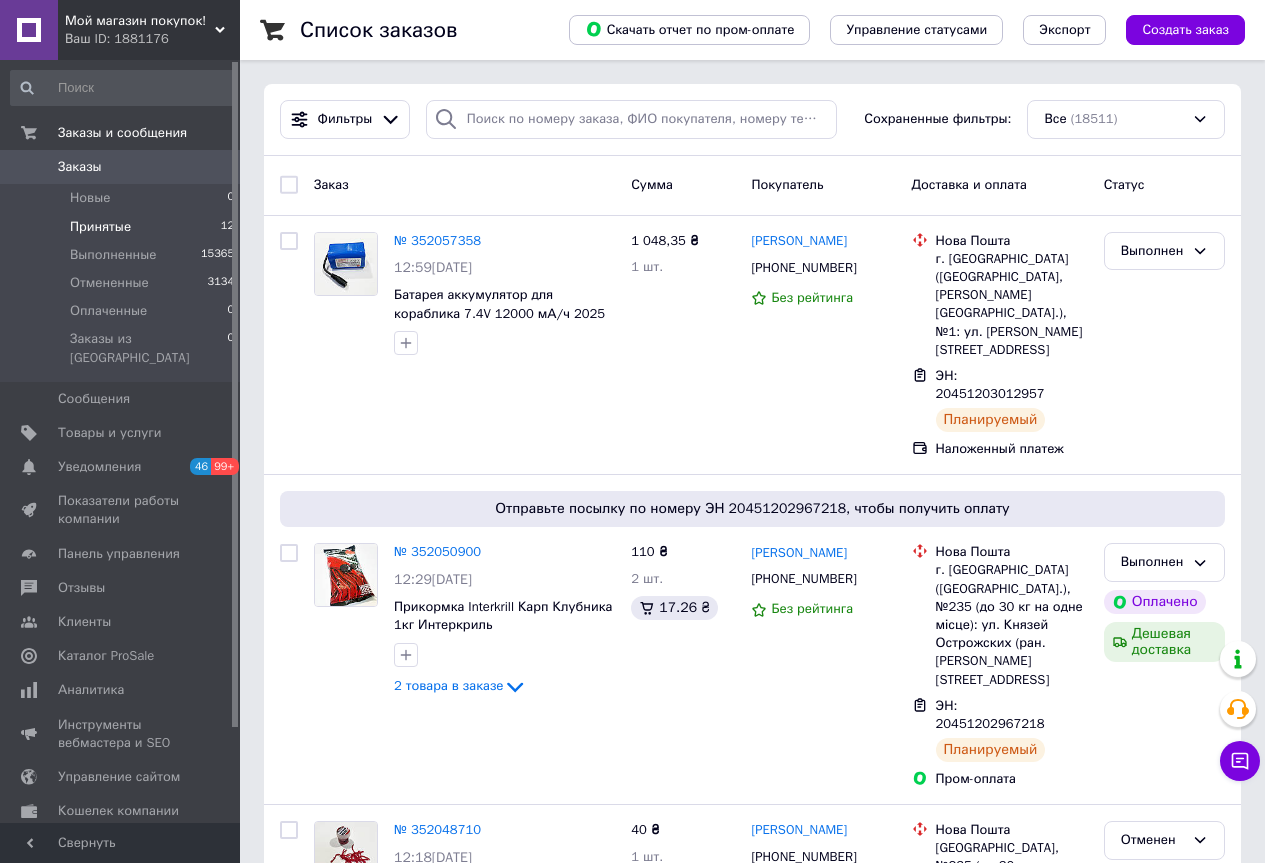 click on "Принятые" at bounding box center [100, 227] 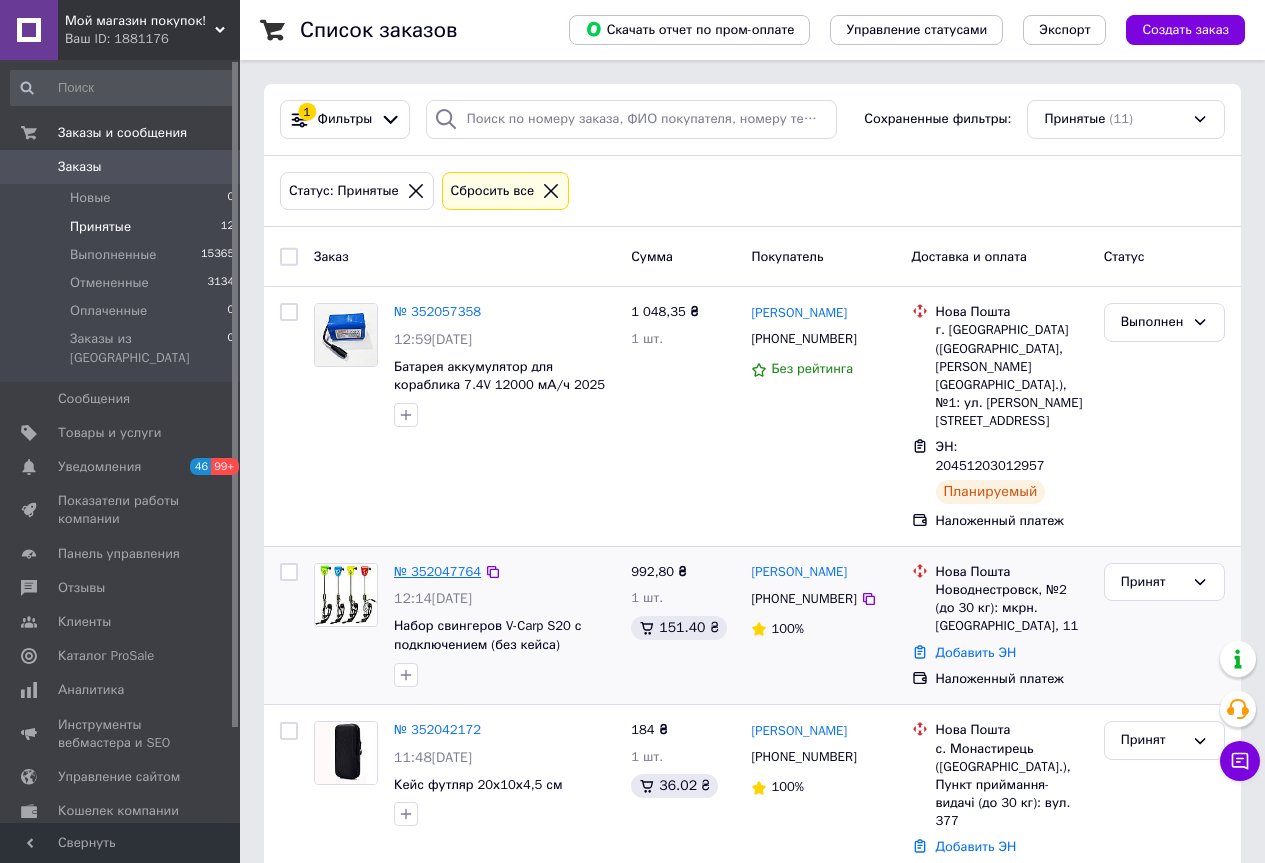 click on "№ 352047764" at bounding box center (437, 571) 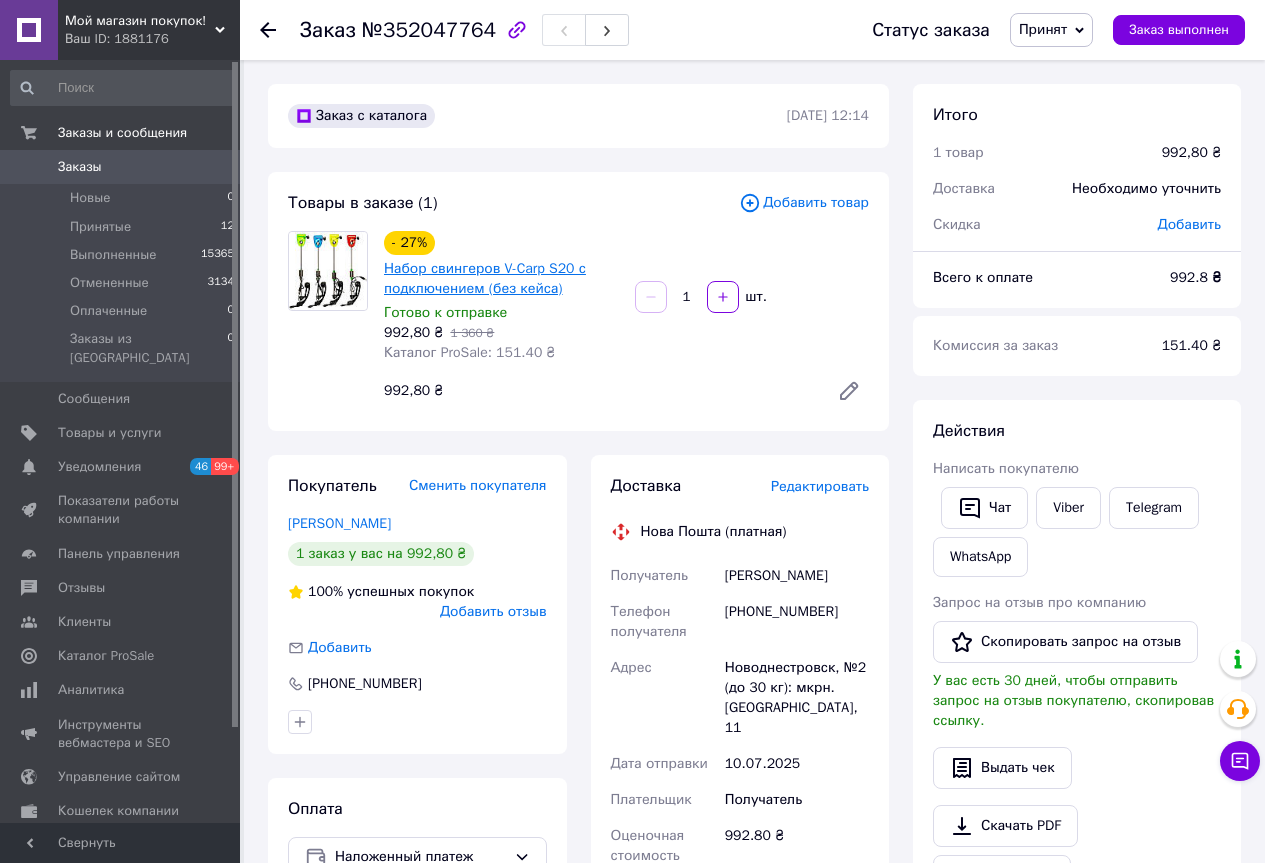click on "Набор свингеров V-Carp S20 с подключением (без кейса)" at bounding box center (485, 278) 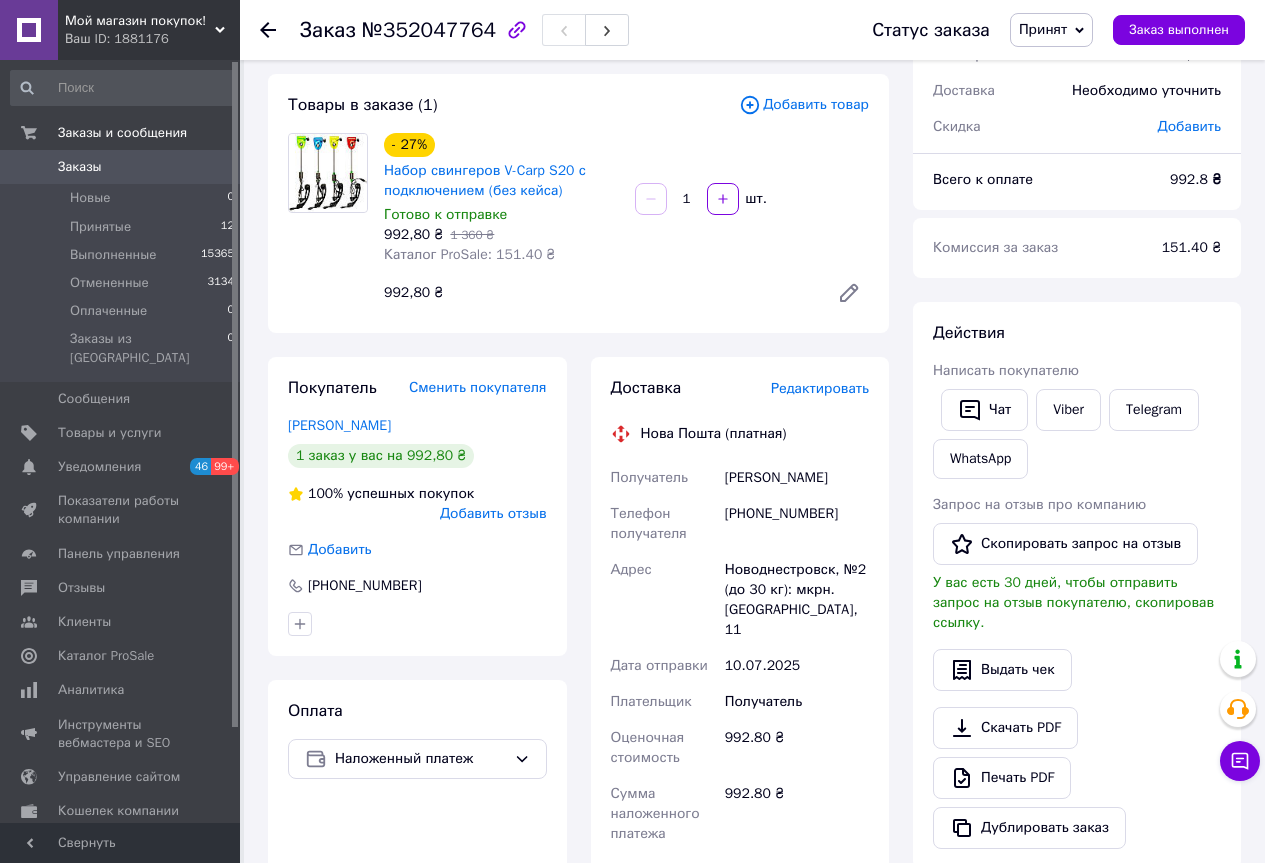 scroll, scrollTop: 0, scrollLeft: 0, axis: both 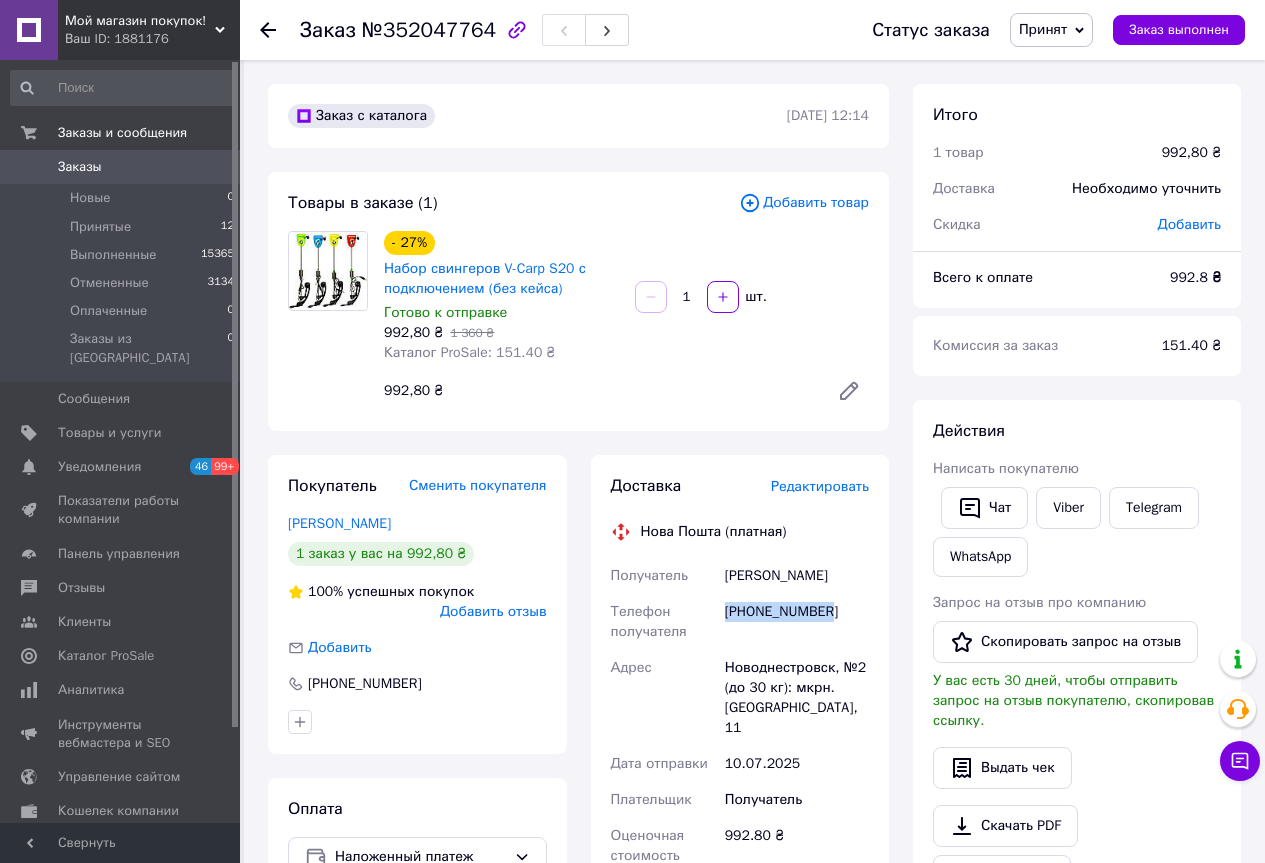 drag, startPoint x: 831, startPoint y: 615, endPoint x: 725, endPoint y: 610, distance: 106.11786 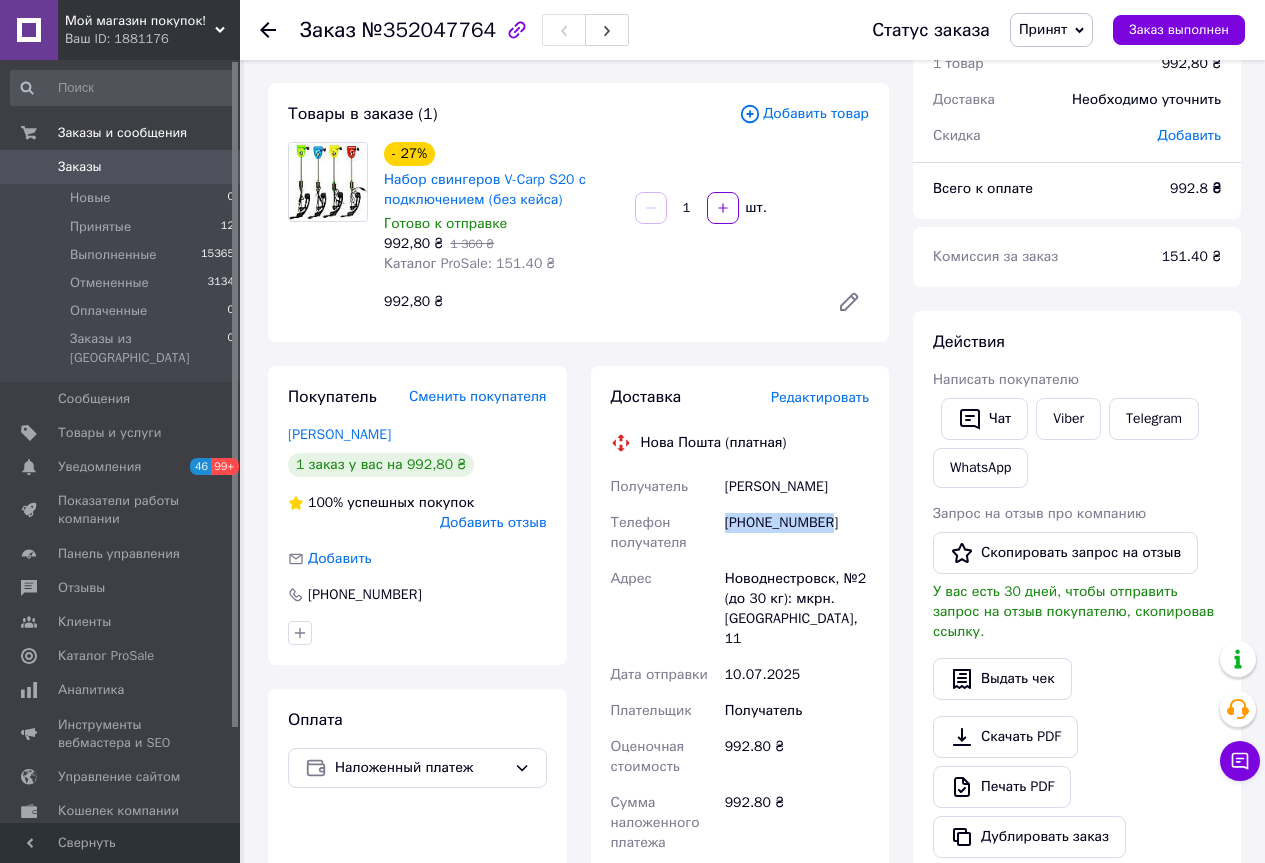 scroll, scrollTop: 100, scrollLeft: 0, axis: vertical 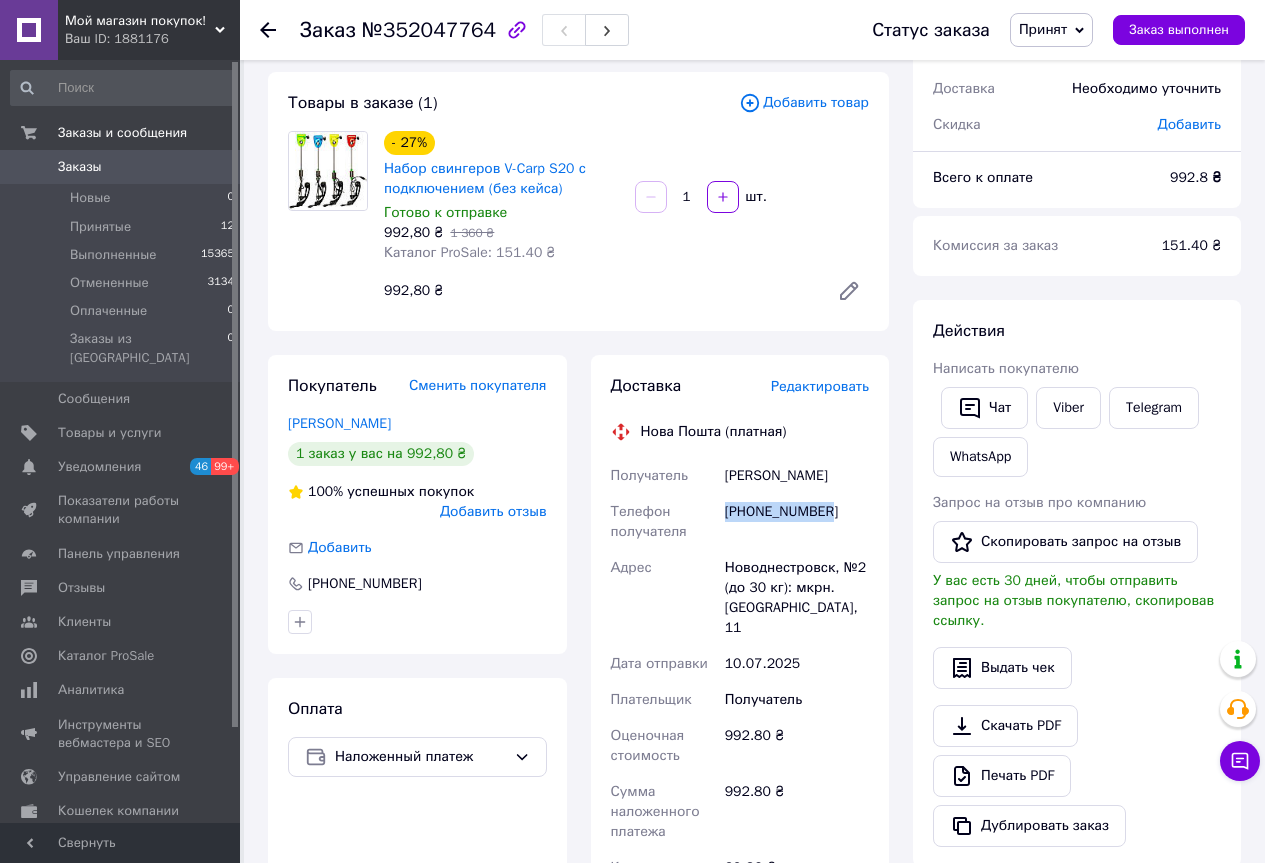copy on "[PHONE_NUMBER]" 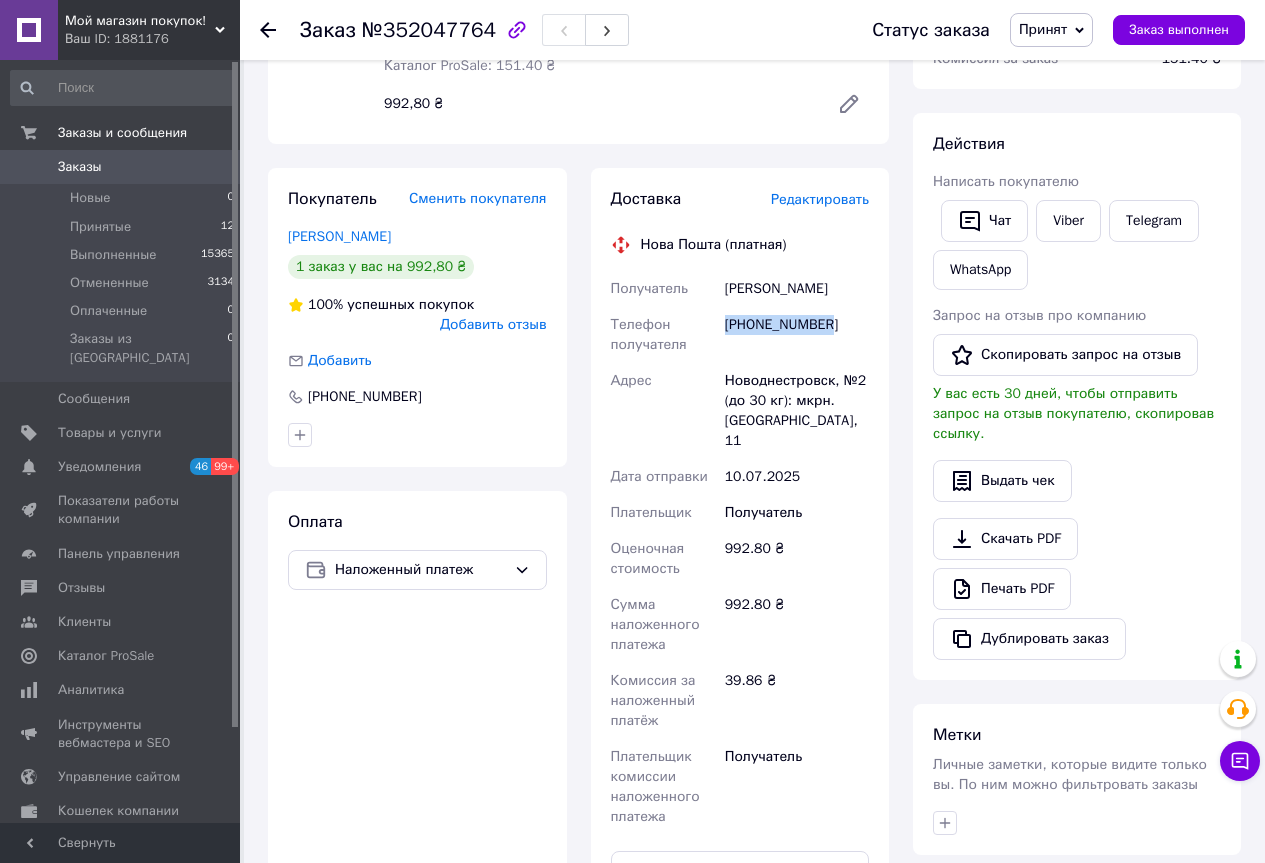 scroll, scrollTop: 500, scrollLeft: 0, axis: vertical 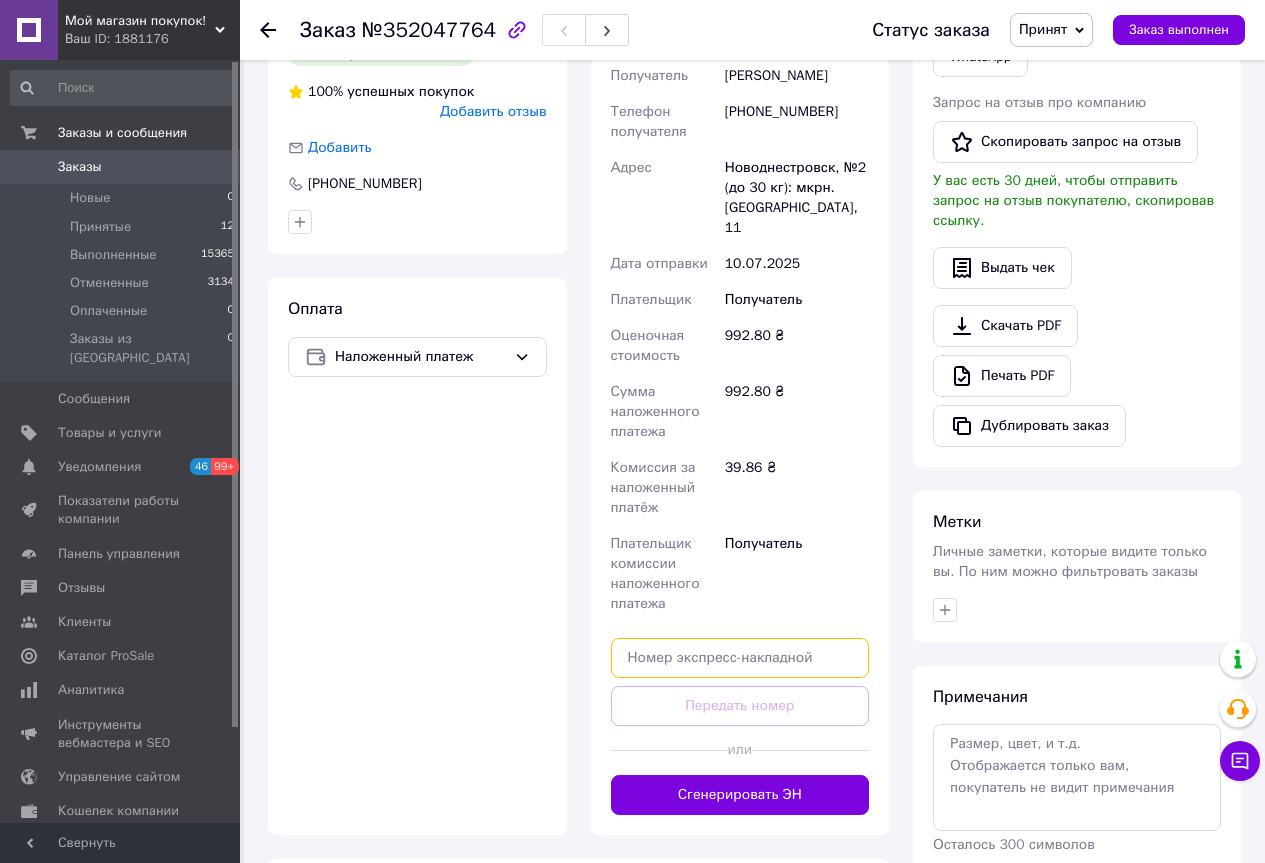 click at bounding box center (740, 658) 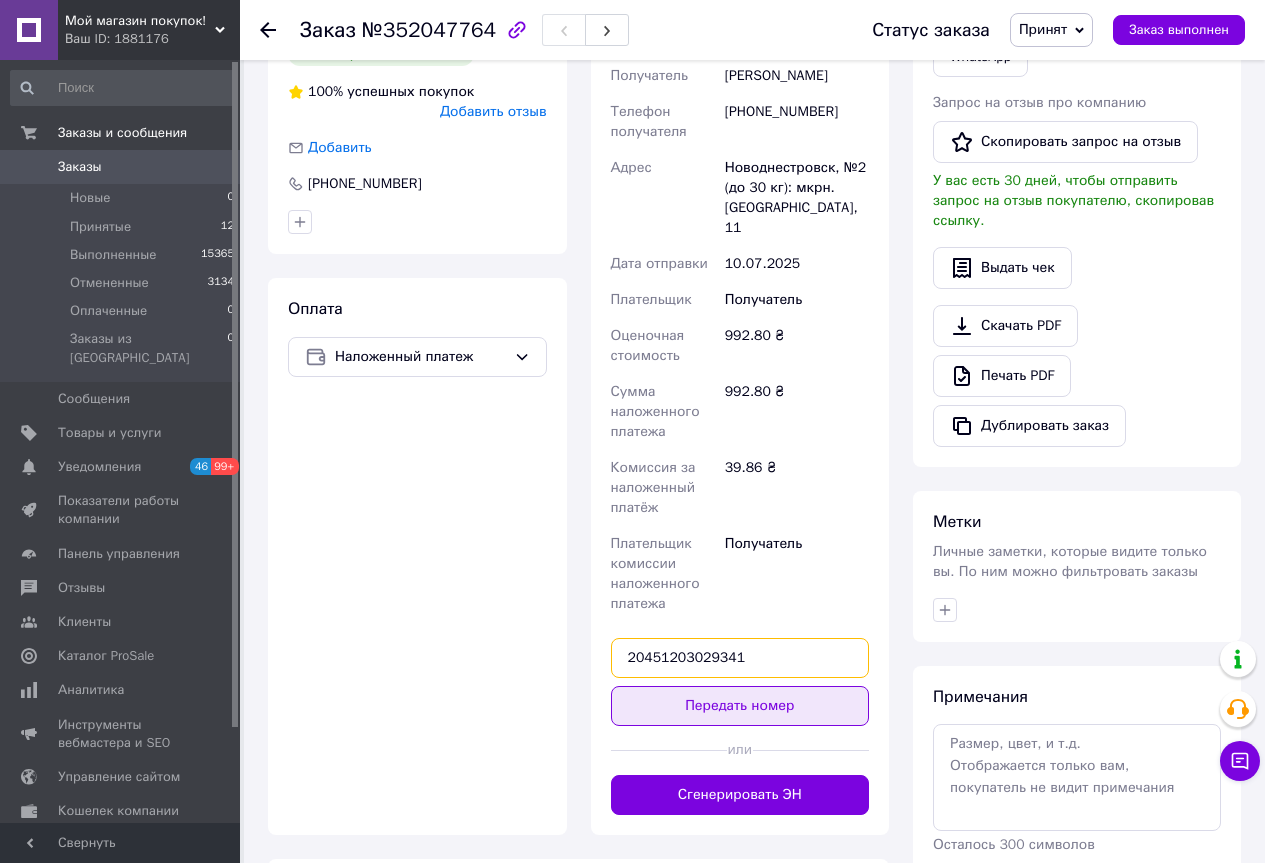 type on "20451203029341" 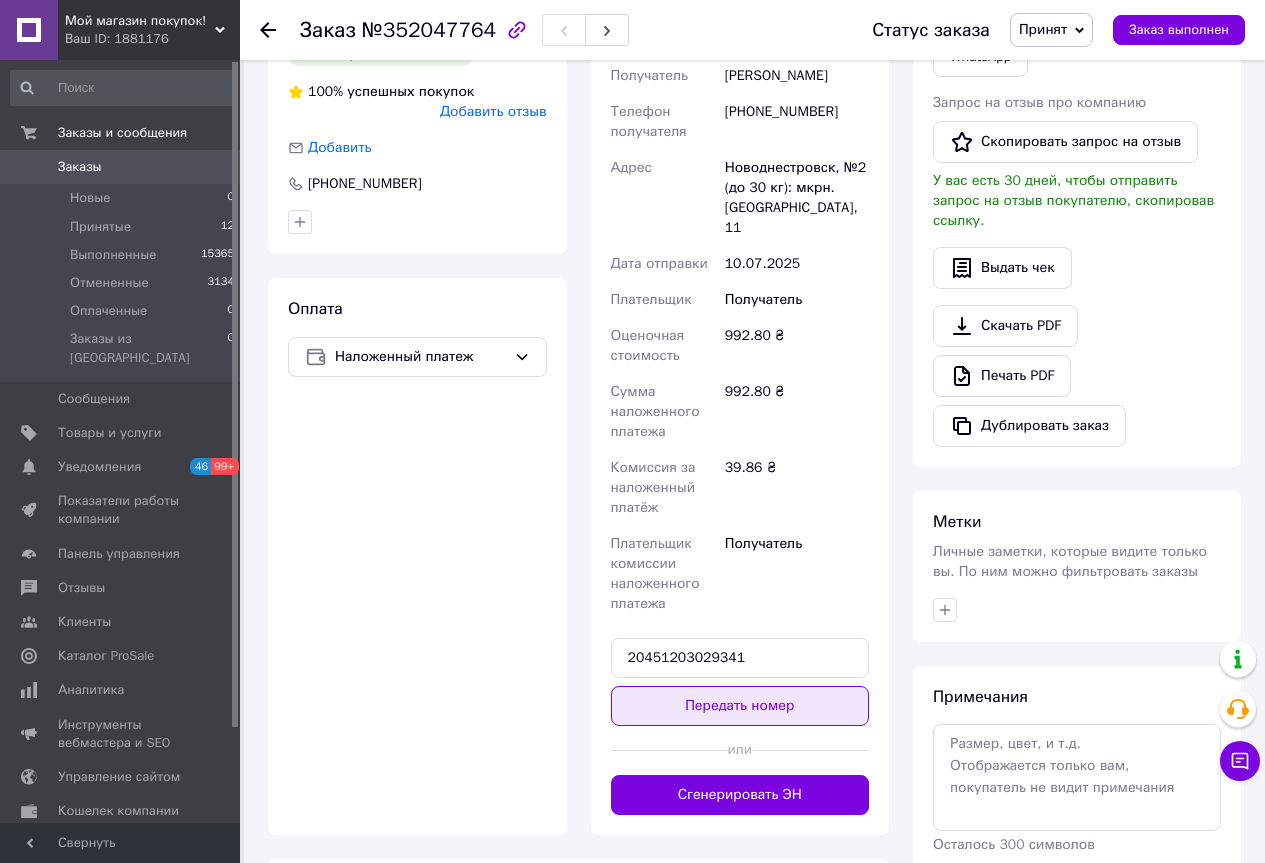click on "Передать номер" at bounding box center [740, 706] 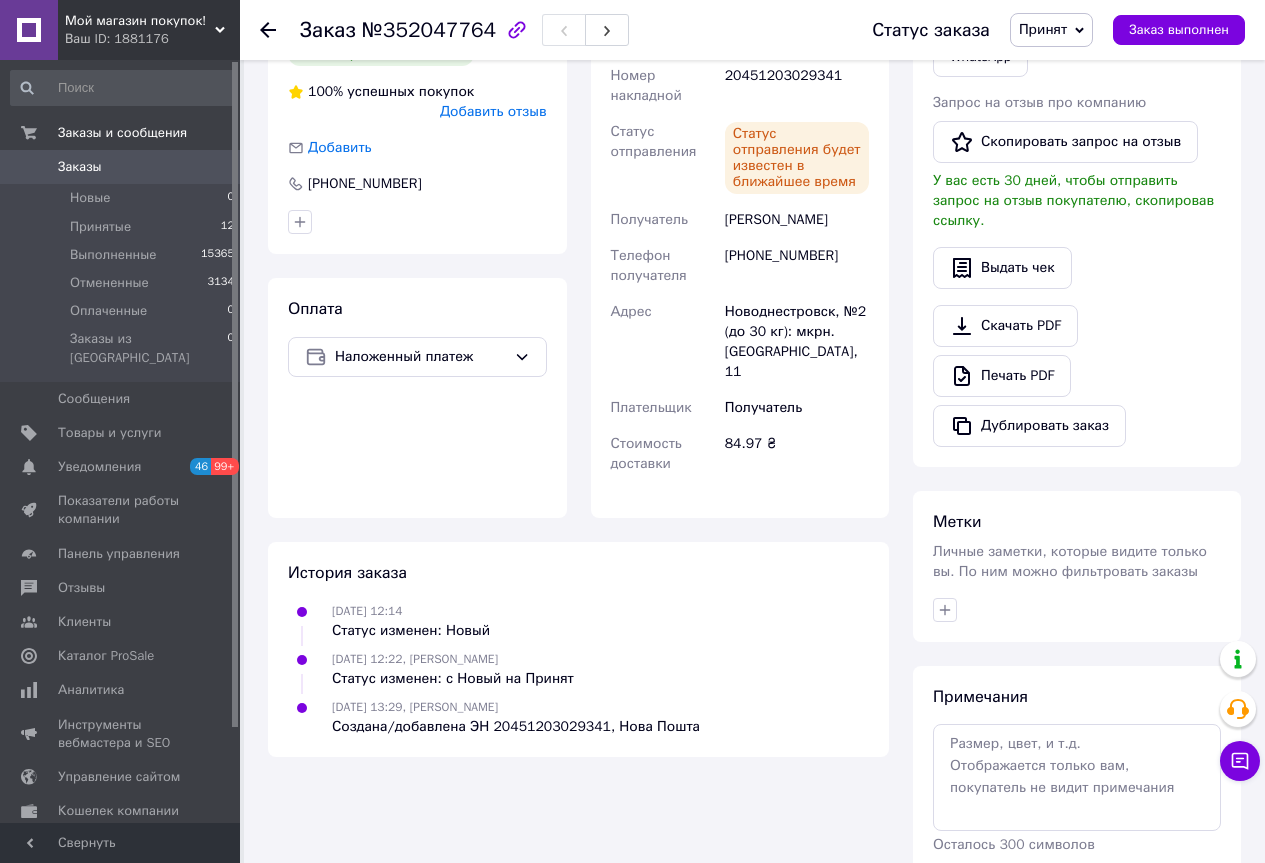 click on "Принят" at bounding box center (1051, 30) 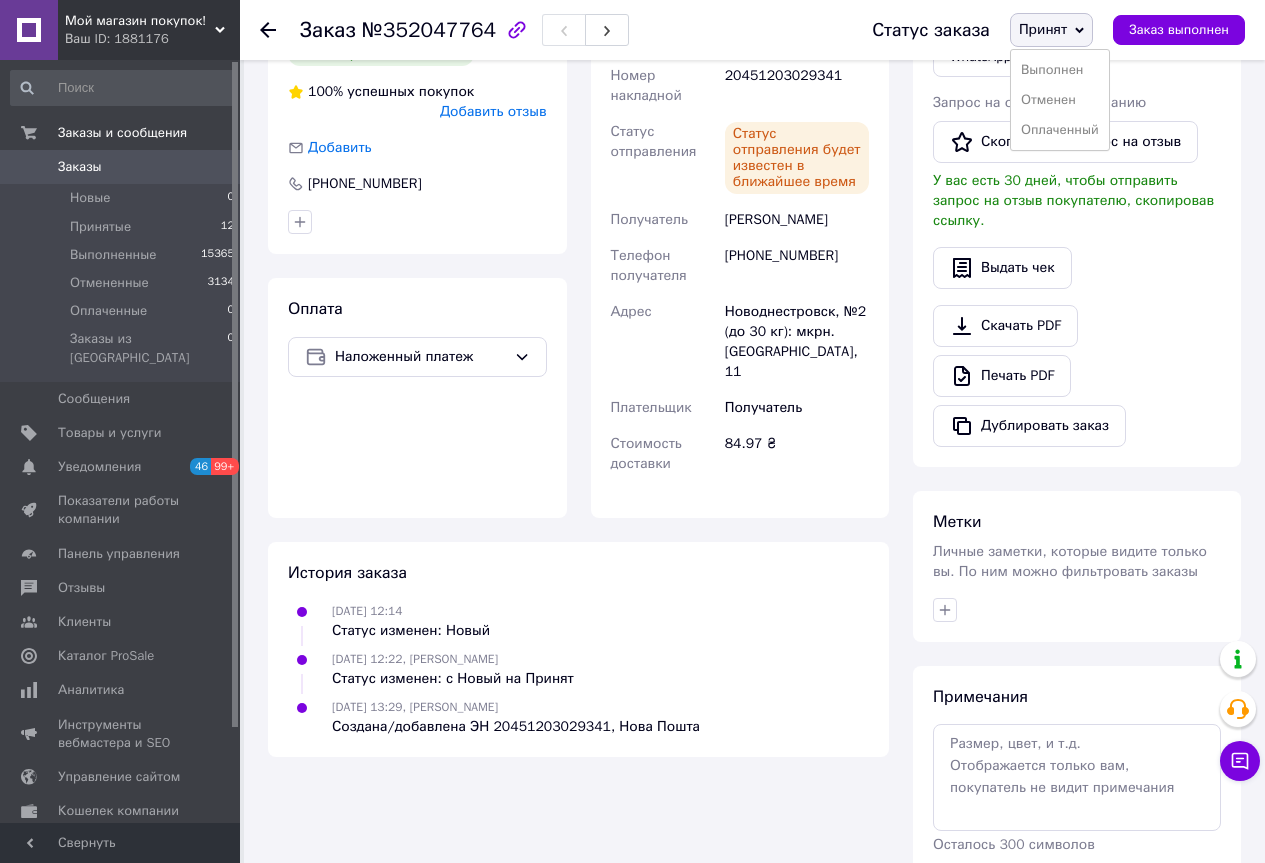 click on "Выполнен" at bounding box center (1060, 70) 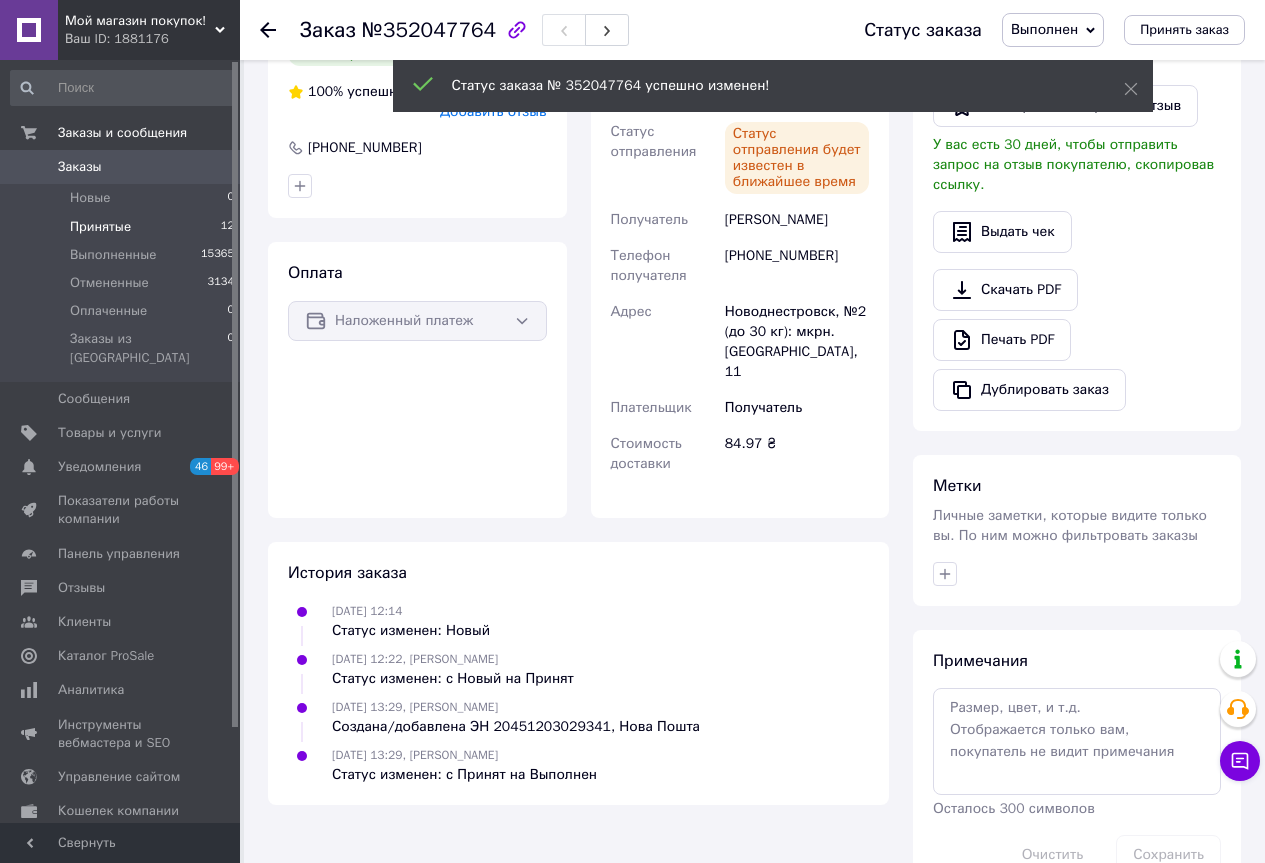 click on "Принятые 12" at bounding box center (123, 227) 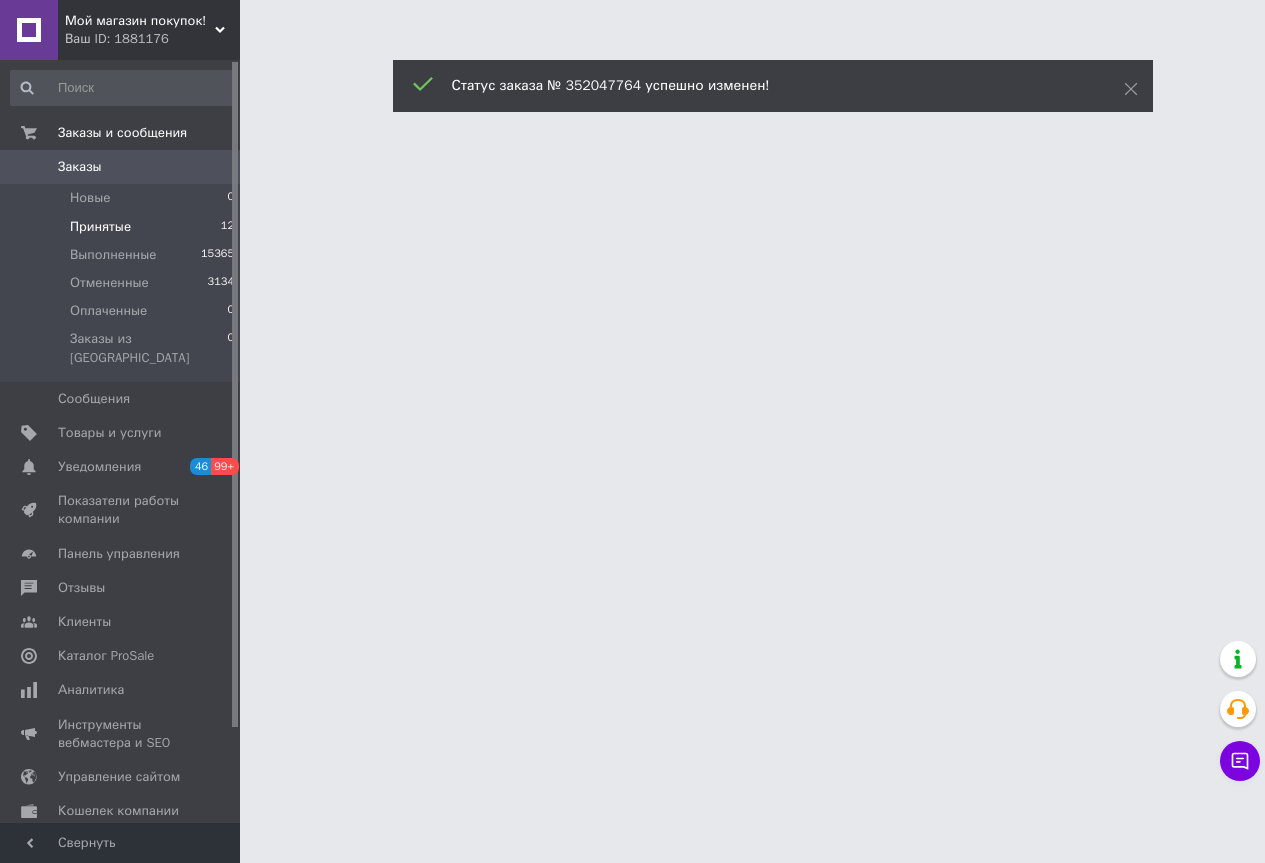 scroll, scrollTop: 0, scrollLeft: 0, axis: both 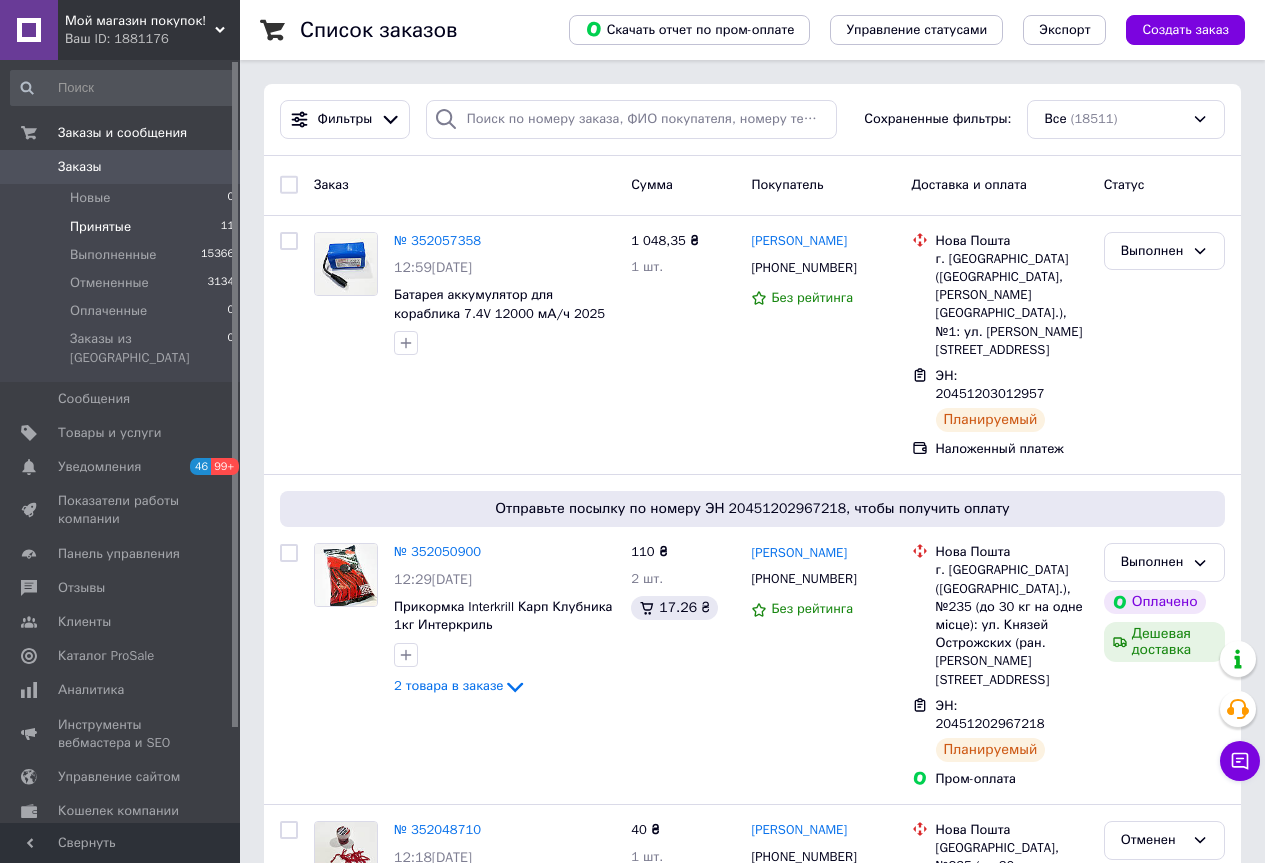 click on "Принятые" at bounding box center [100, 227] 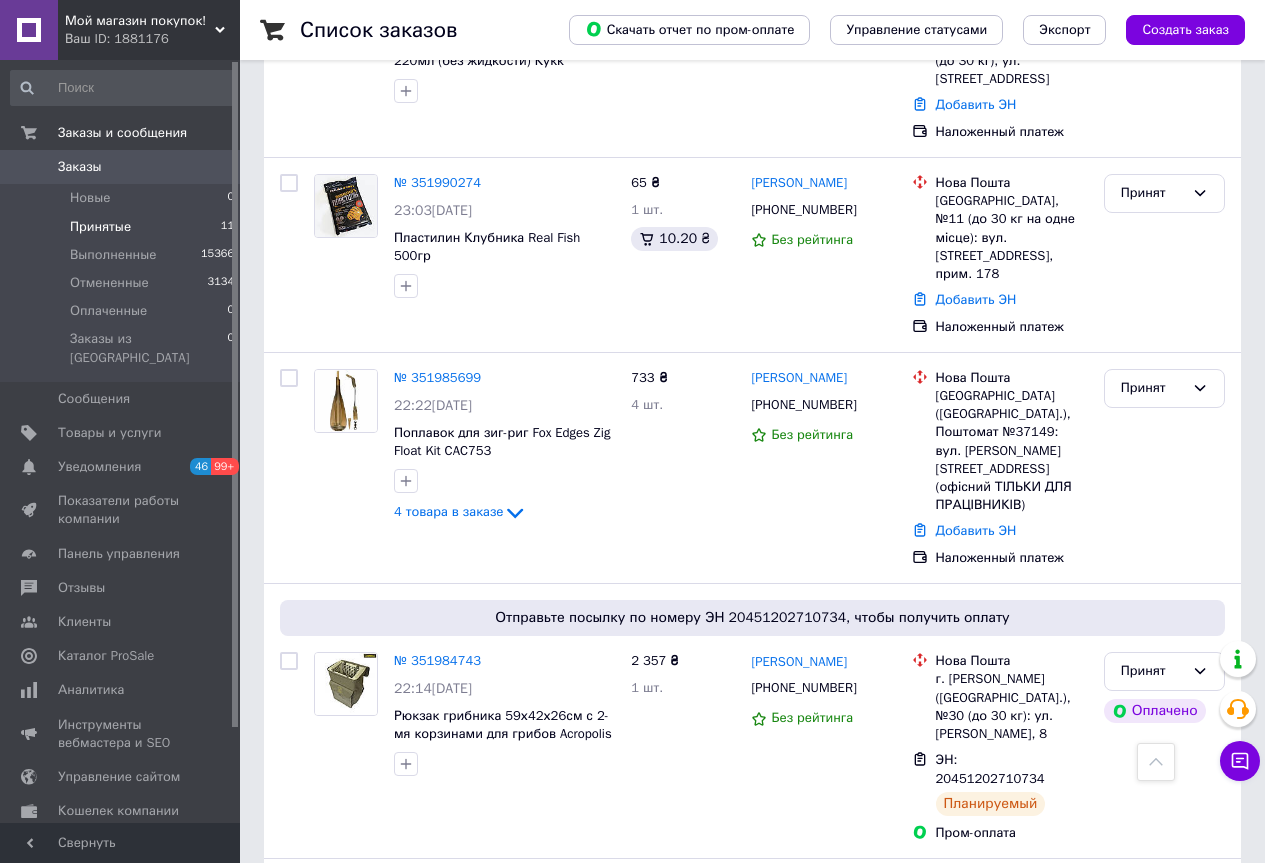 scroll, scrollTop: 1128, scrollLeft: 0, axis: vertical 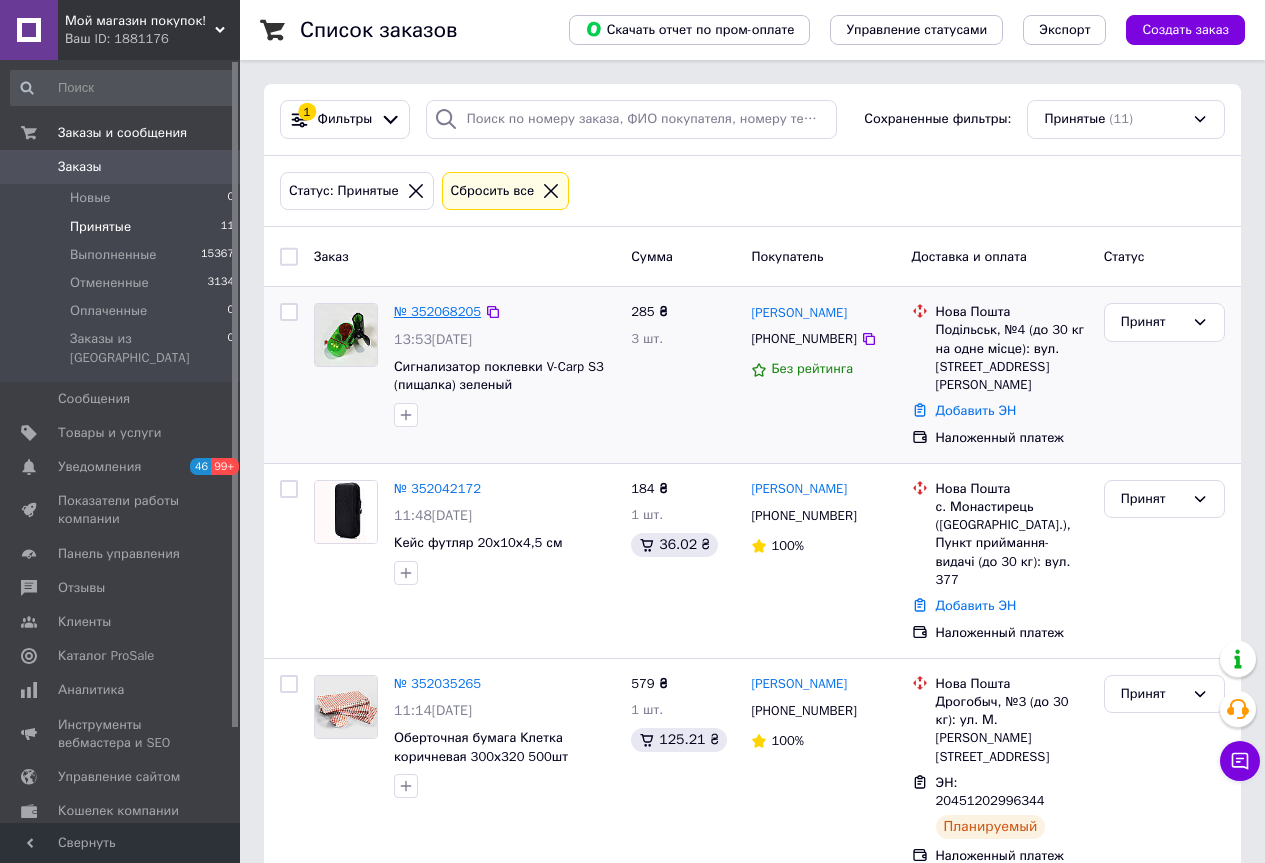 click on "№ 352068205" at bounding box center (437, 311) 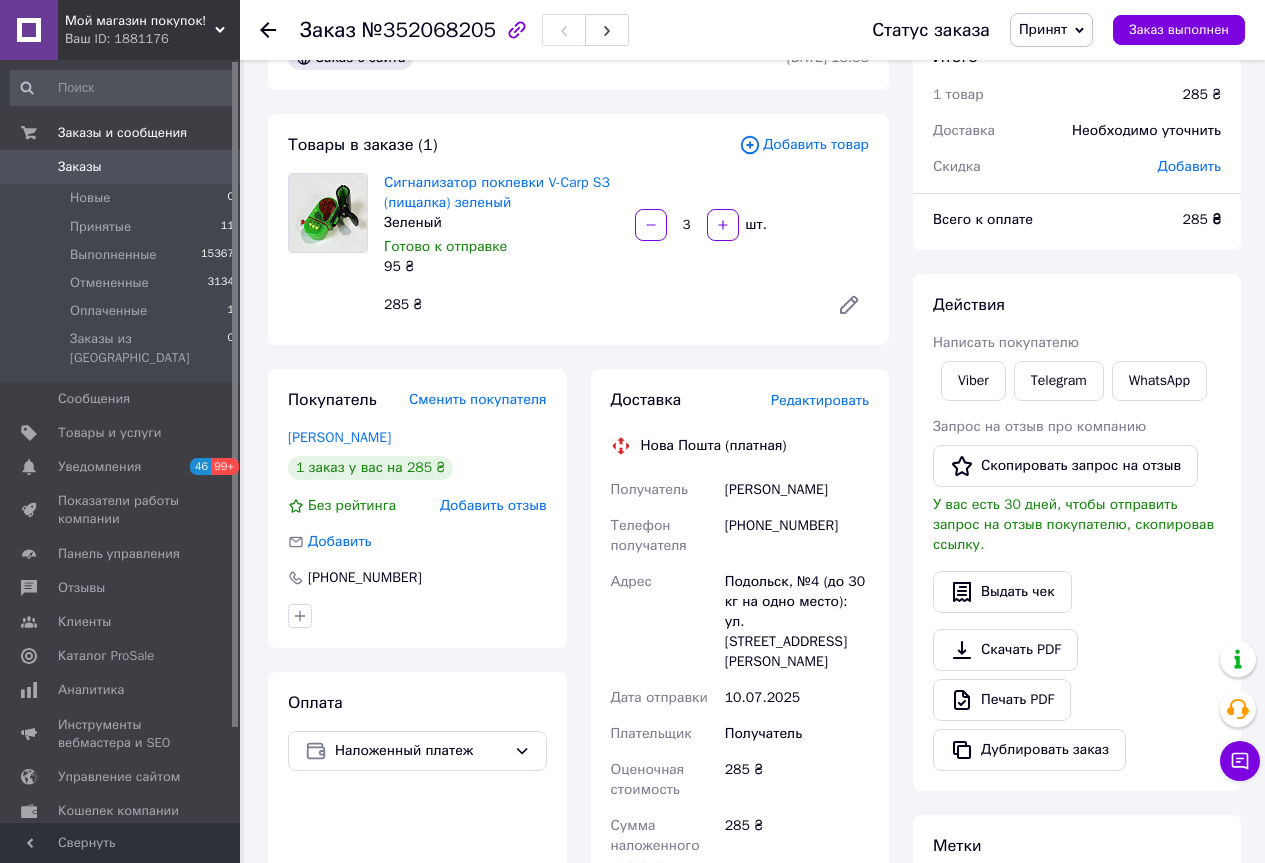 scroll, scrollTop: 300, scrollLeft: 0, axis: vertical 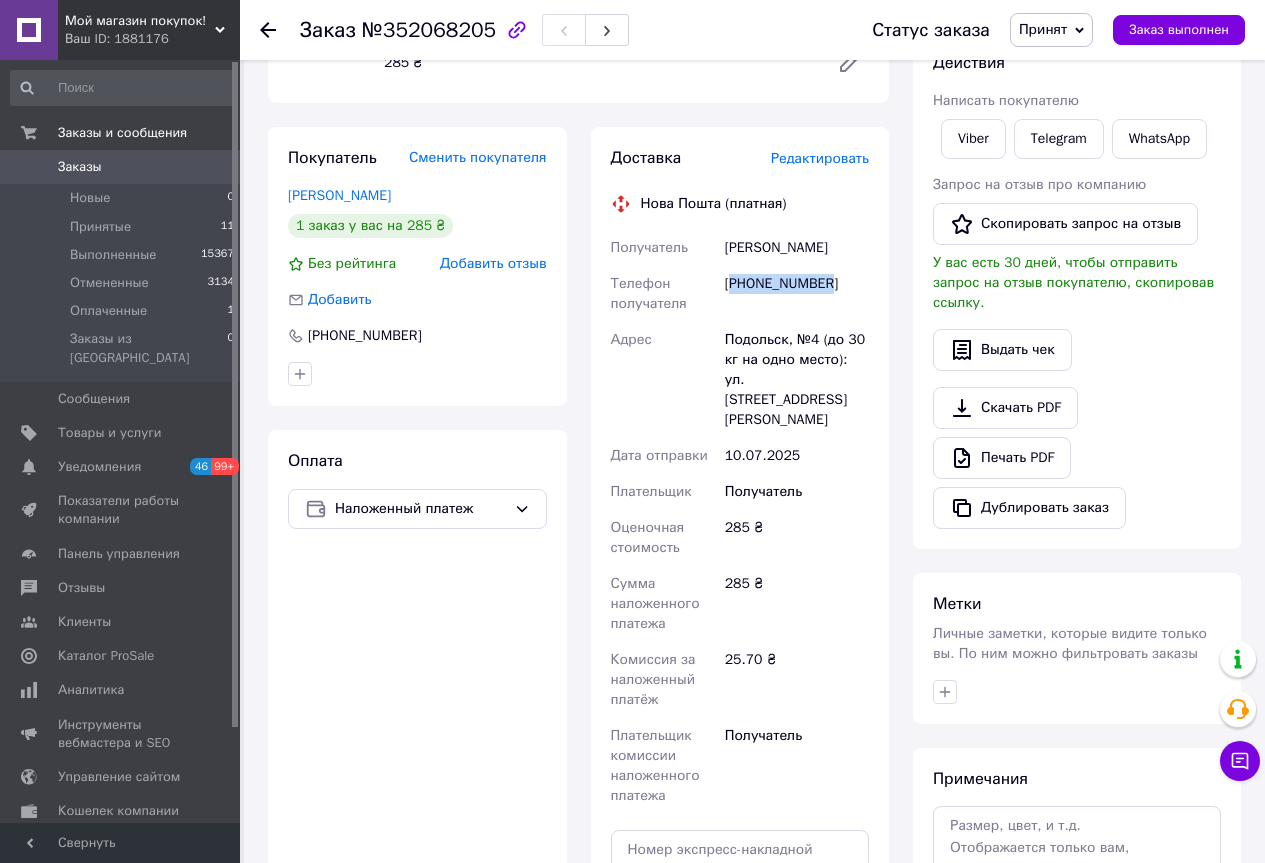 drag, startPoint x: 833, startPoint y: 285, endPoint x: 733, endPoint y: 286, distance: 100.005 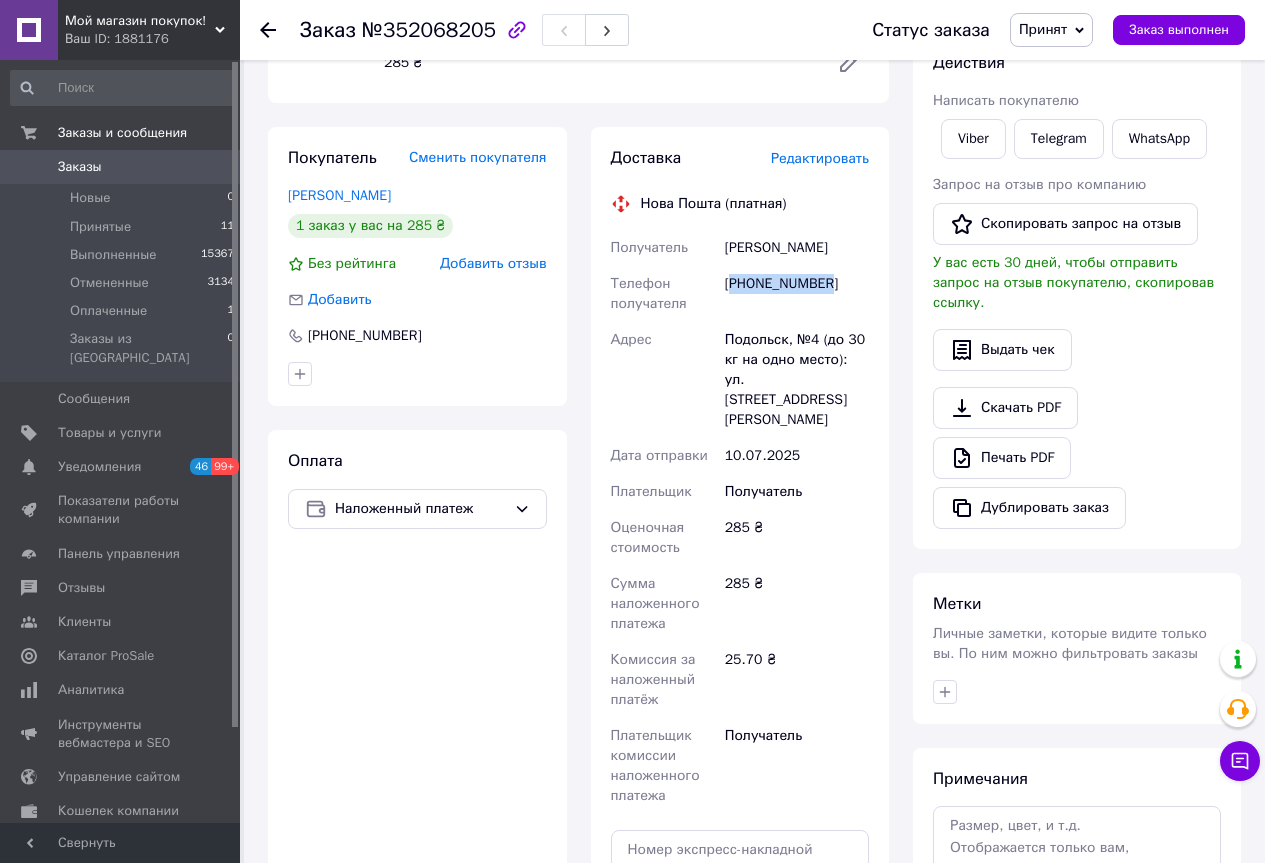 copy on "380637823095" 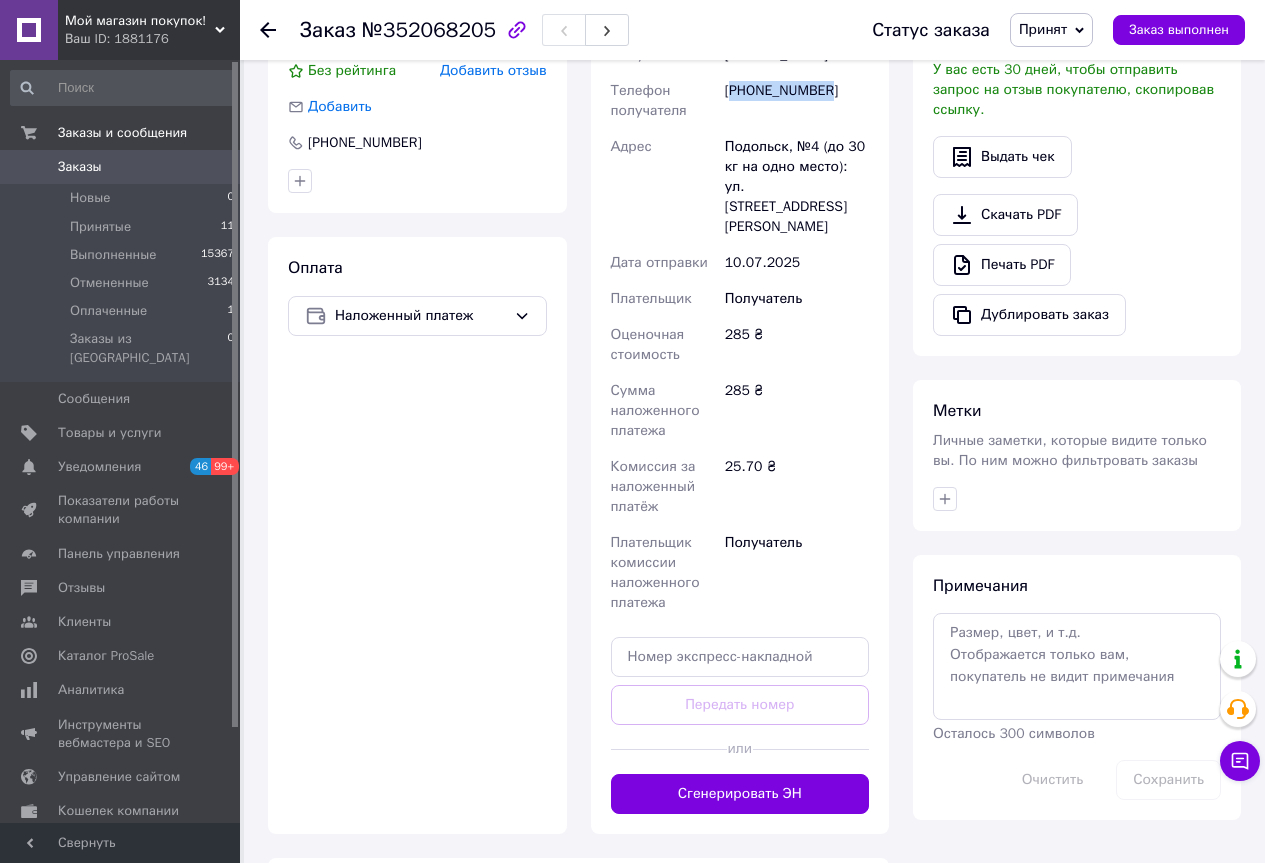 scroll, scrollTop: 500, scrollLeft: 0, axis: vertical 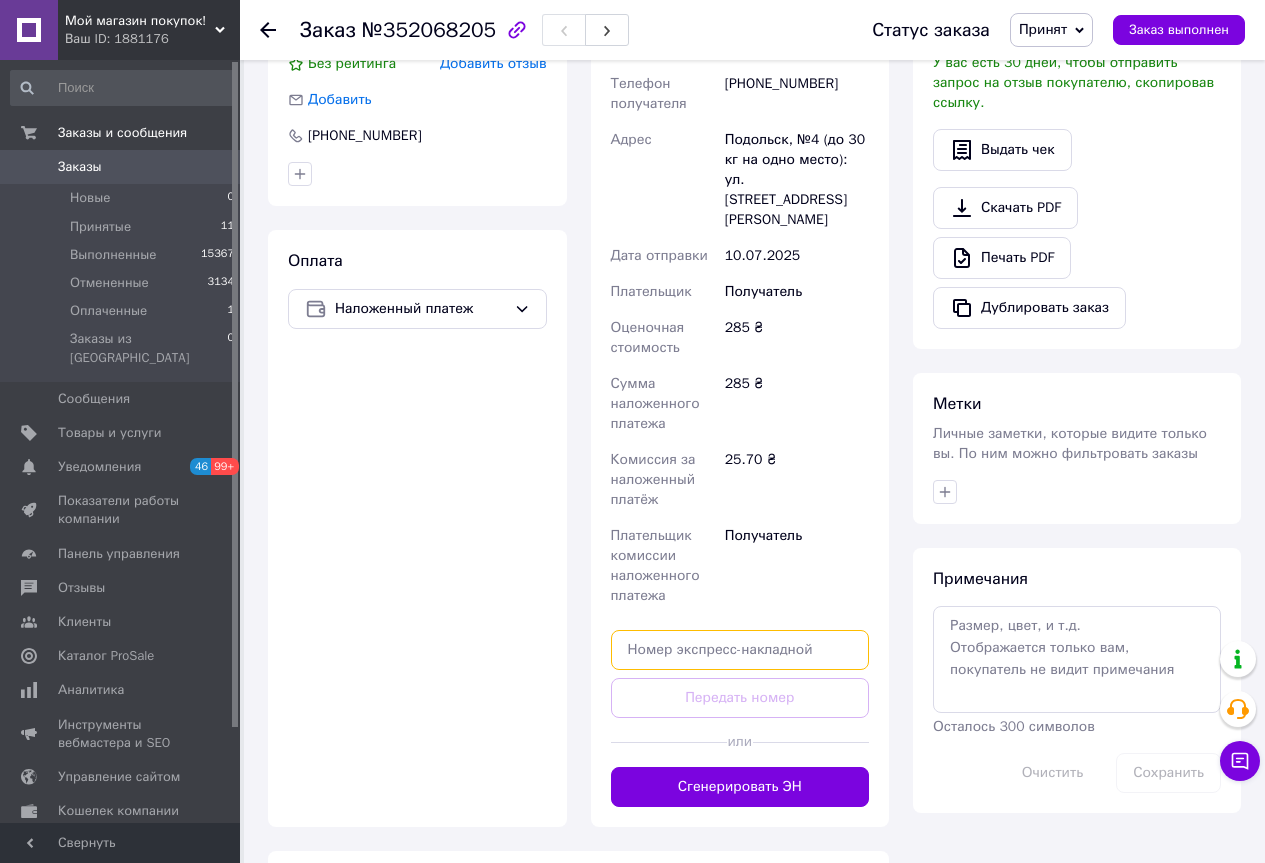 click at bounding box center (740, 650) 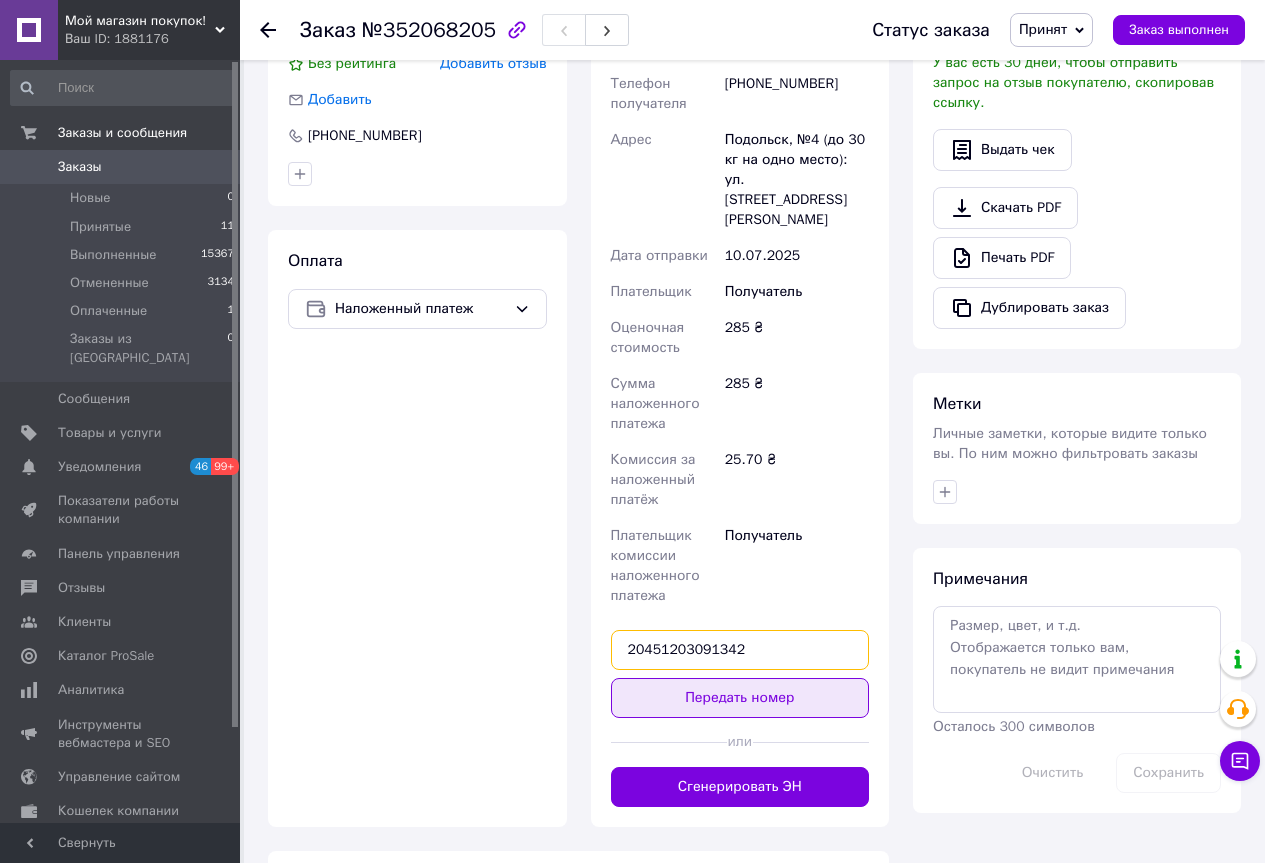 type on "20451203091342" 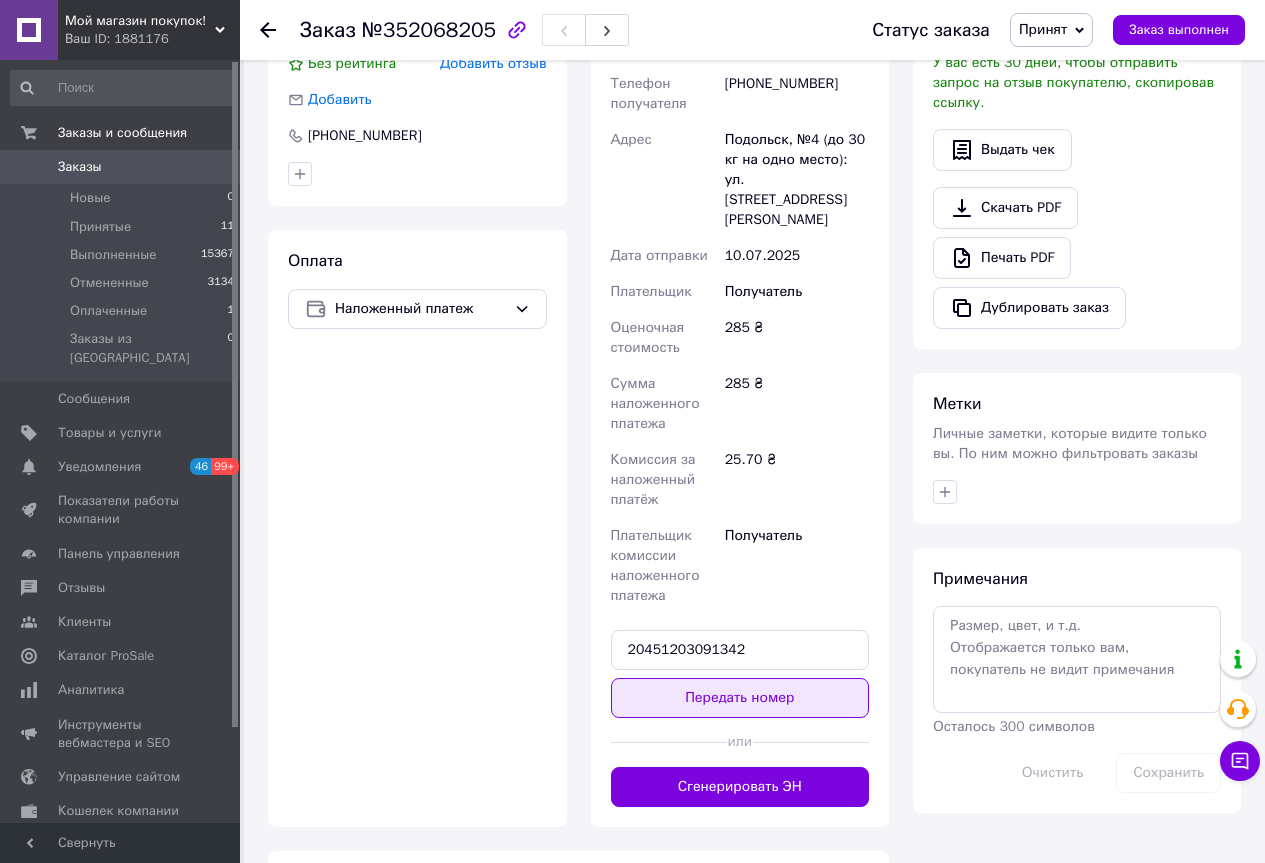 click on "Передать номер" at bounding box center [740, 698] 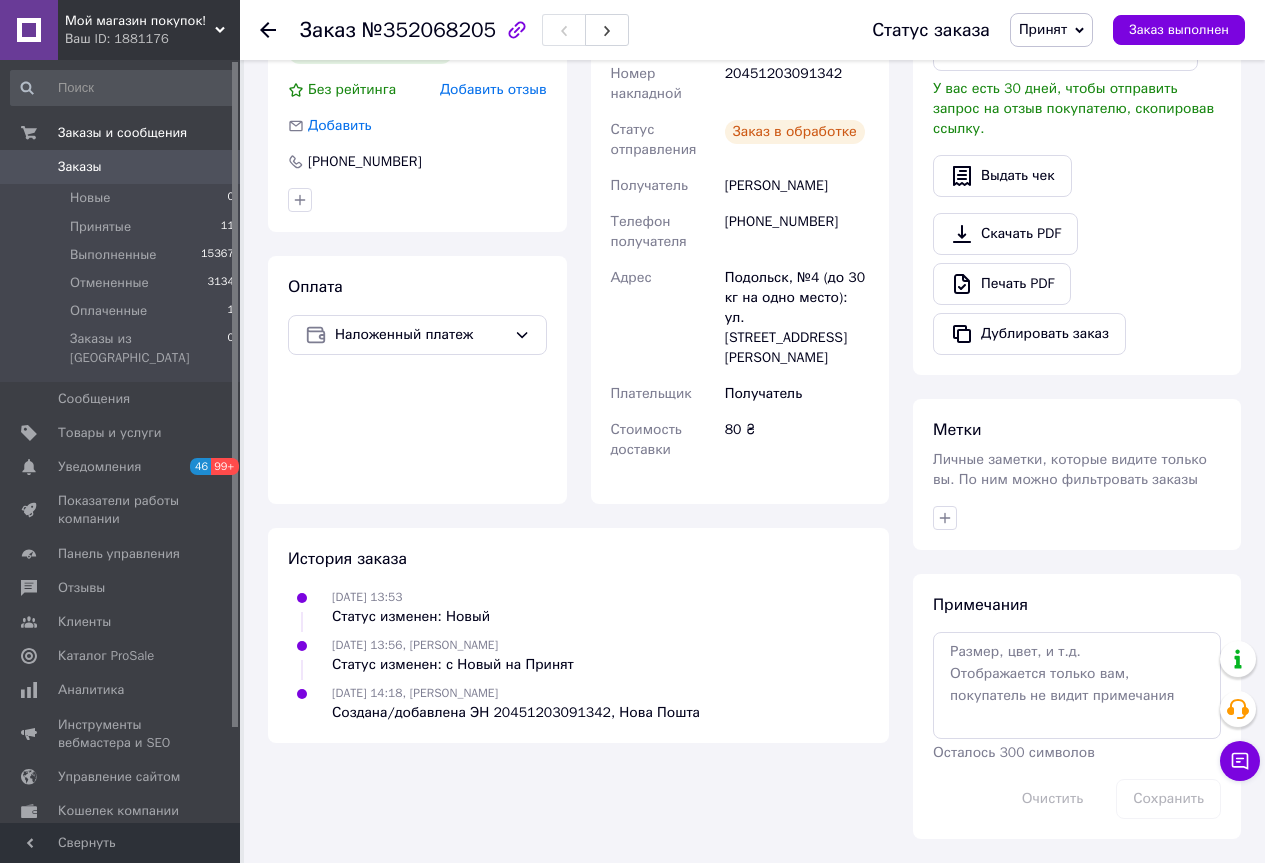scroll, scrollTop: 454, scrollLeft: 0, axis: vertical 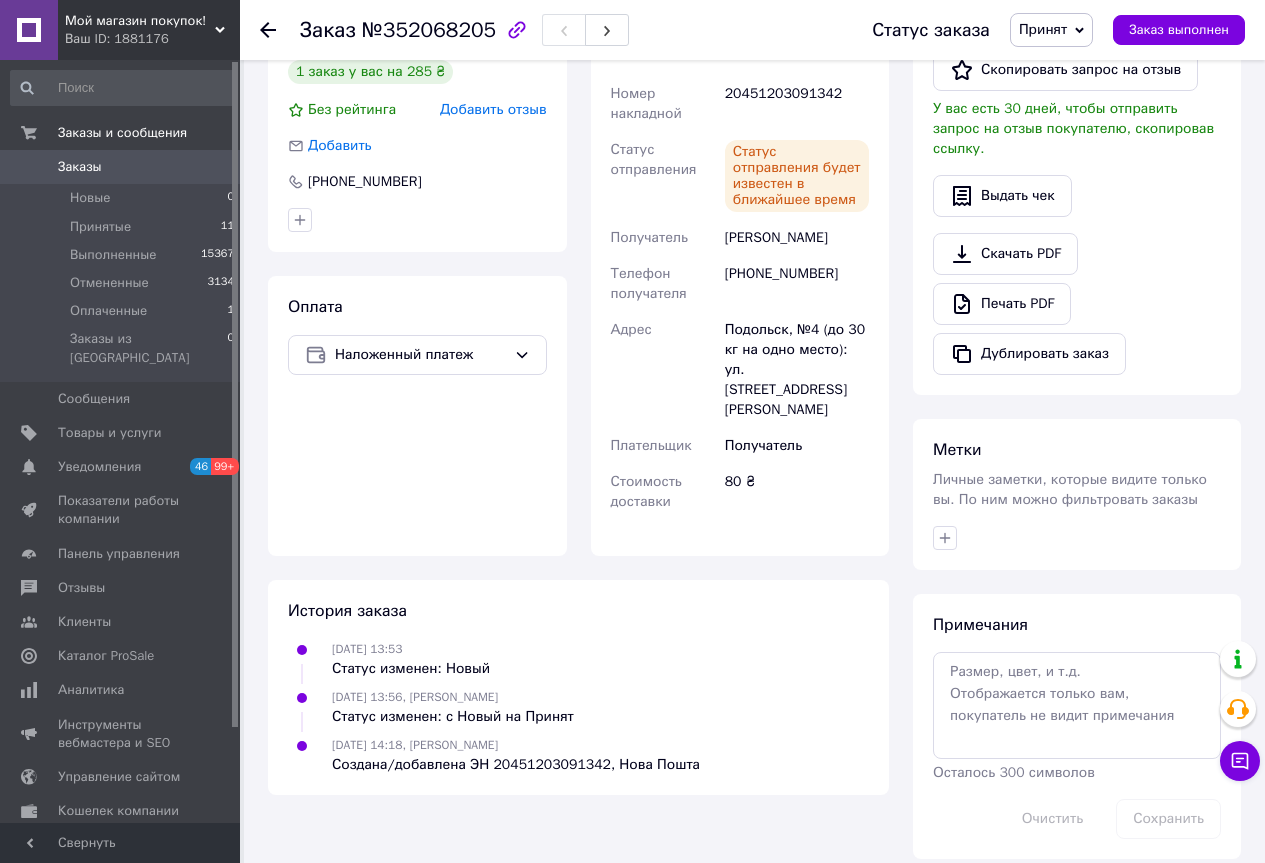 click on "Принят" at bounding box center [1043, 29] 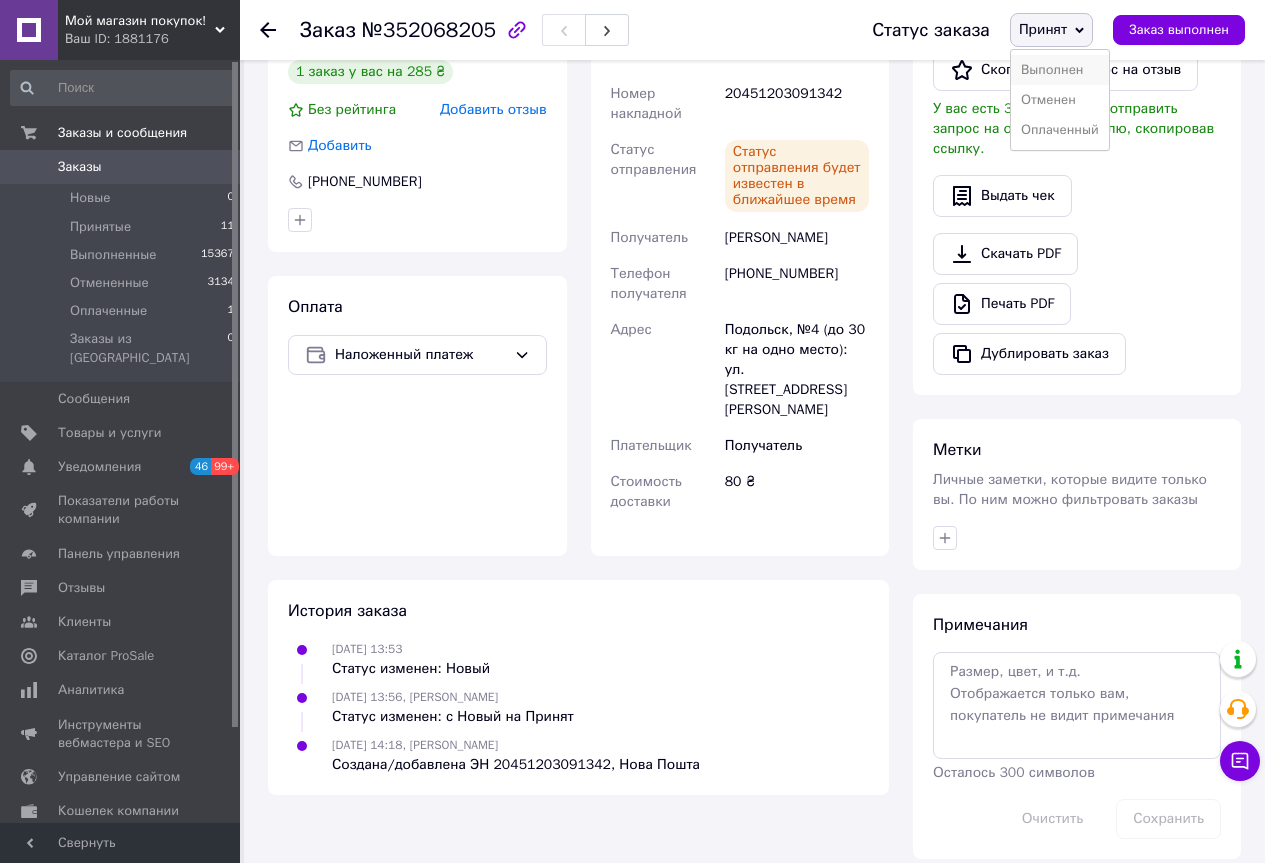 click on "Выполнен" at bounding box center (1060, 70) 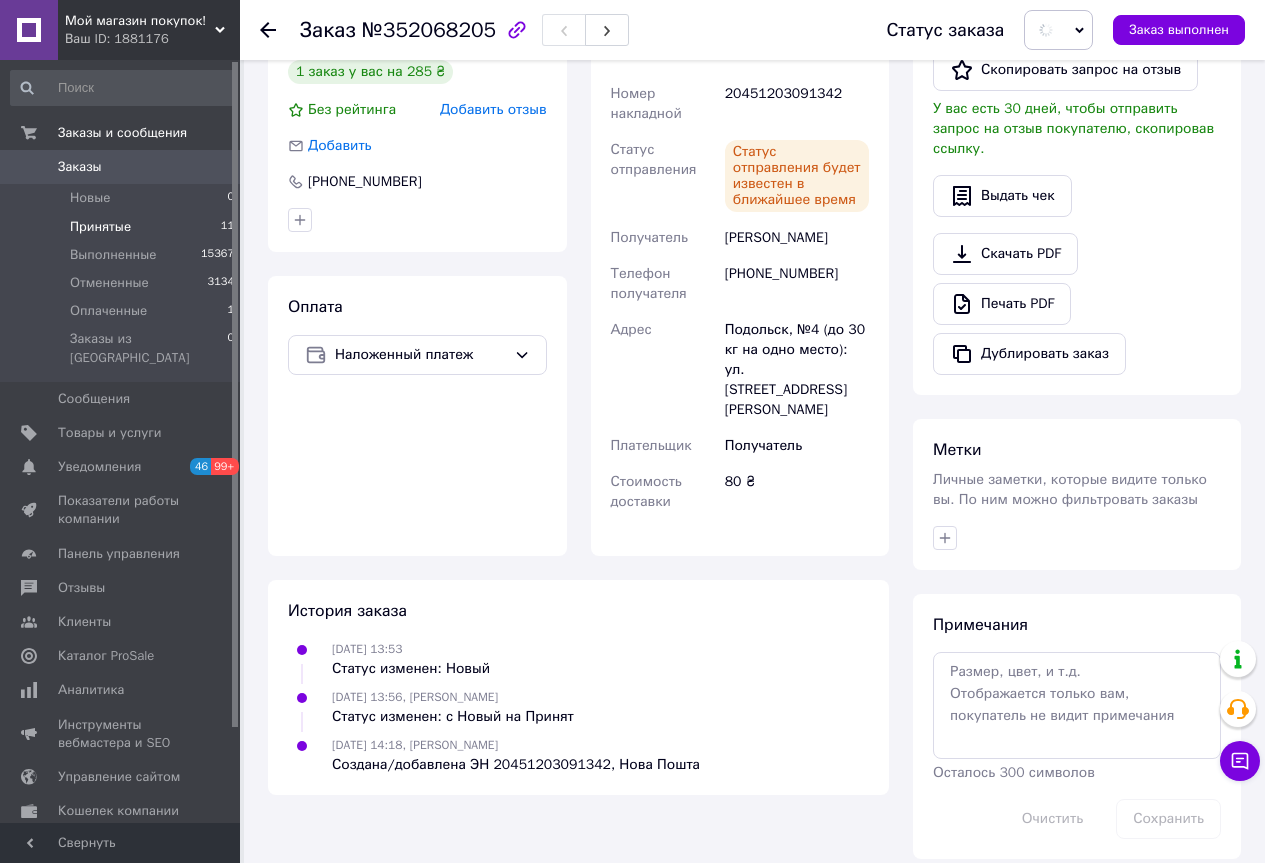 click on "Принятые" at bounding box center [100, 227] 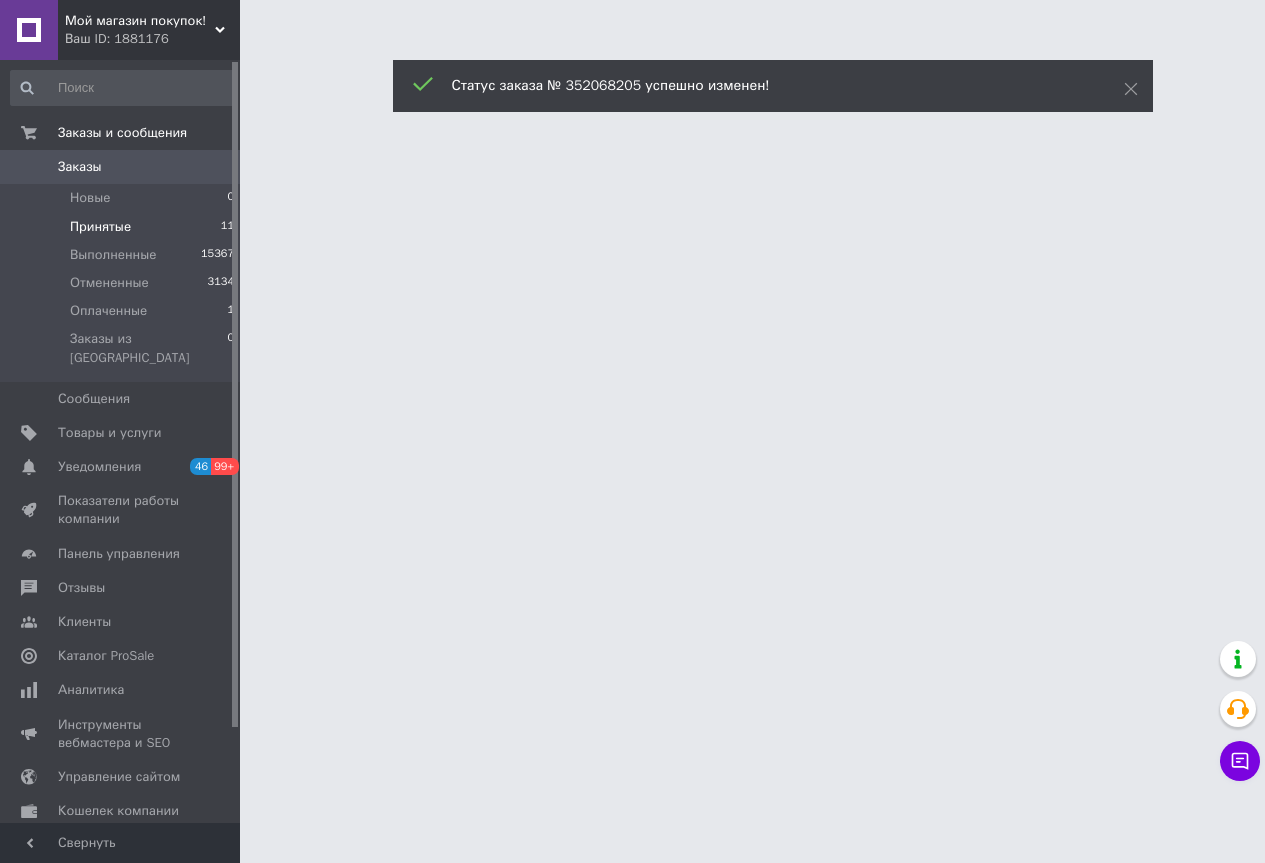 scroll, scrollTop: 0, scrollLeft: 0, axis: both 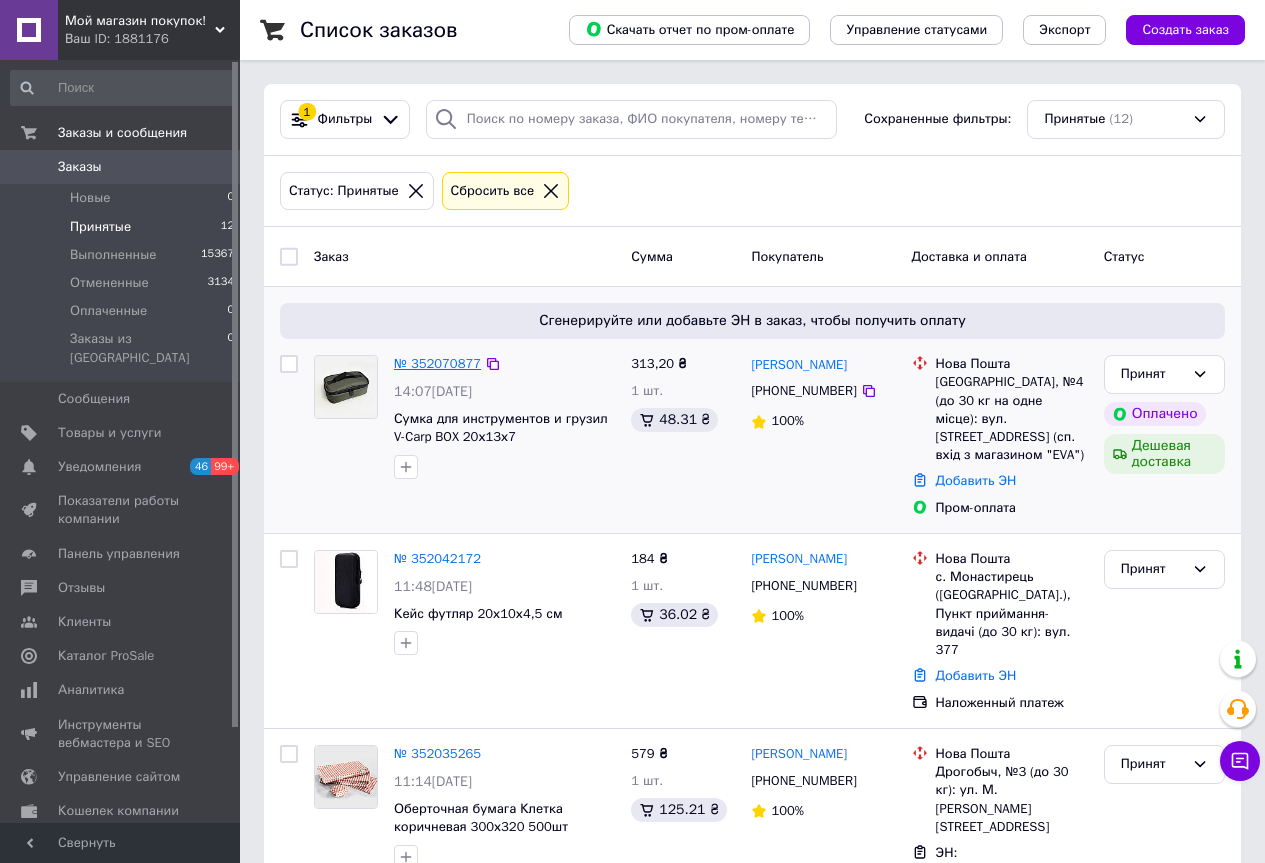 click on "№ 352070877" at bounding box center [437, 363] 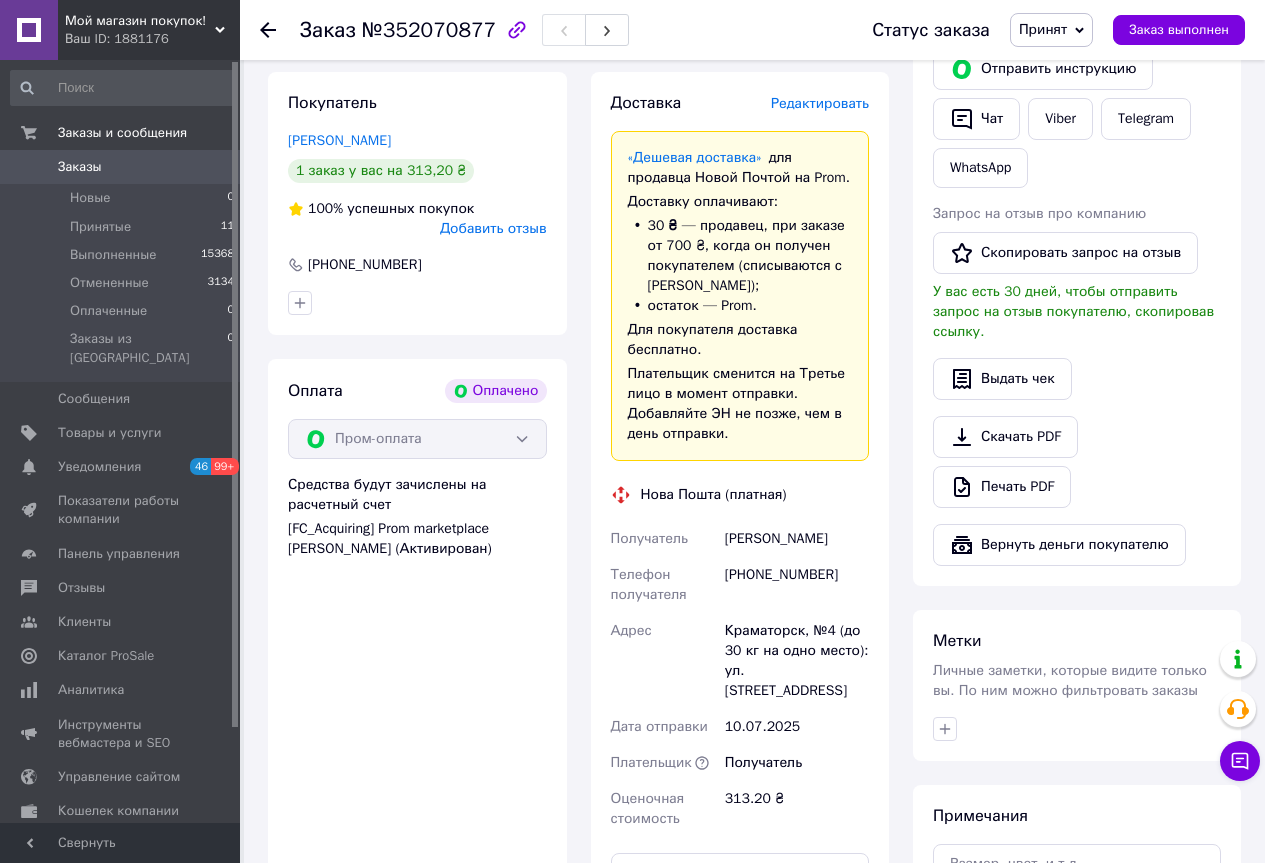 scroll, scrollTop: 600, scrollLeft: 0, axis: vertical 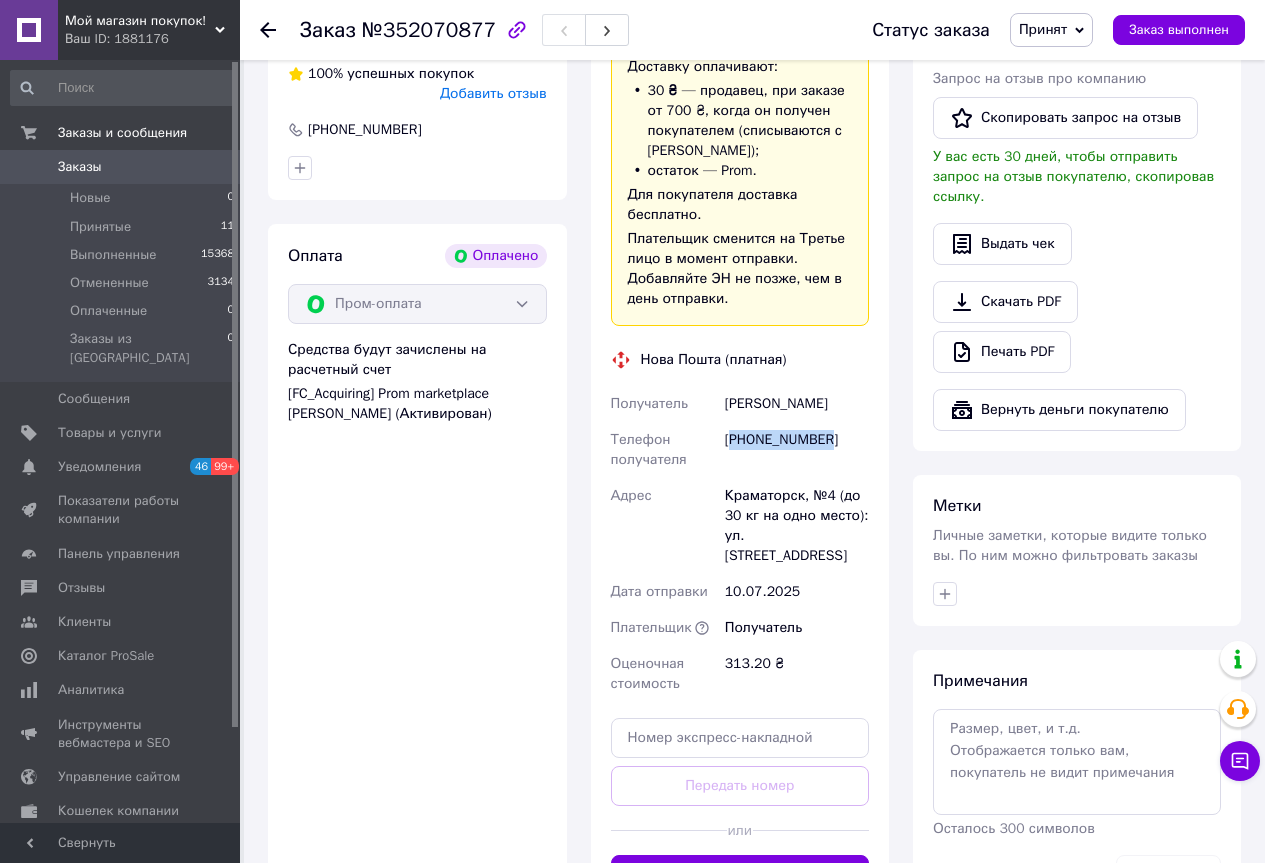 drag, startPoint x: 819, startPoint y: 432, endPoint x: 740, endPoint y: 490, distance: 98.005104 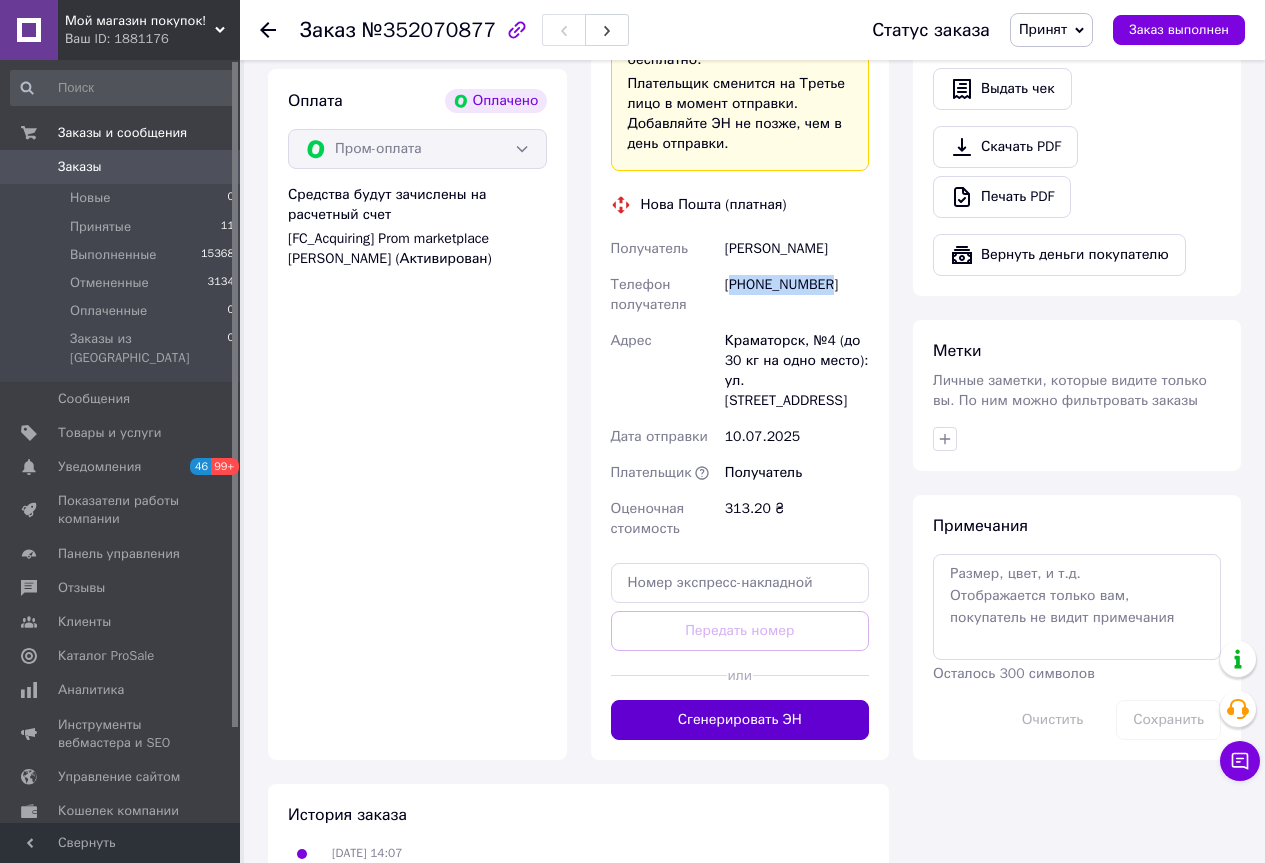 scroll, scrollTop: 900, scrollLeft: 0, axis: vertical 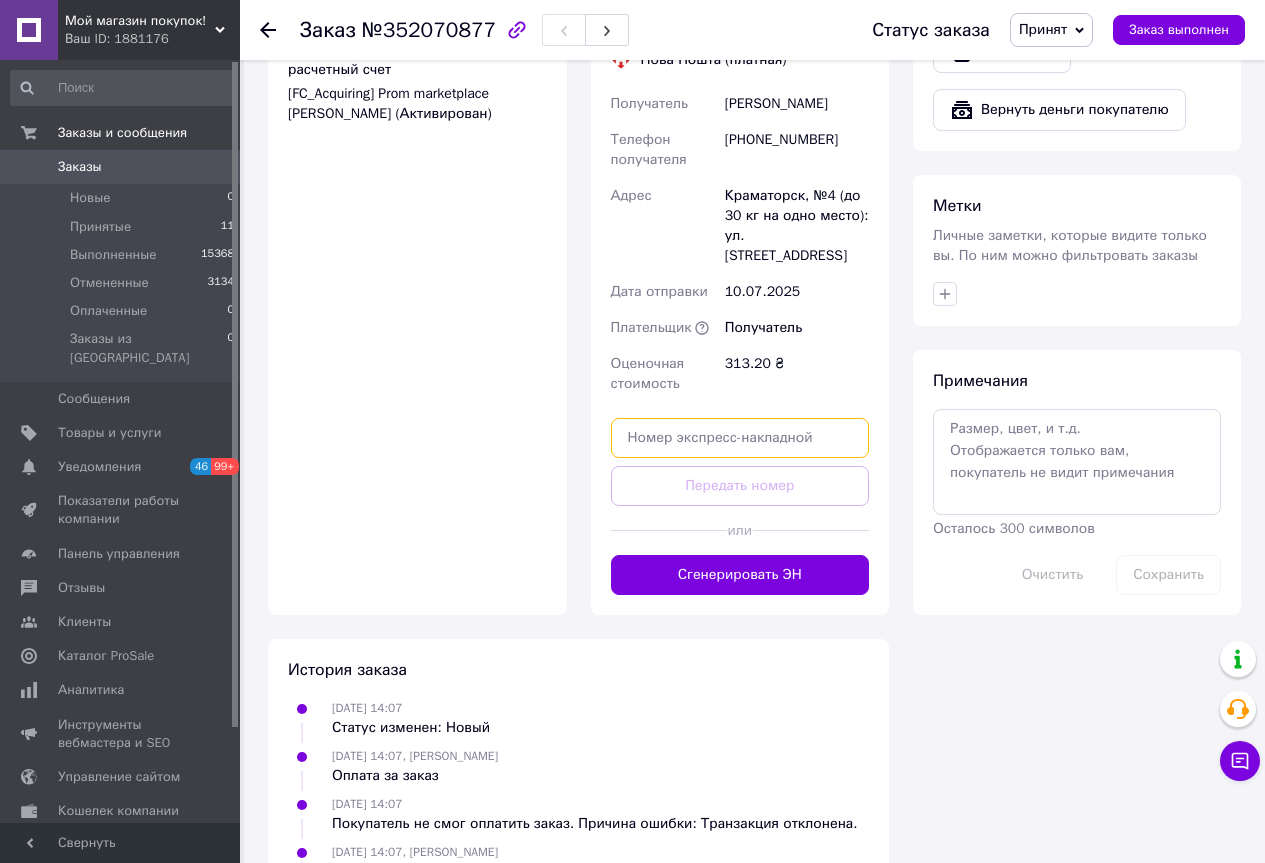 click at bounding box center [740, 438] 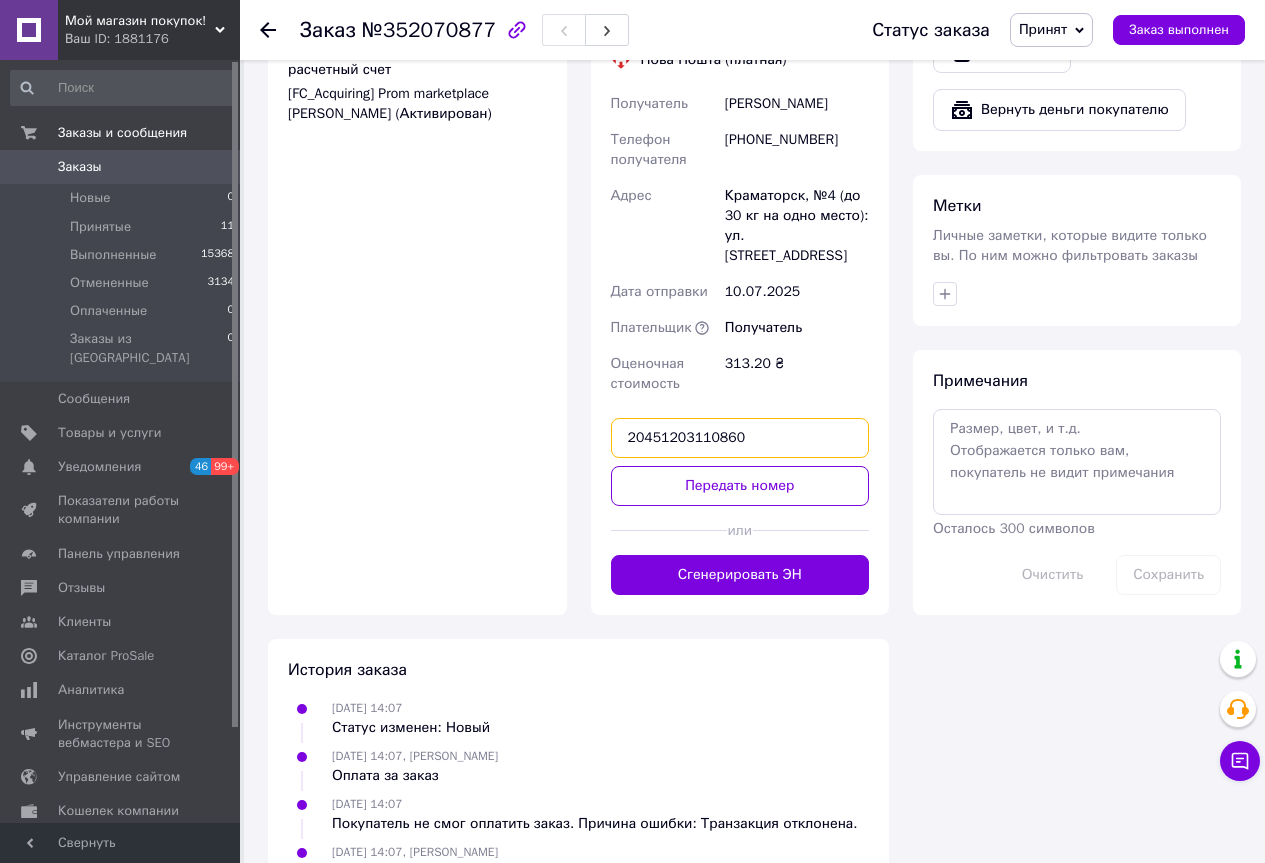 type on "20451203110860" 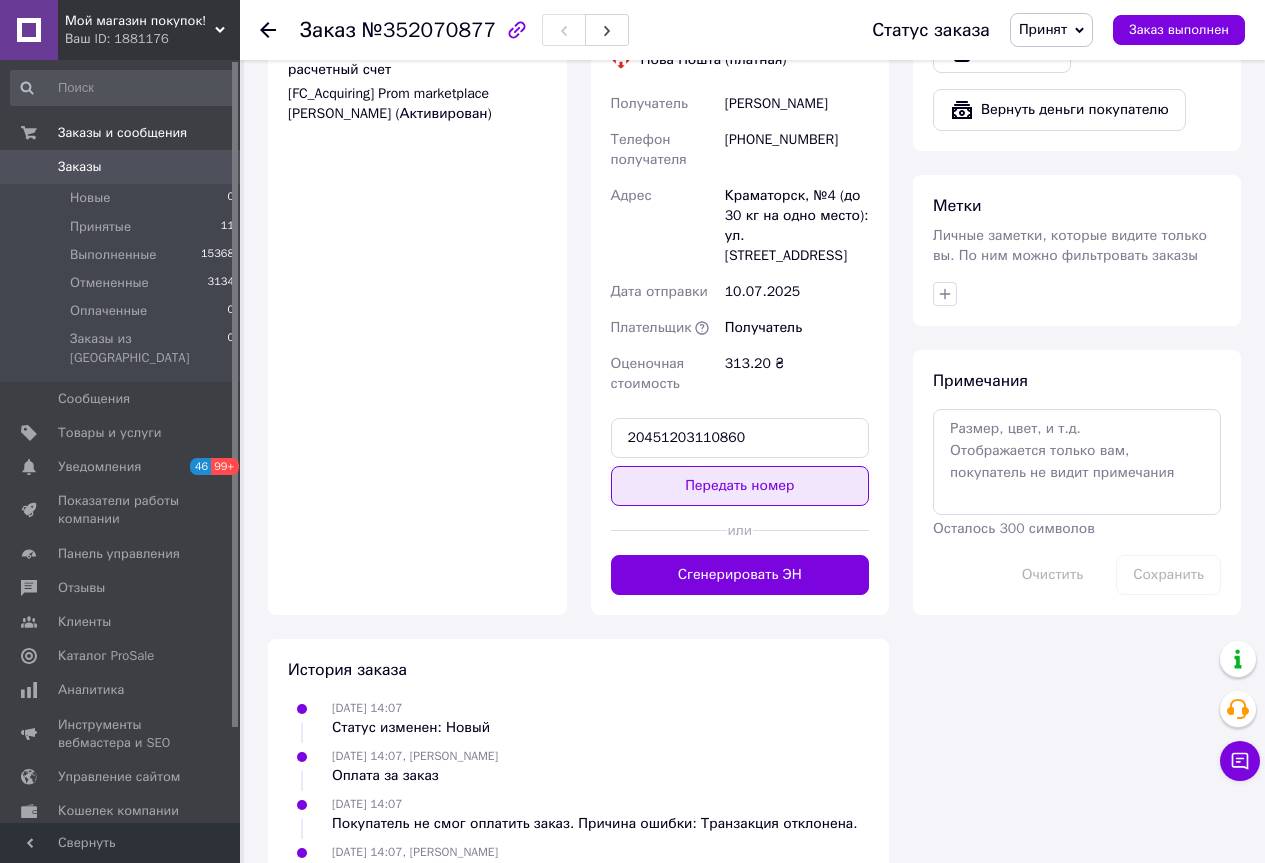 click on "Передать номер" at bounding box center [740, 486] 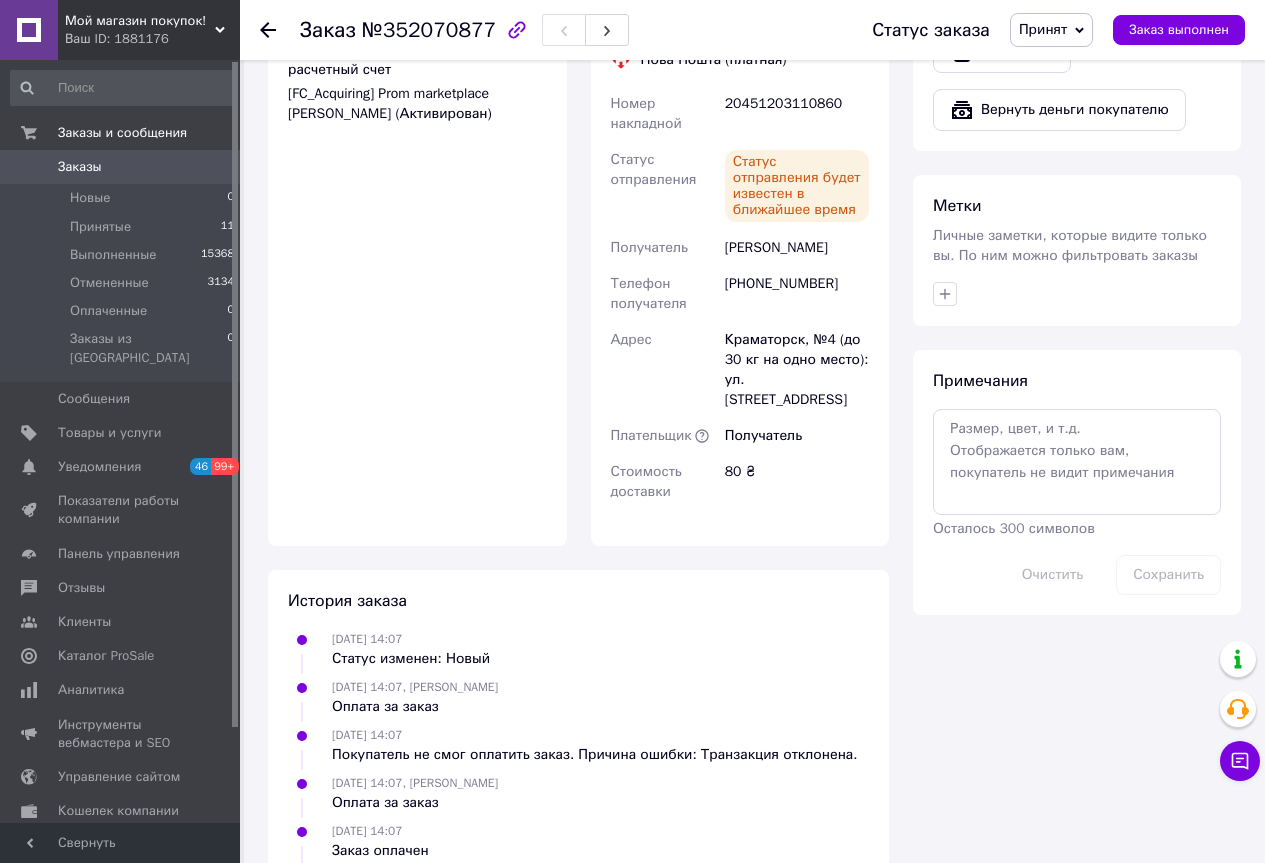 drag, startPoint x: 1082, startPoint y: 20, endPoint x: 1081, endPoint y: 36, distance: 16.03122 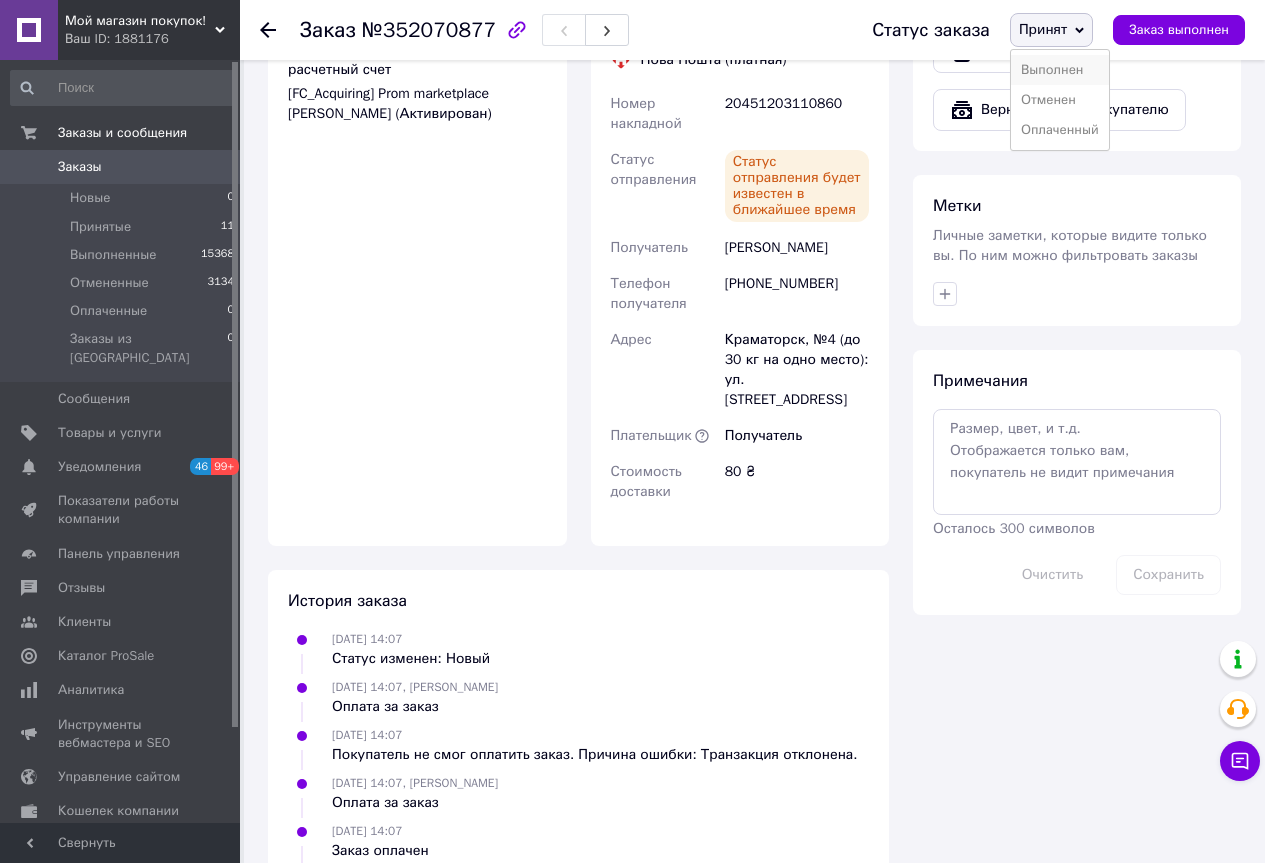 click on "Выполнен" at bounding box center [1060, 70] 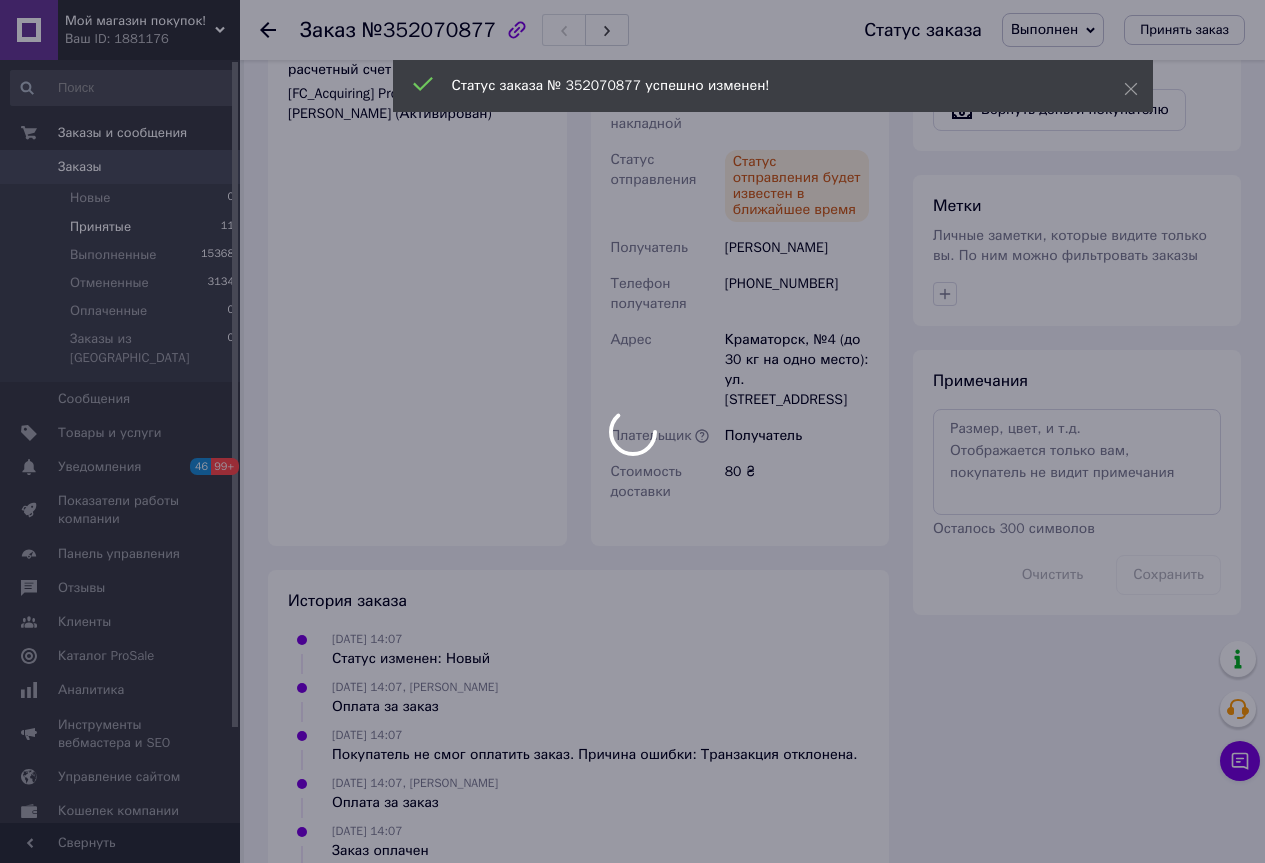 click at bounding box center (632, 431) 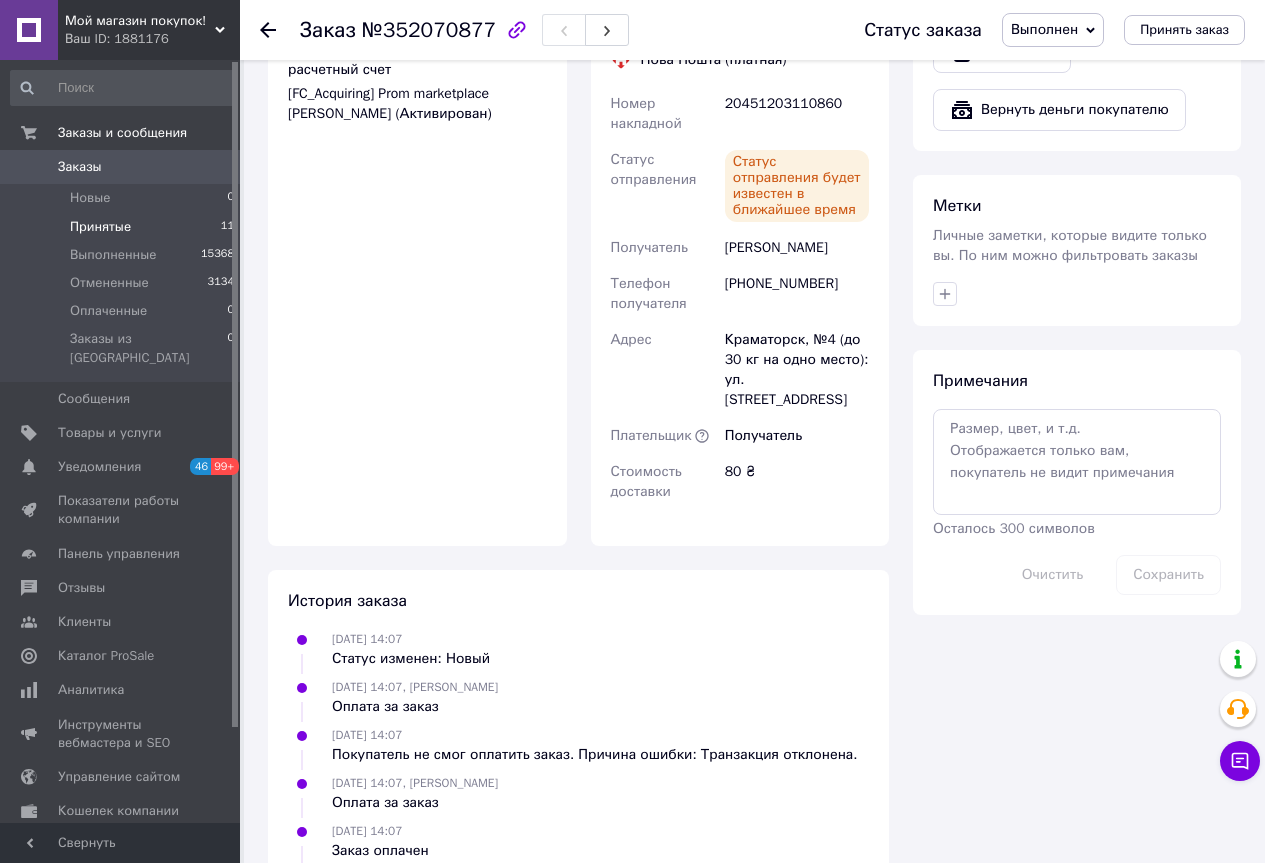 click on "Принятые 11" at bounding box center [123, 227] 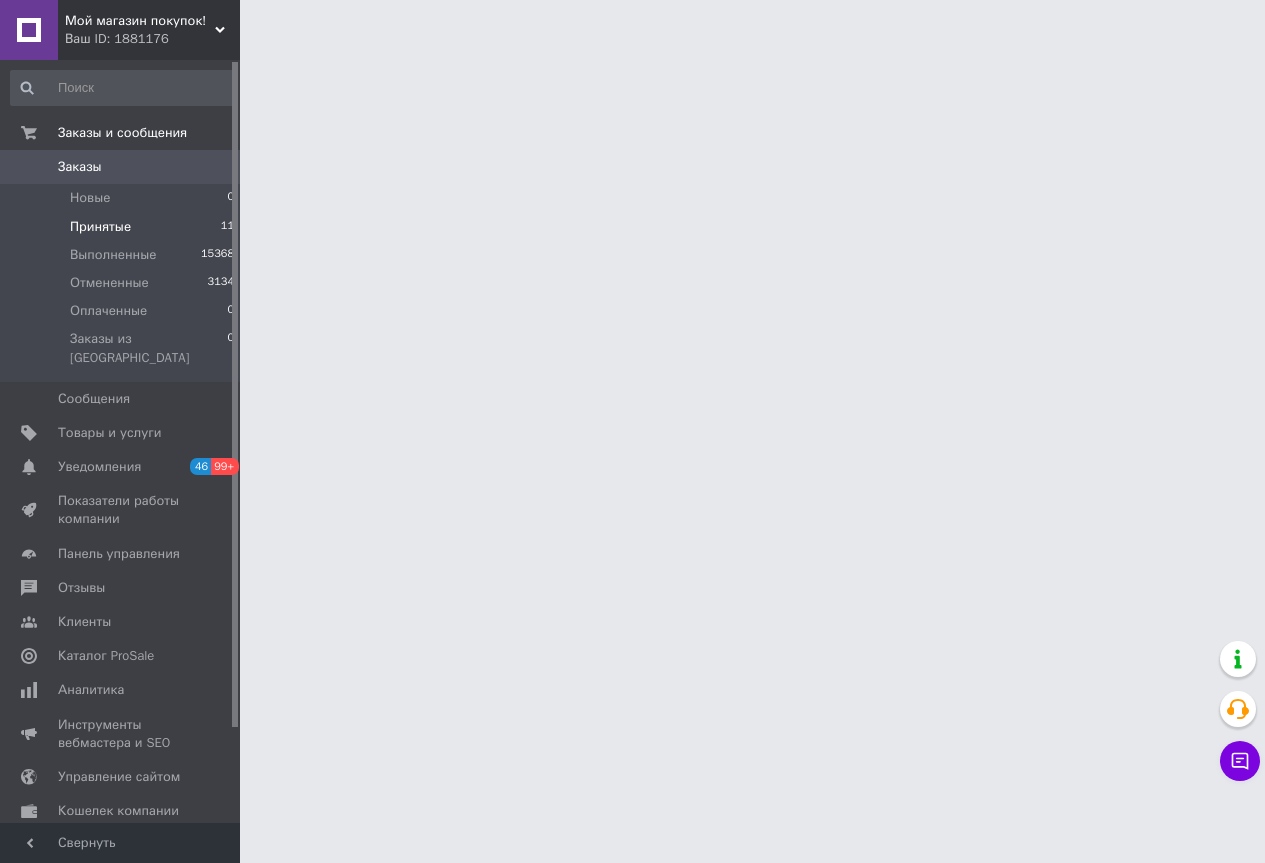 scroll, scrollTop: 0, scrollLeft: 0, axis: both 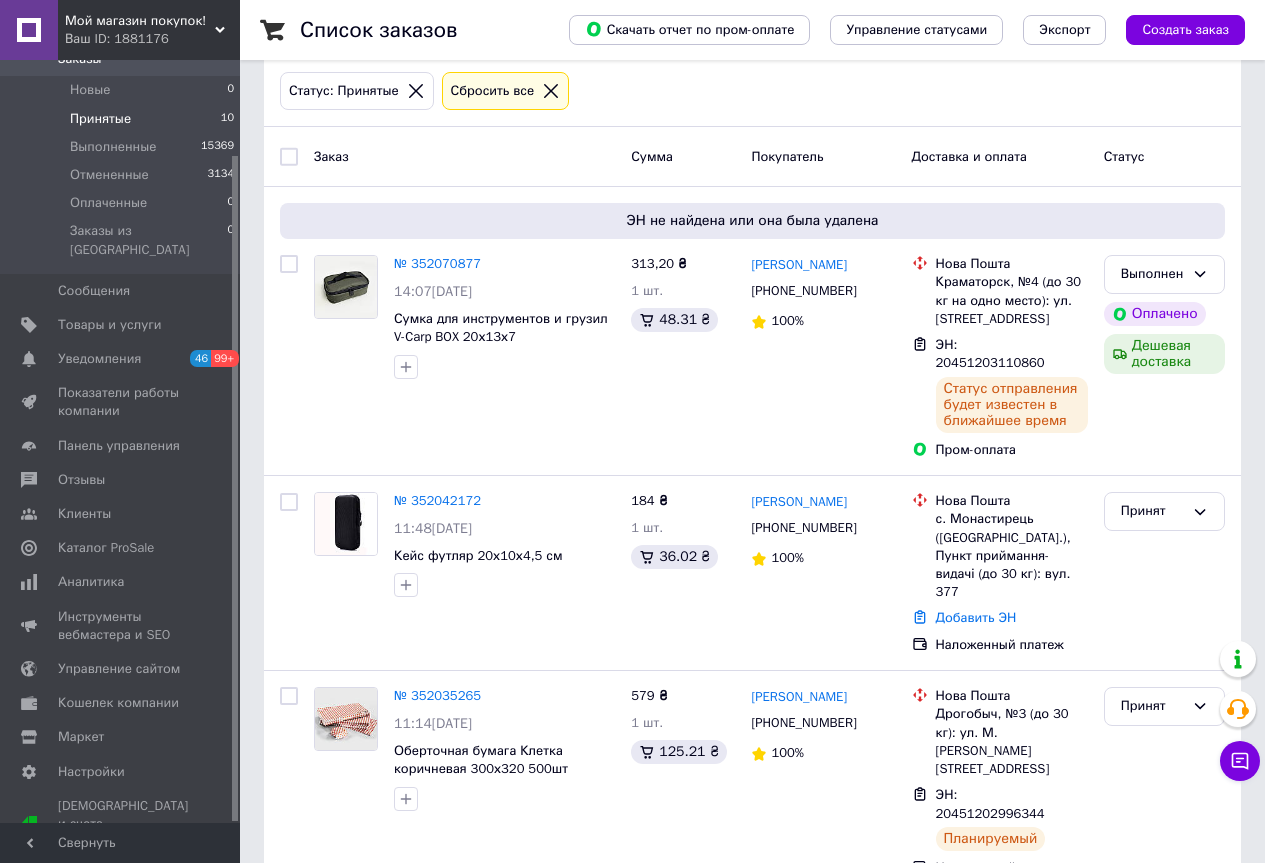 click on "Мой магазин покупок! Ваш ID: 1881176" at bounding box center [149, 30] 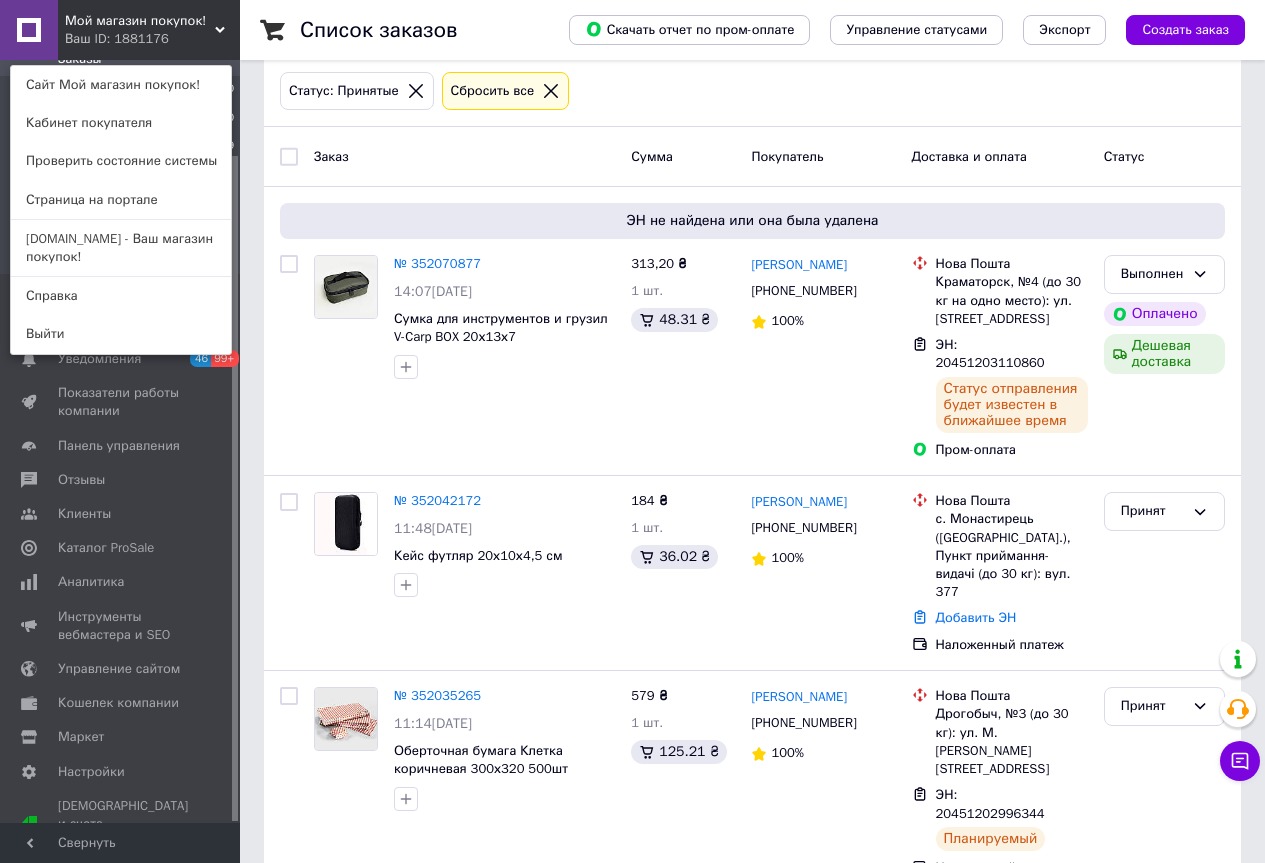drag, startPoint x: 62, startPoint y: 239, endPoint x: 147, endPoint y: 31, distance: 224.69757 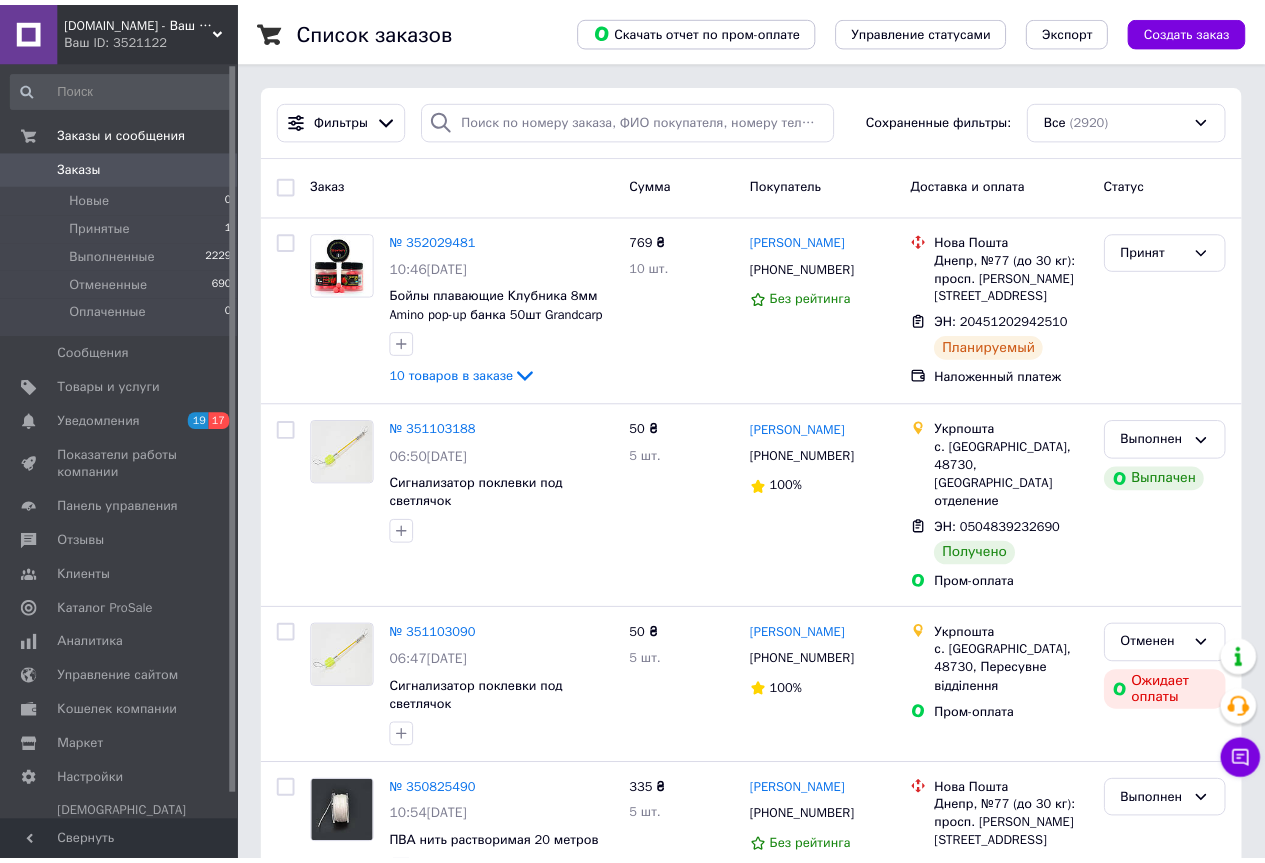 scroll, scrollTop: 0, scrollLeft: 0, axis: both 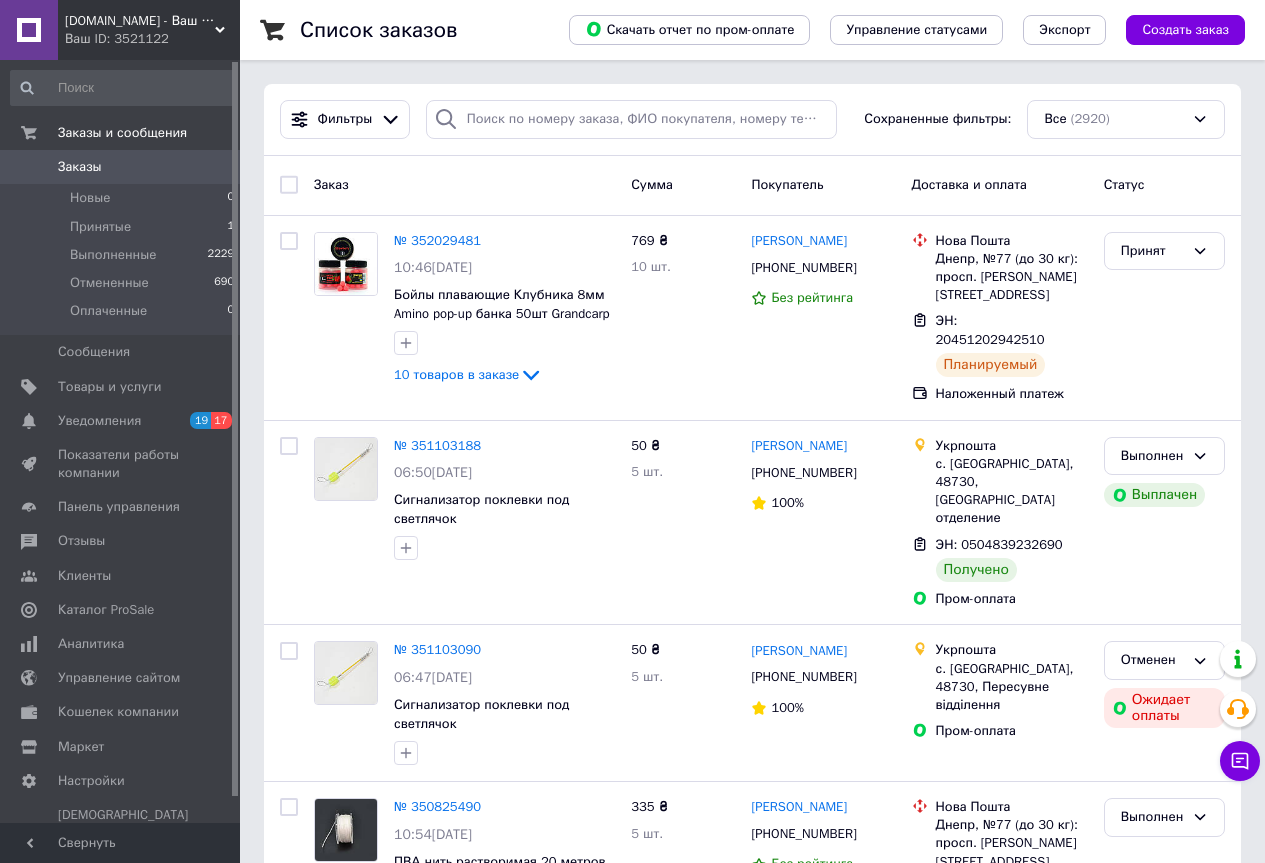 click on "V-CARP.in.ua - Ваш магазин покупок! Ваш ID: 3521122" at bounding box center (149, 30) 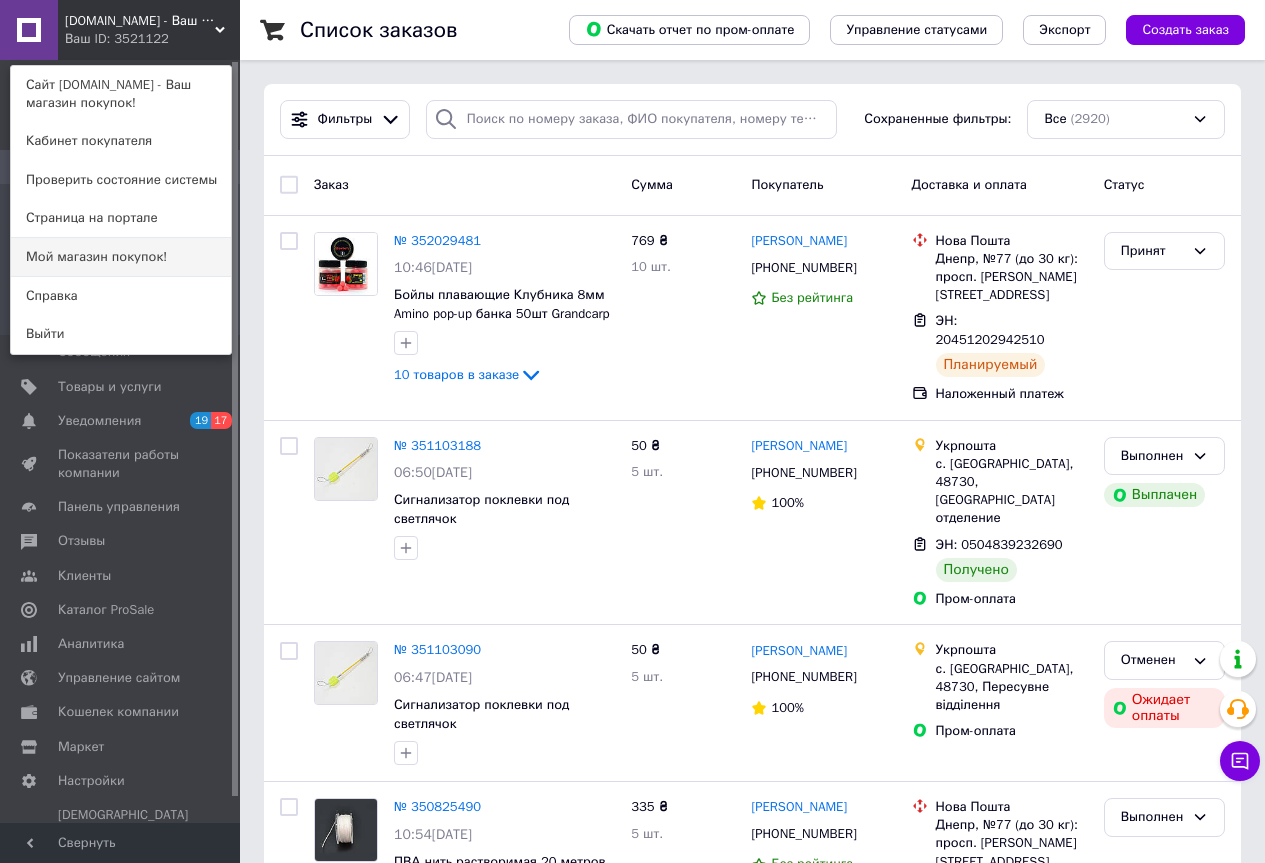 click on "Мой магазин покупок!" at bounding box center [121, 257] 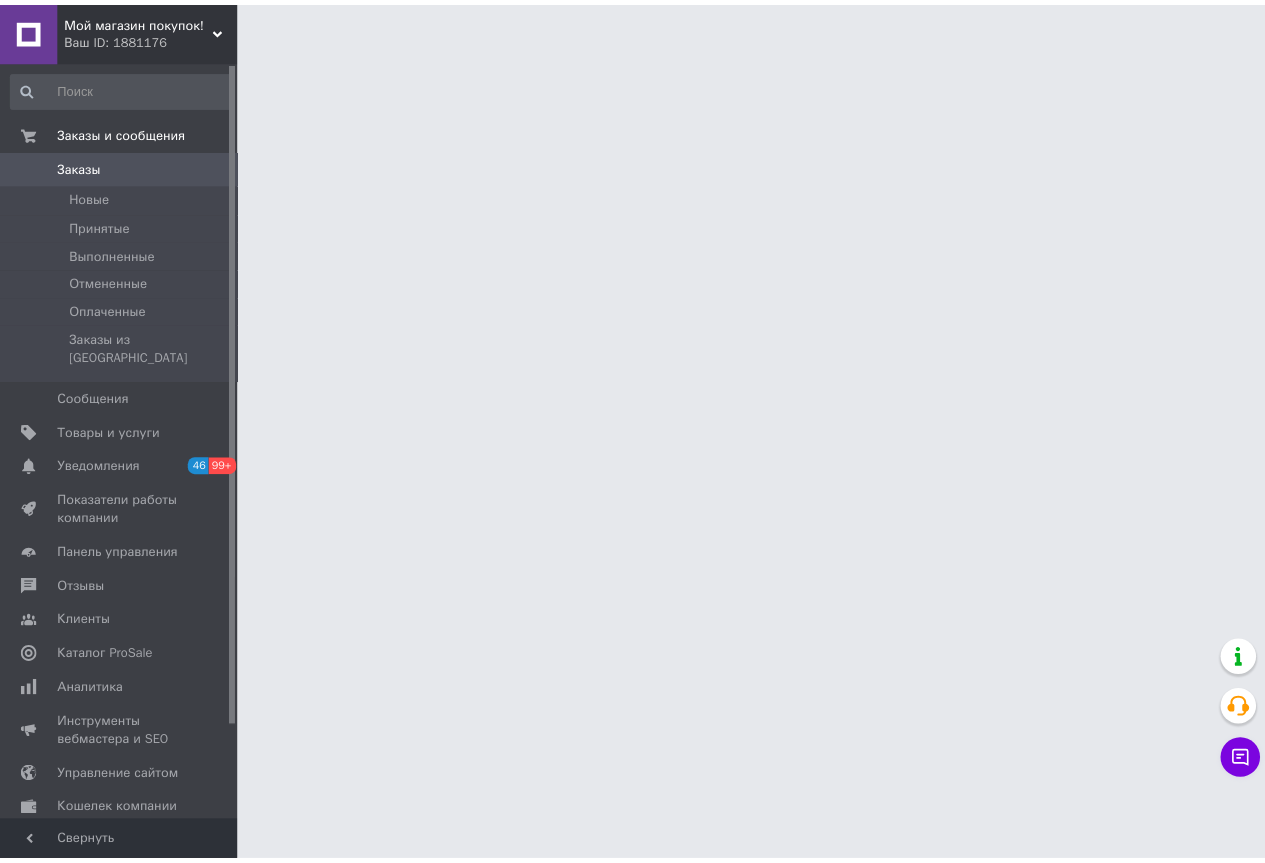 scroll, scrollTop: 0, scrollLeft: 0, axis: both 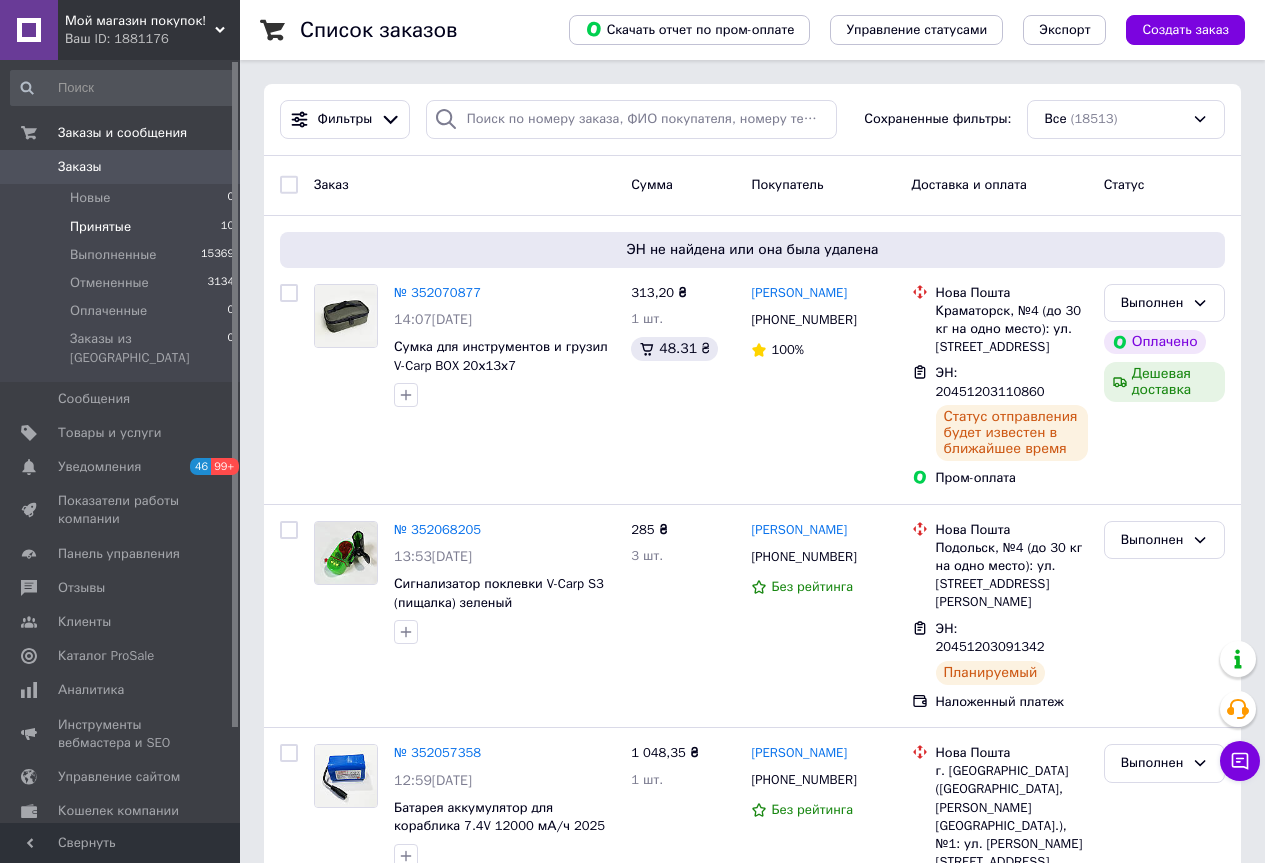 click on "Принятые" at bounding box center [100, 227] 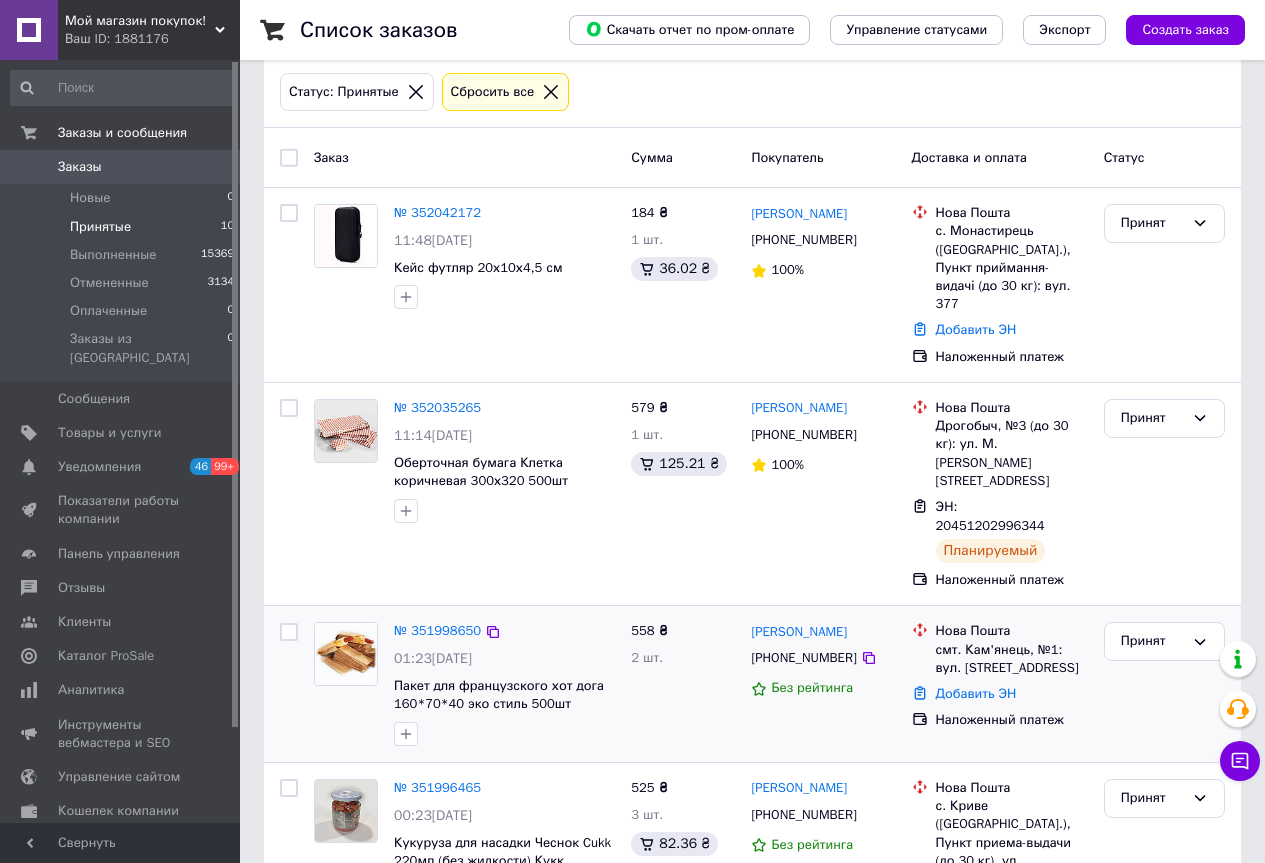 scroll, scrollTop: 100, scrollLeft: 0, axis: vertical 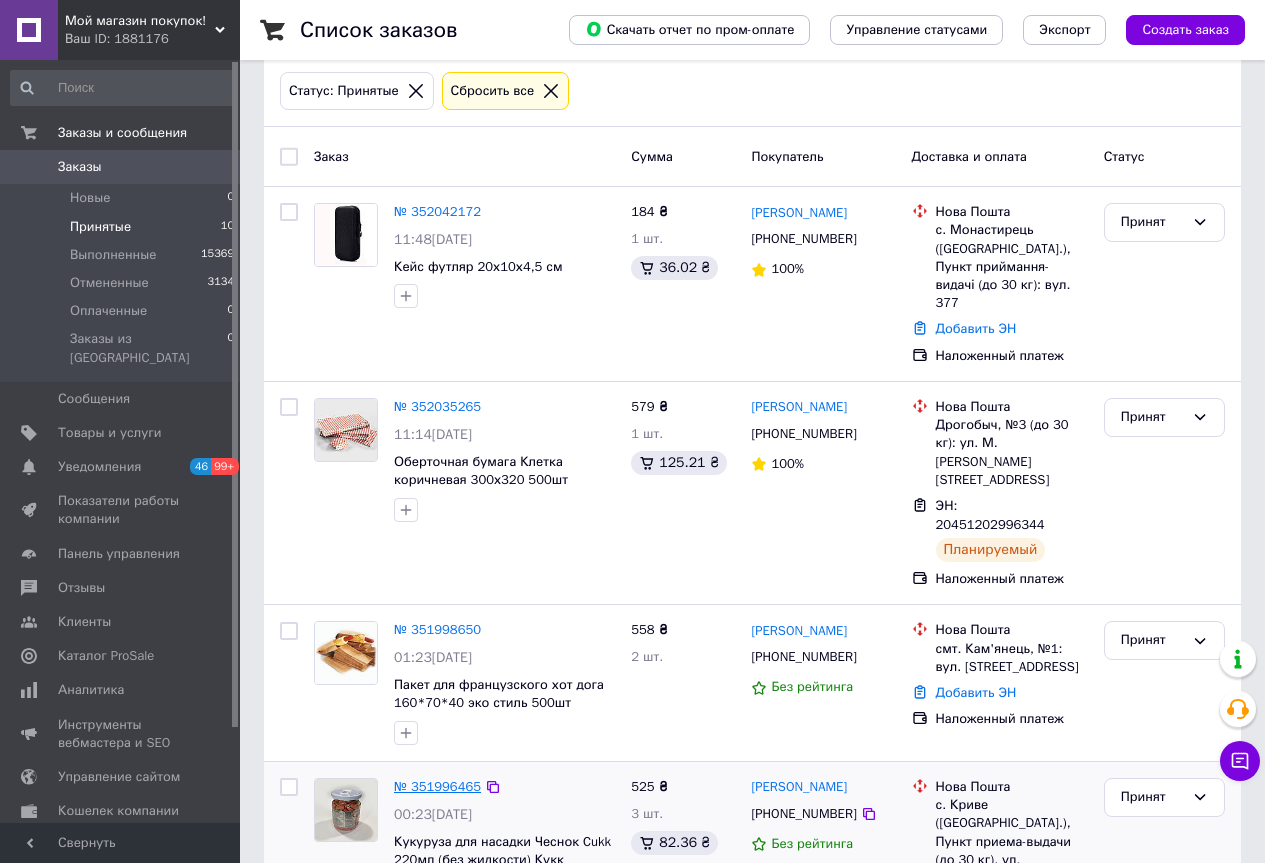 click on "№ 351996465" at bounding box center (437, 786) 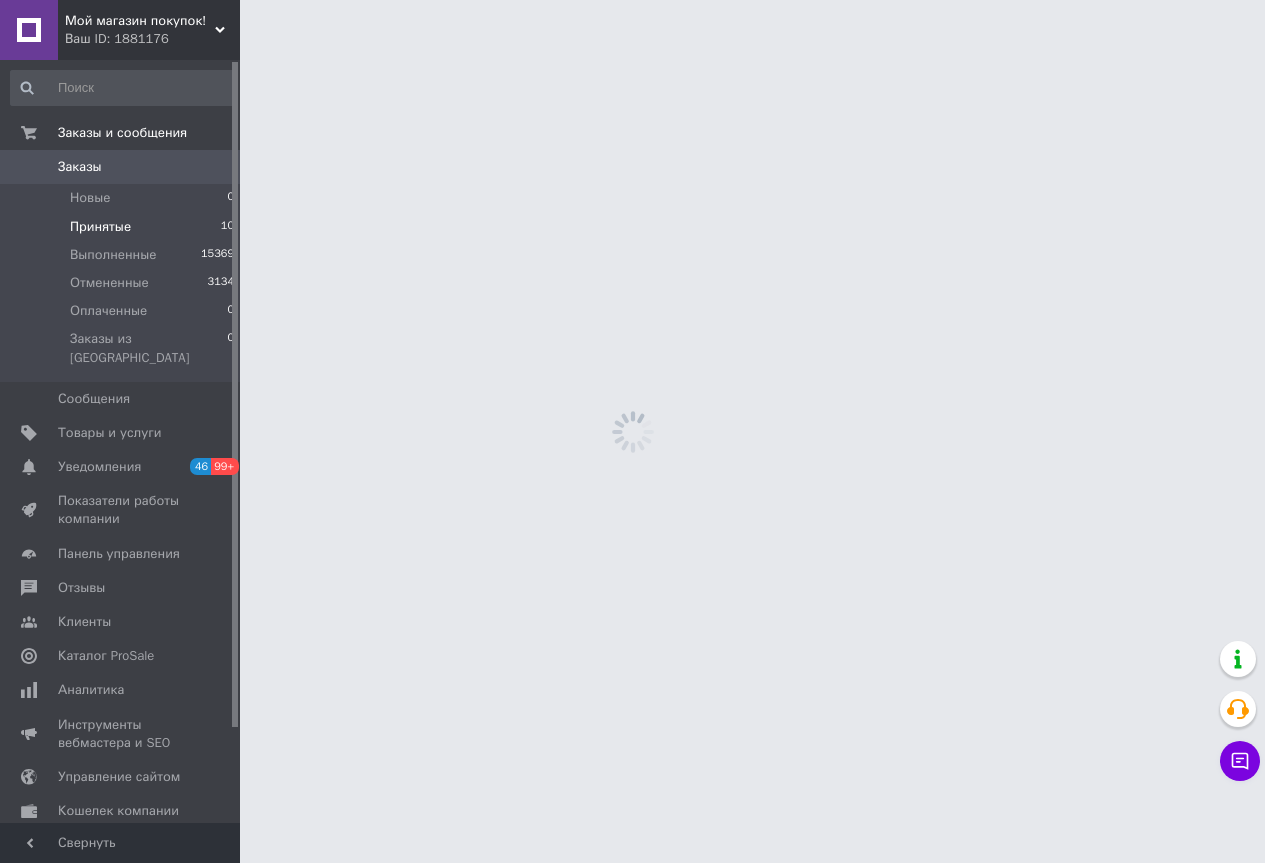 scroll, scrollTop: 0, scrollLeft: 0, axis: both 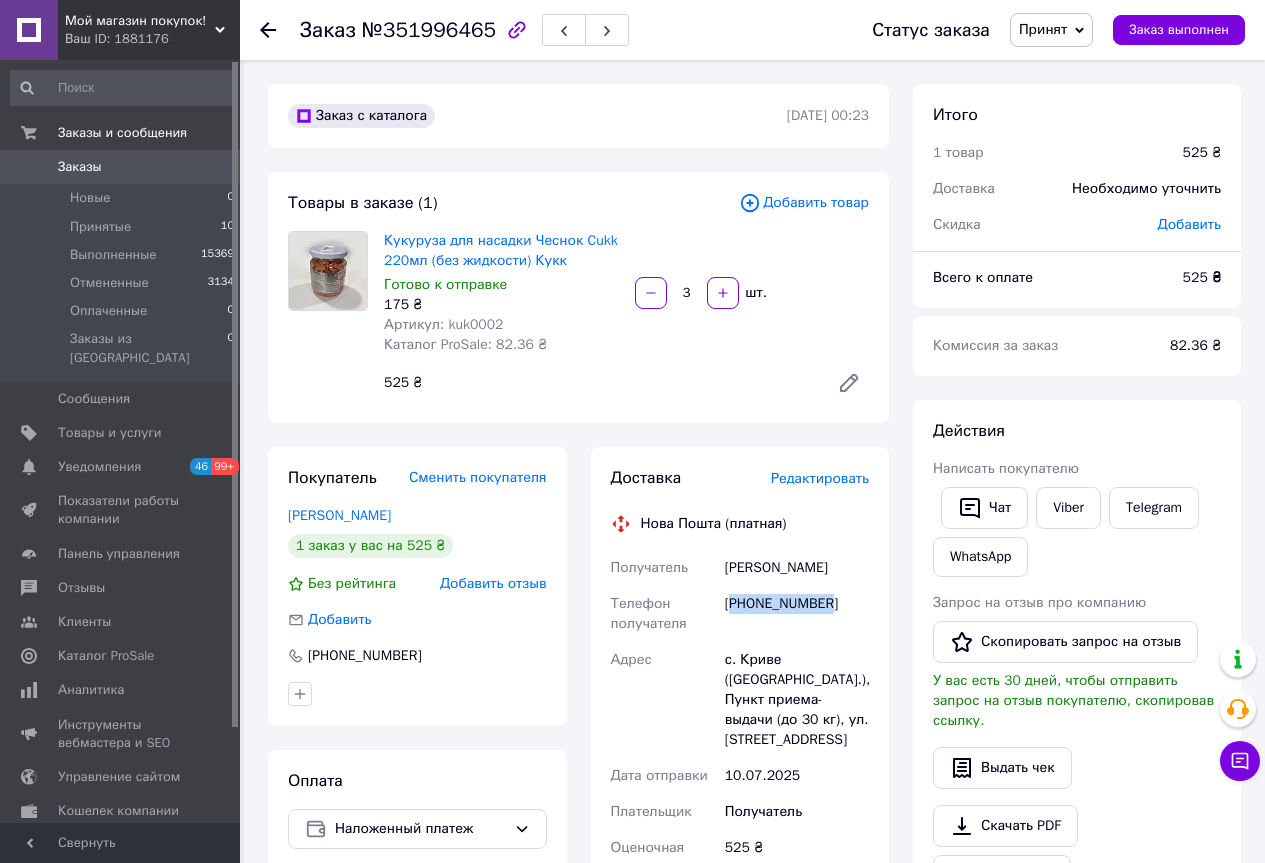drag, startPoint x: 836, startPoint y: 603, endPoint x: 750, endPoint y: 645, distance: 95.707886 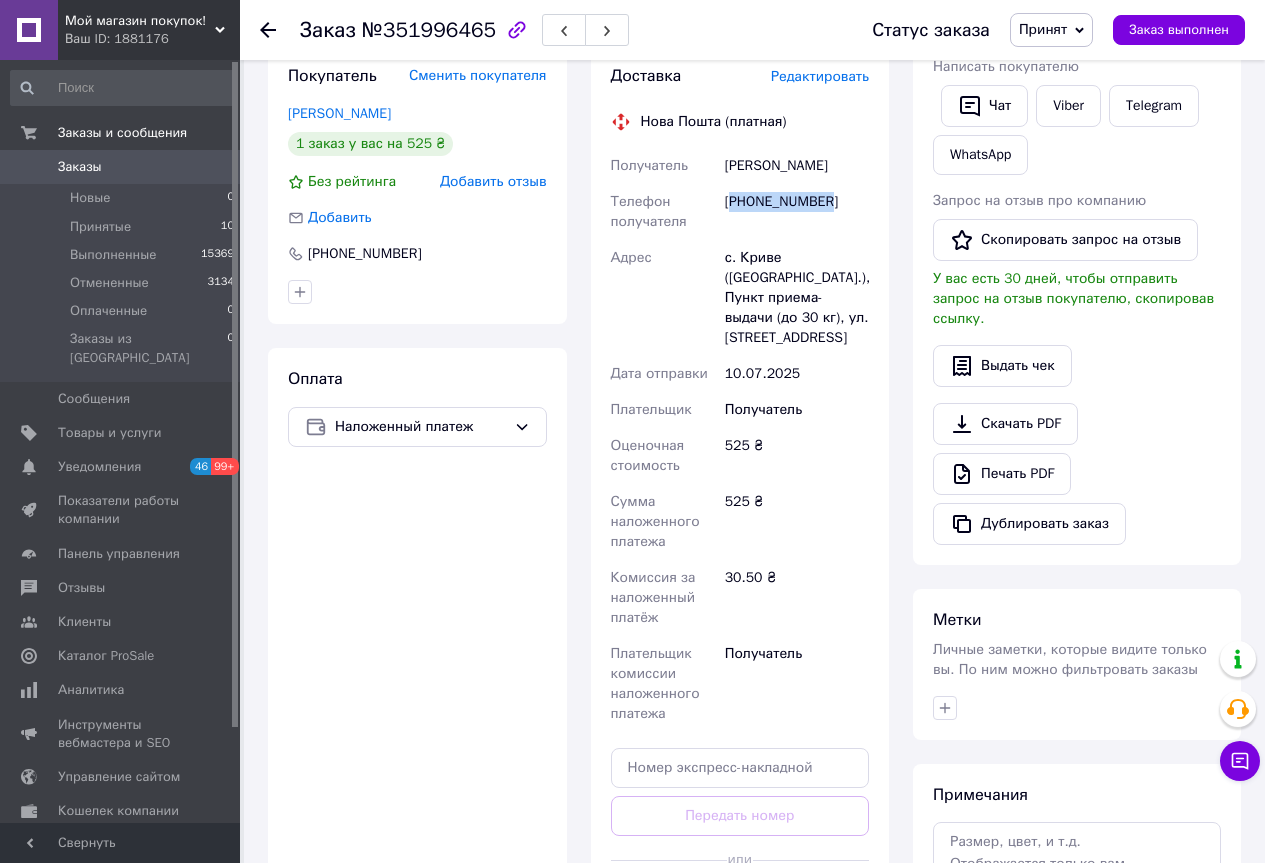 scroll, scrollTop: 500, scrollLeft: 0, axis: vertical 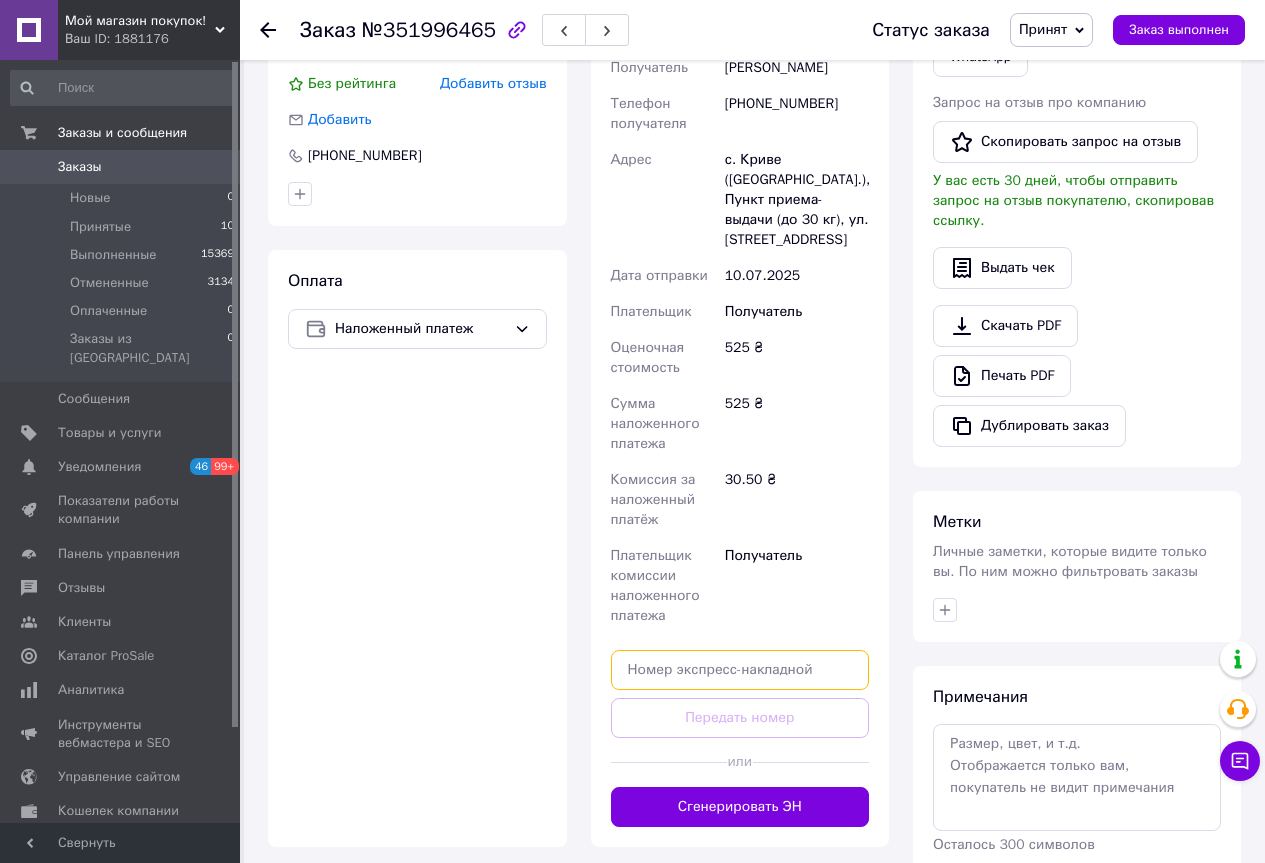 click at bounding box center [740, 670] 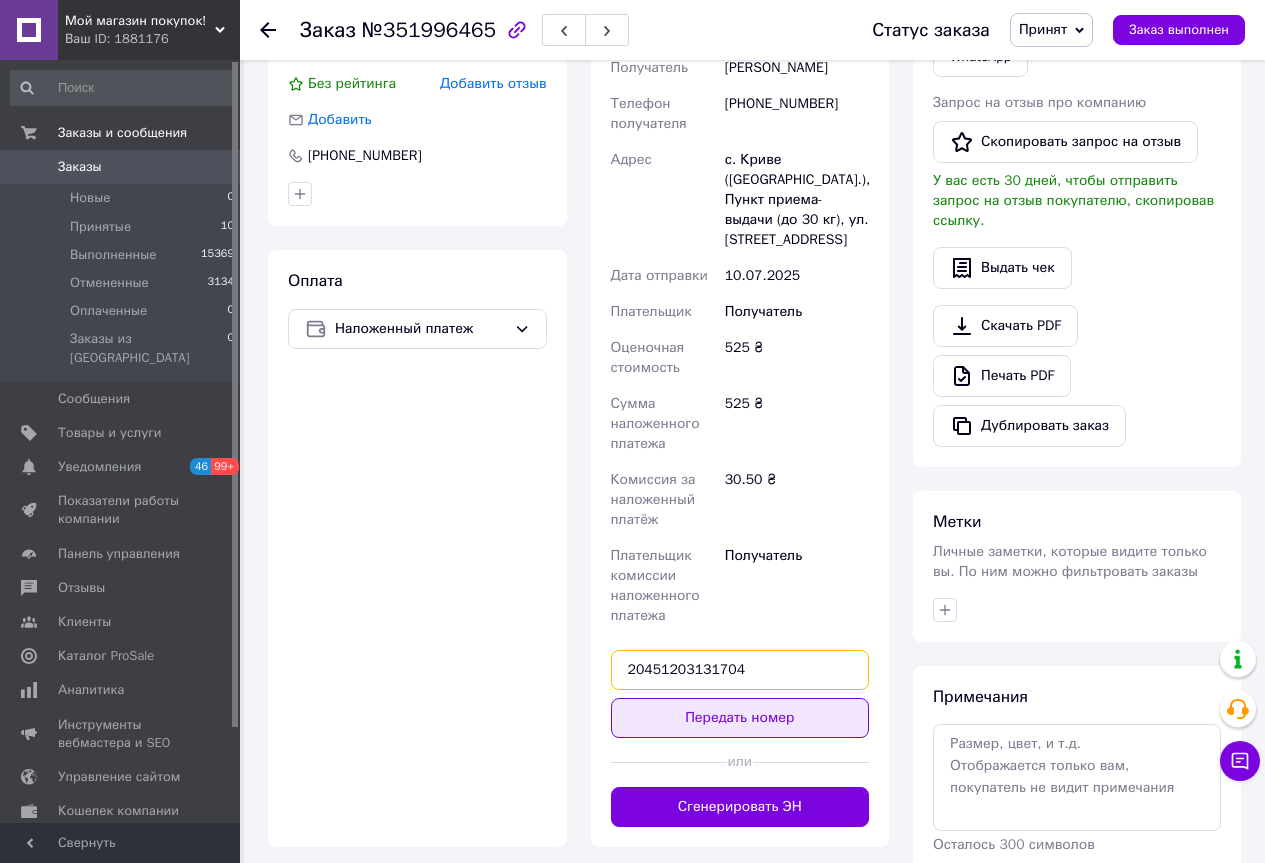 type on "20451203131704" 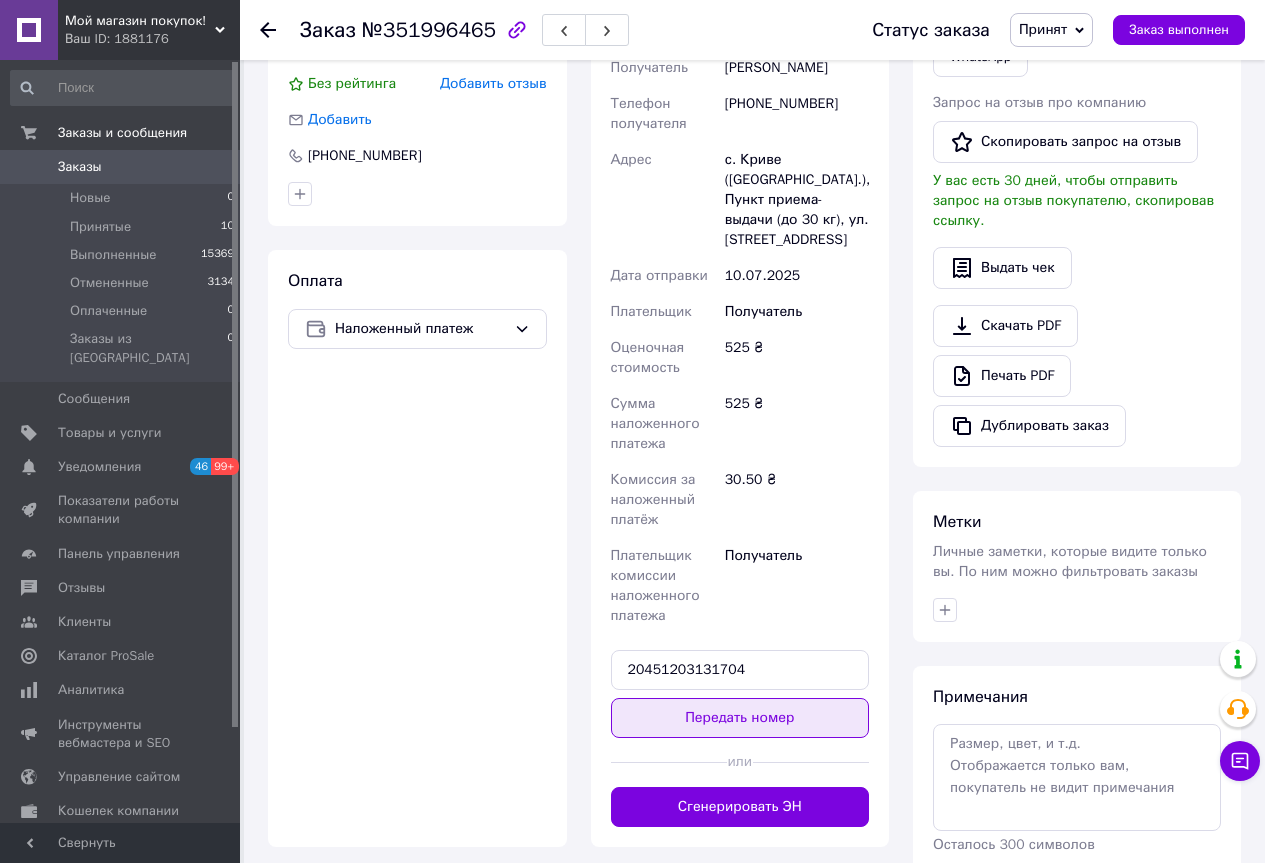 click on "Передать номер" at bounding box center [740, 718] 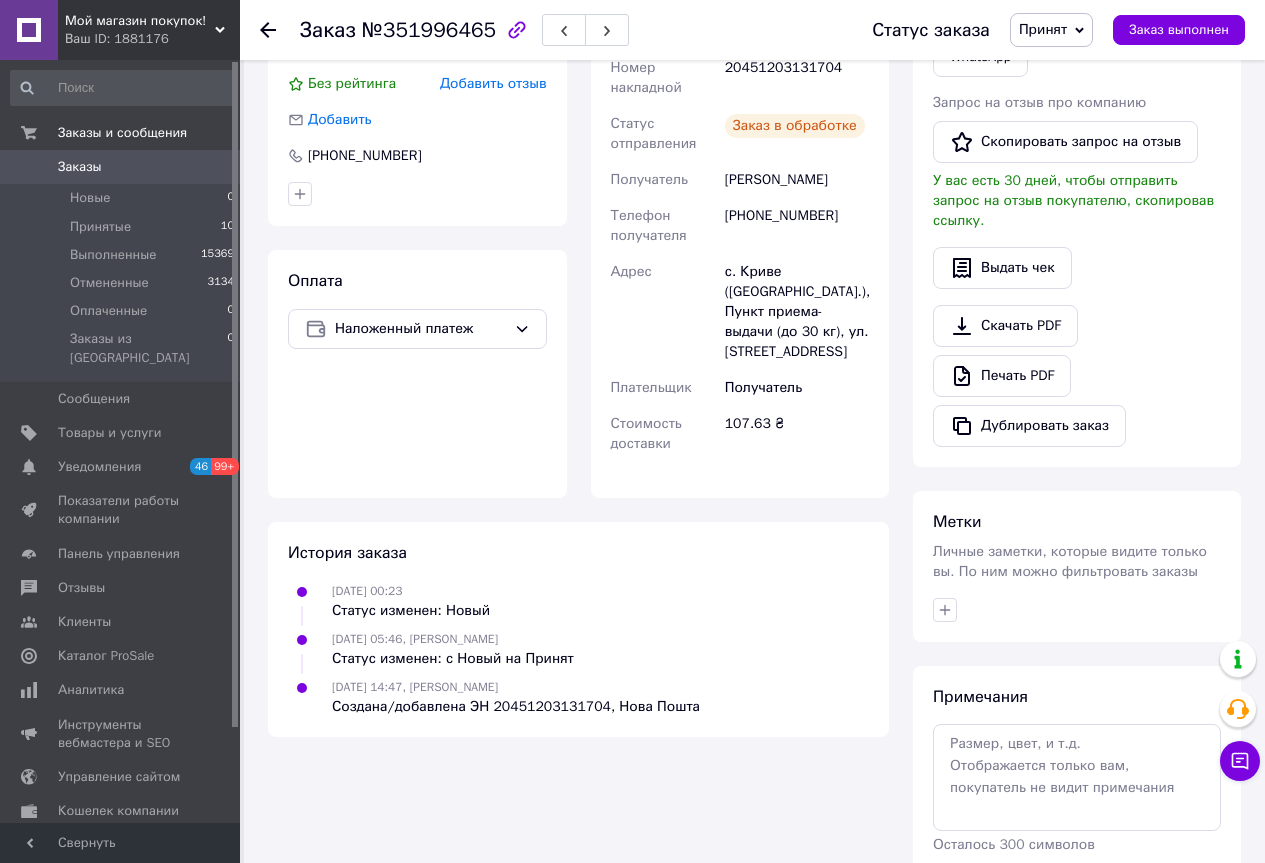 click on "Принят" at bounding box center [1051, 30] 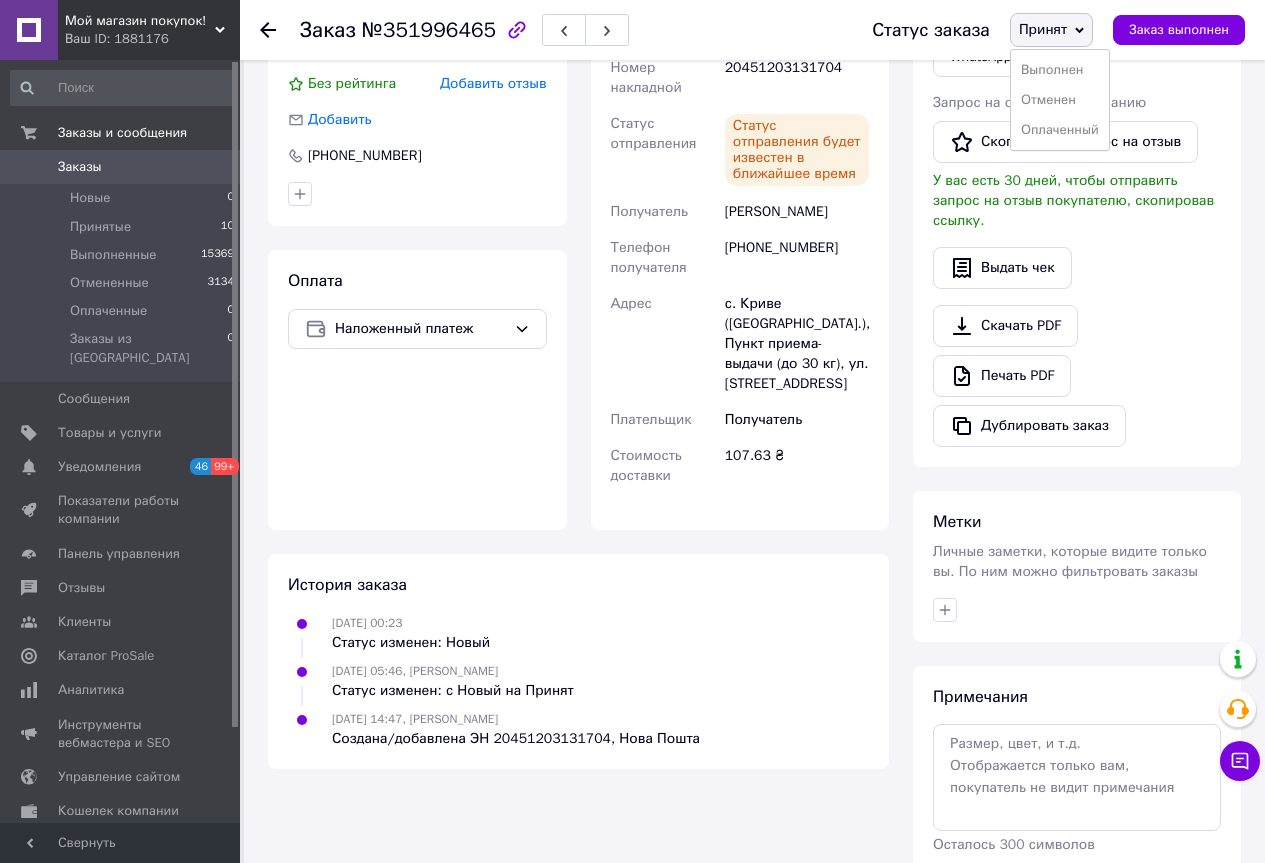 drag, startPoint x: 1055, startPoint y: 71, endPoint x: 644, endPoint y: 153, distance: 419.10022 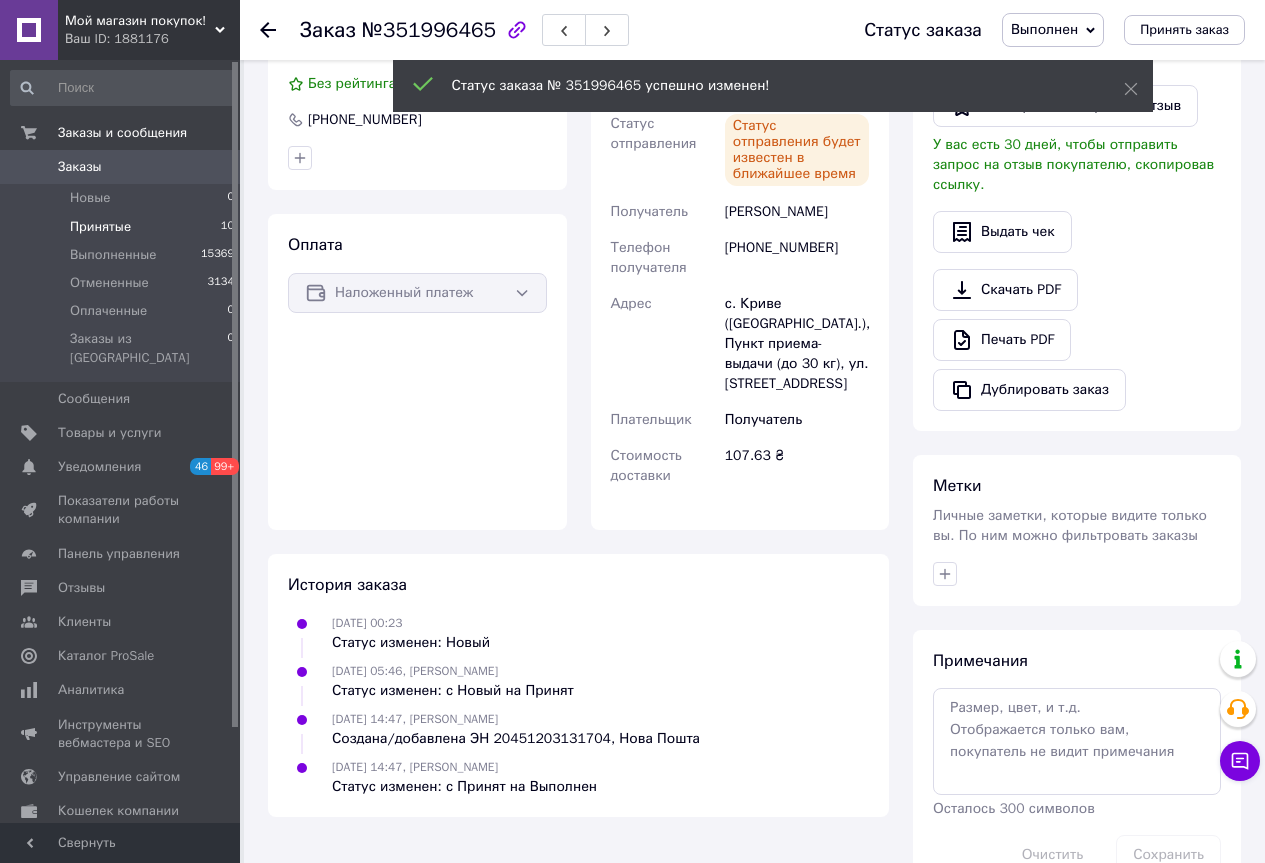 click on "Принятые 10" at bounding box center [123, 227] 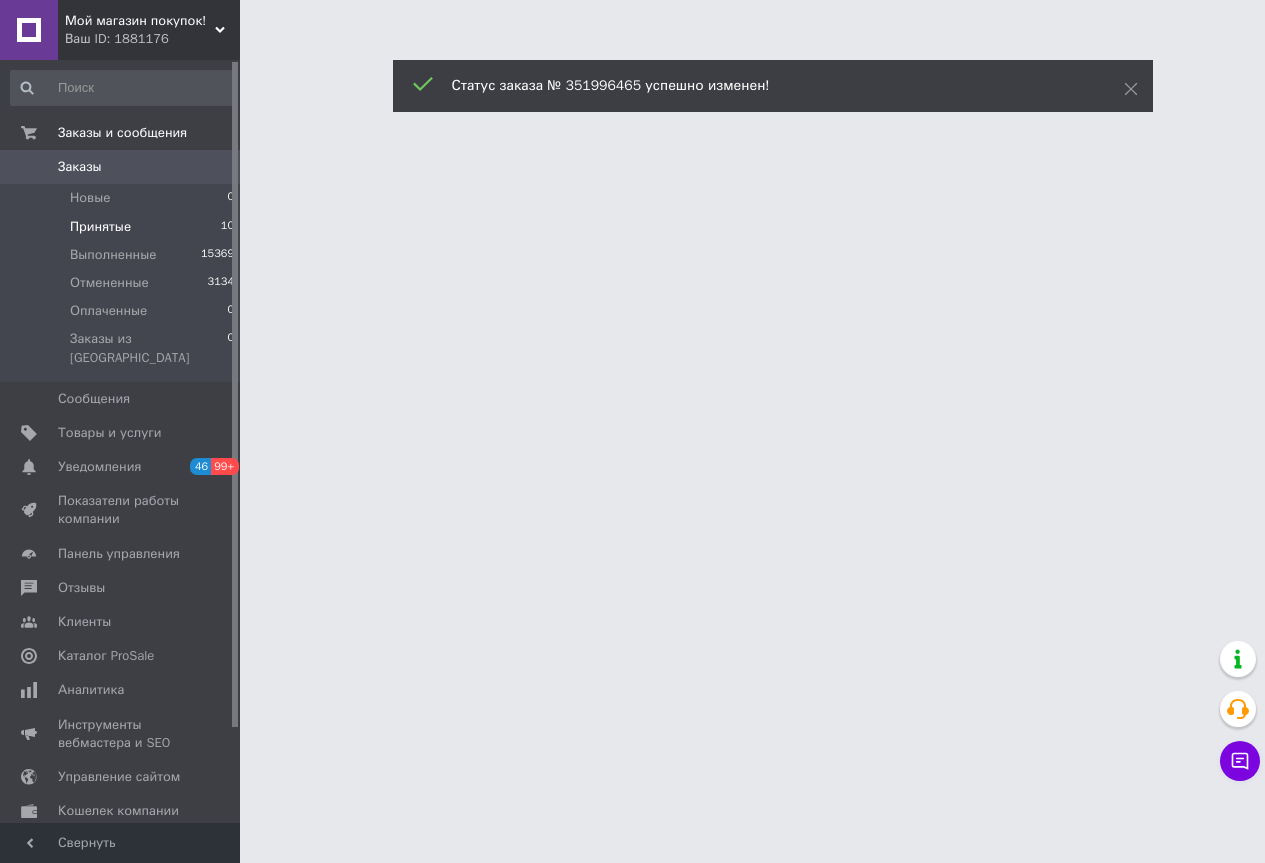 scroll, scrollTop: 0, scrollLeft: 0, axis: both 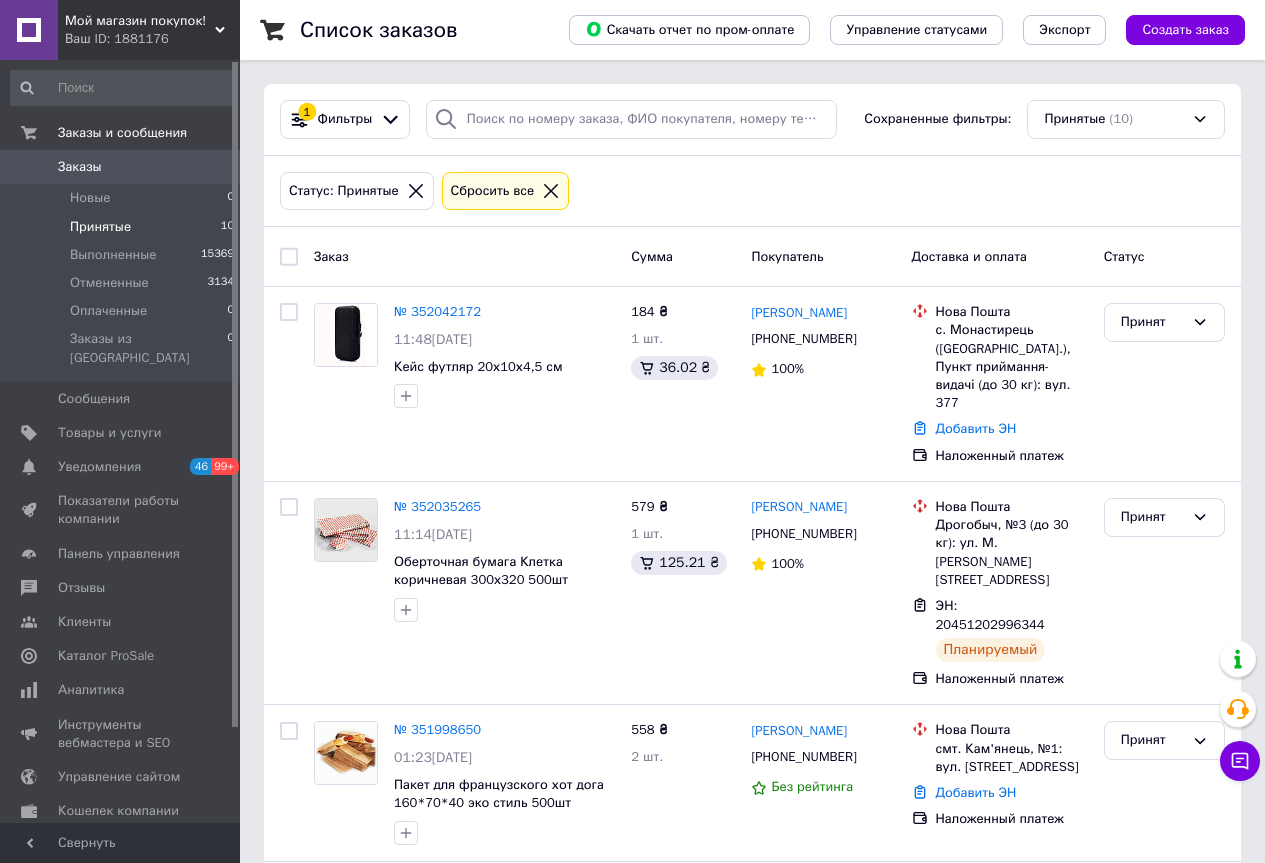 click on "Принятые 10" at bounding box center (123, 227) 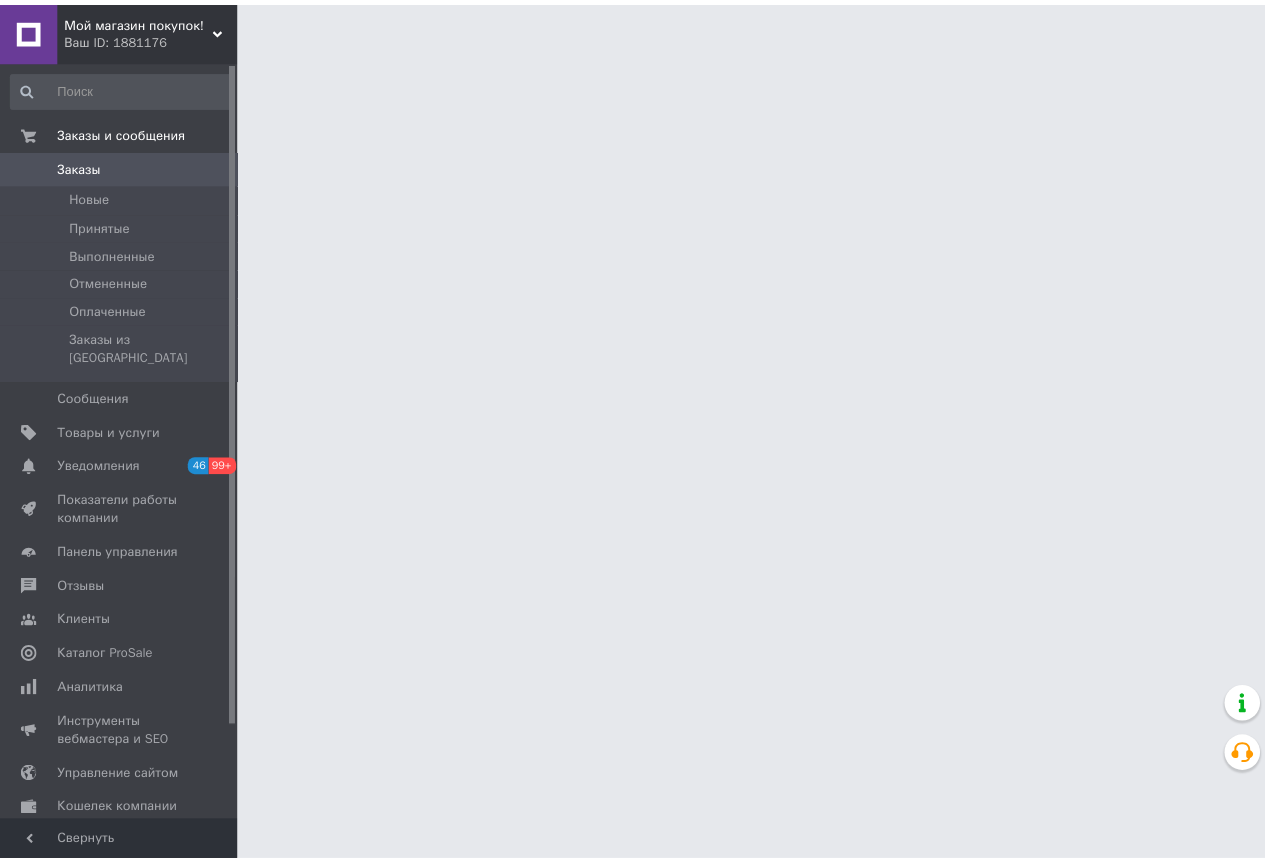 scroll, scrollTop: 0, scrollLeft: 0, axis: both 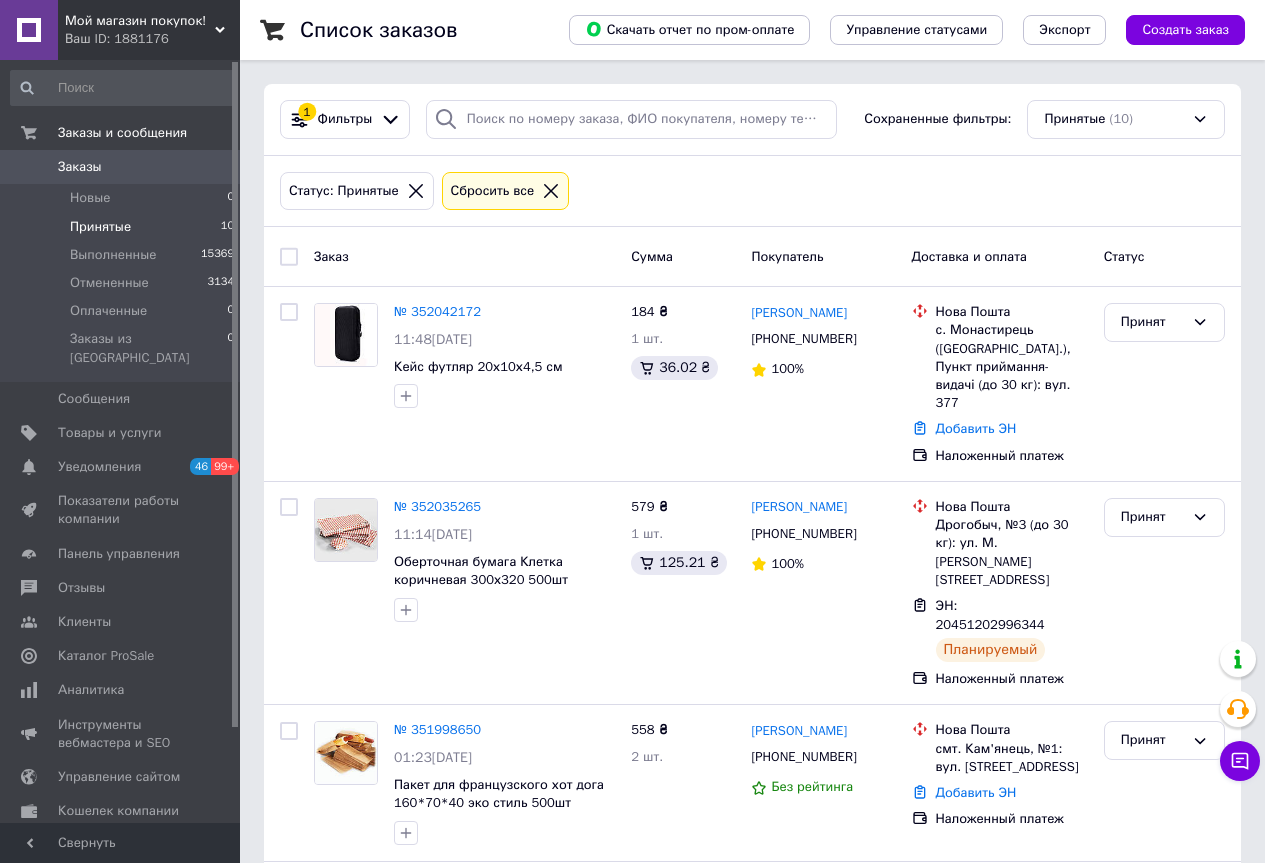 click on "Принятые" at bounding box center [100, 227] 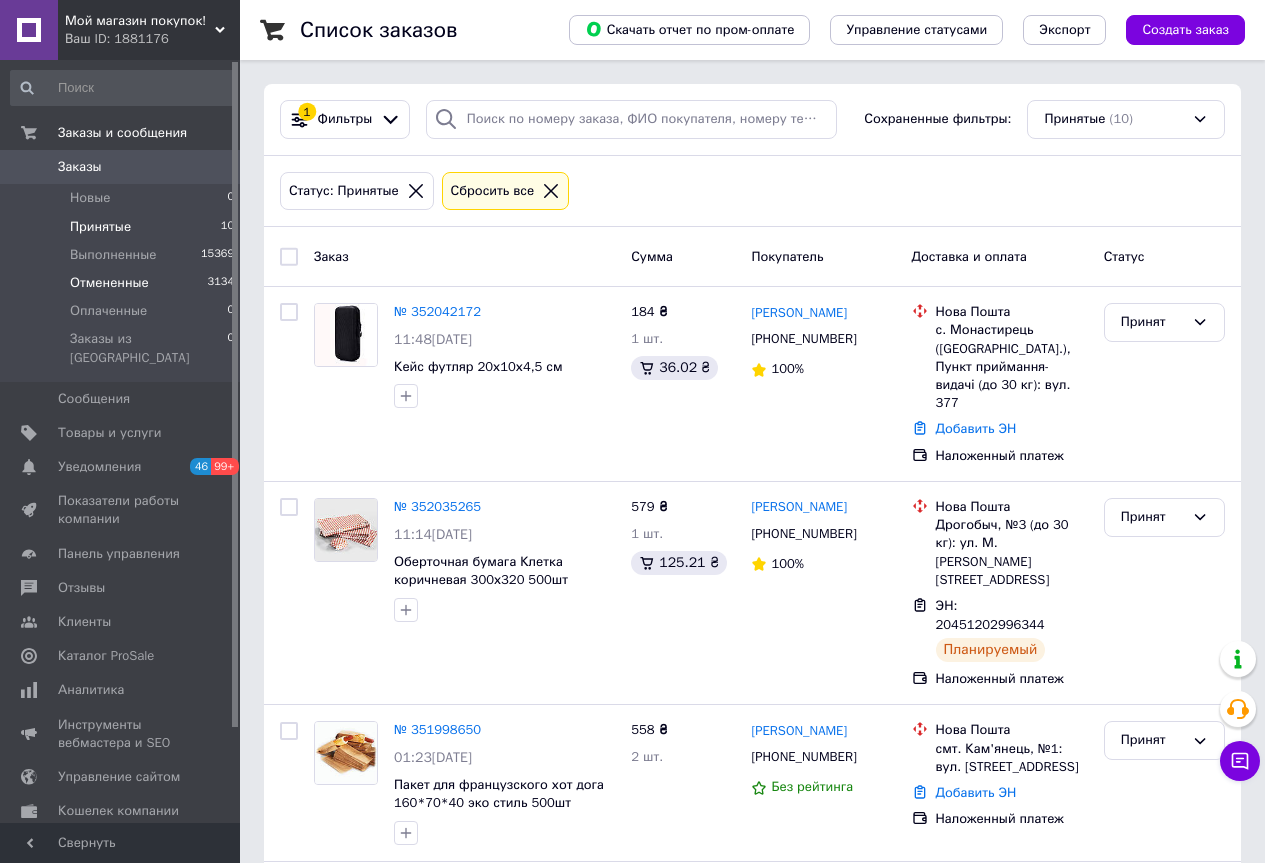 click on "Отмененные 3134" at bounding box center [123, 283] 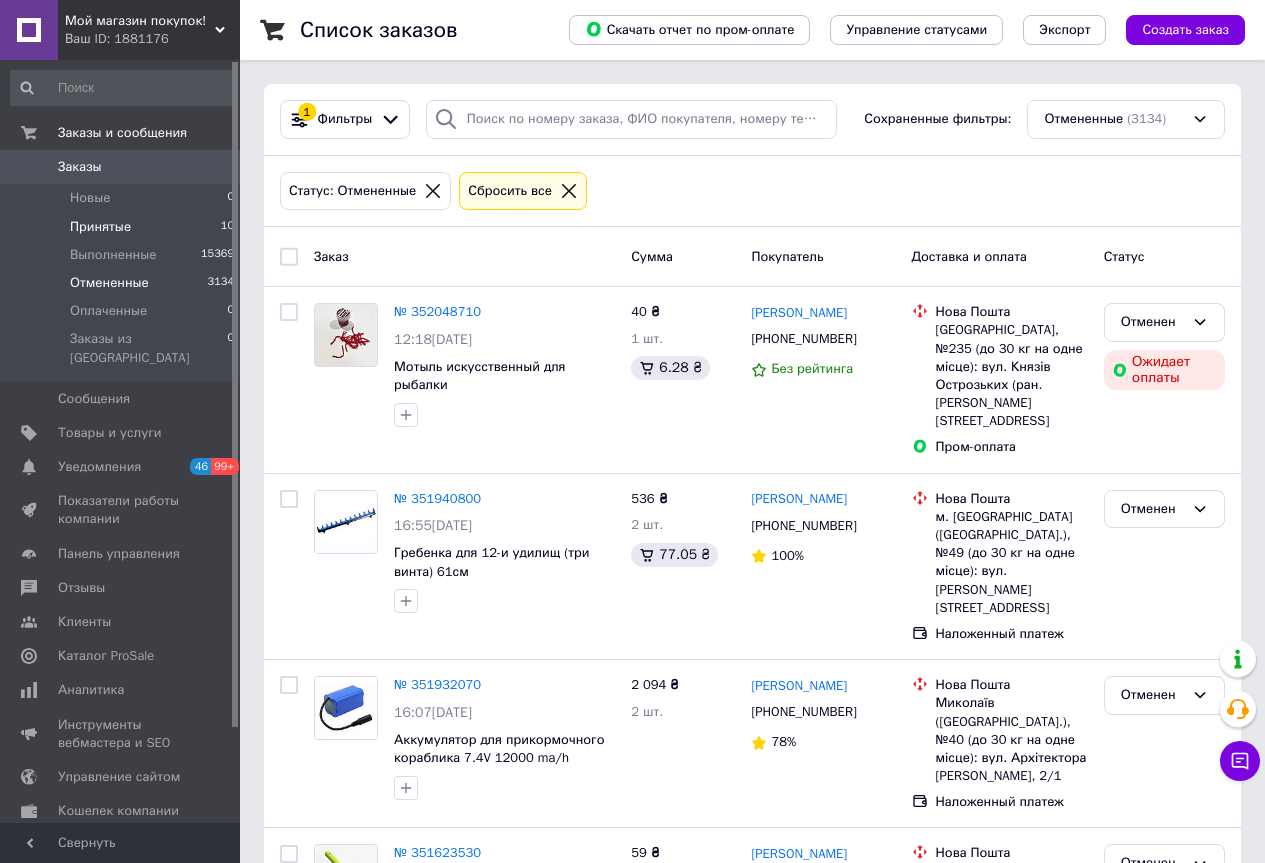 click on "Принятые 10" at bounding box center (123, 227) 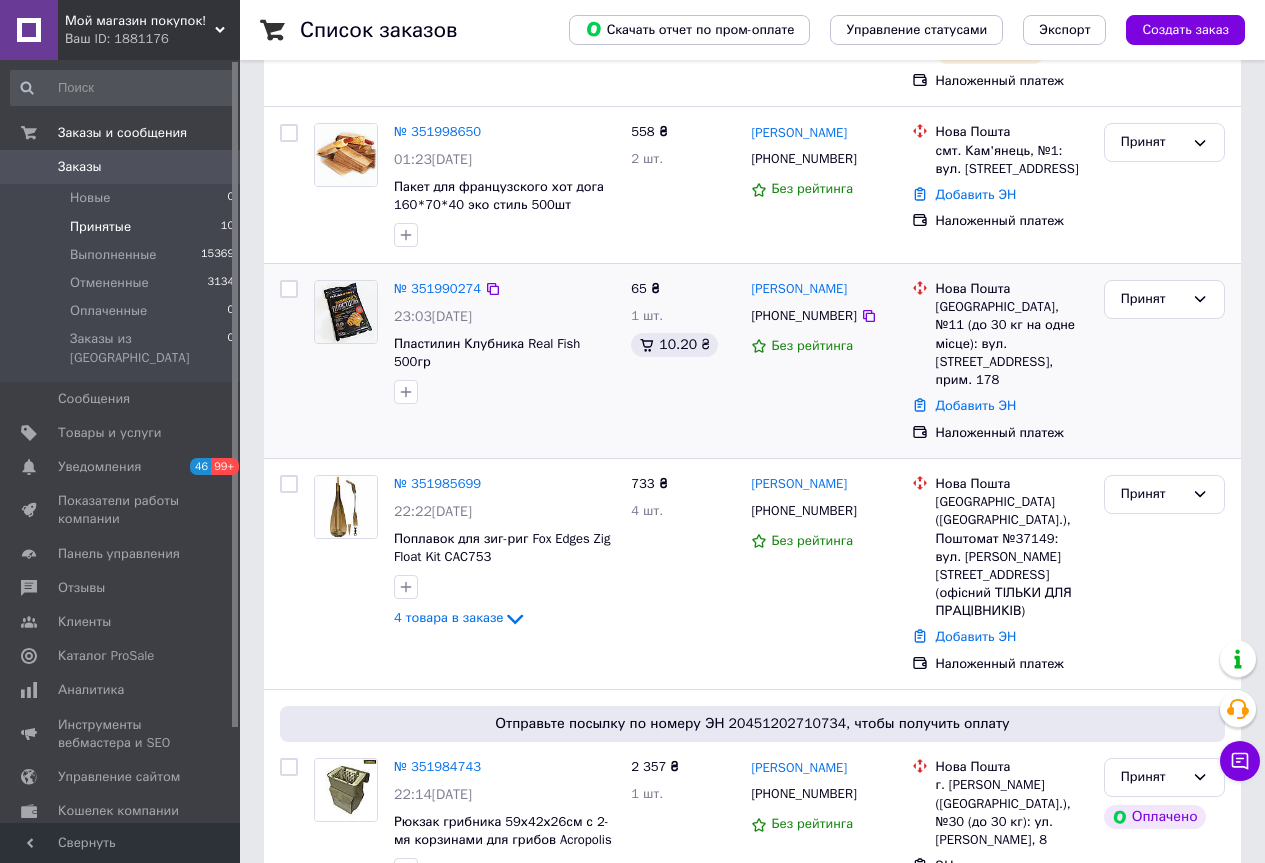 scroll, scrollTop: 600, scrollLeft: 0, axis: vertical 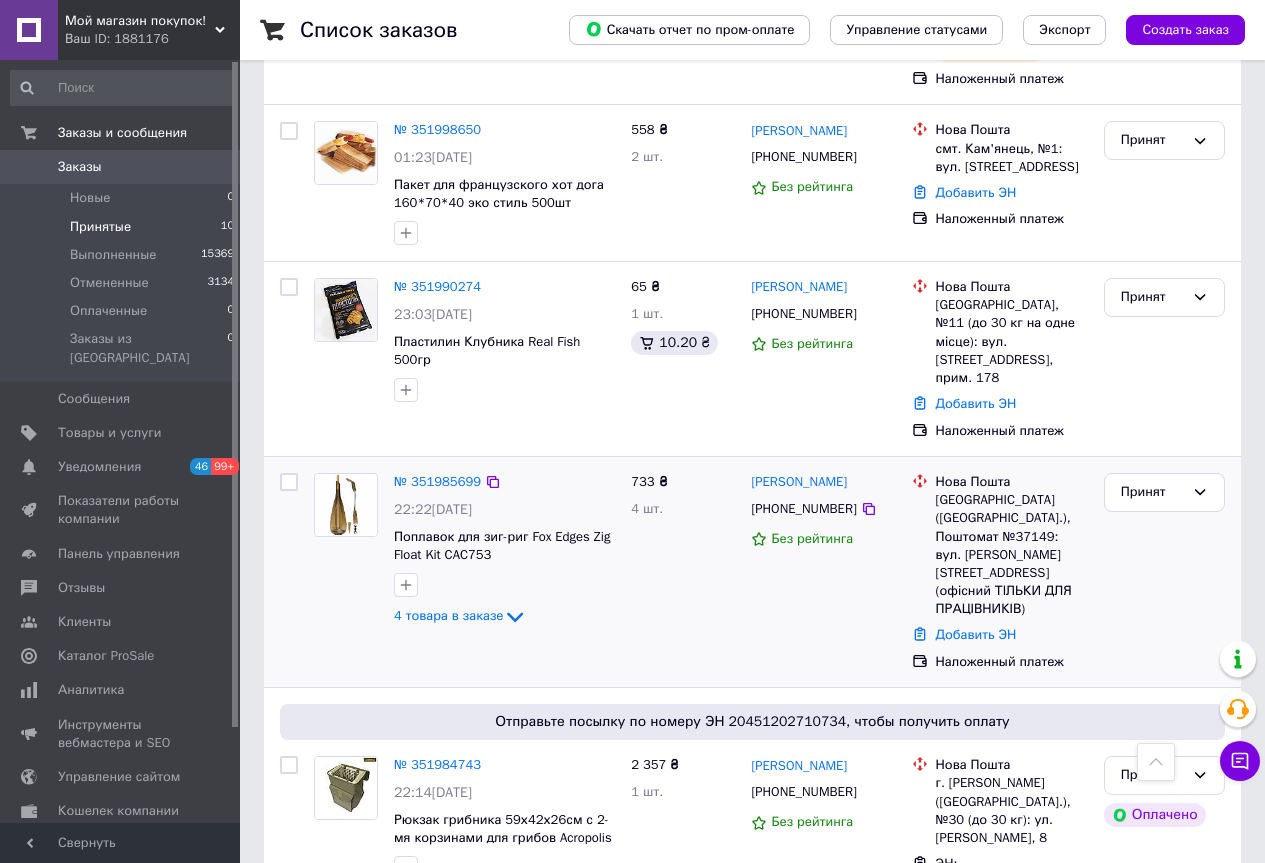 drag, startPoint x: 511, startPoint y: 504, endPoint x: 576, endPoint y: 500, distance: 65.12296 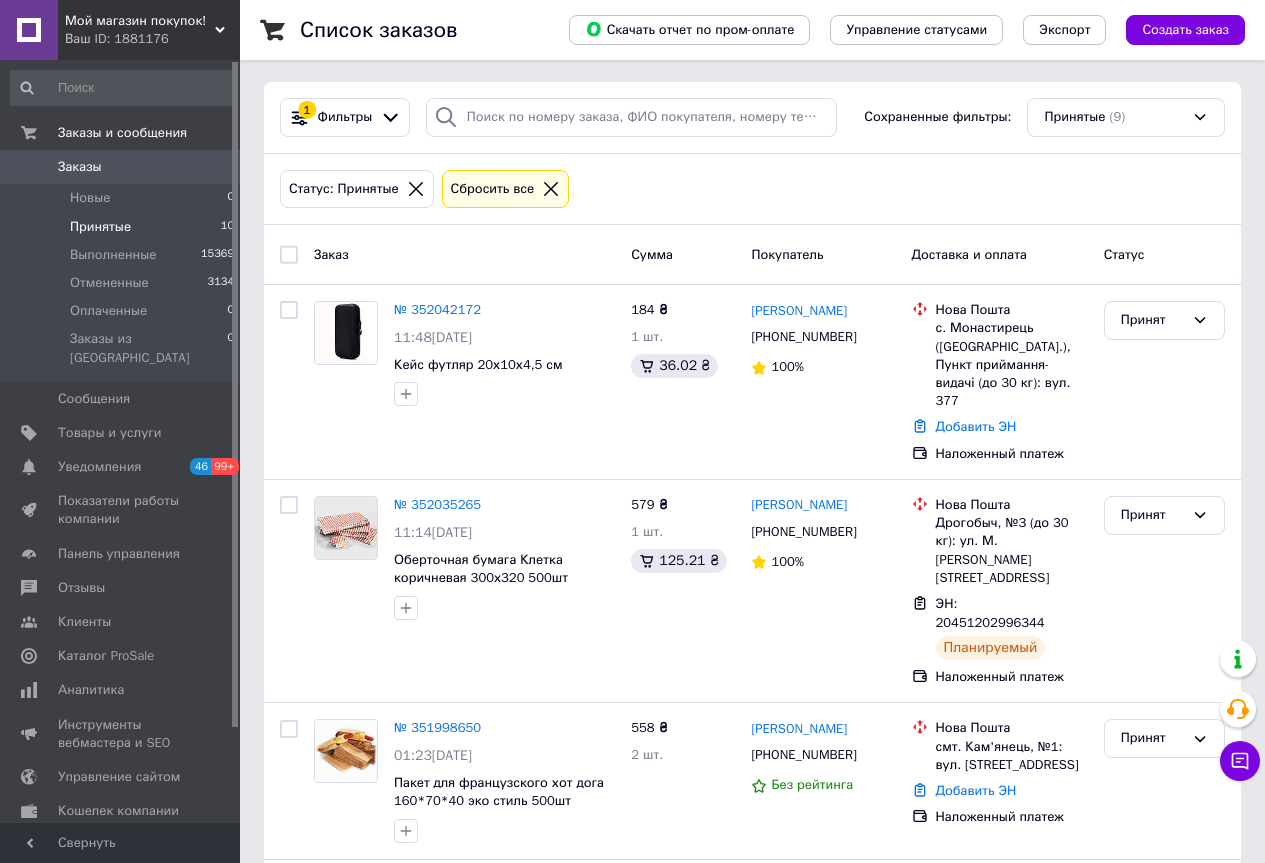 scroll, scrollTop: 0, scrollLeft: 0, axis: both 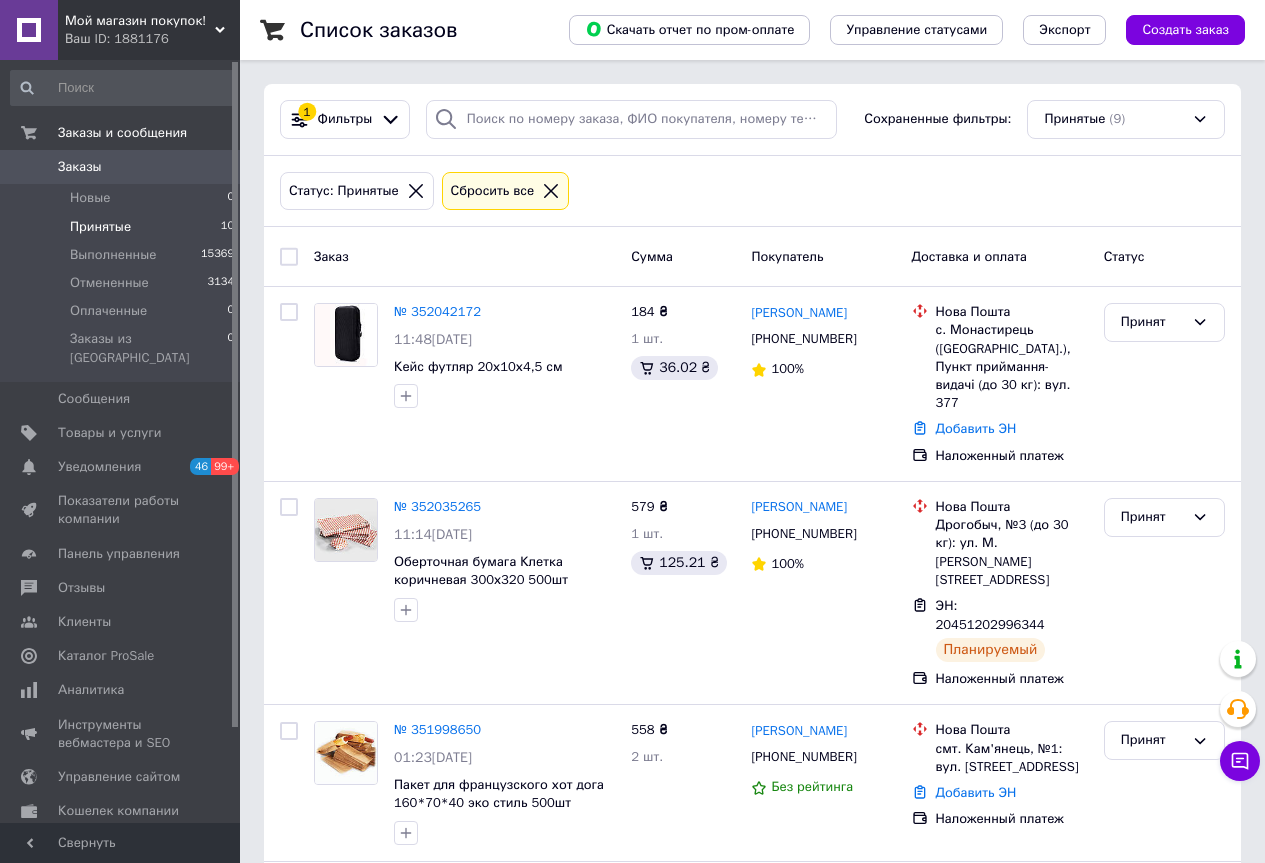 click on "Мой магазин покупок! Ваш ID: 1881176" at bounding box center (149, 30) 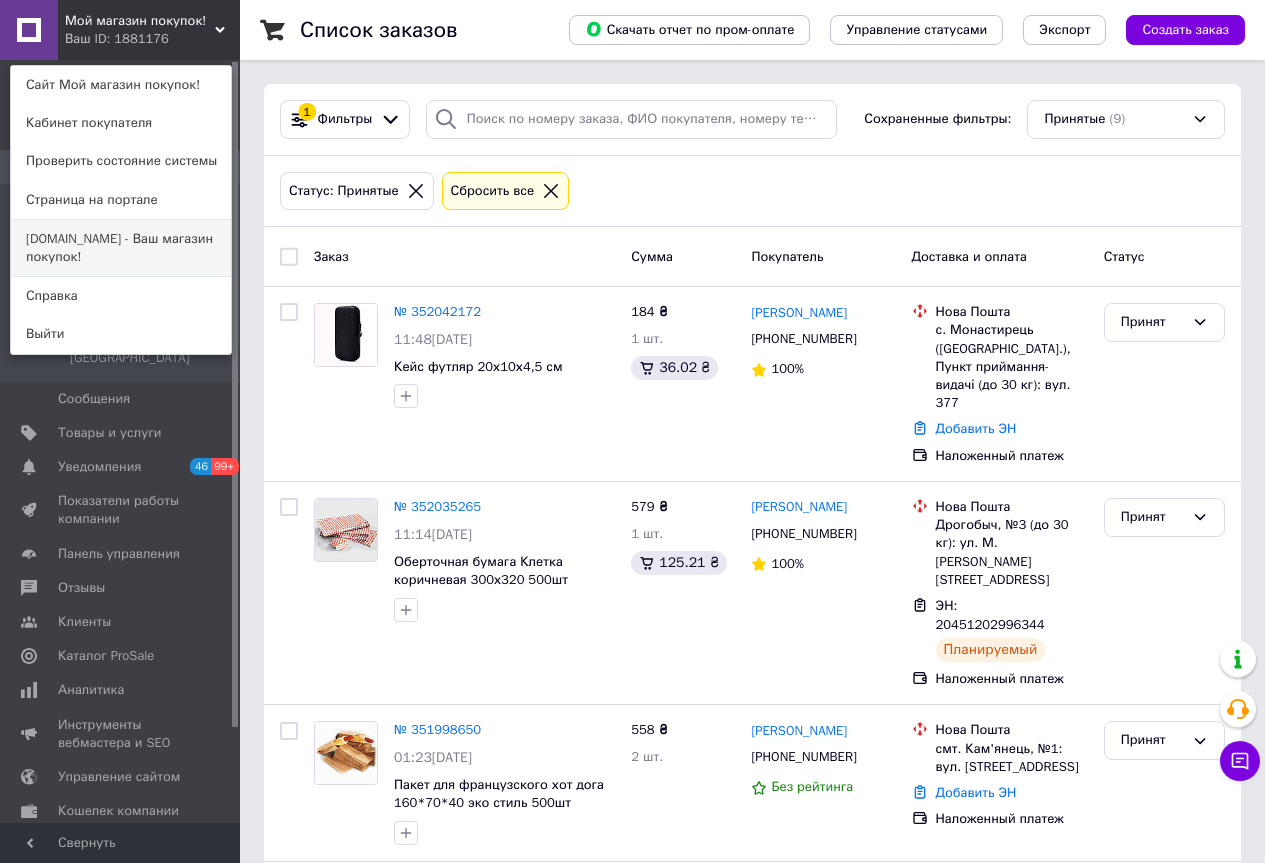 click on "[DOMAIN_NAME] - Ваш магазин покупок!" at bounding box center (121, 248) 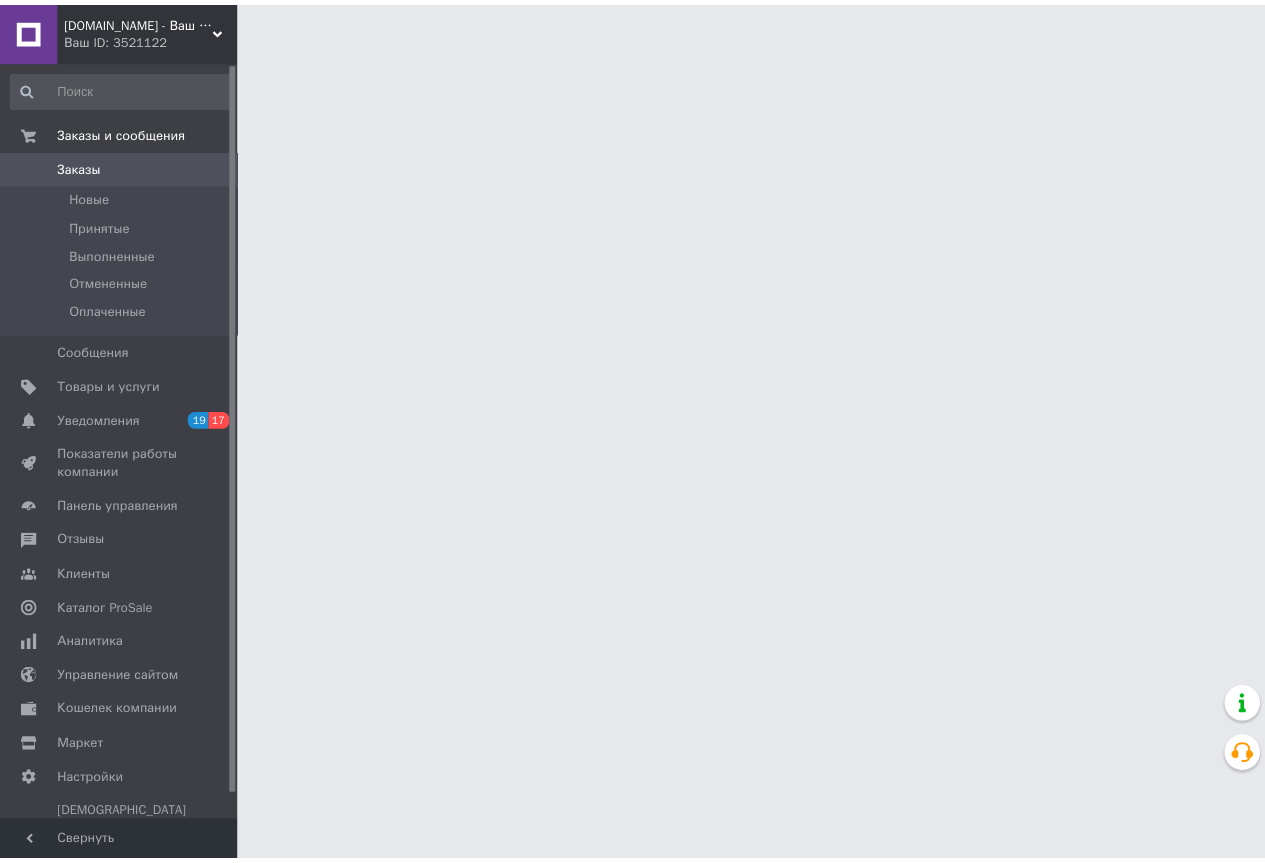 scroll, scrollTop: 0, scrollLeft: 0, axis: both 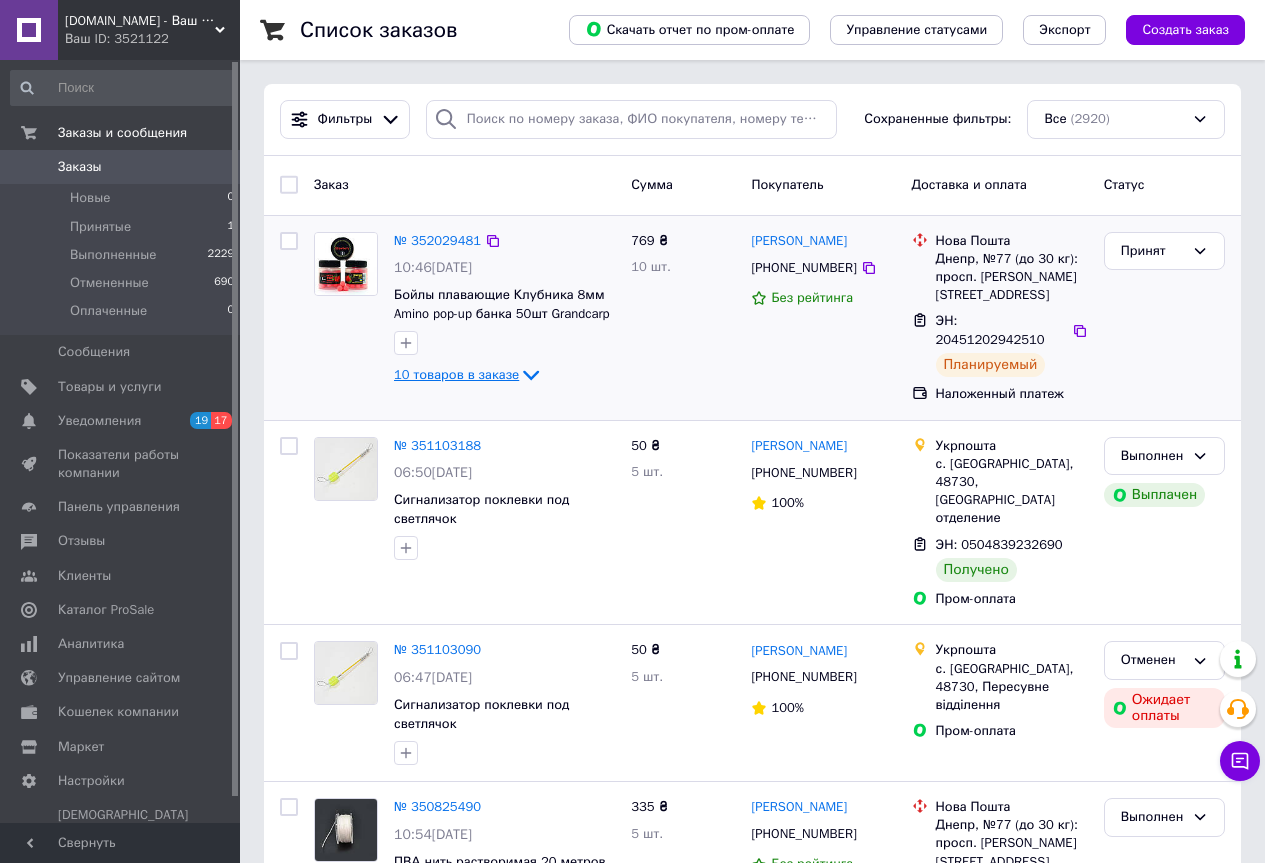 click 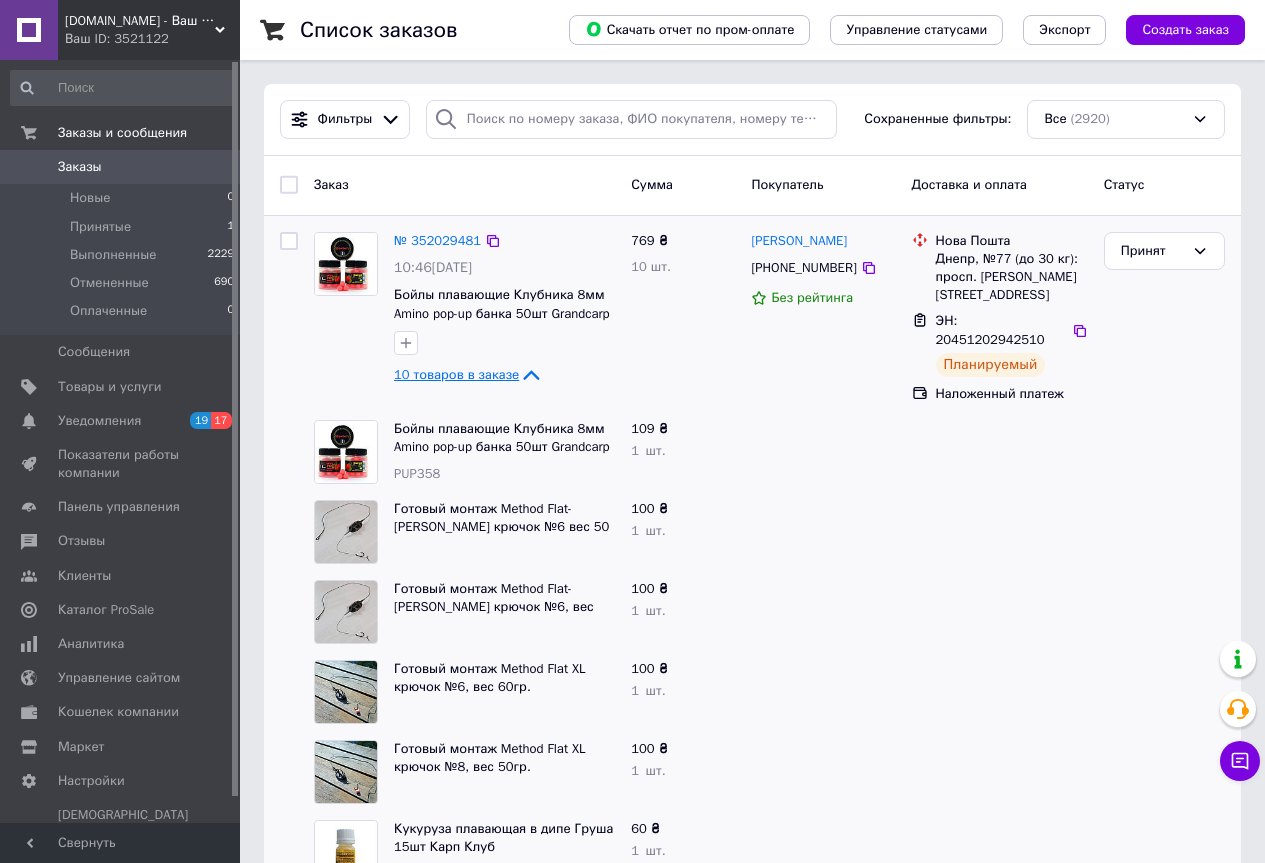 scroll, scrollTop: 100, scrollLeft: 0, axis: vertical 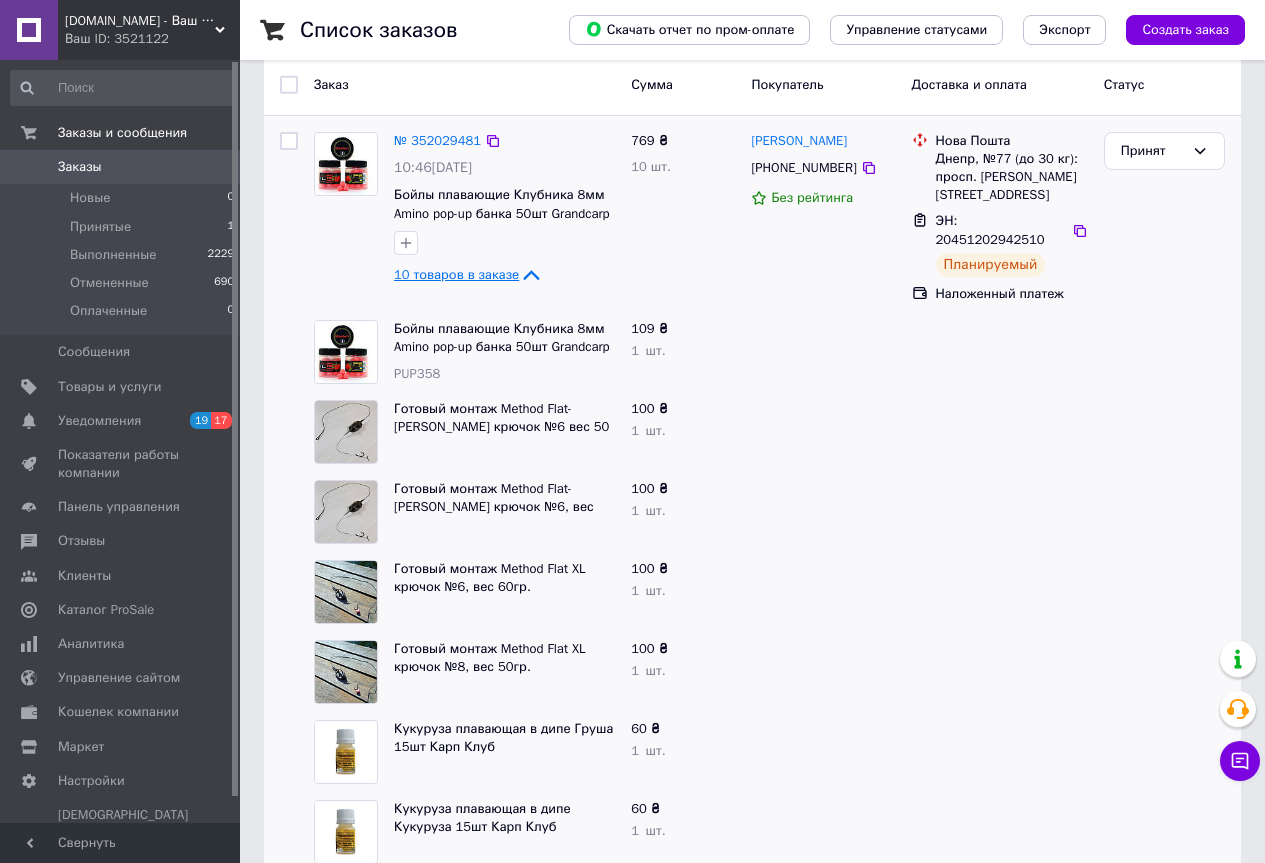 click 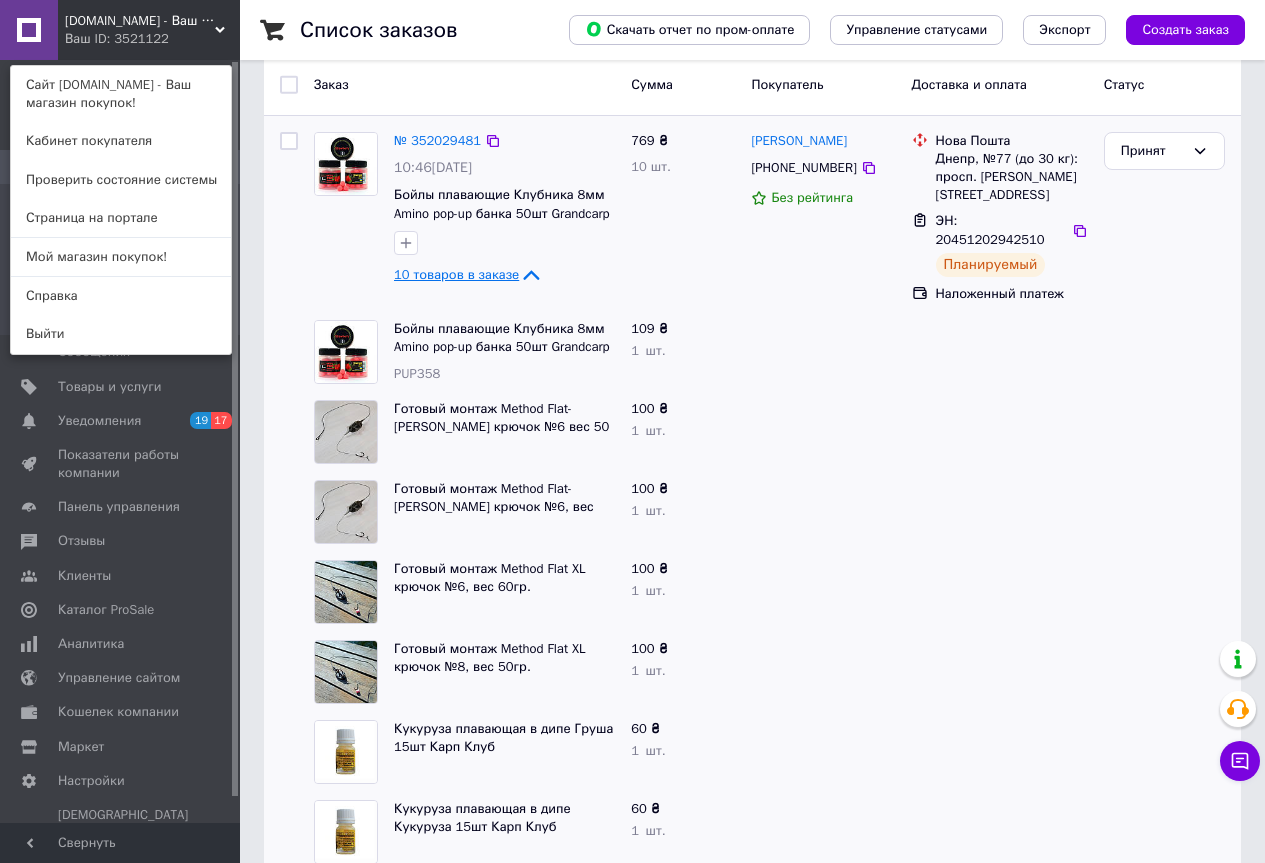 click on "Мой магазин покупок!" at bounding box center (121, 257) 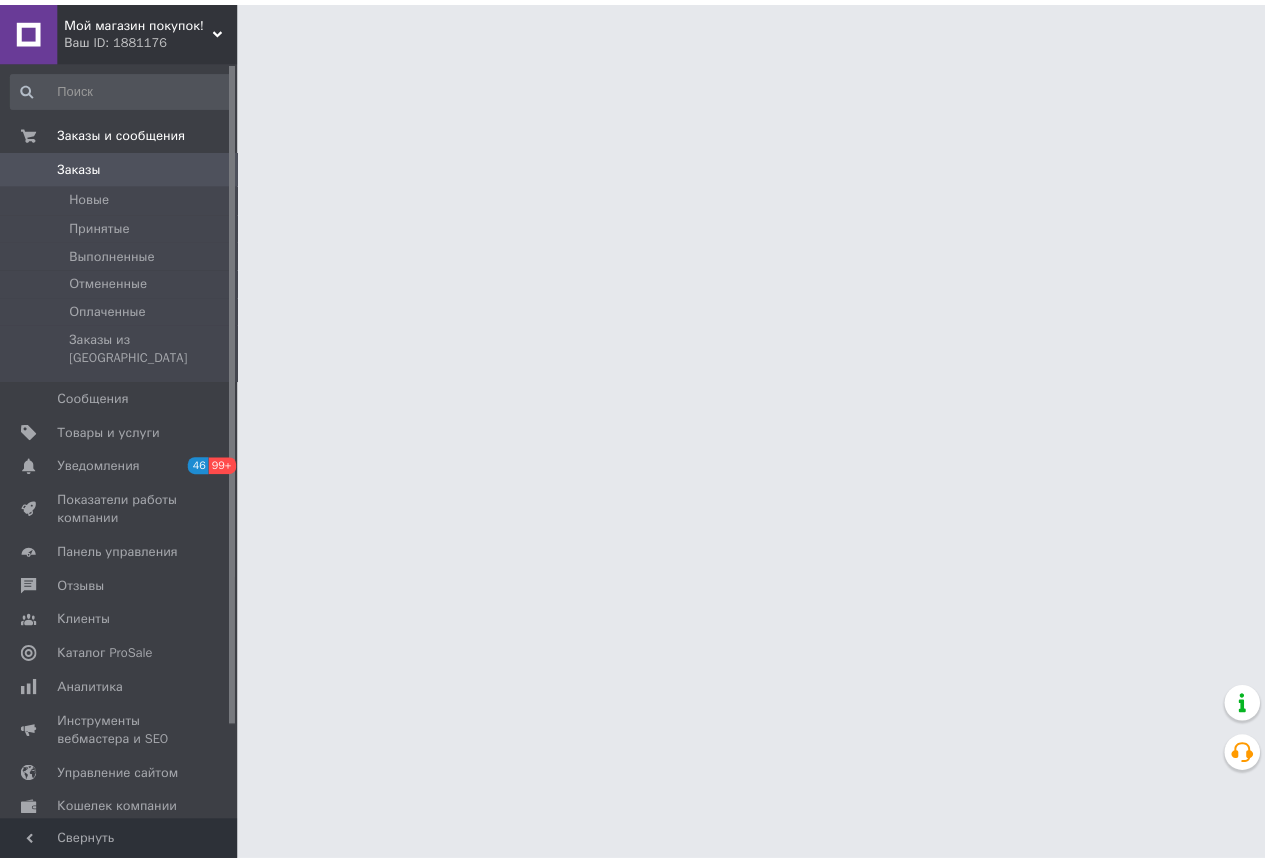 scroll, scrollTop: 0, scrollLeft: 0, axis: both 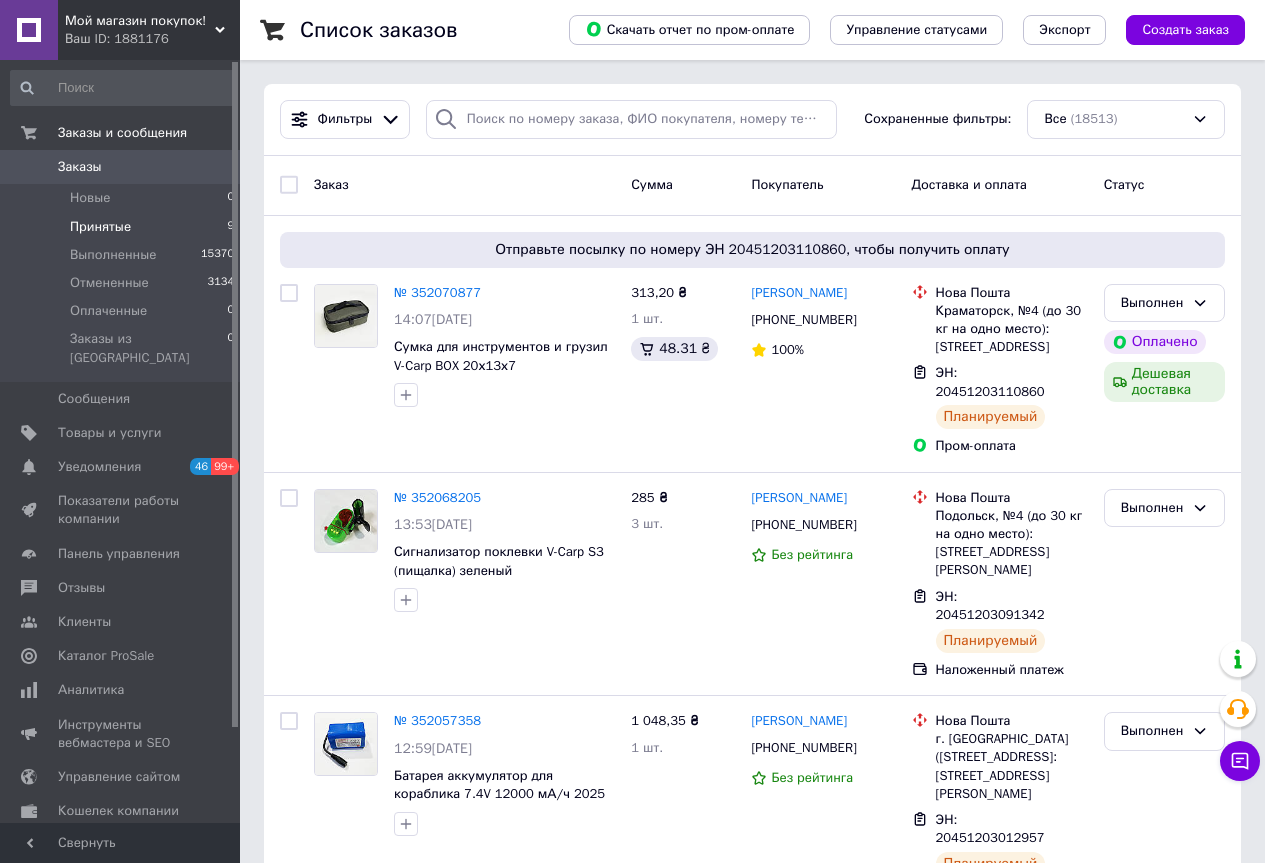 click on "Принятые 9" at bounding box center [123, 227] 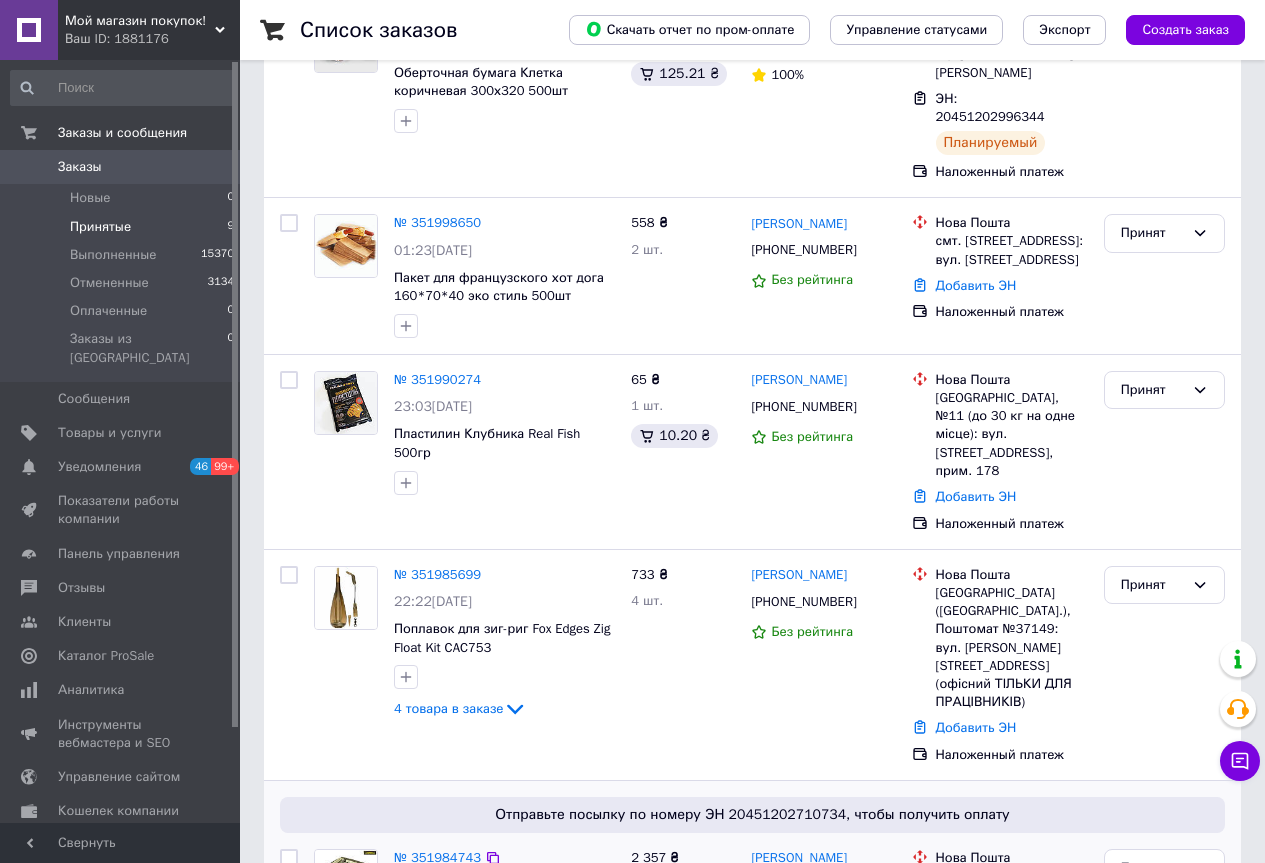 scroll, scrollTop: 500, scrollLeft: 0, axis: vertical 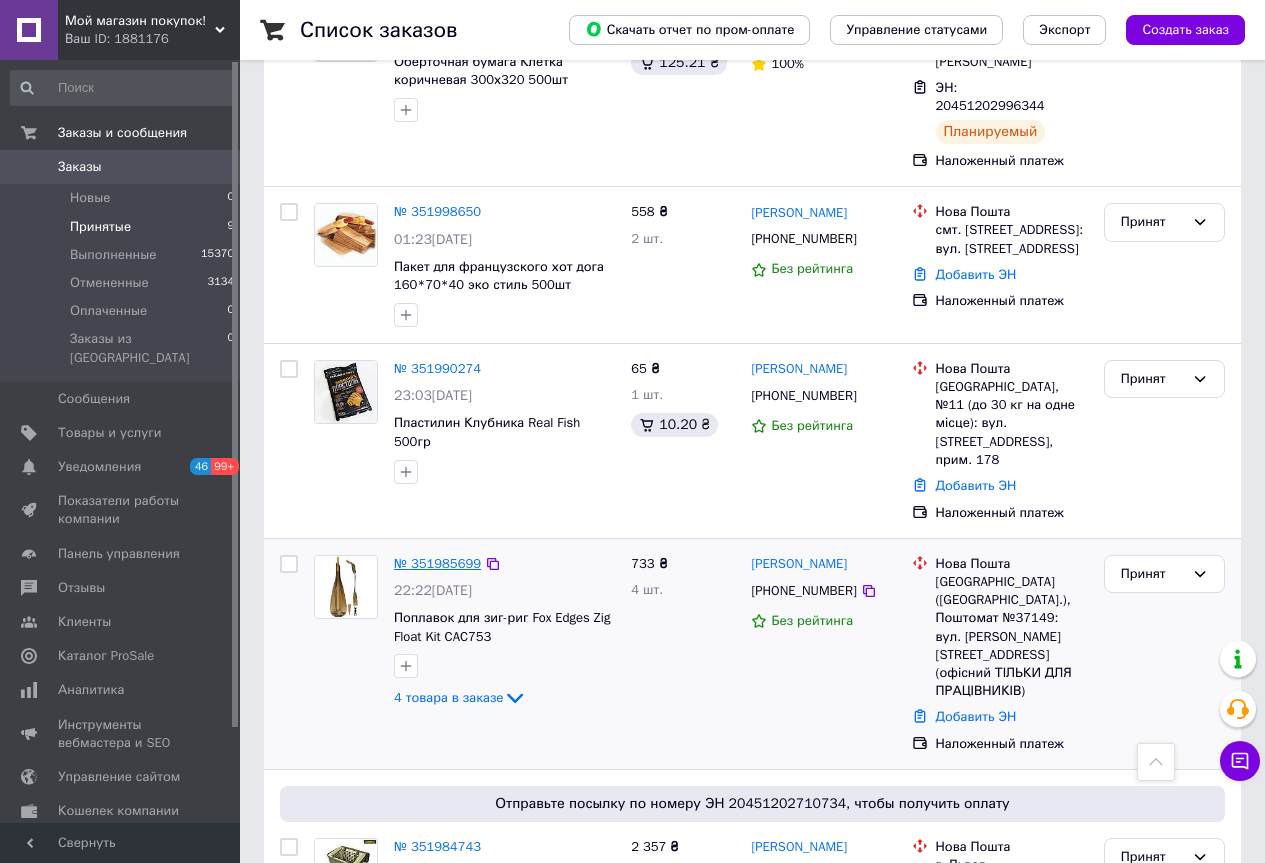click on "№ 351985699" at bounding box center [437, 563] 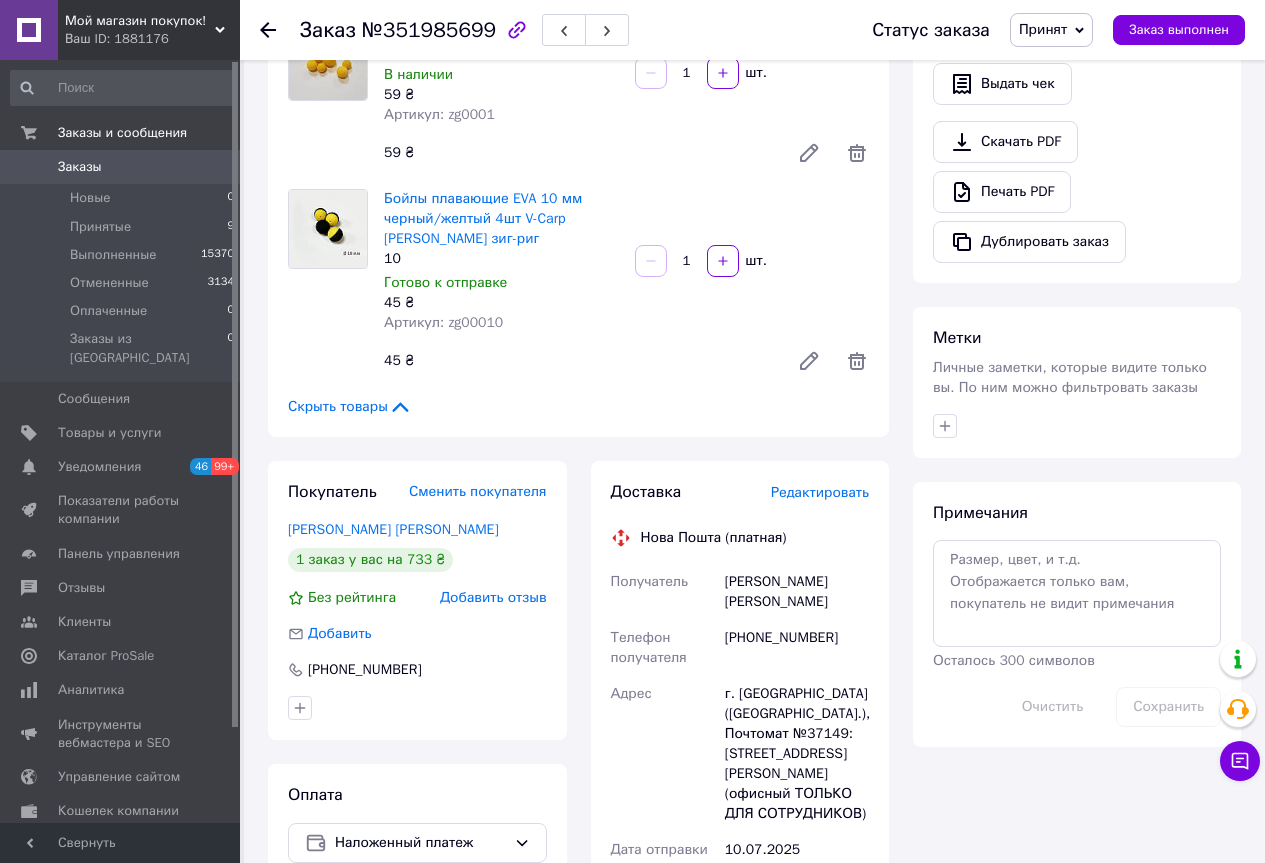 scroll, scrollTop: 700, scrollLeft: 0, axis: vertical 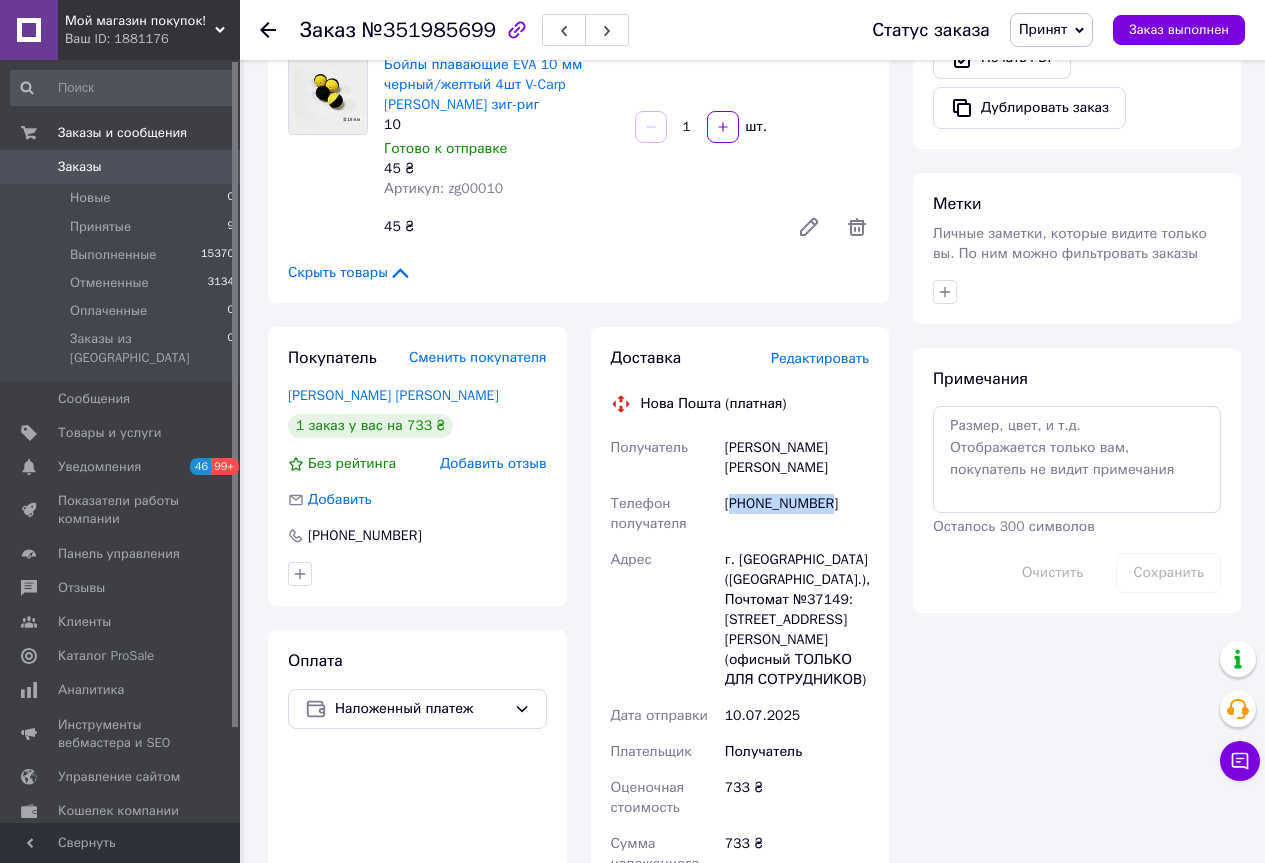 drag, startPoint x: 837, startPoint y: 485, endPoint x: 732, endPoint y: 480, distance: 105.11898 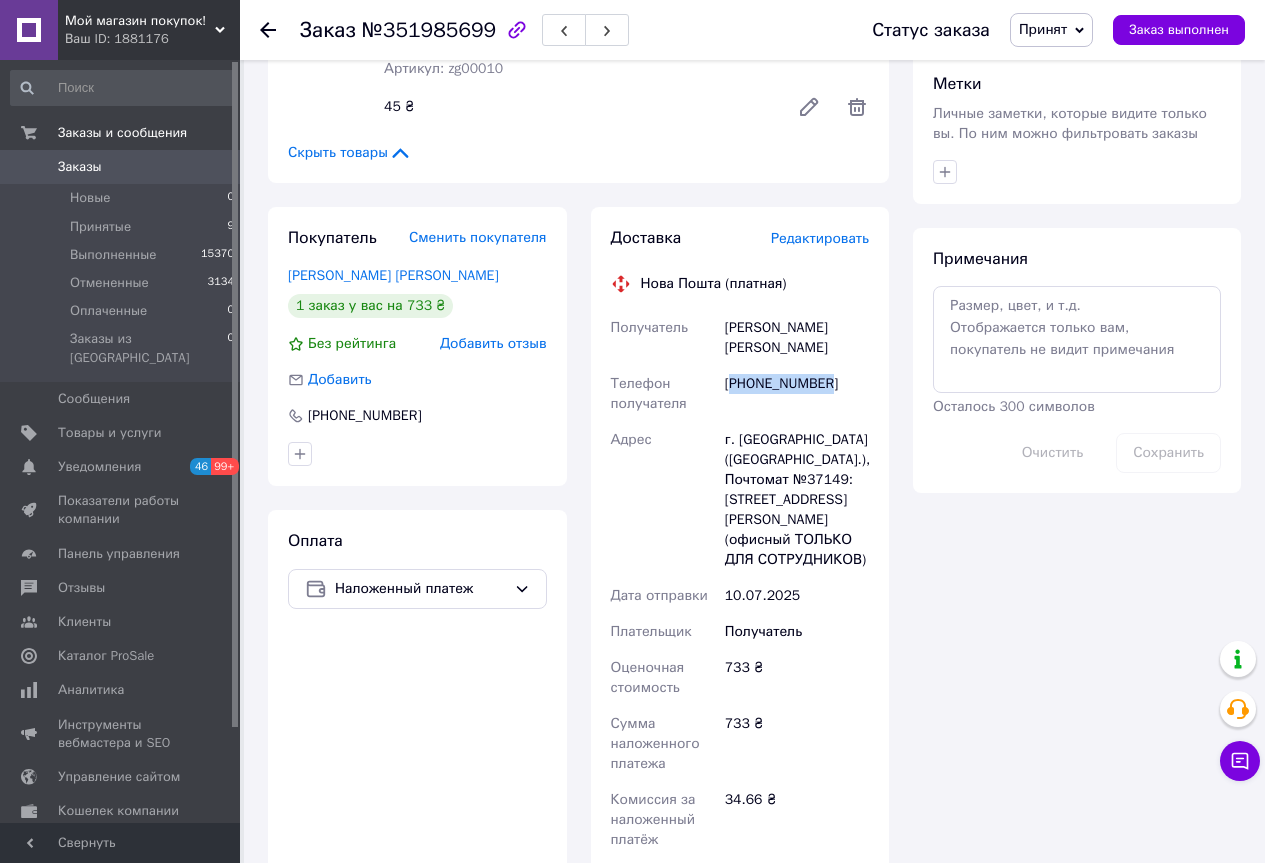 scroll, scrollTop: 1100, scrollLeft: 0, axis: vertical 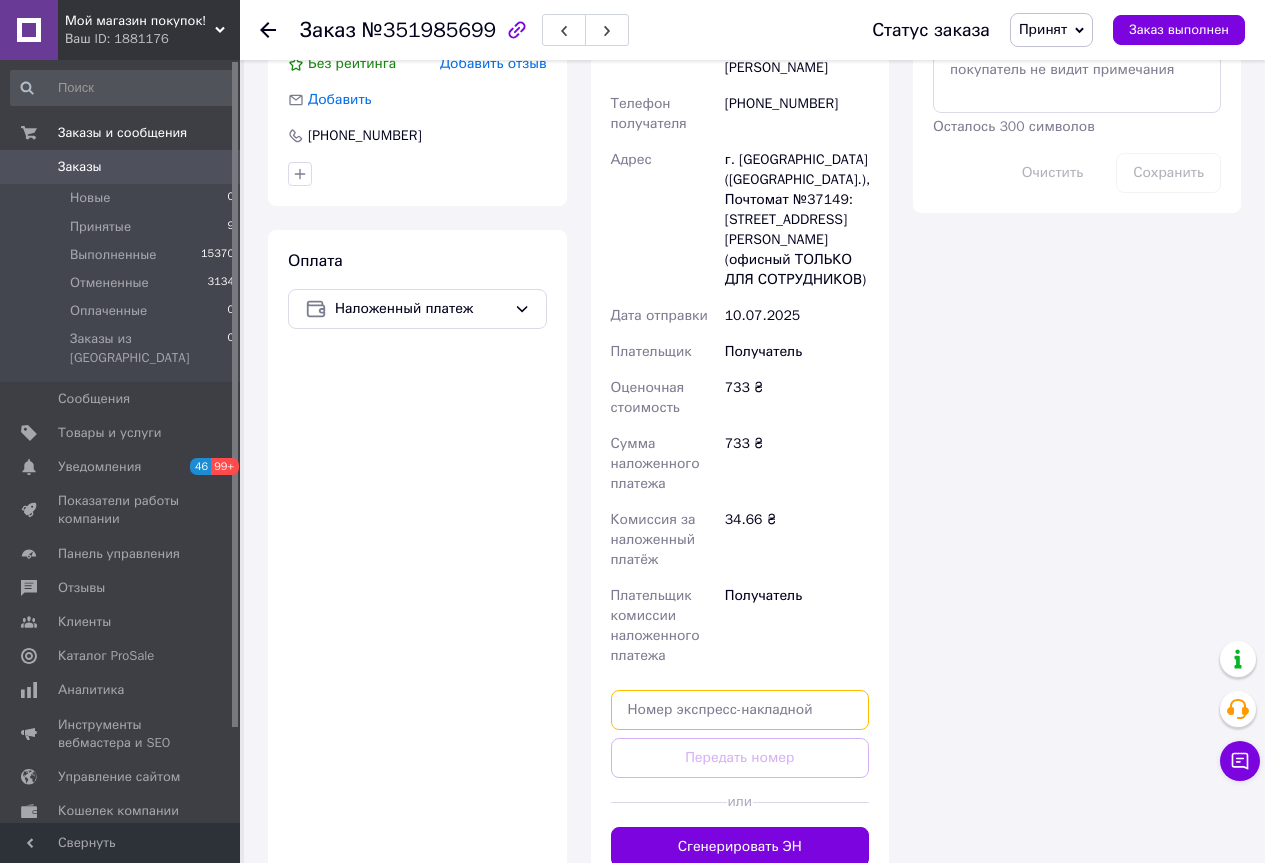 click at bounding box center (740, 710) 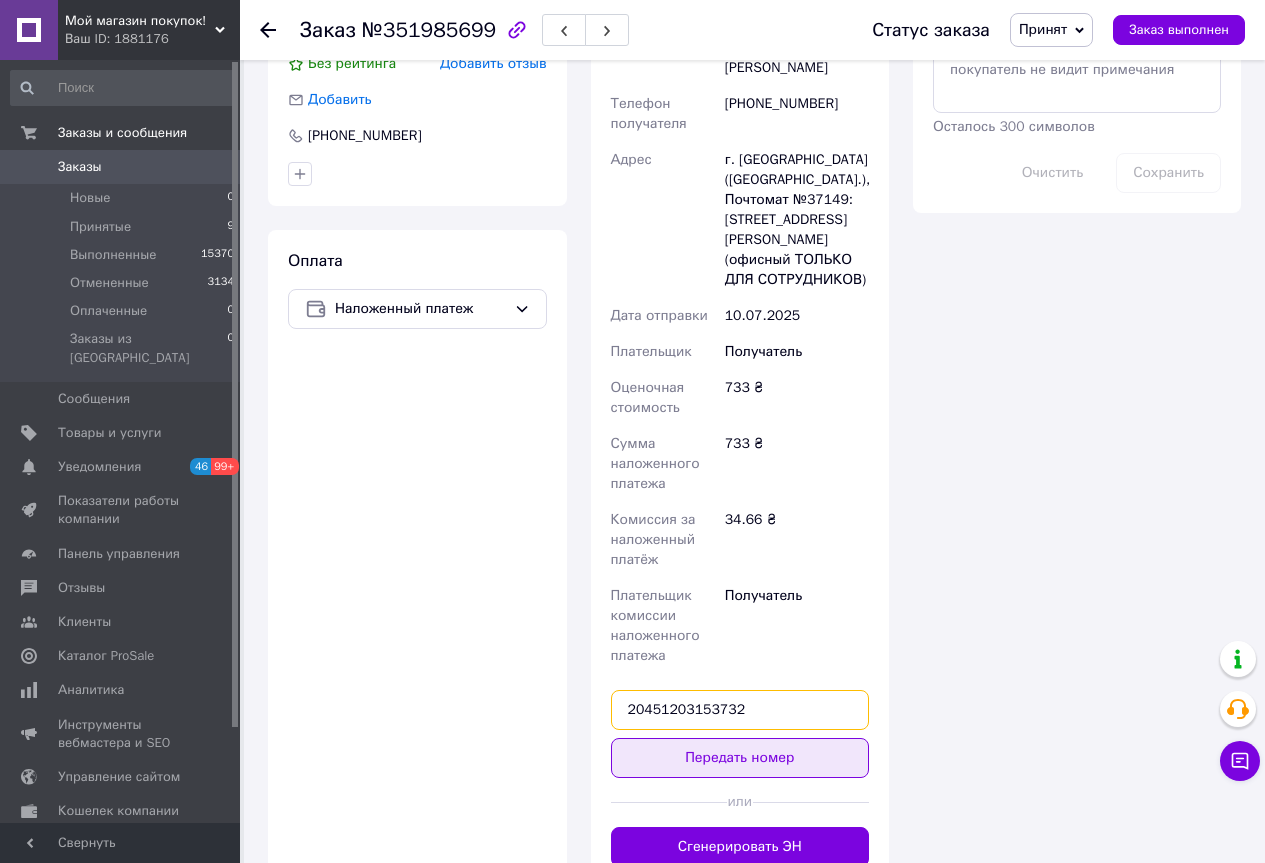 type on "20451203153732" 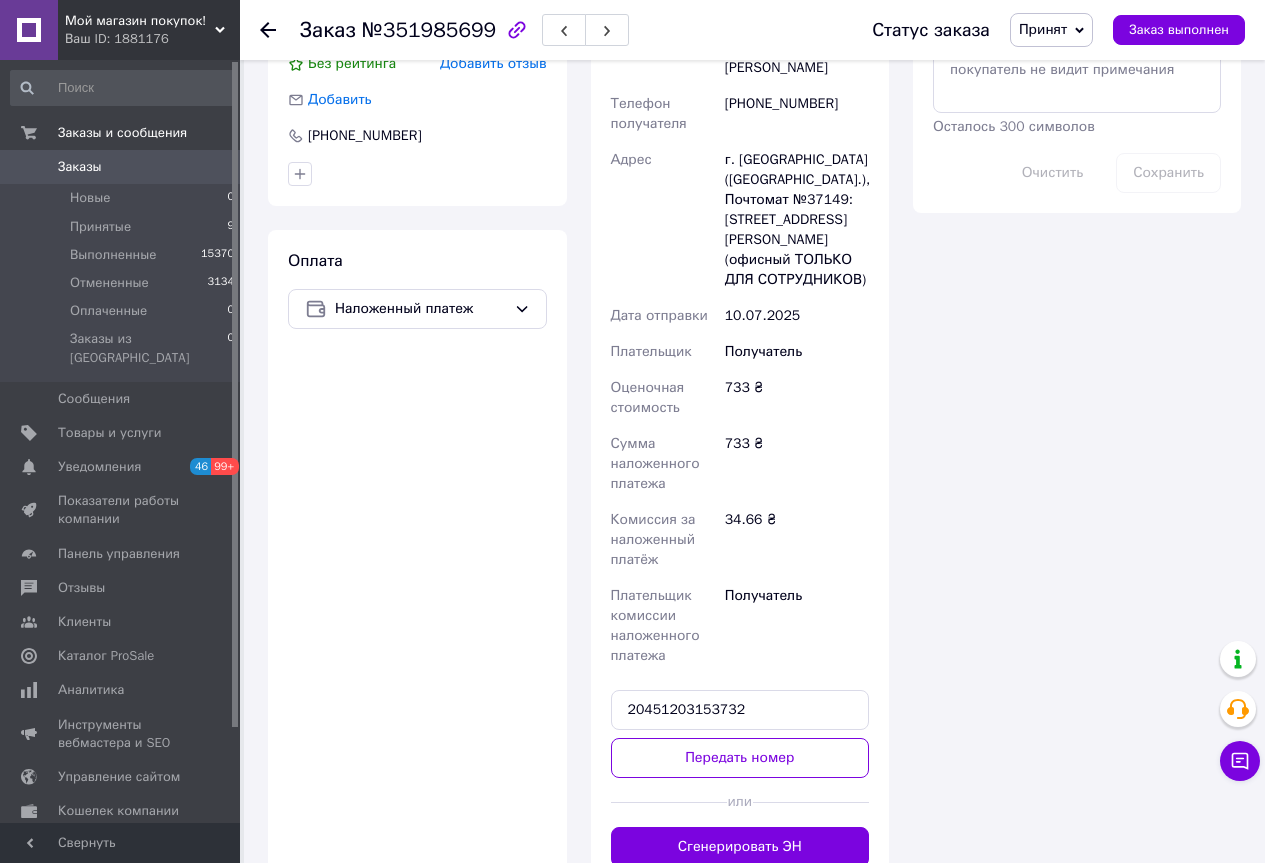 drag, startPoint x: 758, startPoint y: 718, endPoint x: 1080, endPoint y: 620, distance: 336.58282 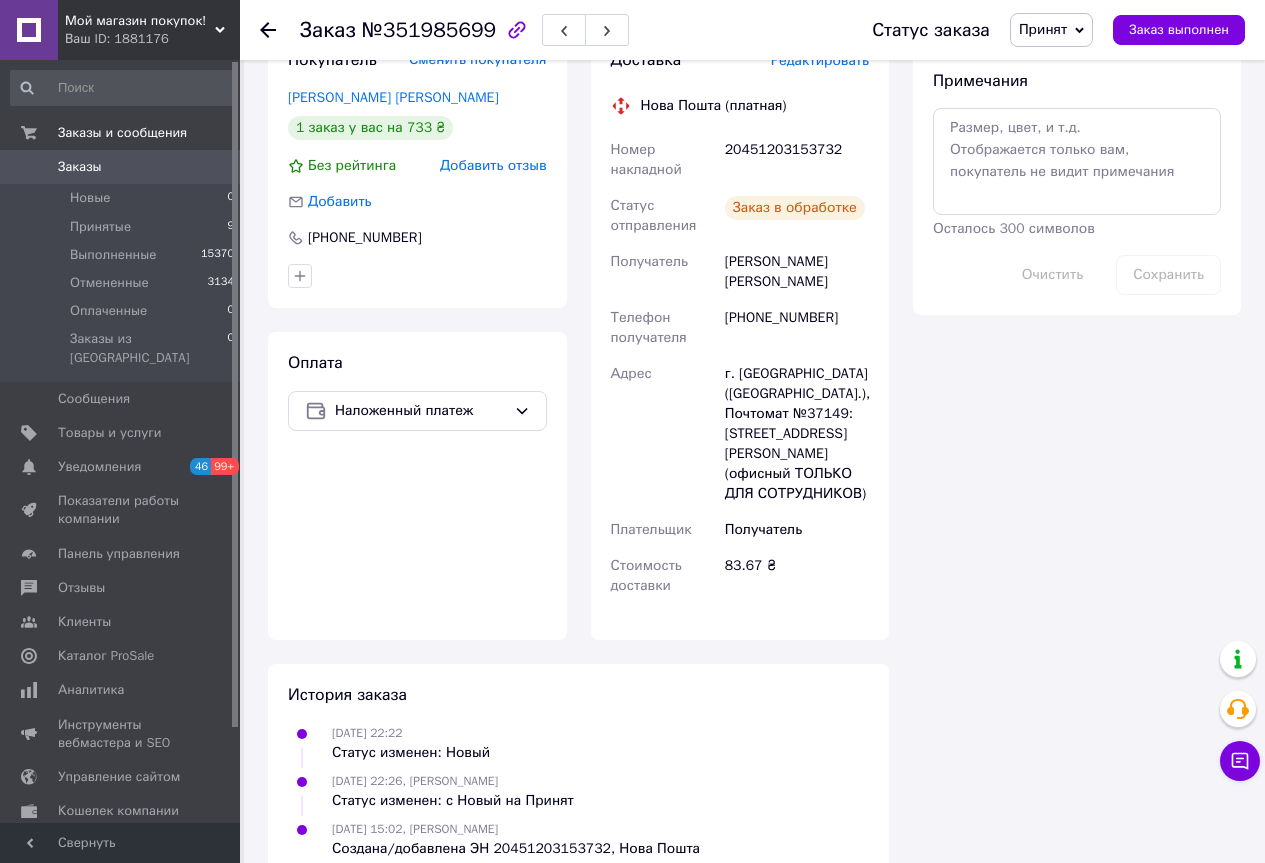 scroll, scrollTop: 1014, scrollLeft: 0, axis: vertical 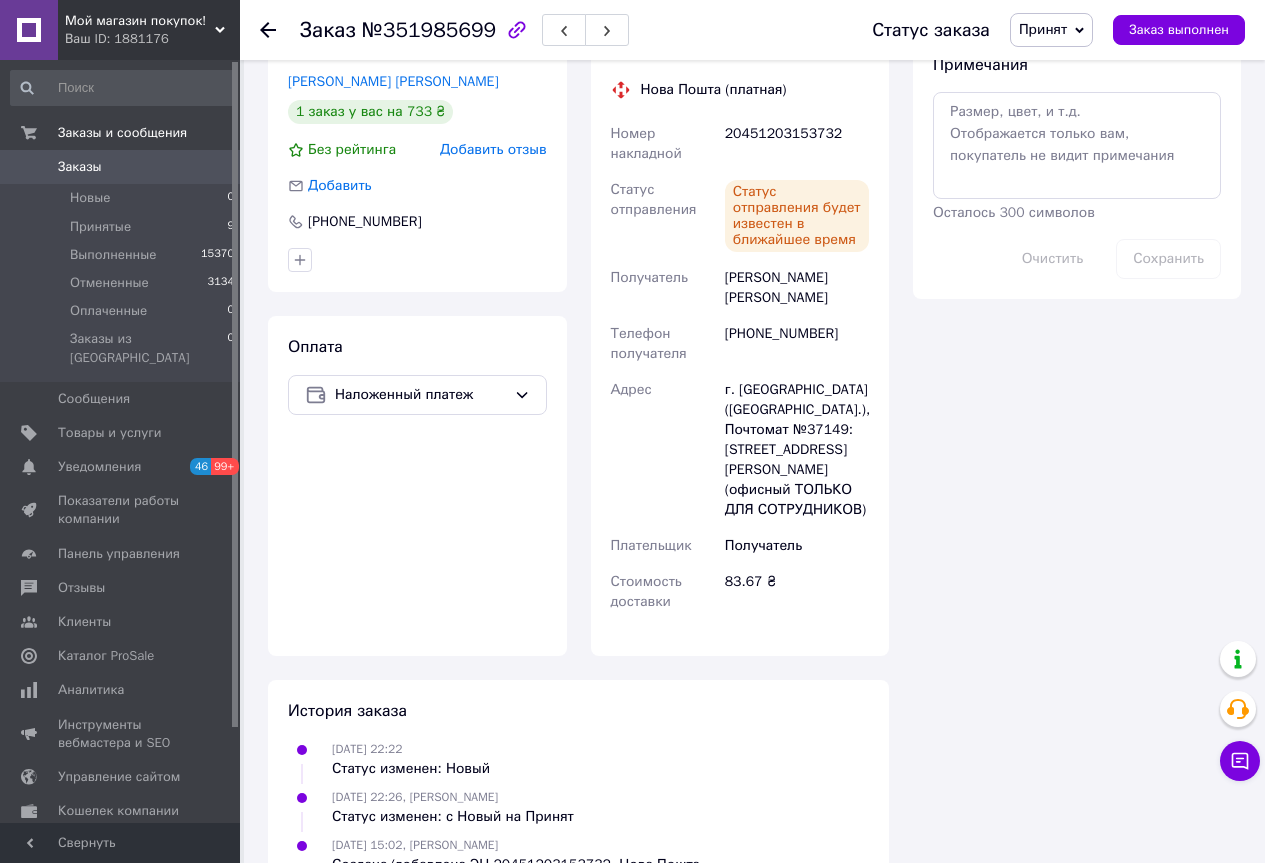 click on "Принят" at bounding box center [1043, 29] 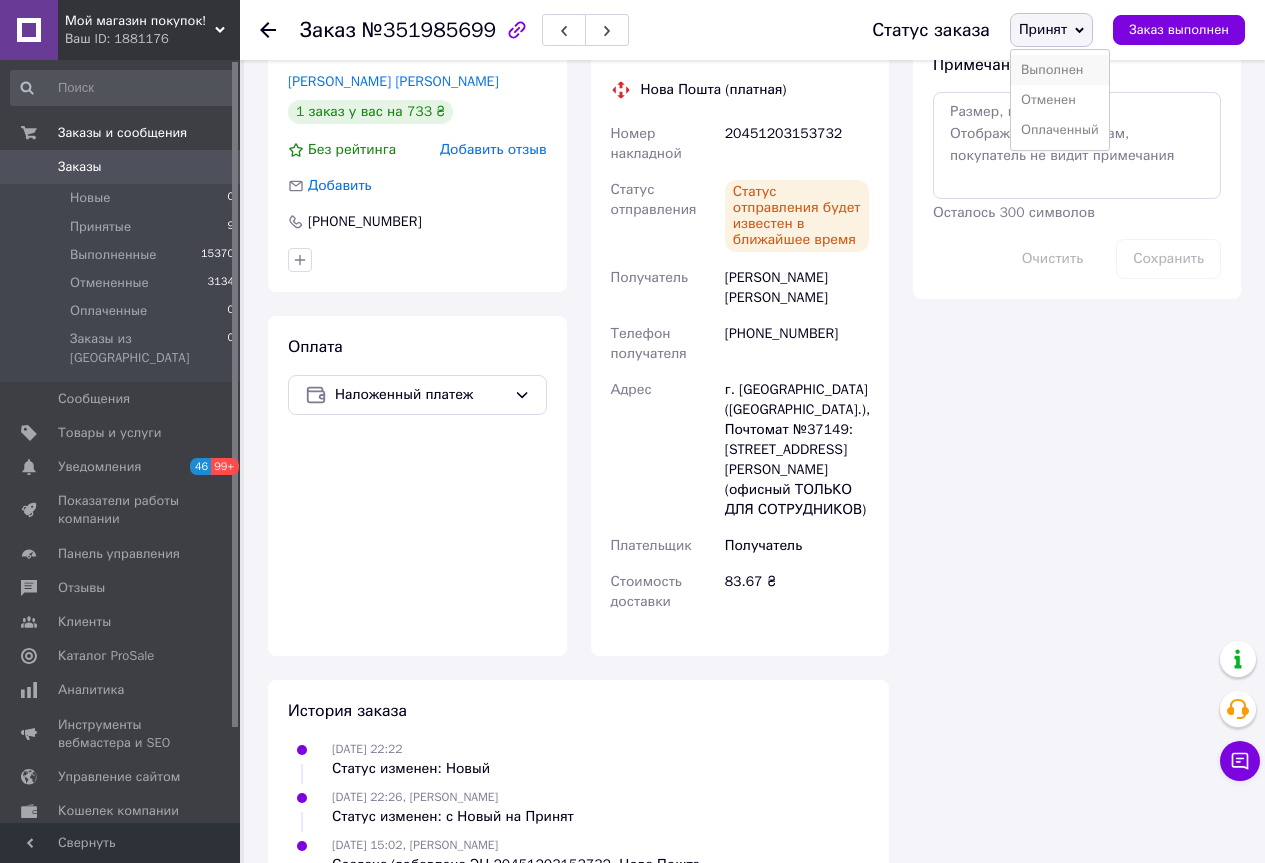 click on "Выполнен" at bounding box center (1060, 70) 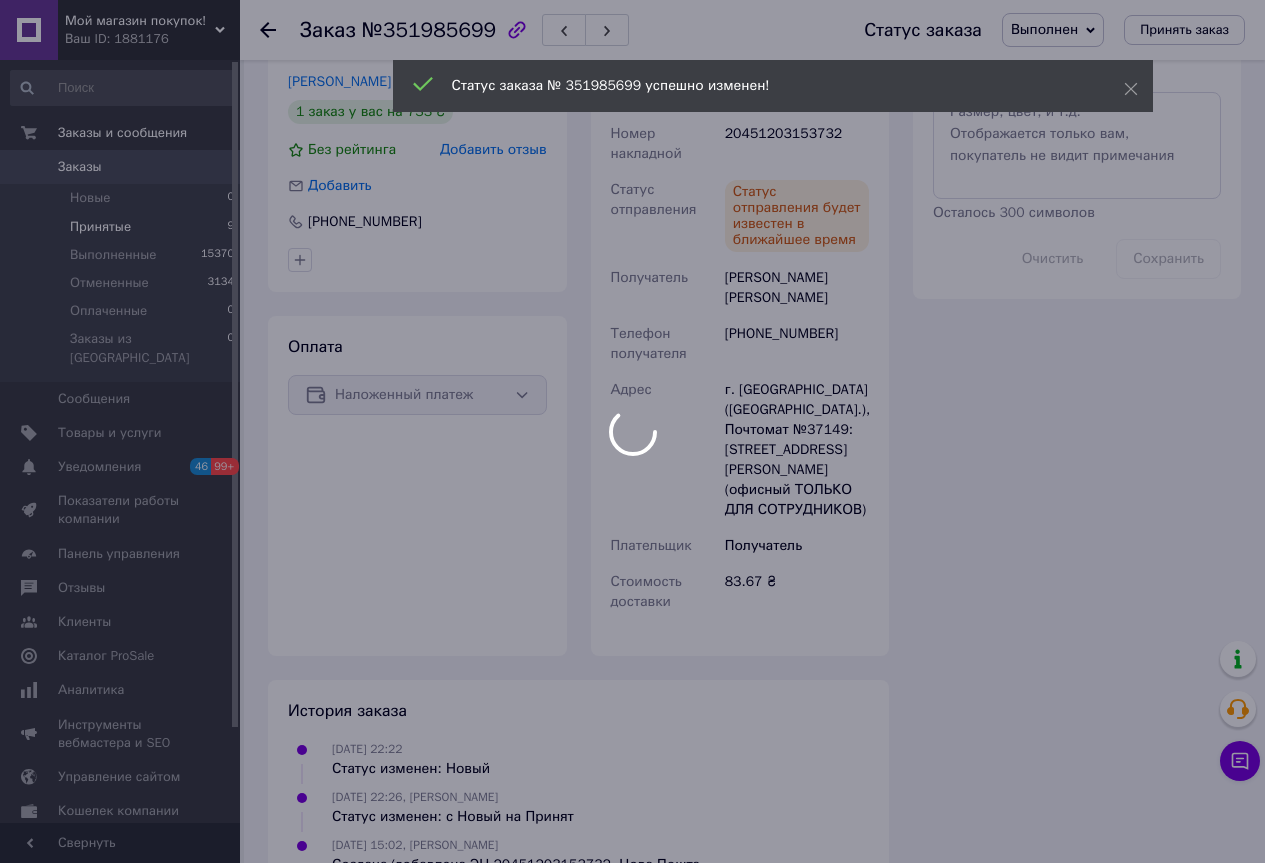 click at bounding box center (632, 431) 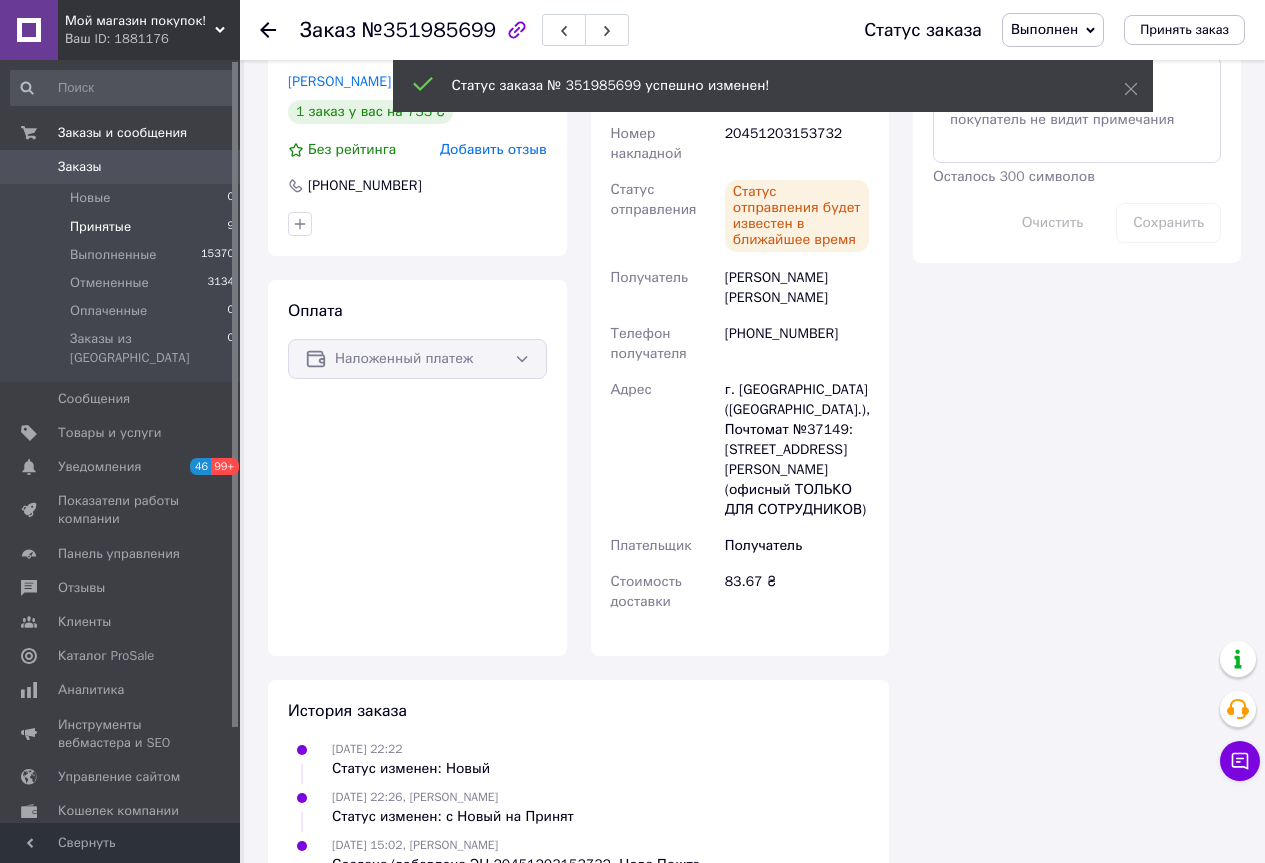 click on "Принятые" at bounding box center (100, 227) 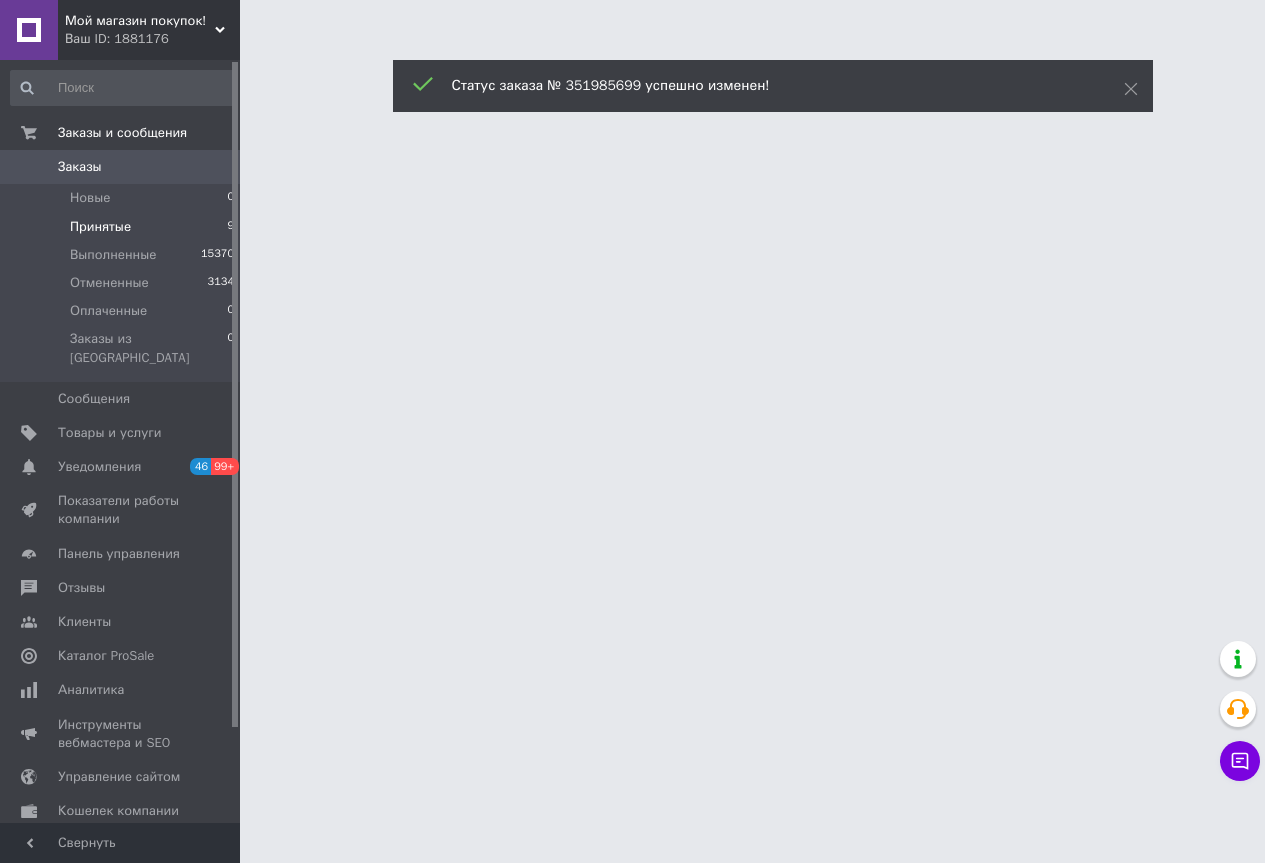 scroll, scrollTop: 0, scrollLeft: 0, axis: both 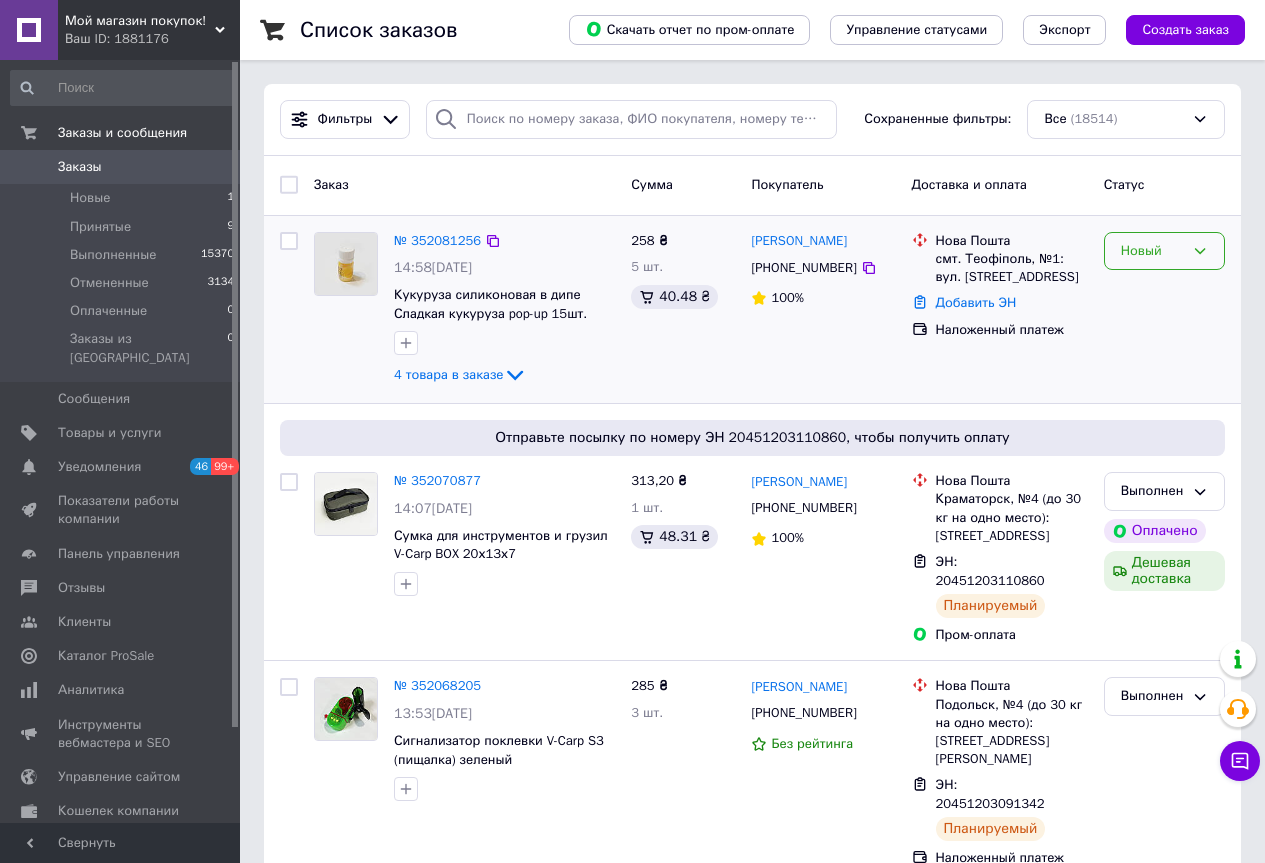 click on "Новый" at bounding box center (1152, 251) 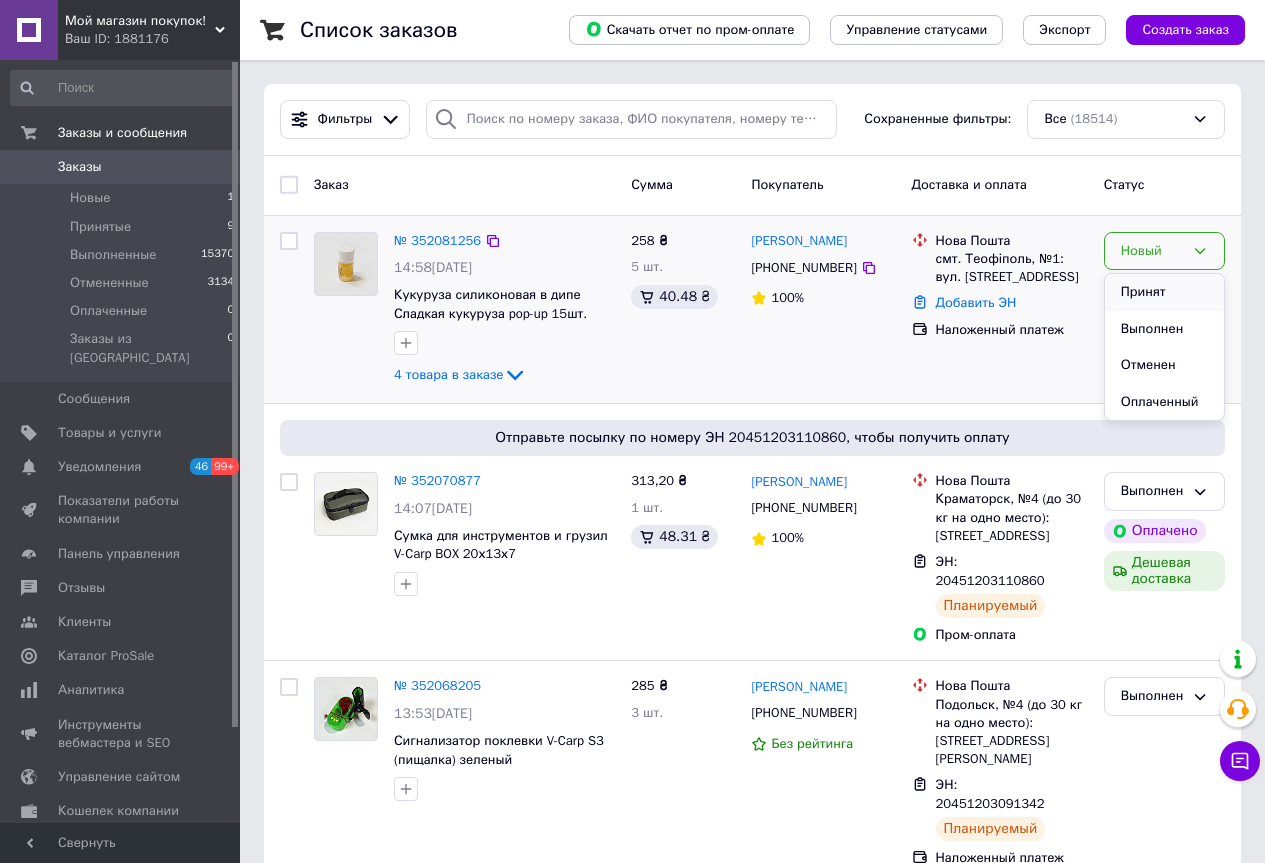 click on "Принят" at bounding box center [1164, 292] 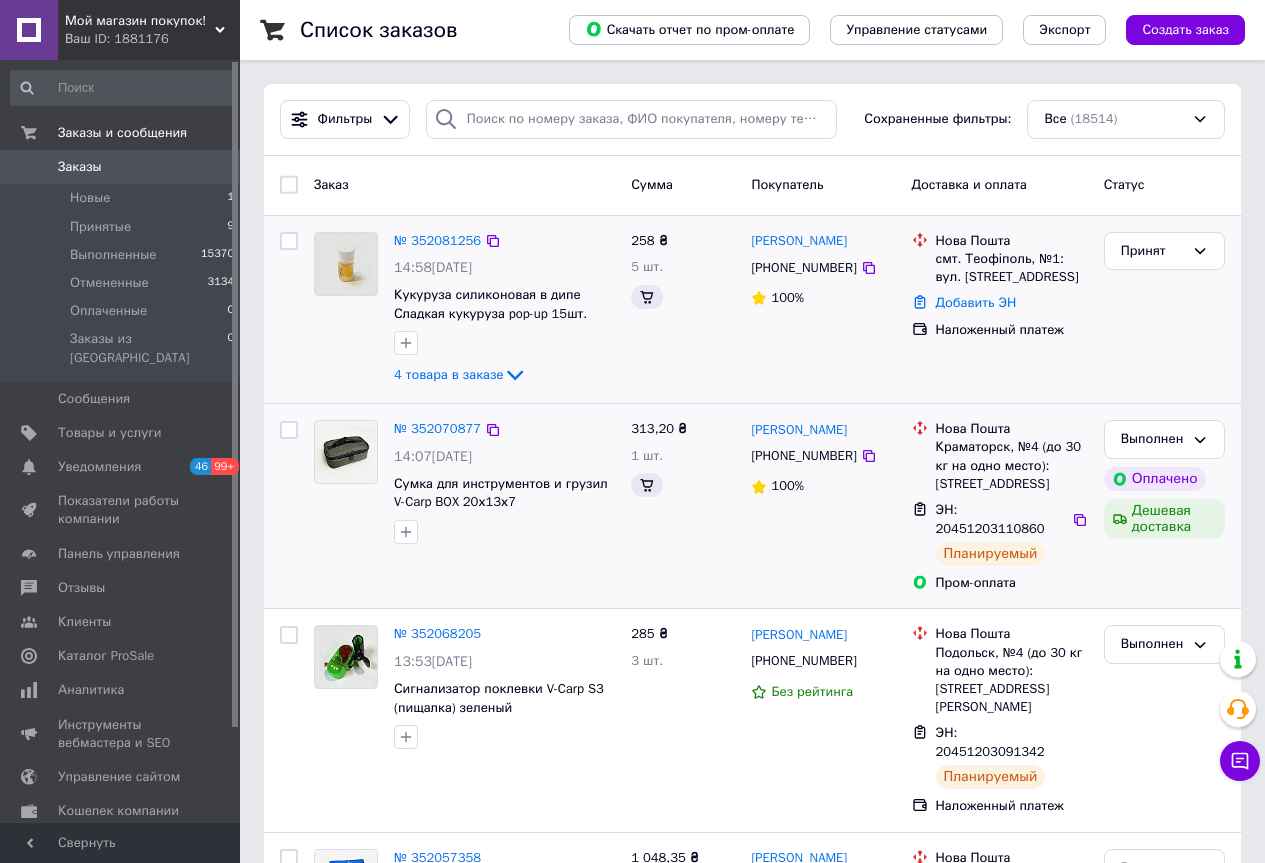 scroll, scrollTop: 100, scrollLeft: 0, axis: vertical 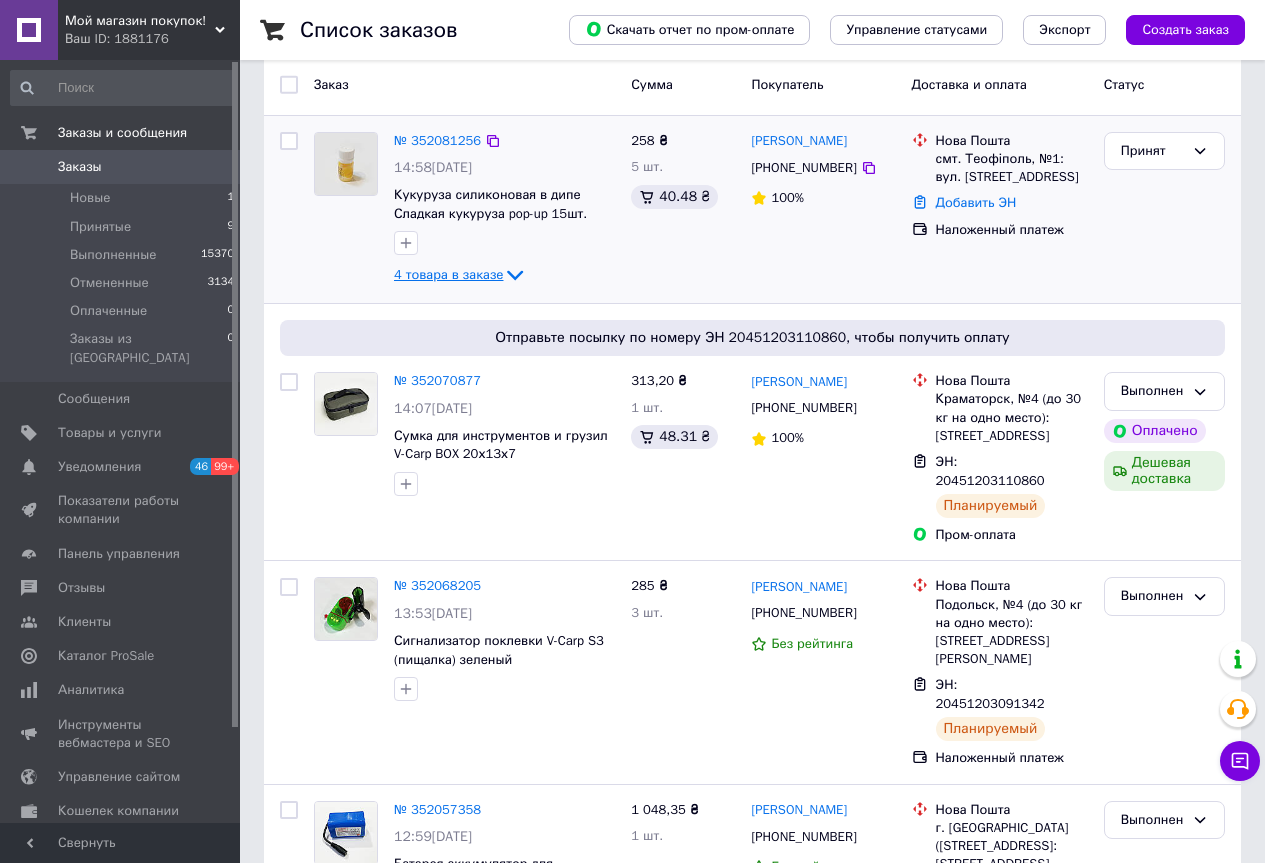 click 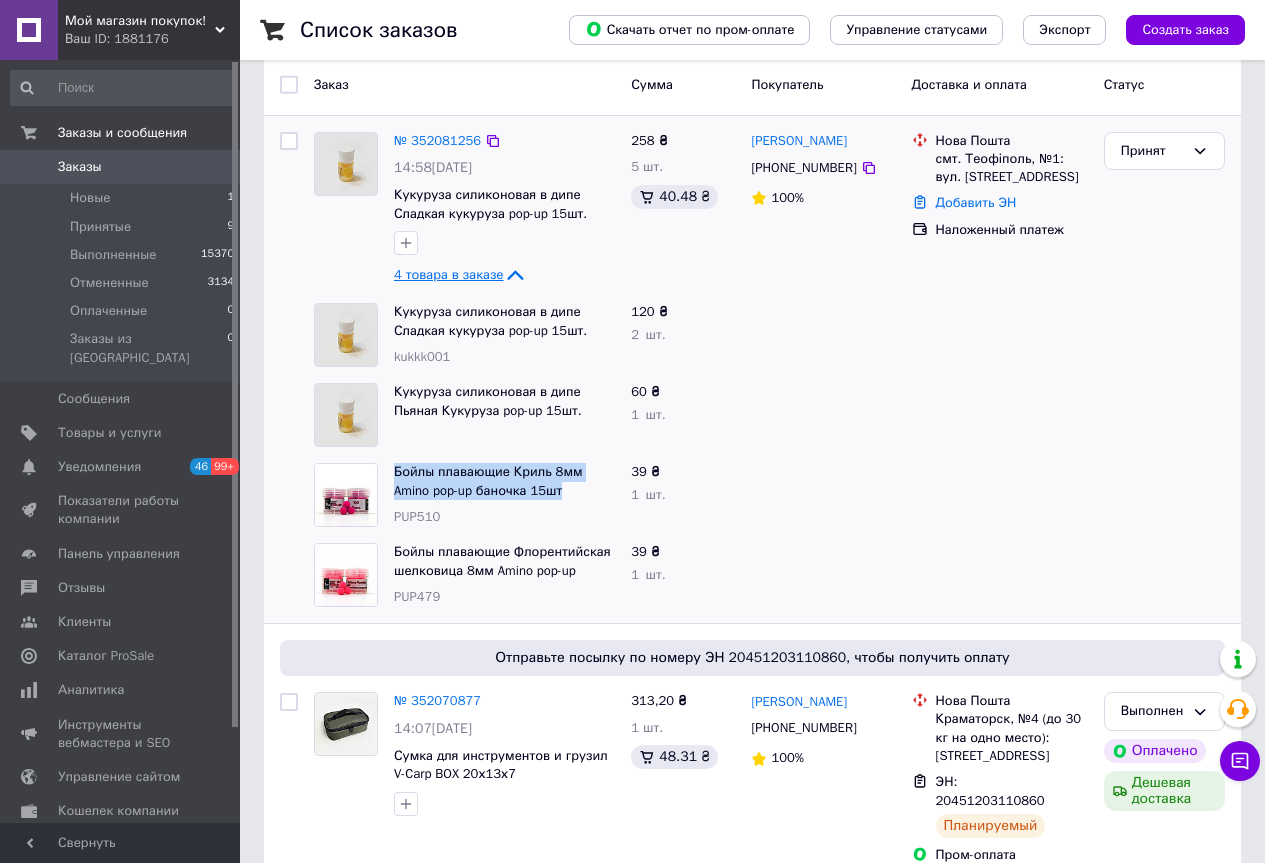 drag, startPoint x: 450, startPoint y: 488, endPoint x: 380, endPoint y: 465, distance: 73.68175 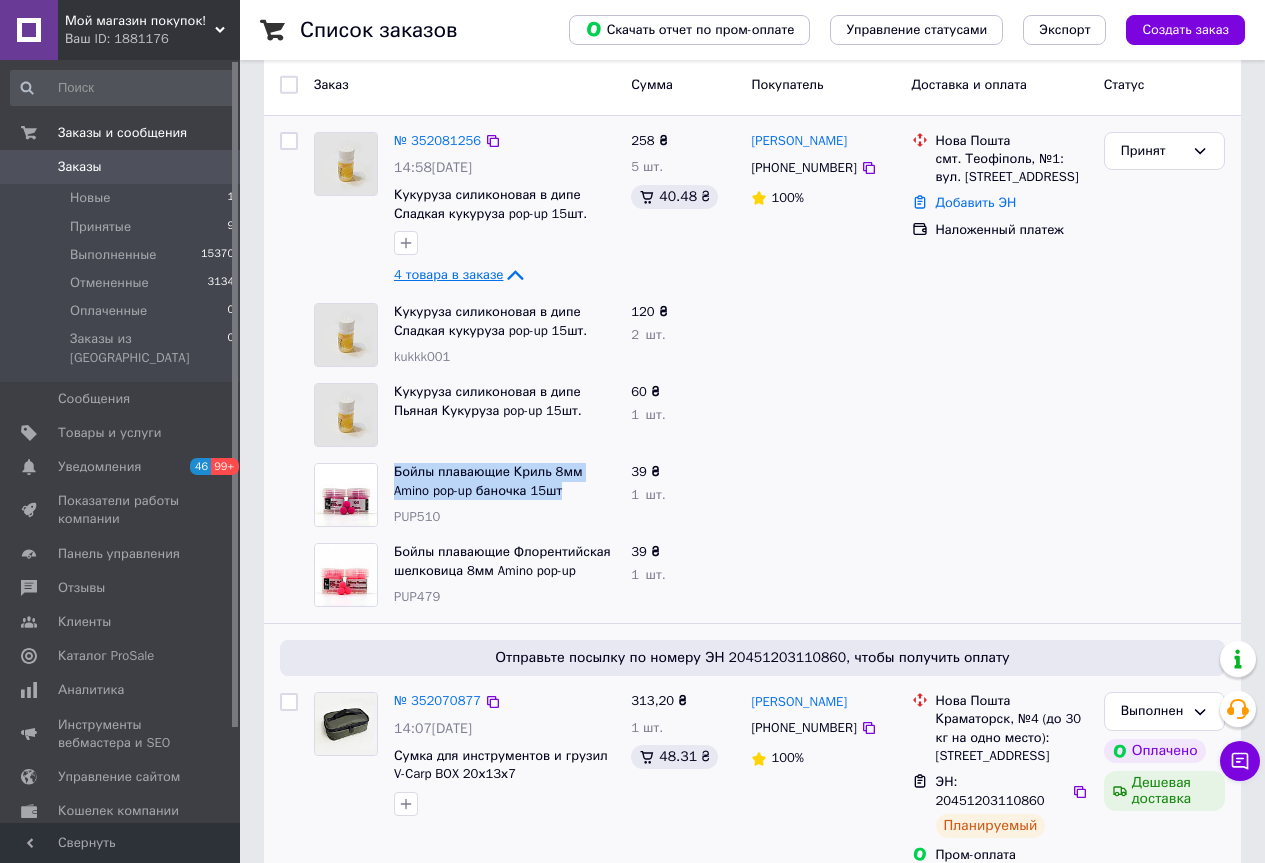 copy on "Бойлы плавающие Криль 8мм Amino pop-up баночка 15шт" 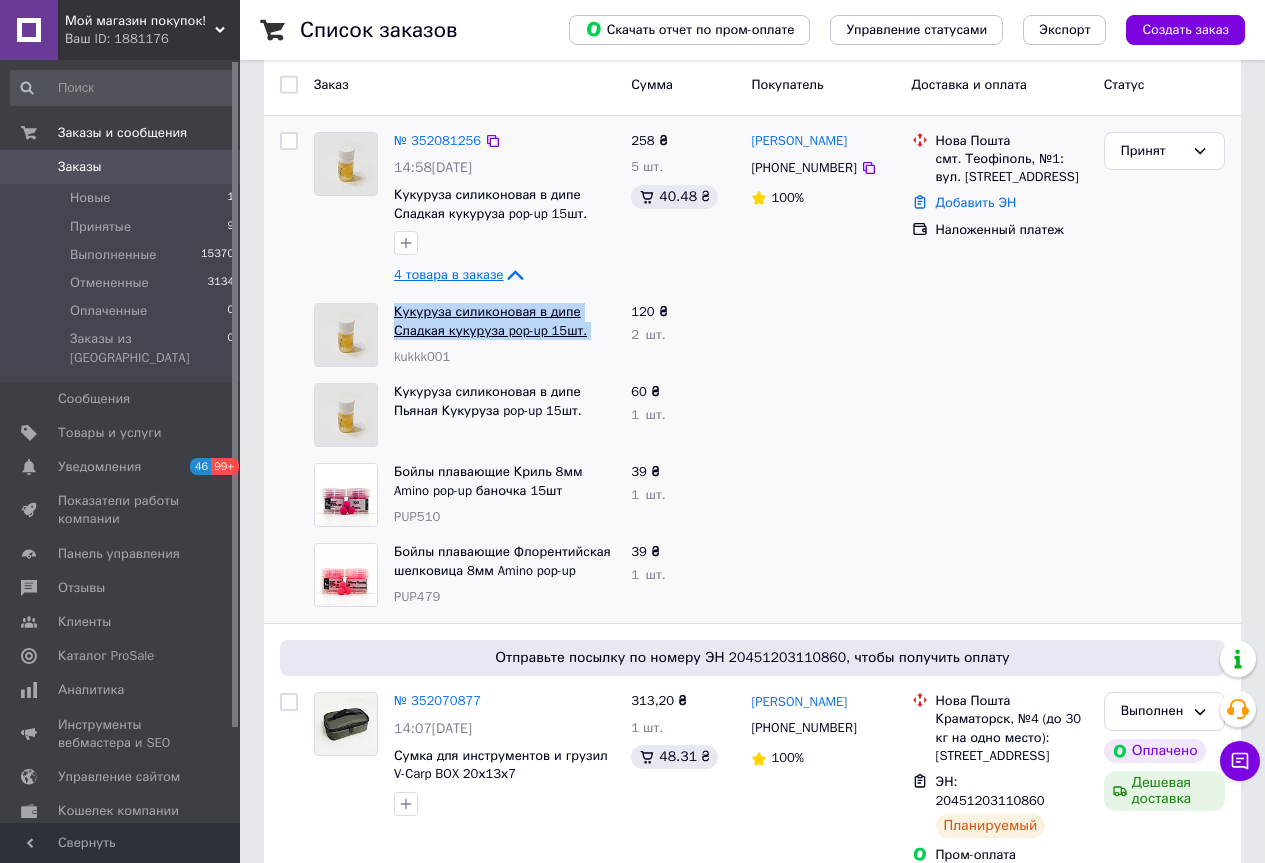 drag, startPoint x: 618, startPoint y: 335, endPoint x: 395, endPoint y: 308, distance: 224.62859 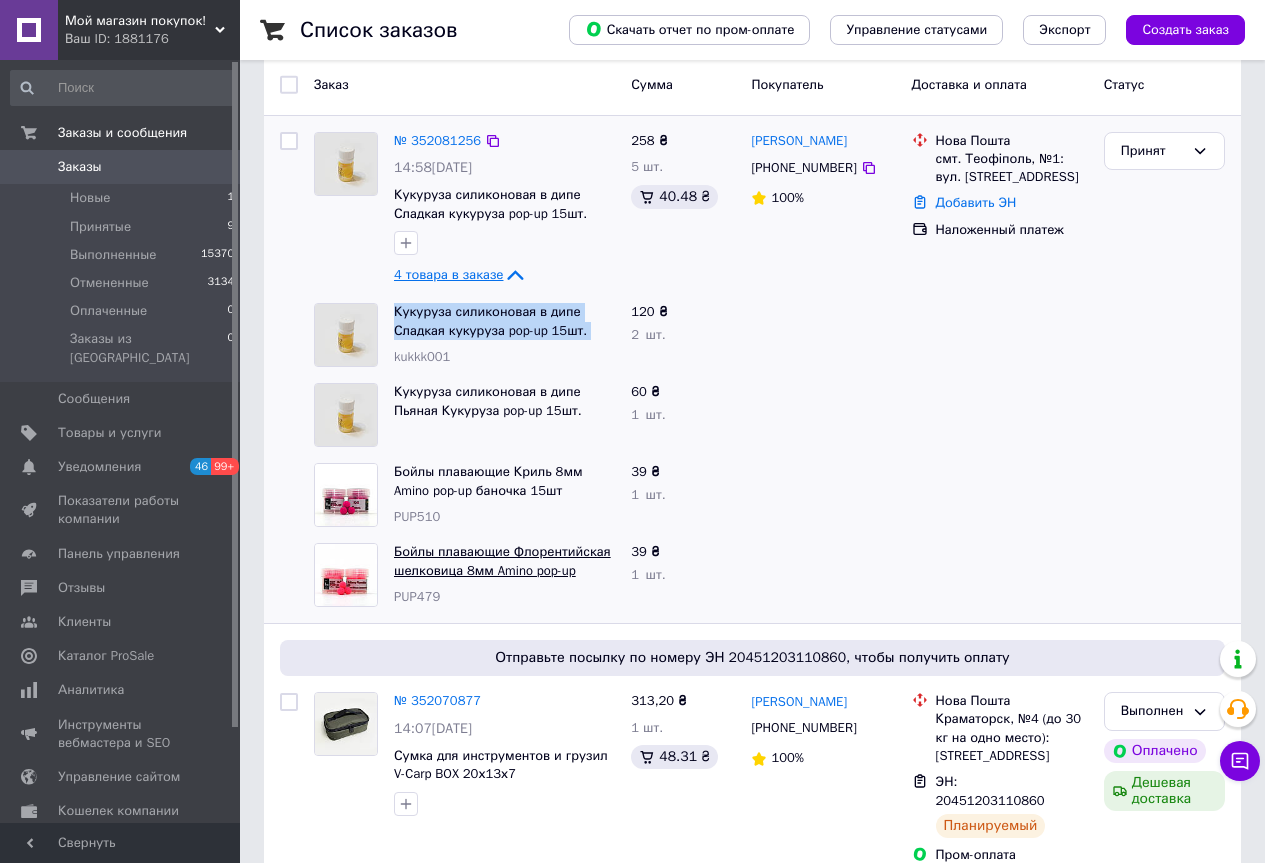copy on "Кукуруза силиконовая в дипе Сладкая кукуруза pop-up 15шт. Карп" 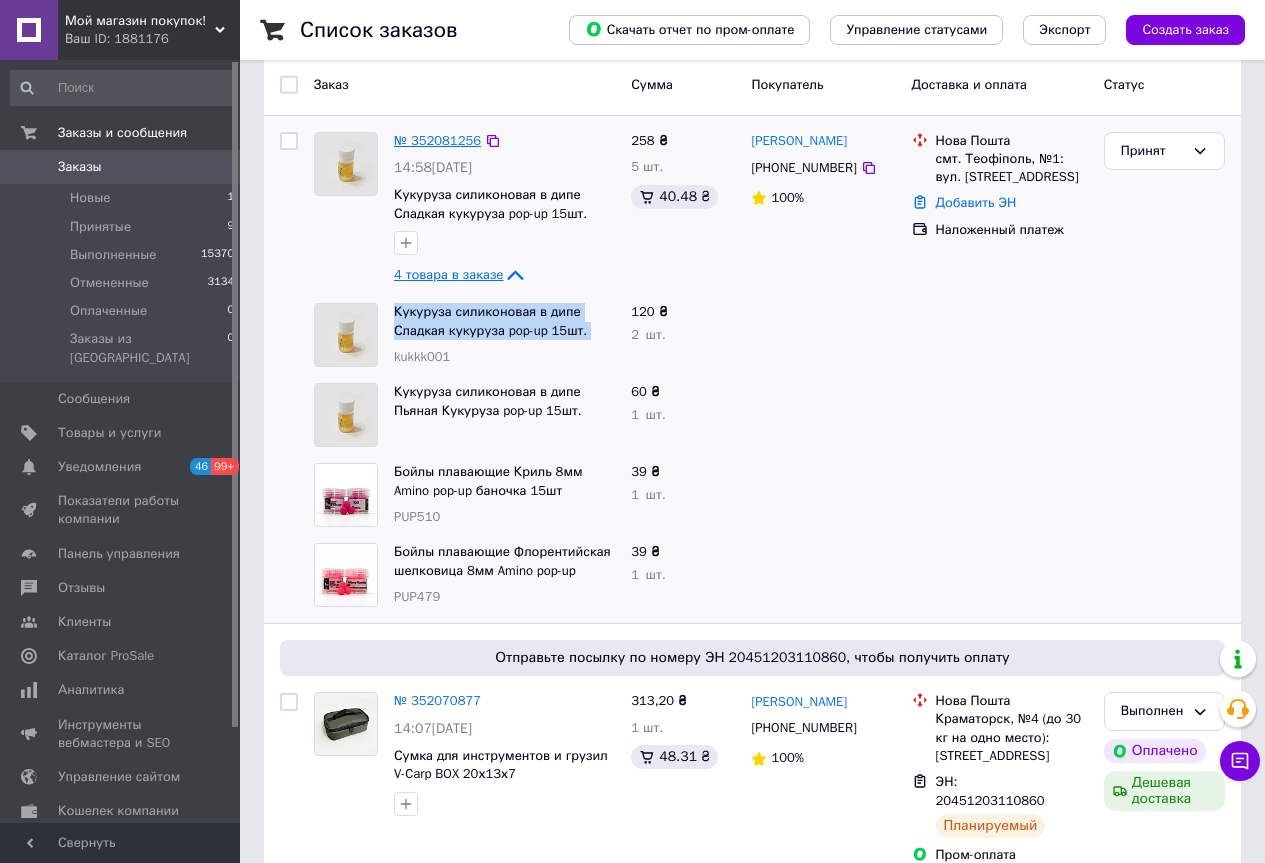 click on "№ 352081256" at bounding box center (437, 140) 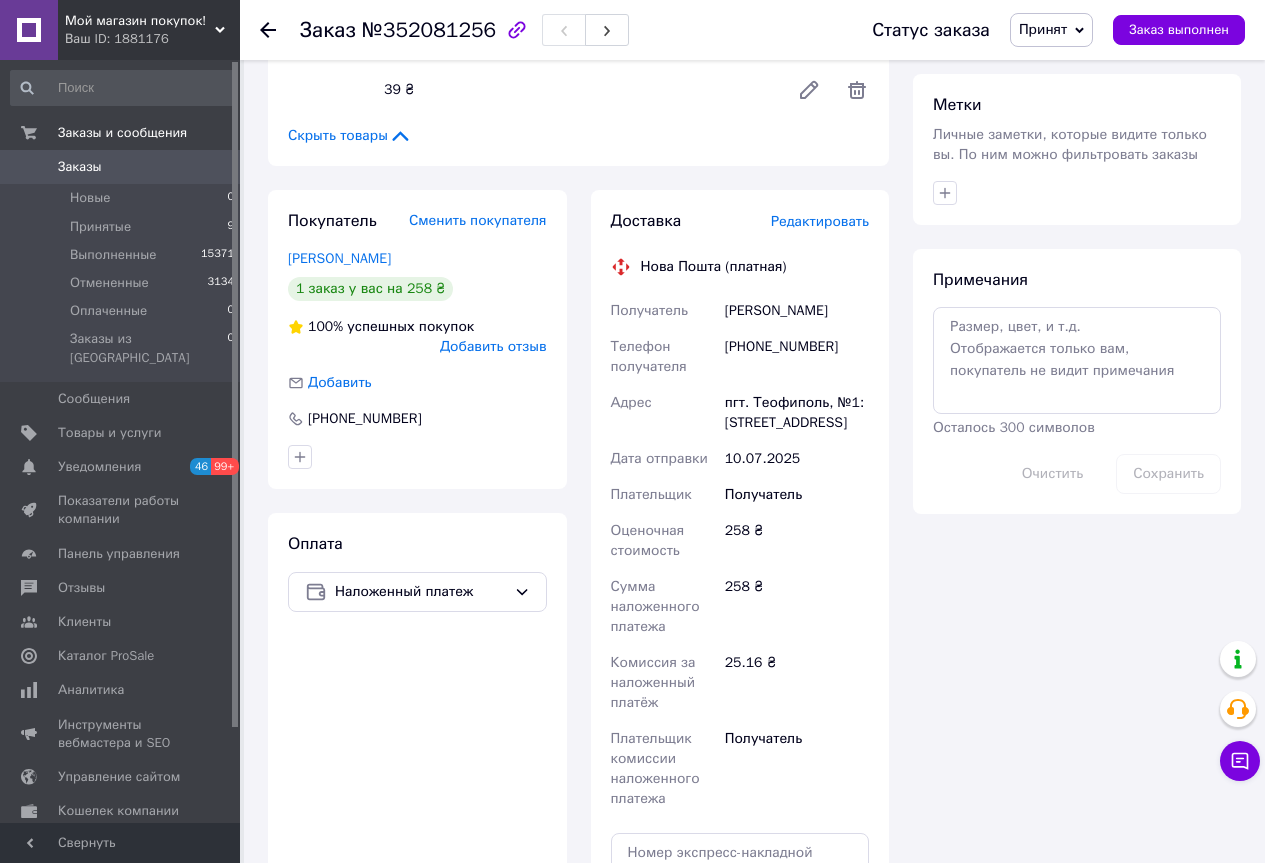 scroll, scrollTop: 1000, scrollLeft: 0, axis: vertical 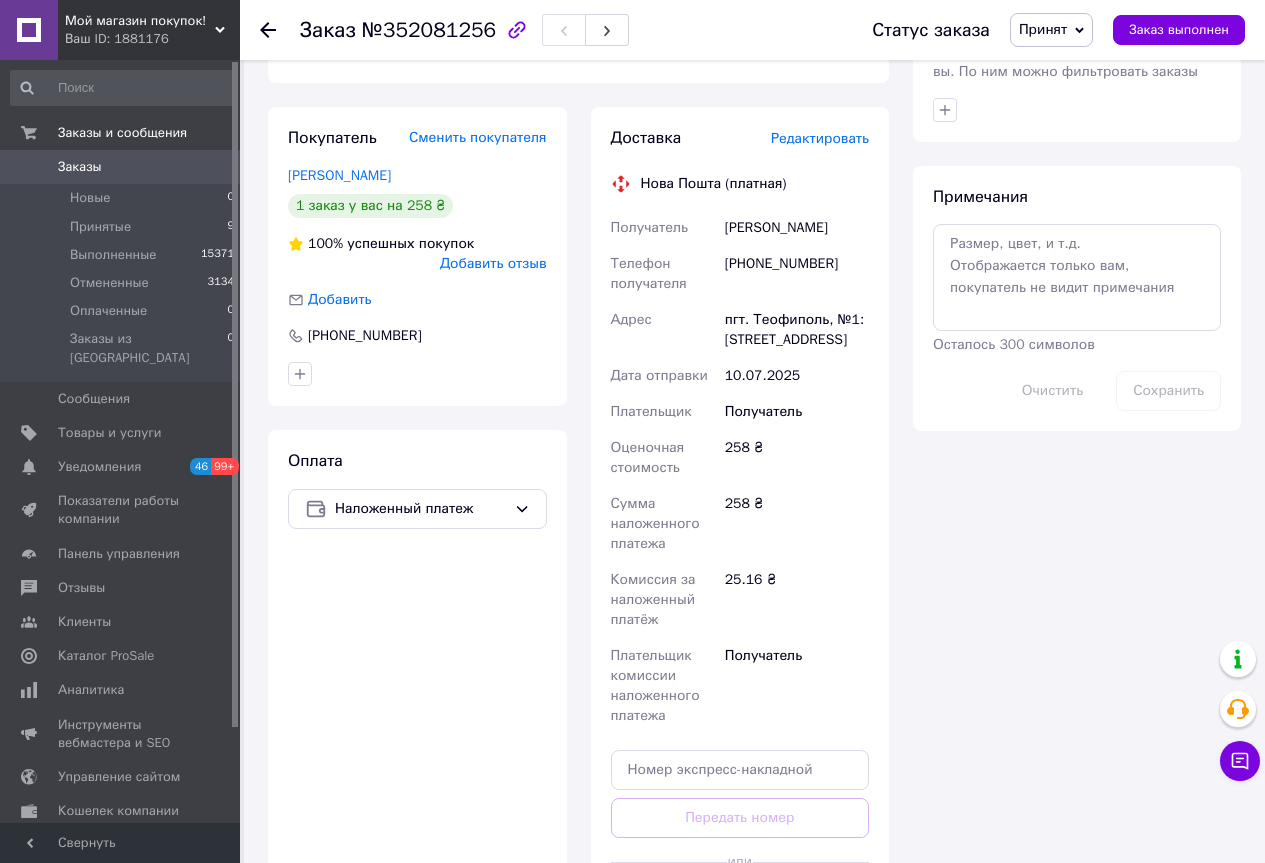 click on "Покупатель Сменить покупателя Бельдяев Віталік 1 заказ у вас на 258 ₴ 100%   успешных покупок Добавить отзыв Добавить +380980660590" at bounding box center [417, 256] 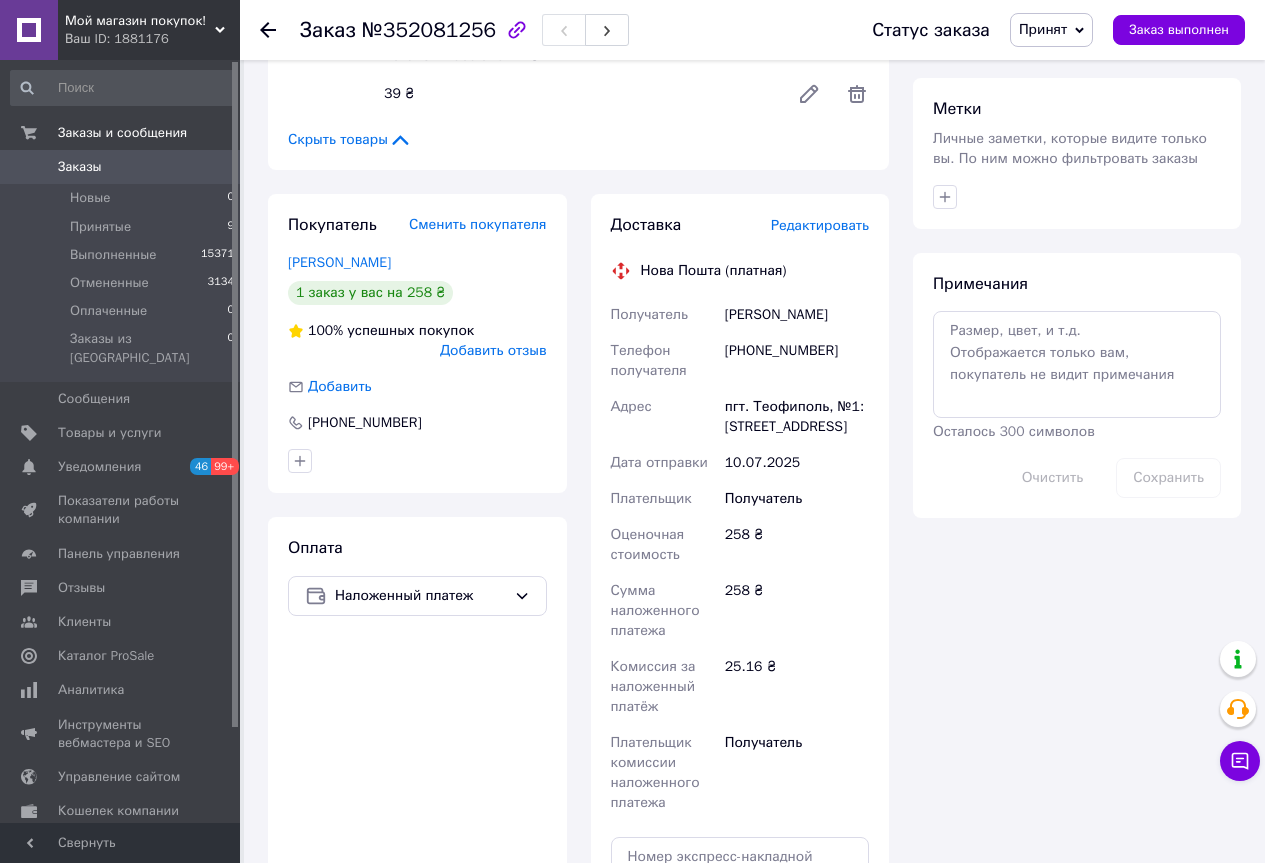 scroll, scrollTop: 1000, scrollLeft: 0, axis: vertical 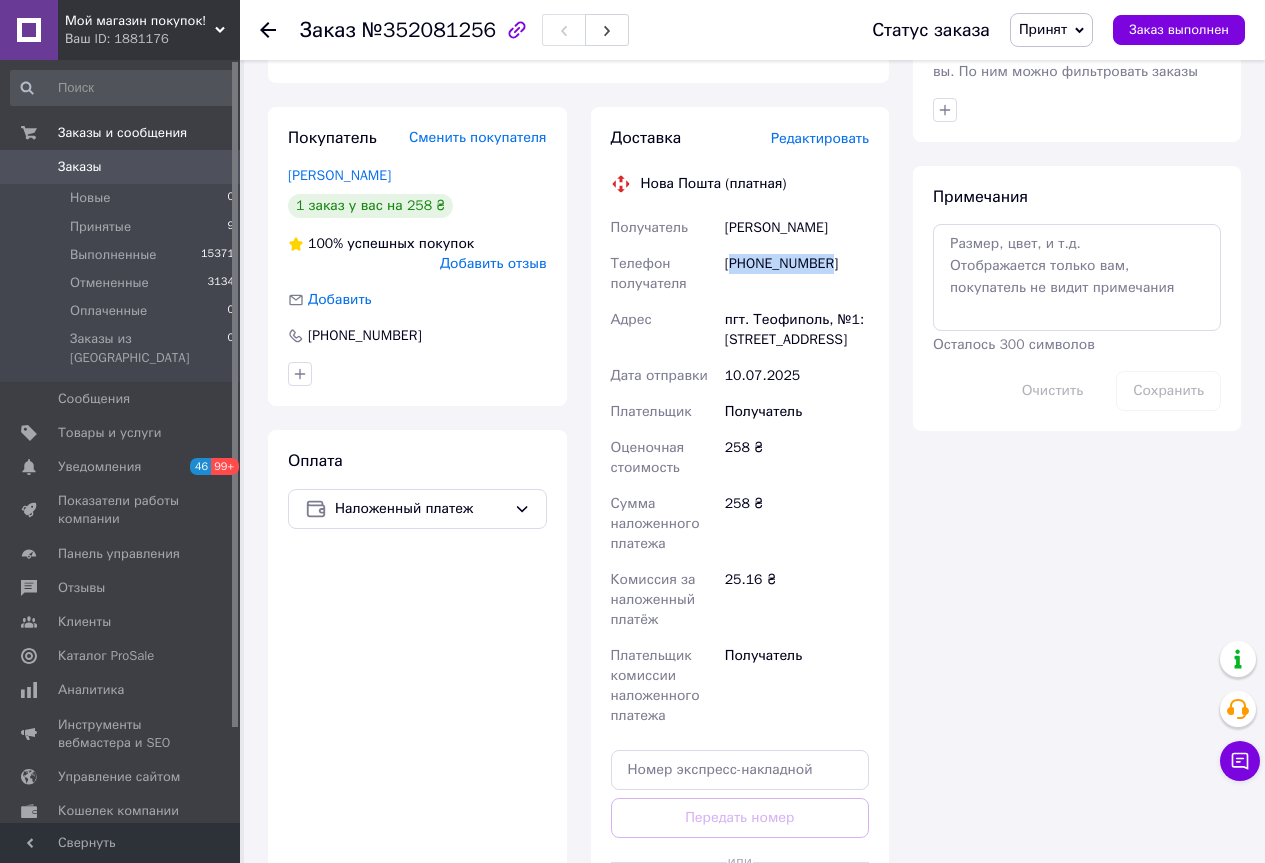 drag, startPoint x: 836, startPoint y: 261, endPoint x: 734, endPoint y: 266, distance: 102.122475 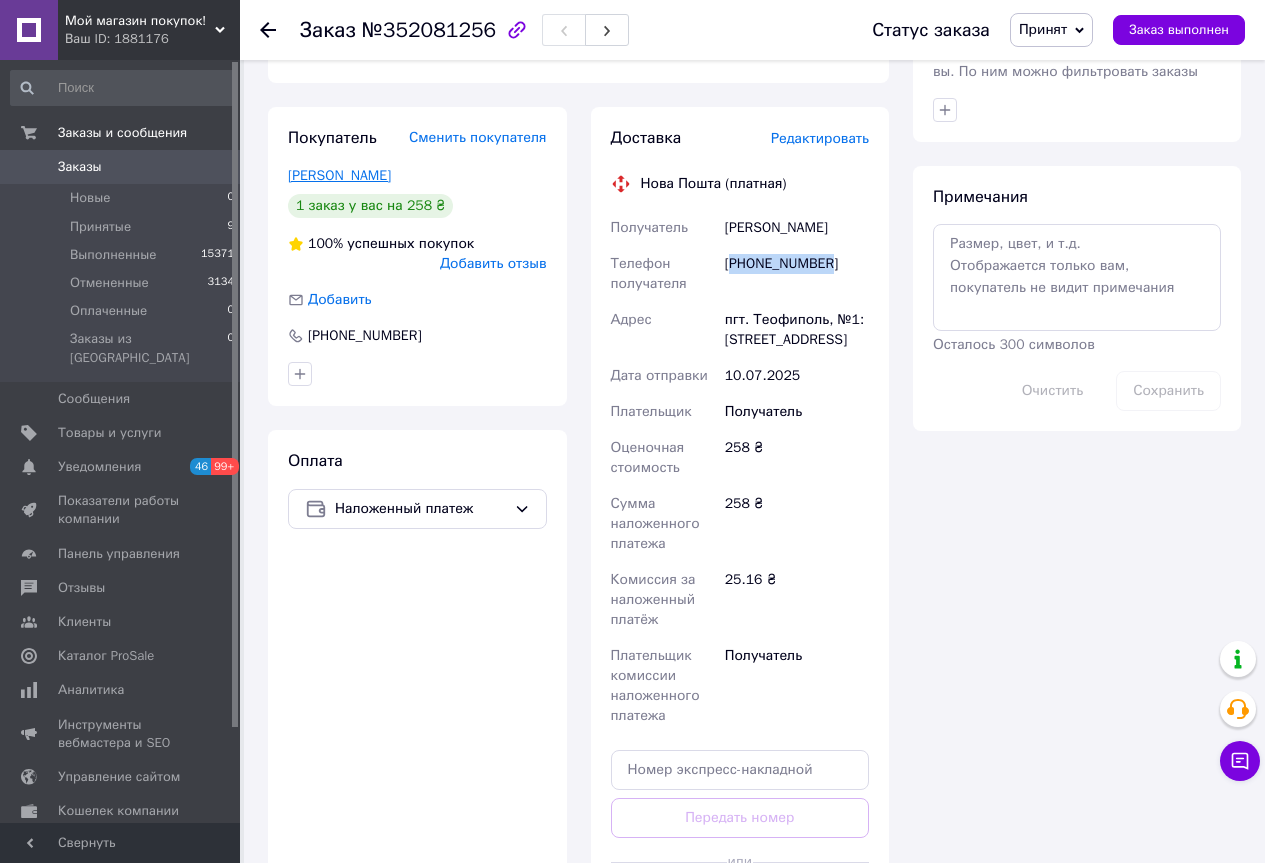 copy on "380980660590" 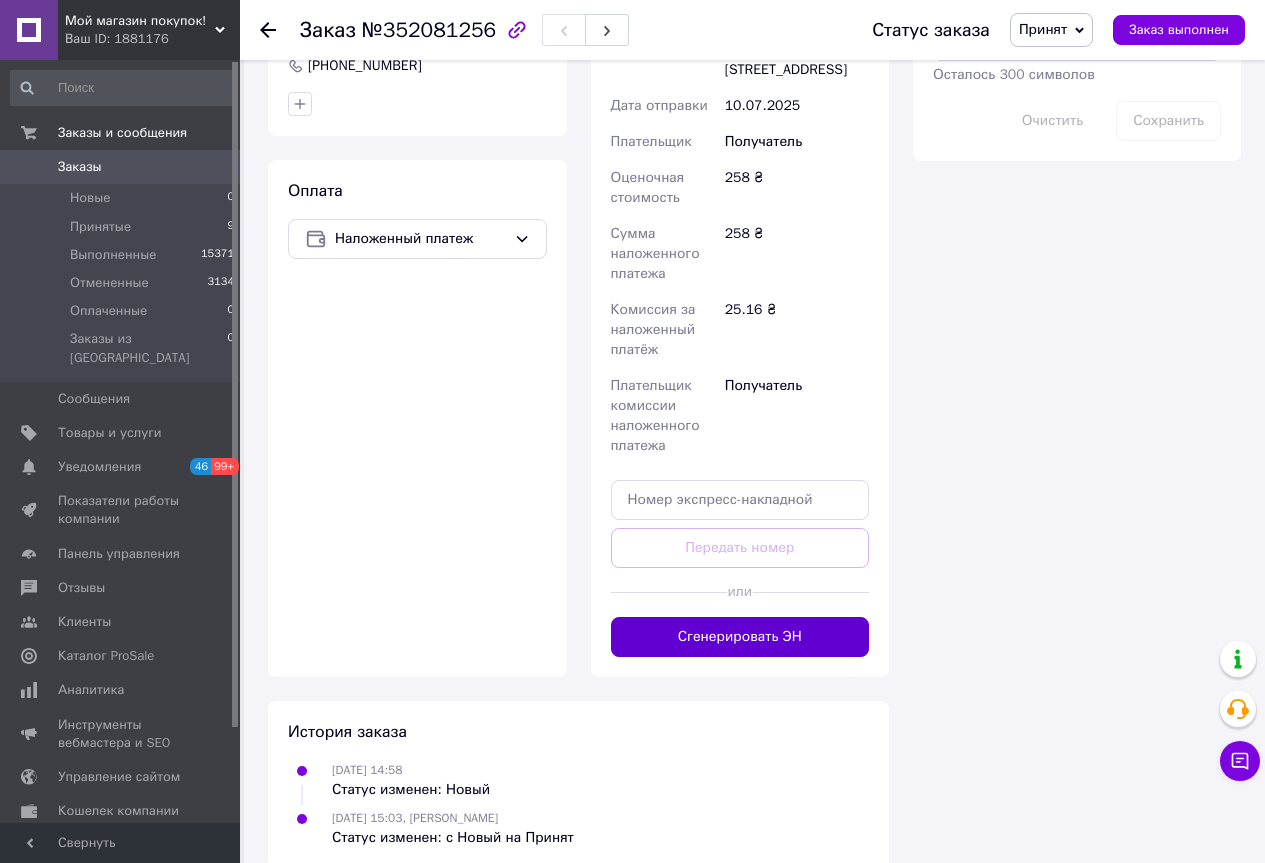 scroll, scrollTop: 1299, scrollLeft: 0, axis: vertical 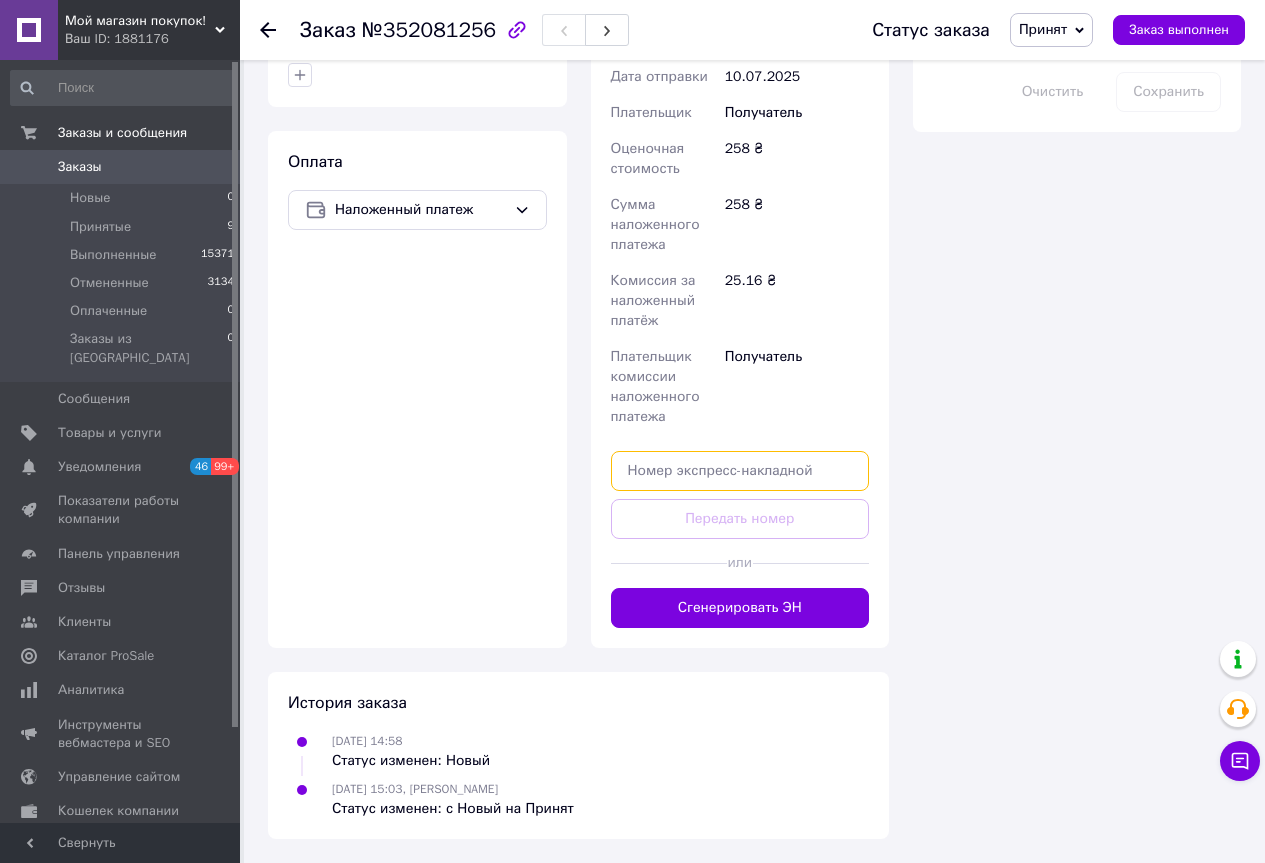 click at bounding box center (740, 471) 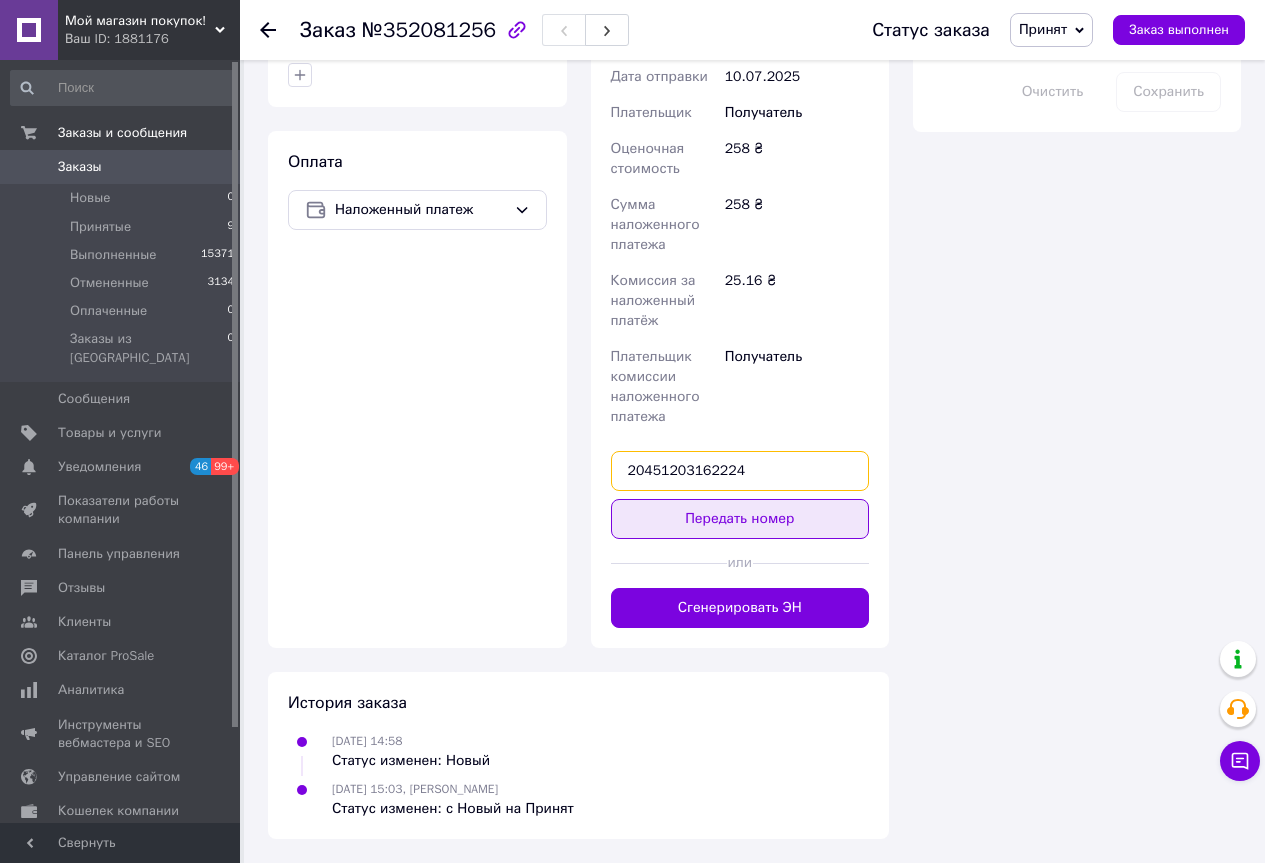 type on "20451203162224" 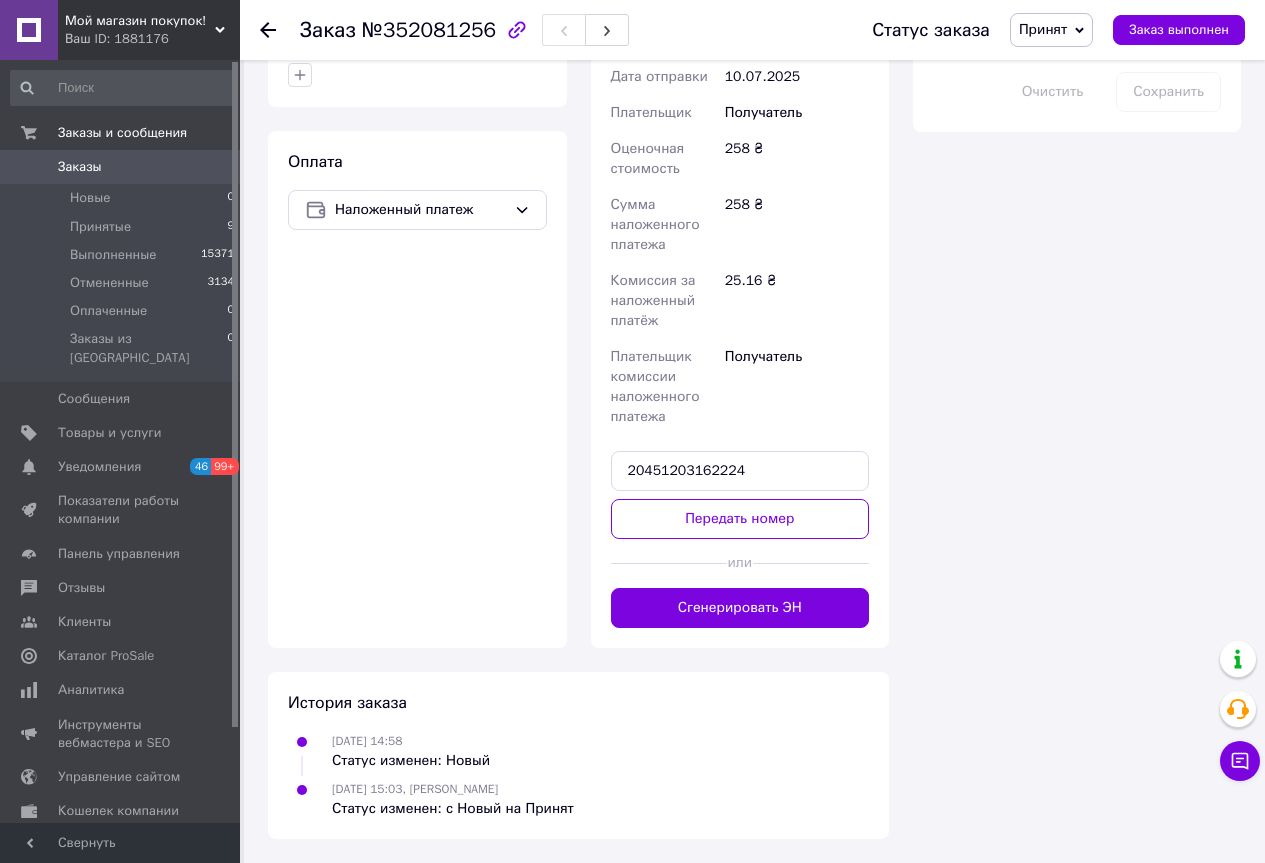 drag, startPoint x: 709, startPoint y: 520, endPoint x: 709, endPoint y: 531, distance: 11 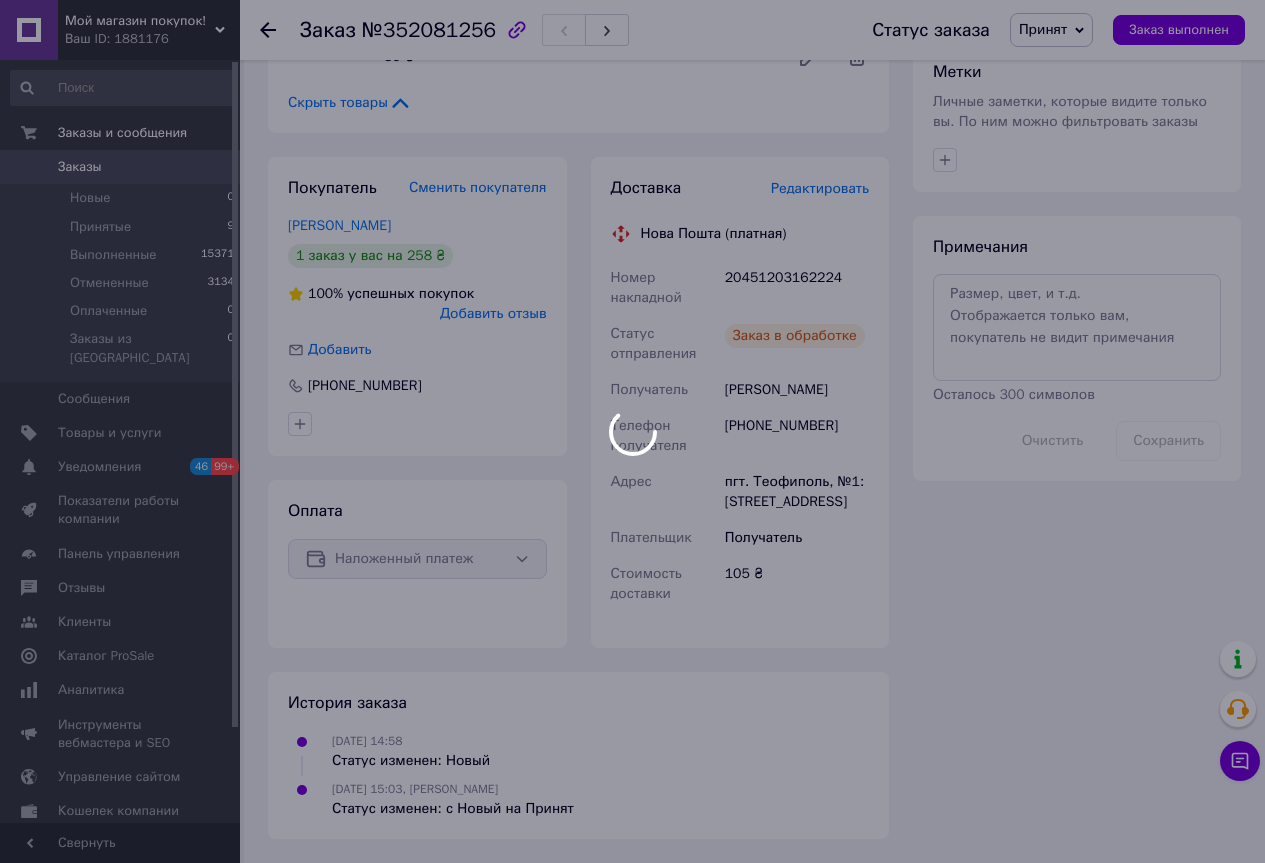 scroll, scrollTop: 998, scrollLeft: 0, axis: vertical 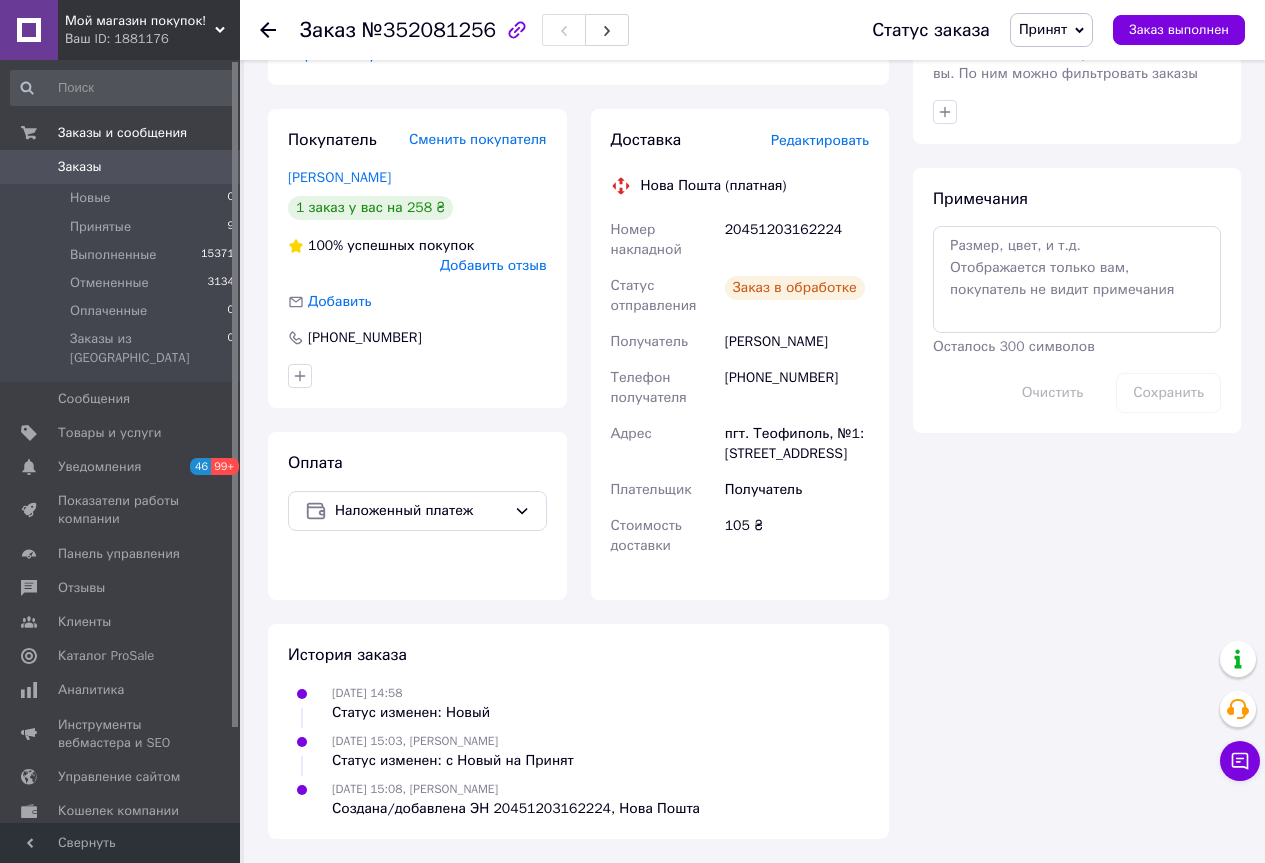 drag, startPoint x: 1064, startPoint y: 38, endPoint x: 1057, endPoint y: 61, distance: 24.04163 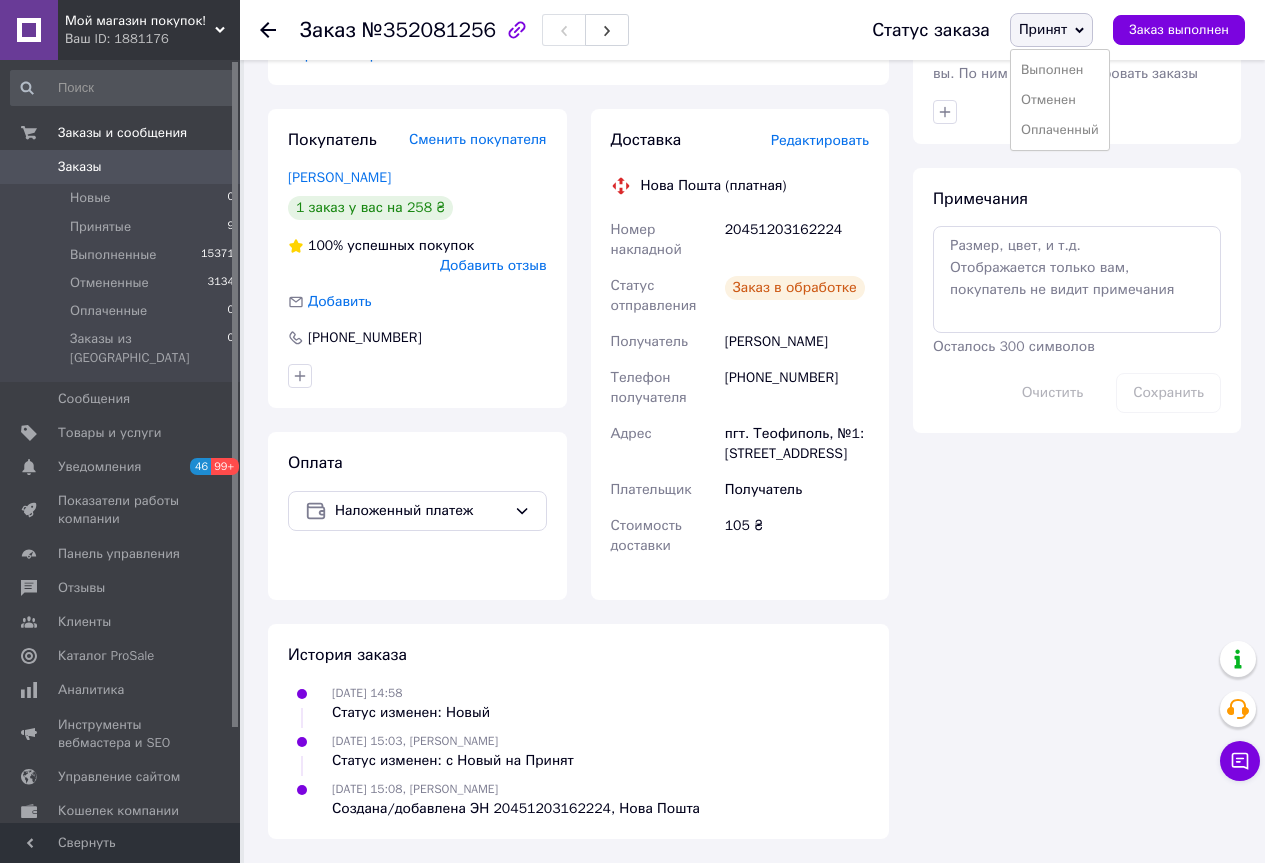 click on "Выполнен" at bounding box center [1060, 70] 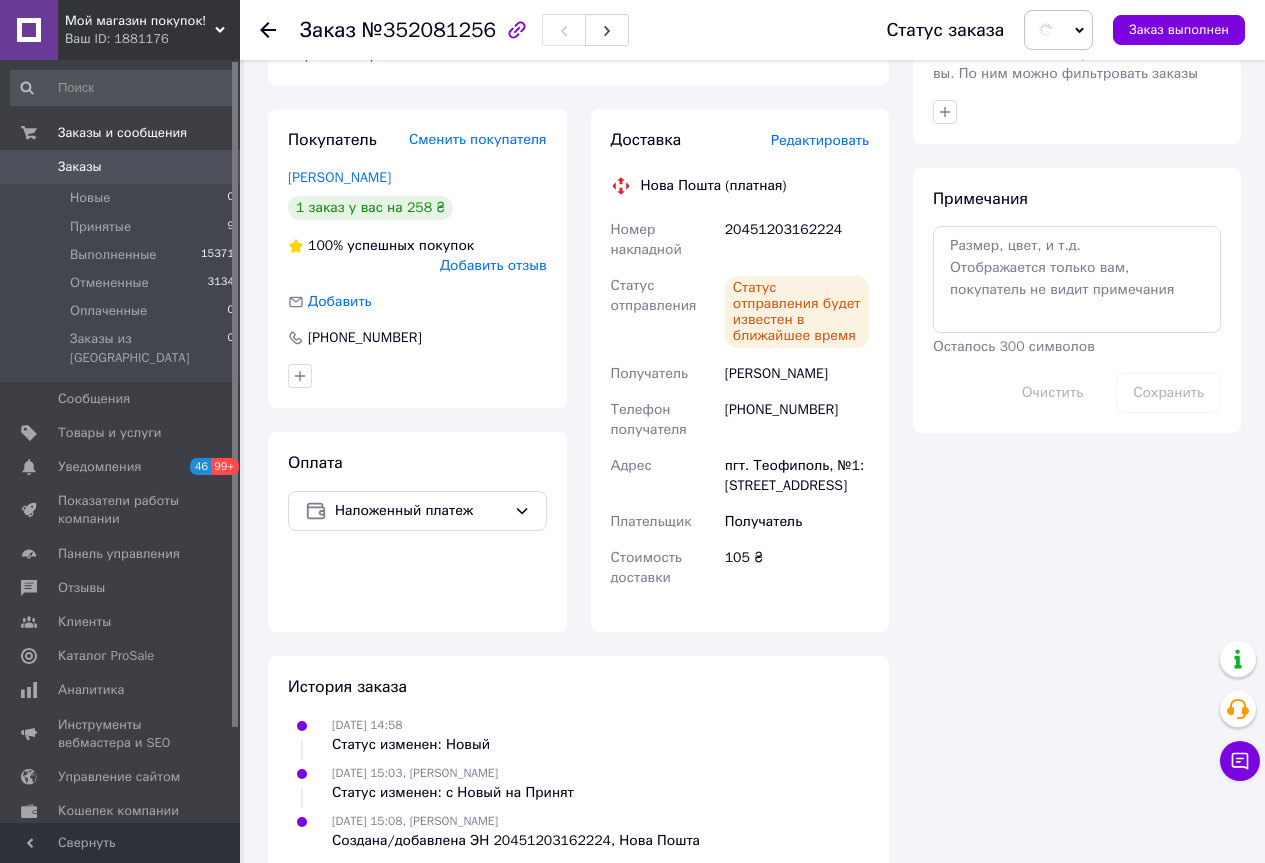 scroll, scrollTop: 1014, scrollLeft: 0, axis: vertical 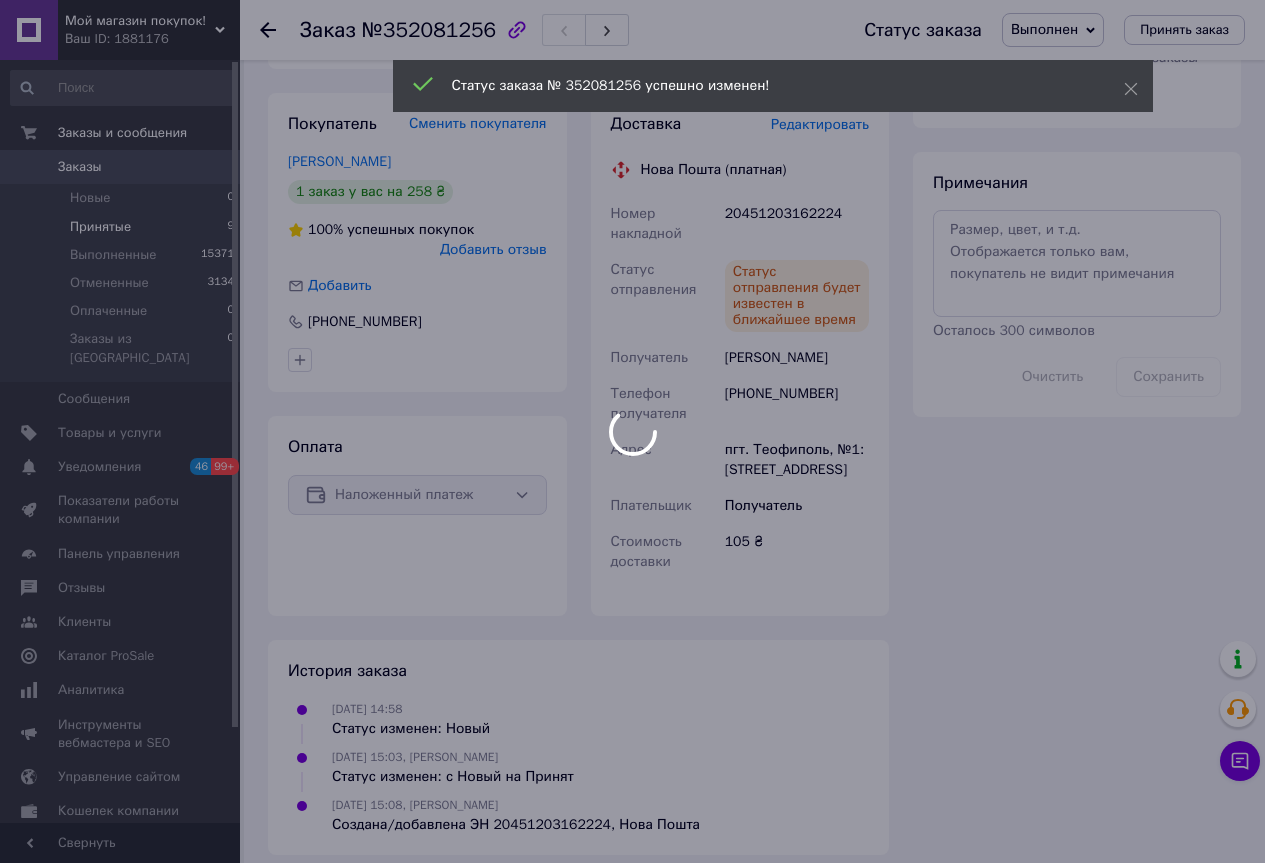 click on "Мой магазин покупок! Ваш ID: 1881176 Сайт Мой магазин покупок! Кабинет покупателя Проверить состояние системы Страница на портале V-CARP.in.ua - Ваш магазин покупок! Справка Выйти Заказы и сообщения Заказы 0 Новые 0 Принятые 9 Выполненные 15371 Отмененные 3134 Оплаченные 0 Заказы из Розетки 0 Сообщения 0 Товары и услуги Уведомления 46 99+ Показатели работы компании Панель управления Отзывы Клиенты Каталог ProSale Аналитика Инструменты вебмастера и SEO Управление сайтом Кошелек компании Маркет Настройки Тарифы и счета Prom топ 60 ₴ 2" at bounding box center [632, -68] 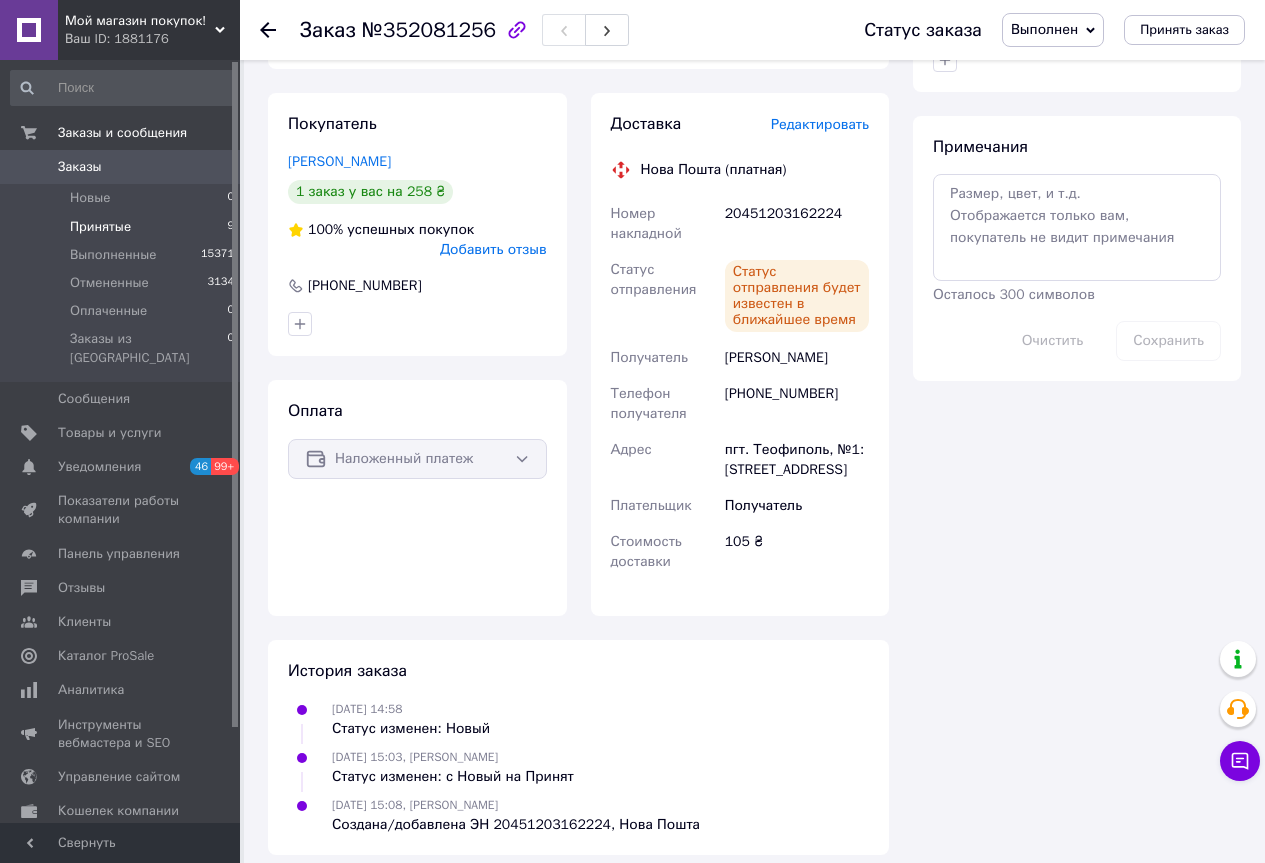 click on "Принятые 9" at bounding box center [123, 227] 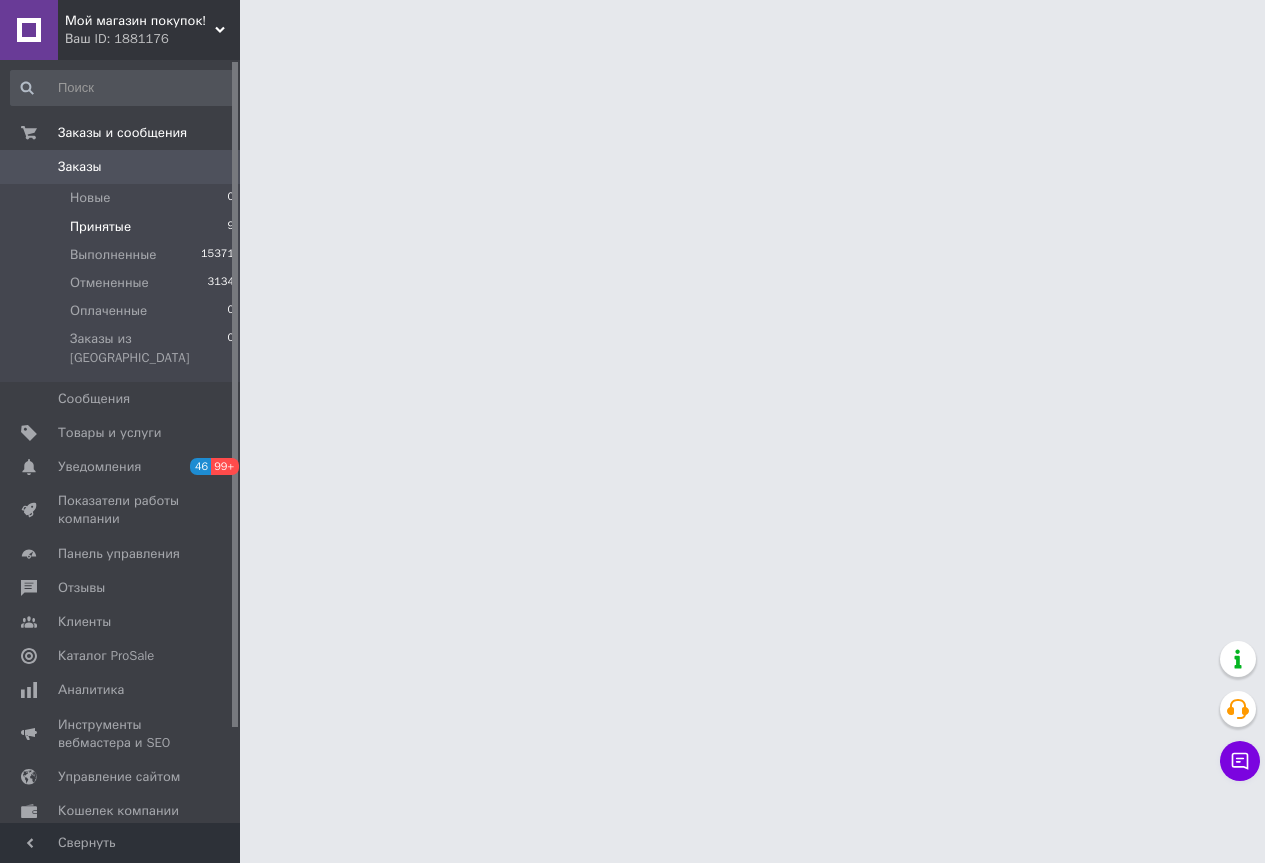 scroll, scrollTop: 0, scrollLeft: 0, axis: both 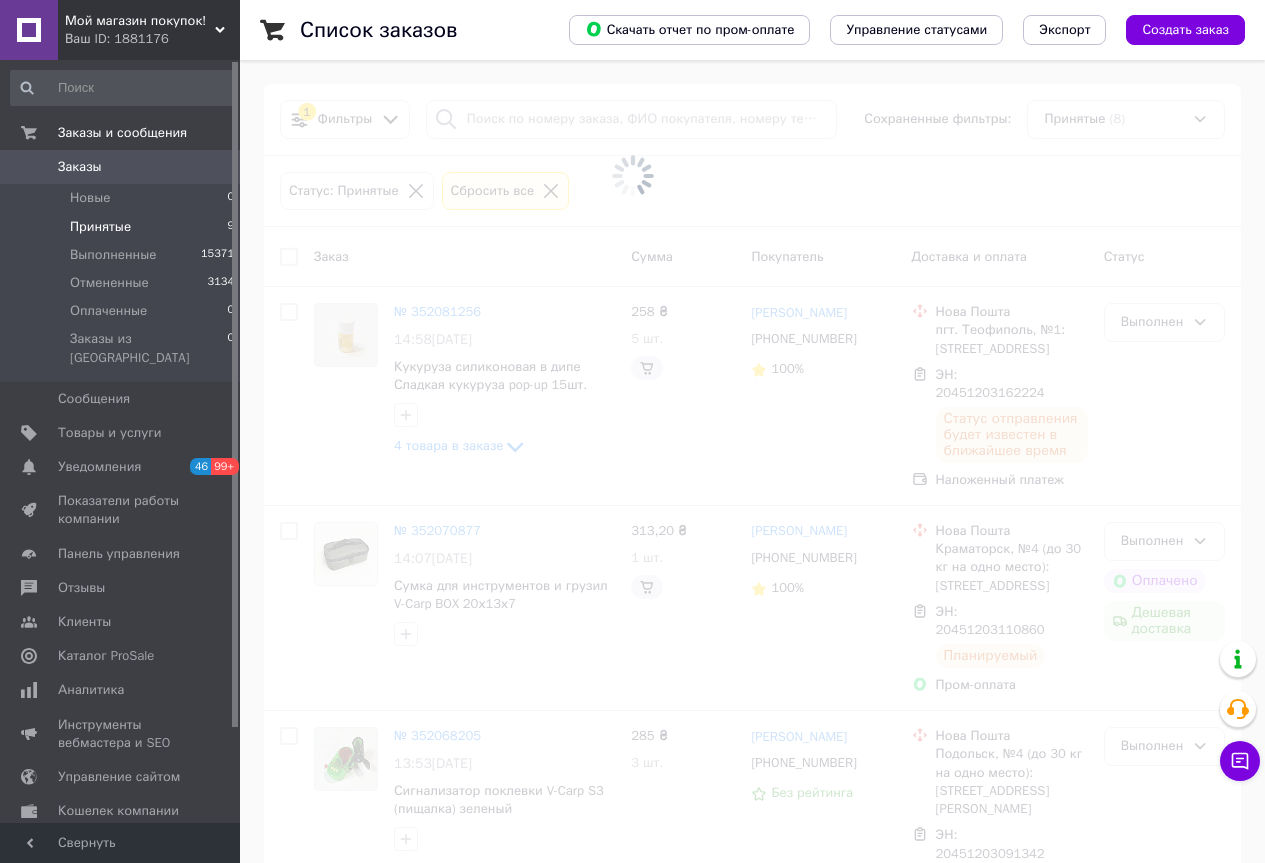 click on "Принятые" at bounding box center [100, 227] 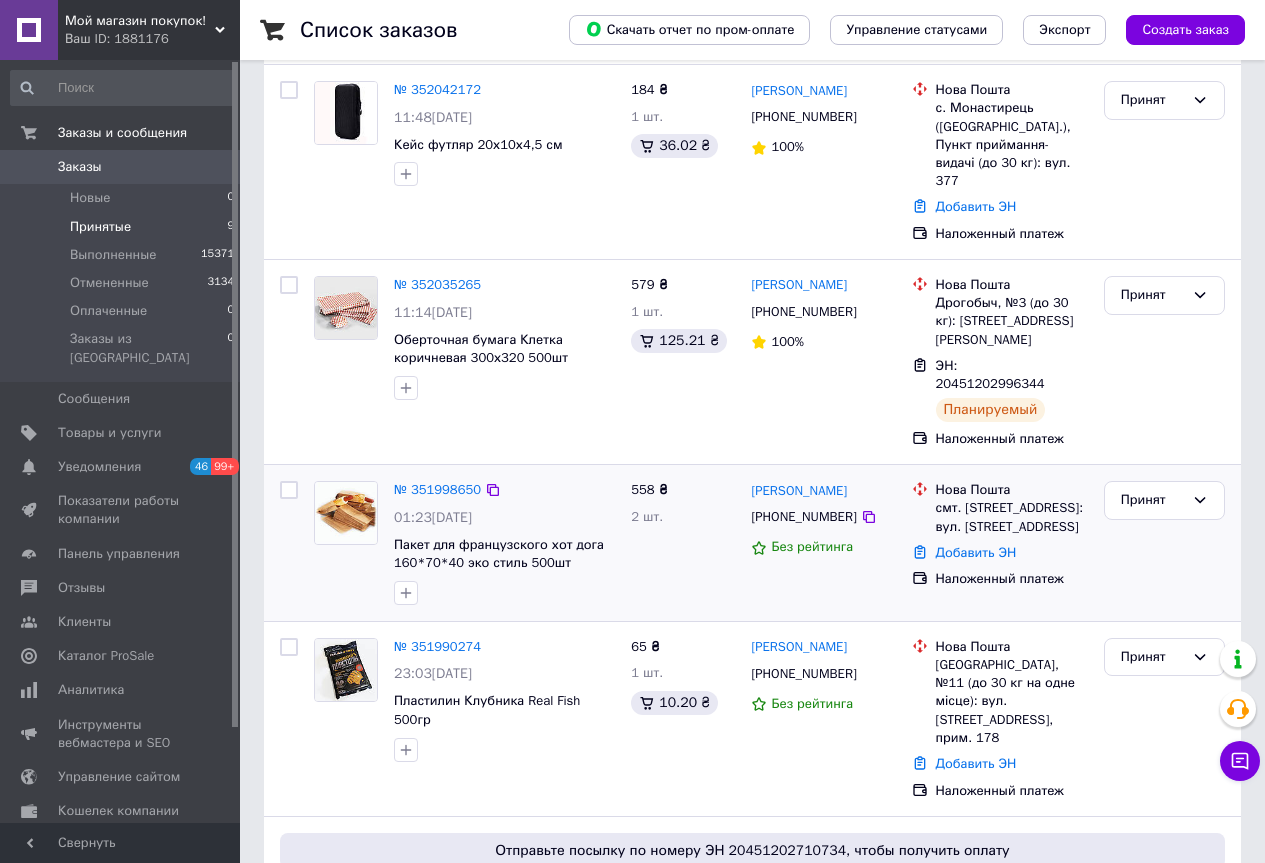 scroll, scrollTop: 300, scrollLeft: 0, axis: vertical 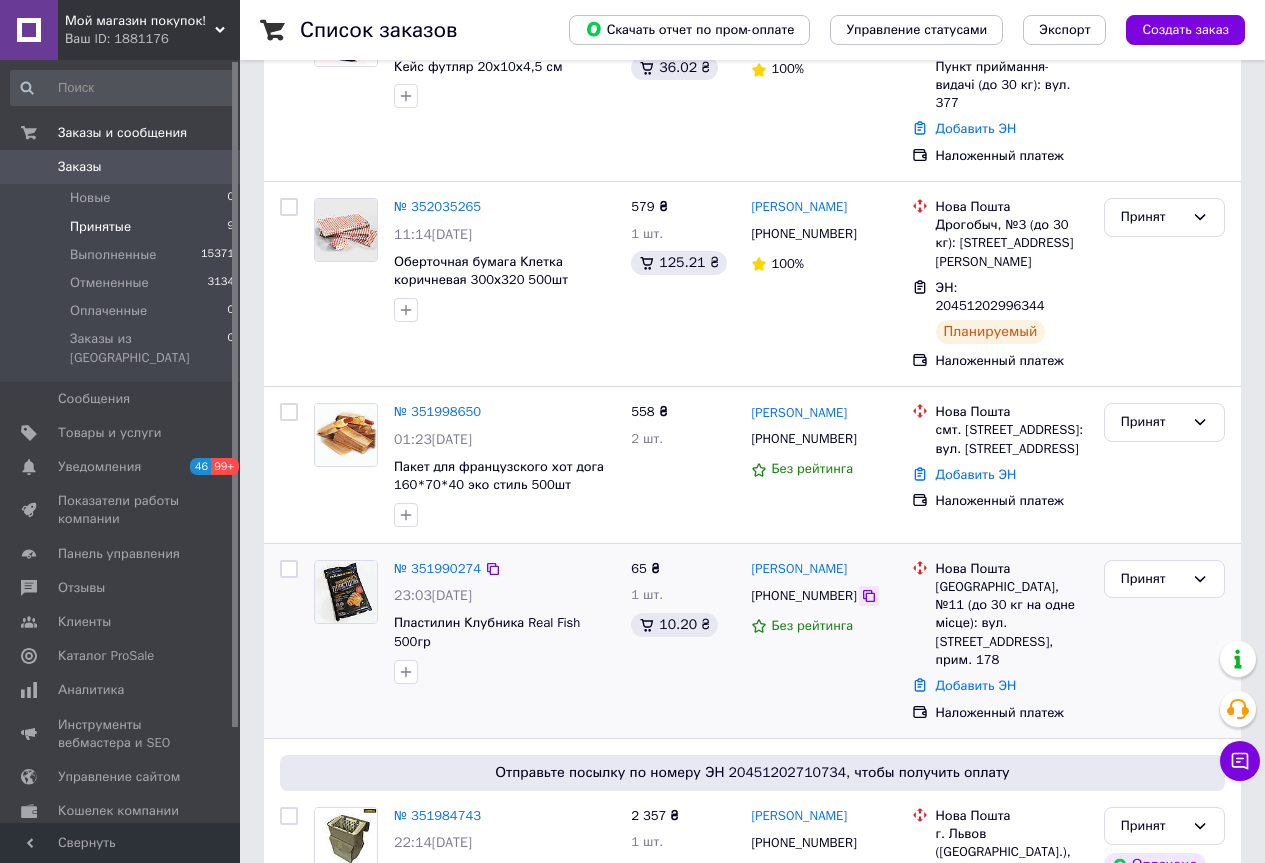 click 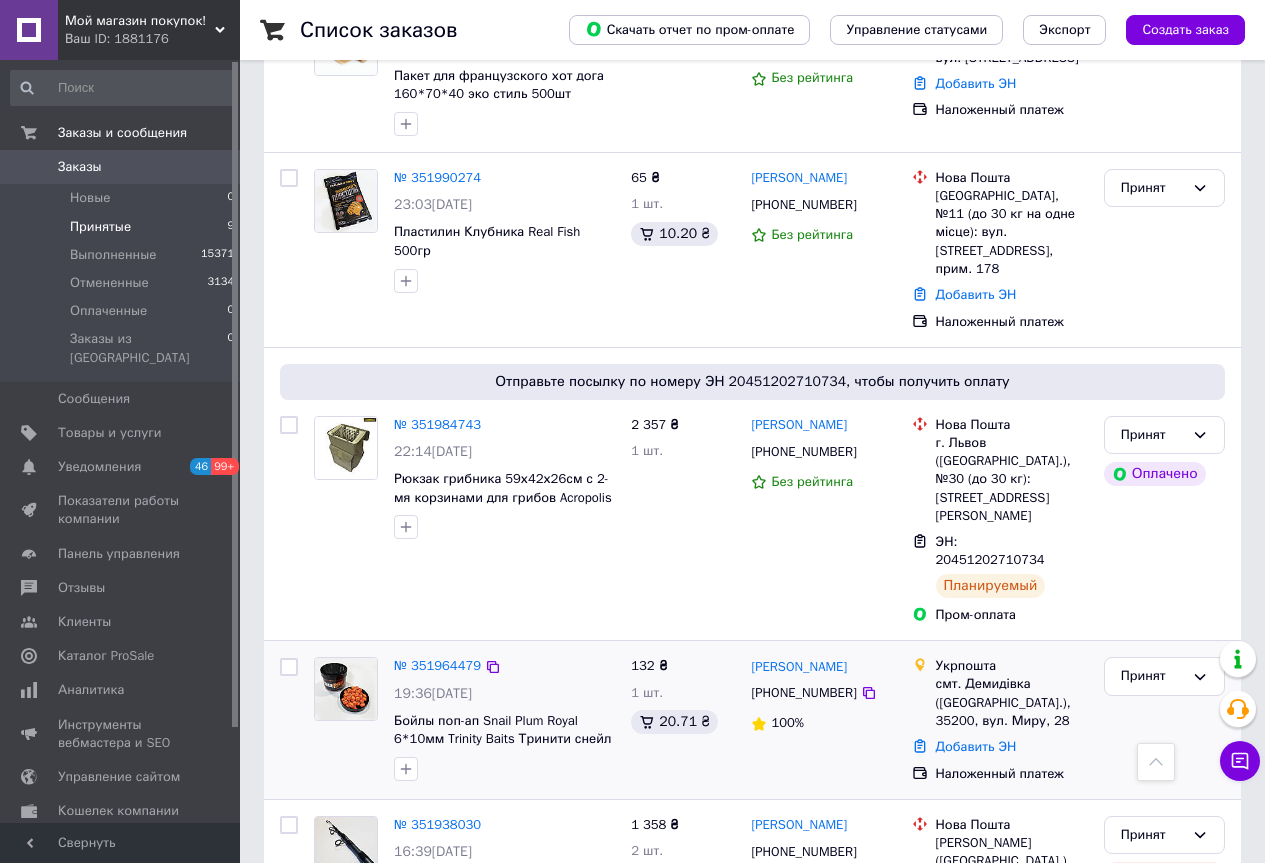 scroll, scrollTop: 538, scrollLeft: 0, axis: vertical 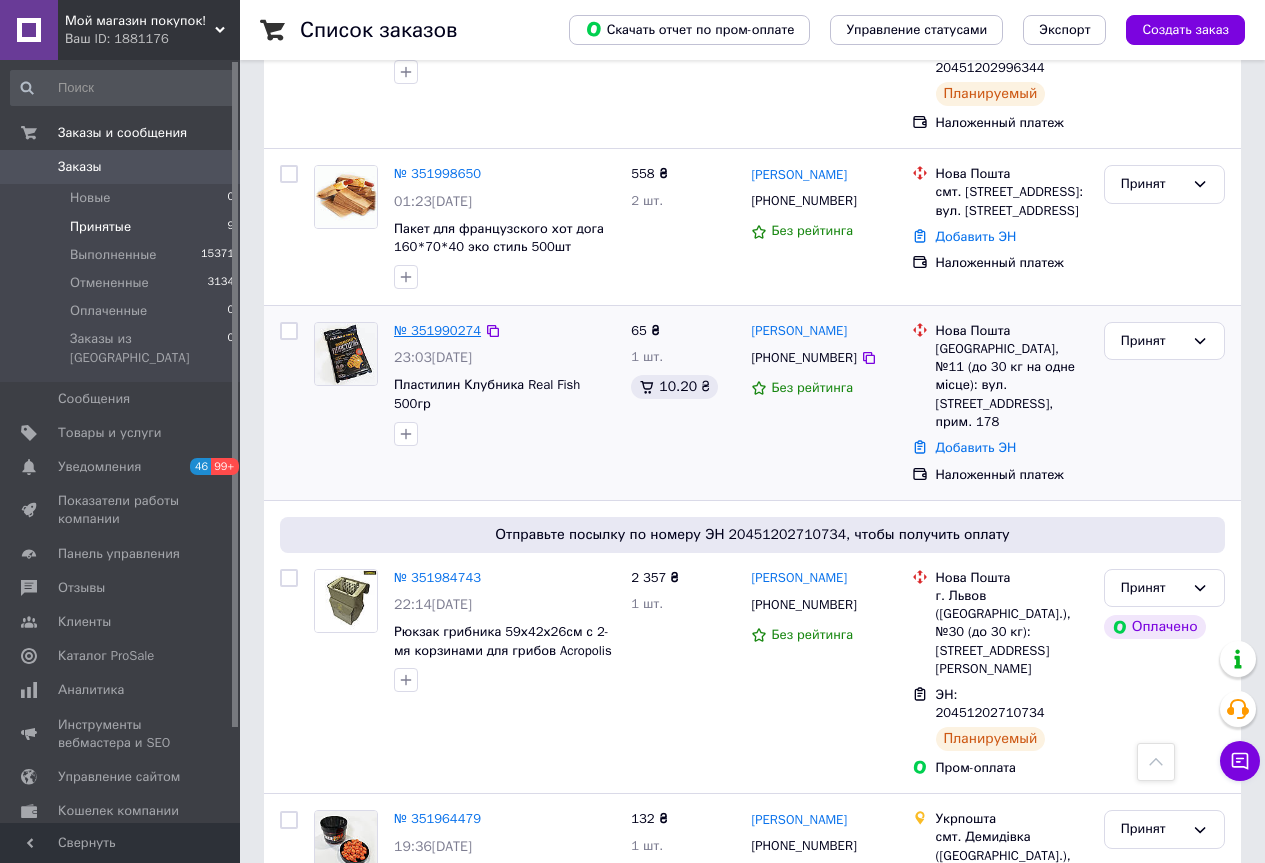 click on "№ 351990274" at bounding box center [437, 330] 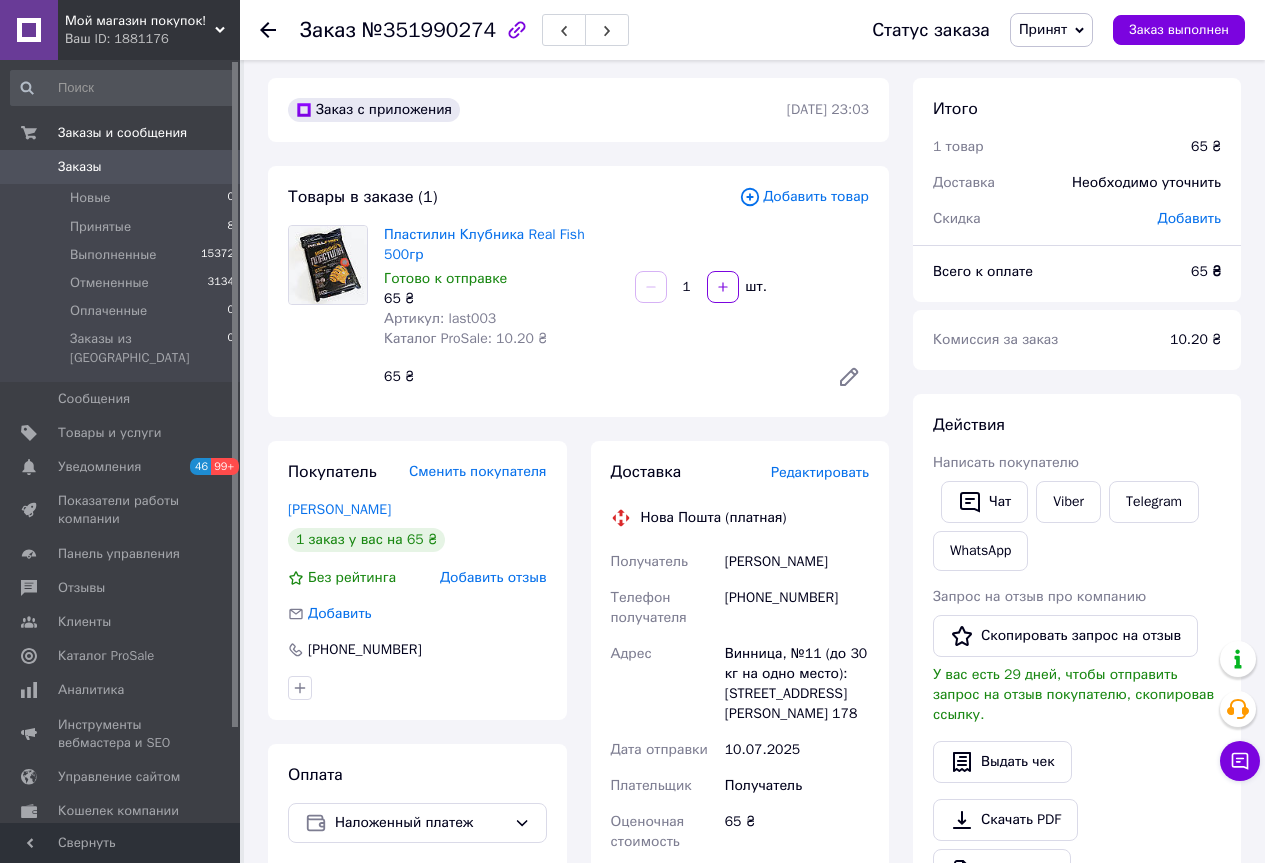 scroll, scrollTop: 0, scrollLeft: 0, axis: both 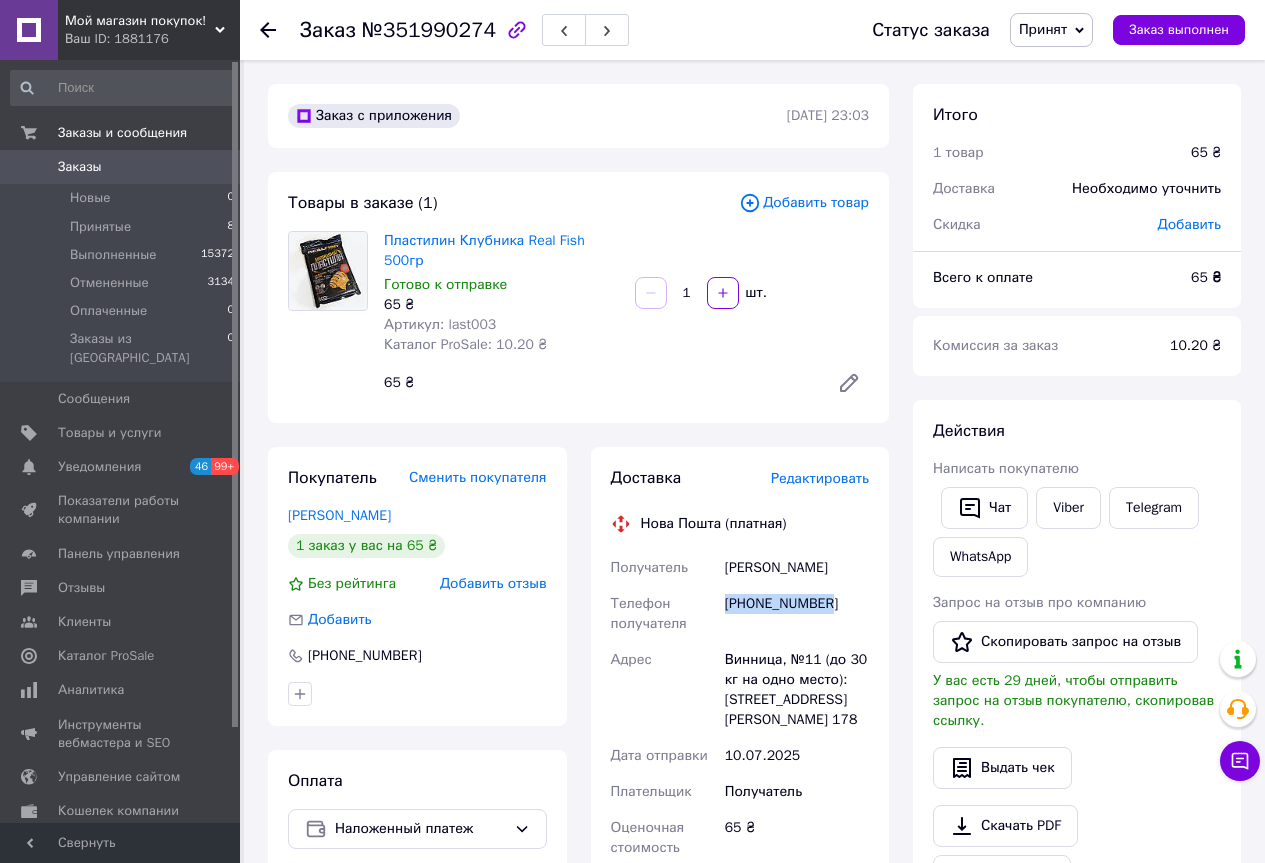 drag, startPoint x: 840, startPoint y: 584, endPoint x: 732, endPoint y: 591, distance: 108.226616 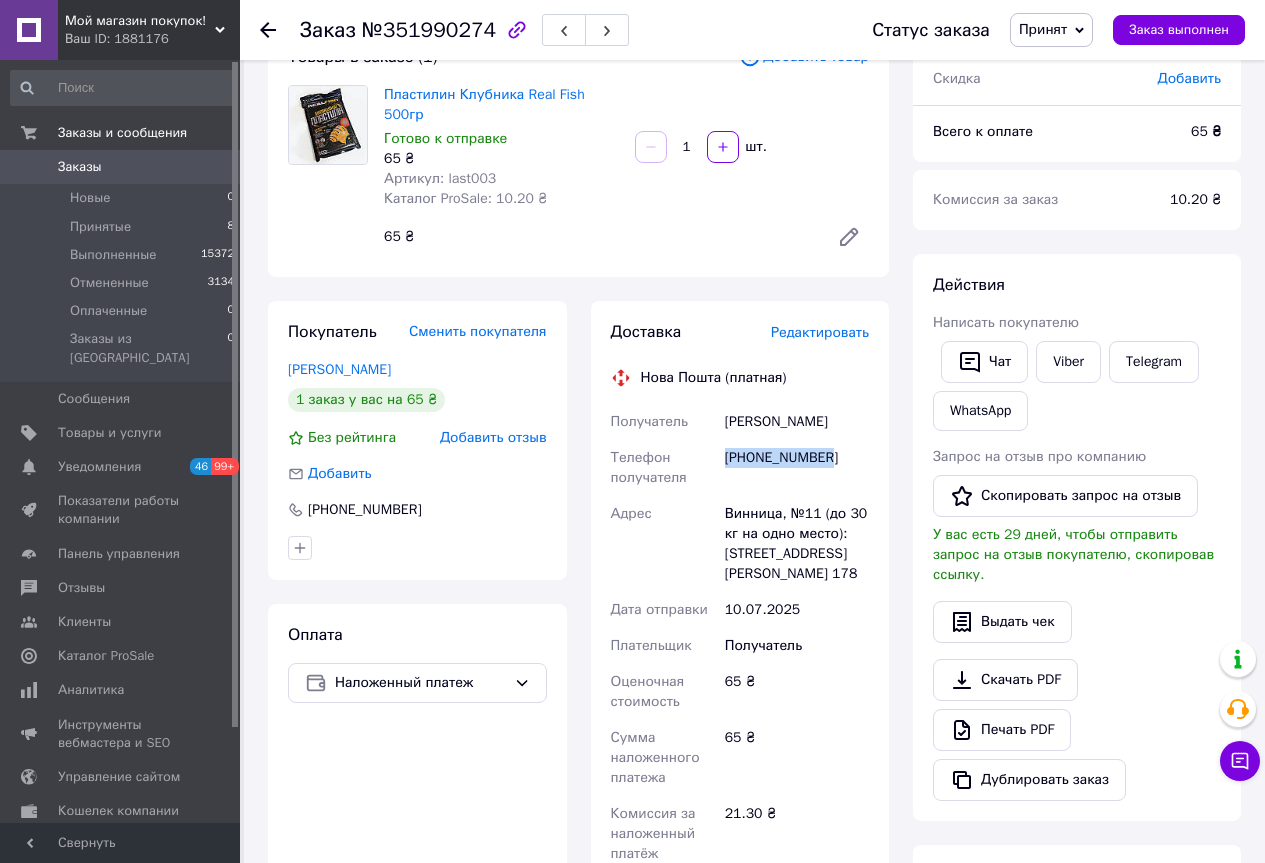 scroll, scrollTop: 400, scrollLeft: 0, axis: vertical 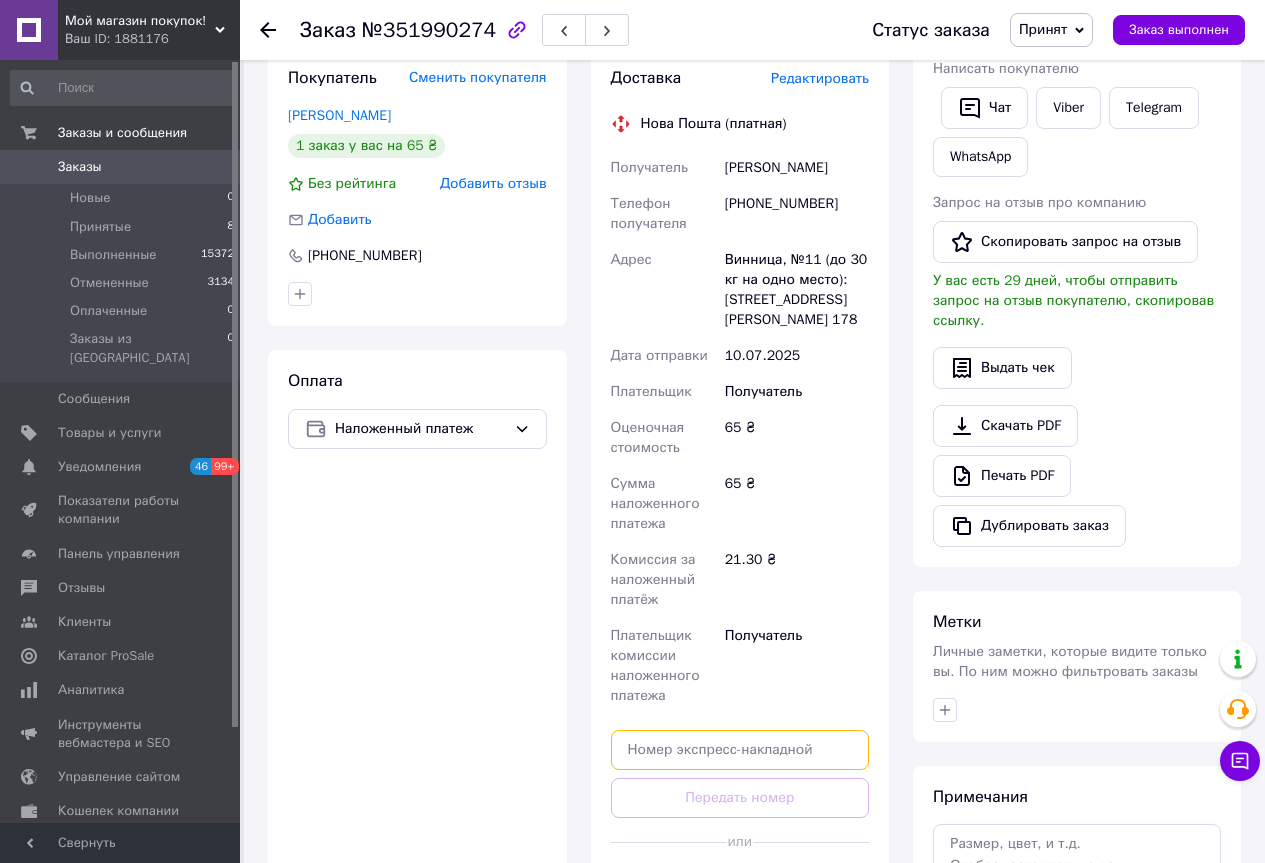 click at bounding box center (740, 750) 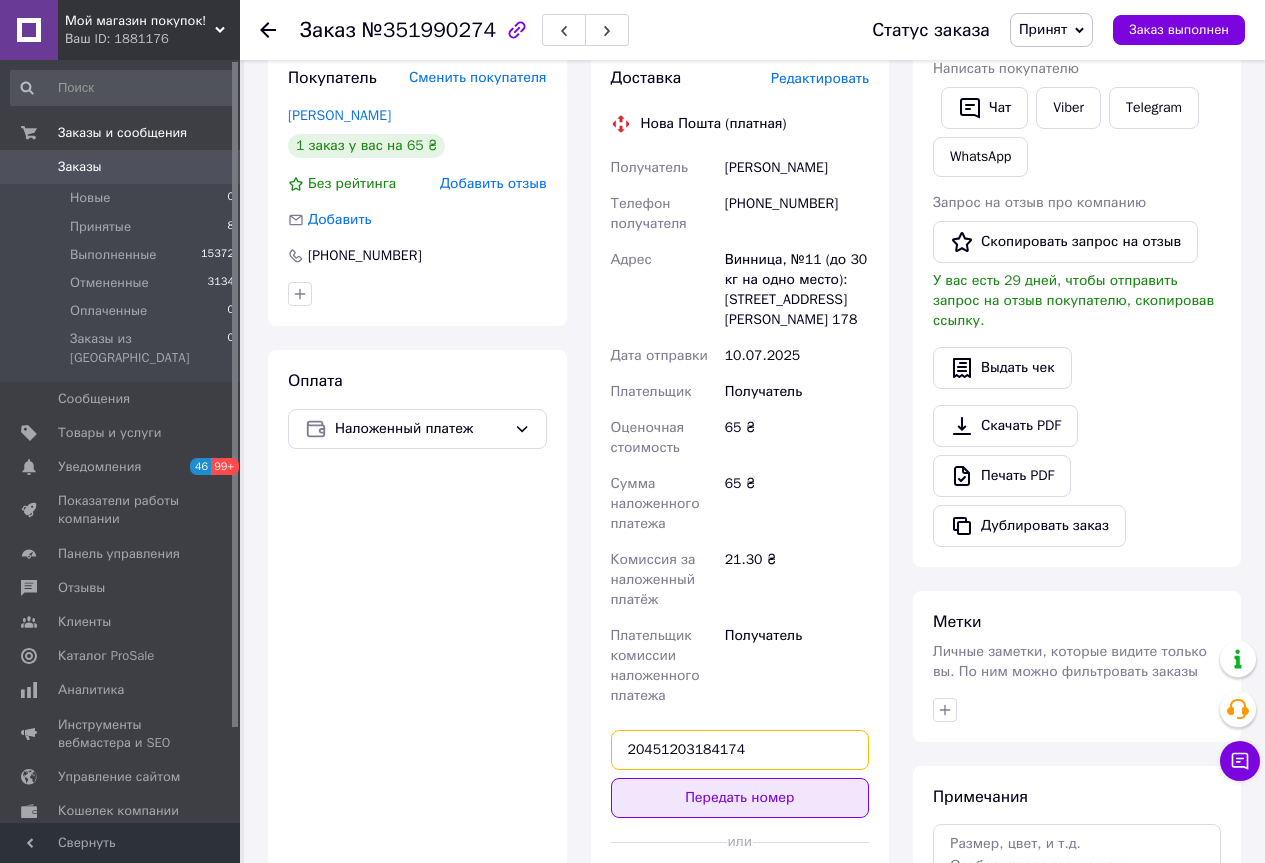 type on "20451203184174" 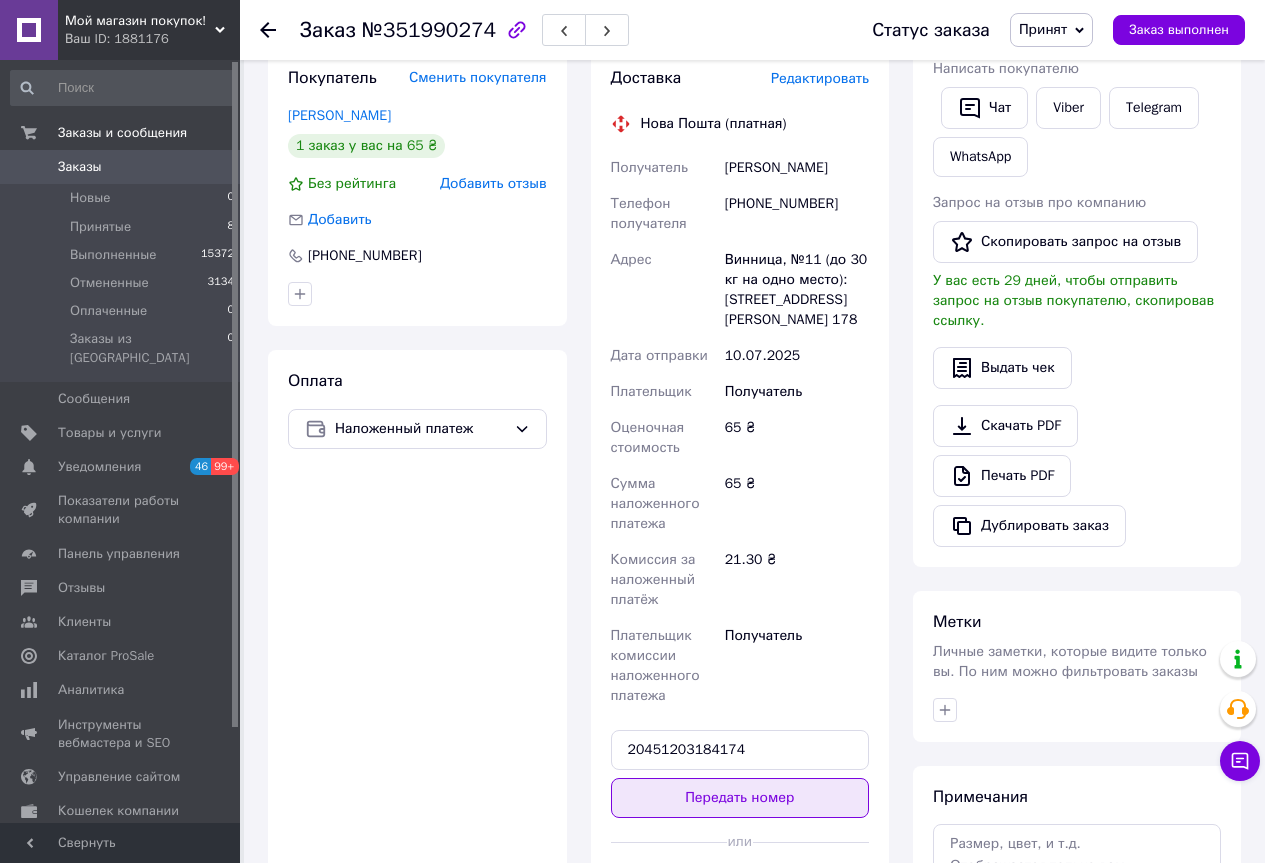 click on "Передать номер" at bounding box center (740, 798) 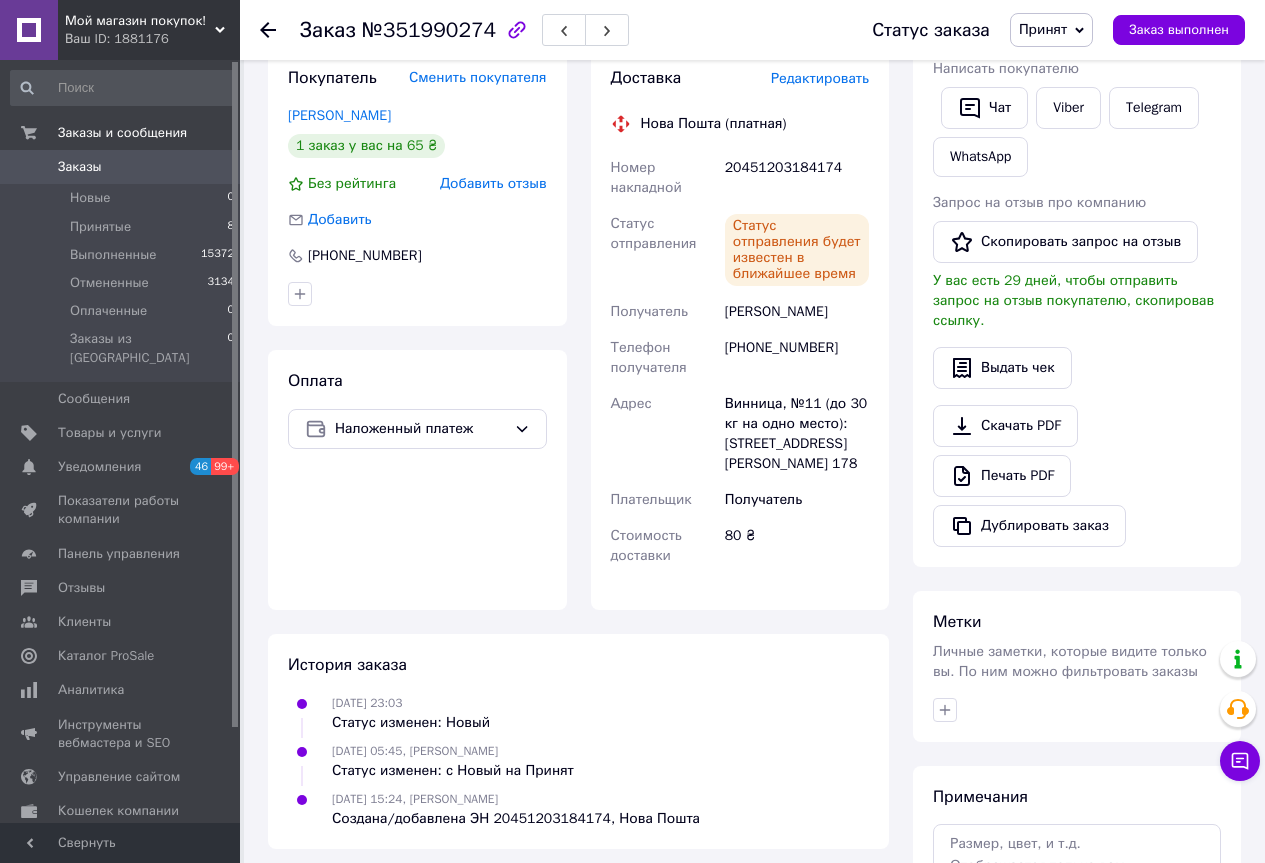 click on "Принят" at bounding box center [1051, 30] 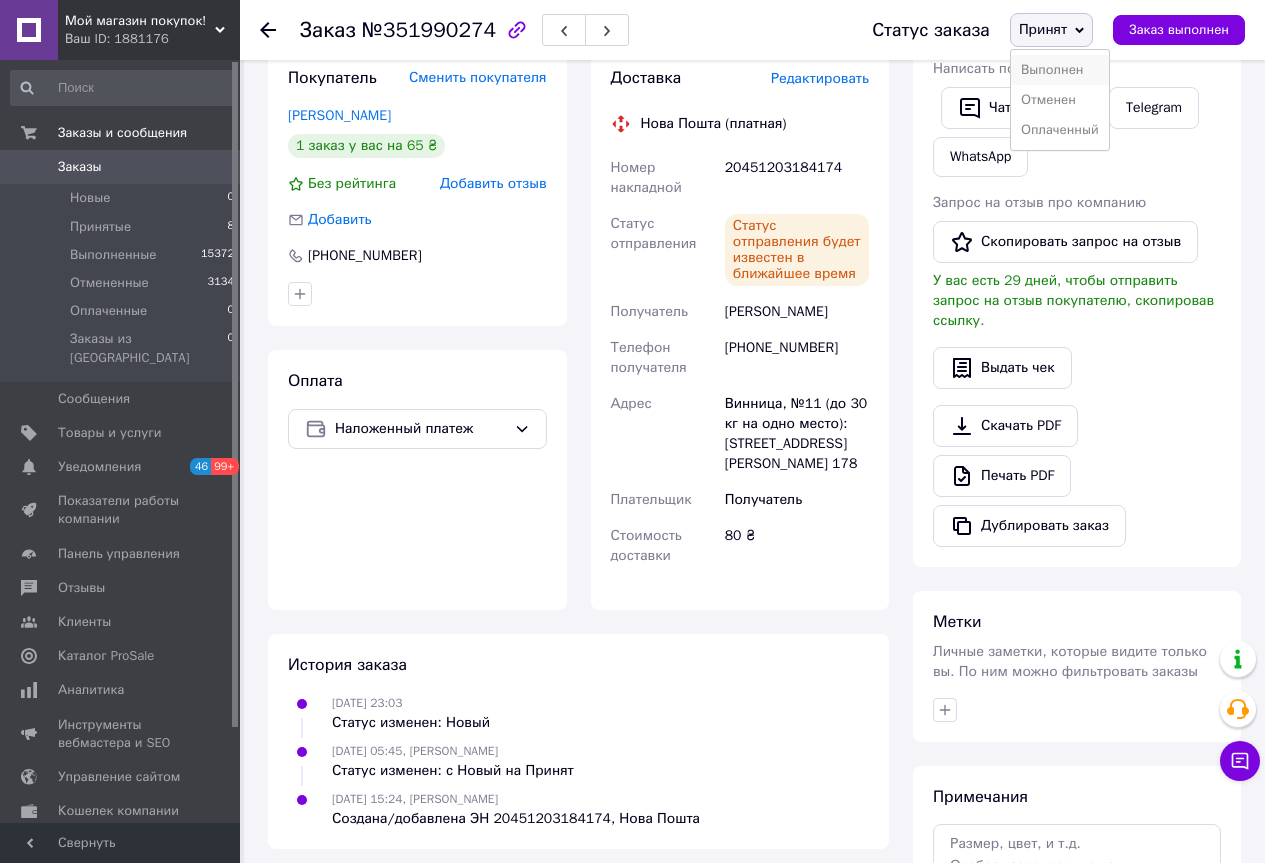 click on "Выполнен" at bounding box center (1060, 70) 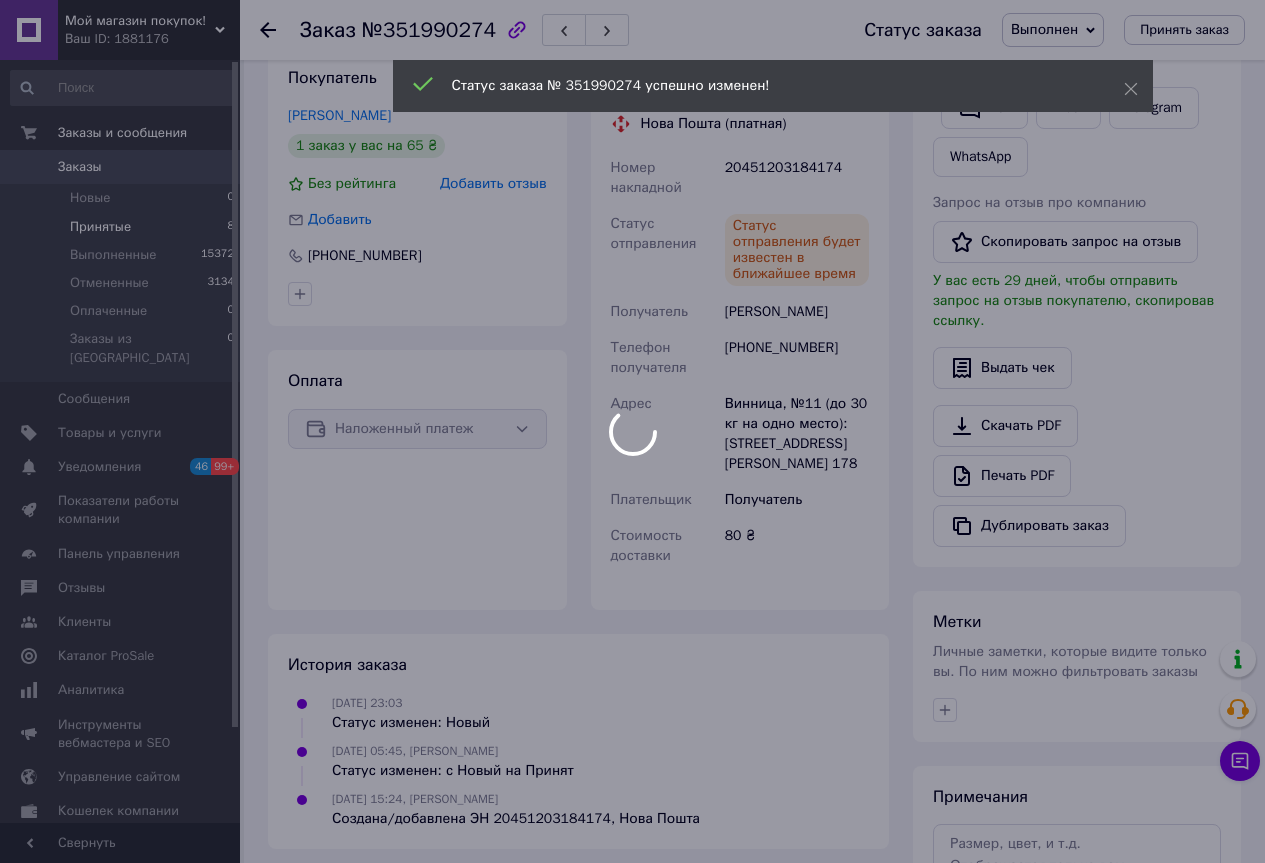 click at bounding box center [632, 431] 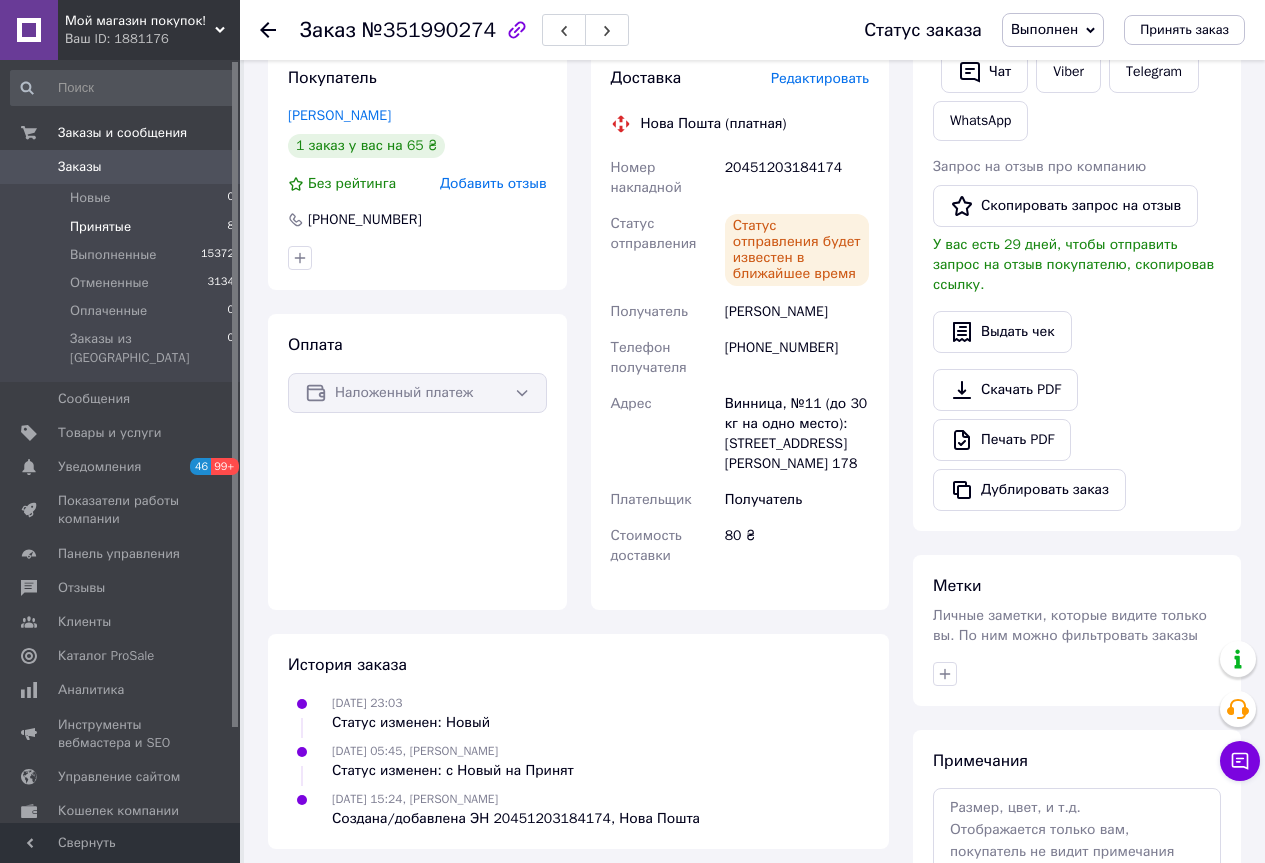 click on "Принятые" at bounding box center [100, 227] 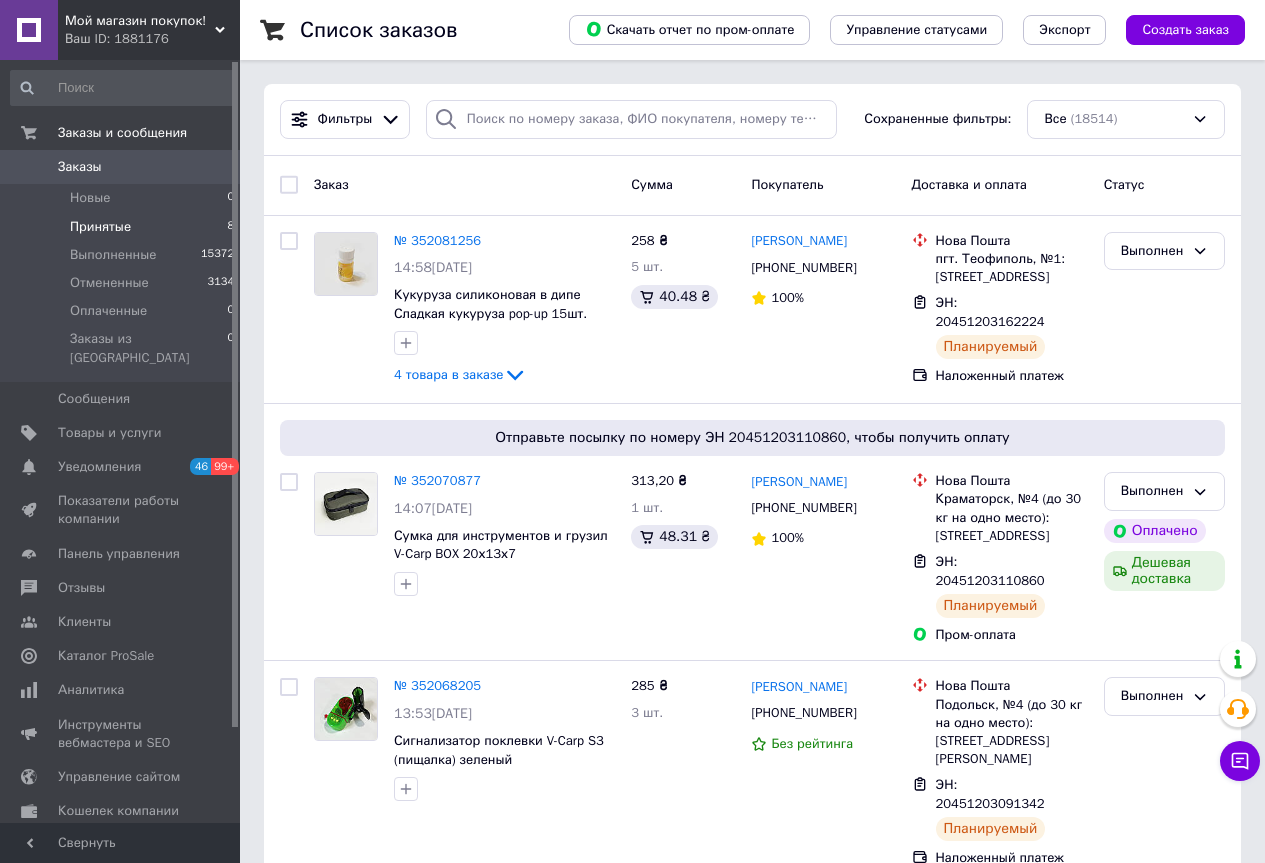 click on "Принятые 8" at bounding box center [123, 227] 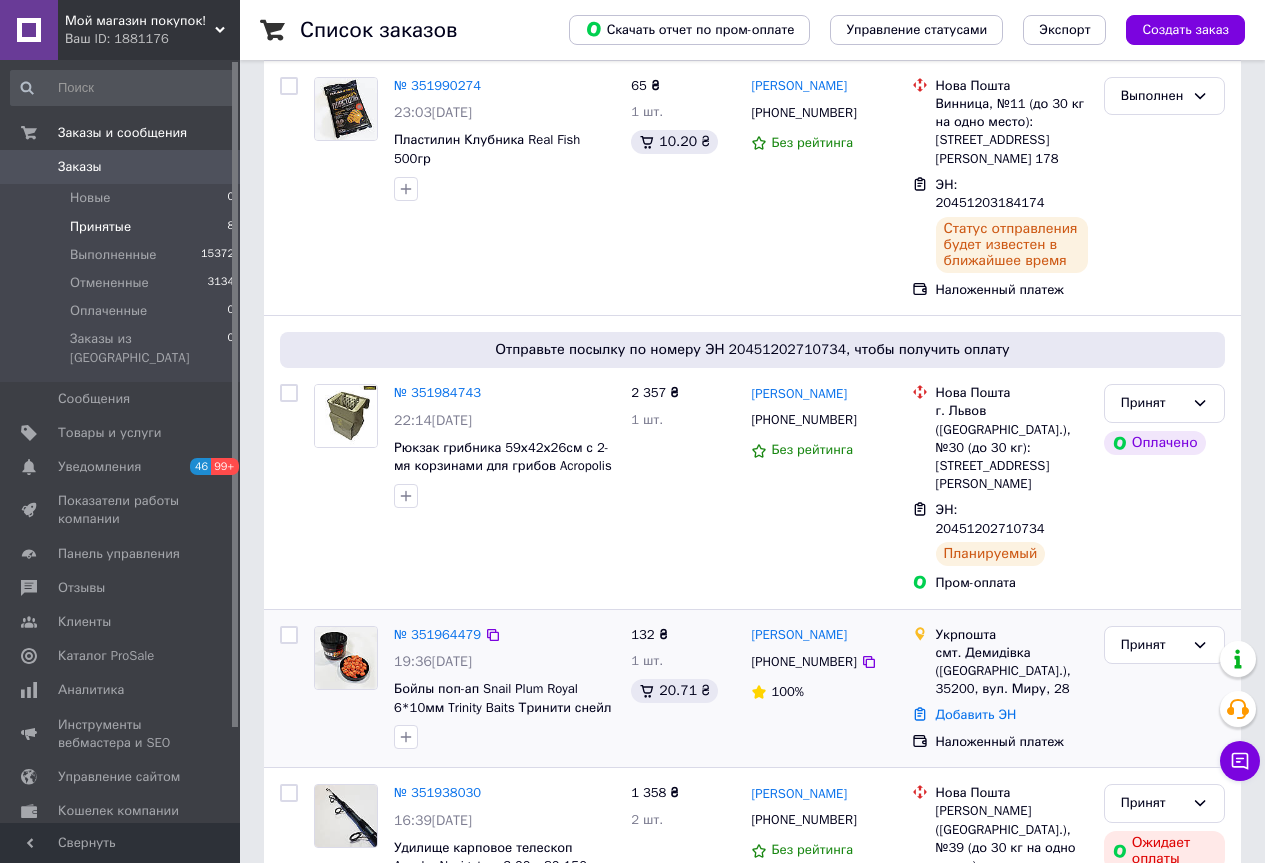scroll, scrollTop: 800, scrollLeft: 0, axis: vertical 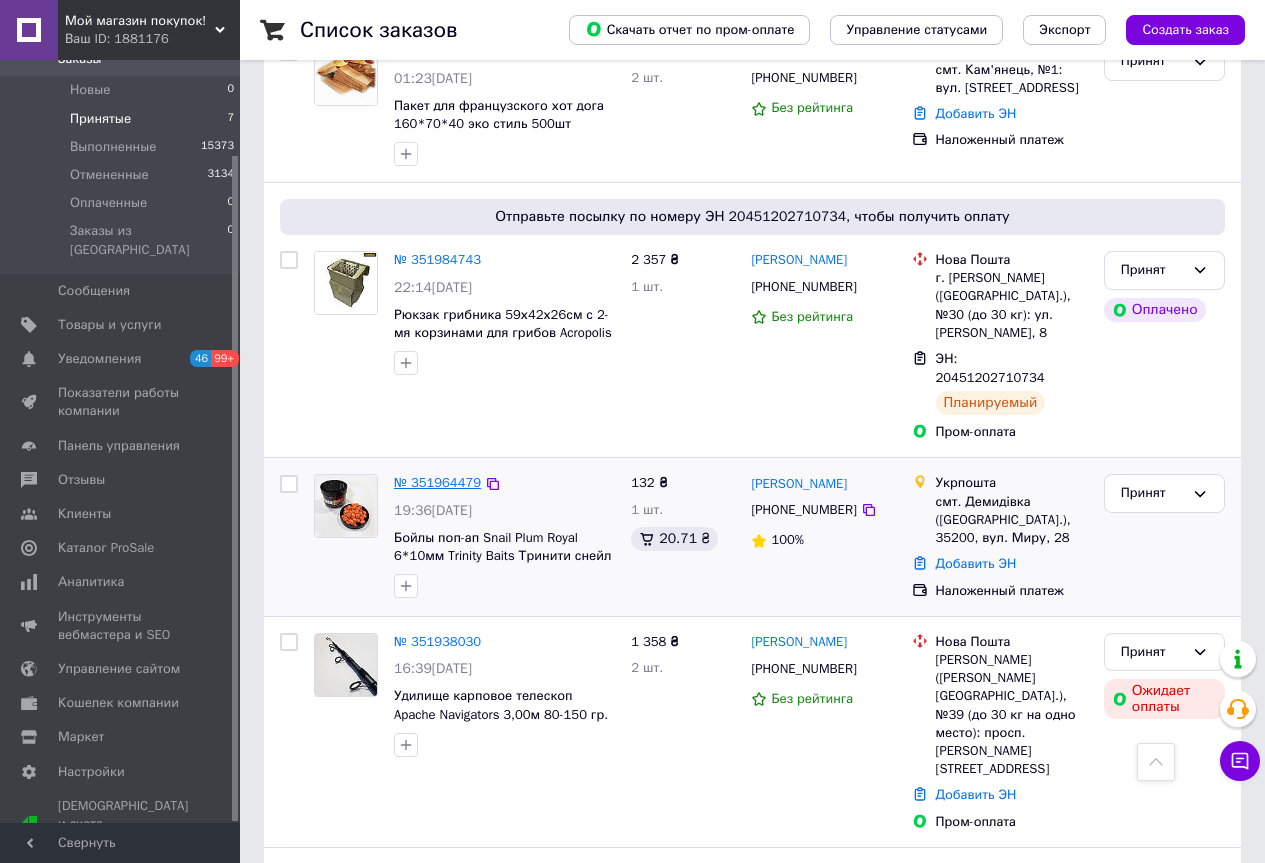 click on "№ 351964479" at bounding box center [437, 482] 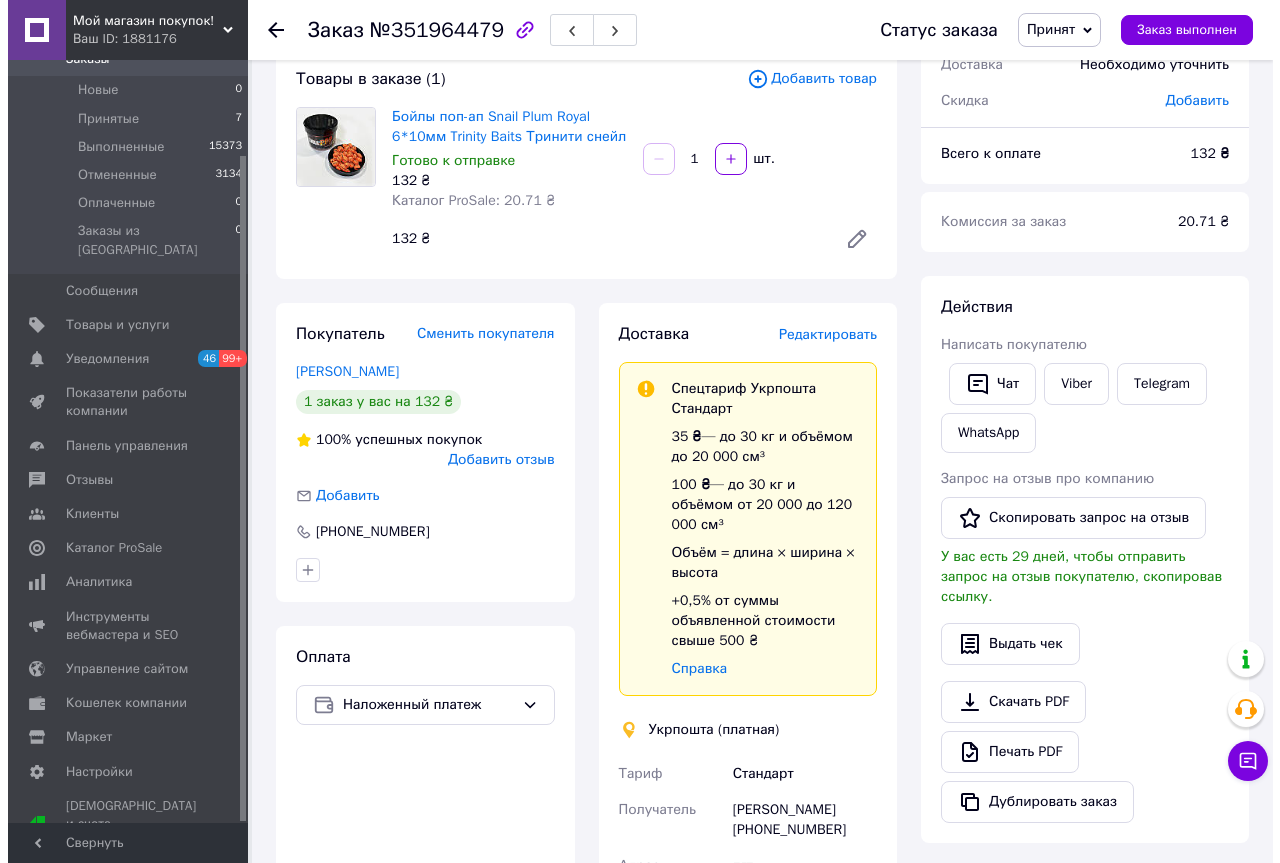 scroll, scrollTop: 300, scrollLeft: 0, axis: vertical 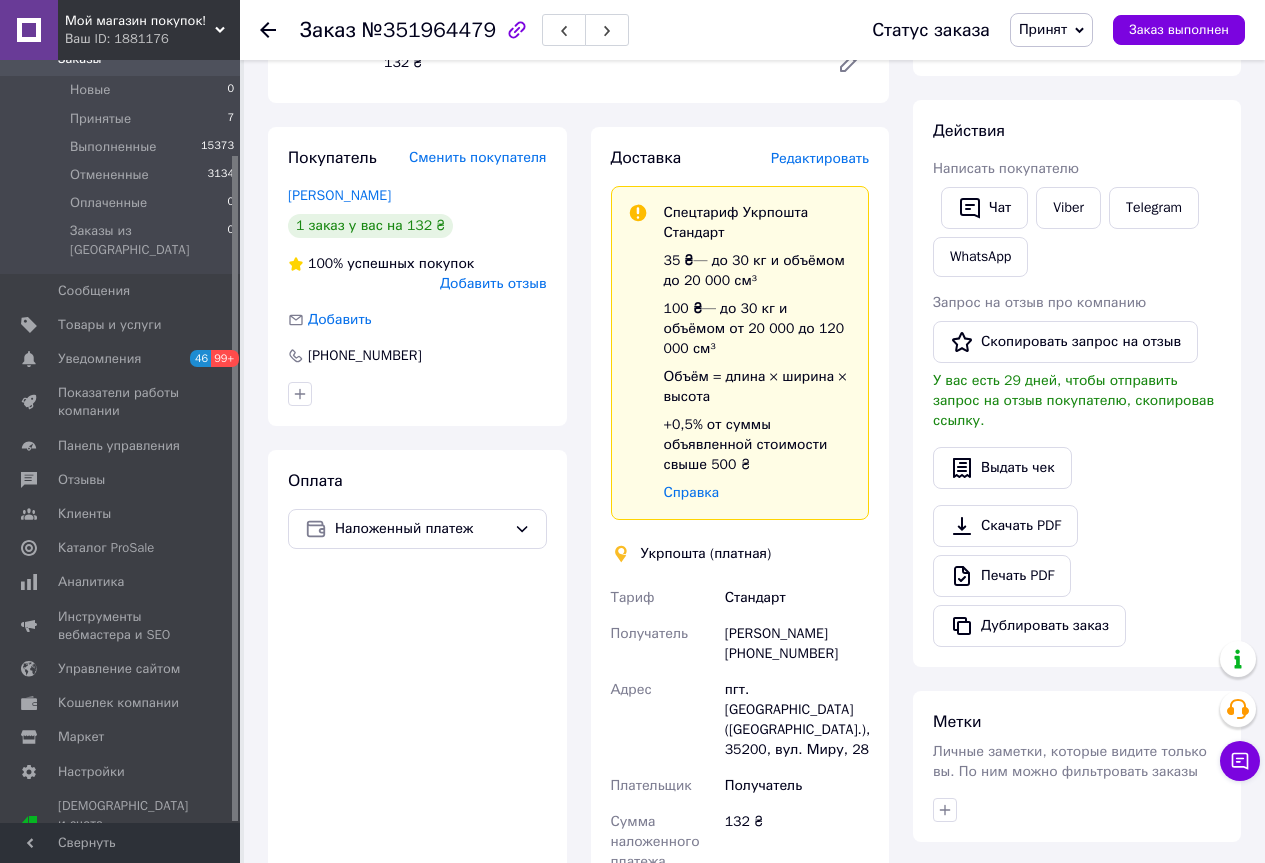 click on "Редактировать" at bounding box center (820, 158) 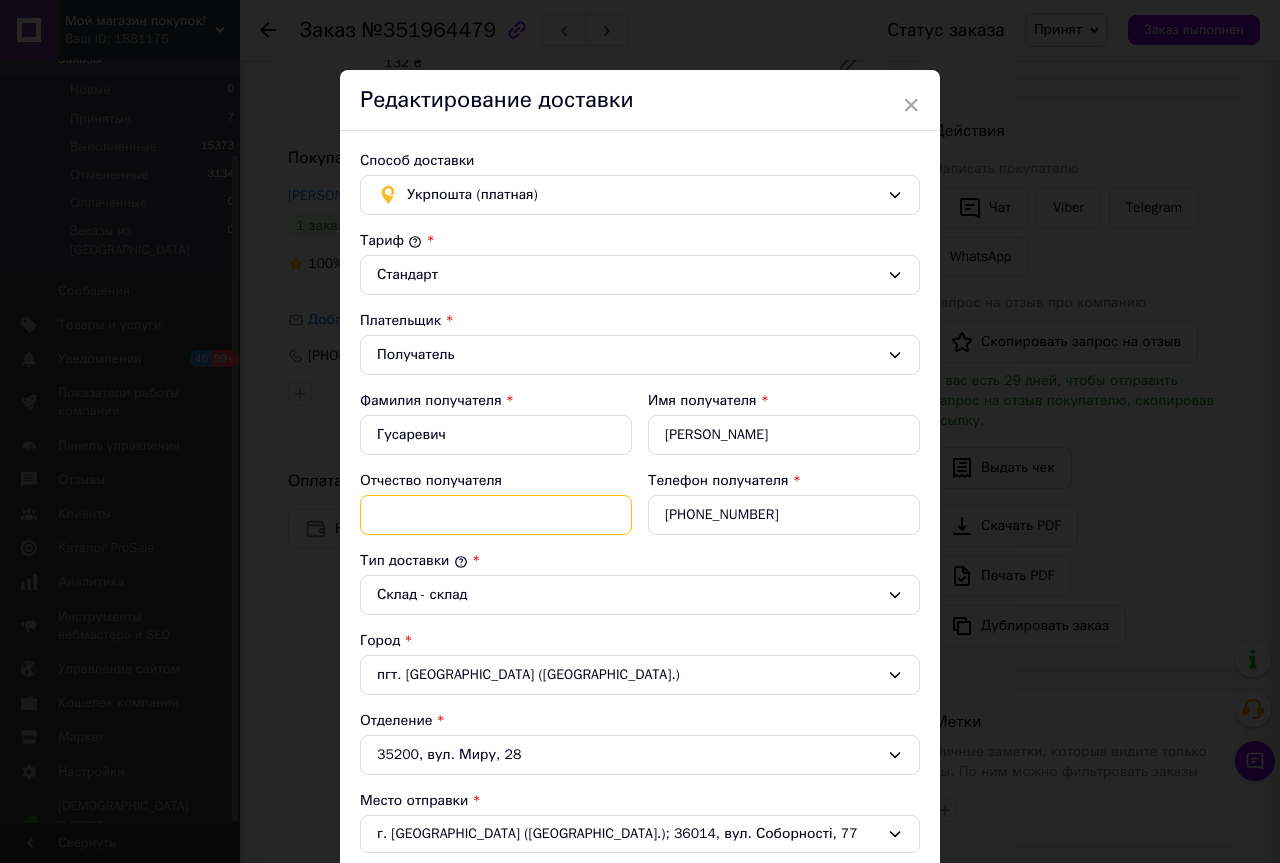click on "Отчество получателя" at bounding box center (496, 515) 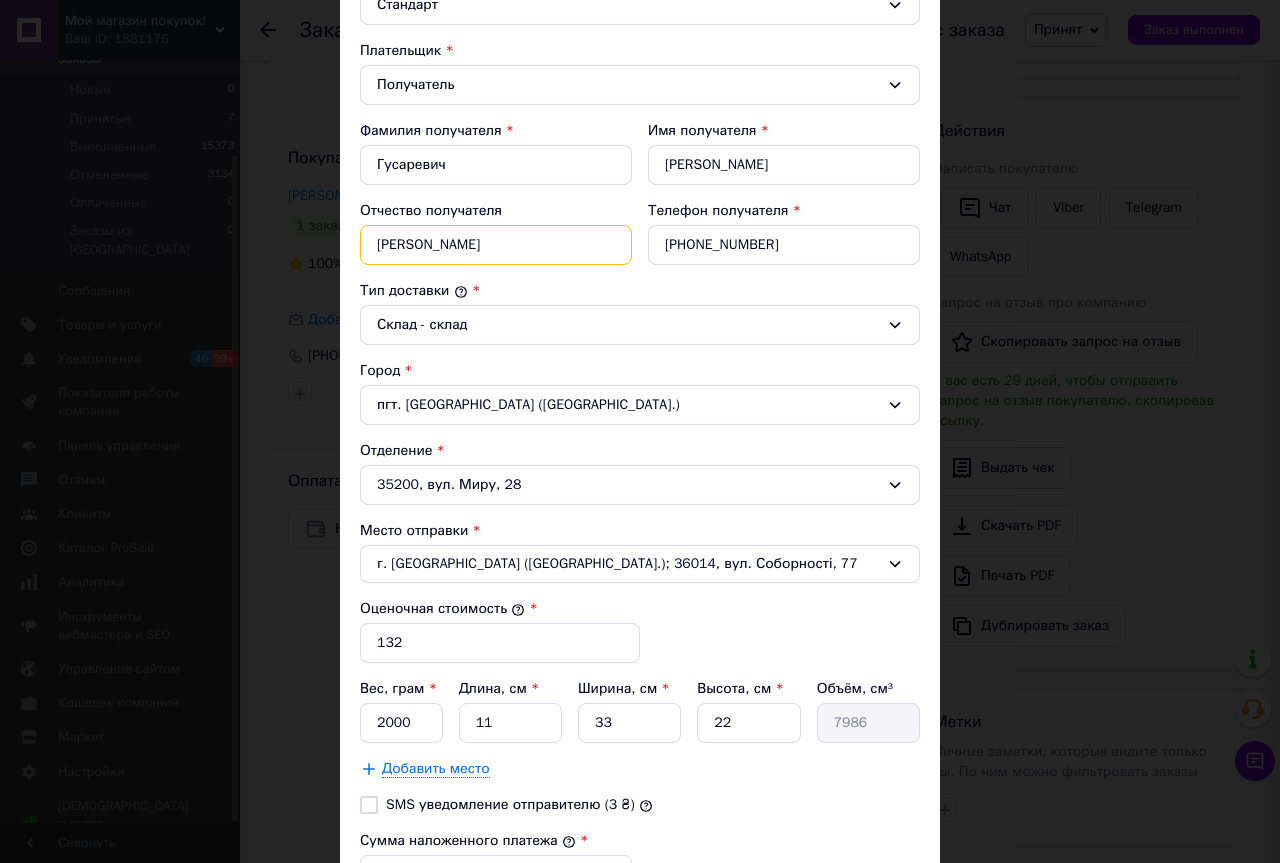 scroll, scrollTop: 300, scrollLeft: 0, axis: vertical 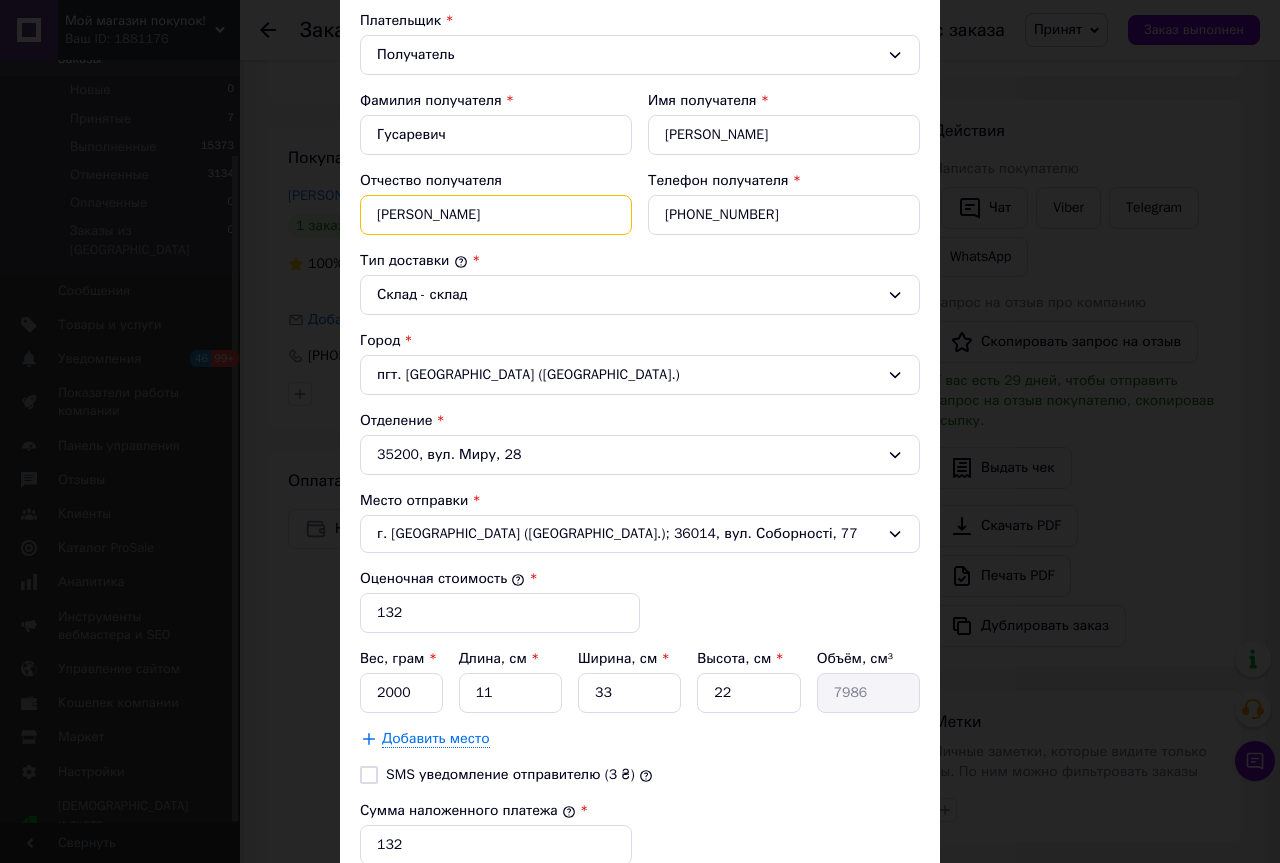 type on "Олегович" 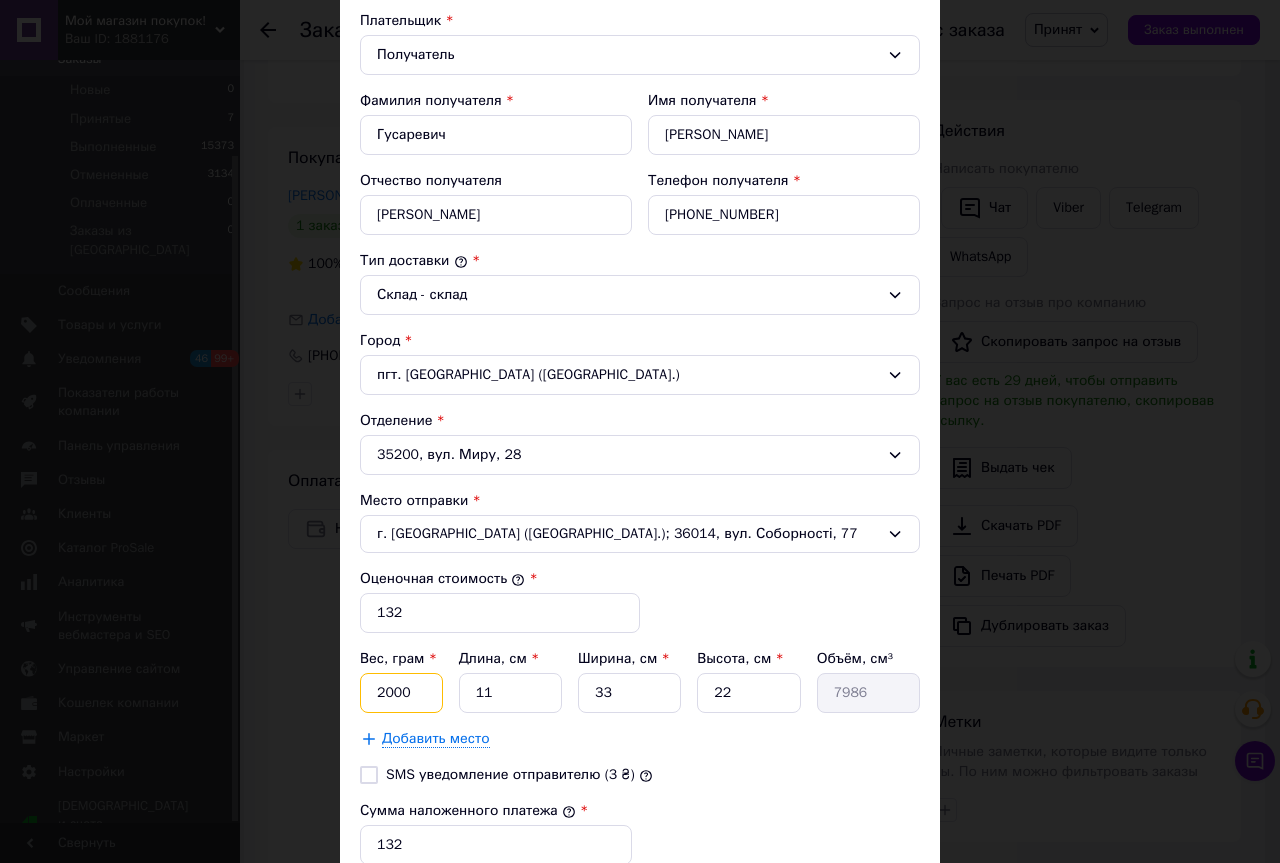 click on "2000" at bounding box center (401, 693) 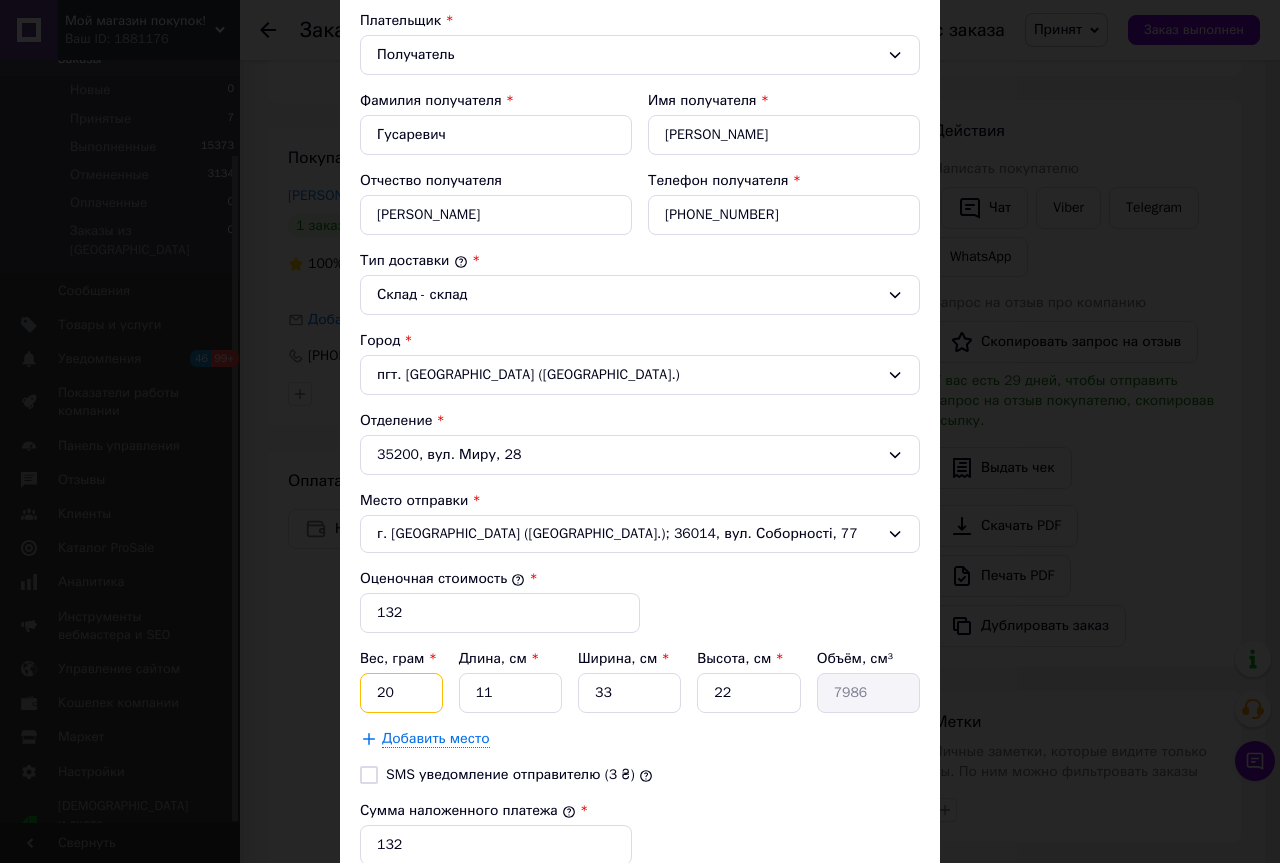 type on "2" 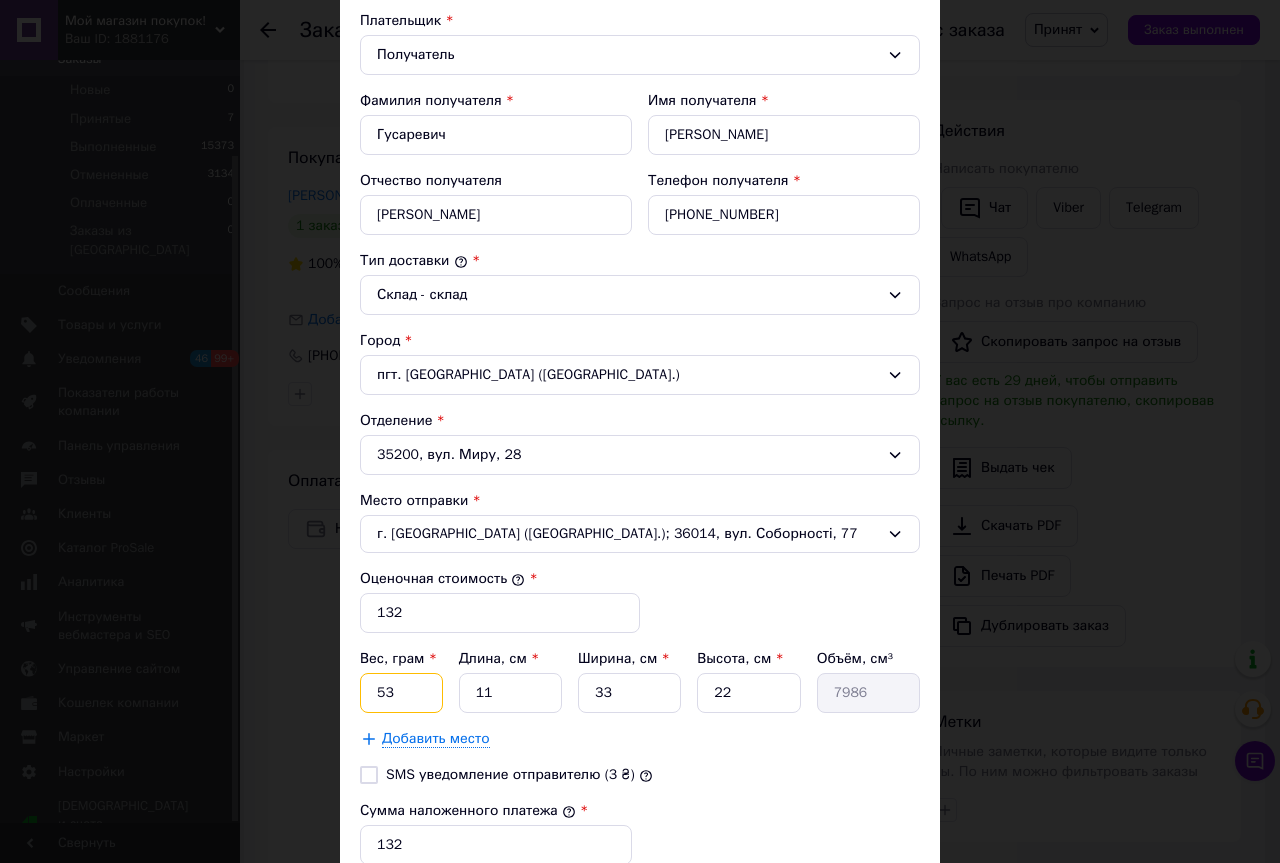 type on "53" 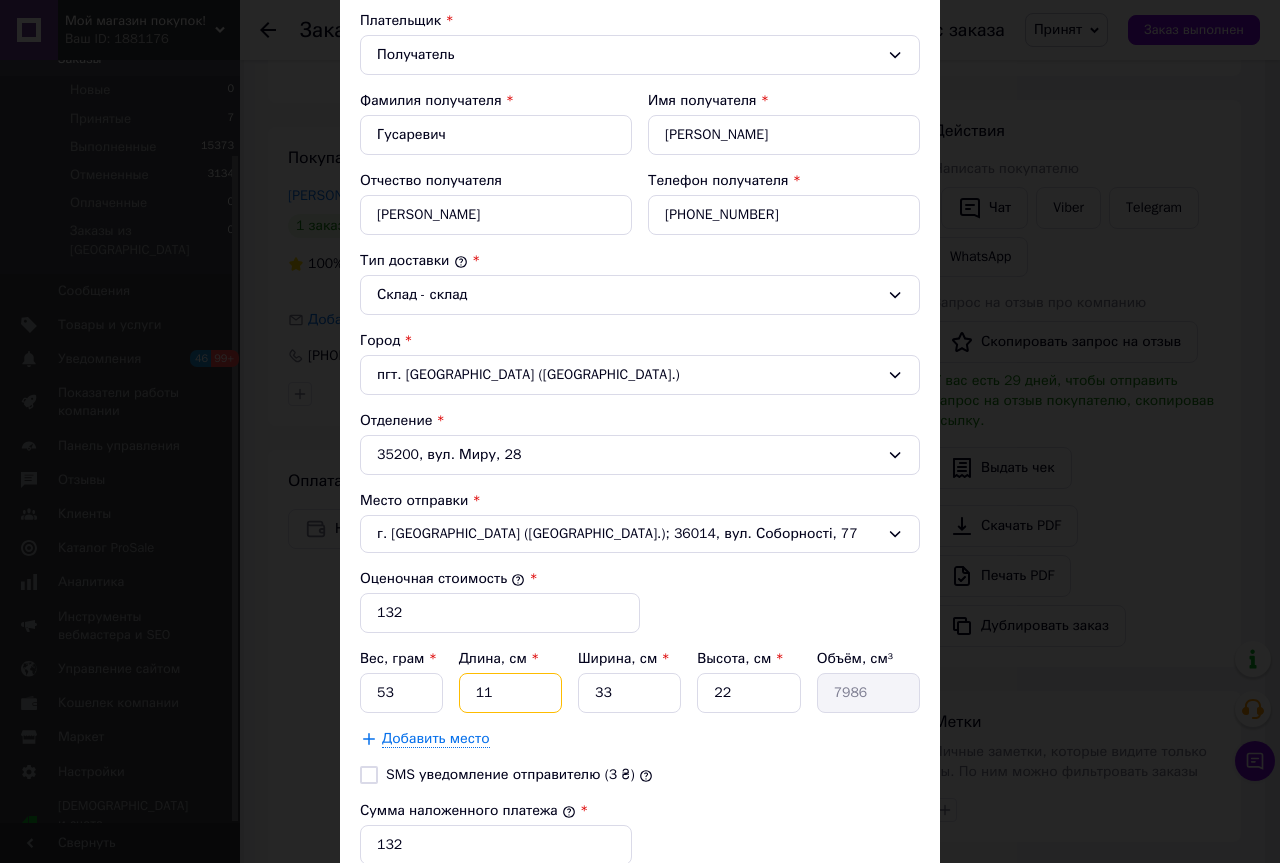 click on "11" at bounding box center (510, 693) 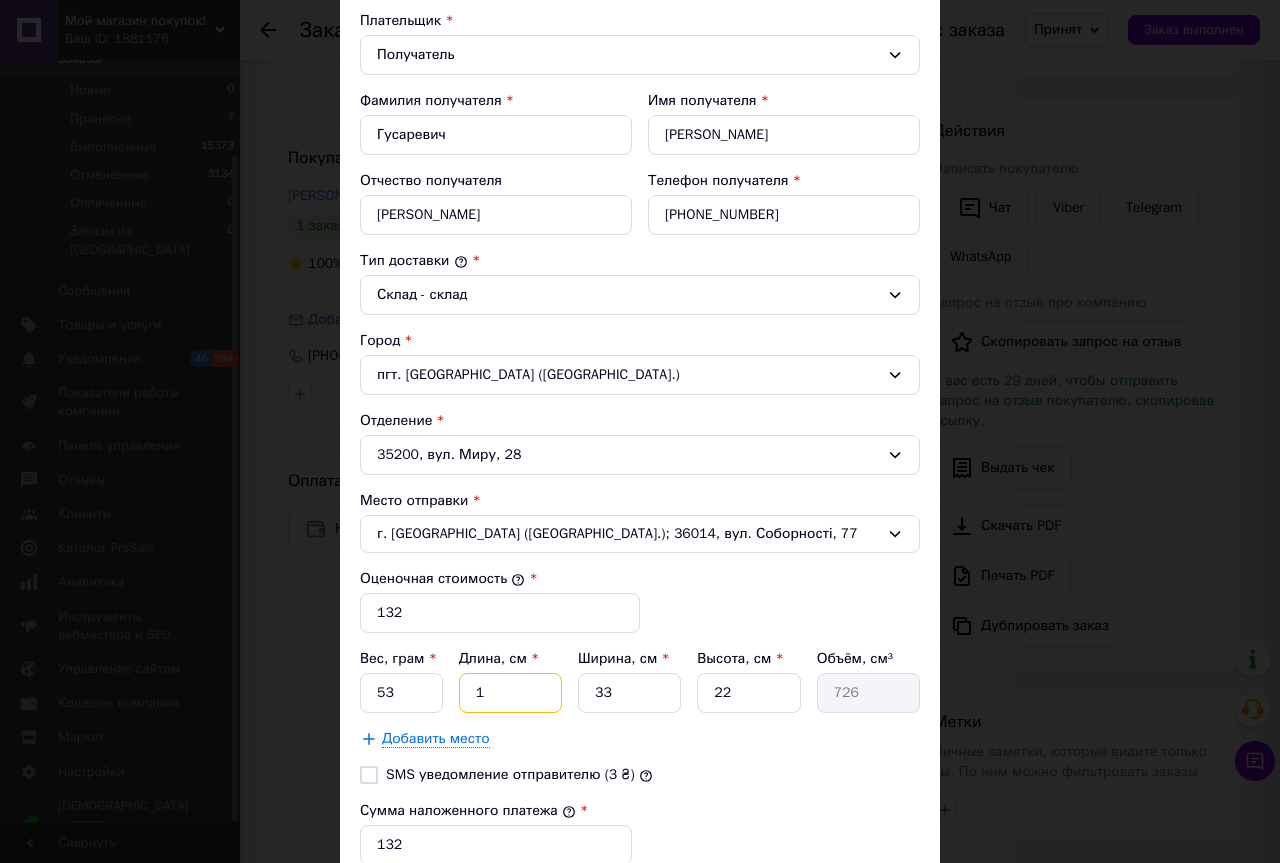 type on "1" 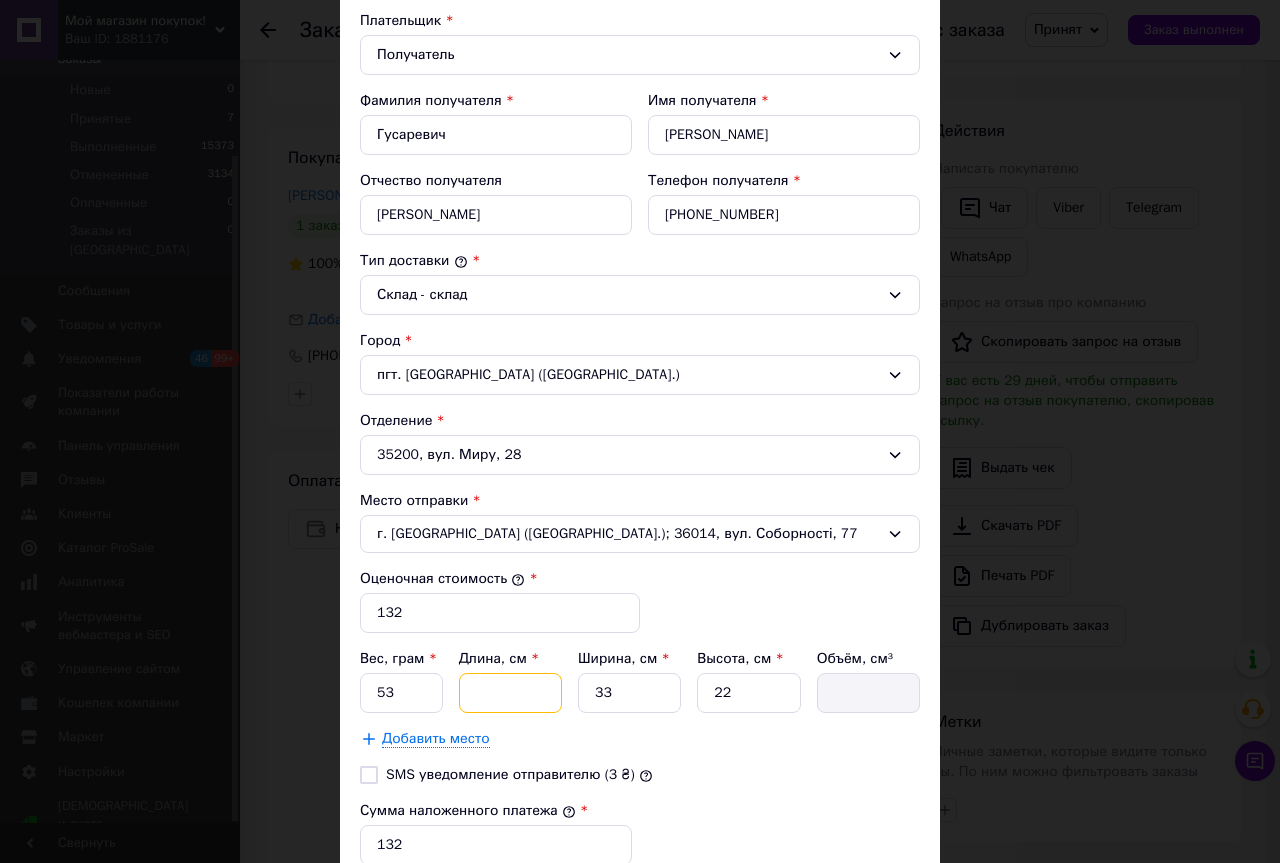 type on "1" 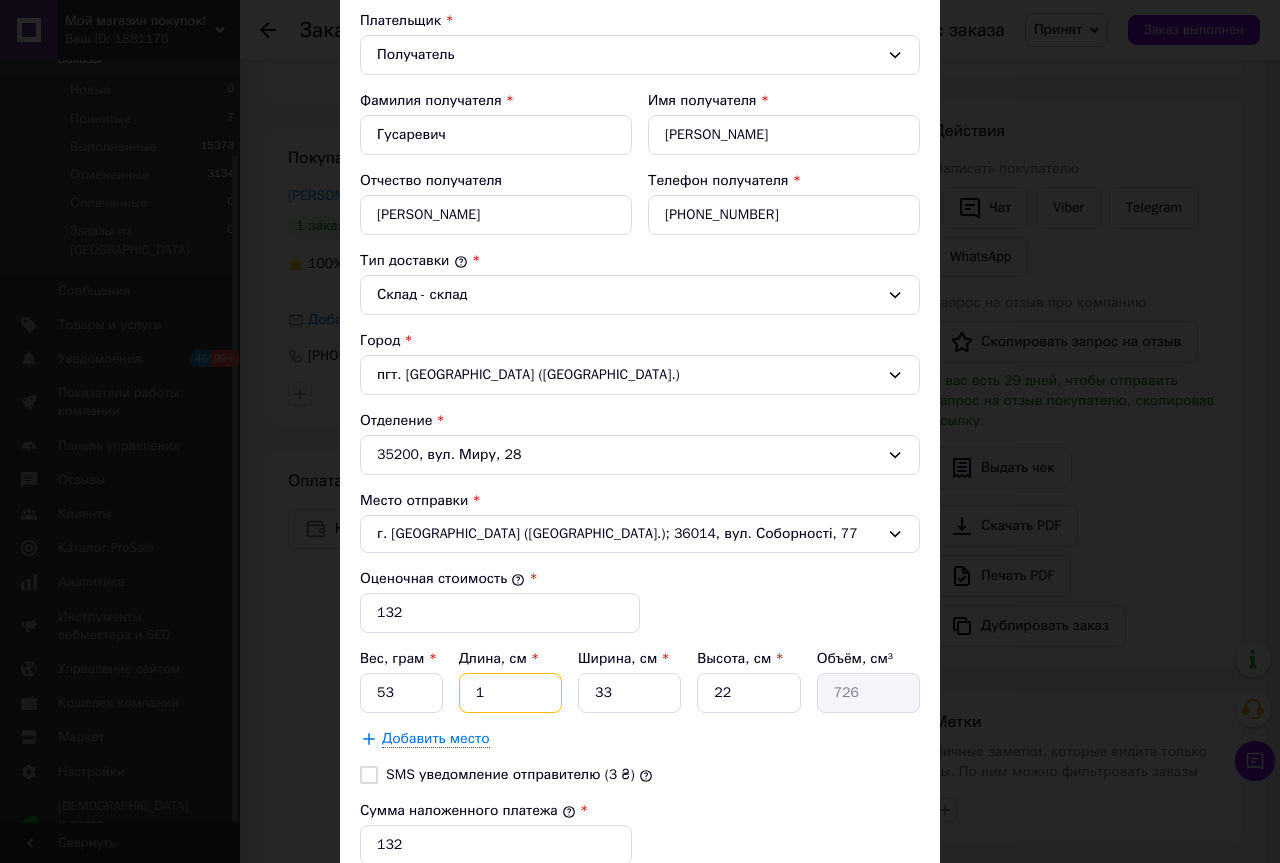 type on "16" 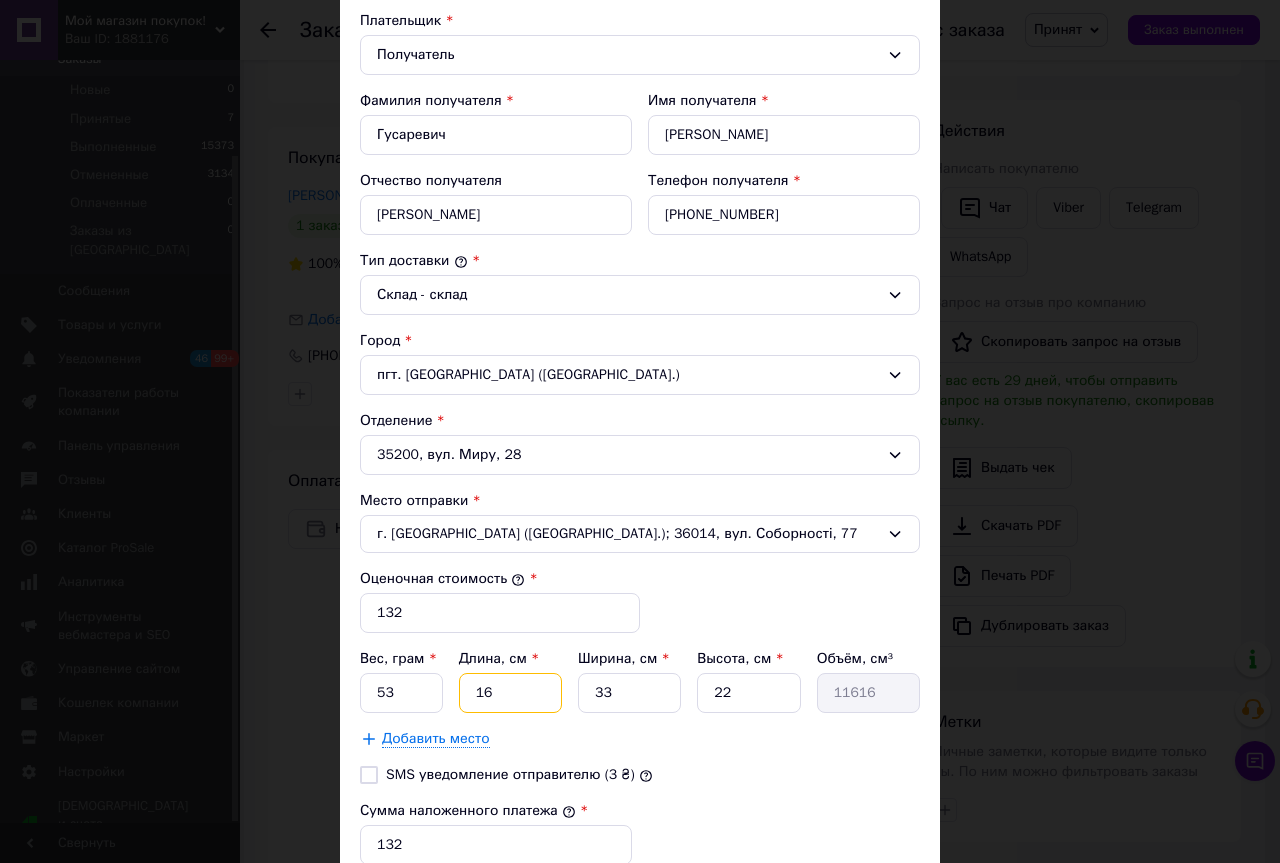 type on "16" 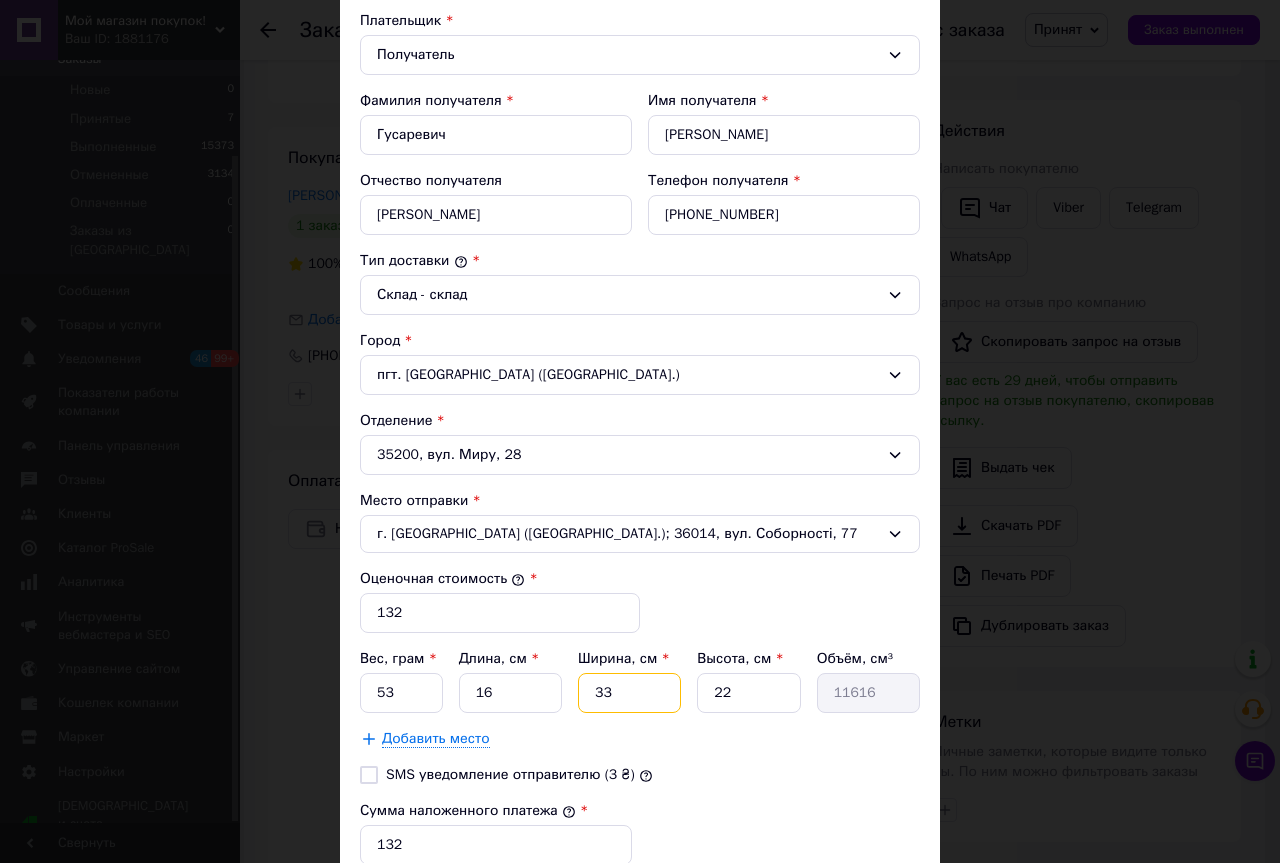 drag, startPoint x: 624, startPoint y: 694, endPoint x: 586, endPoint y: 689, distance: 38.327538 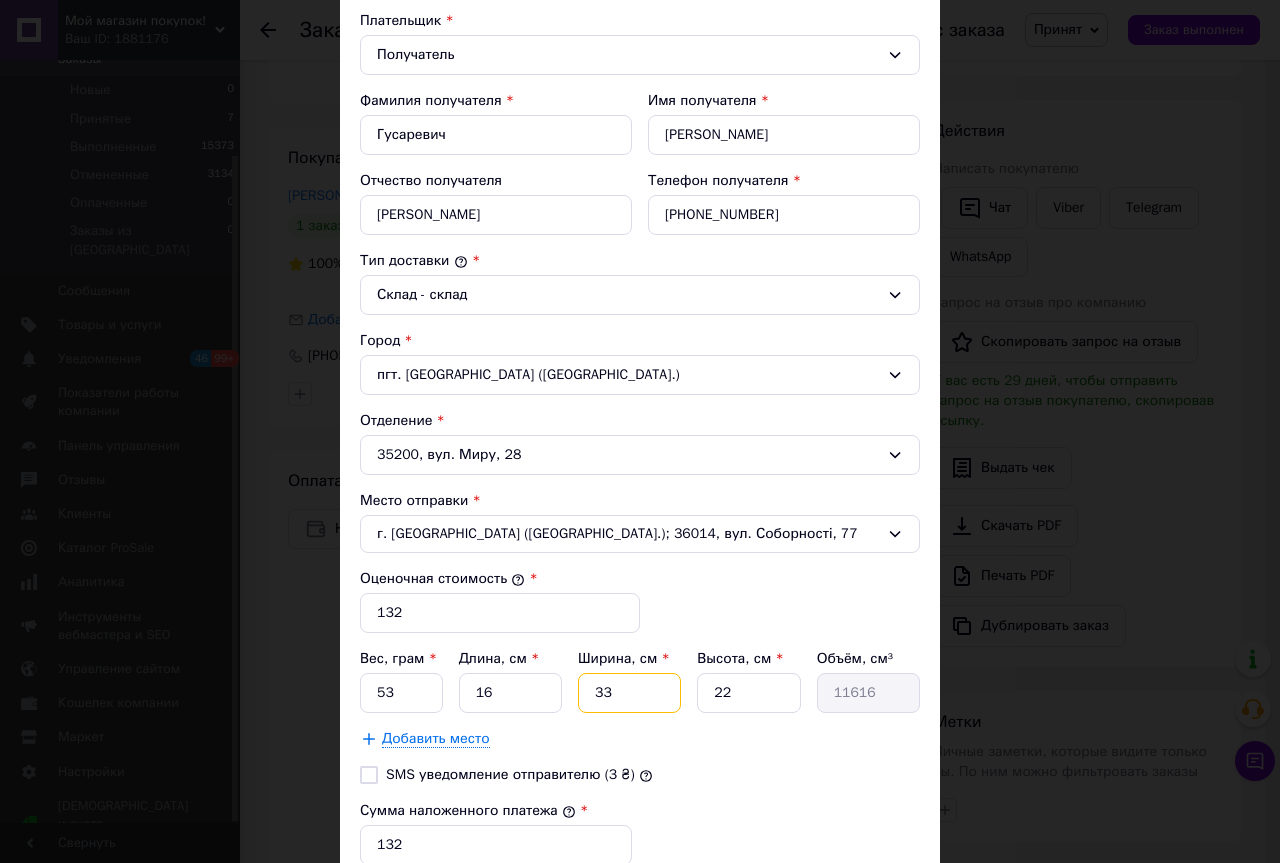type on "1" 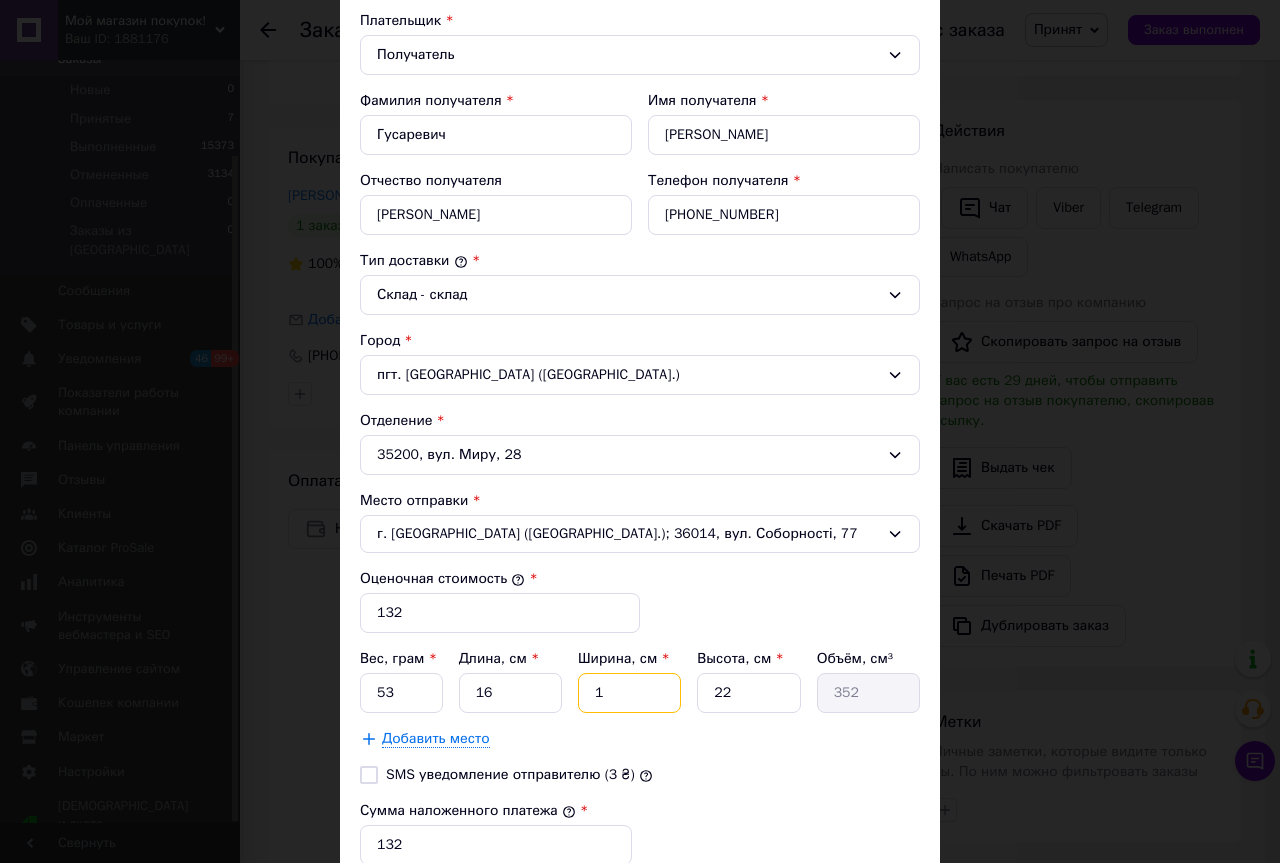 type on "13" 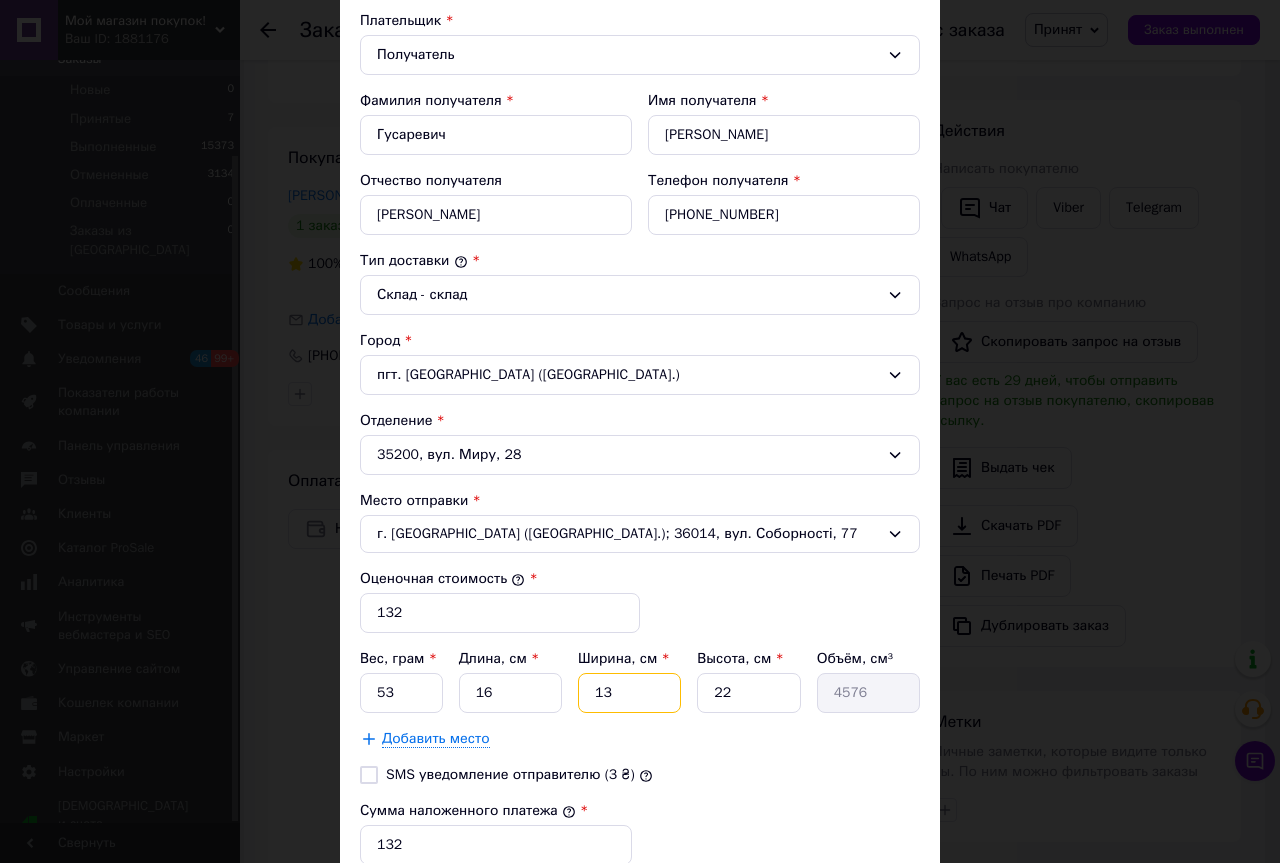 type on "13" 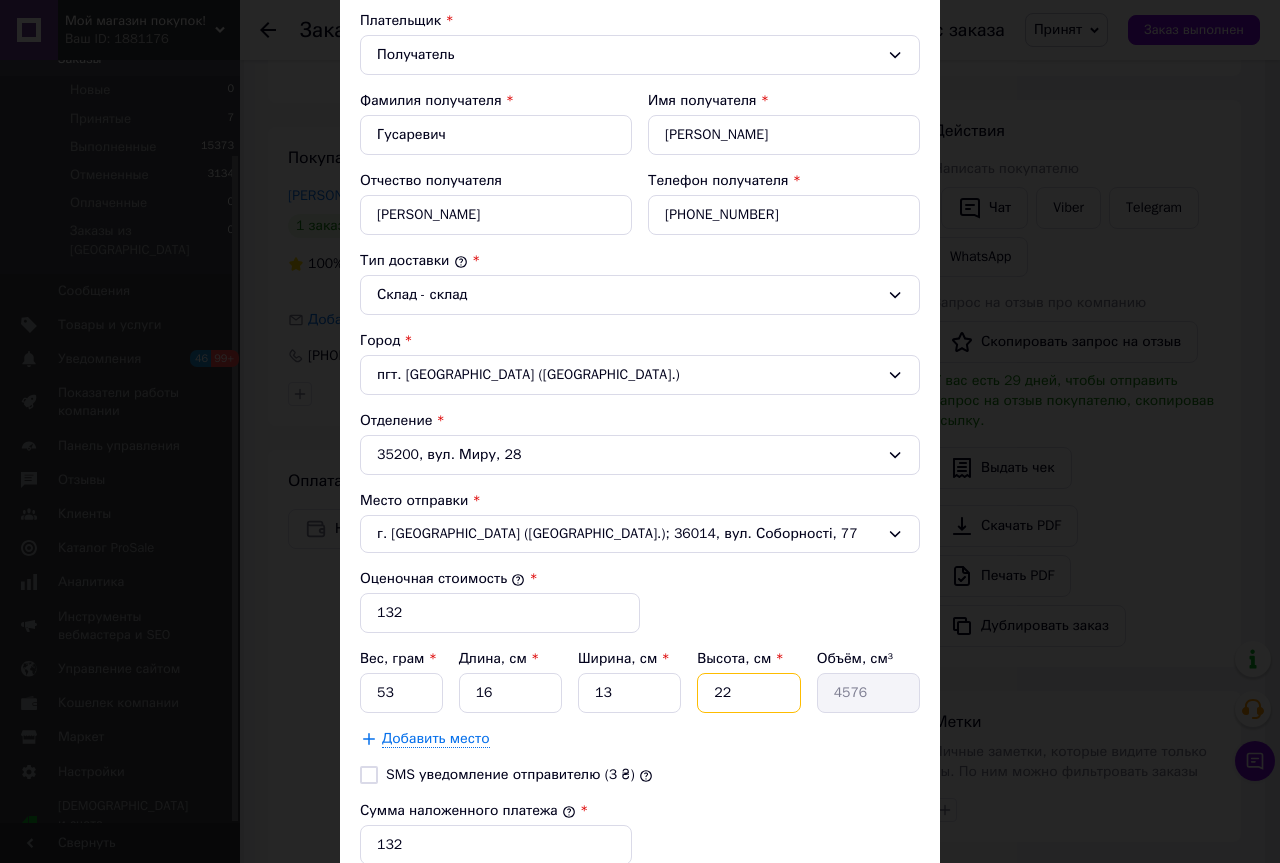drag, startPoint x: 709, startPoint y: 691, endPoint x: 681, endPoint y: 693, distance: 28.071337 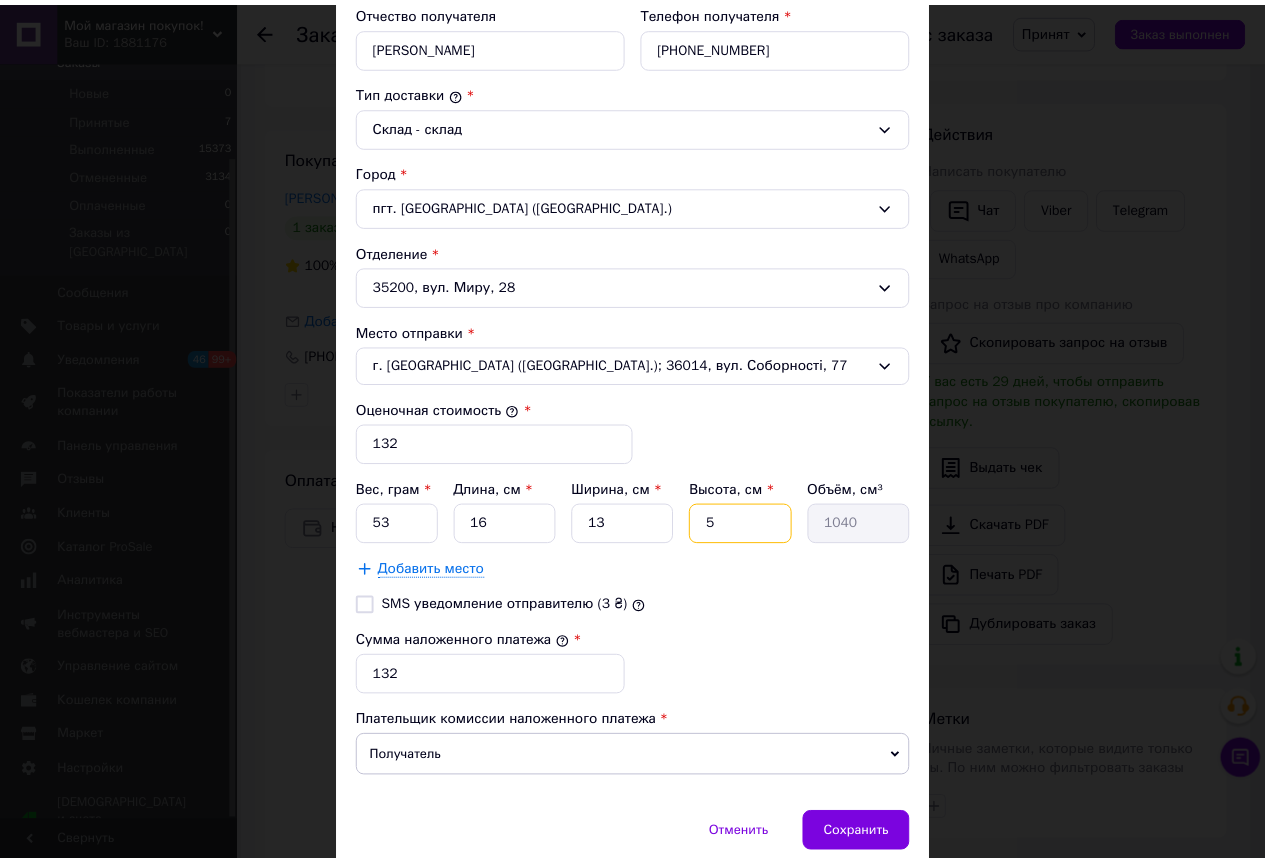 scroll, scrollTop: 500, scrollLeft: 0, axis: vertical 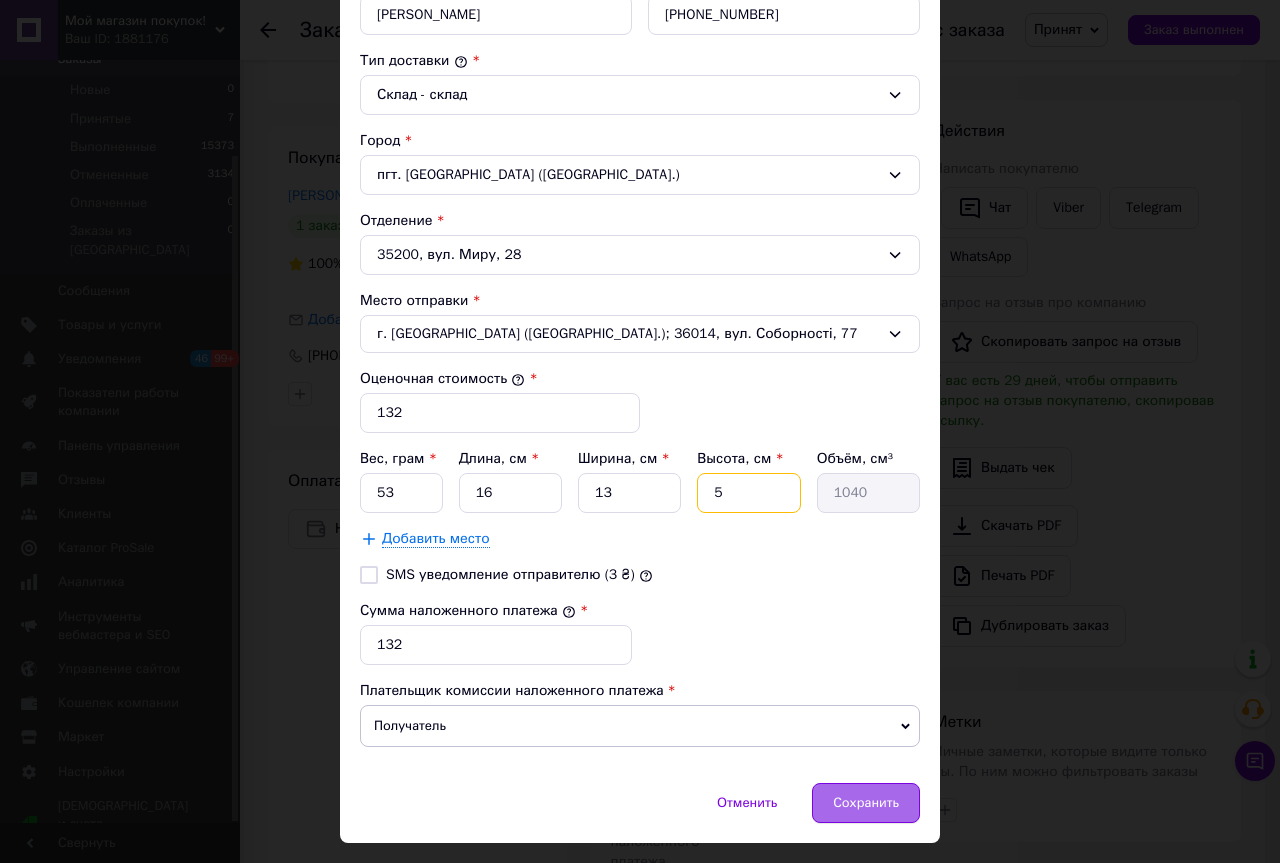 type on "5" 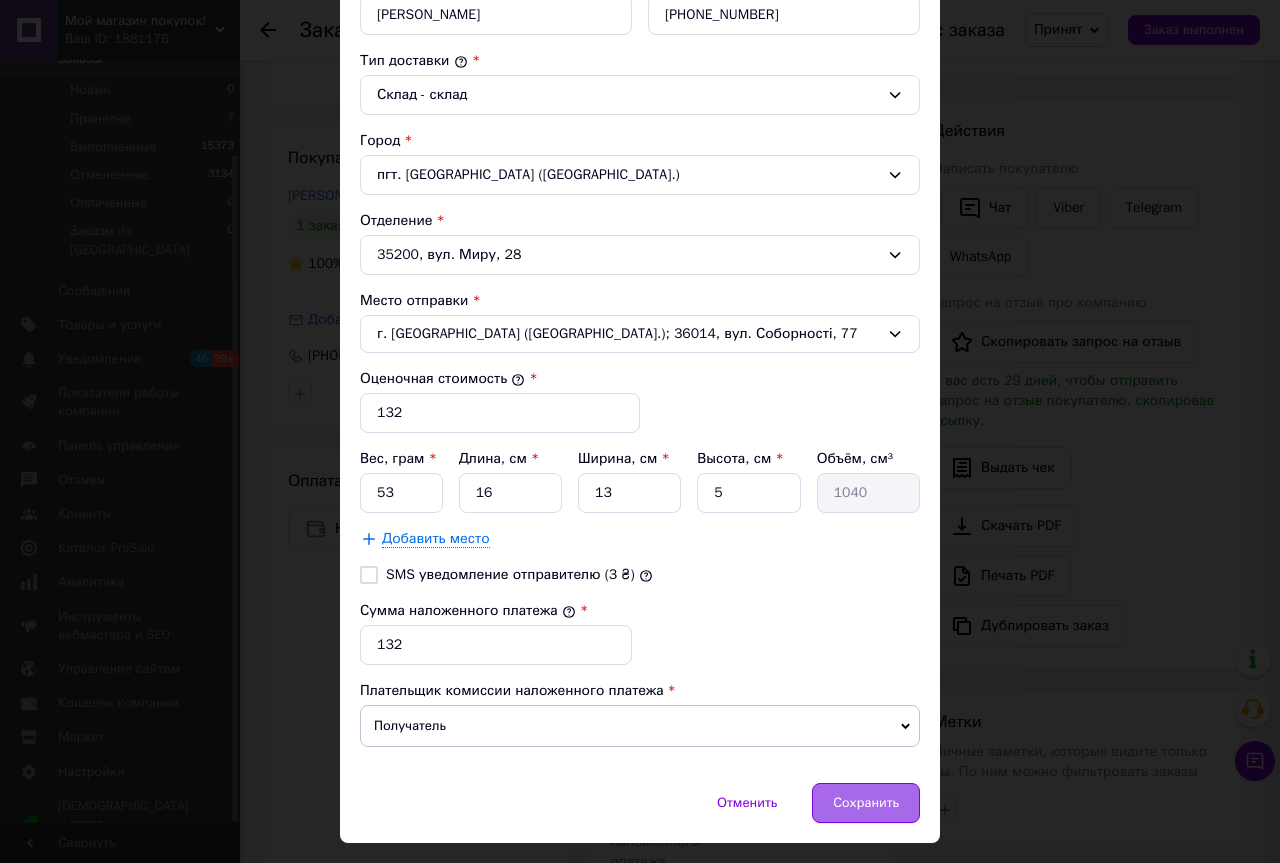 click on "Сохранить" at bounding box center [866, 803] 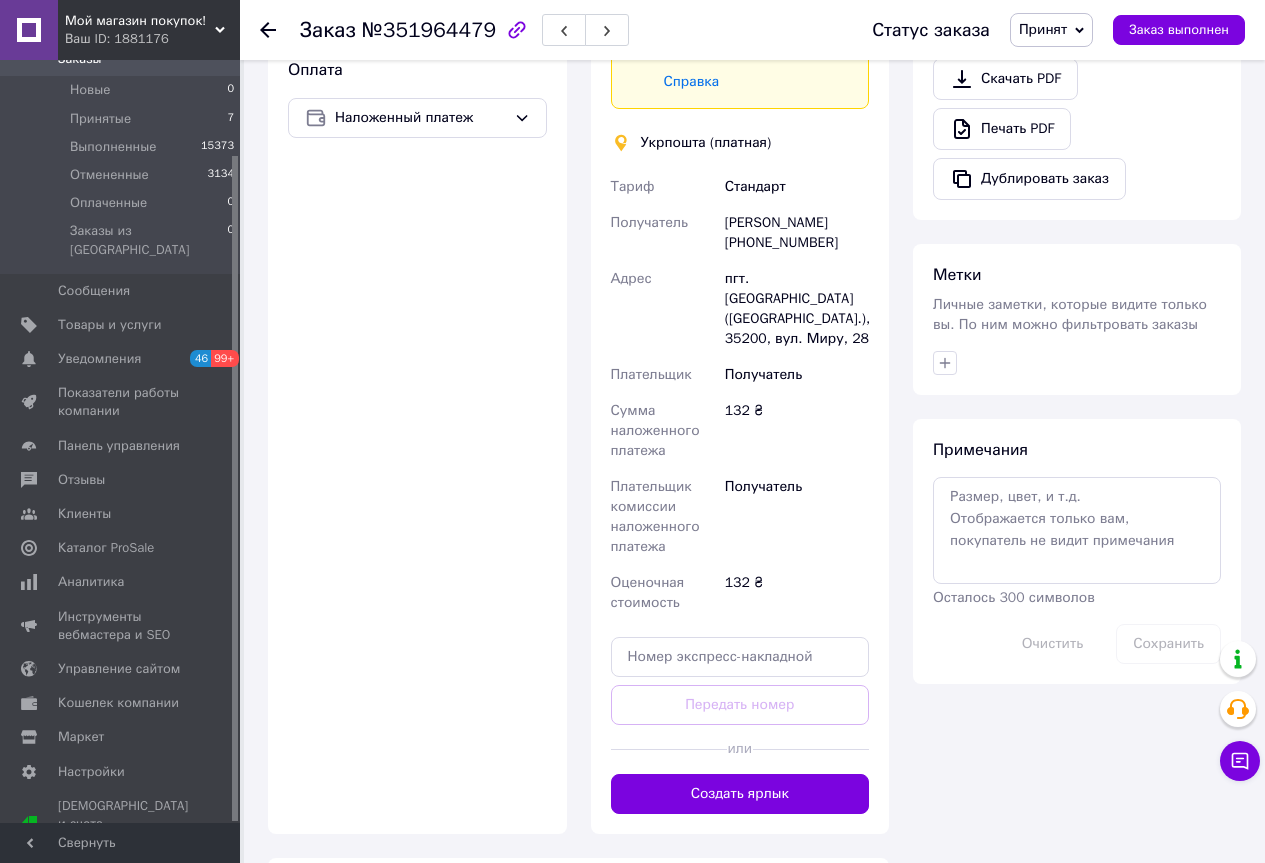 scroll, scrollTop: 800, scrollLeft: 0, axis: vertical 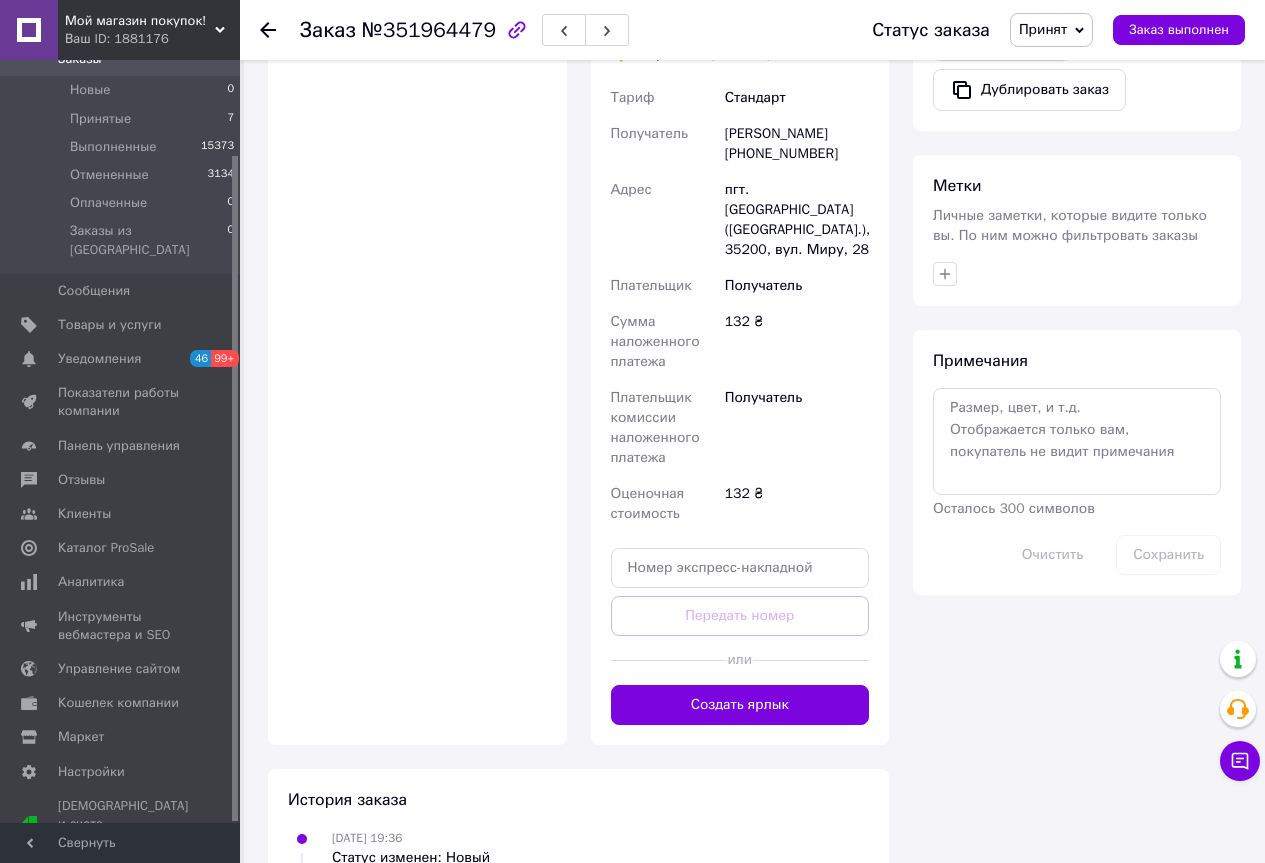 click on "Создать ярлык" at bounding box center (740, 705) 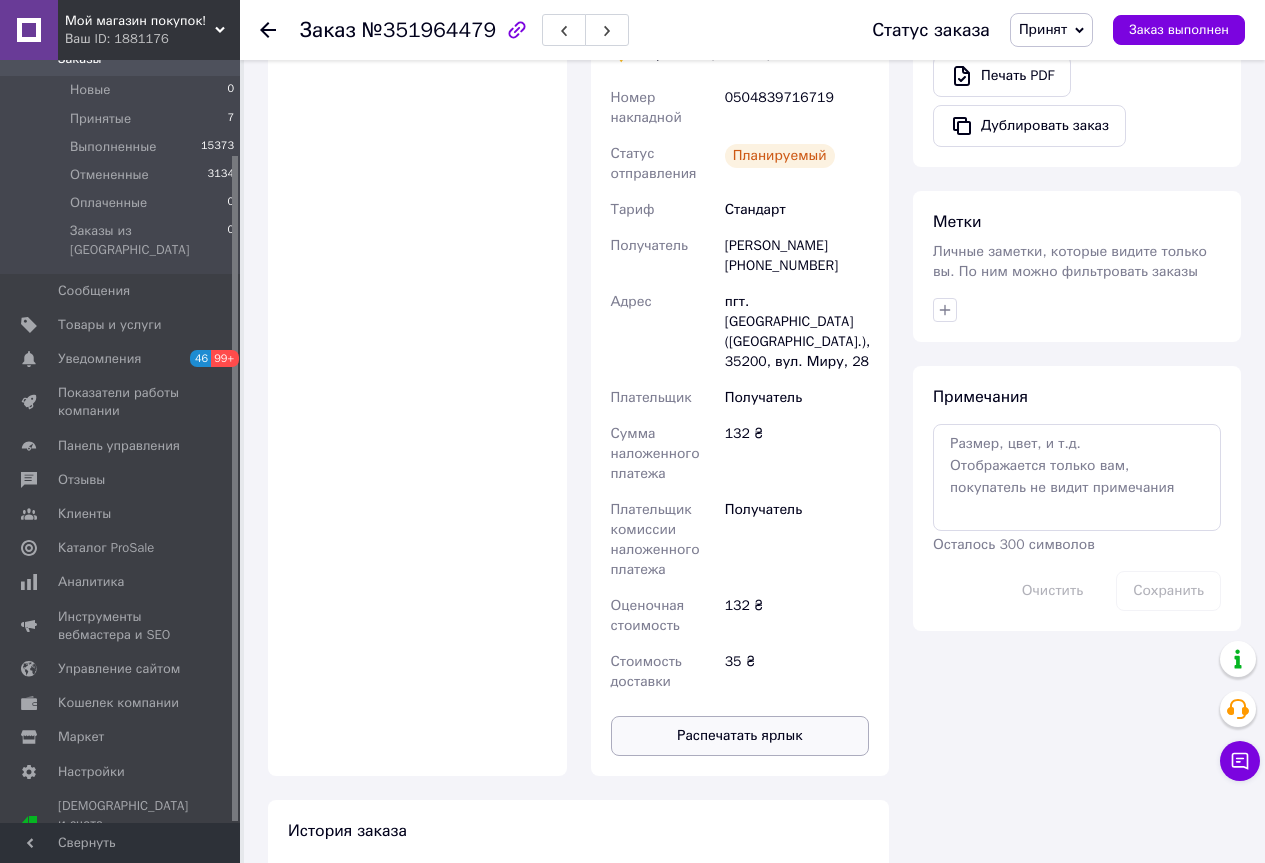 click on "Распечатать ярлык" at bounding box center (740, 736) 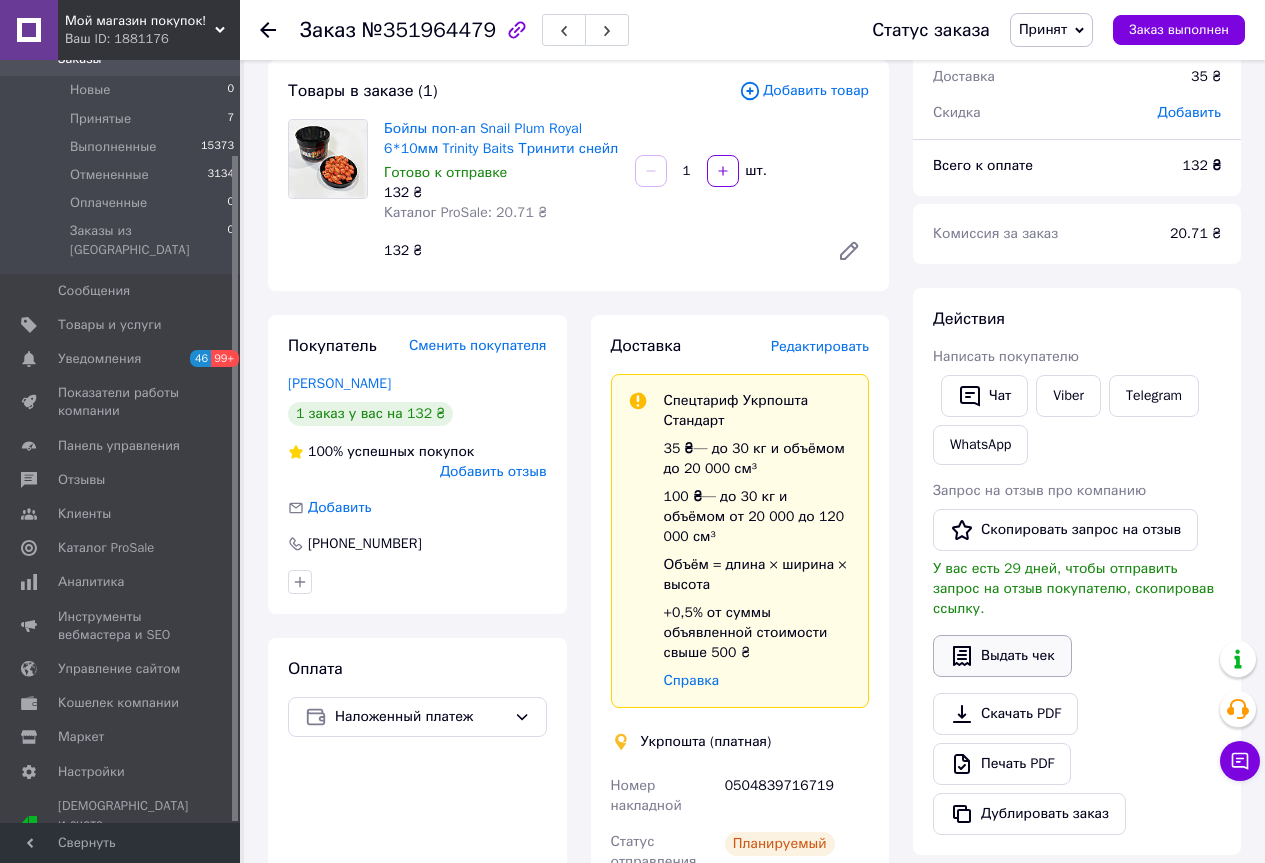 scroll, scrollTop: 100, scrollLeft: 0, axis: vertical 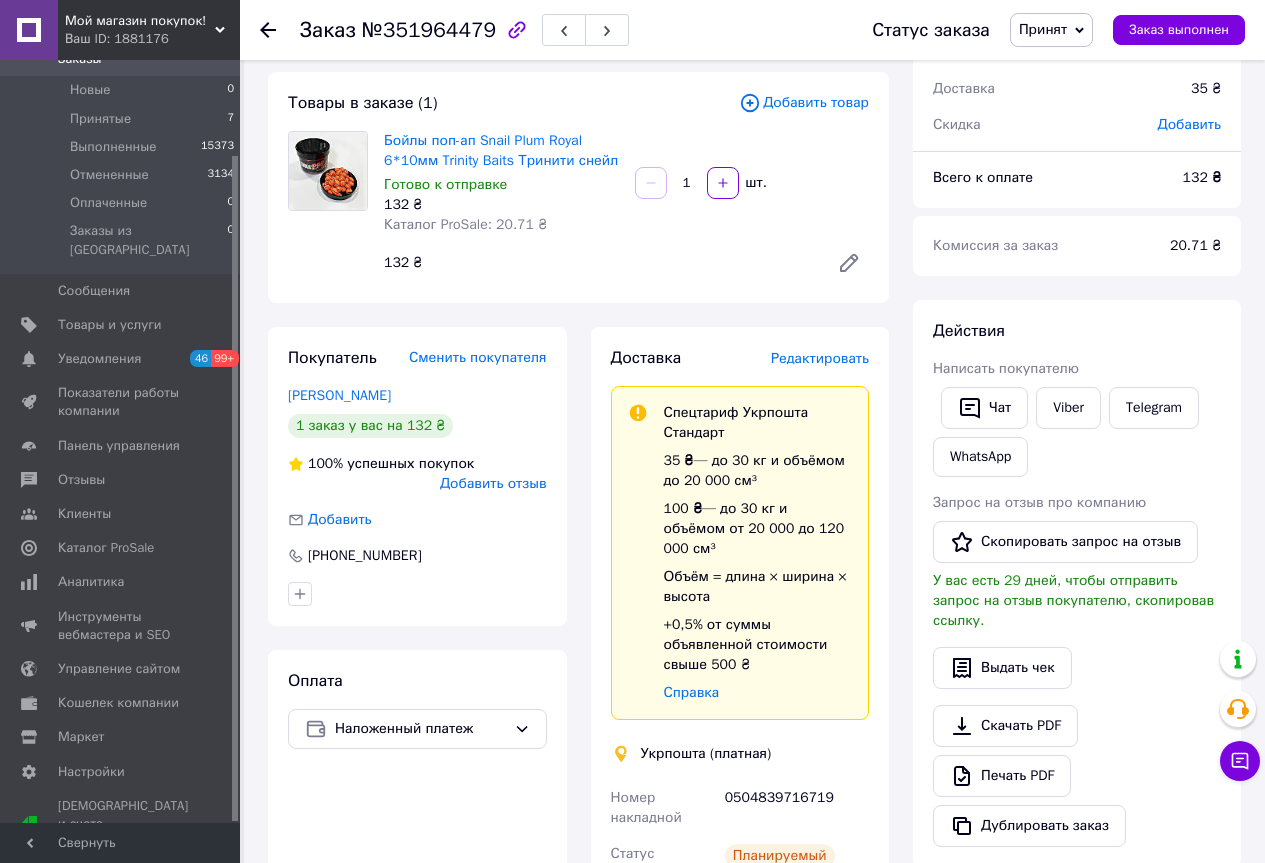click on "Принят" at bounding box center (1051, 30) 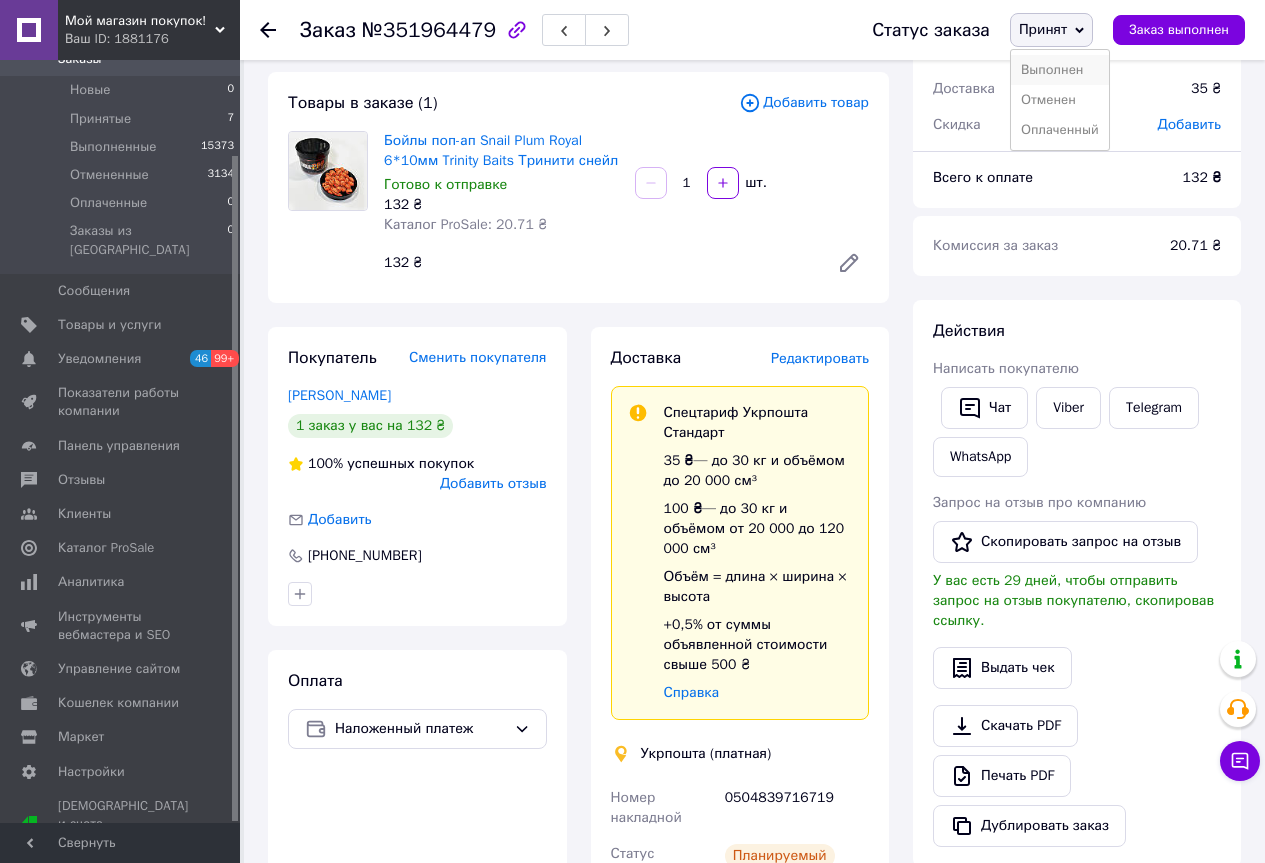 click on "Выполнен" at bounding box center [1060, 70] 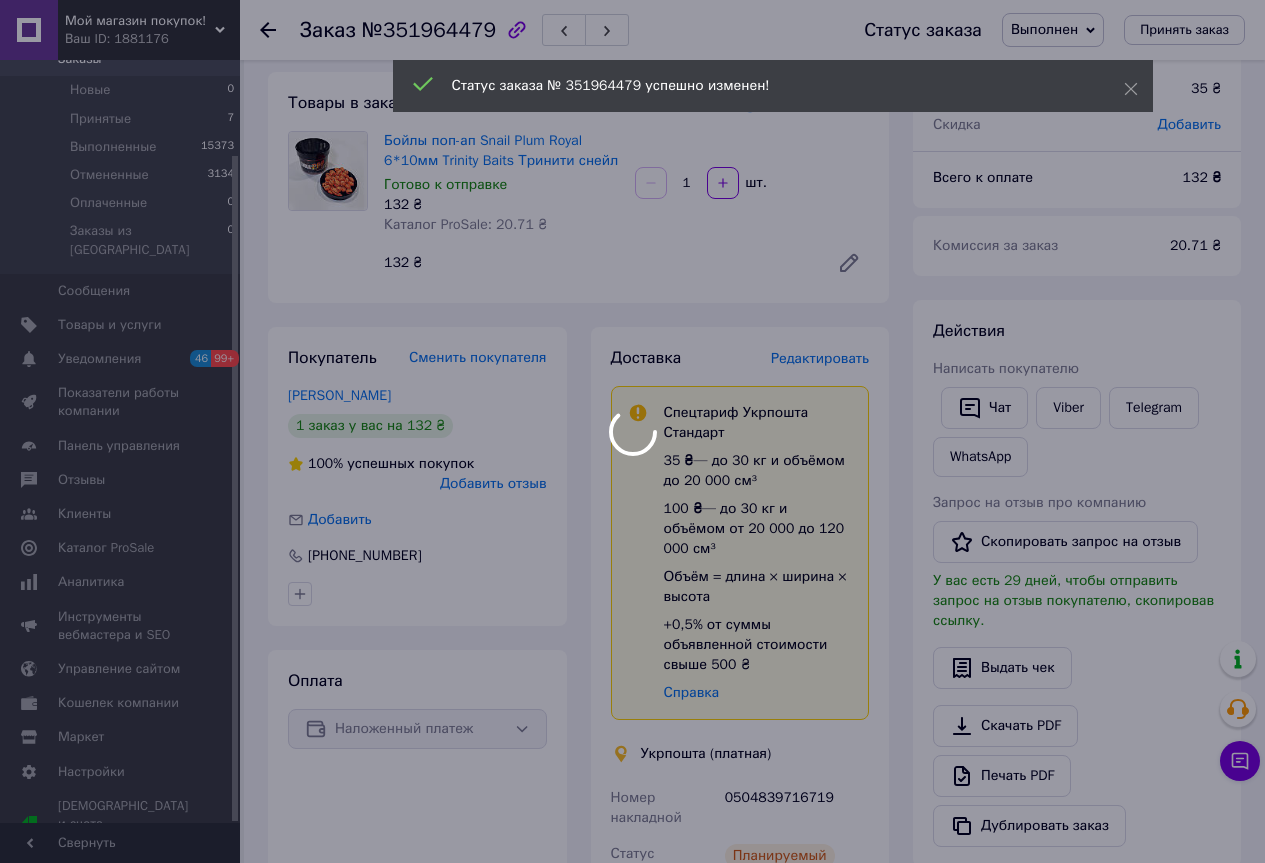 click at bounding box center (632, 431) 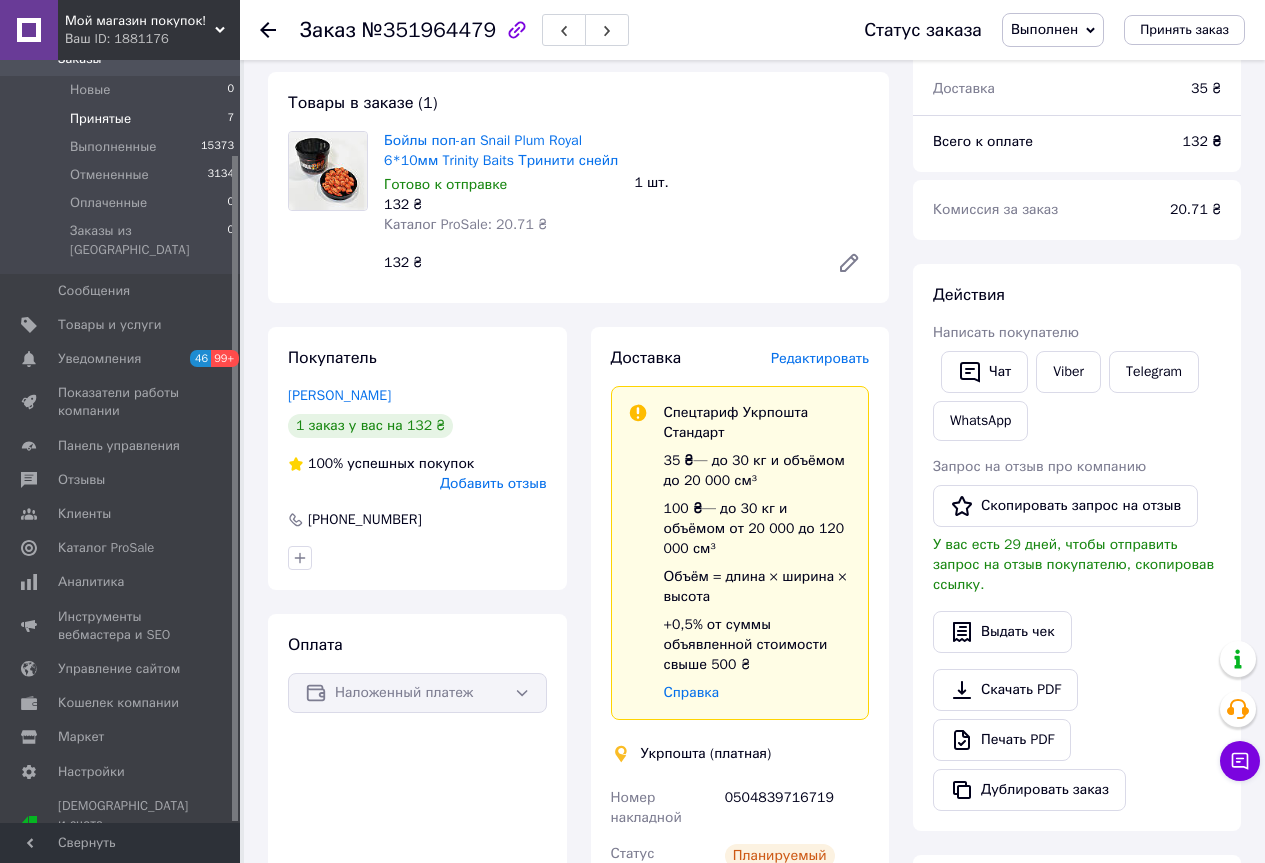 click on "Принятые" at bounding box center [100, 119] 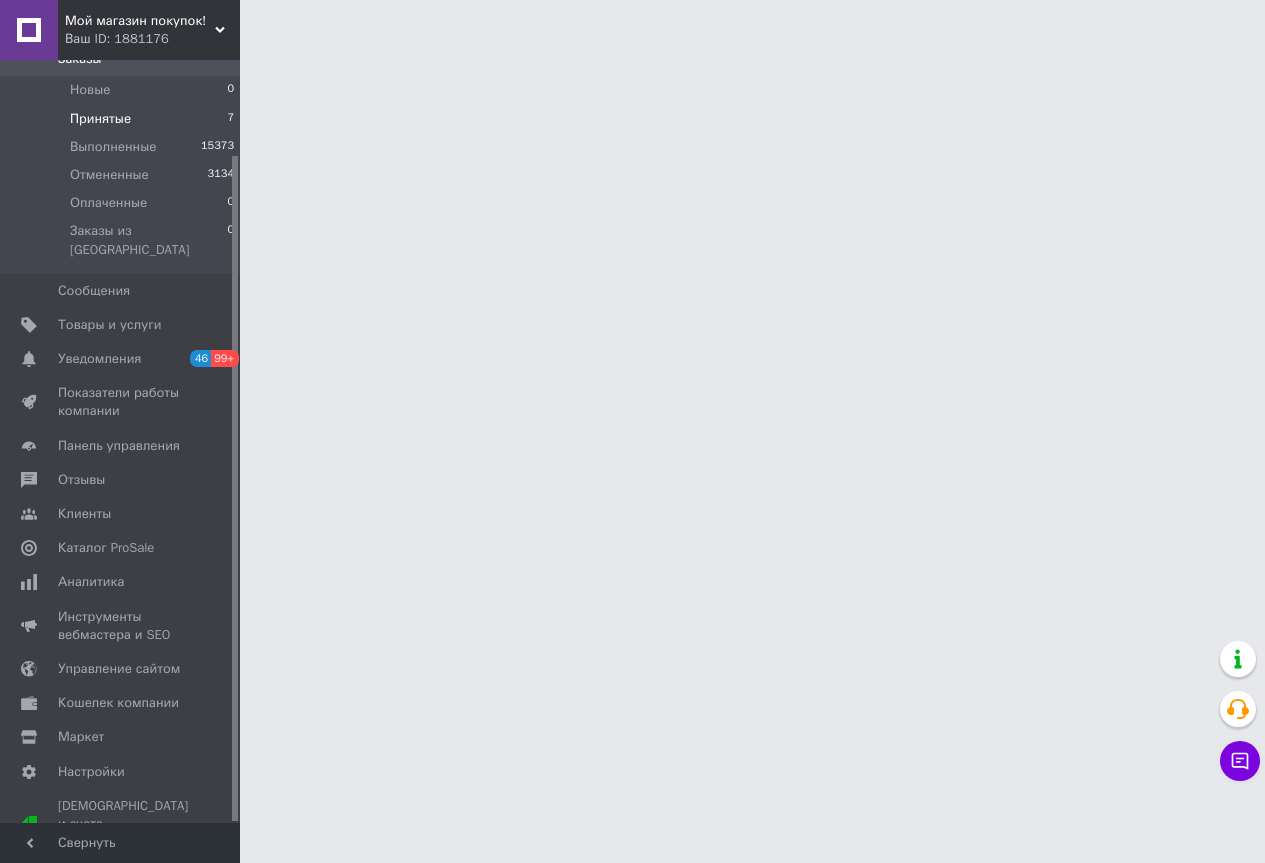 scroll, scrollTop: 0, scrollLeft: 0, axis: both 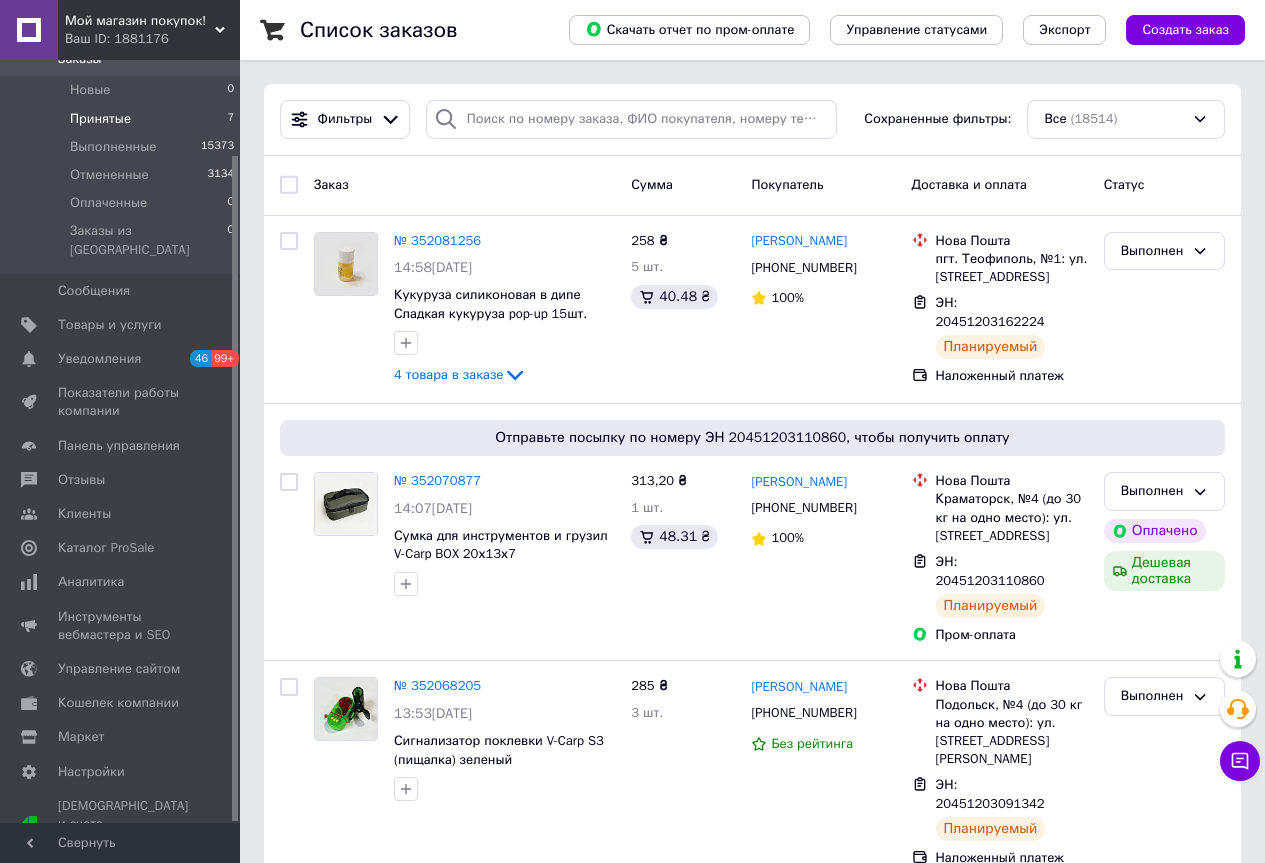 click on "Принятые" at bounding box center [100, 119] 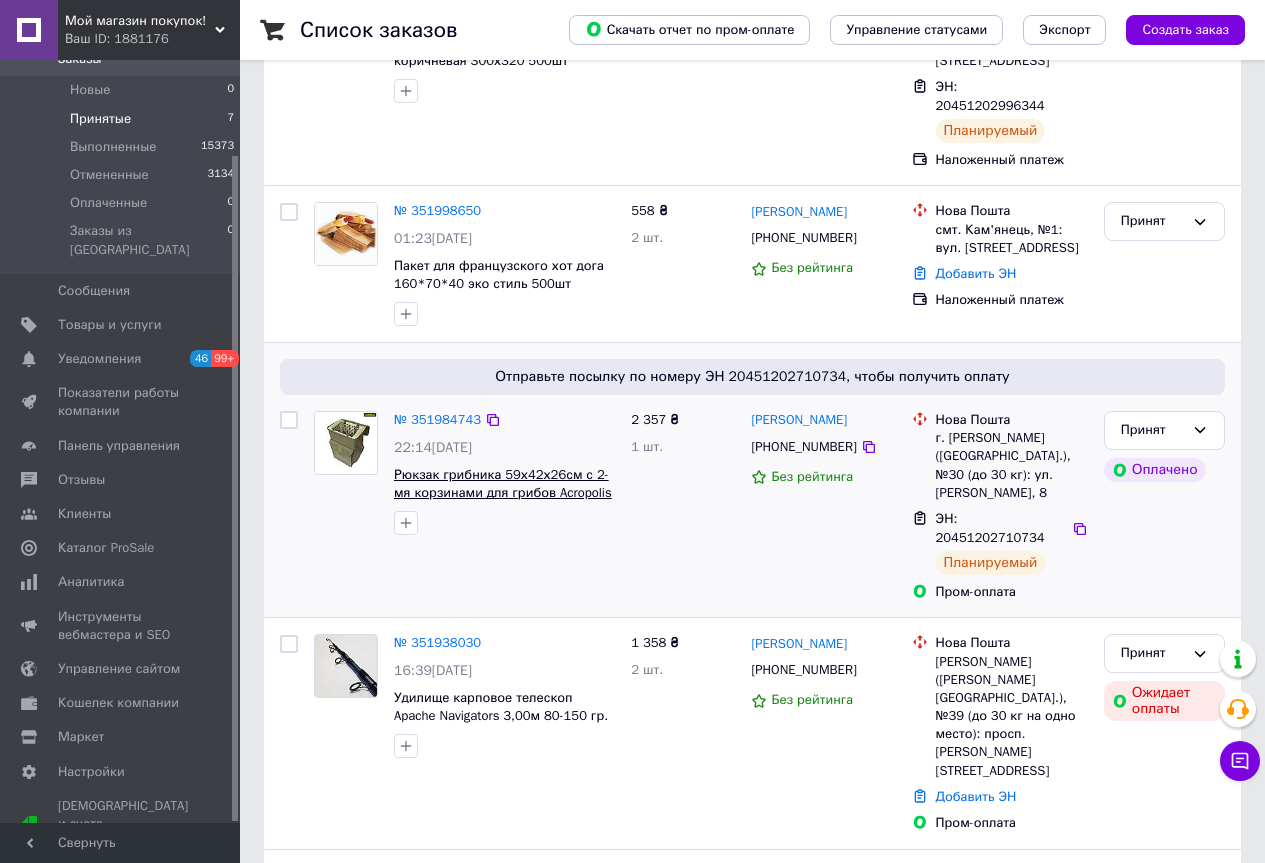scroll, scrollTop: 521, scrollLeft: 0, axis: vertical 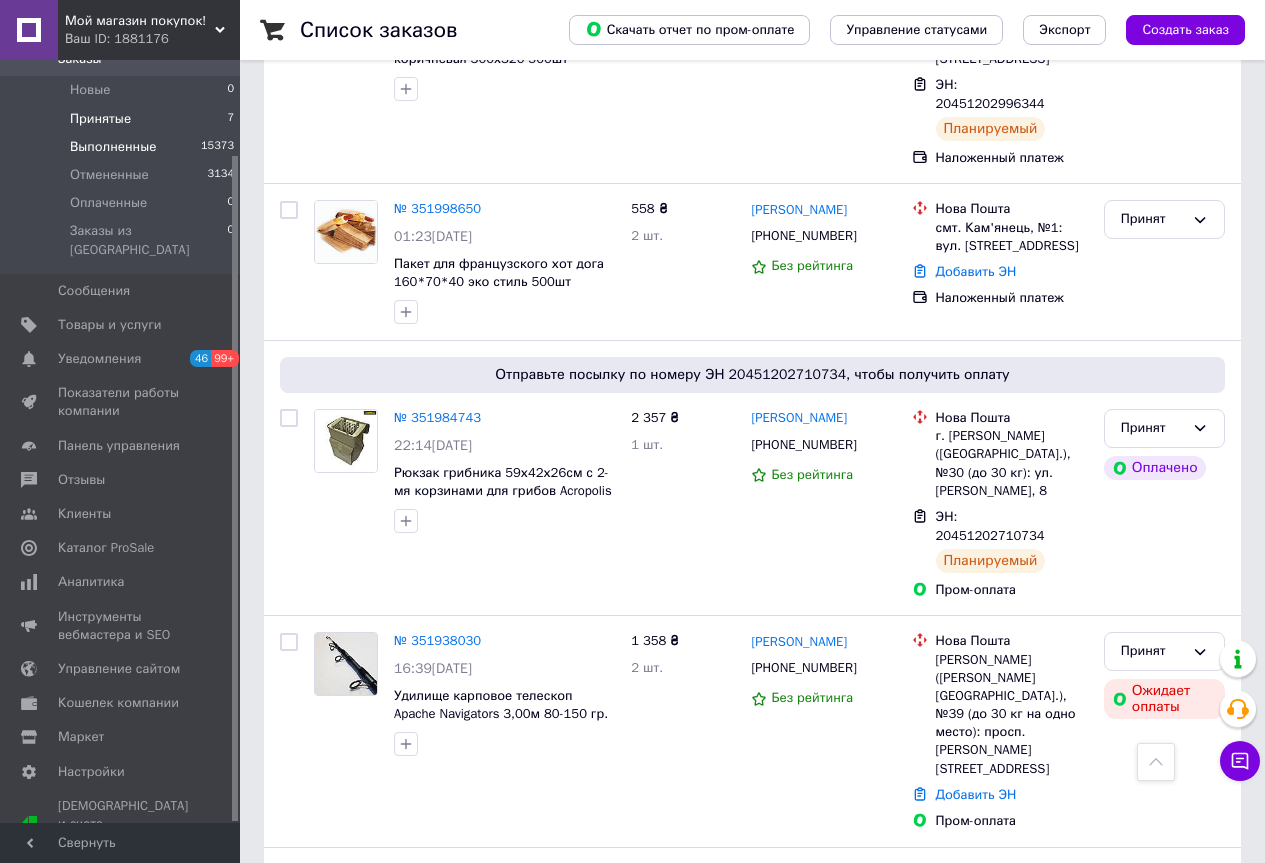 click on "Выполненные 15373" at bounding box center [123, 147] 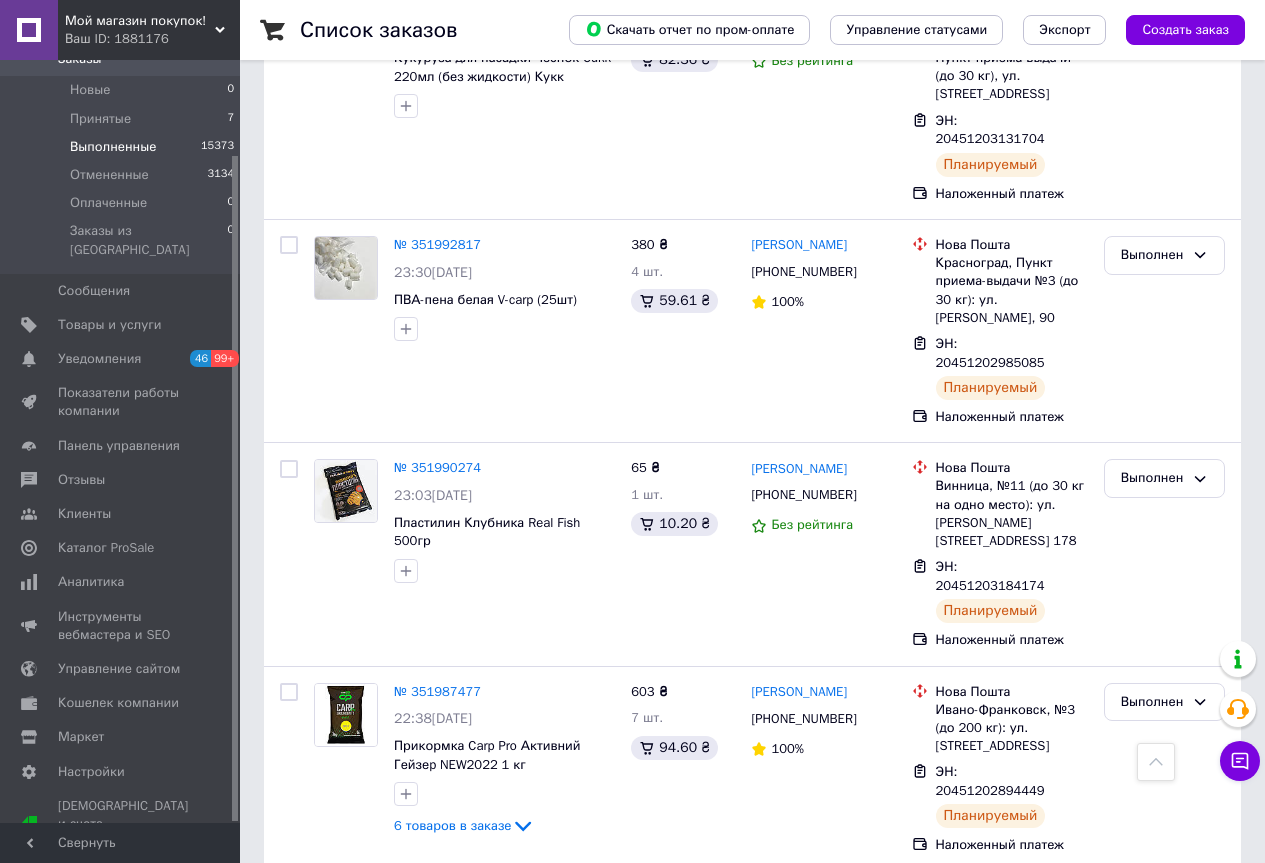 scroll, scrollTop: 3000, scrollLeft: 0, axis: vertical 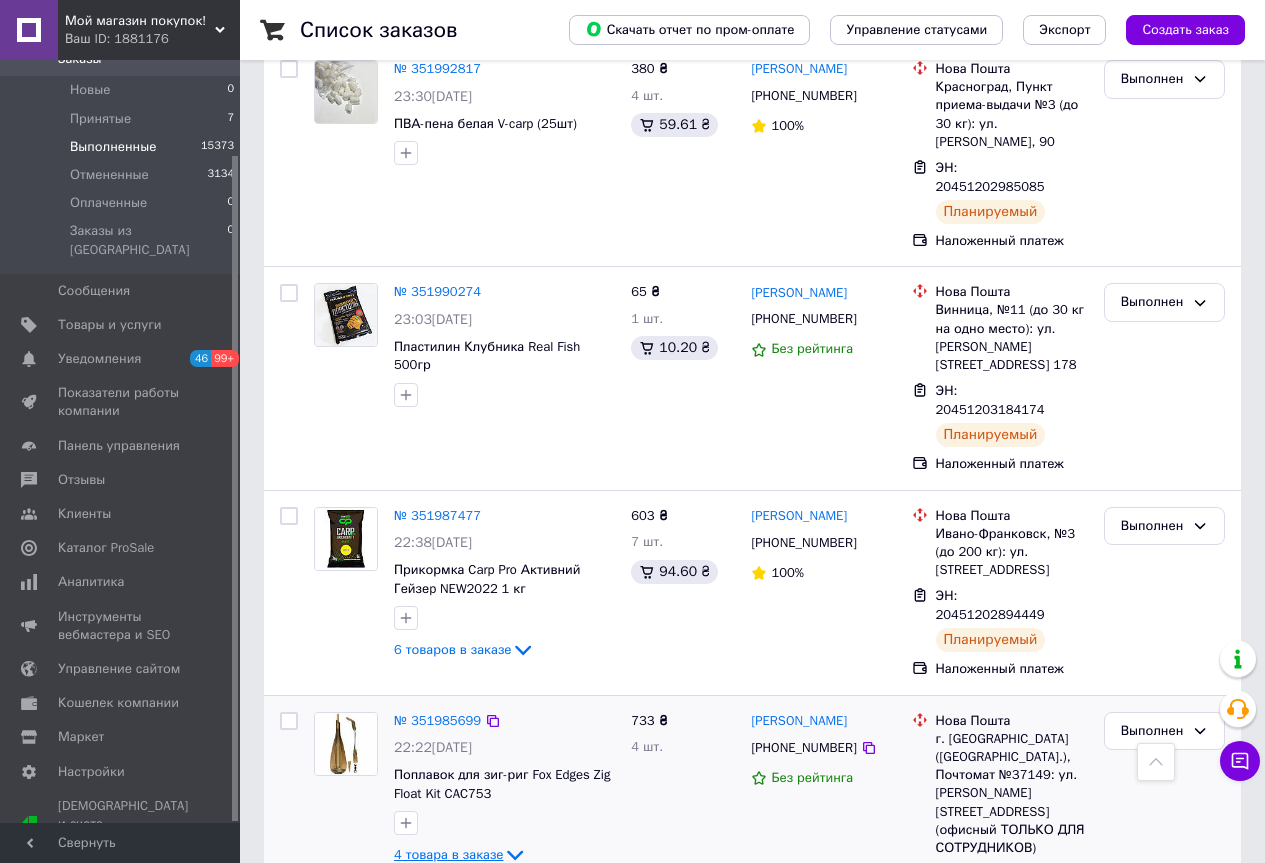 click 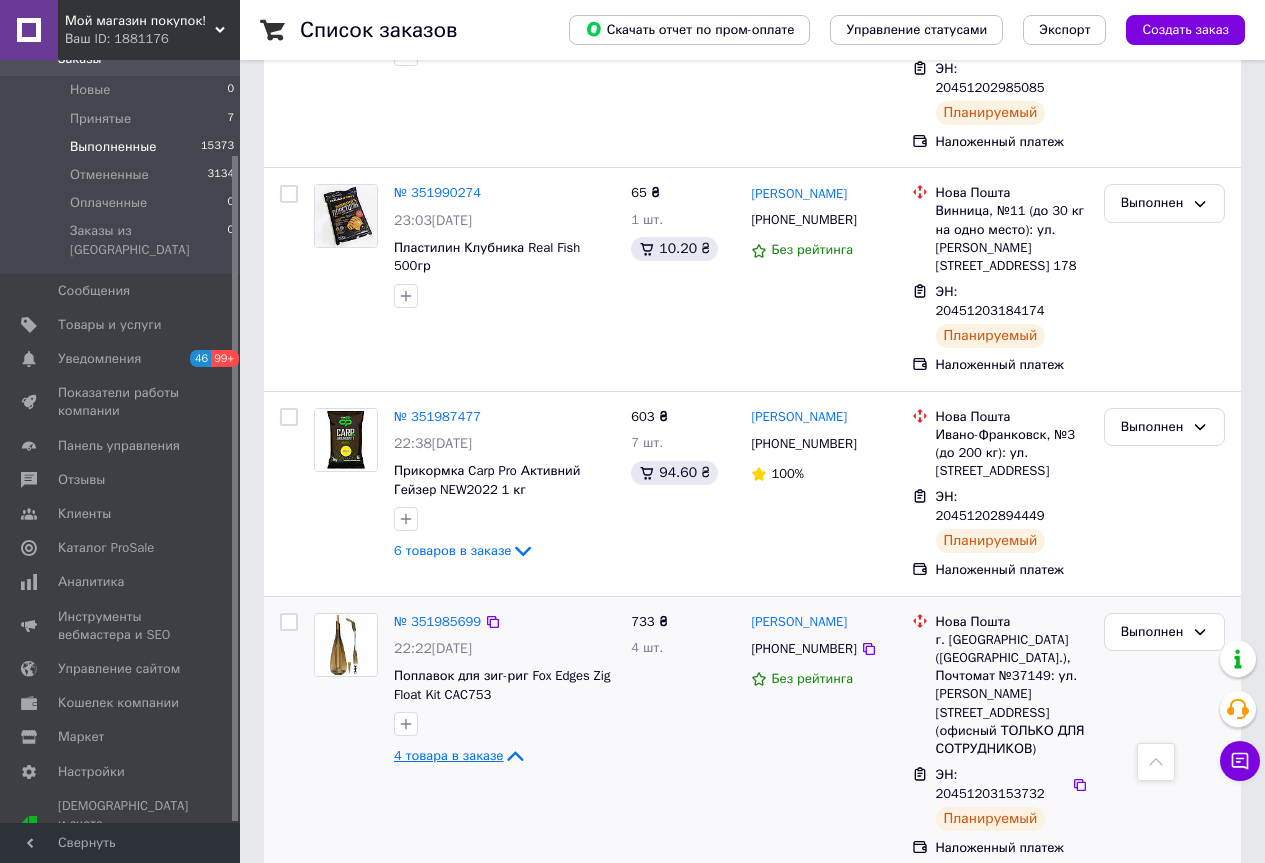 scroll, scrollTop: 3100, scrollLeft: 0, axis: vertical 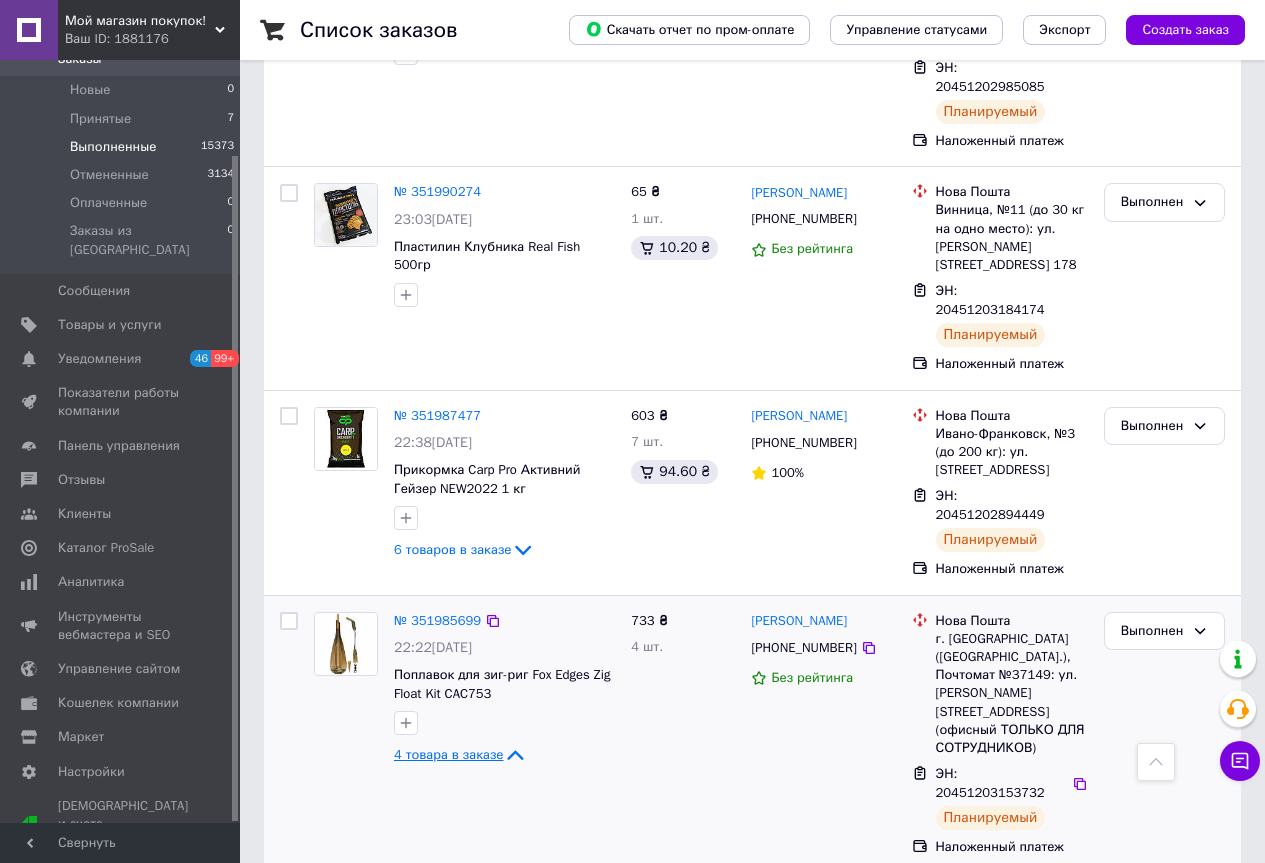 click on "№ 351985699" at bounding box center (437, 621) 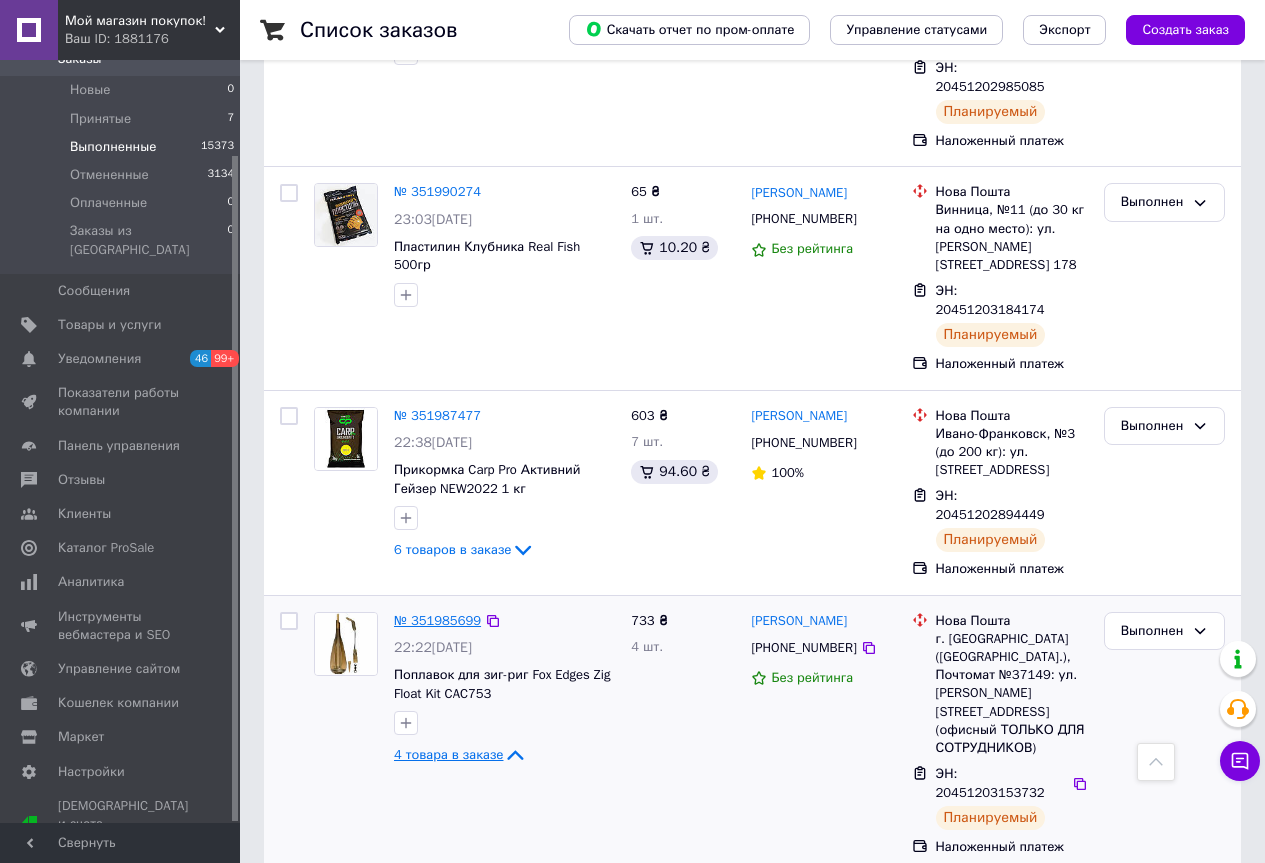 click on "№ 351985699" at bounding box center (437, 620) 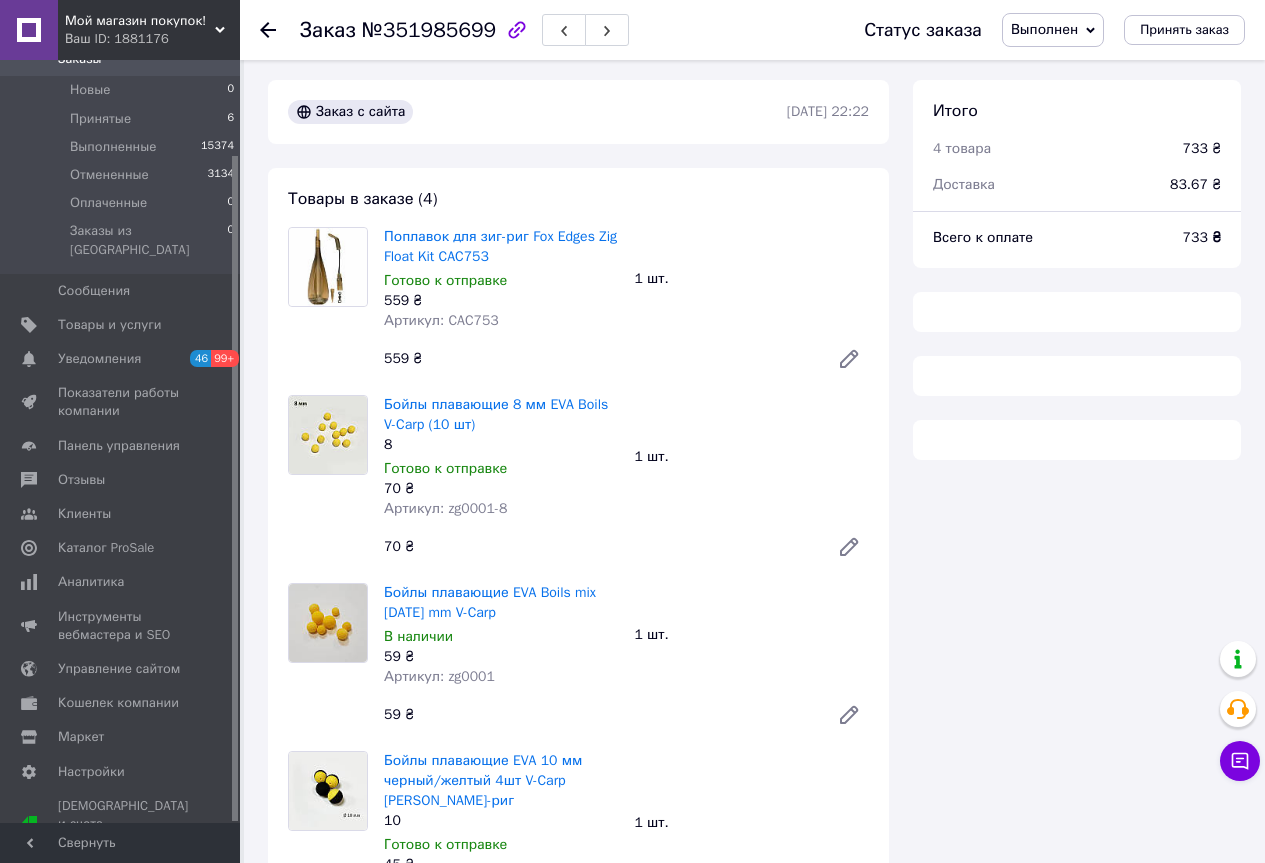 scroll, scrollTop: 2, scrollLeft: 0, axis: vertical 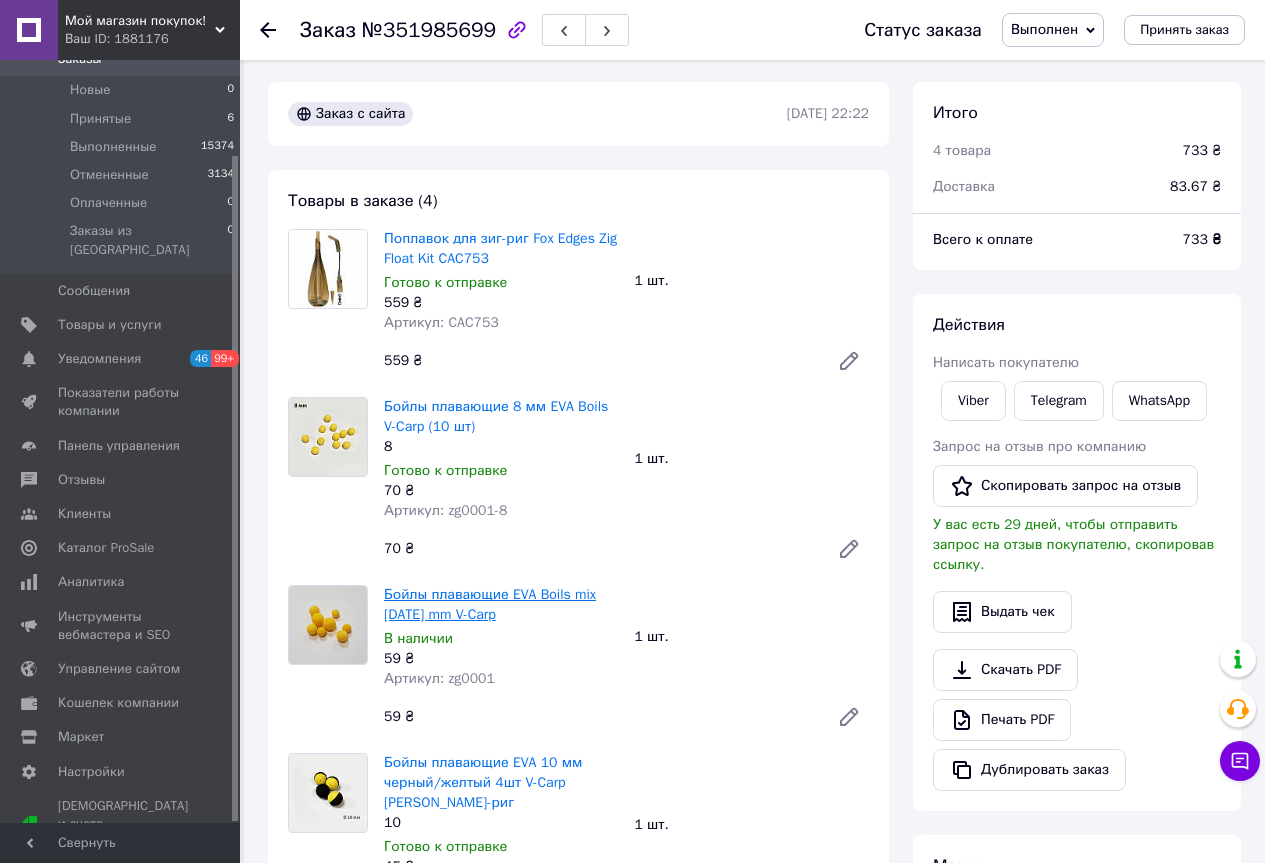 click on "Бойлы плавающие EVA Boils mix 8-10-12 mm V-Carp" at bounding box center [490, 604] 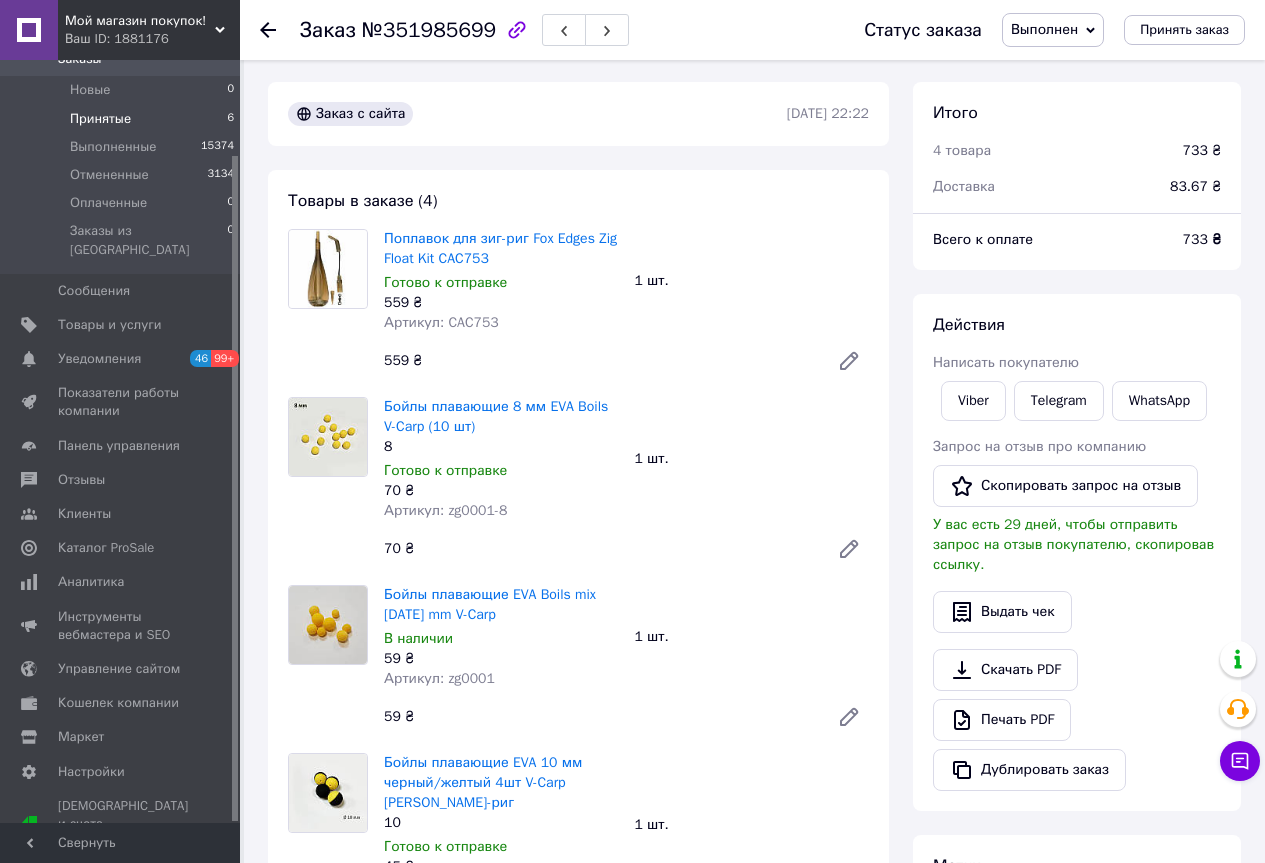click on "Принятые" at bounding box center (100, 119) 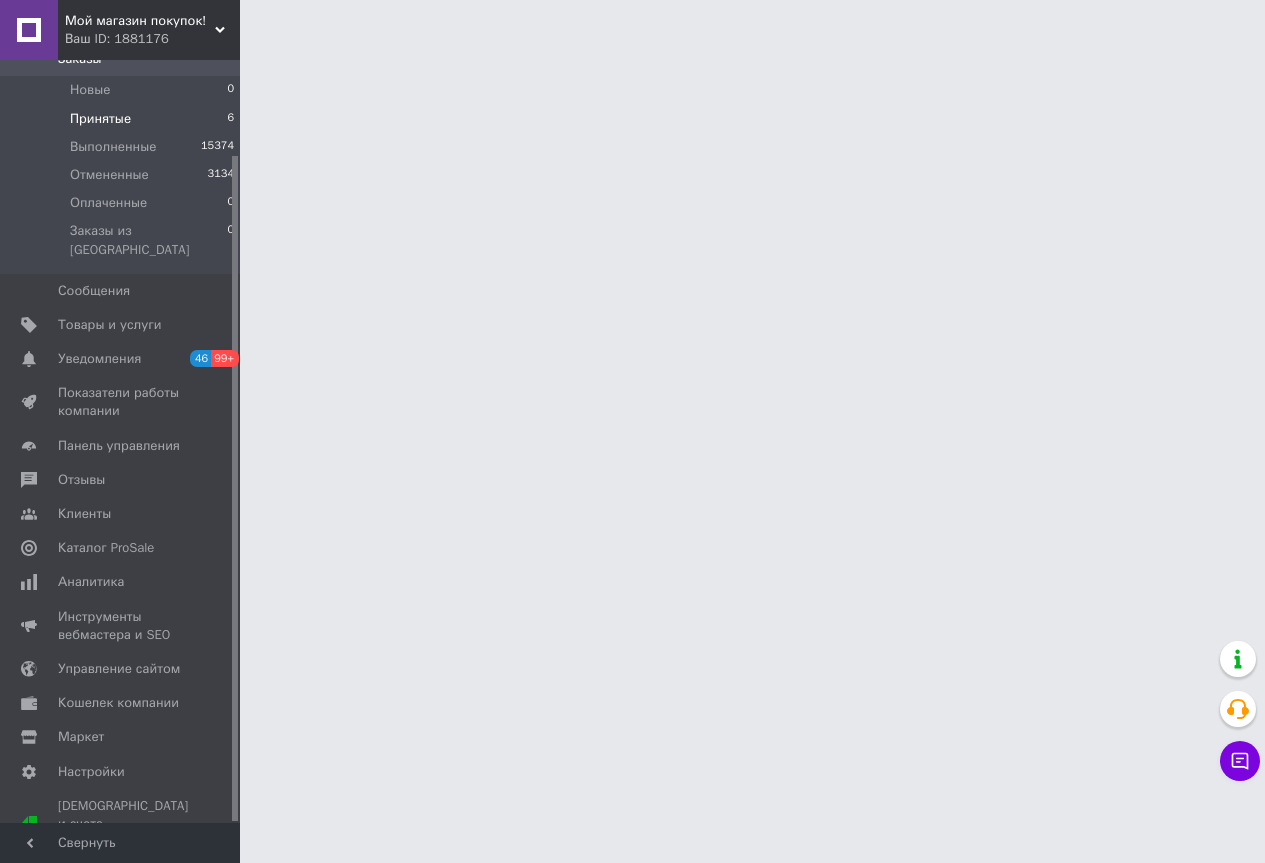 scroll, scrollTop: 0, scrollLeft: 0, axis: both 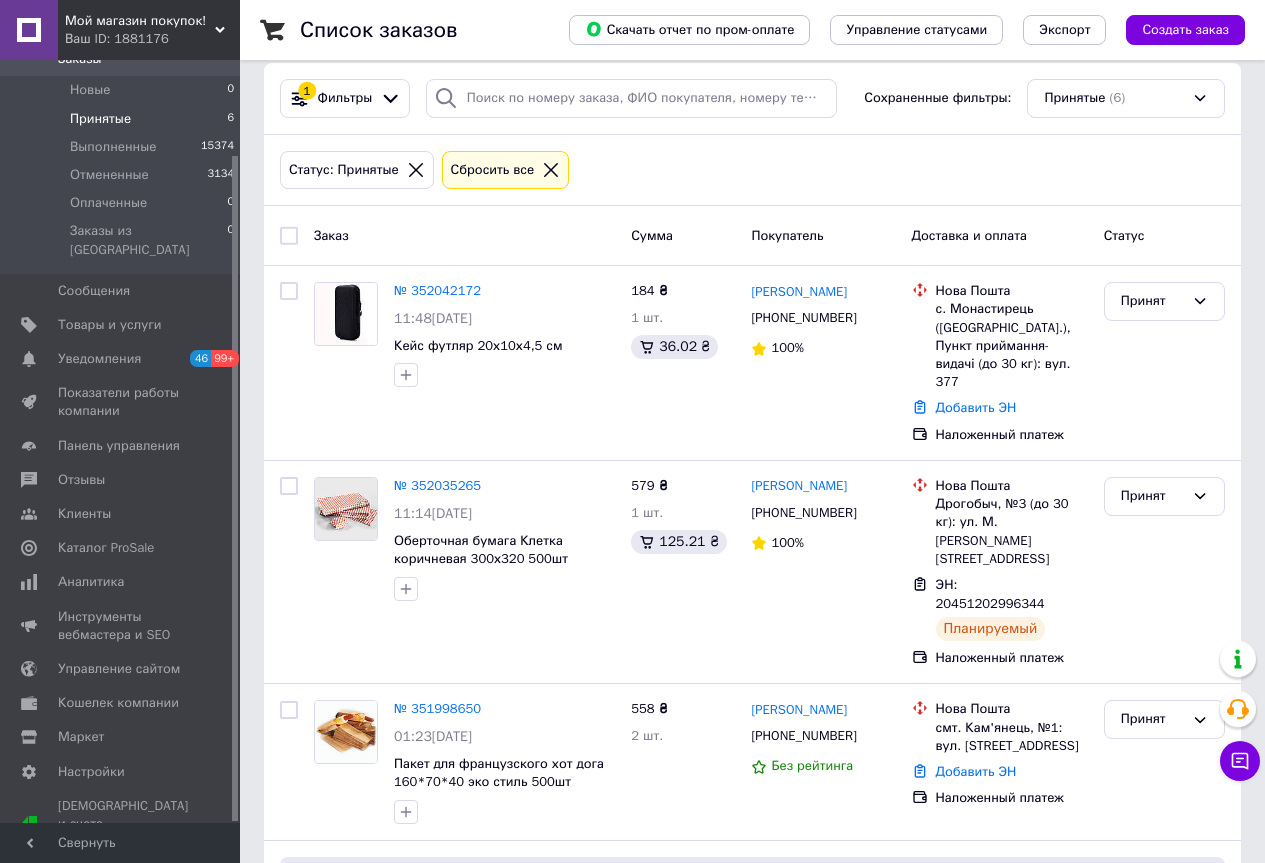 click 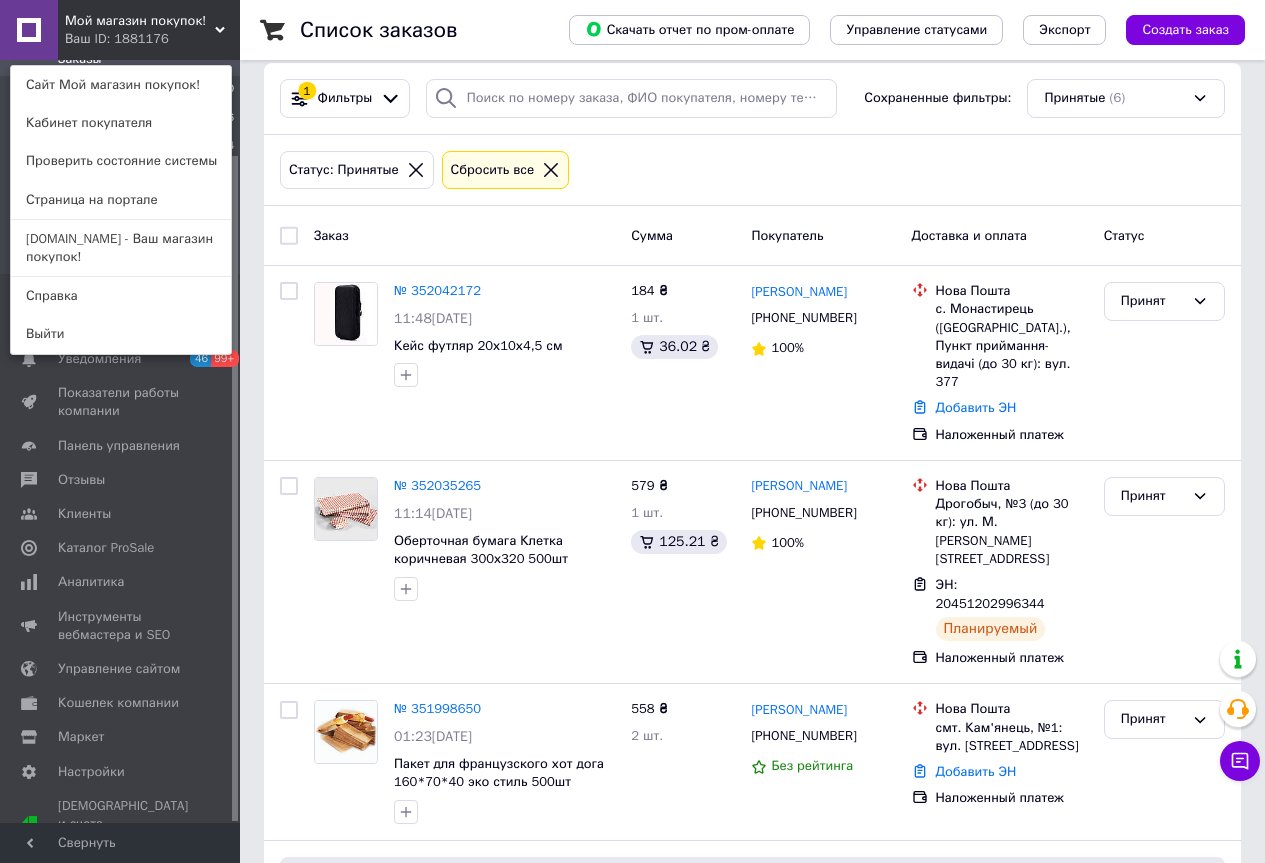 click on "[DOMAIN_NAME] - Ваш магазин покупок!" at bounding box center [121, 248] 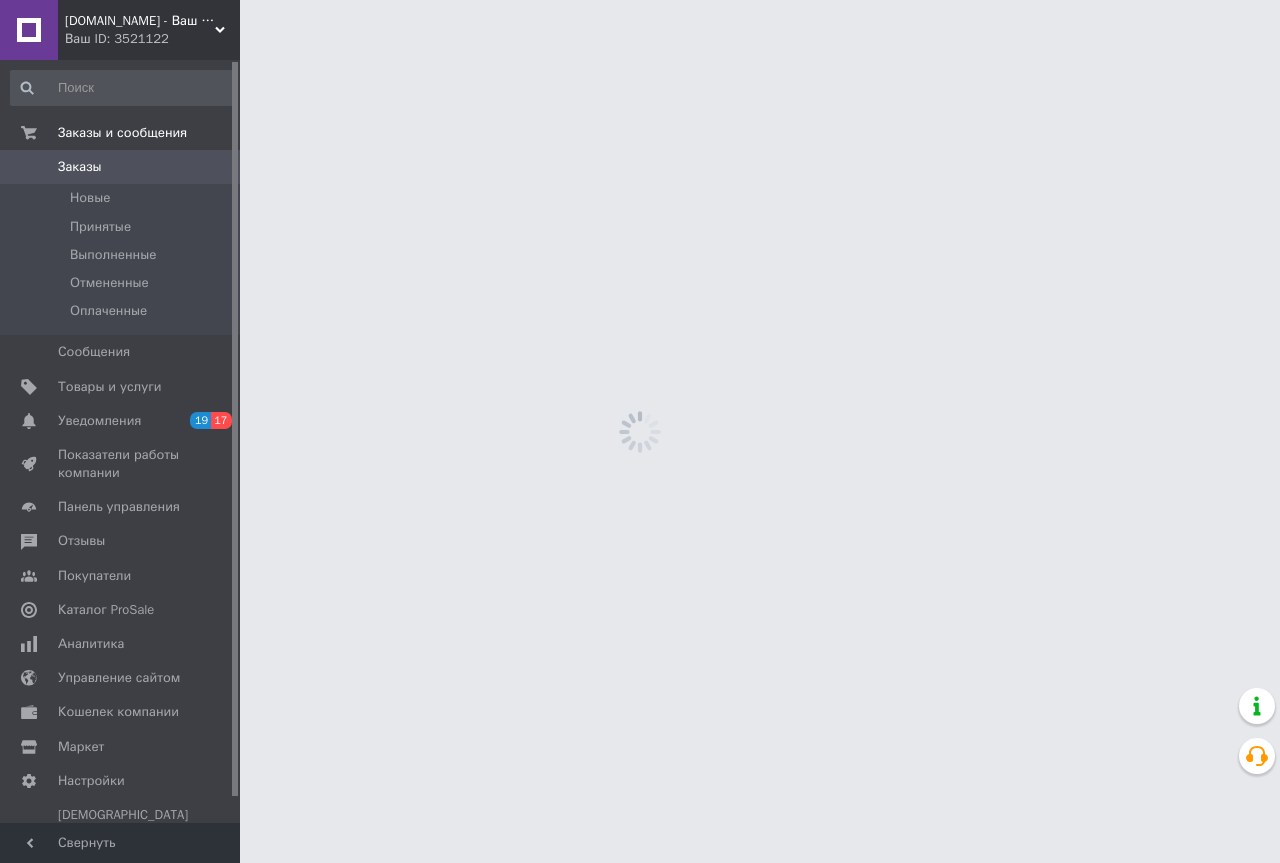 scroll, scrollTop: 0, scrollLeft: 0, axis: both 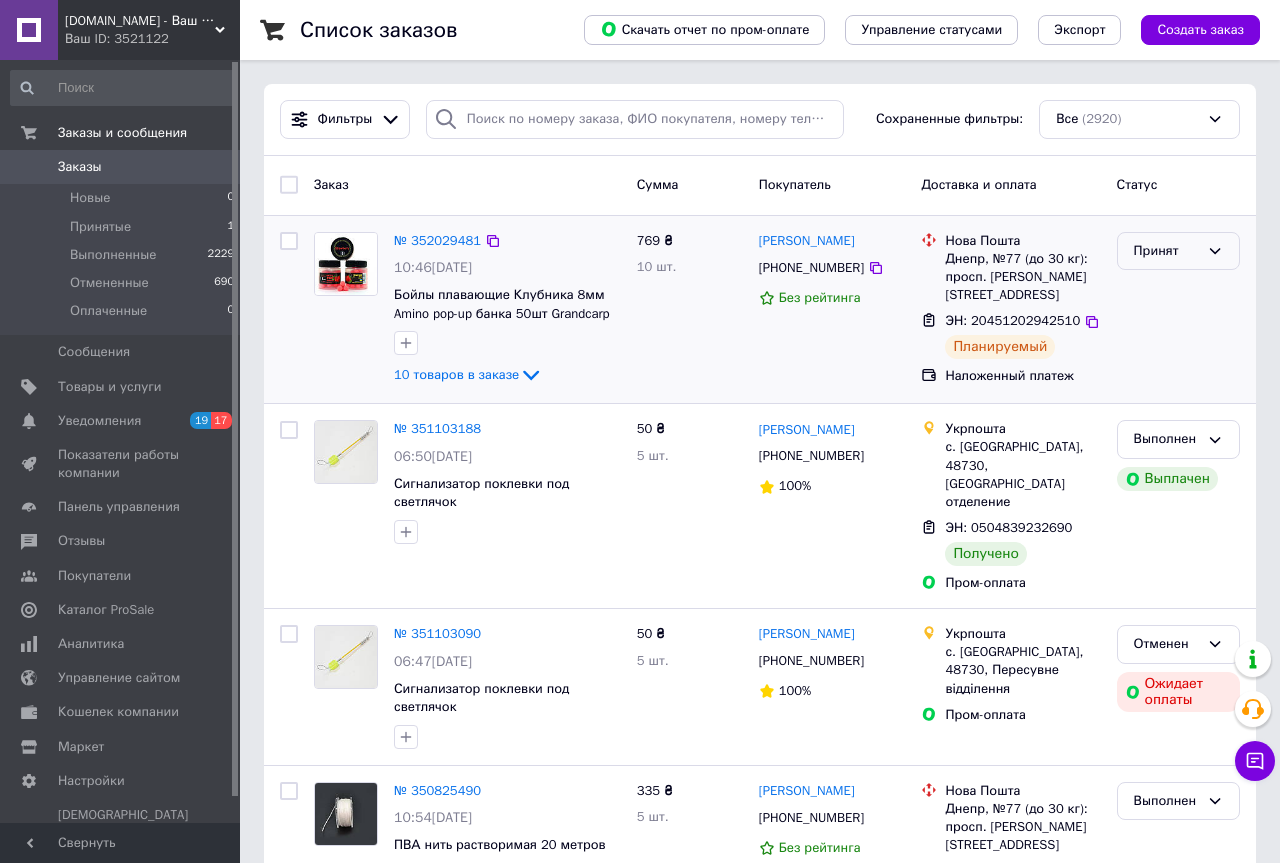 click on "Принят" at bounding box center (1178, 251) 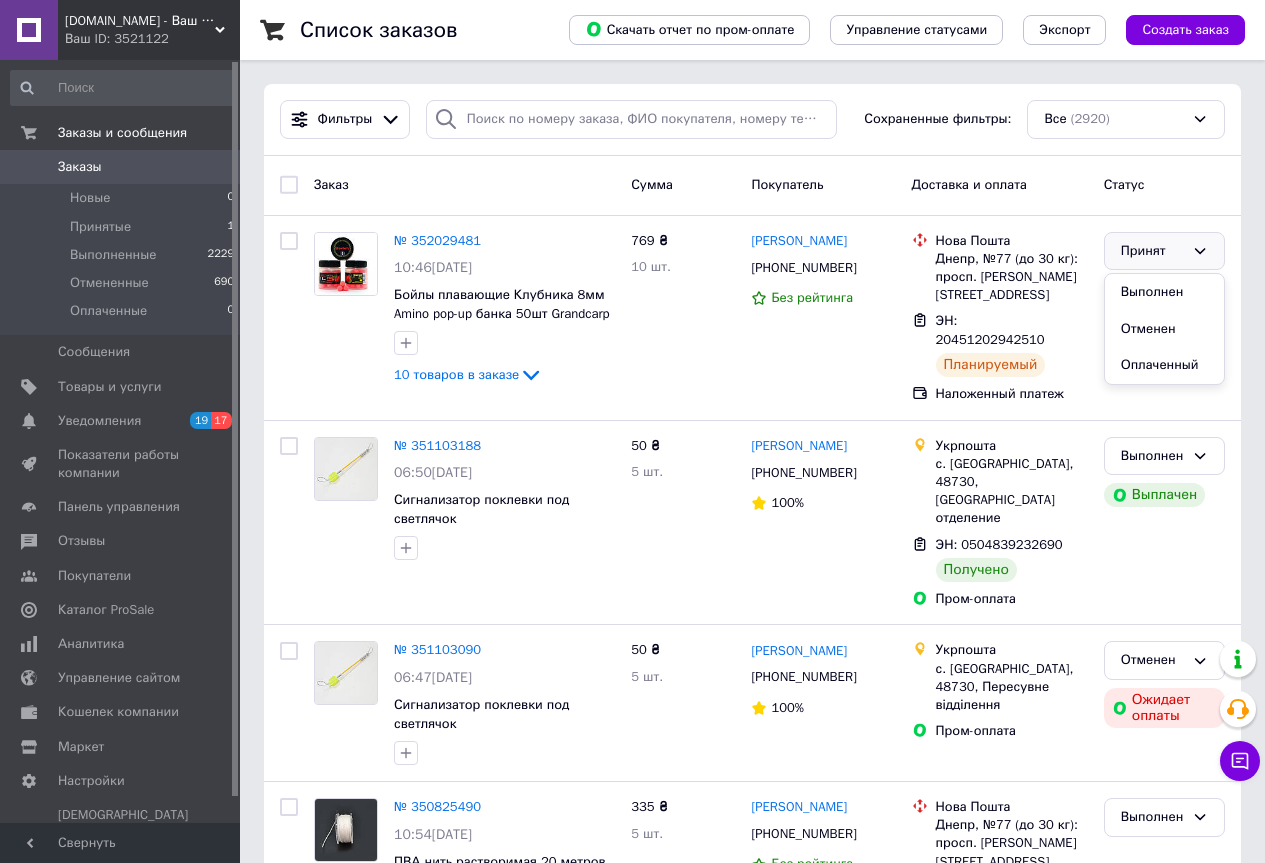 click on "Выполнен" at bounding box center [1164, 292] 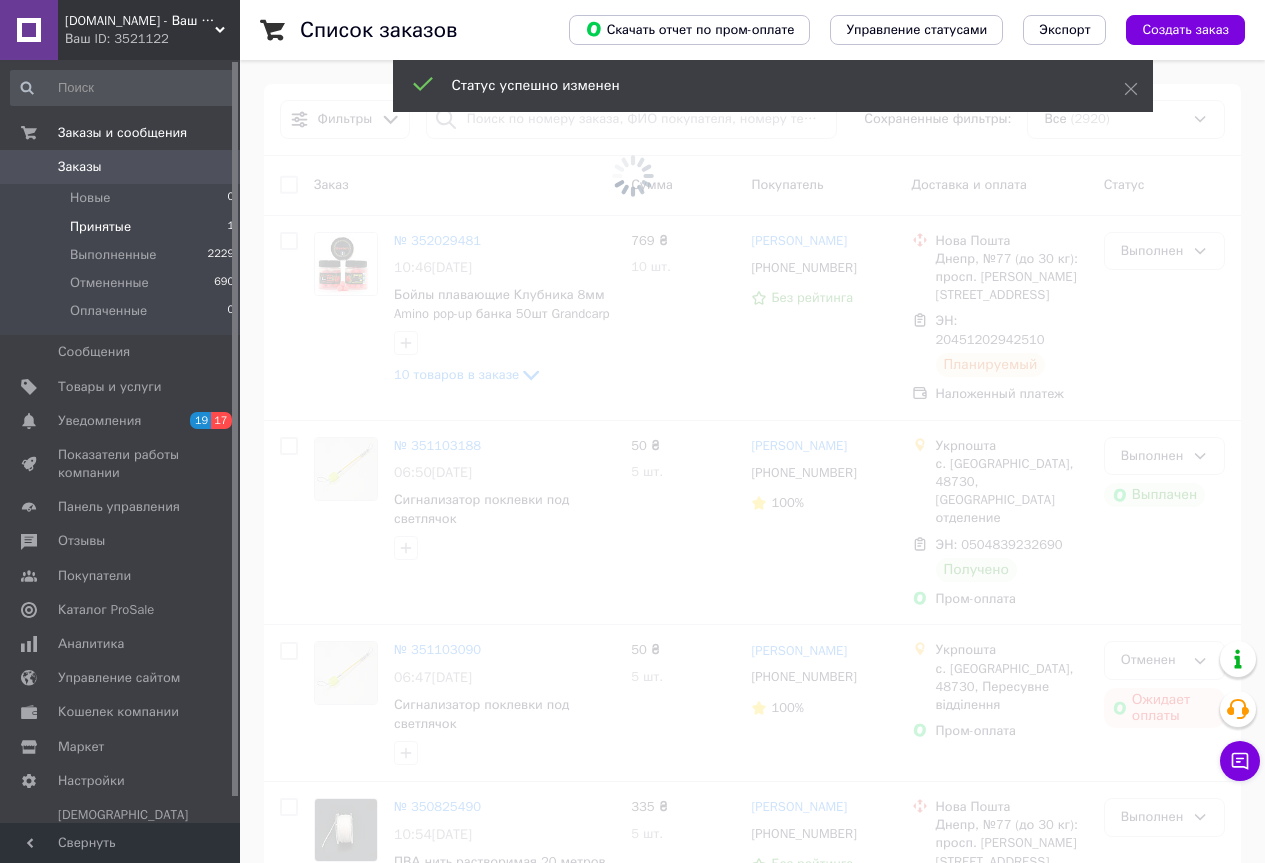 click on "Принятые" at bounding box center (100, 227) 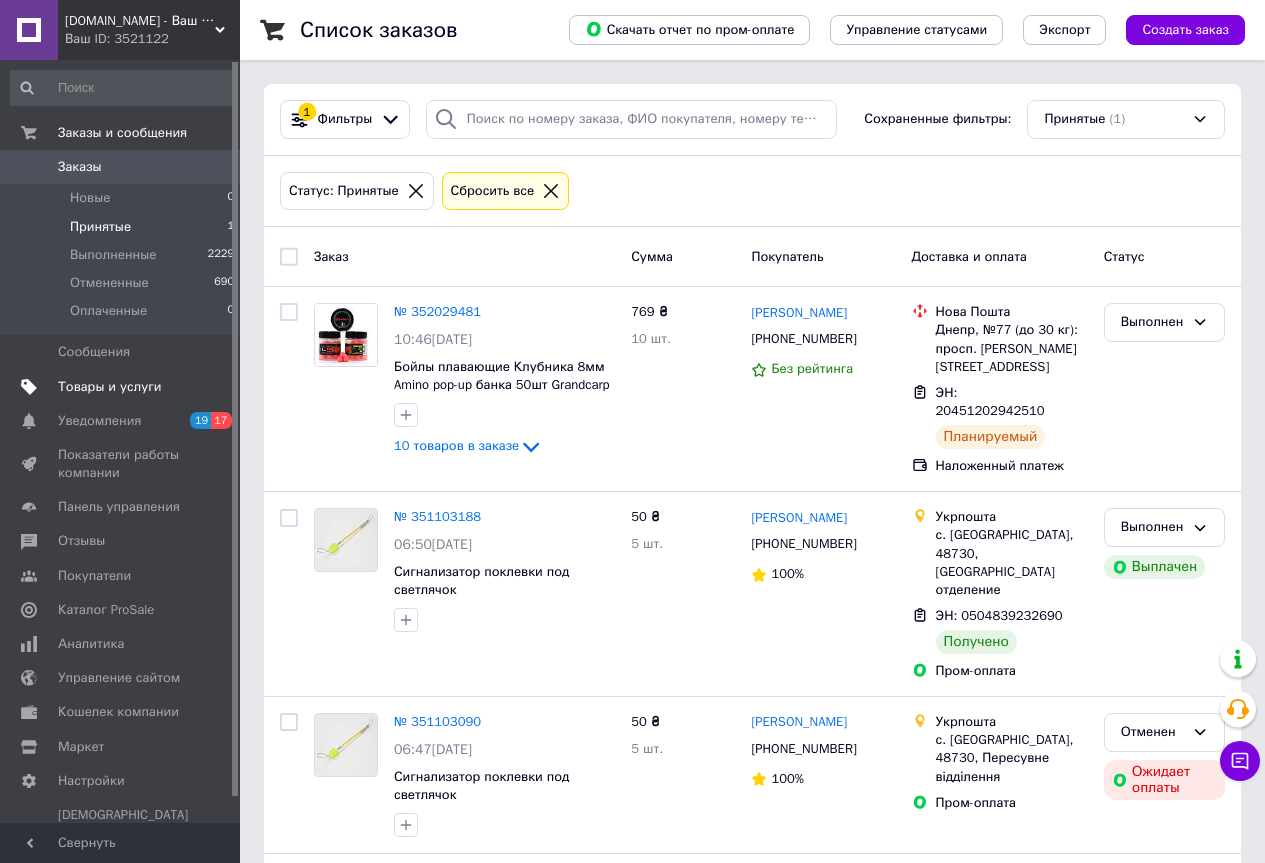 click on "Товары и услуги" at bounding box center (110, 387) 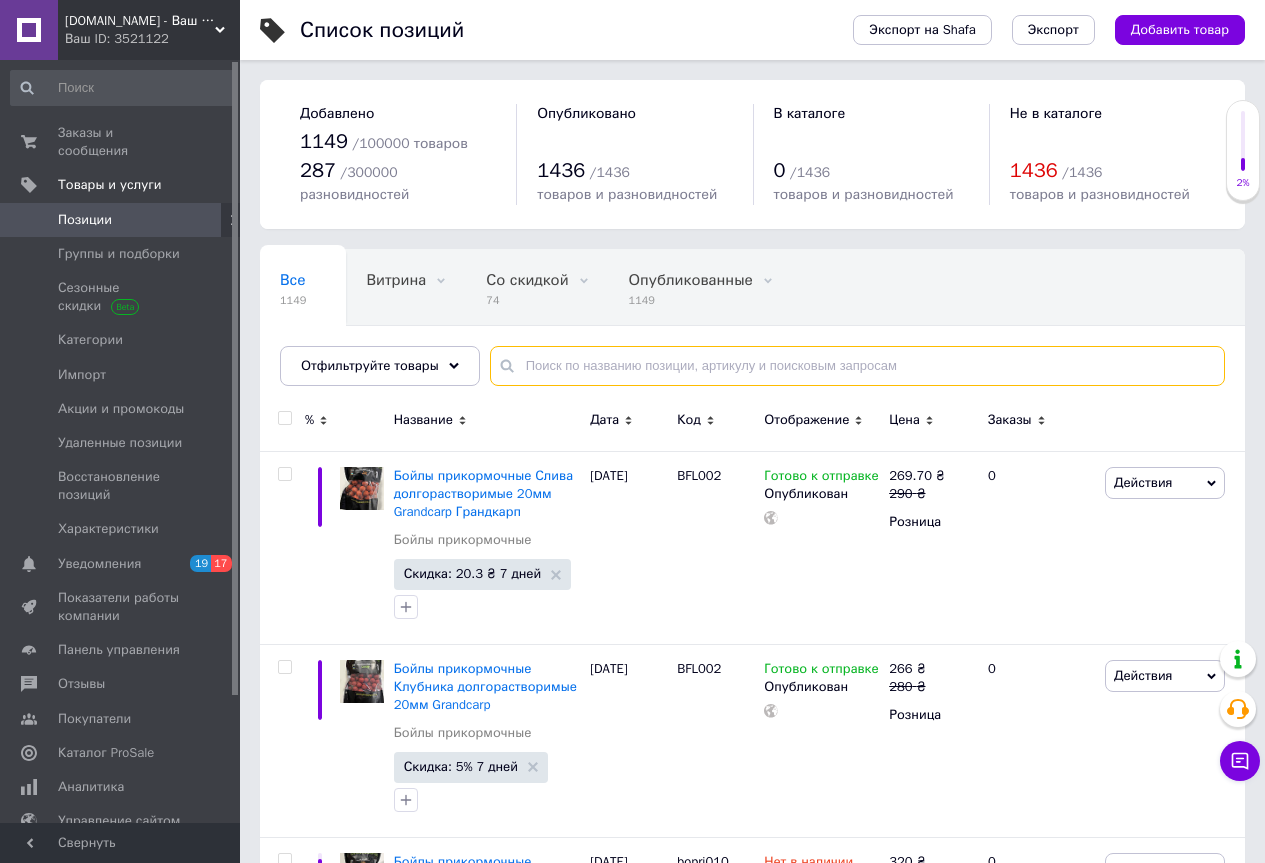 click at bounding box center [857, 366] 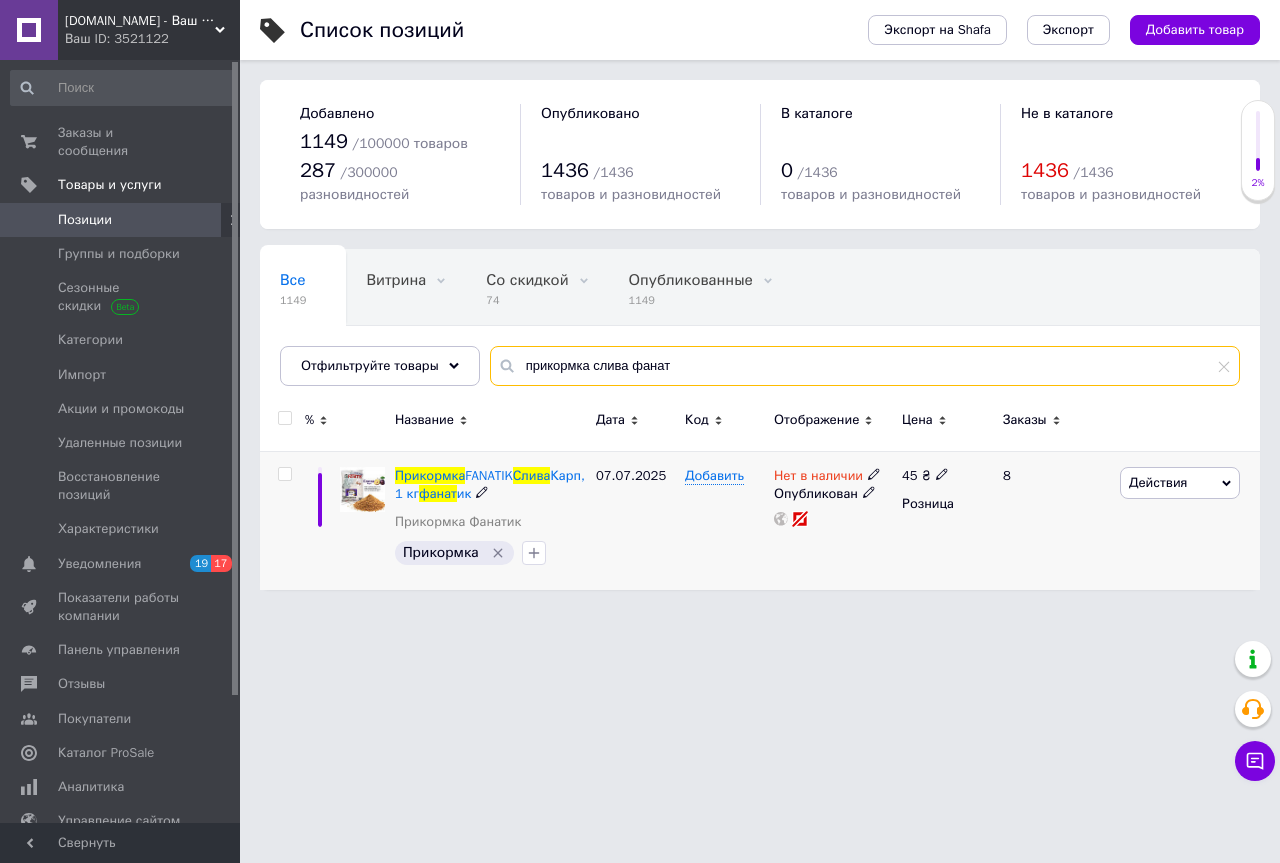 type on "прикормка слива фанат" 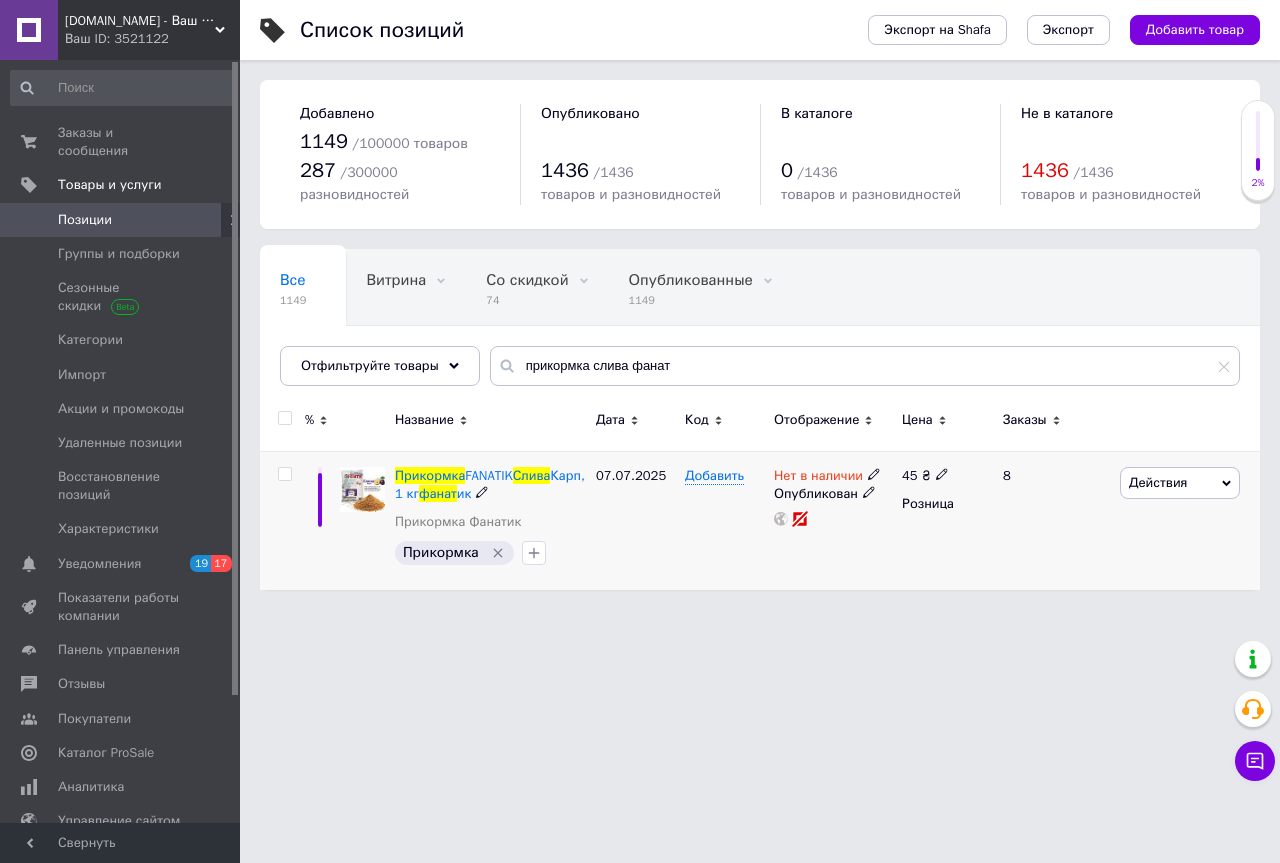 click 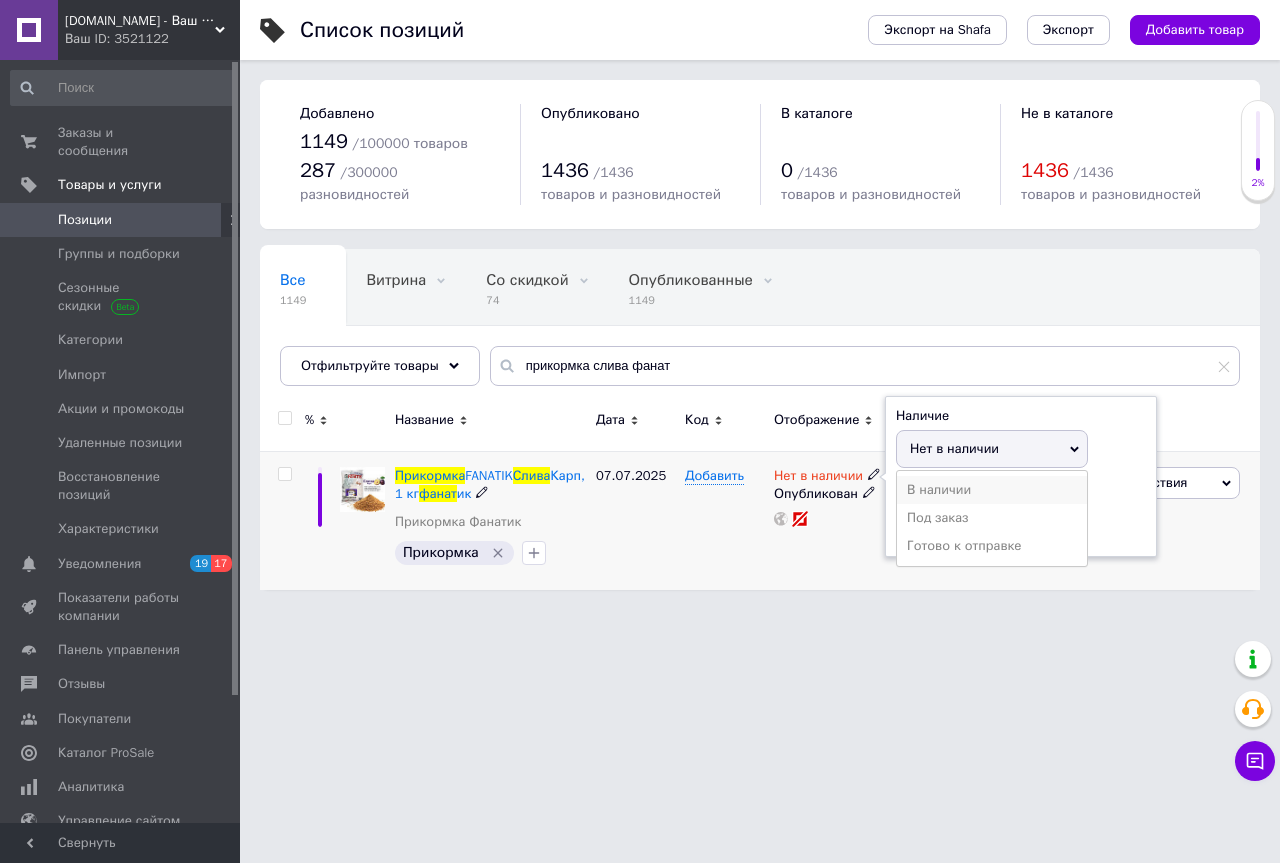 click on "В наличии" at bounding box center (992, 490) 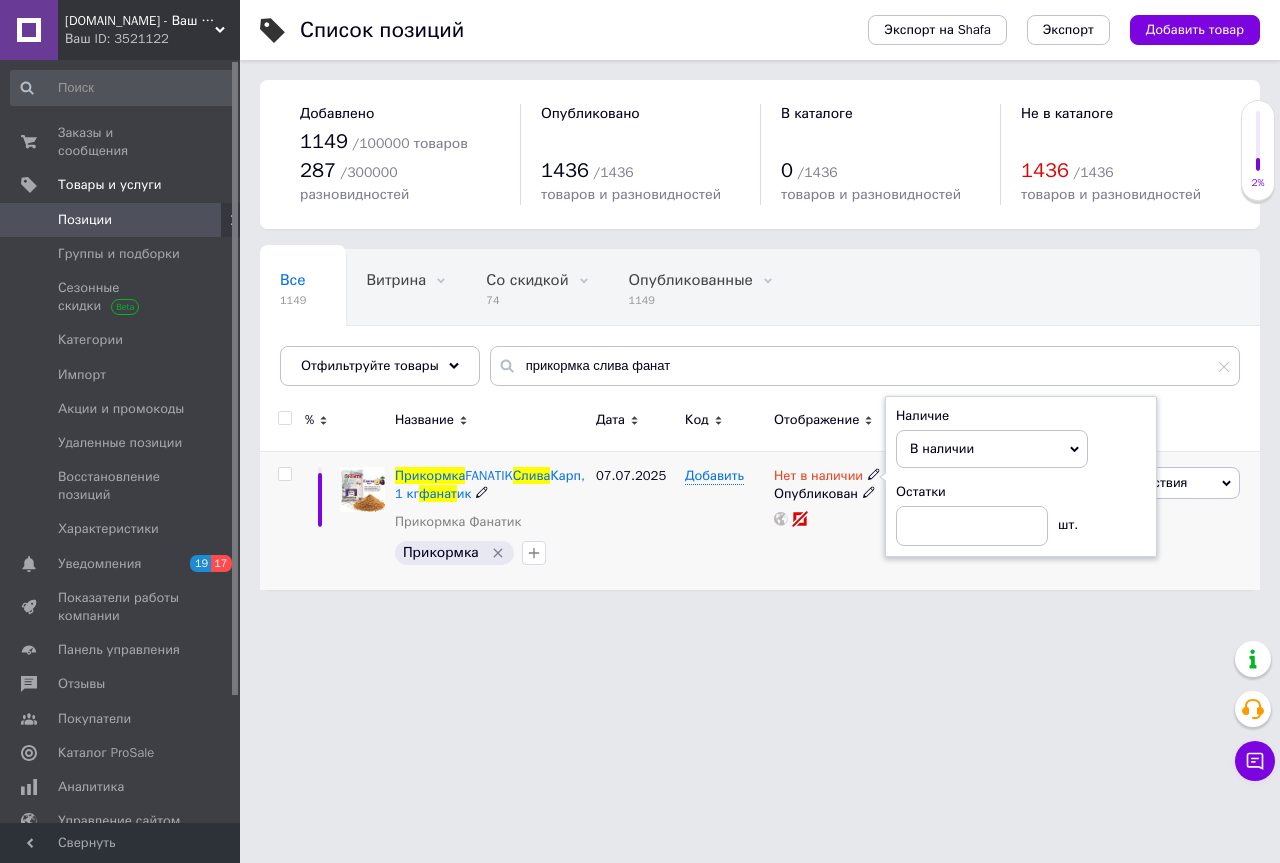 click on "Нет в наличии Наличие В наличии Нет в наличии Под заказ Готово к отправке Остатки шт. Опубликован" at bounding box center [833, 520] 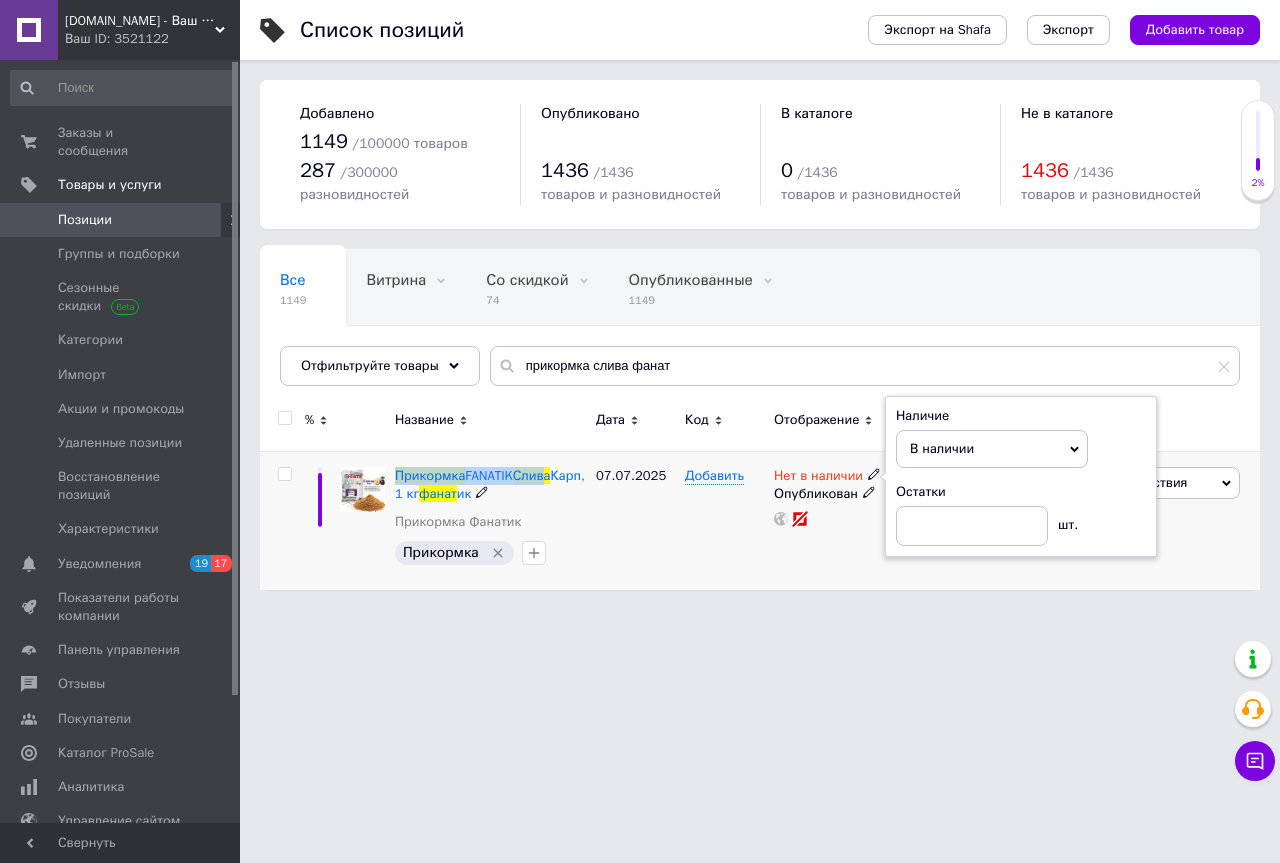 drag, startPoint x: 397, startPoint y: 434, endPoint x: 552, endPoint y: 443, distance: 155.26108 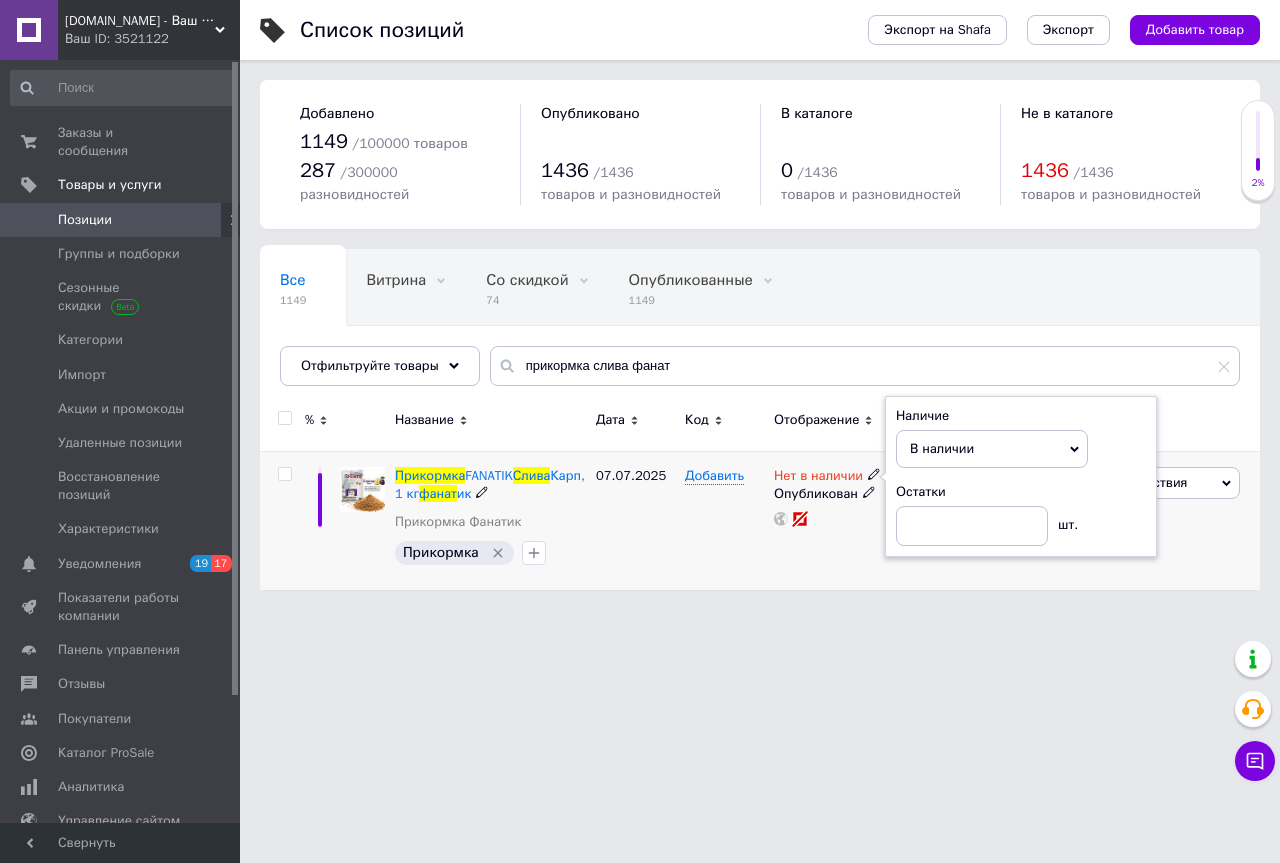 click on "Прикормка  FANATIK  Слива  Карп, 1 кг  фанат ик Прикормка Фанатик Прикормка" at bounding box center [490, 520] 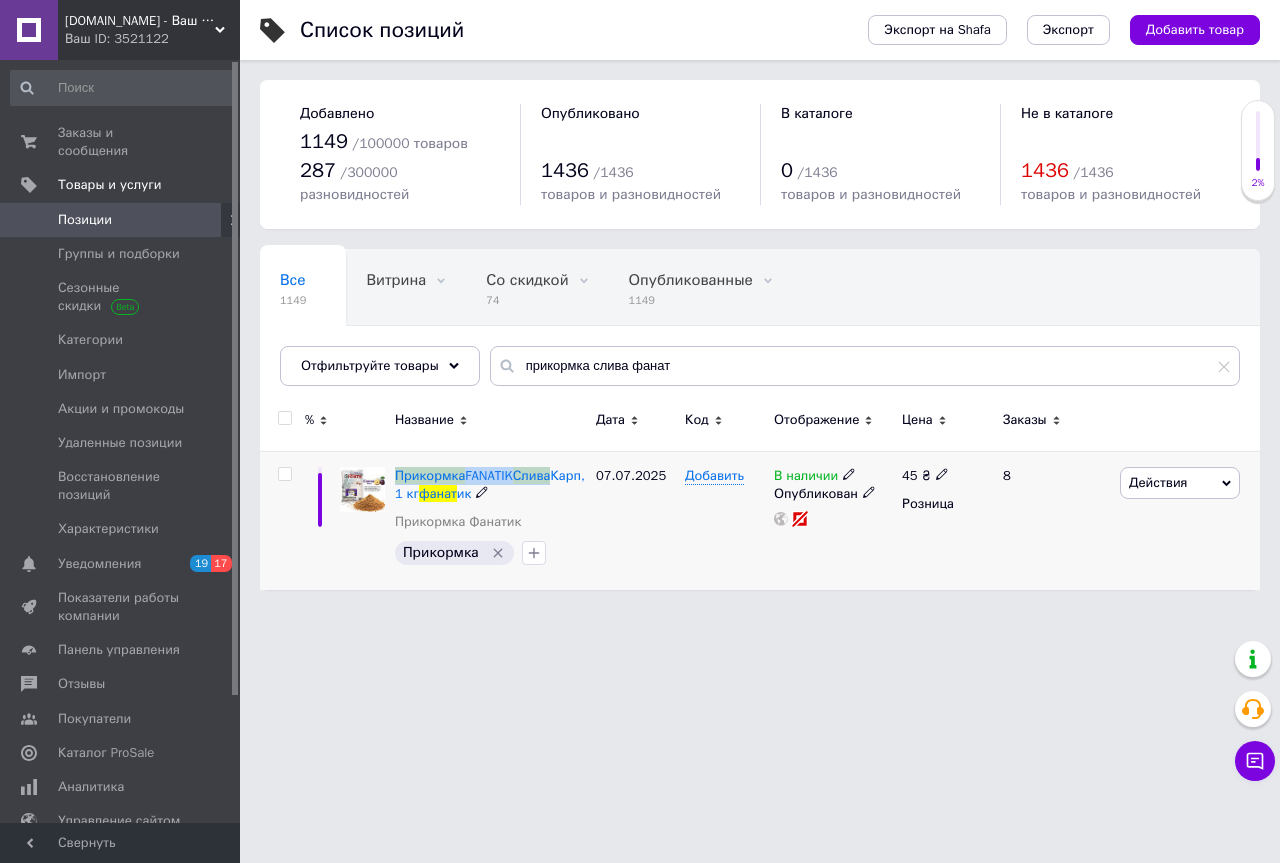 drag, startPoint x: 570, startPoint y: 450, endPoint x: 393, endPoint y: 449, distance: 177.00282 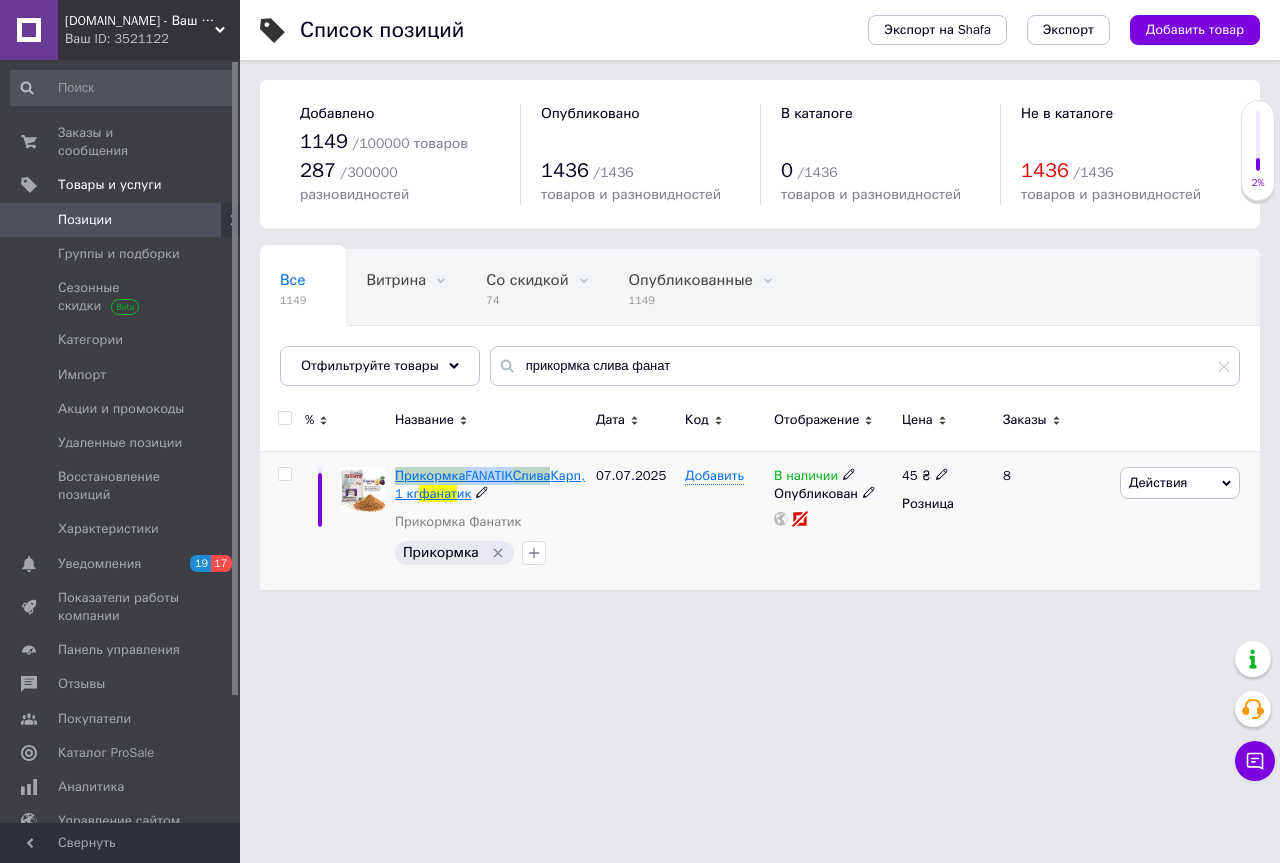 copy on "Прикормка  FANATIK  Слива" 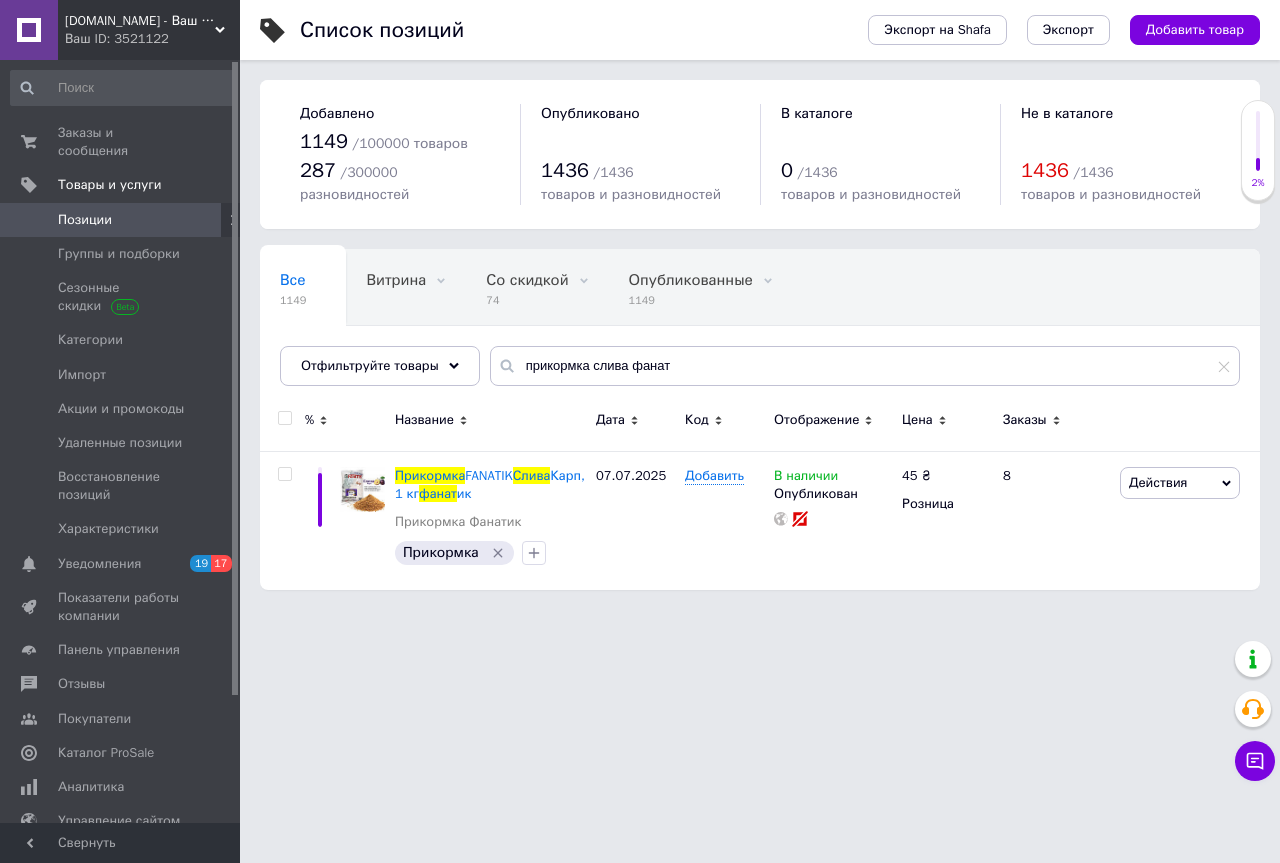 click on "V-CARP.in.ua - Ваш магазин покупок! Ваш ID: 3521122" at bounding box center (149, 30) 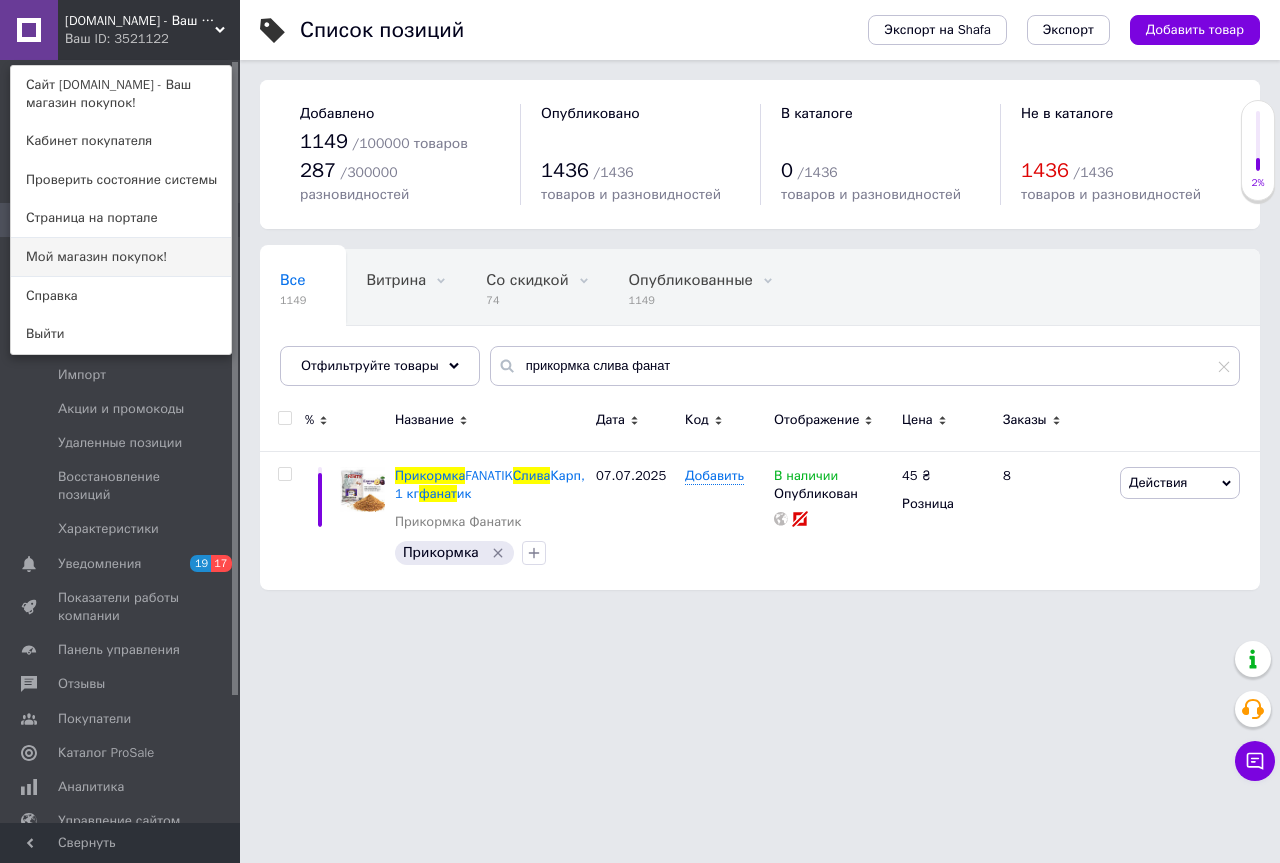 click on "Мой магазин покупок!" at bounding box center (121, 257) 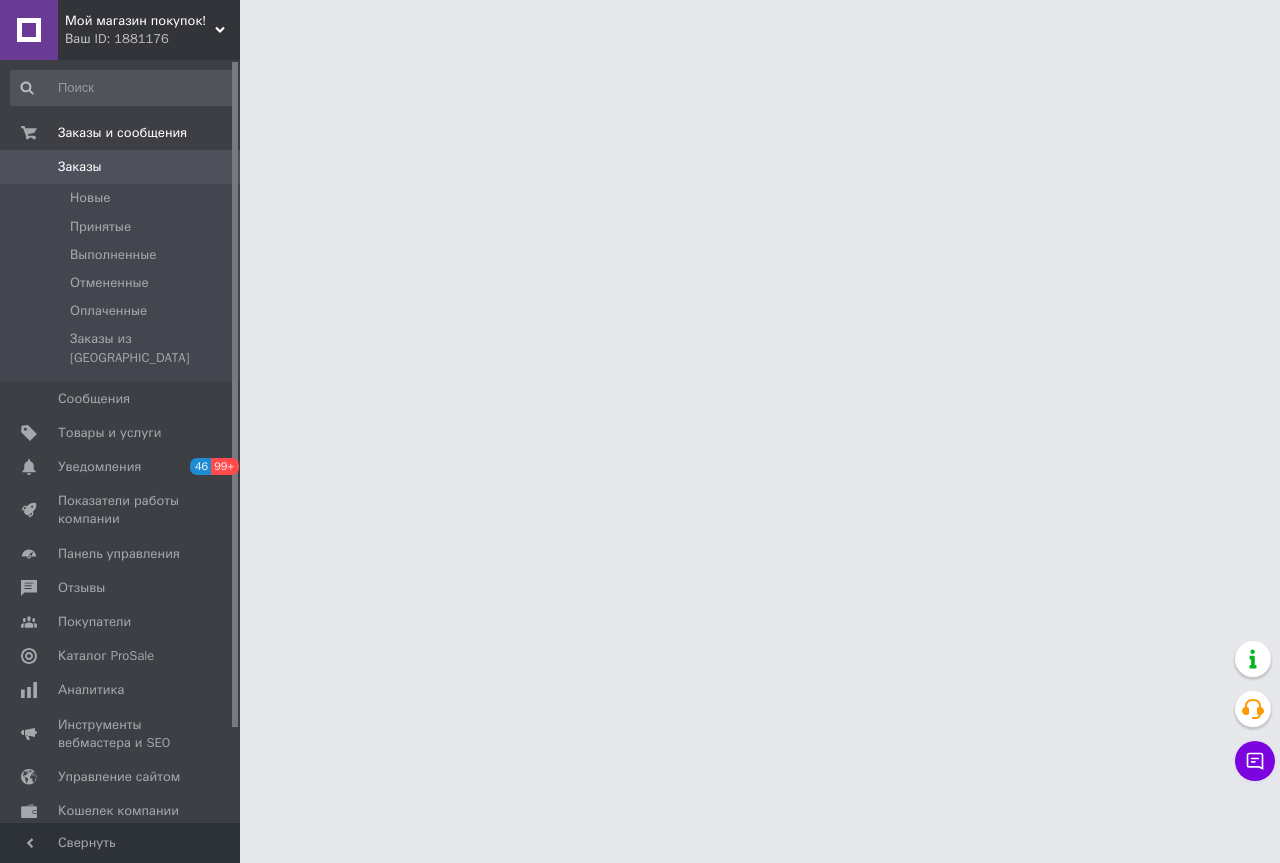 scroll, scrollTop: 0, scrollLeft: 0, axis: both 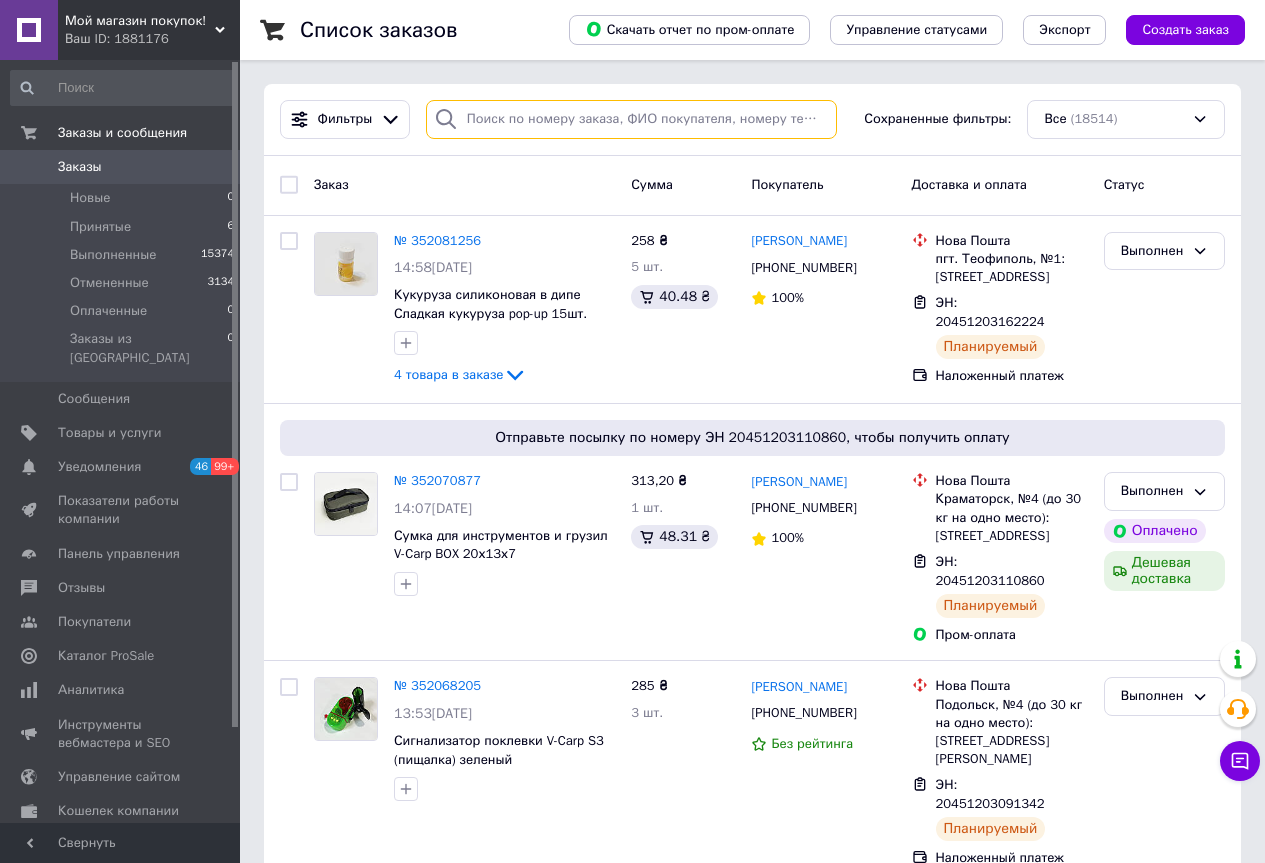 click at bounding box center [631, 119] 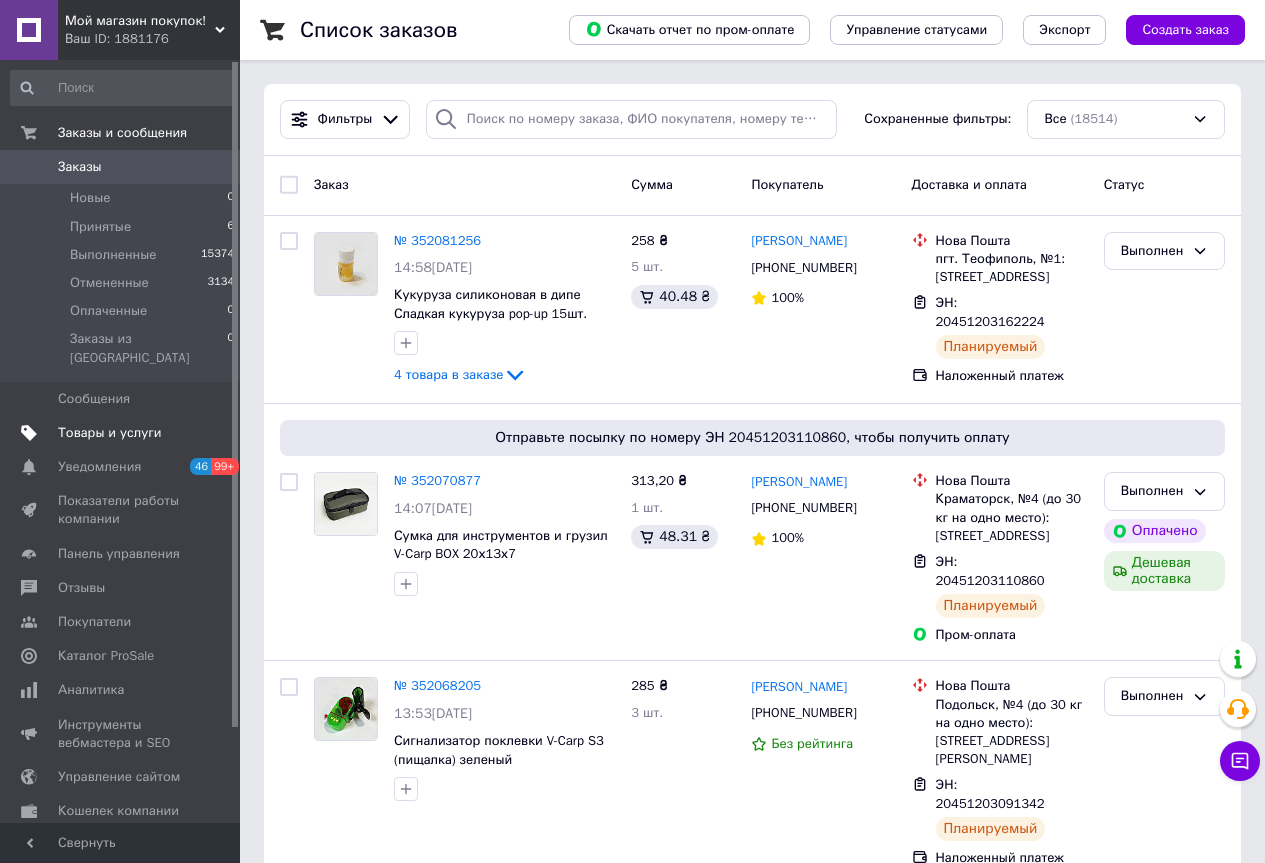 click on "Товары и услуги" at bounding box center [110, 433] 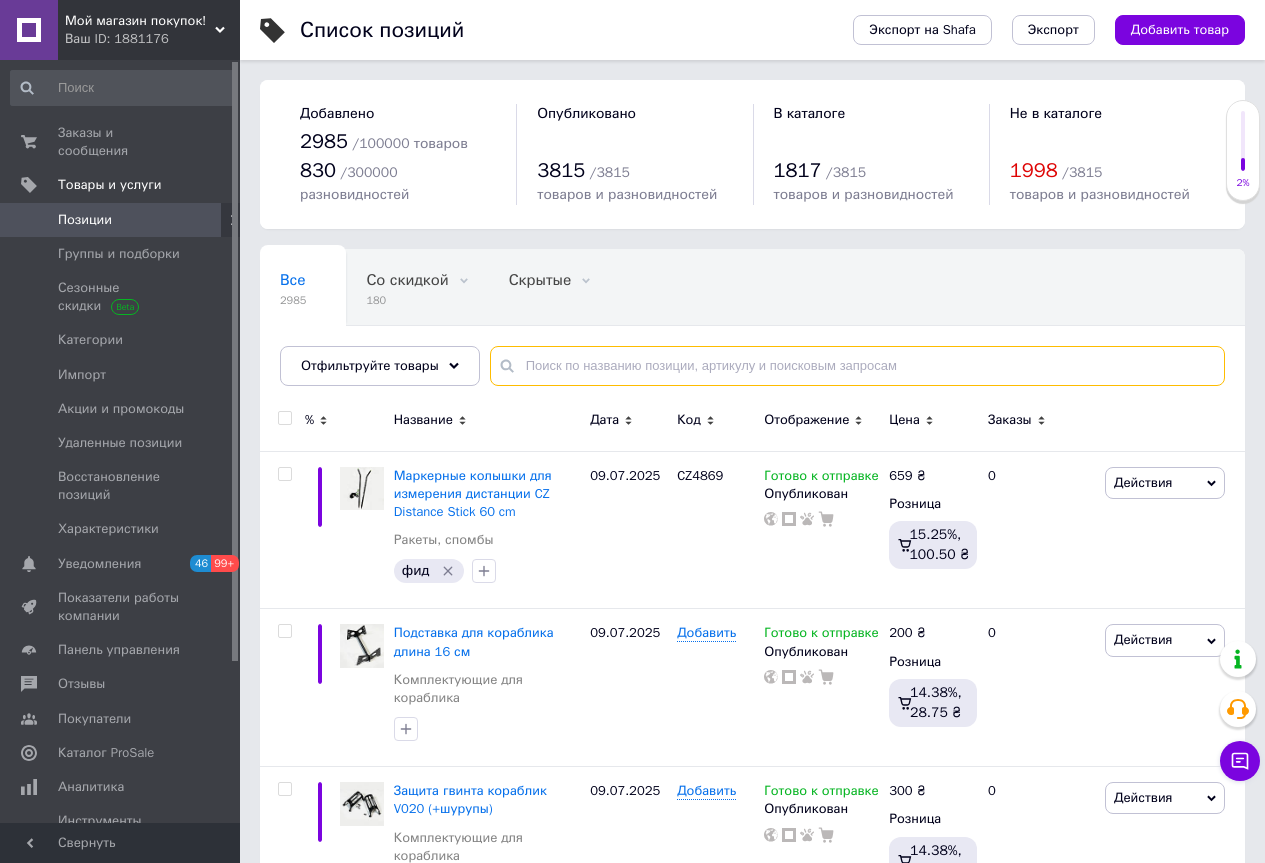 click at bounding box center [857, 366] 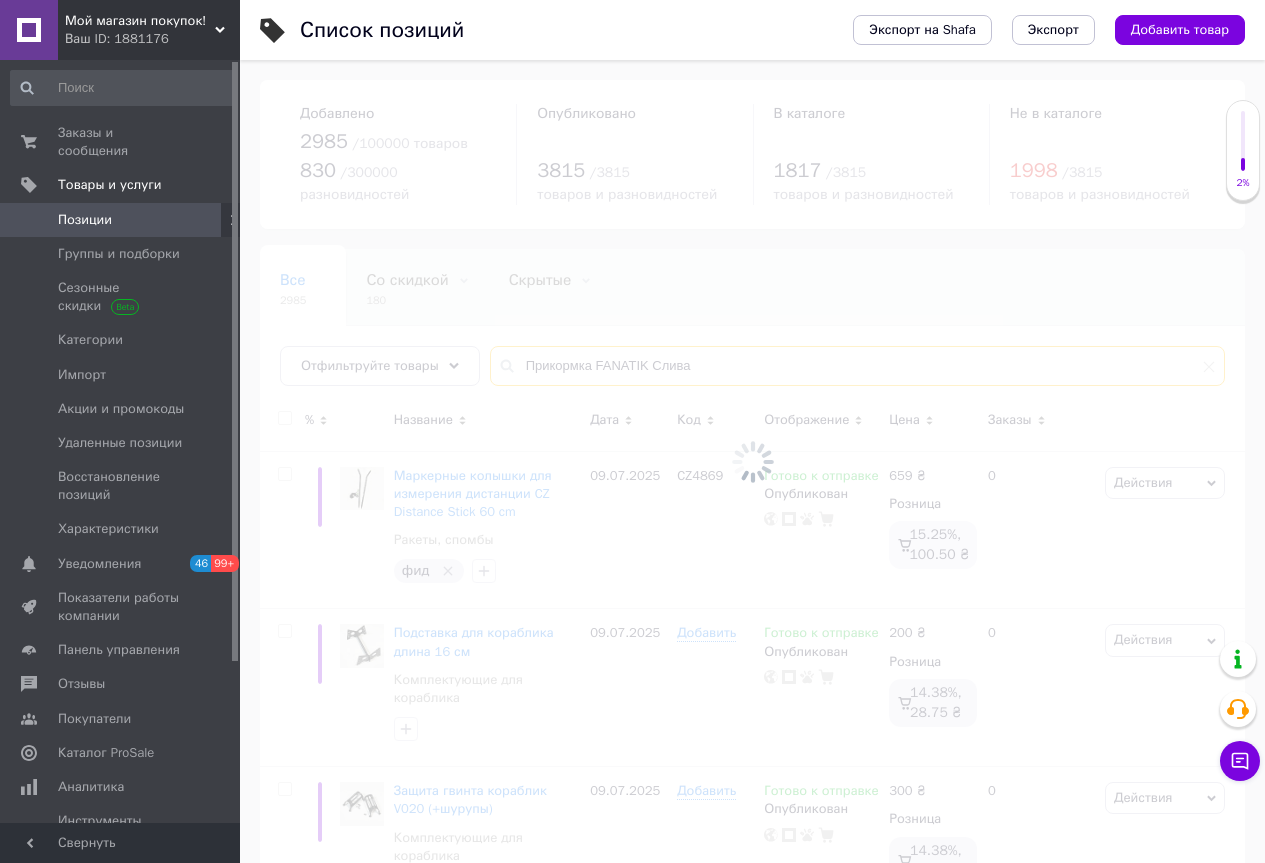 type on "Прикормка FANATIK Слива" 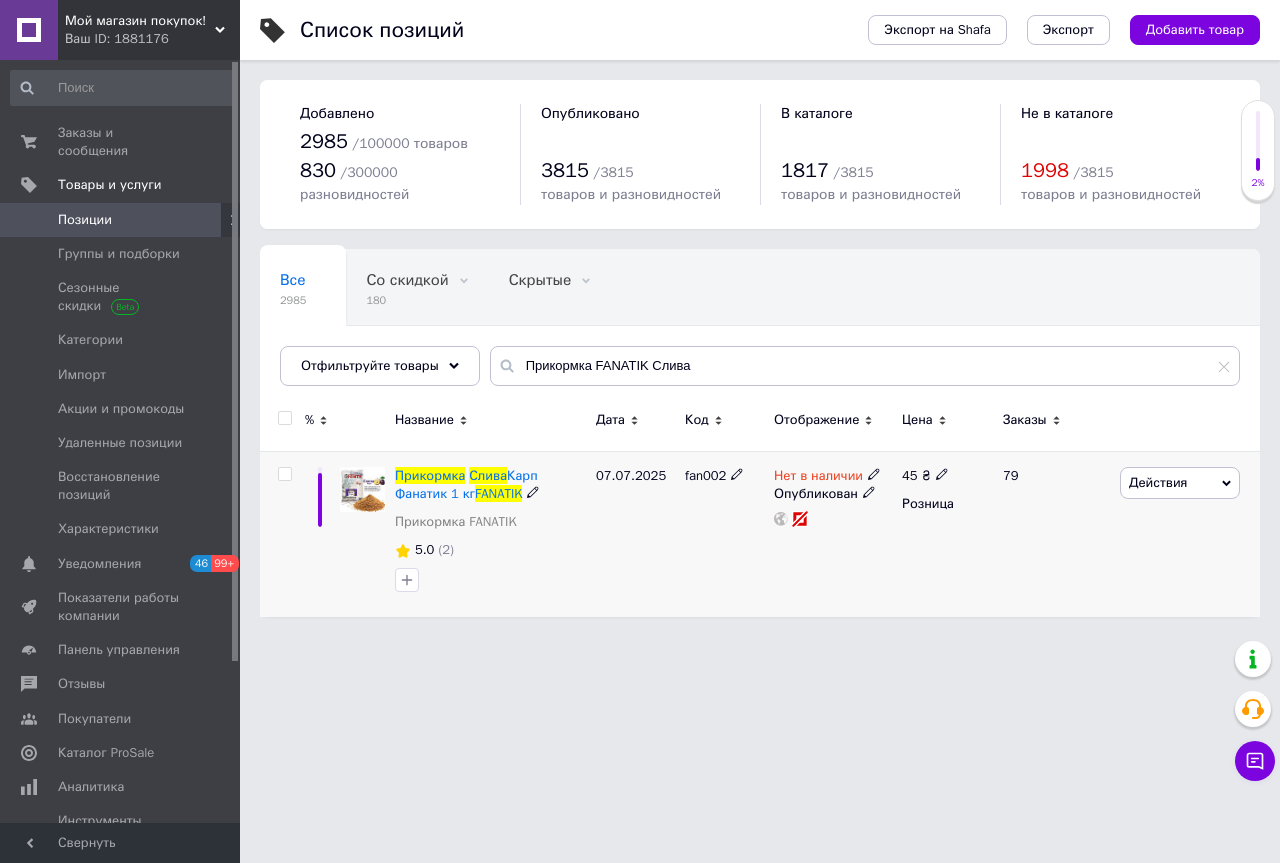 click 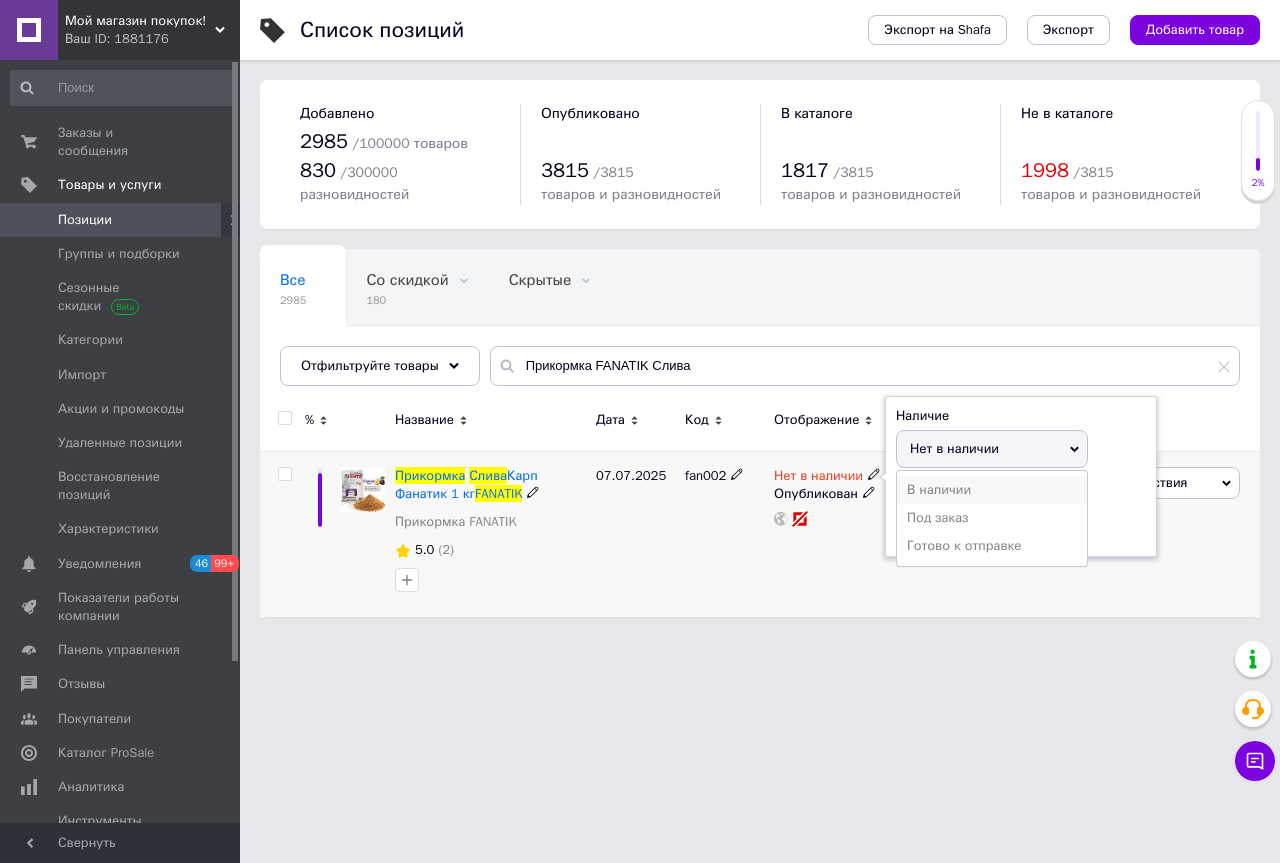 click on "В наличии" at bounding box center (992, 490) 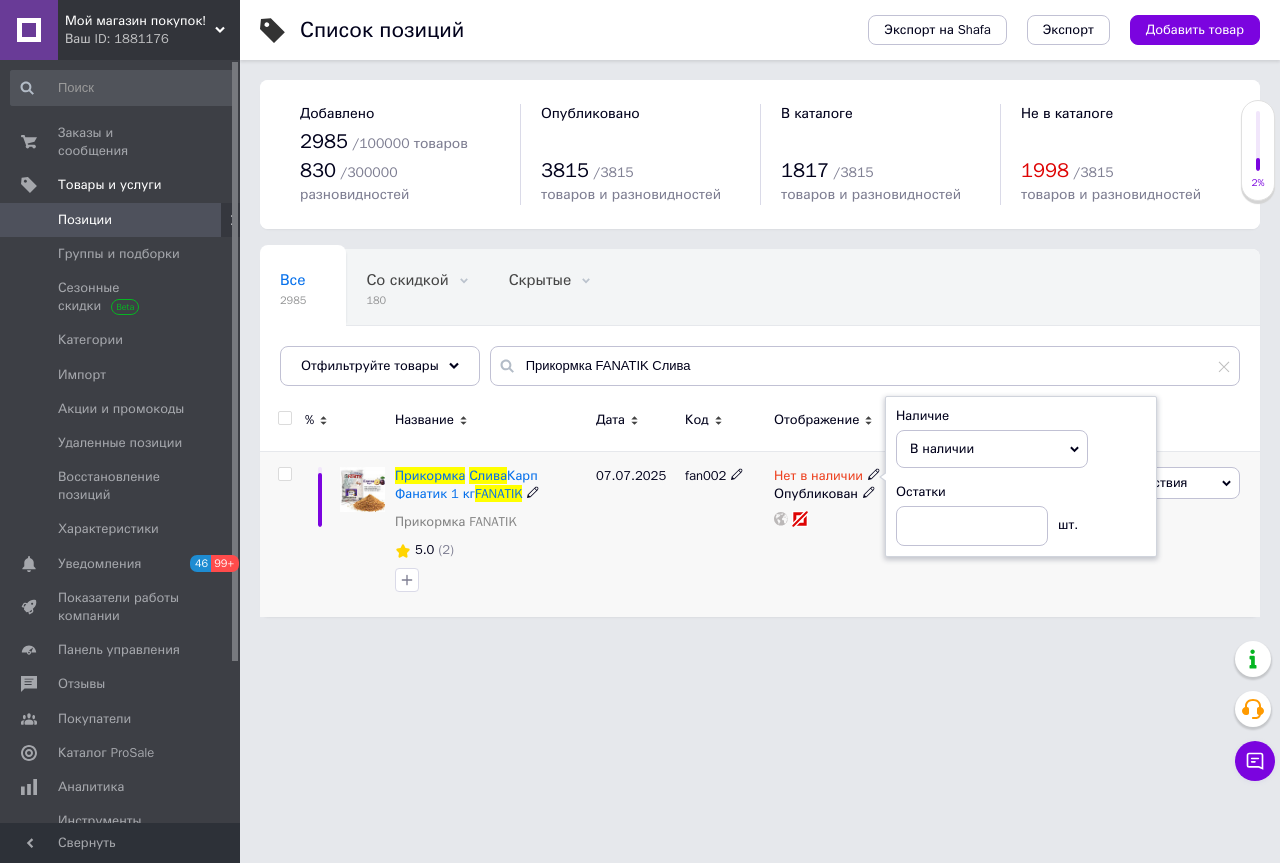 drag, startPoint x: 789, startPoint y: 547, endPoint x: 682, endPoint y: 542, distance: 107.11676 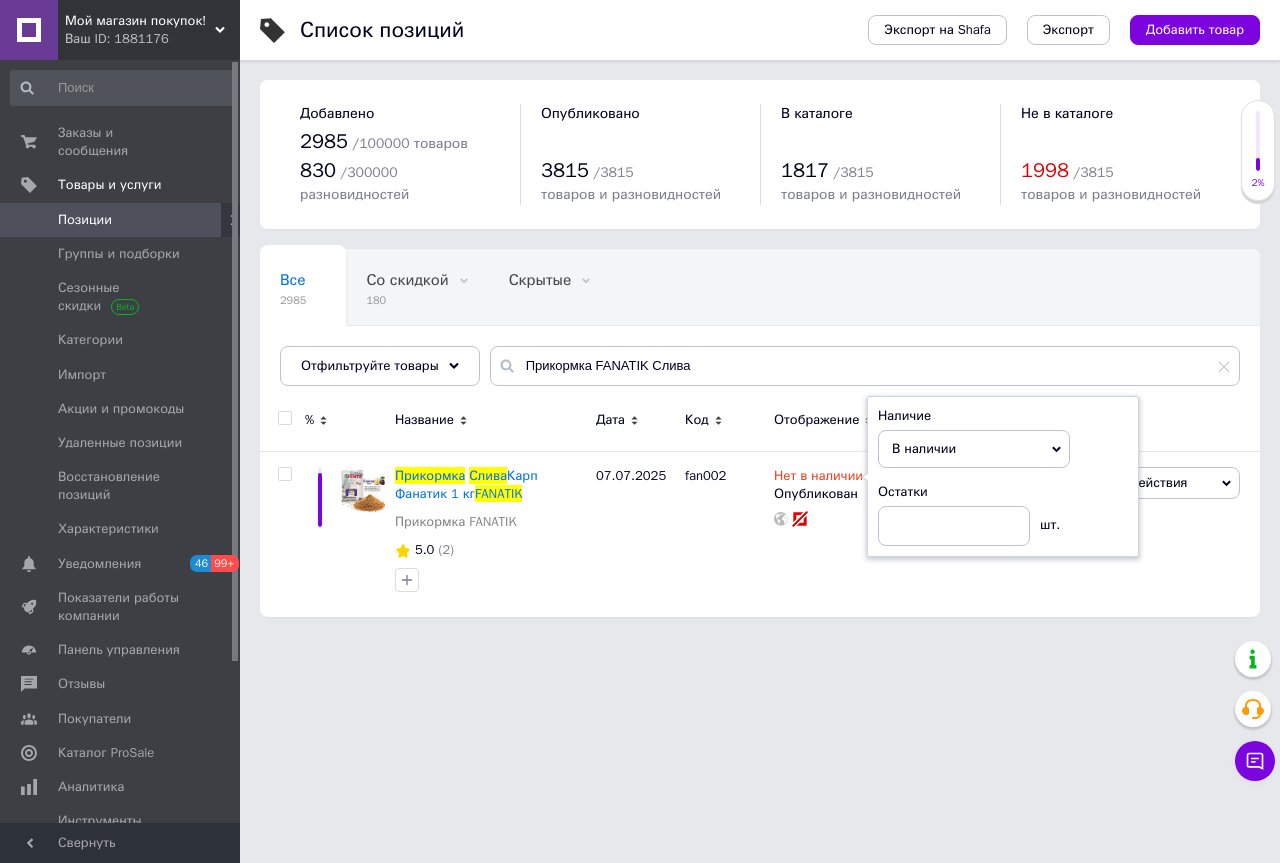 click on "Мой магазин покупок! Ваш ID: 1881176 Сайт Мой магазин покупок! Кабинет покупателя Проверить состояние системы Страница на портале V-CARP.in.ua - Ваш магазин покупок! Справка Выйти" at bounding box center (120, 30) 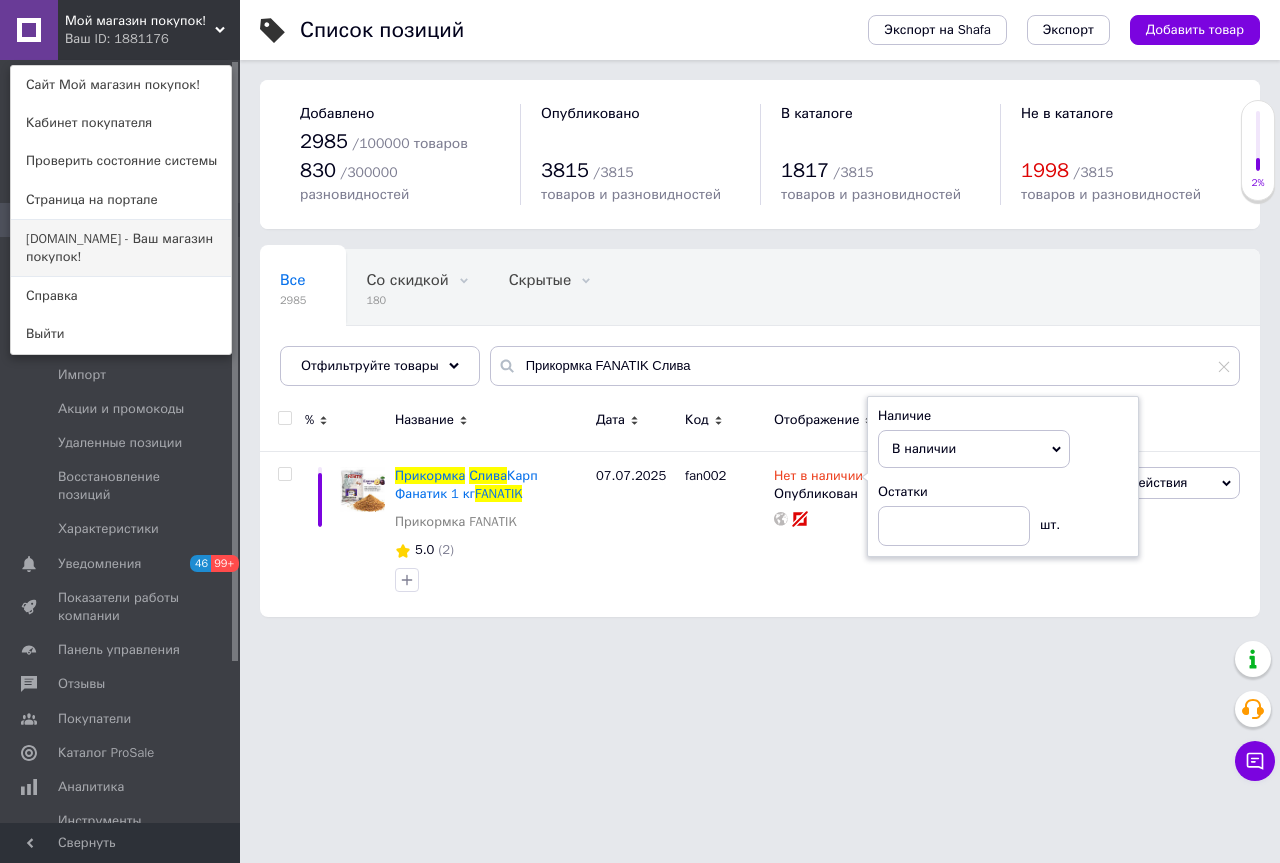 click on "[DOMAIN_NAME] - Ваш магазин покупок!" at bounding box center (121, 248) 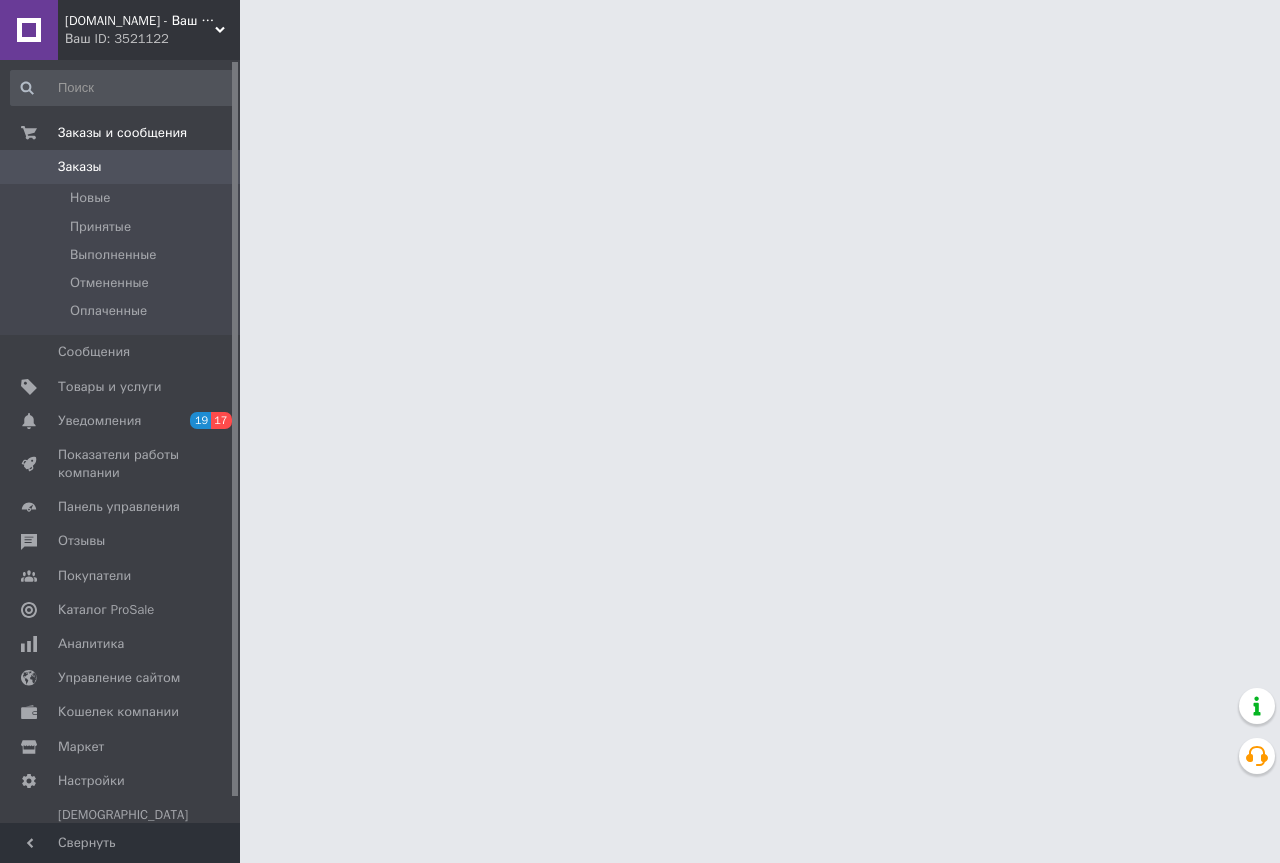 scroll, scrollTop: 0, scrollLeft: 0, axis: both 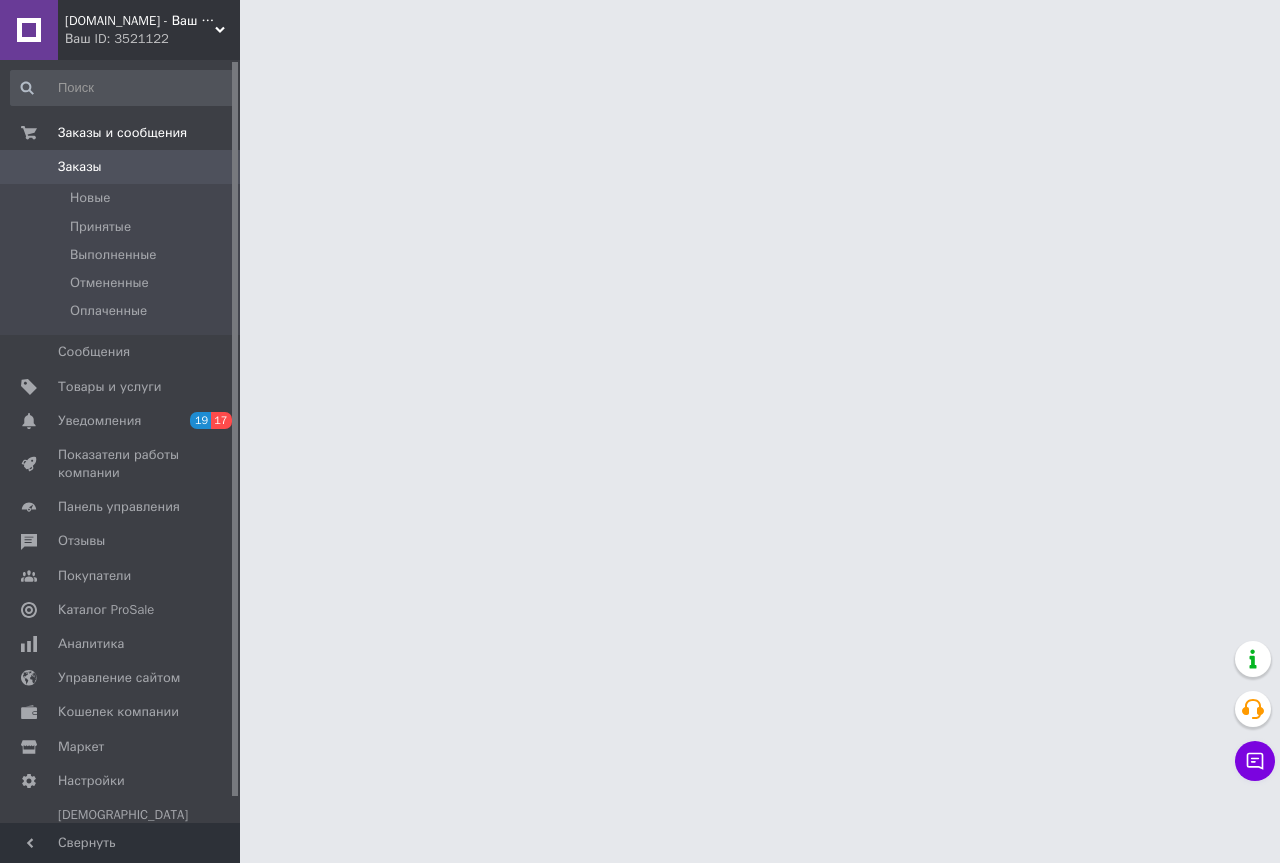 drag, startPoint x: 224, startPoint y: 15, endPoint x: 200, endPoint y: 107, distance: 95.07891 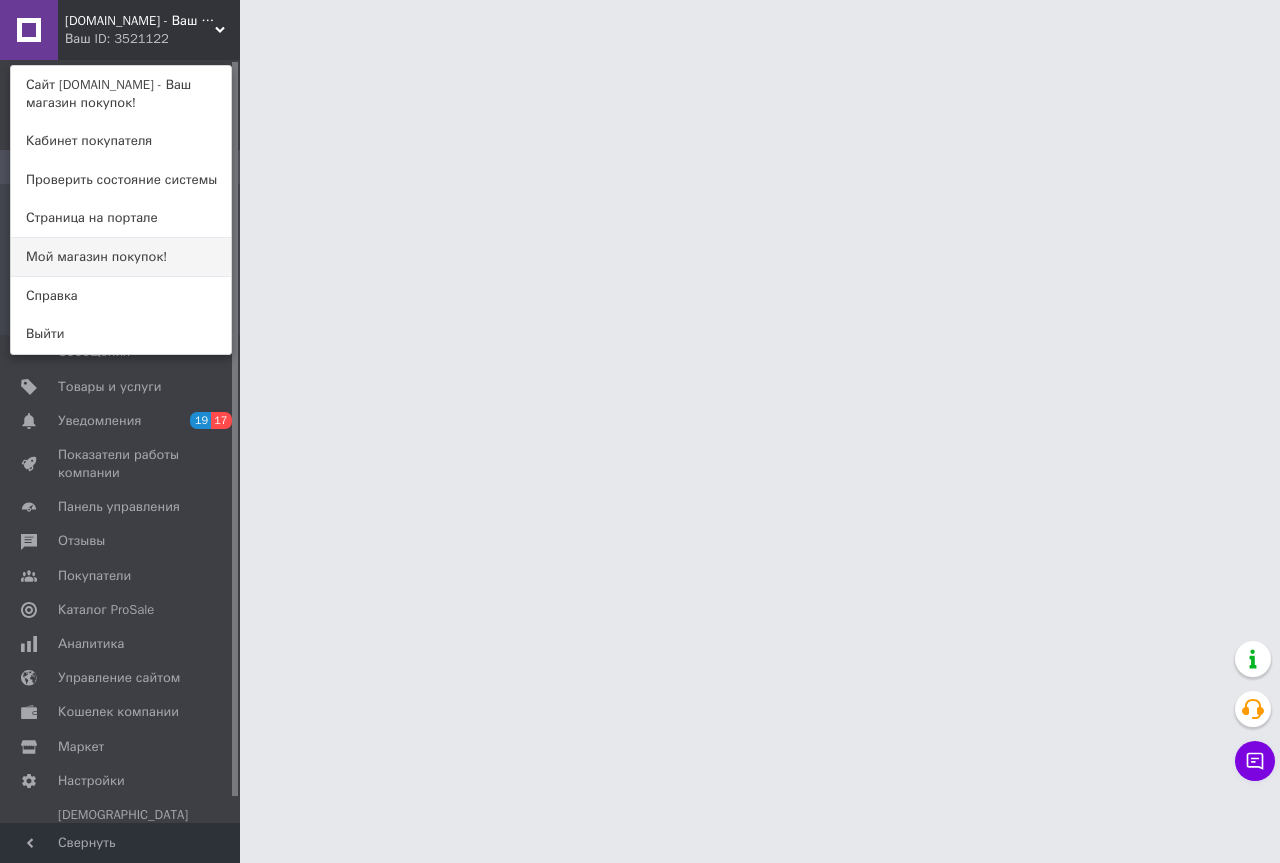 click on "Мой магазин покупок!" at bounding box center (121, 257) 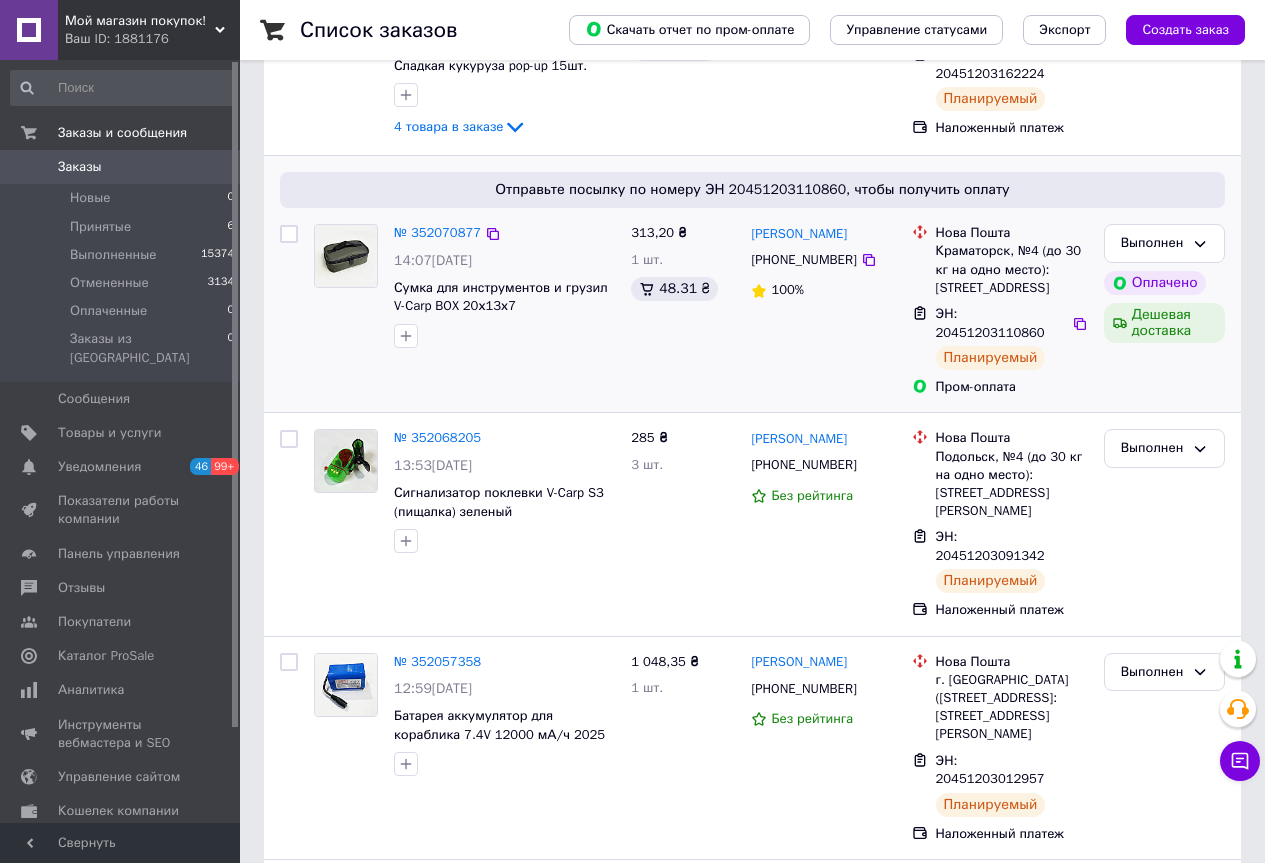 scroll, scrollTop: 300, scrollLeft: 0, axis: vertical 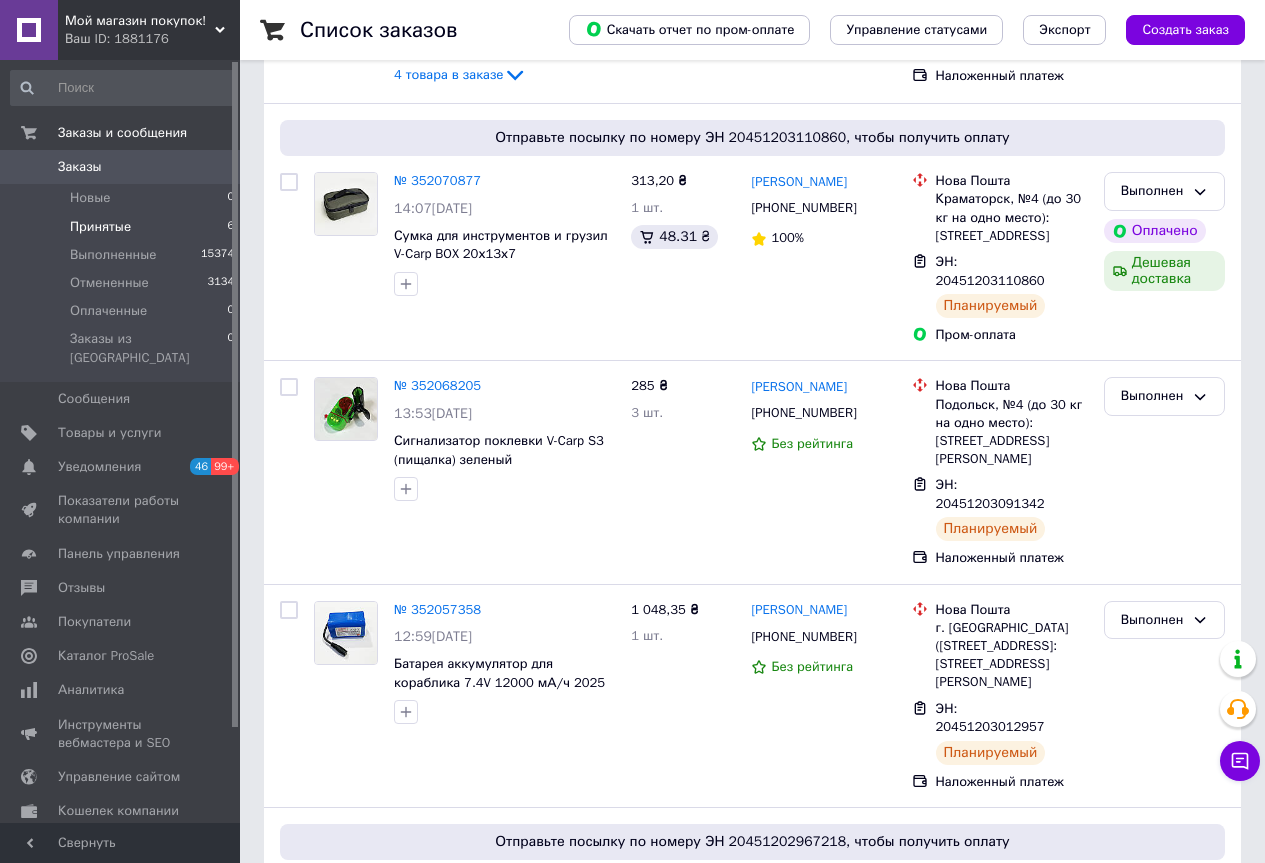 click on "Принятые 6" at bounding box center [123, 227] 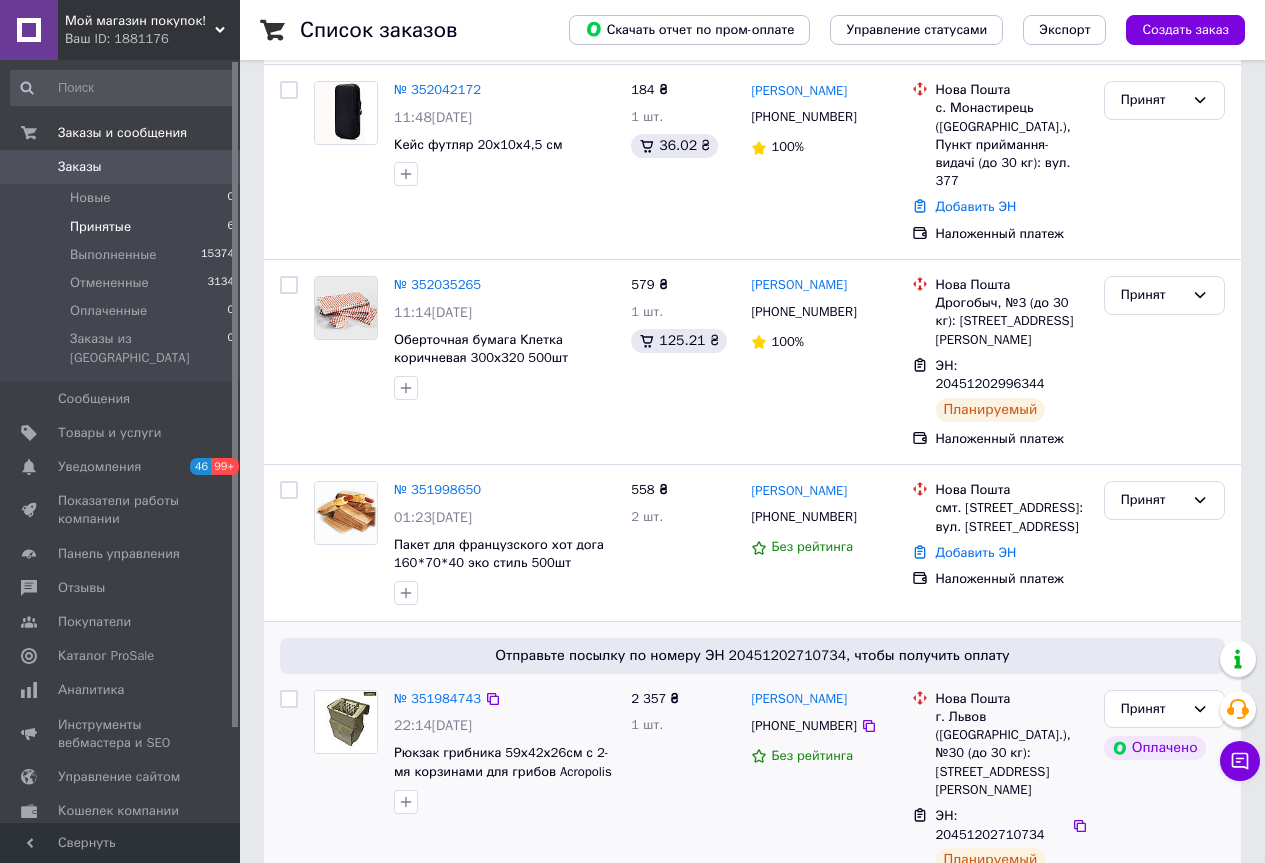 scroll, scrollTop: 21, scrollLeft: 0, axis: vertical 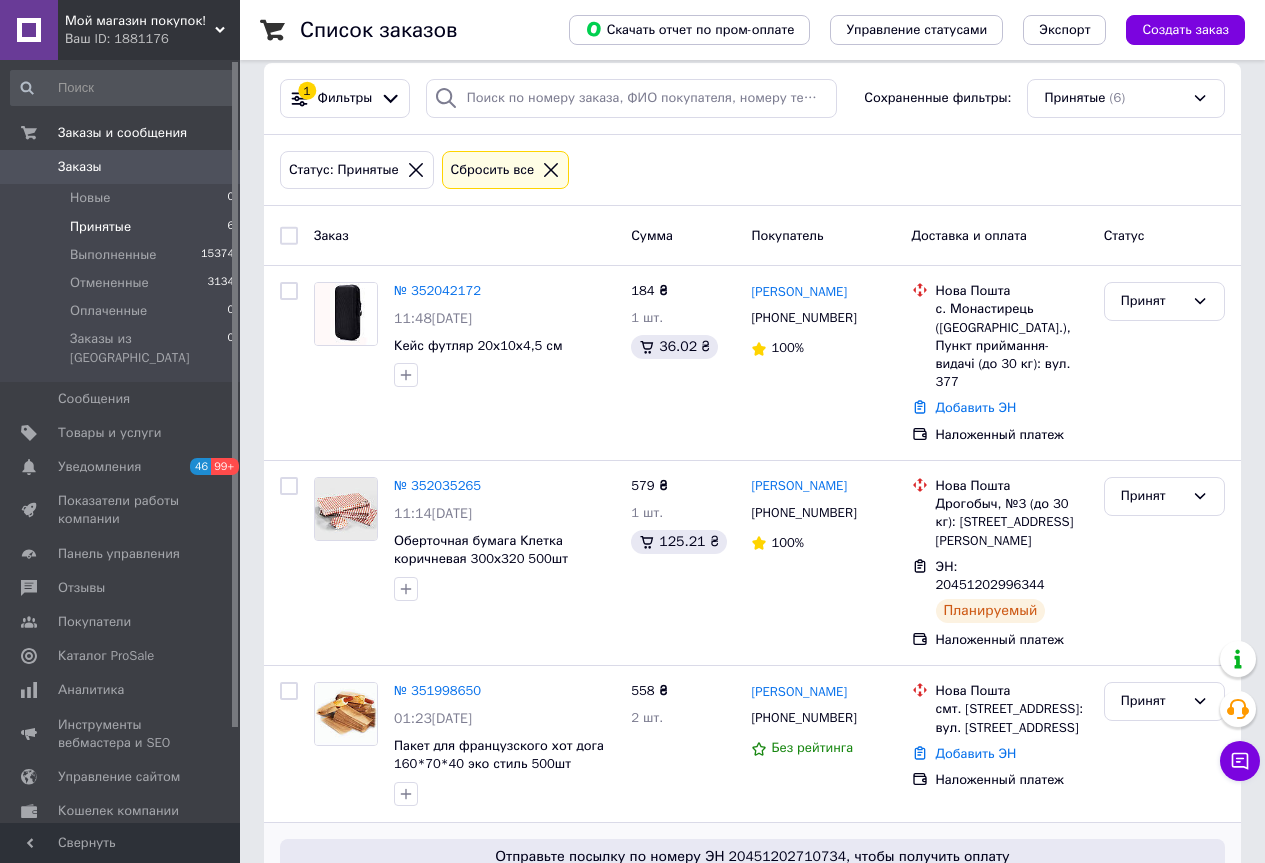 drag, startPoint x: 495, startPoint y: 795, endPoint x: 536, endPoint y: 784, distance: 42.44997 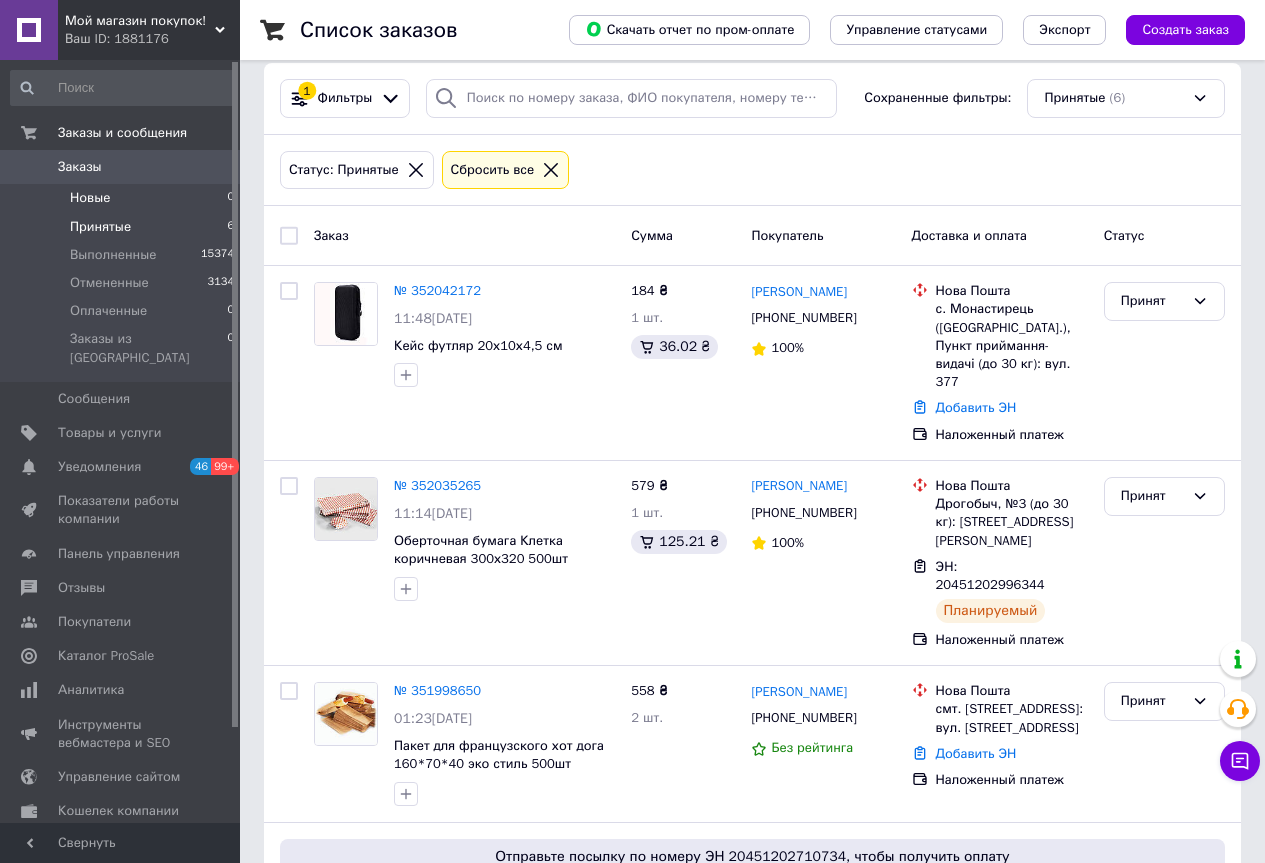 click on "Новые" at bounding box center (90, 198) 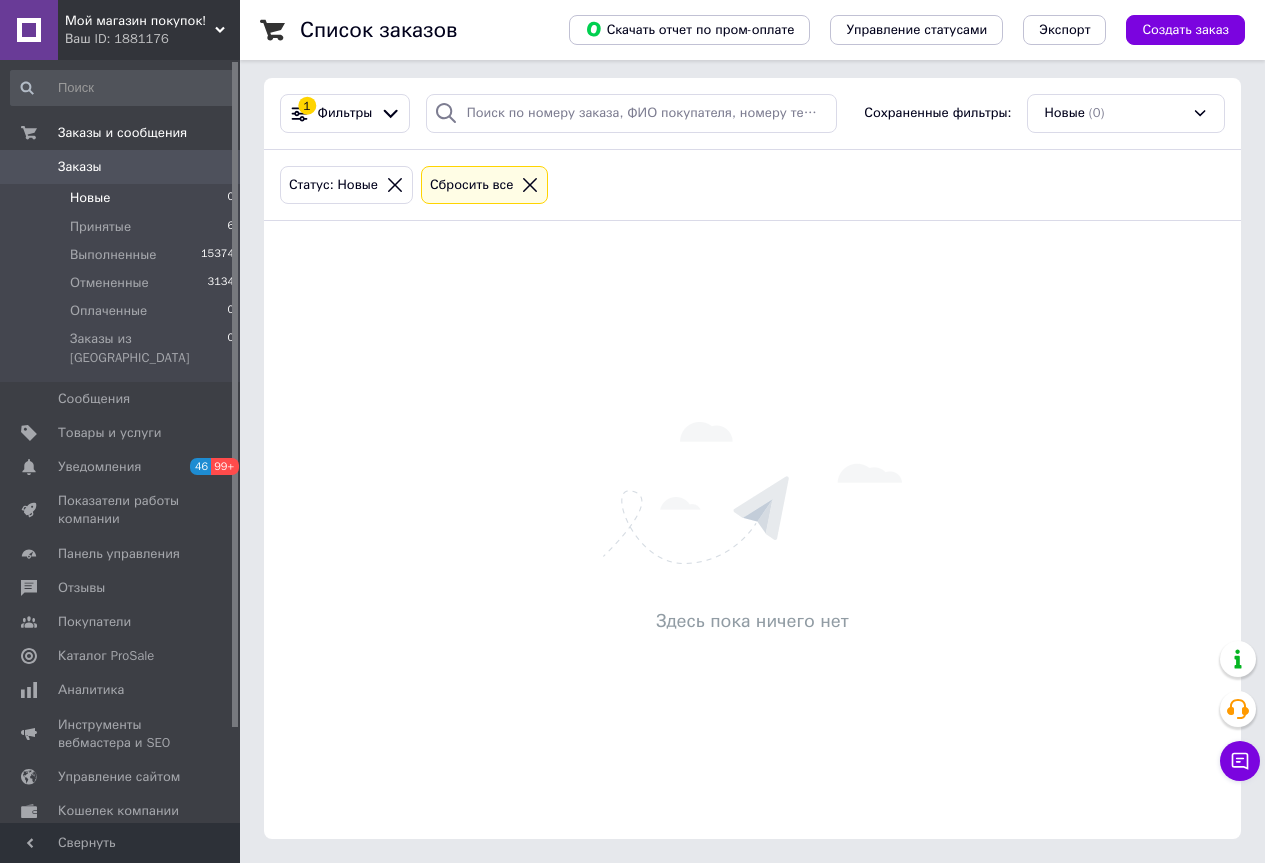 scroll, scrollTop: 0, scrollLeft: 0, axis: both 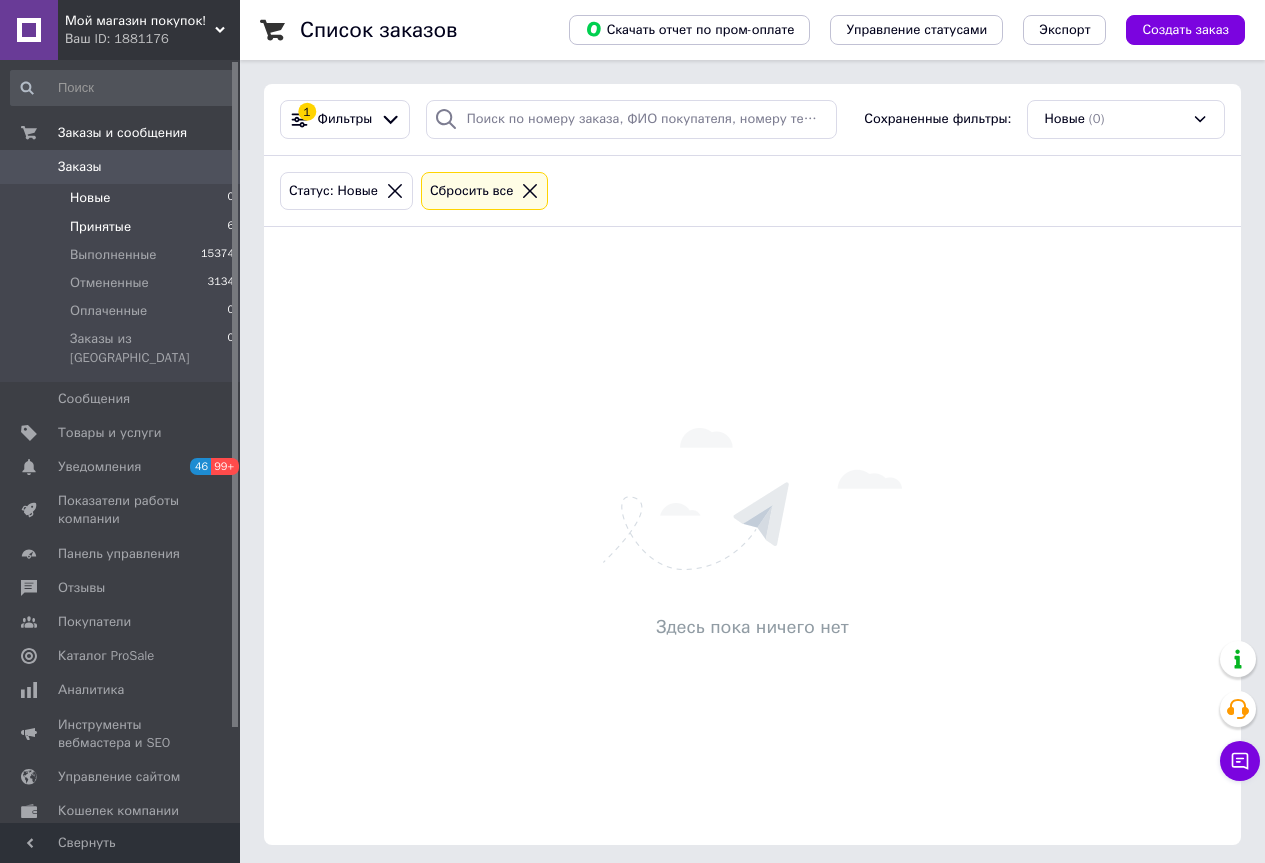 click on "Принятые" at bounding box center (100, 227) 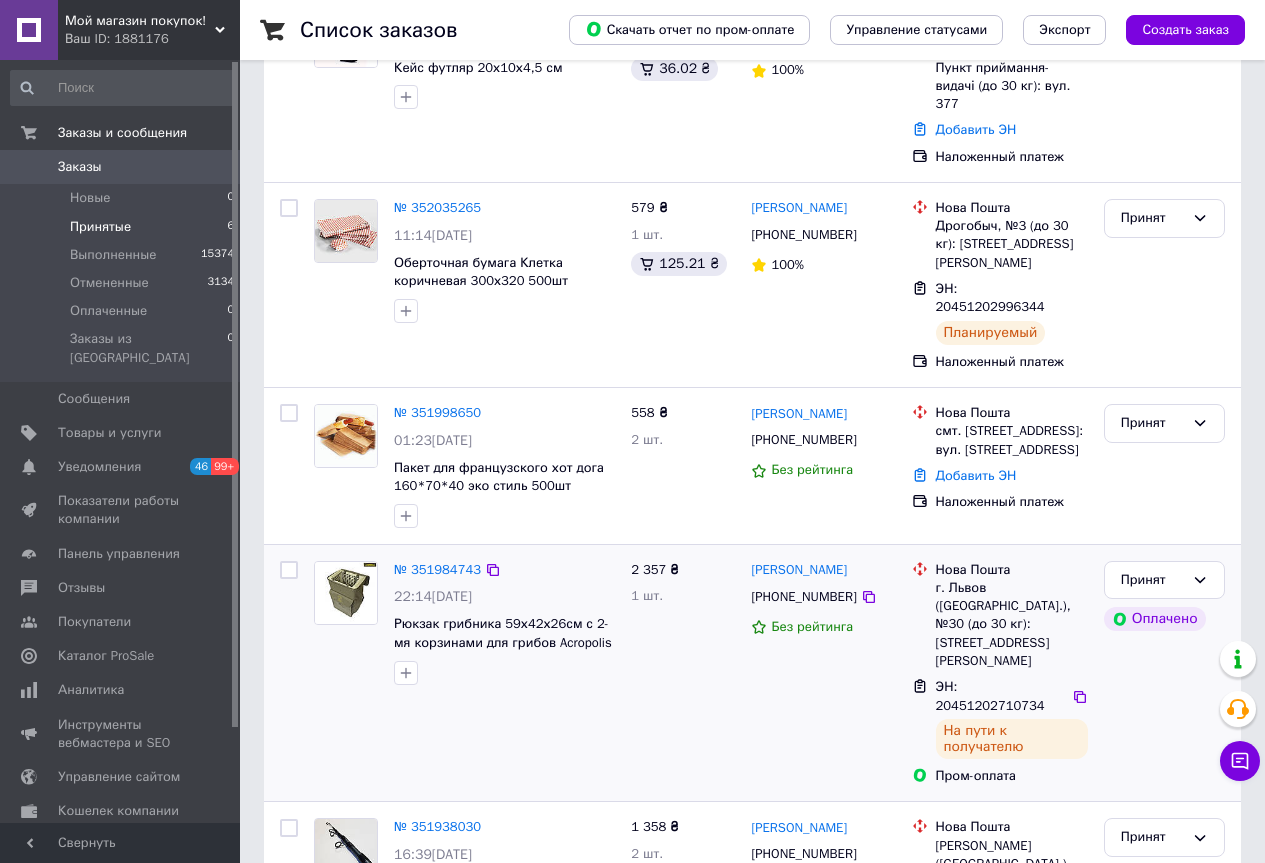 scroll, scrollTop: 300, scrollLeft: 0, axis: vertical 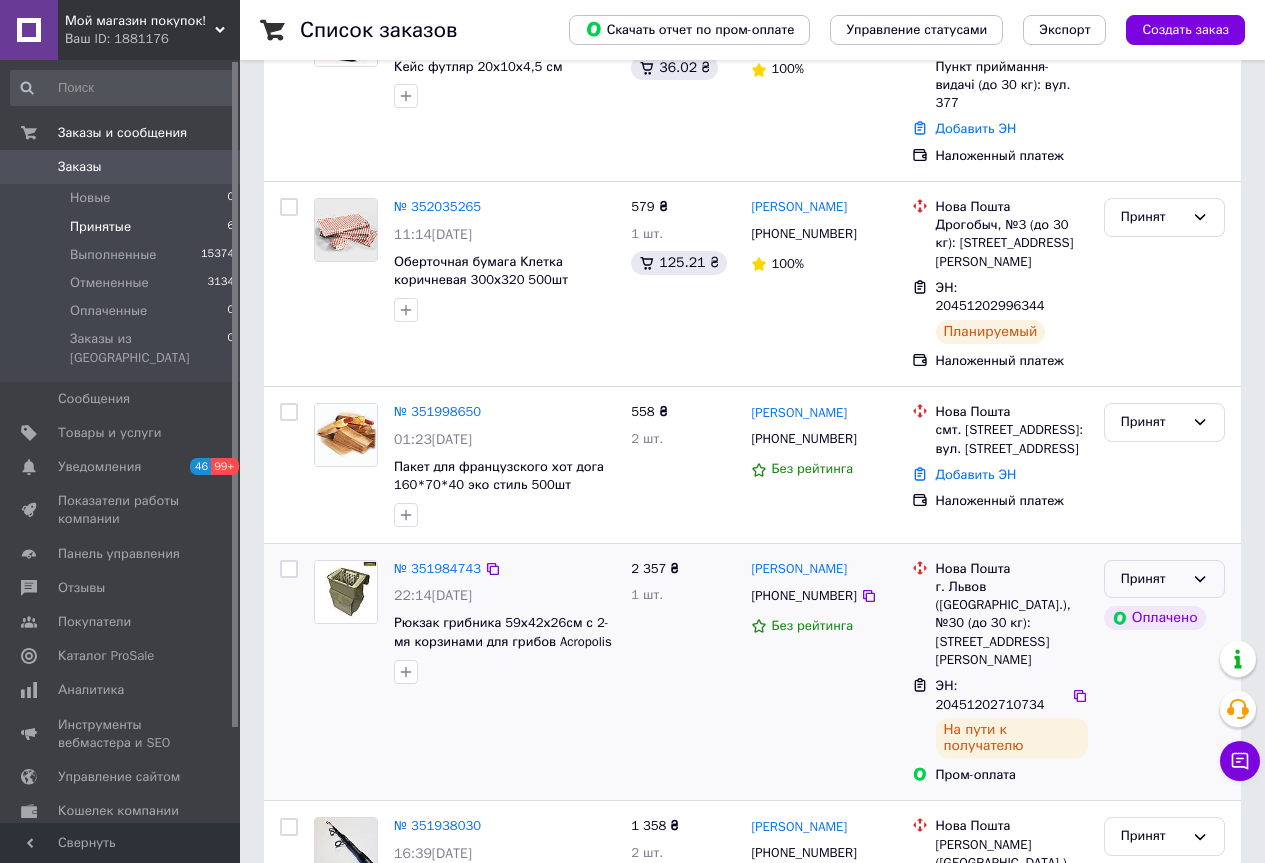 click 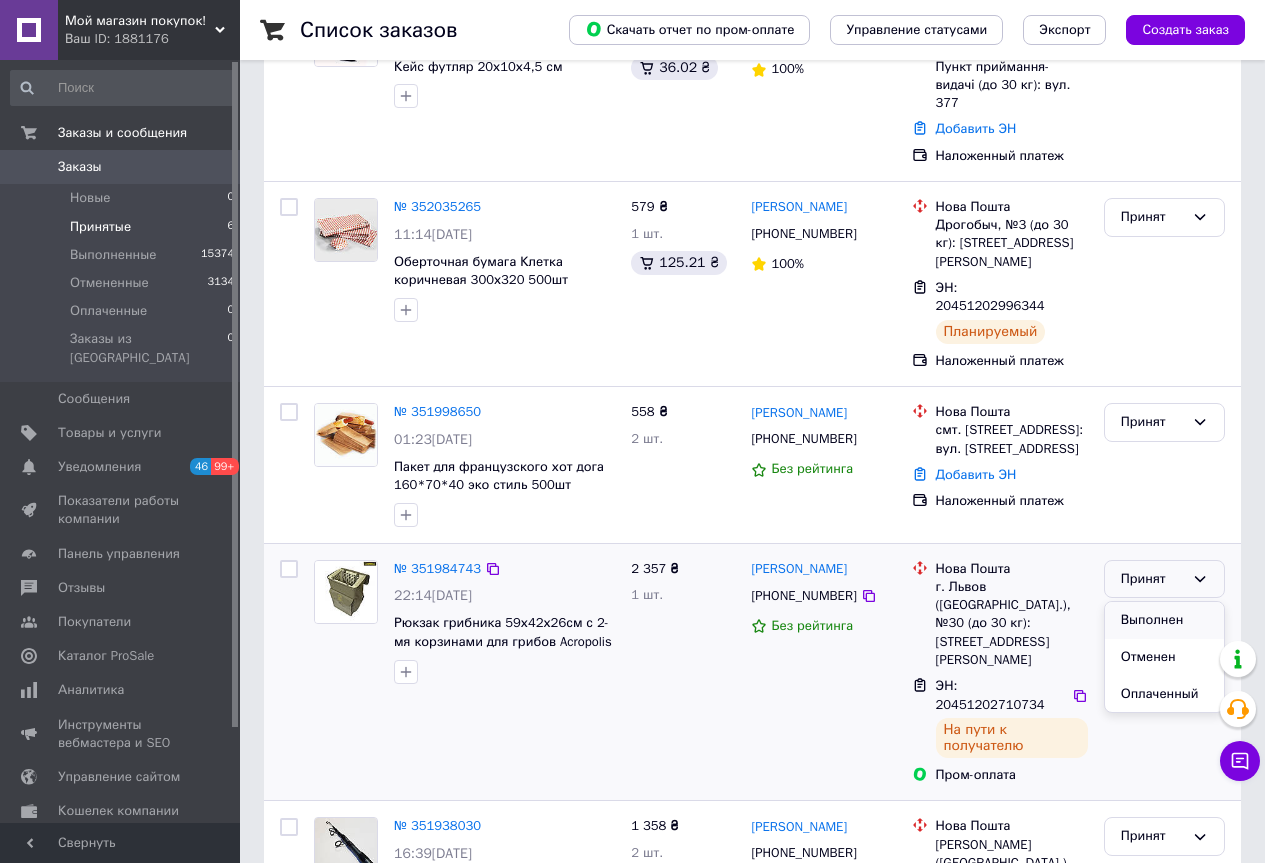 click on "Выполнен" at bounding box center [1164, 620] 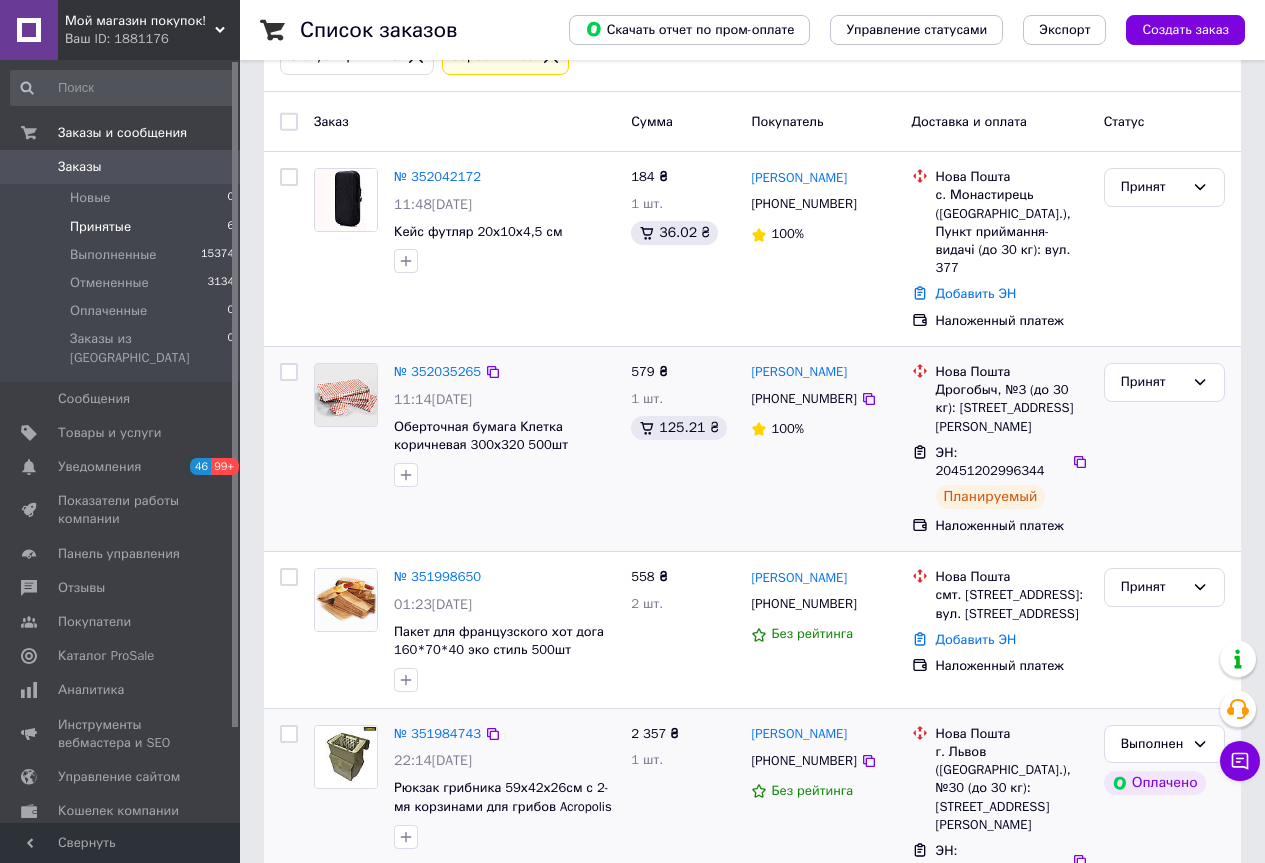 scroll, scrollTop: 85, scrollLeft: 0, axis: vertical 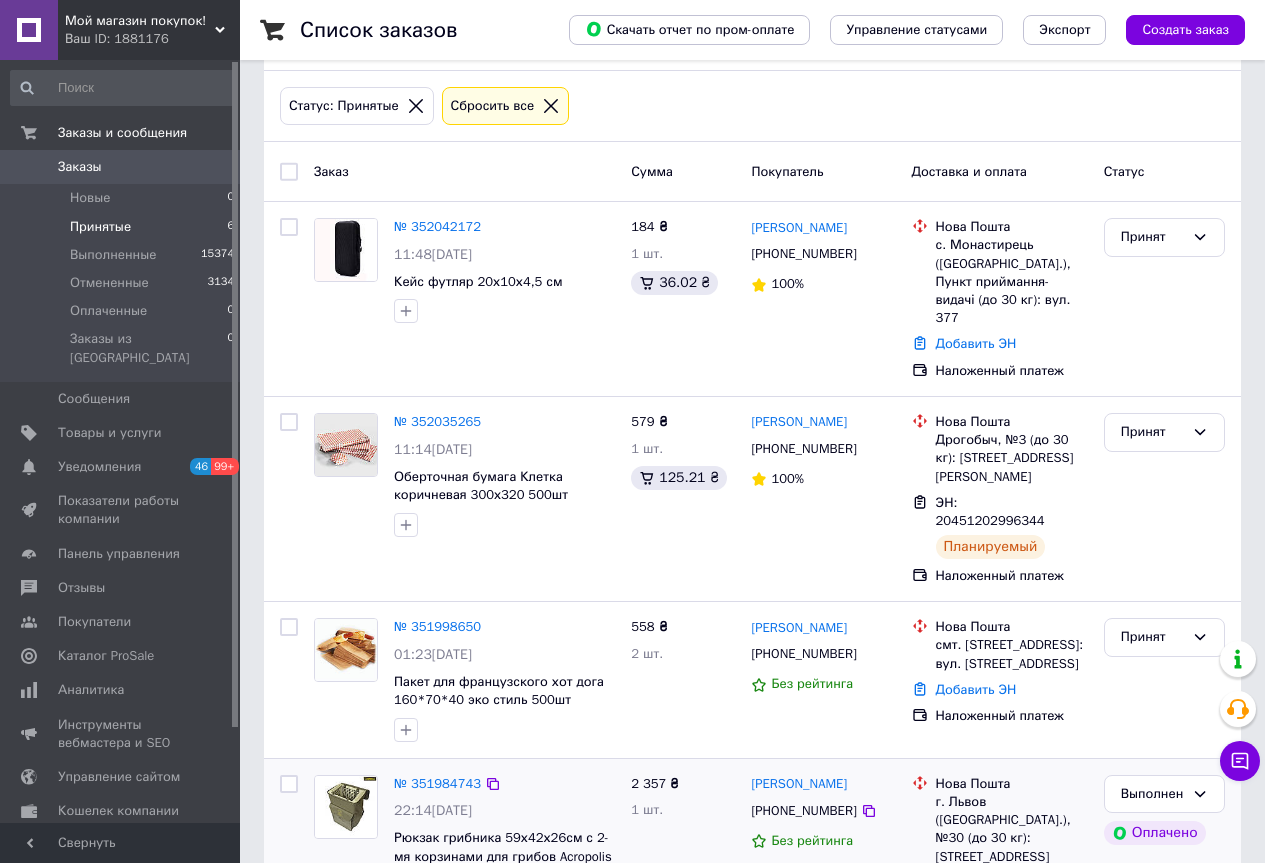 click on "Мой магазин покупок!" at bounding box center [140, 21] 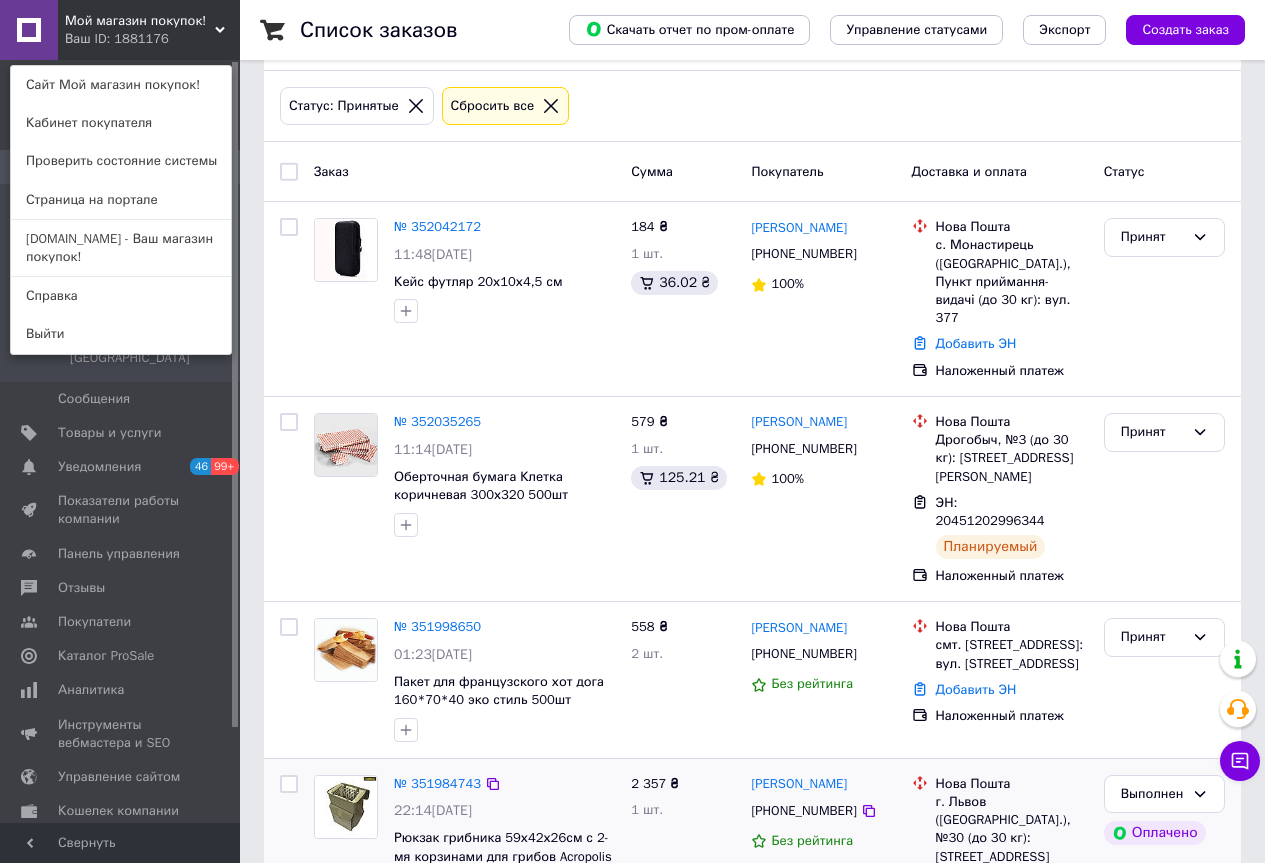 click on "[DOMAIN_NAME] - Ваш магазин покупок!" at bounding box center (121, 248) 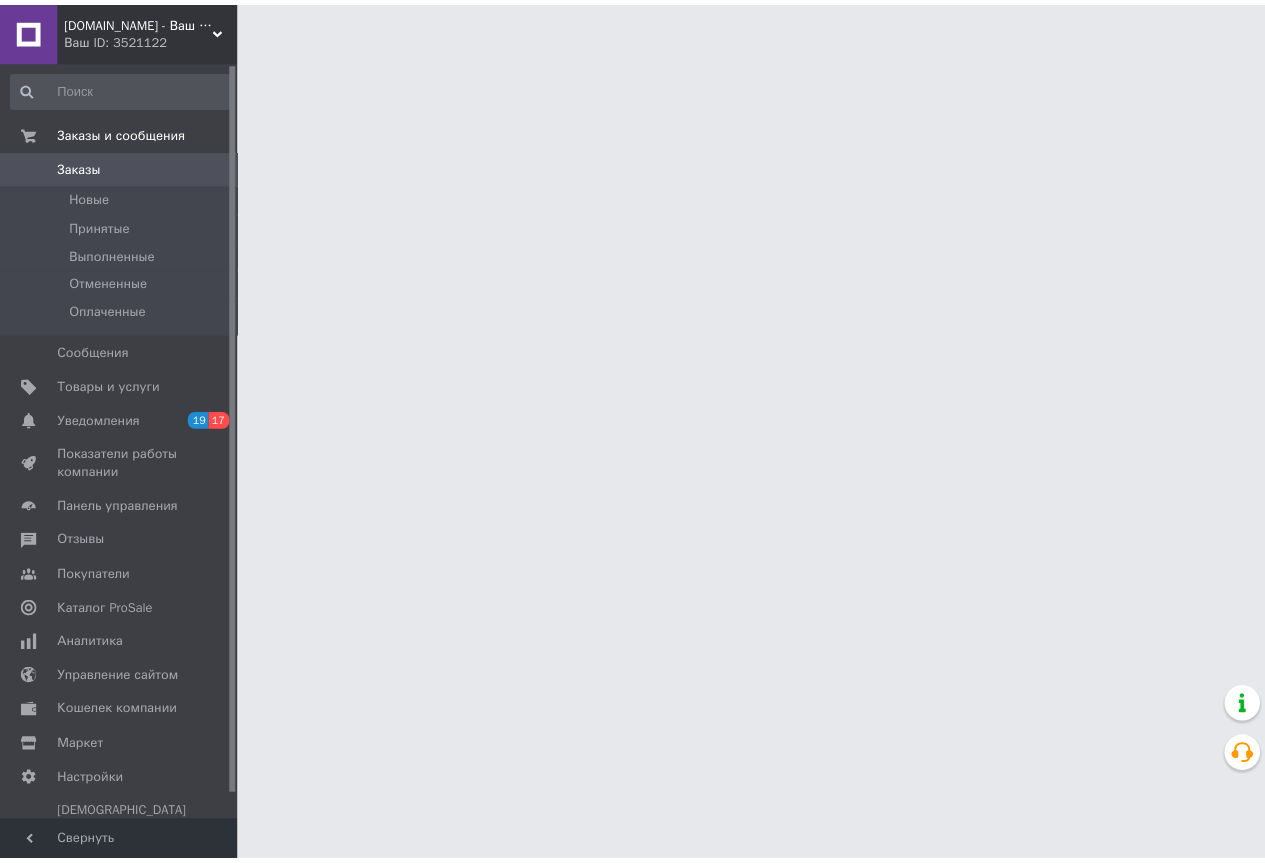 scroll, scrollTop: 0, scrollLeft: 0, axis: both 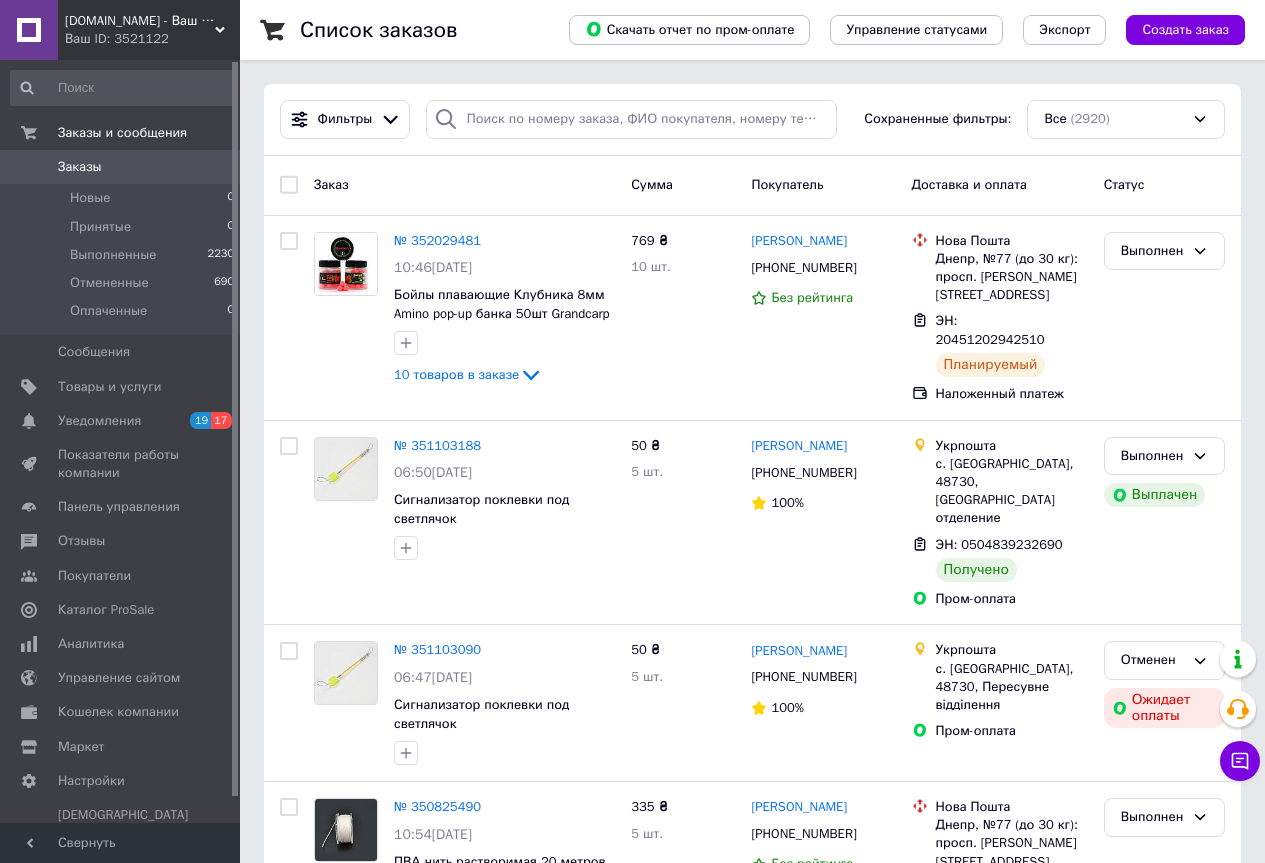 click on "[DOMAIN_NAME] - Ваш магазин покупок!" at bounding box center (140, 21) 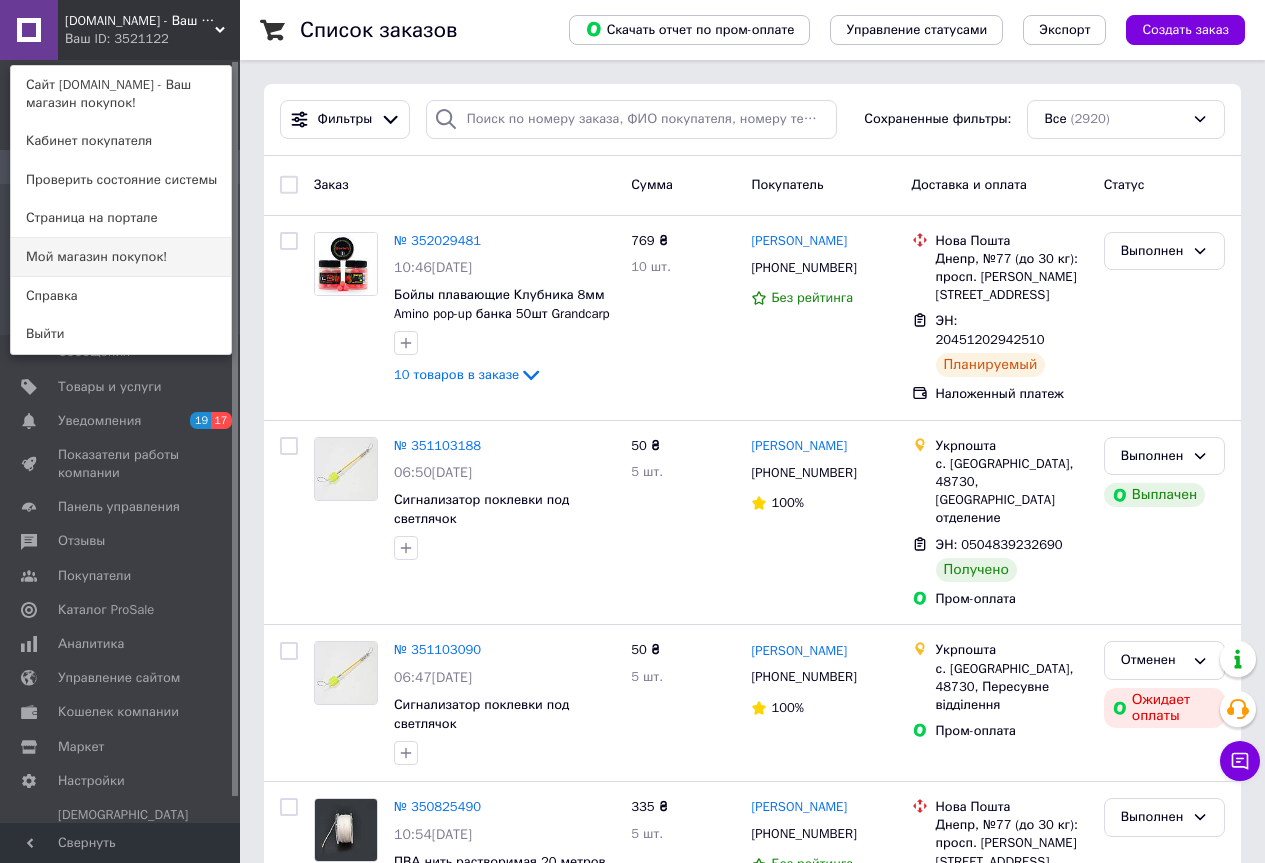 click on "Мой магазин покупок!" at bounding box center [121, 257] 